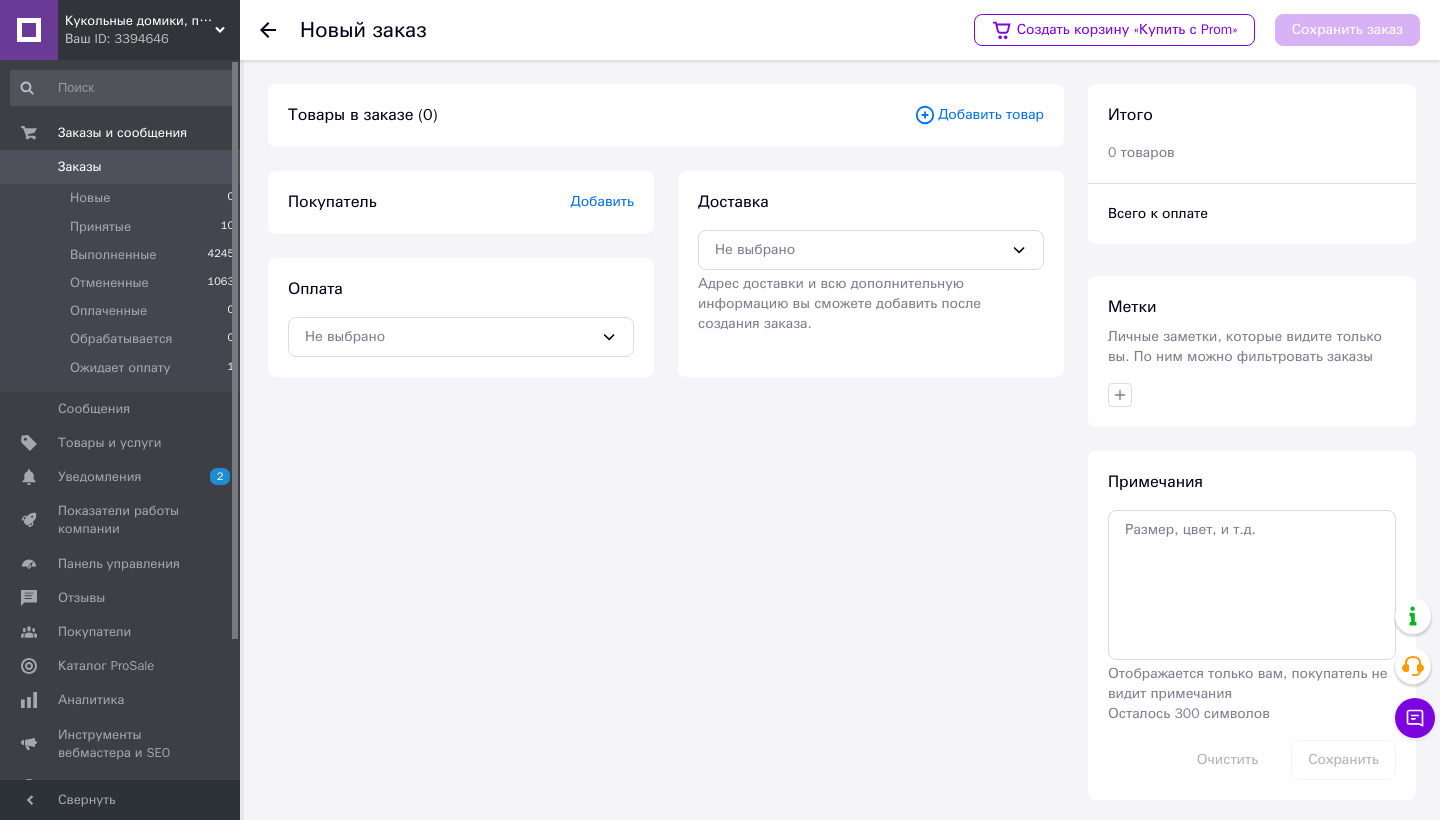 scroll, scrollTop: 0, scrollLeft: 0, axis: both 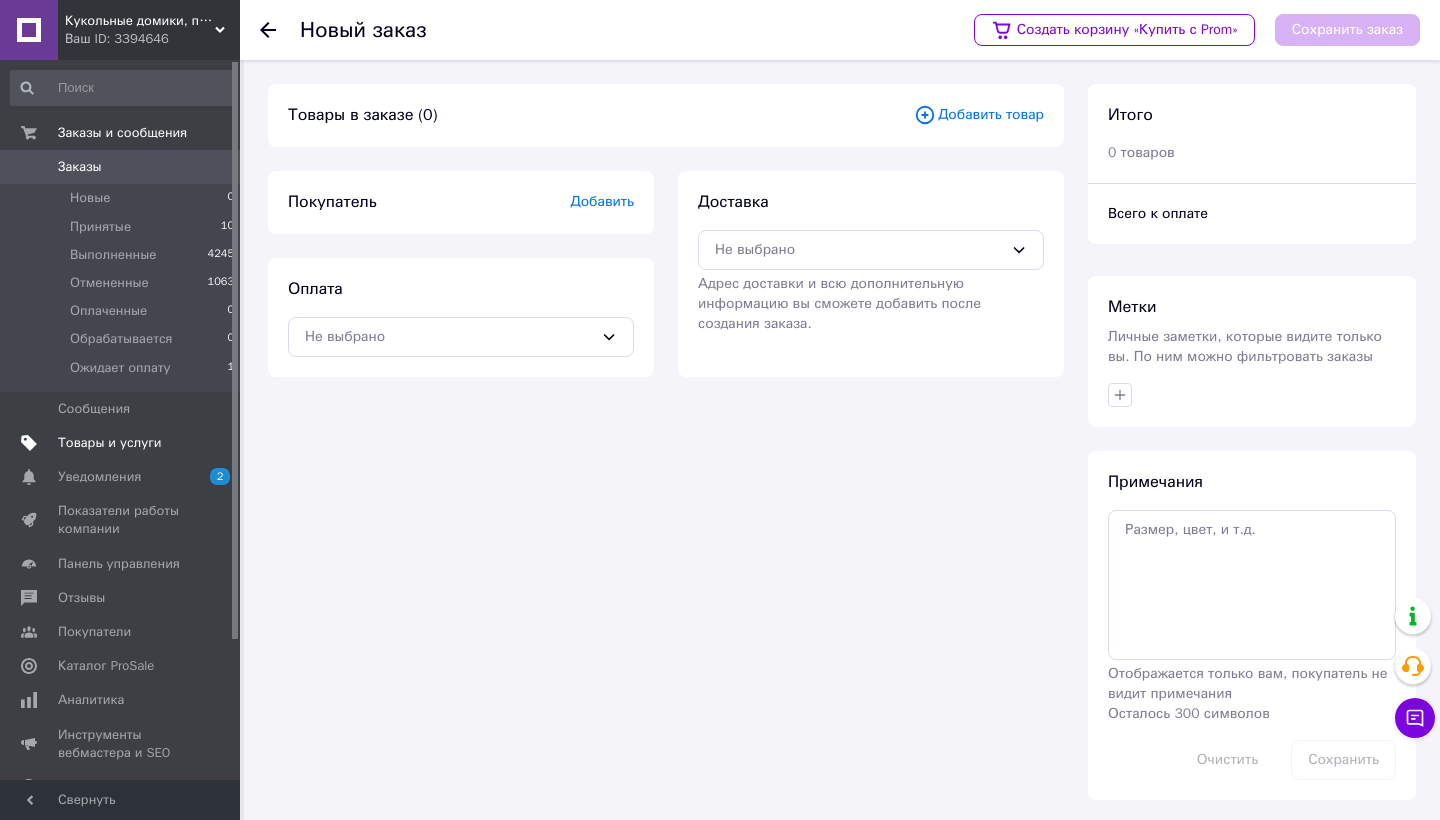 click on "Товары и услуги" at bounding box center (110, 443) 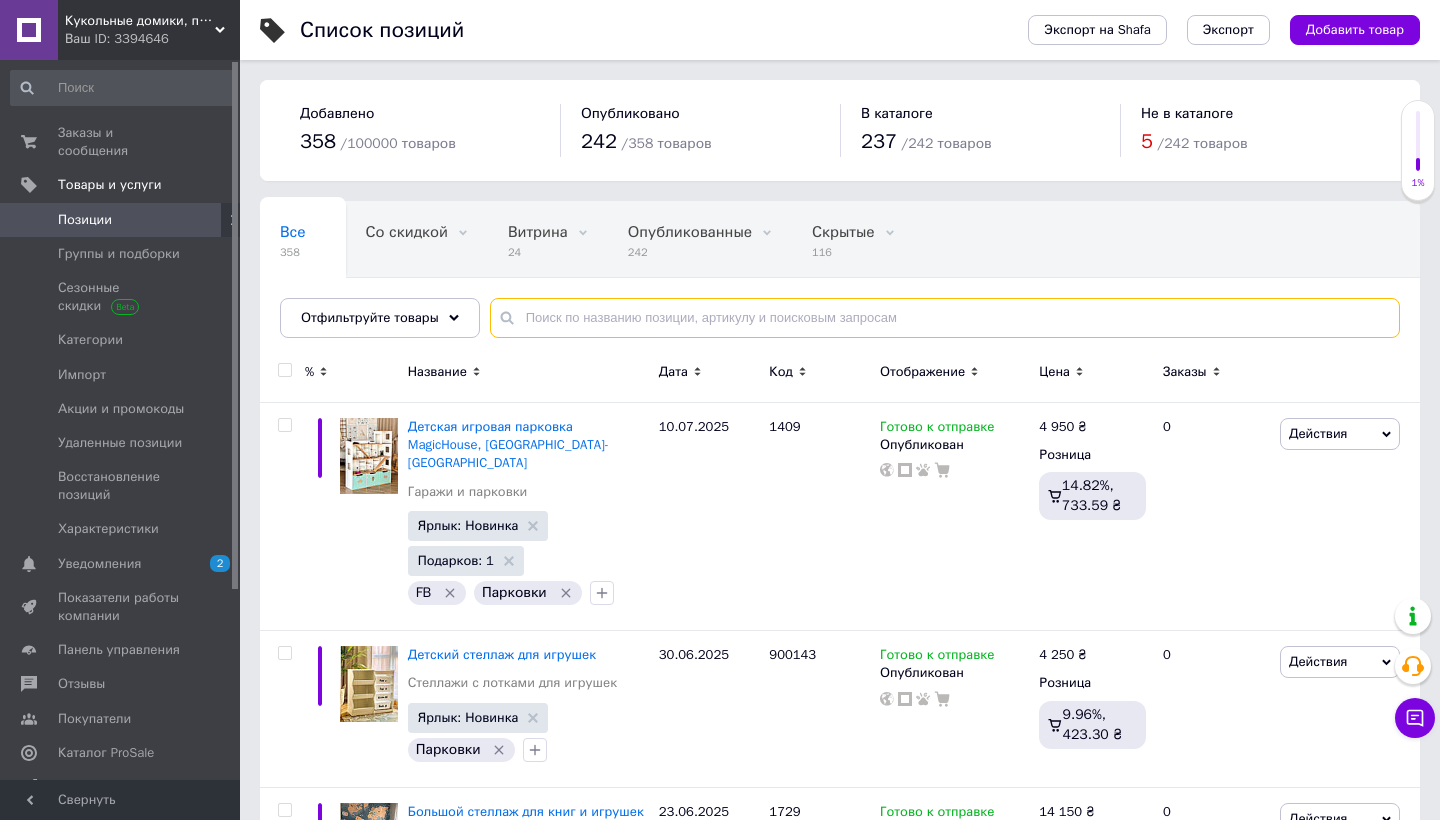 click at bounding box center (945, 318) 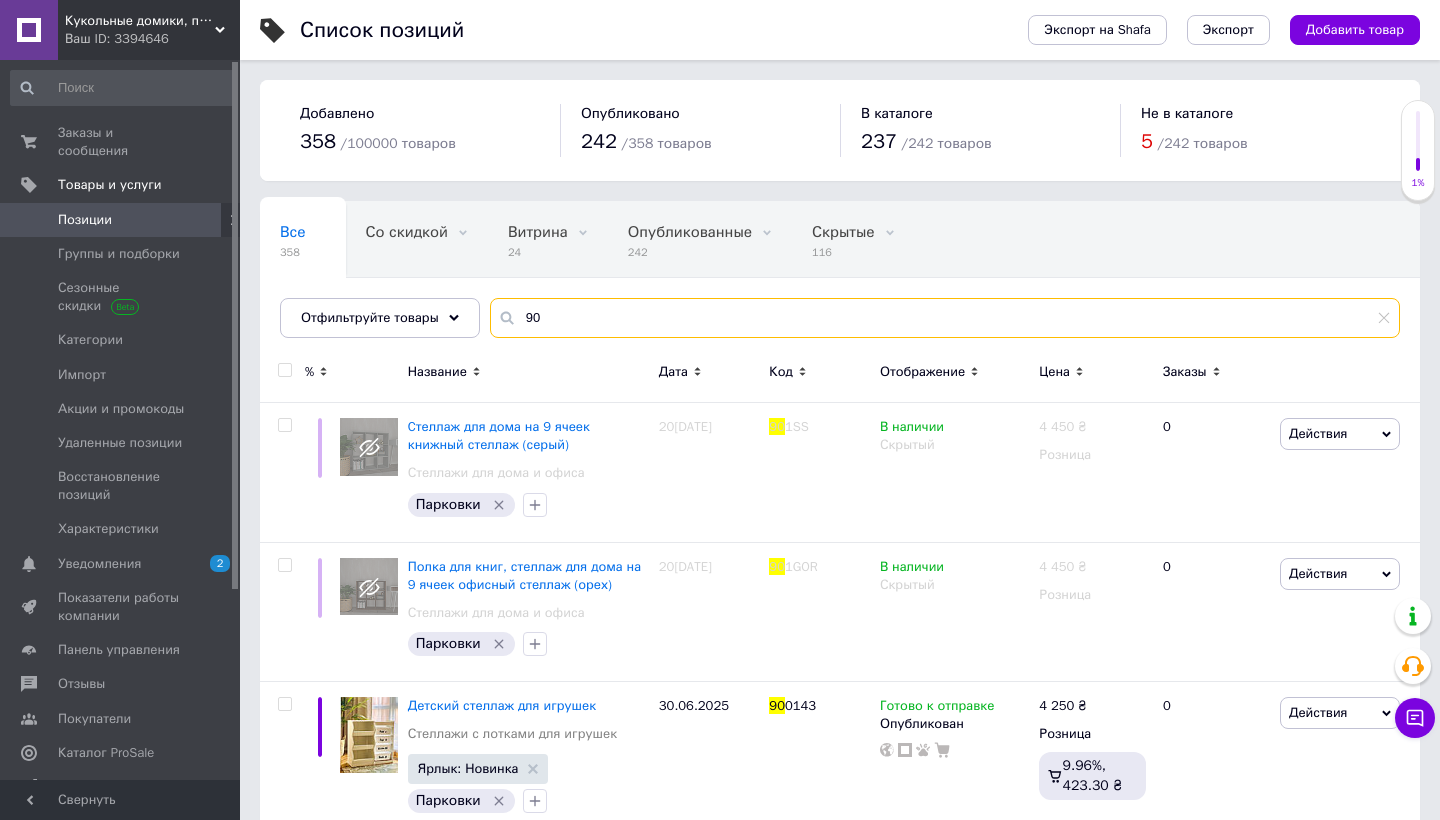 type on "9" 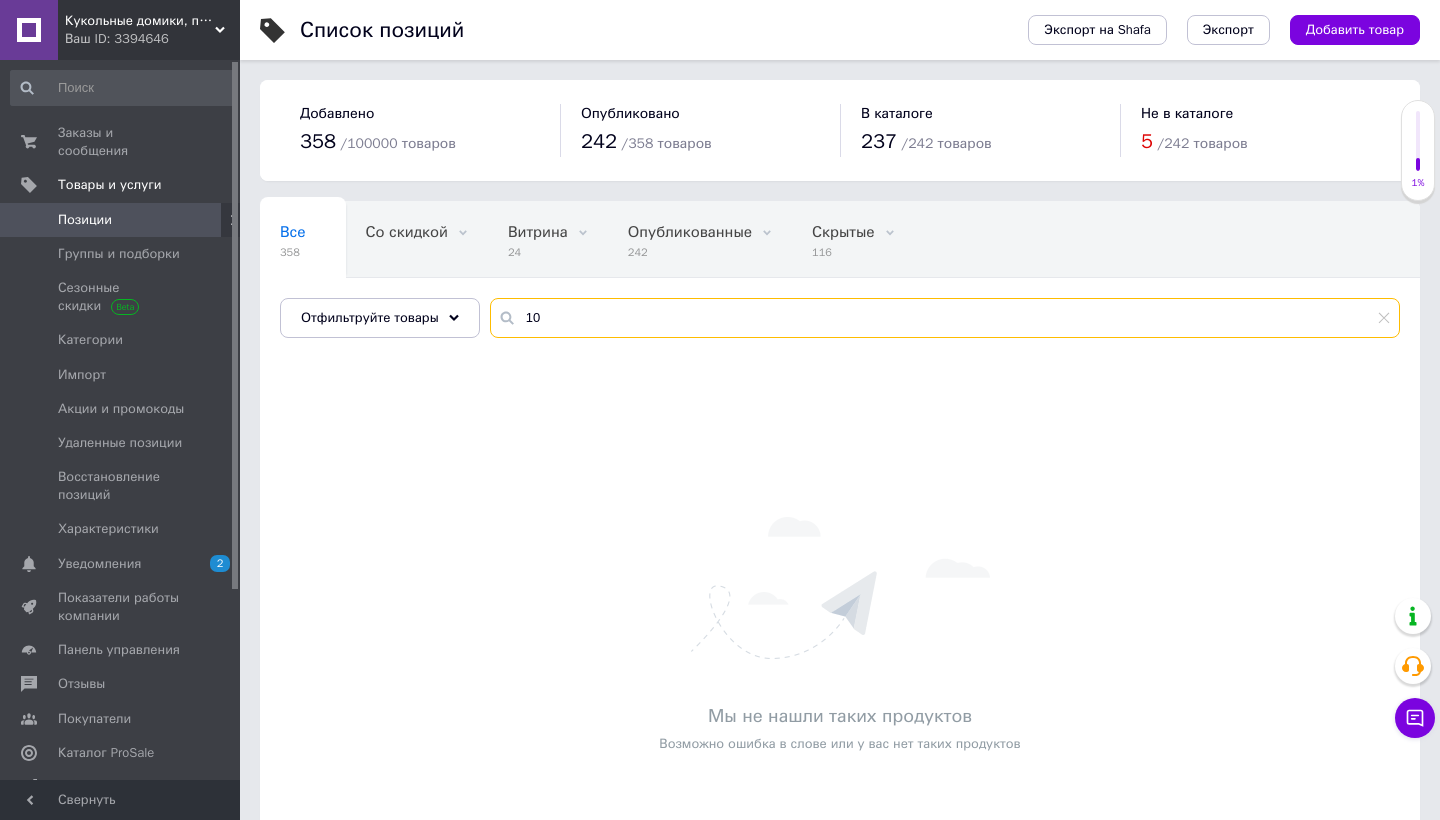 type on "1" 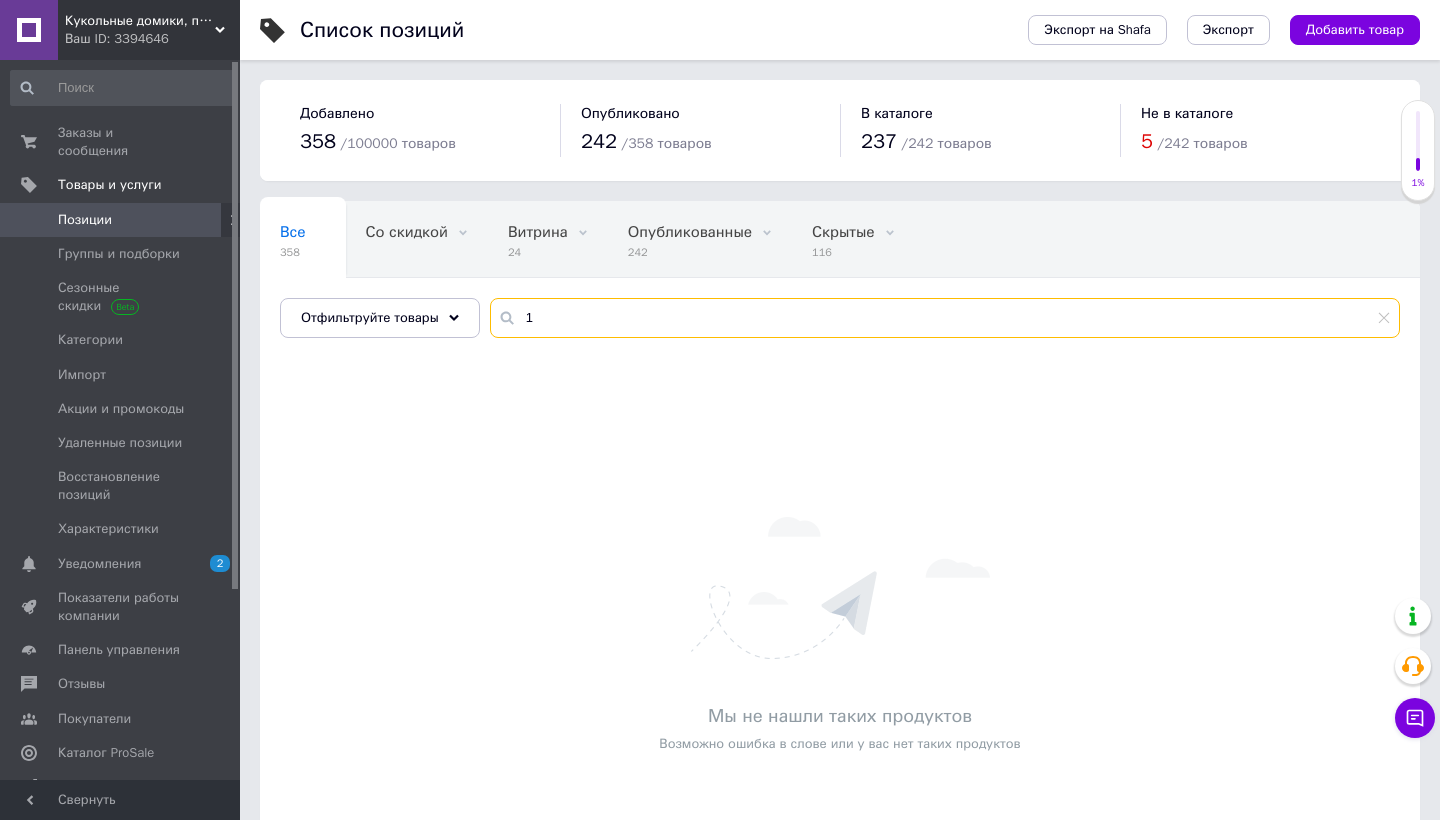 type 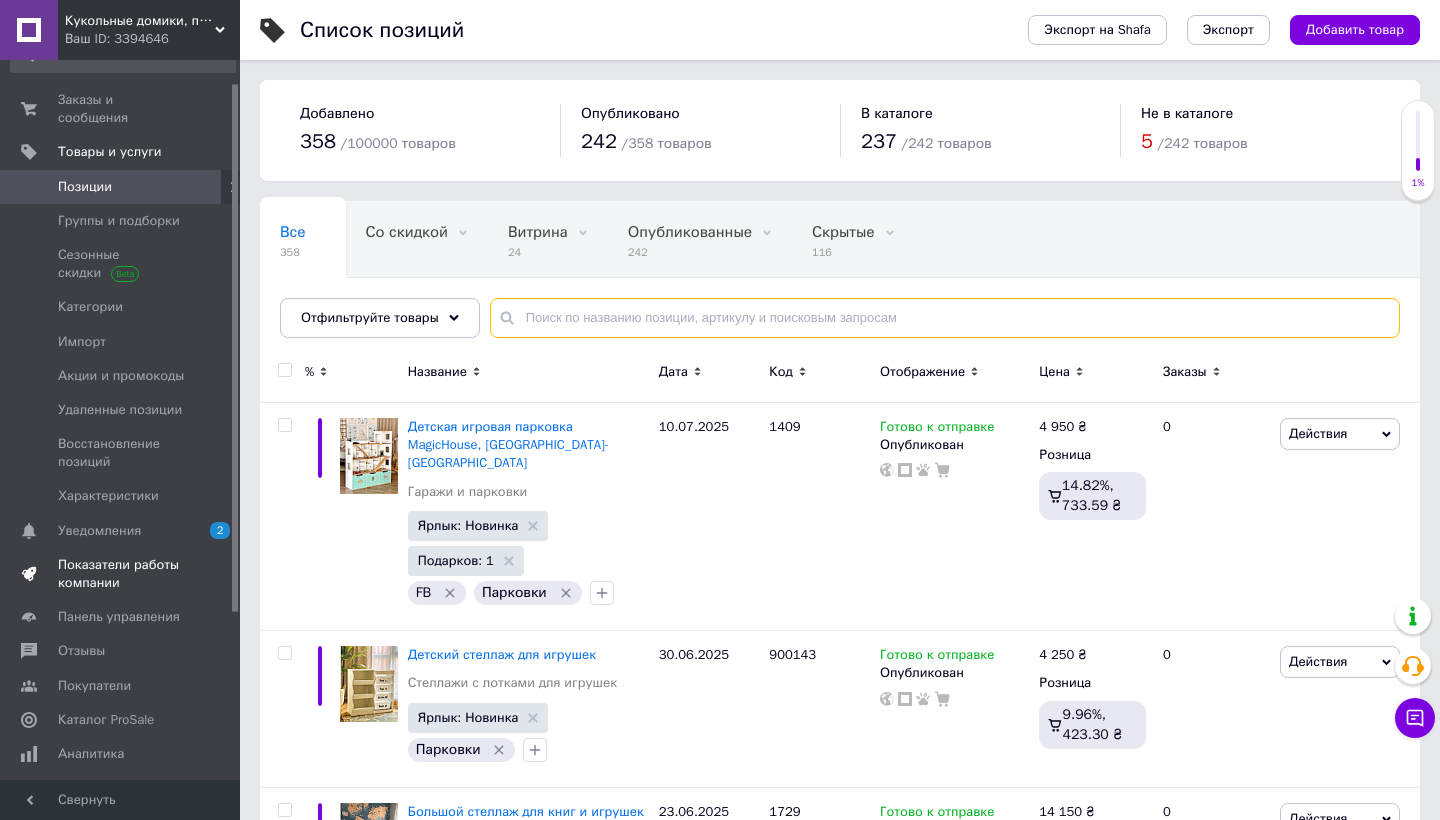 scroll, scrollTop: 31, scrollLeft: 0, axis: vertical 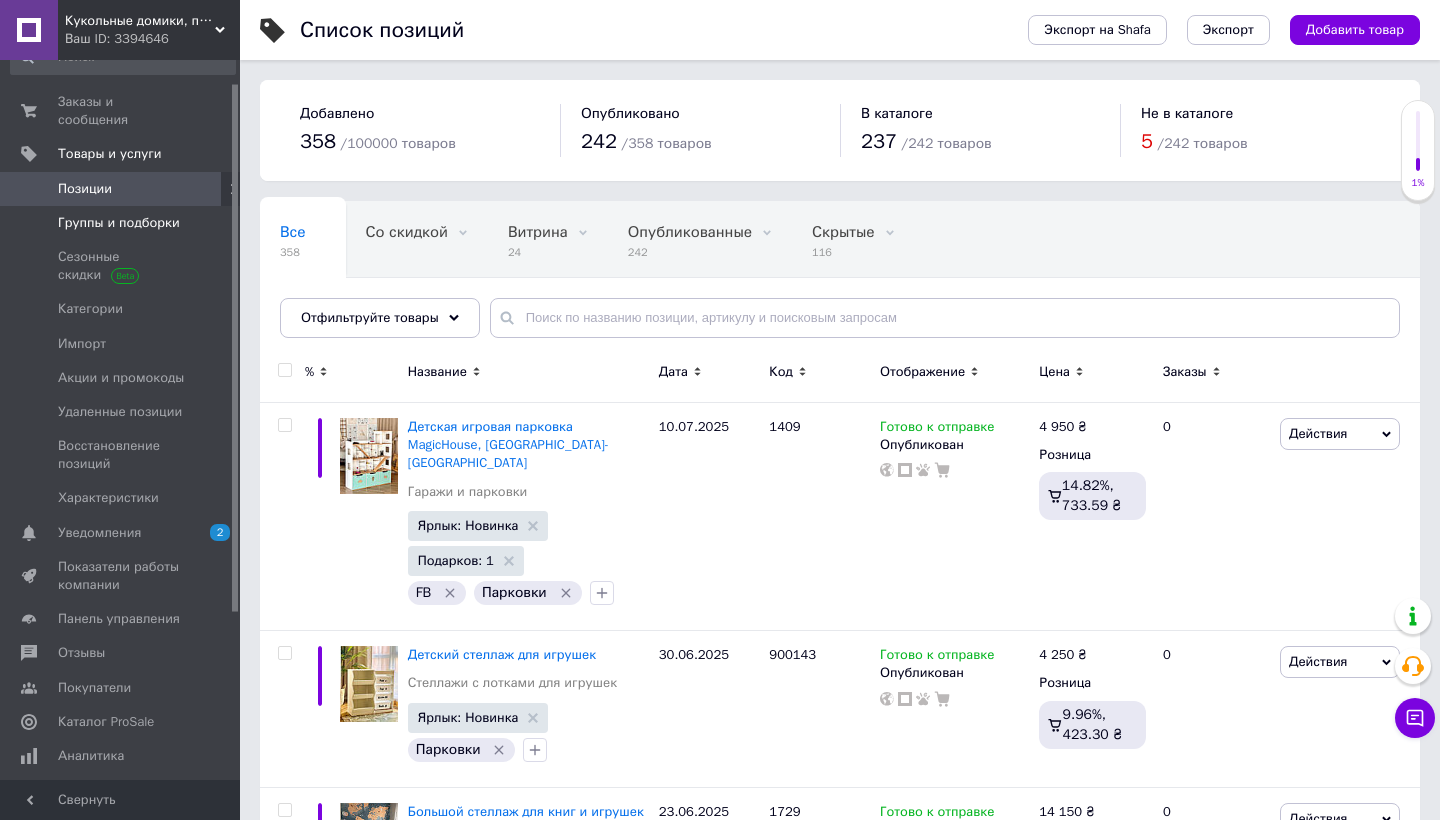 click on "Группы и подборки" at bounding box center [123, 223] 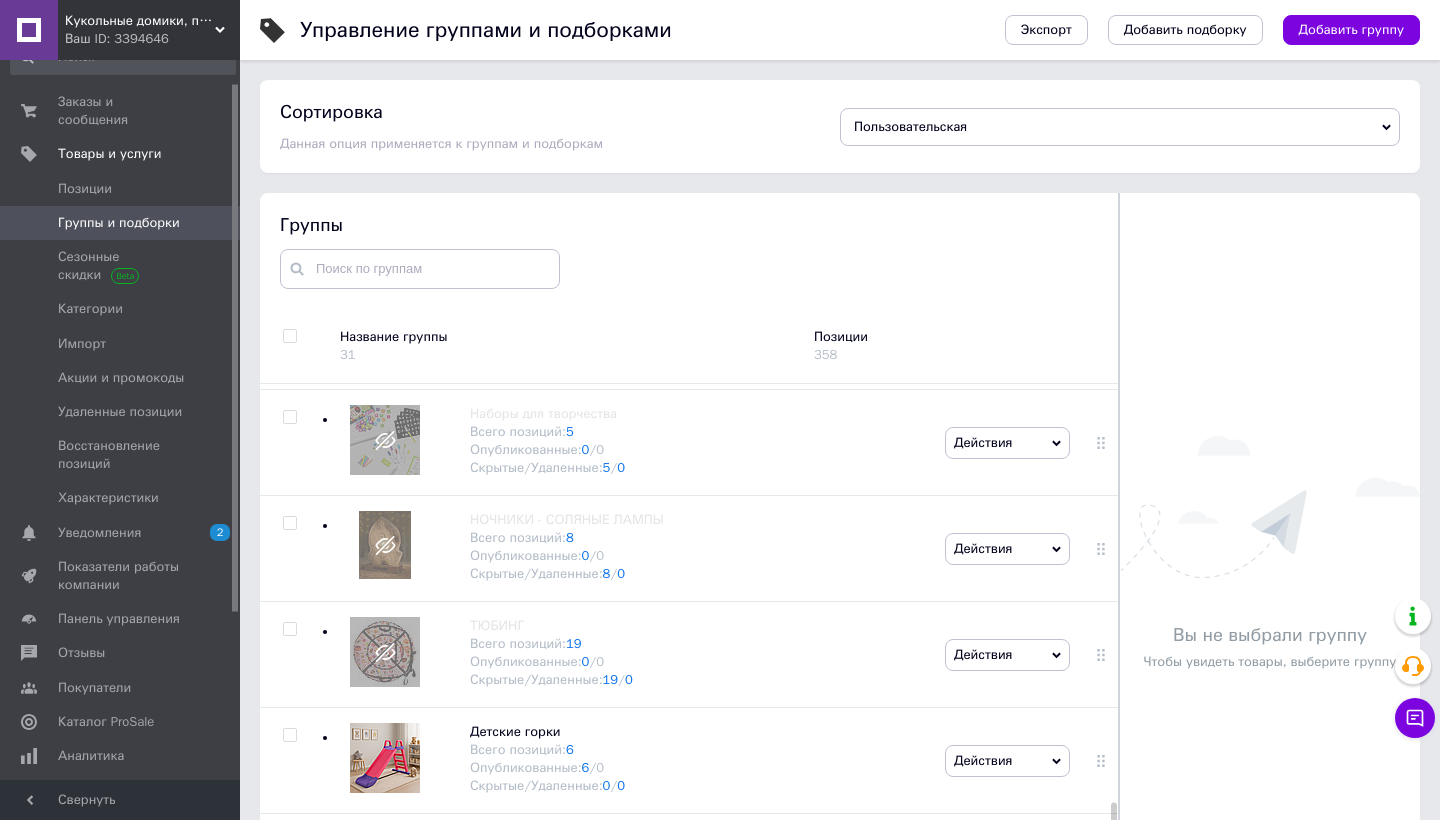 scroll, scrollTop: 2004, scrollLeft: 0, axis: vertical 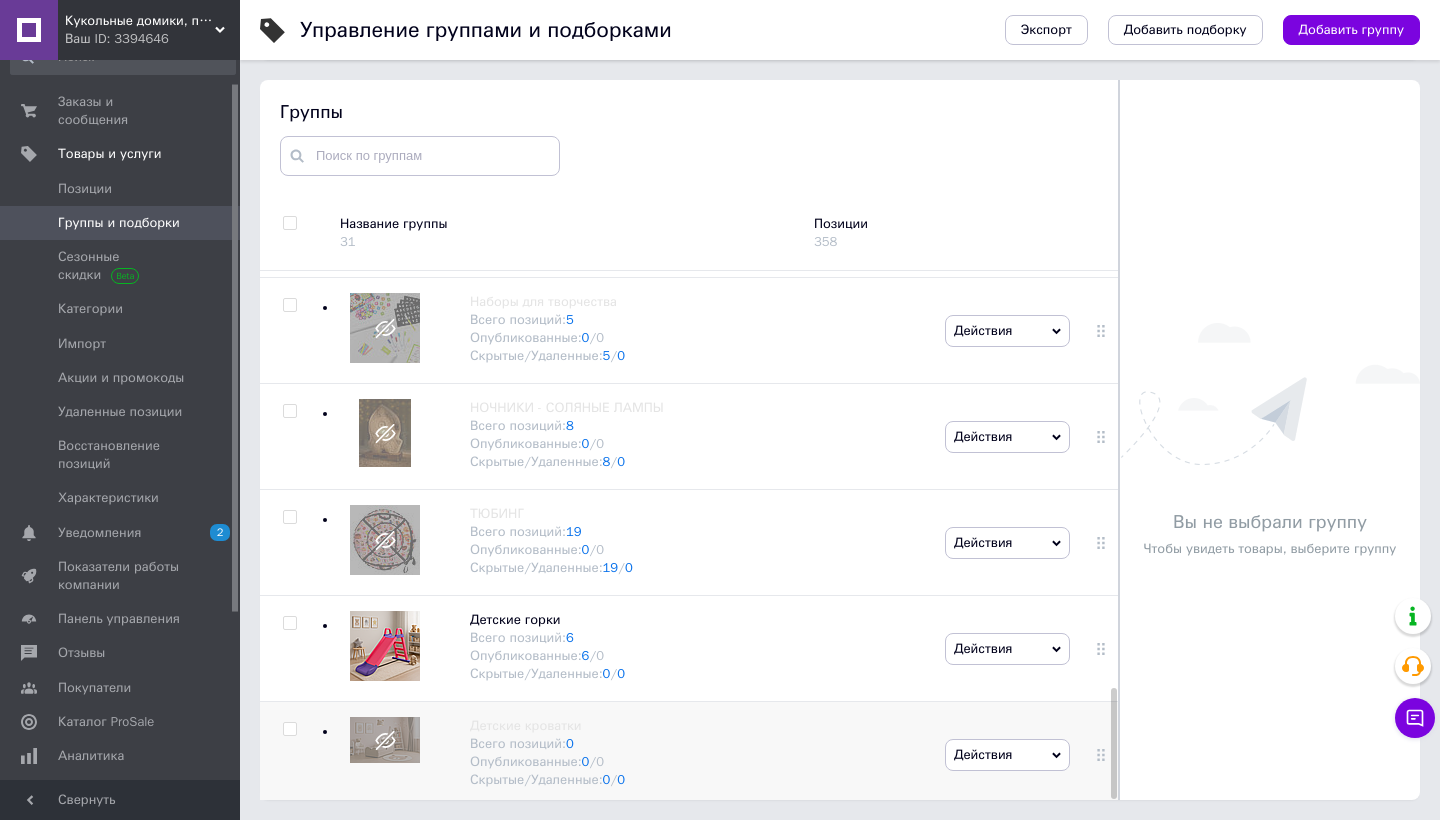 click on "Действия" at bounding box center (983, 754) 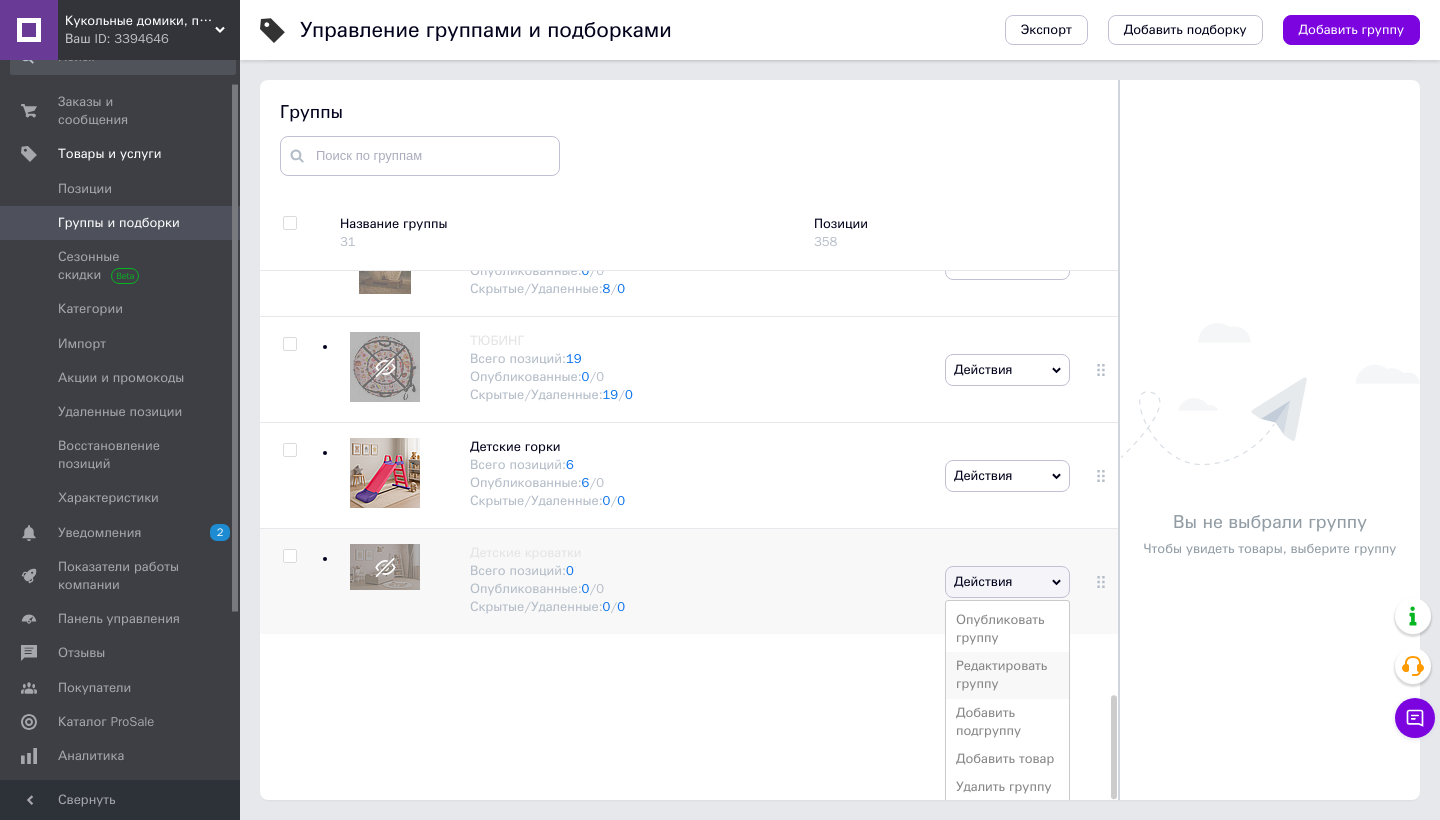 scroll, scrollTop: 2176, scrollLeft: 0, axis: vertical 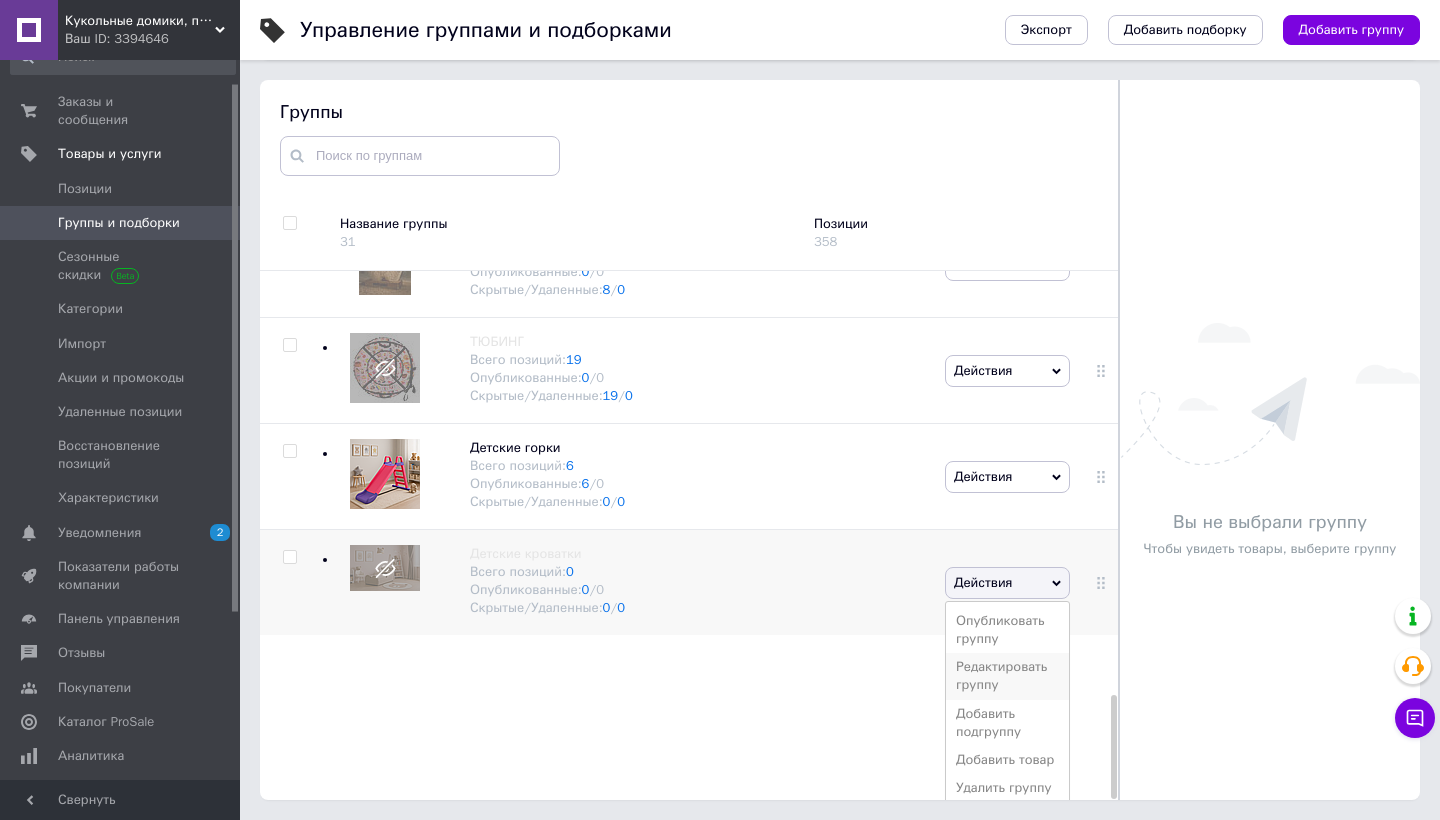 click on "Редактировать группу" at bounding box center [1007, 676] 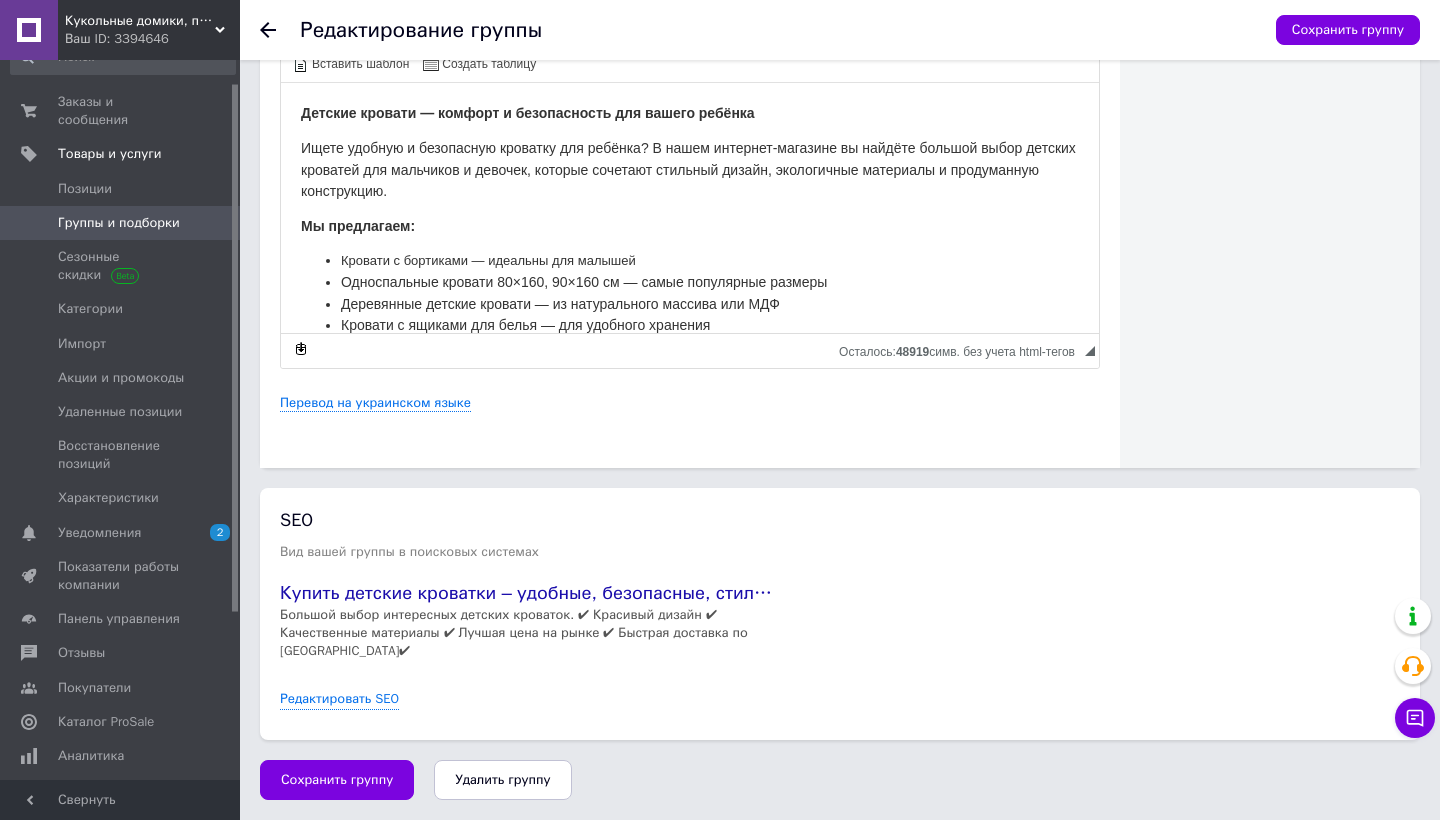 scroll, scrollTop: 768, scrollLeft: 0, axis: vertical 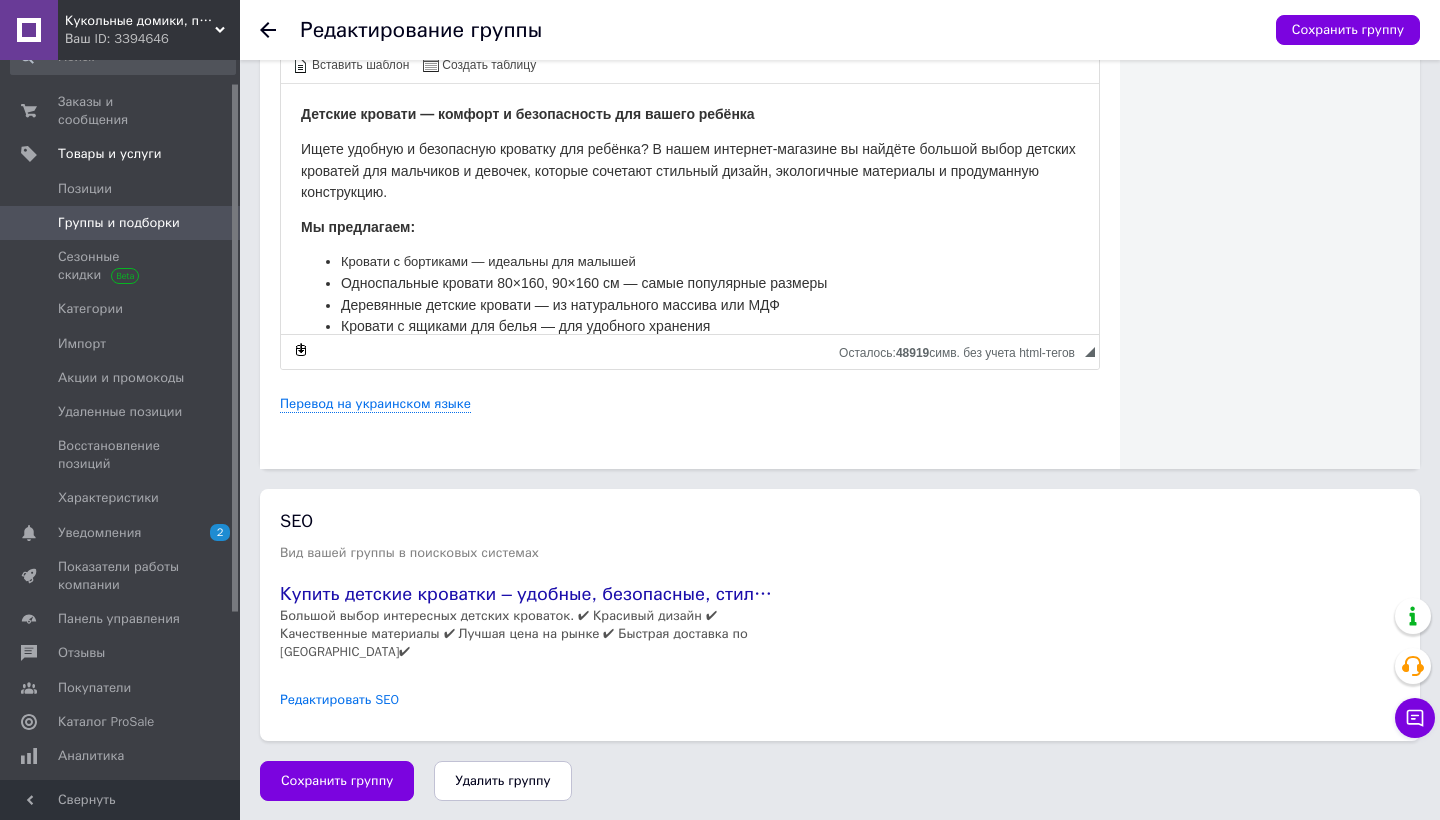 click on "Редактировать SEO" at bounding box center (339, 700) 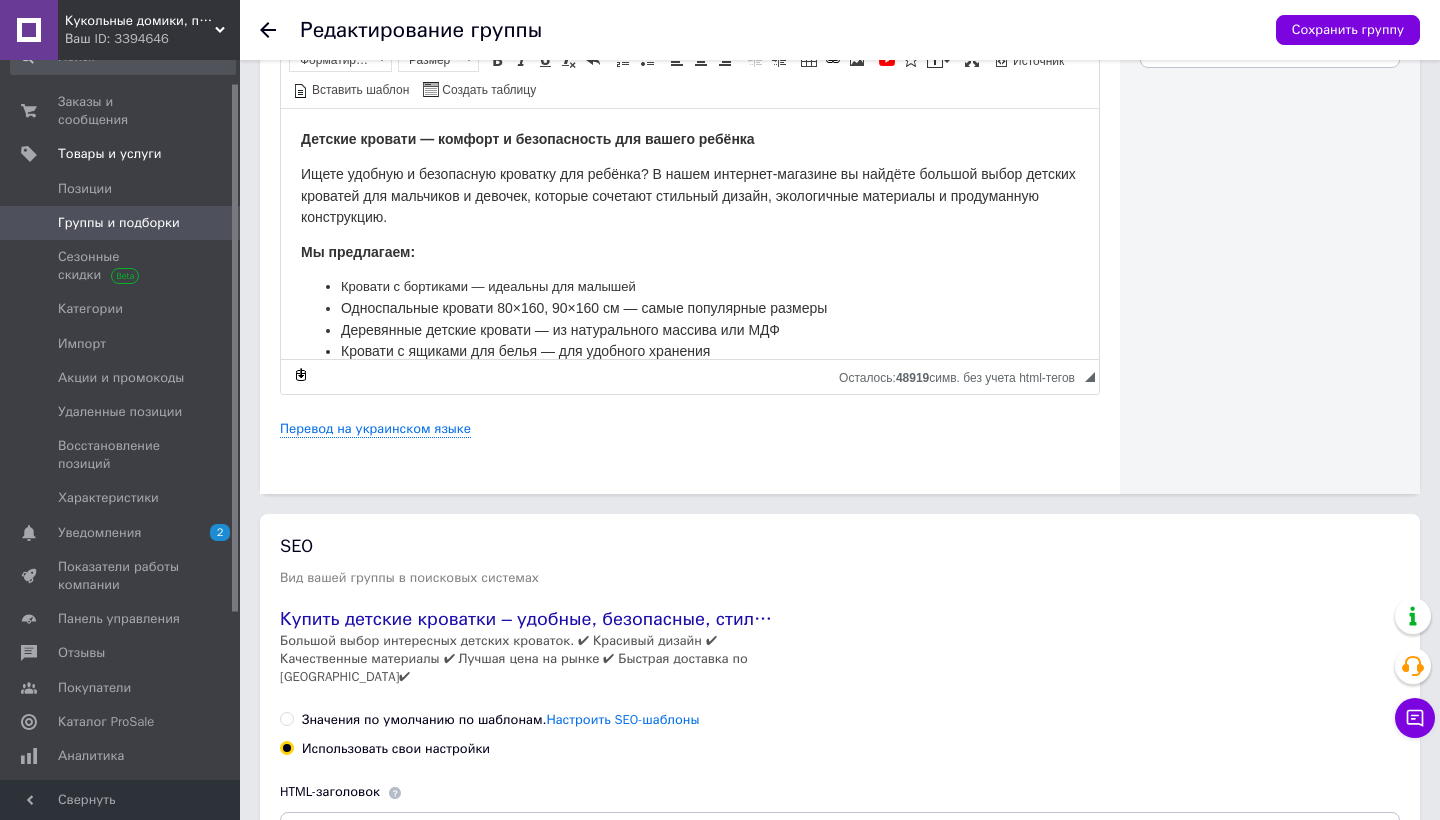 scroll, scrollTop: 700, scrollLeft: 0, axis: vertical 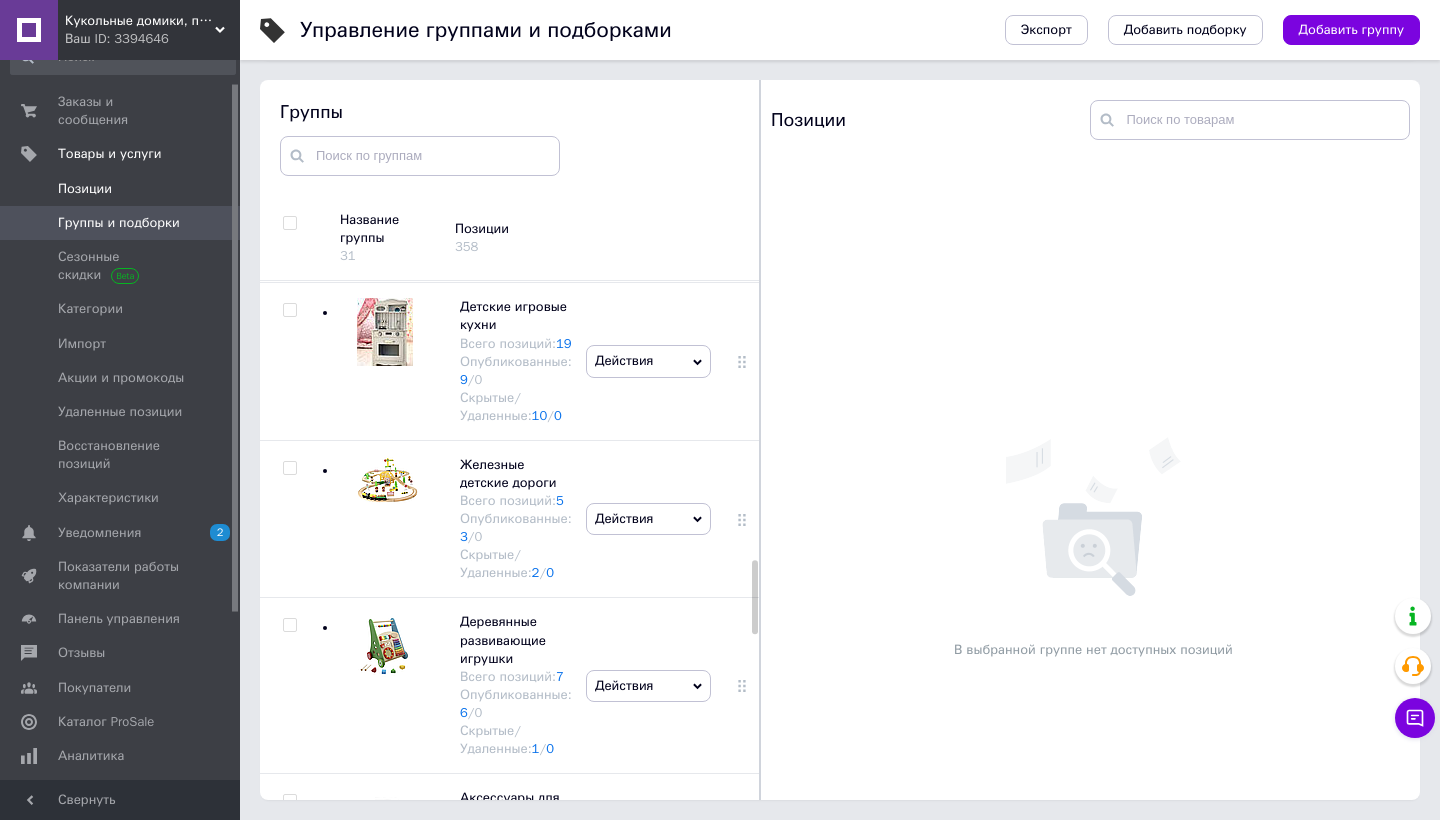 click on "Позиции" at bounding box center [85, 189] 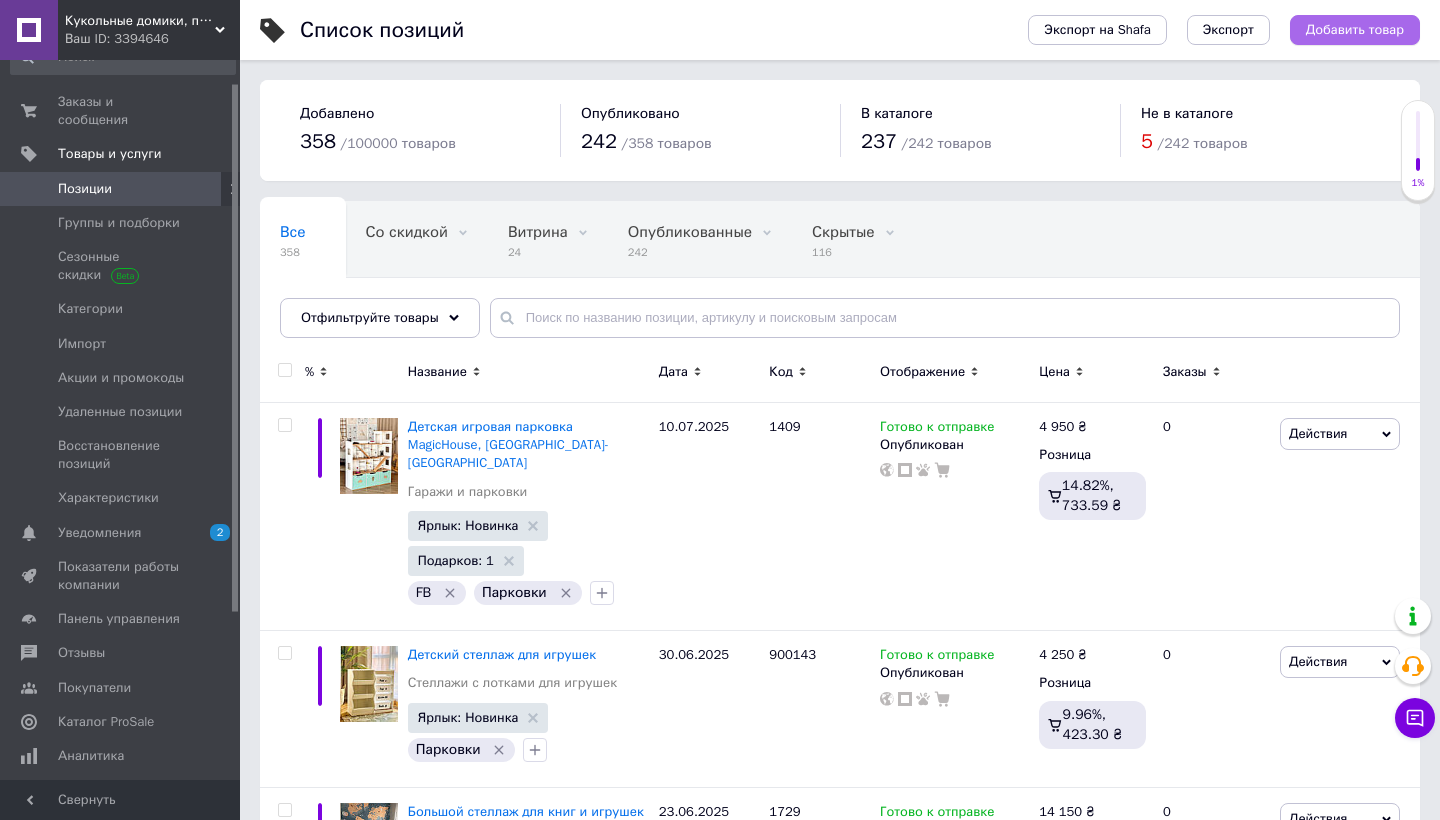 click on "Добавить товар" at bounding box center (1355, 30) 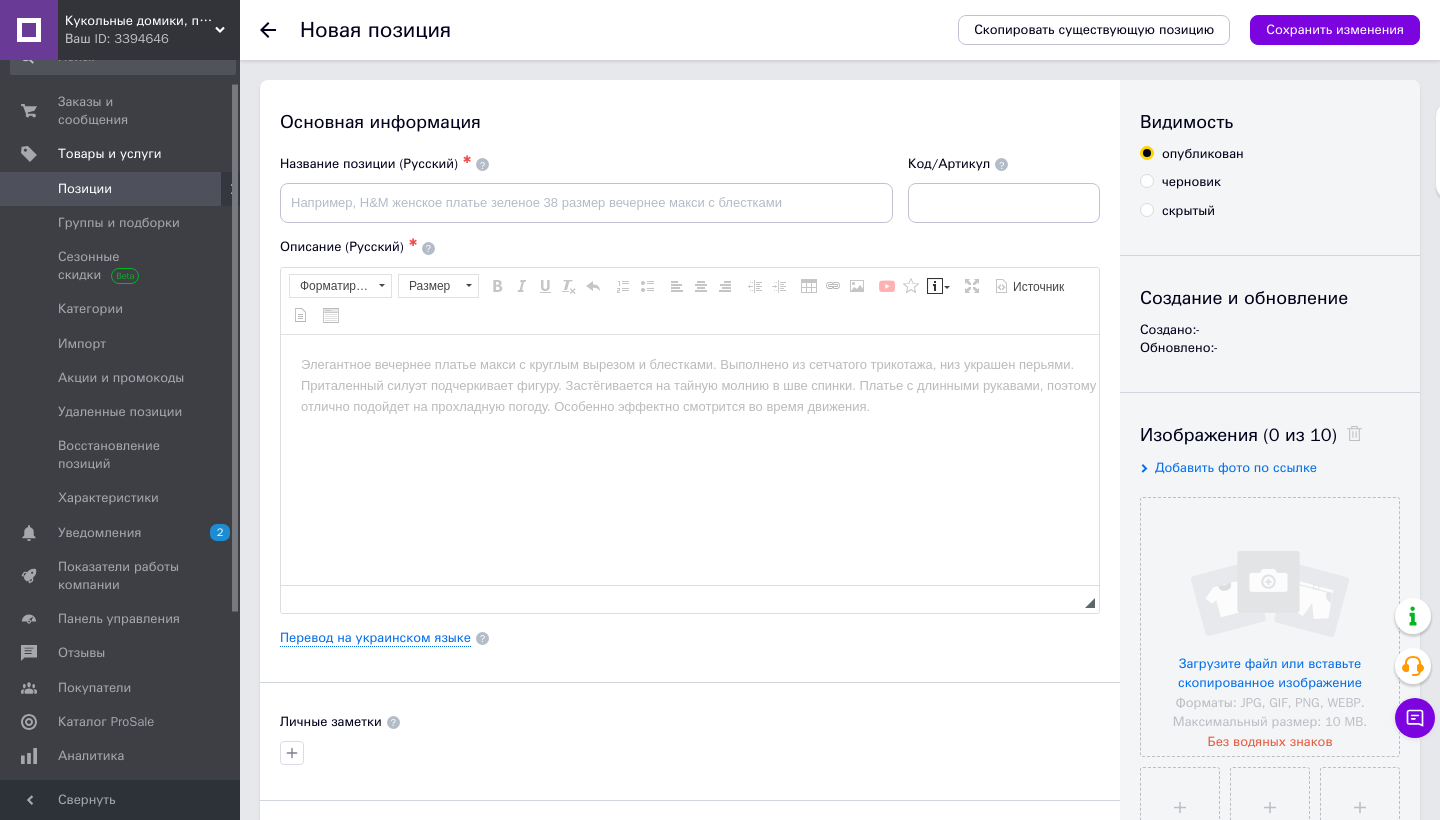 scroll, scrollTop: 0, scrollLeft: 0, axis: both 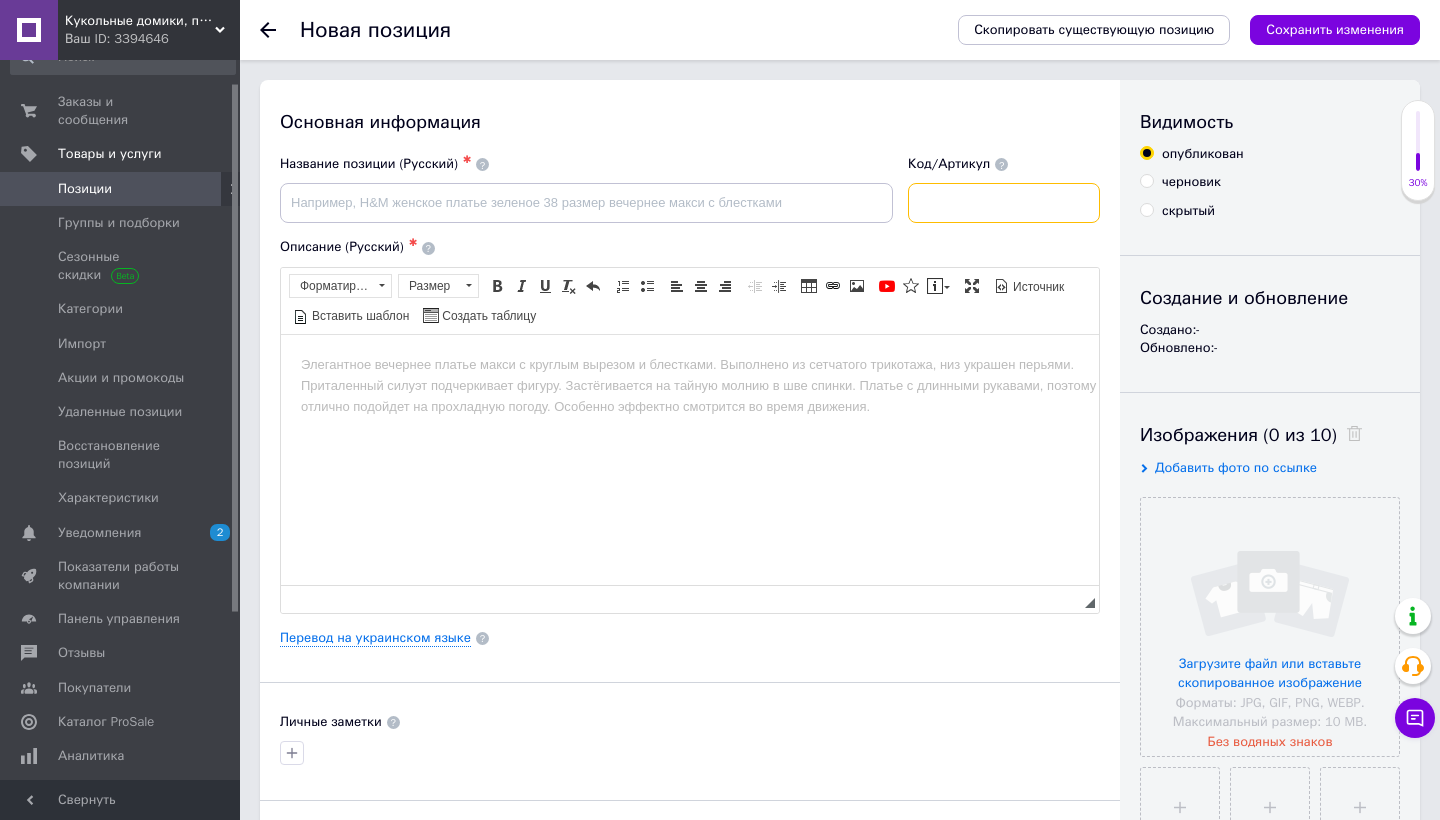 click at bounding box center [1004, 203] 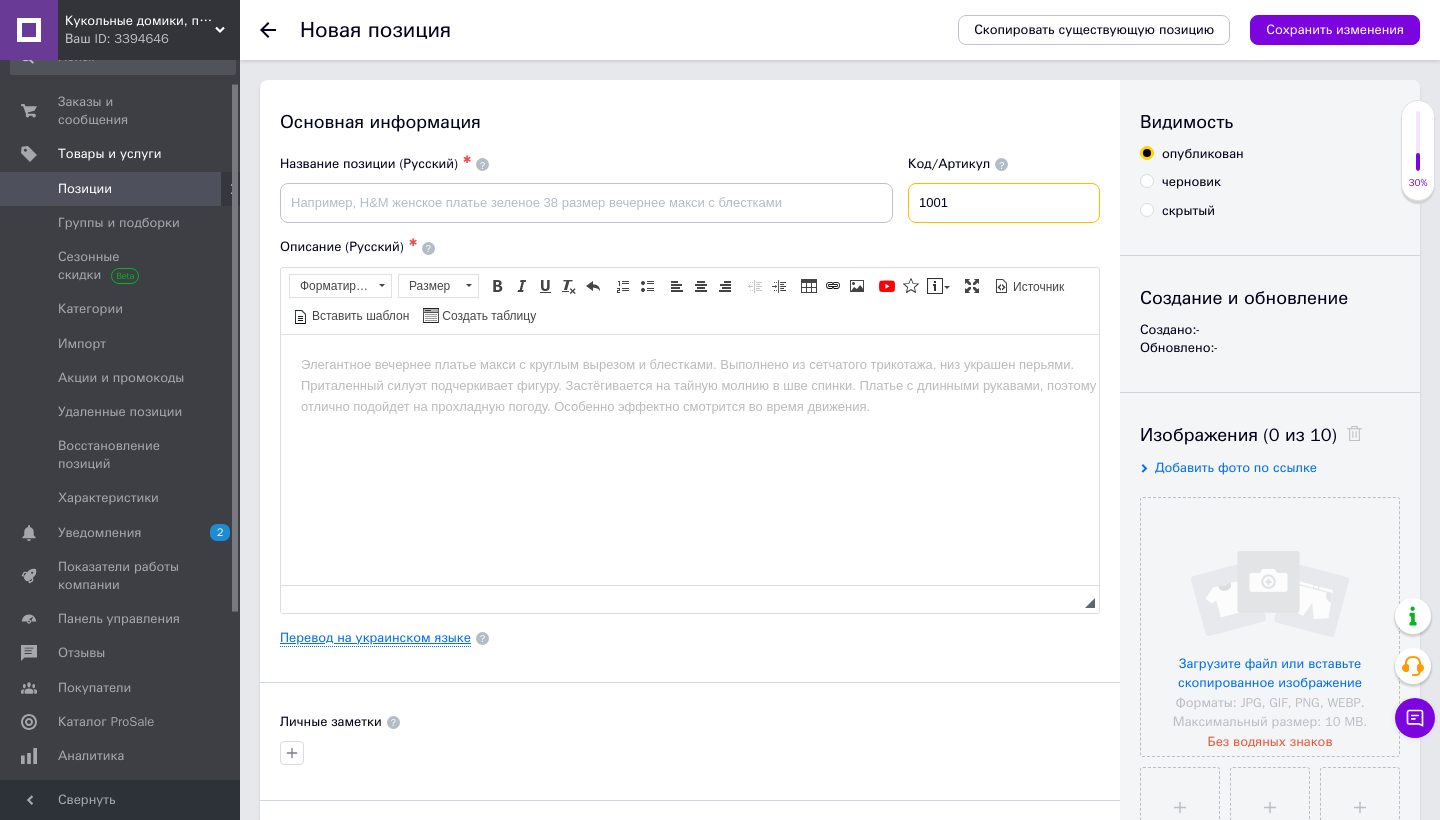 type on "1001" 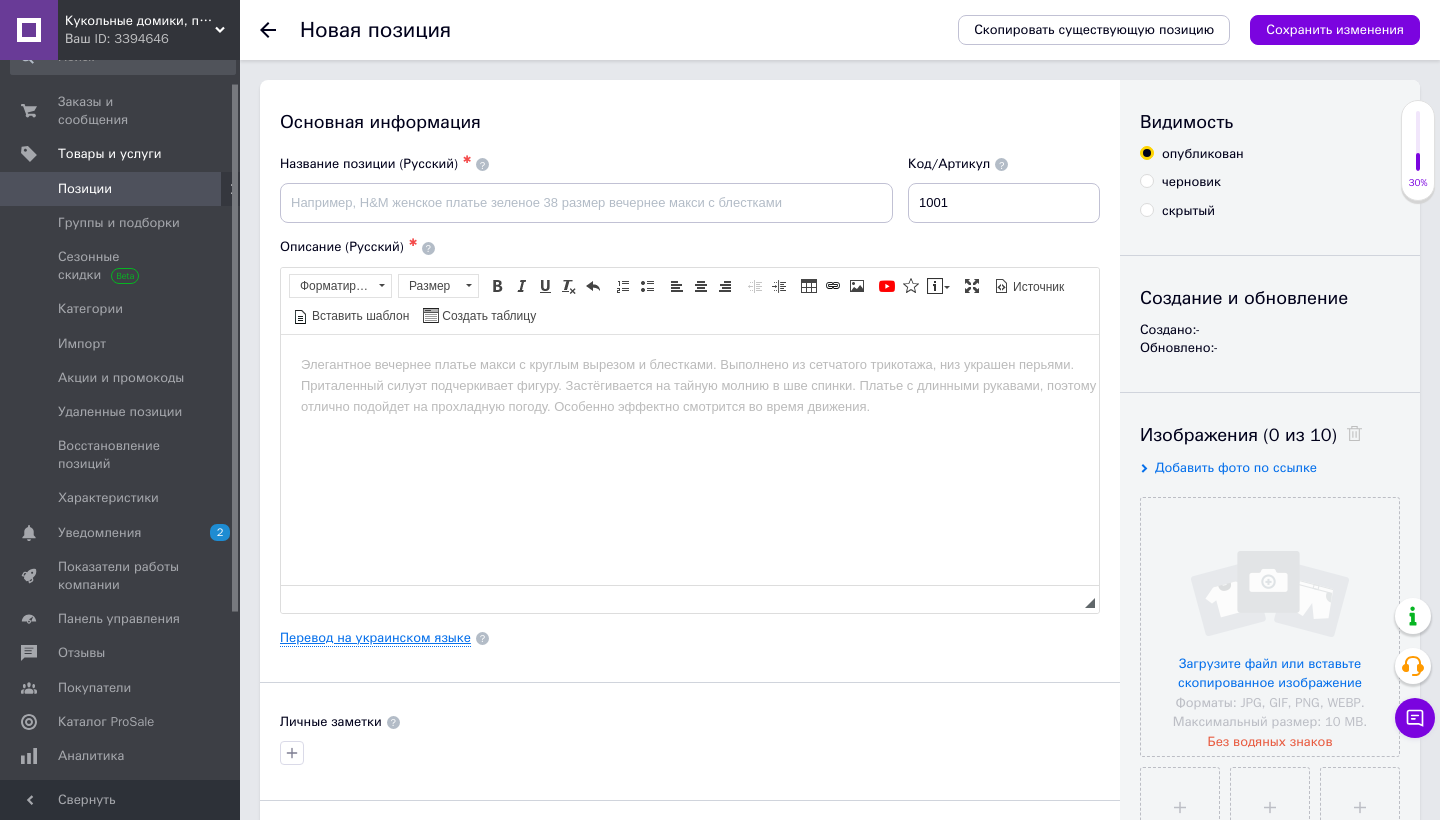 click on "Перевод на украинском языке" at bounding box center (375, 638) 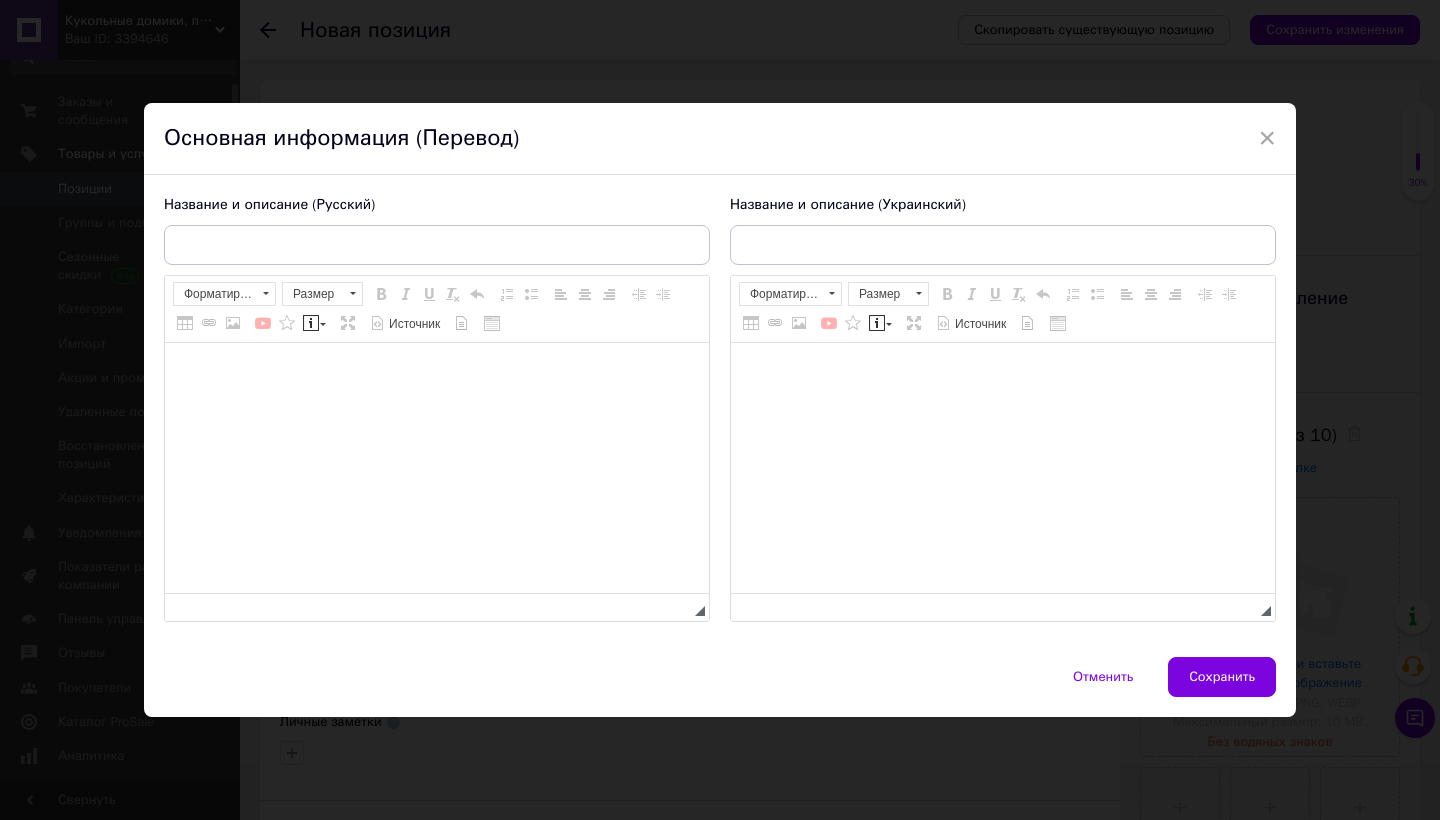 scroll, scrollTop: 0, scrollLeft: 0, axis: both 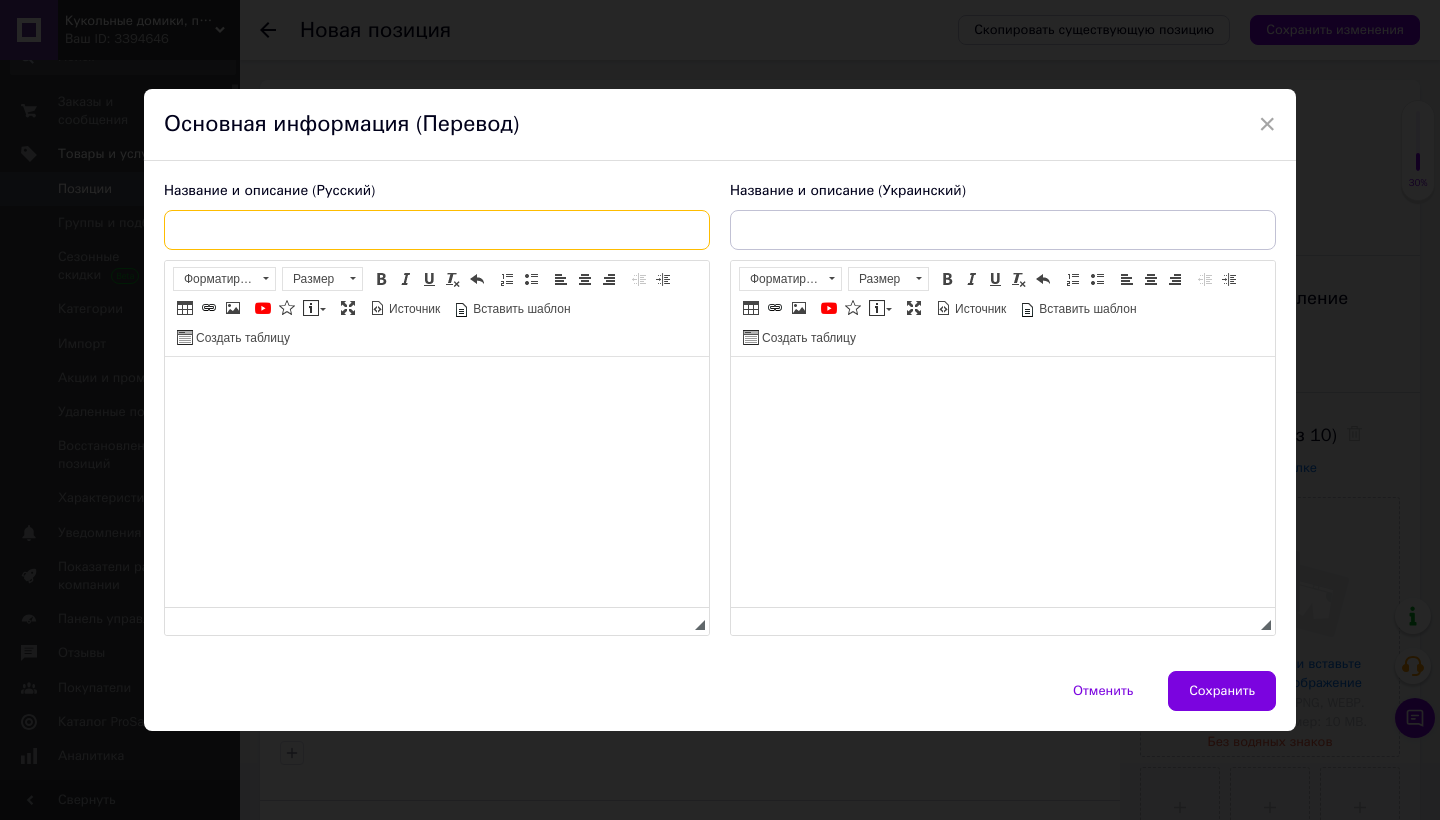 click at bounding box center [437, 230] 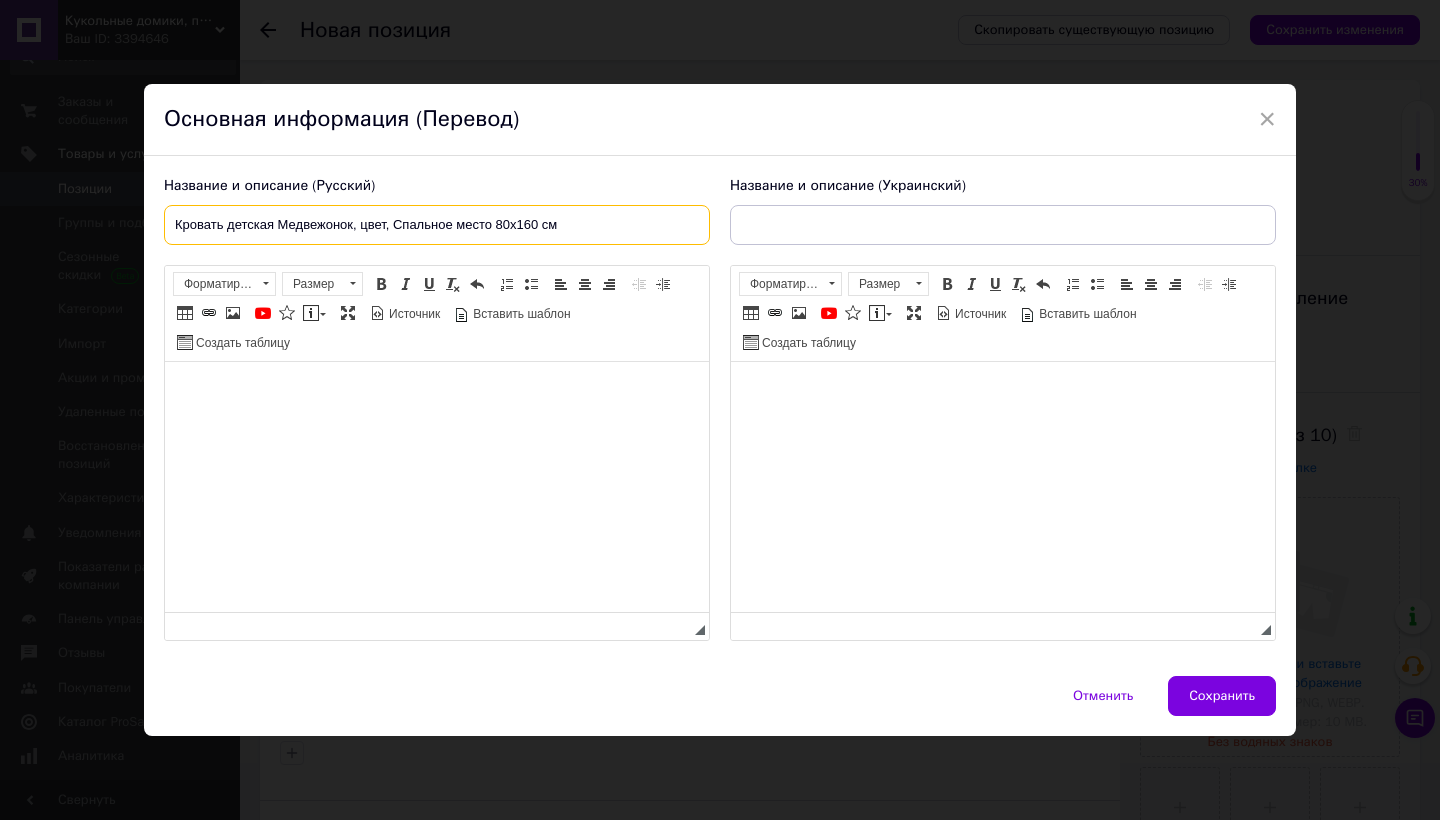 type on "Кровать детская Медвежонок, цвет, Спальное место 80х160 см" 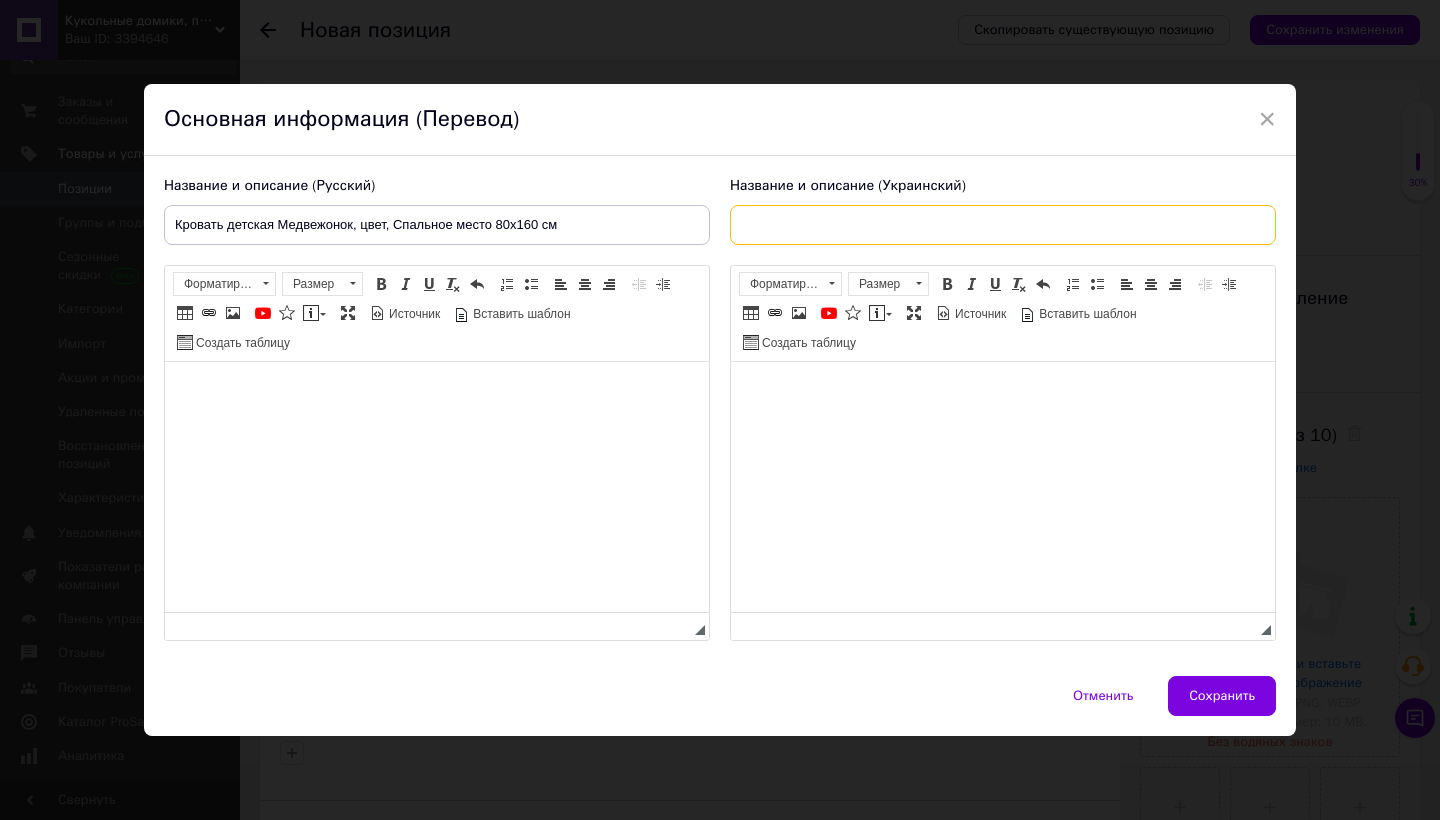 click at bounding box center (1003, 225) 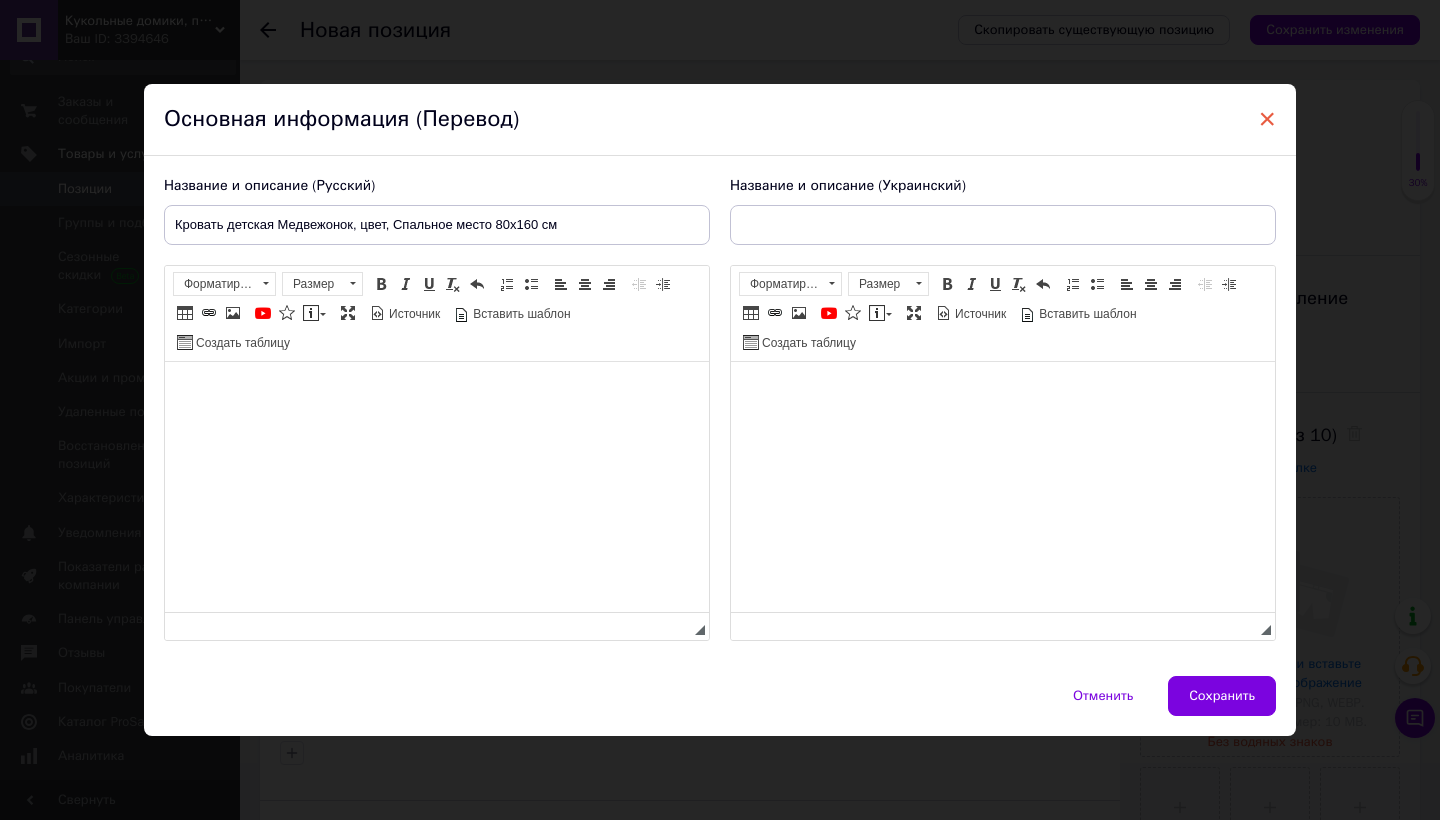 click on "×" at bounding box center (1267, 119) 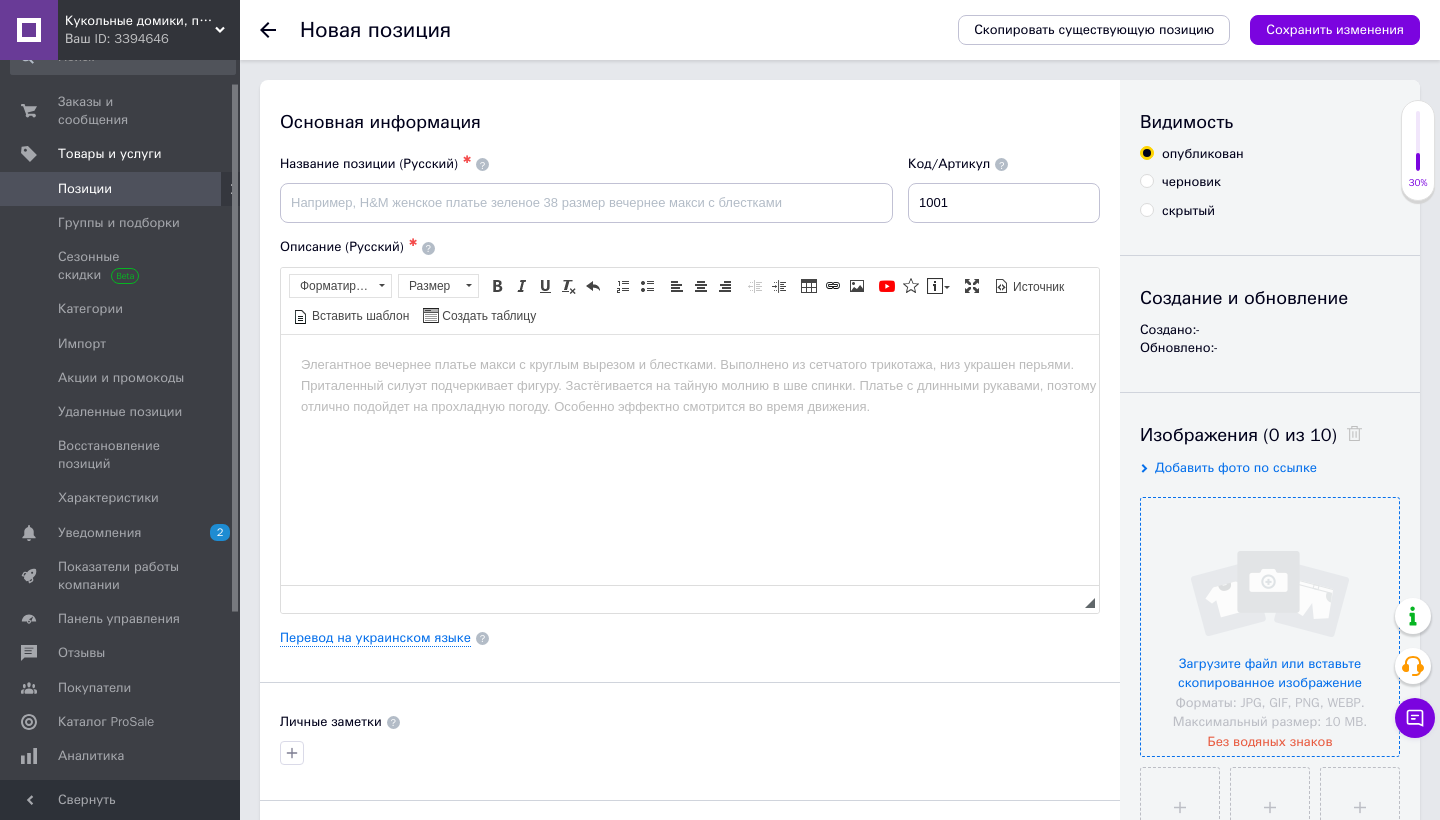 click at bounding box center [1270, 627] 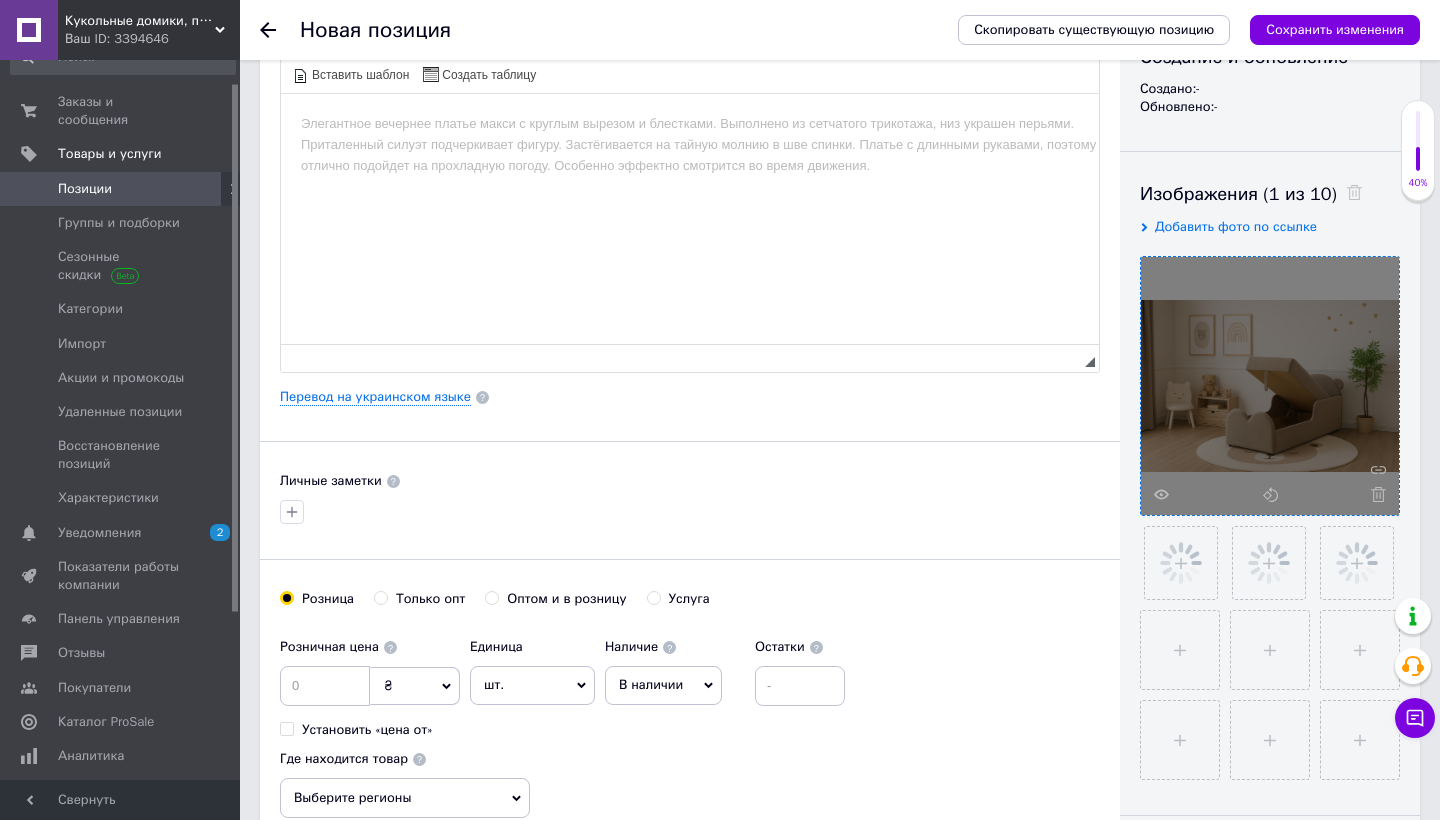 scroll, scrollTop: 247, scrollLeft: 0, axis: vertical 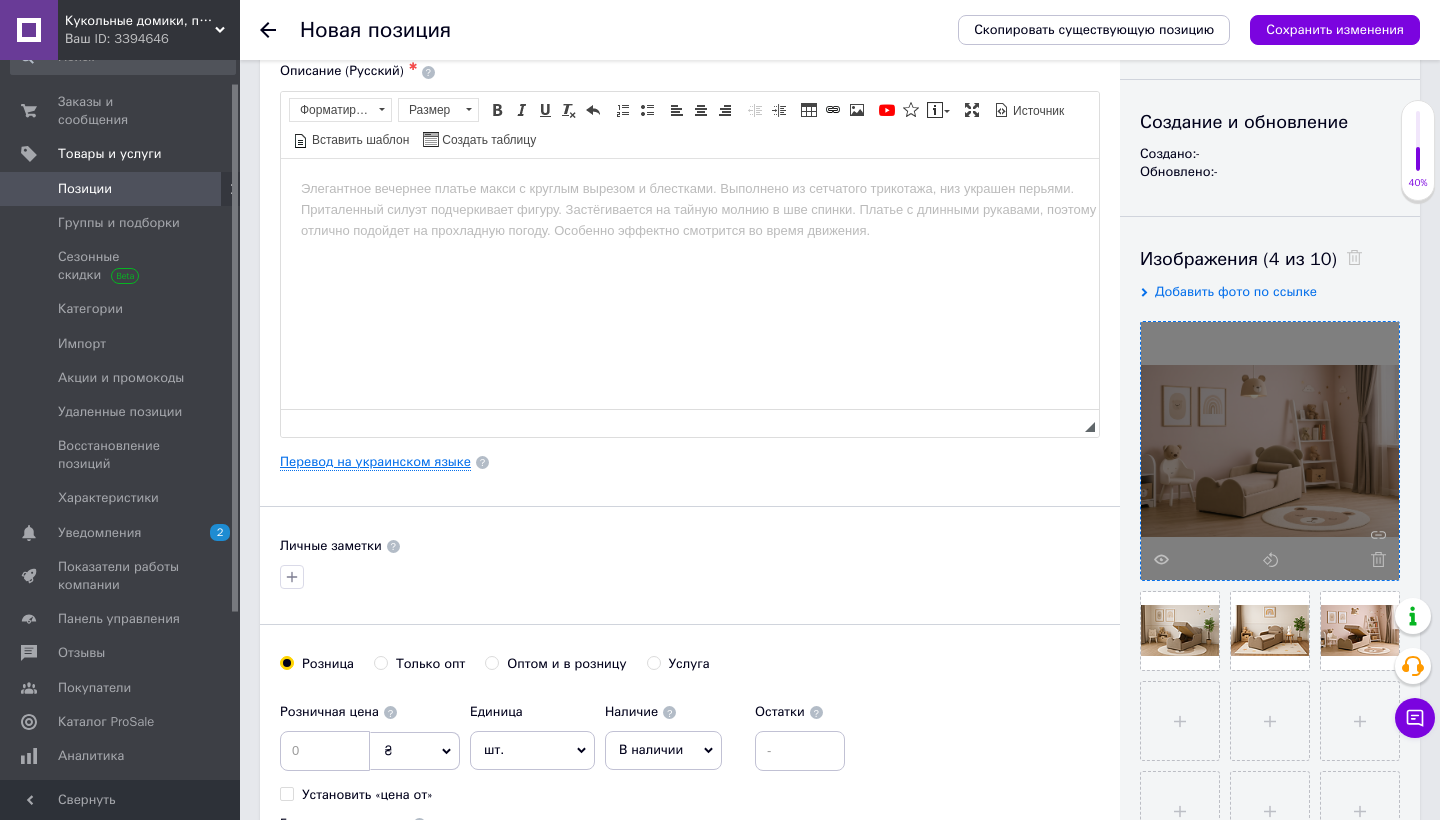 click on "Перевод на украинском языке" at bounding box center [375, 462] 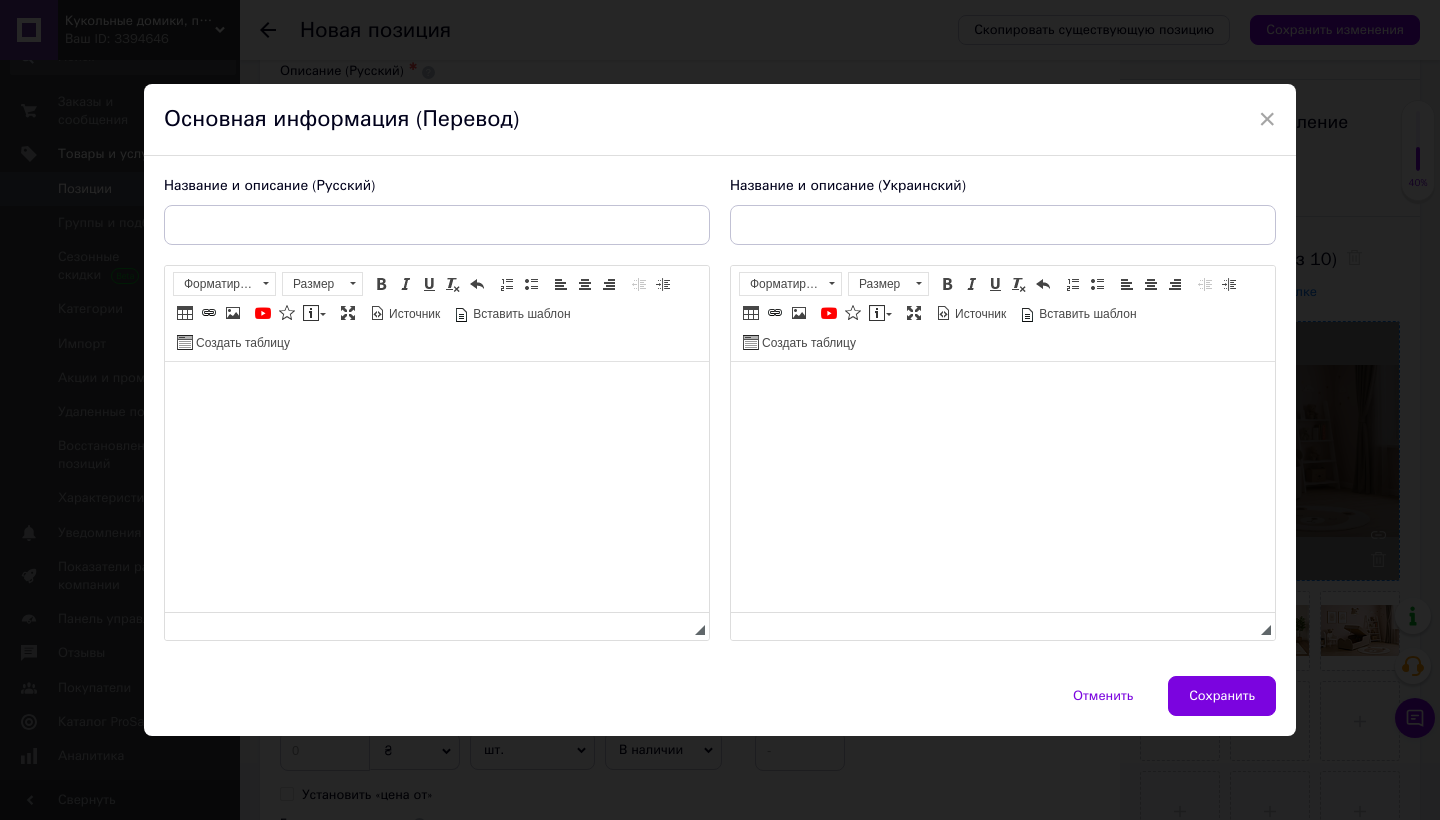scroll, scrollTop: 0, scrollLeft: 0, axis: both 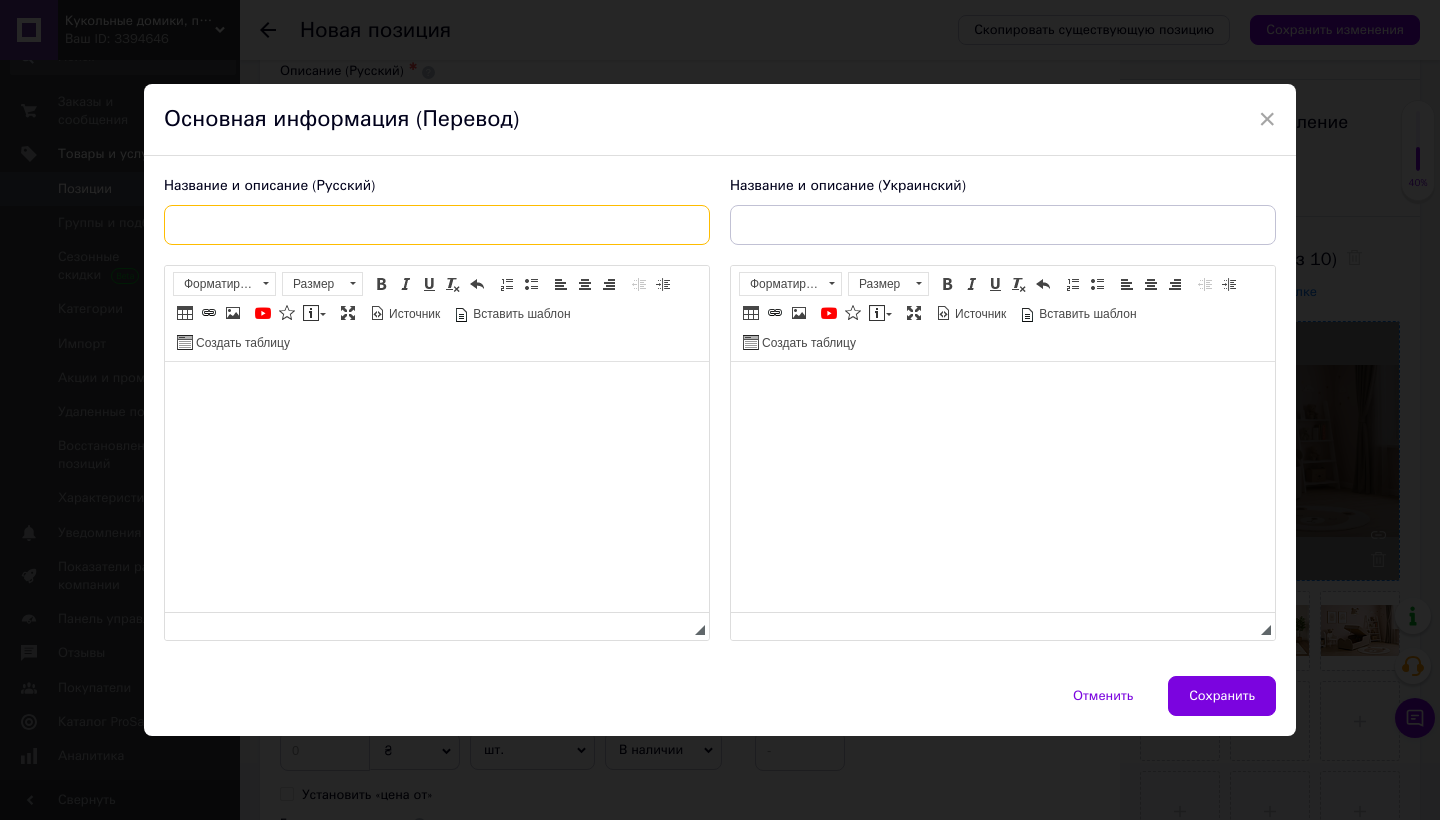 click at bounding box center (437, 225) 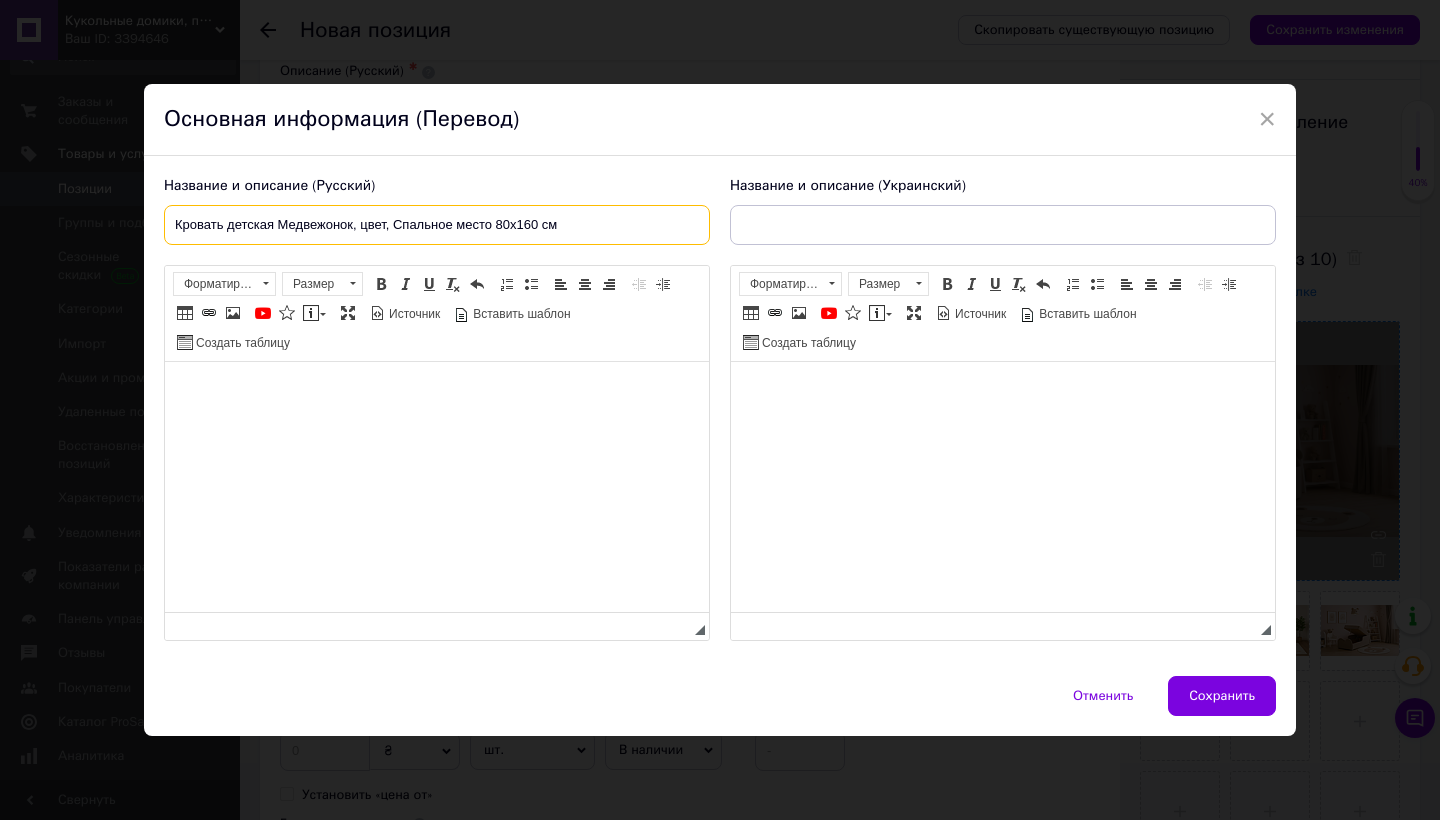 type on "Кровать детская Медвежонок, цвет, Спальное место 80х160 см" 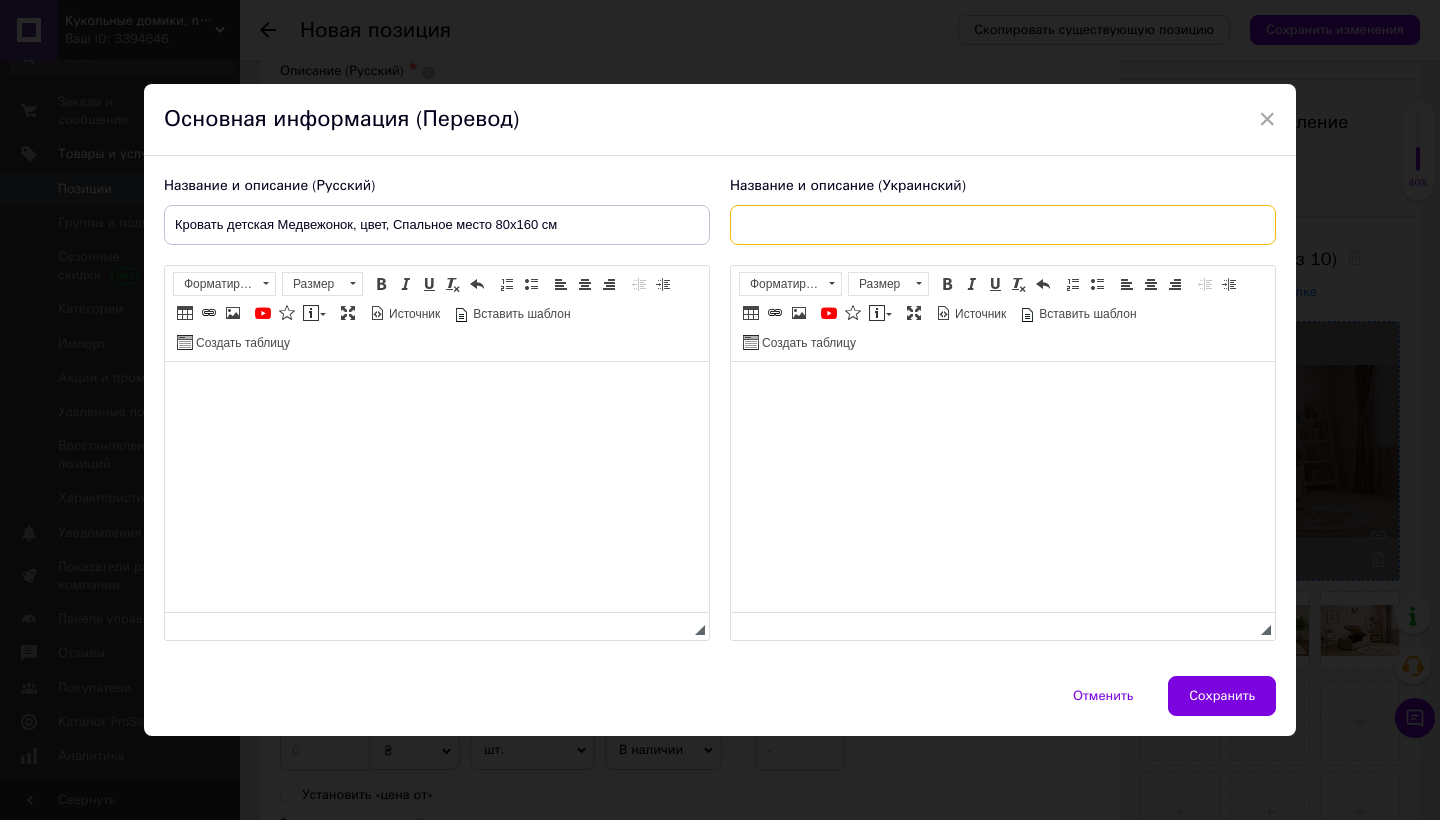 click at bounding box center (1003, 225) 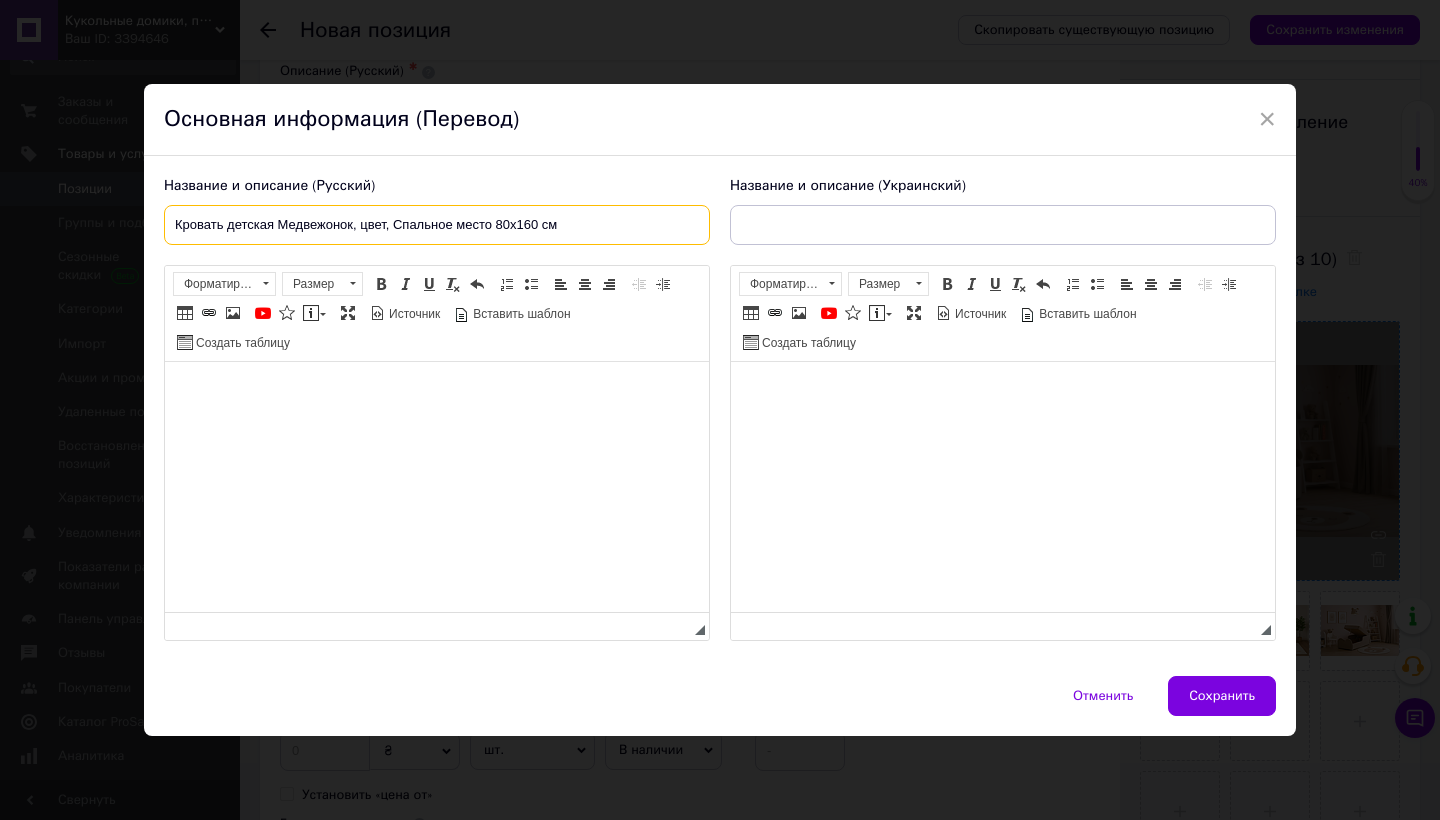 drag, startPoint x: 577, startPoint y: 221, endPoint x: 172, endPoint y: 231, distance: 405.12344 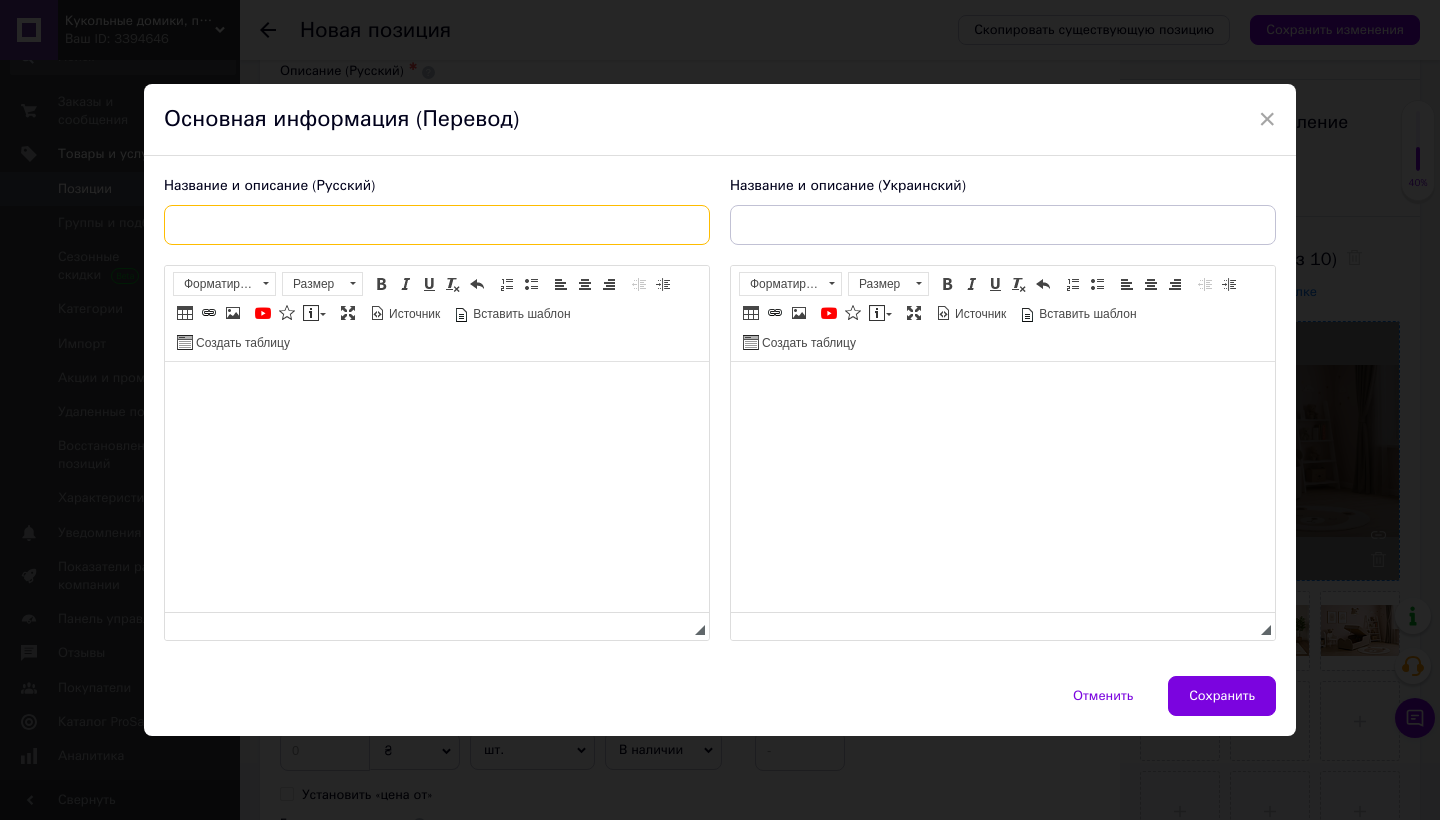 paste on "Кровать детская "Медвежонок", 80×160 см, цвет на выбор" 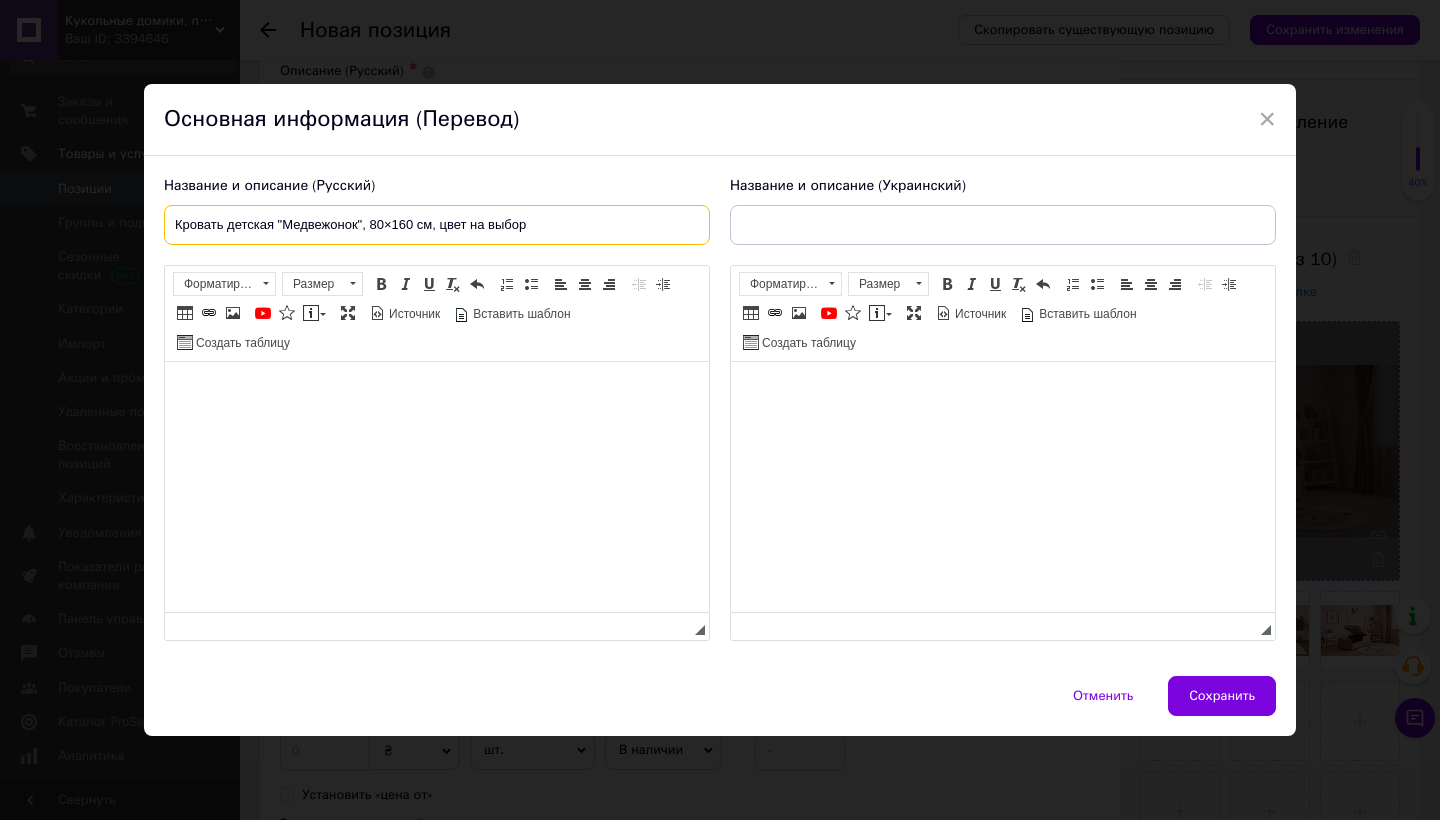 type on "Кровать детская "Медвежонок", 80×160 см, цвет на выбор" 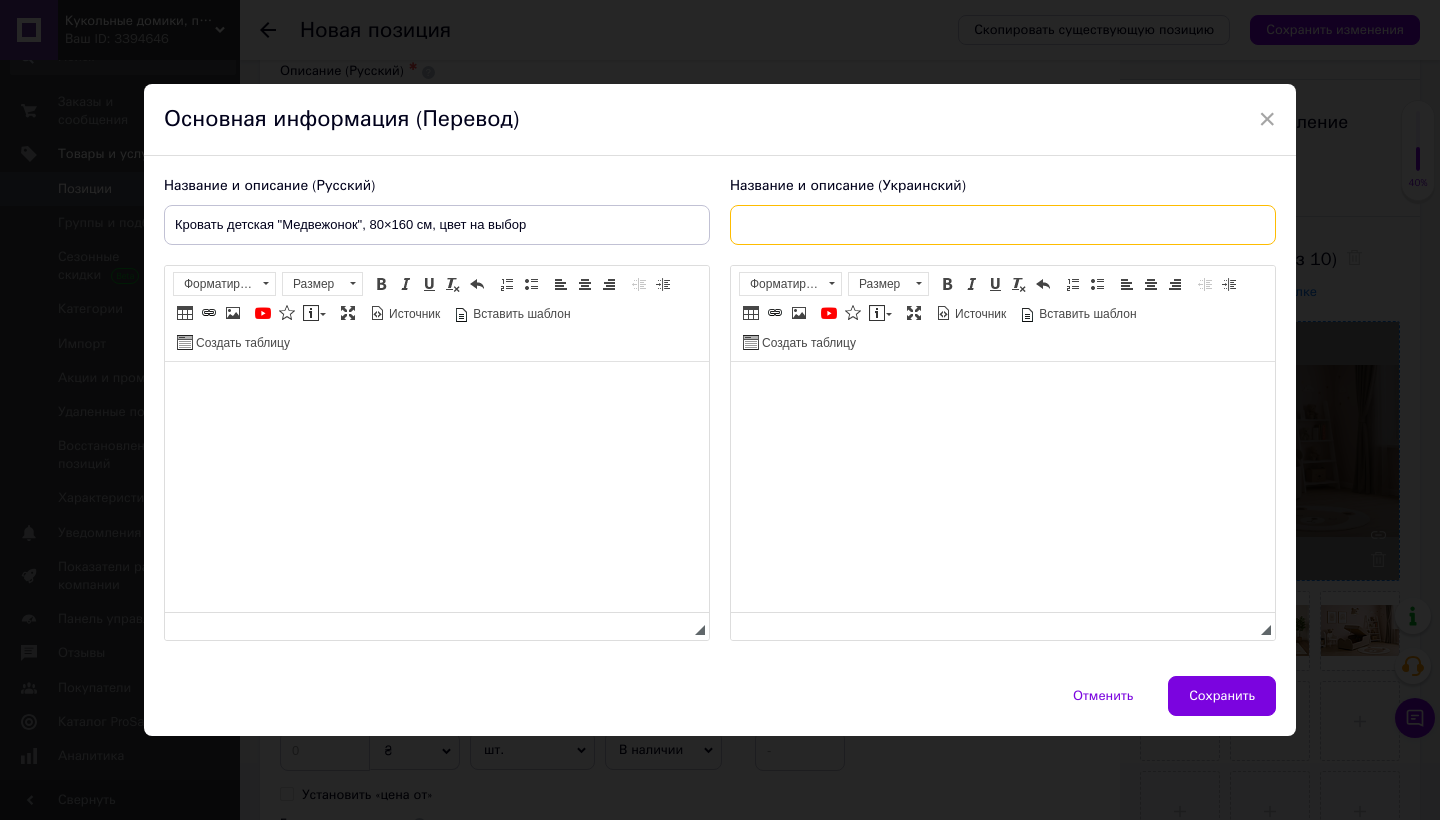 click at bounding box center (1003, 225) 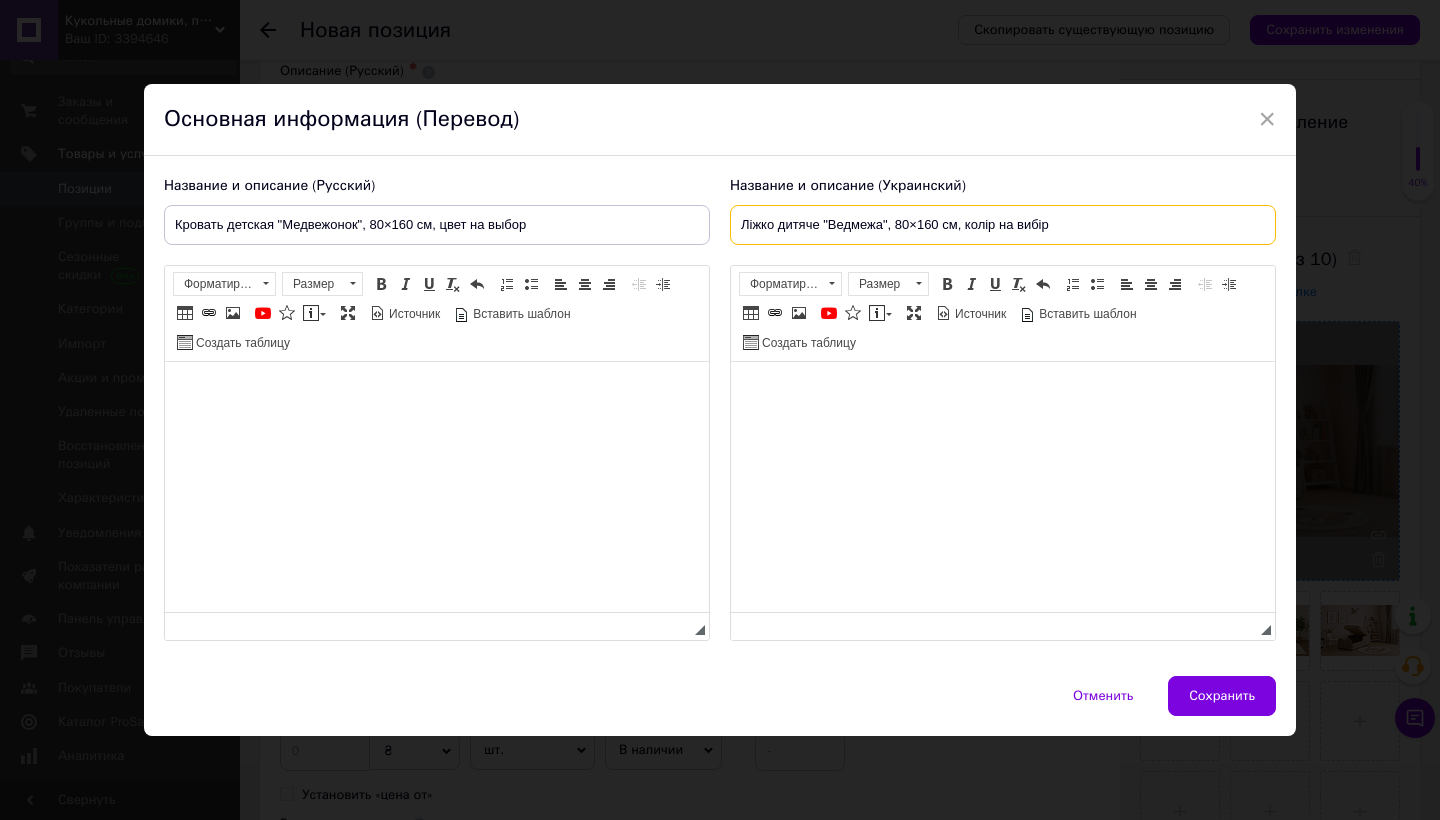 type on "Ліжко дитяче "Ведмежа", 80×160 см, колір на вибір" 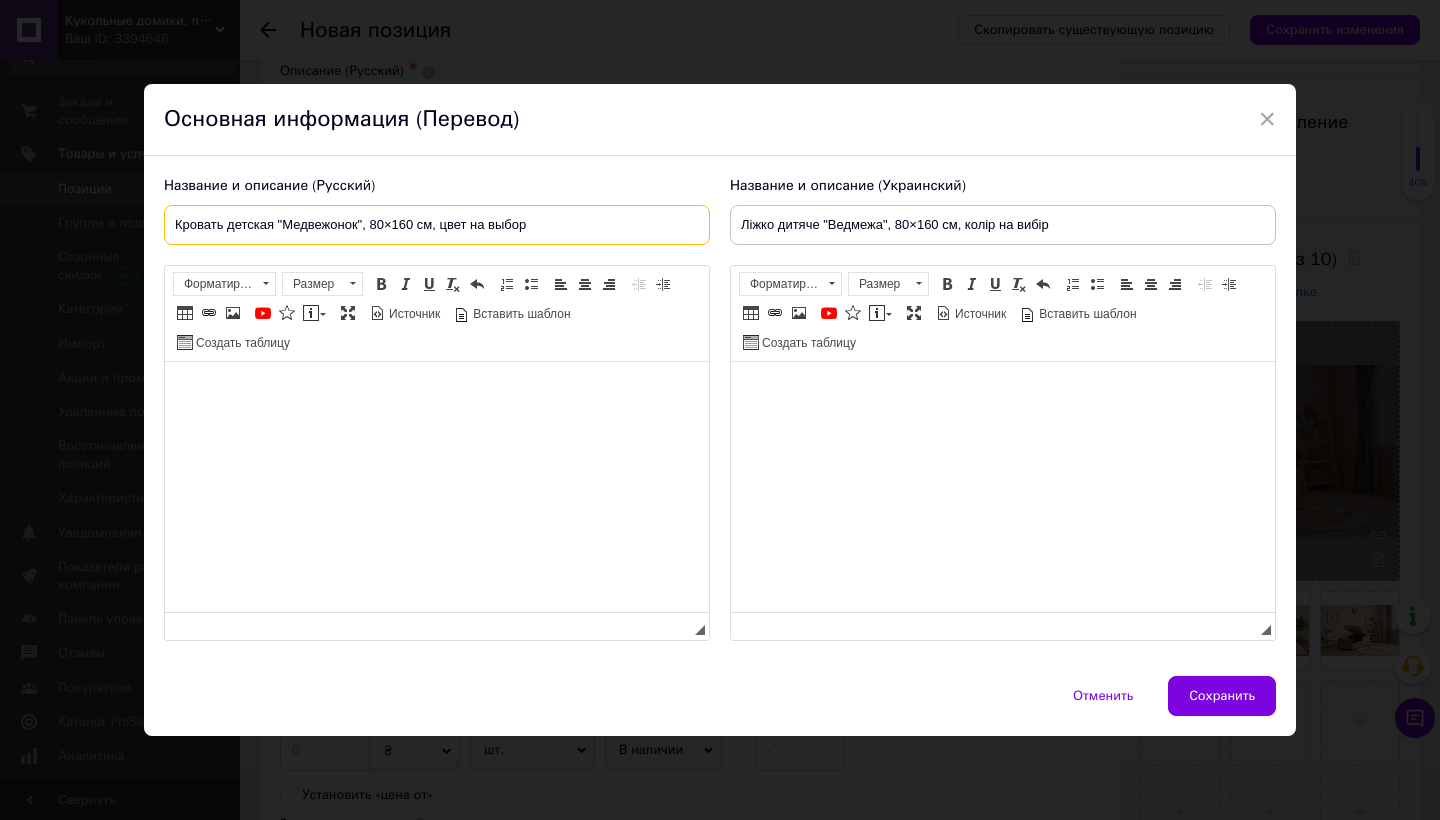 click on "Кровать детская "Медвежонок", 80×160 см, цвет на выбор" at bounding box center (437, 225) 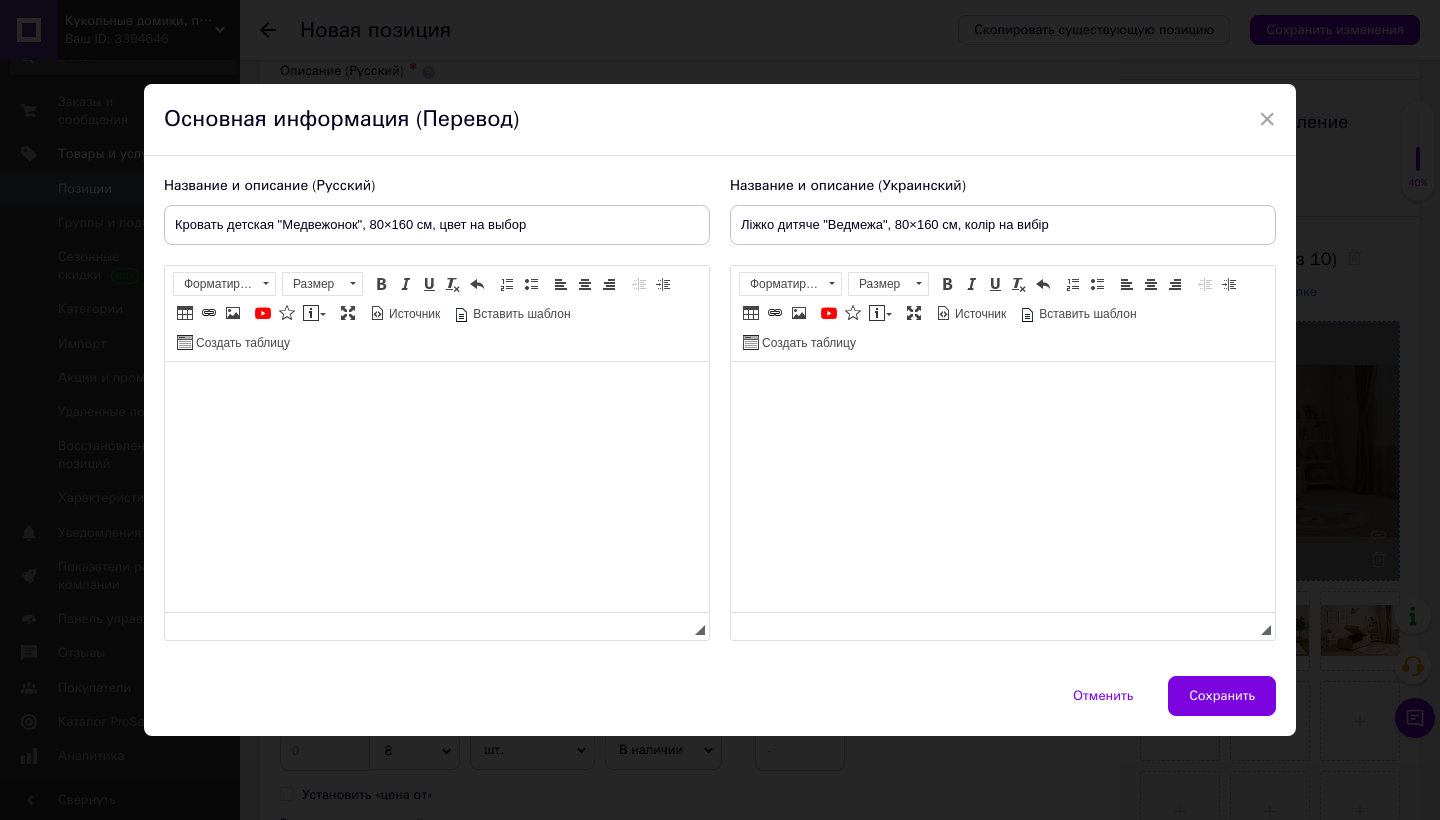 click at bounding box center (437, 392) 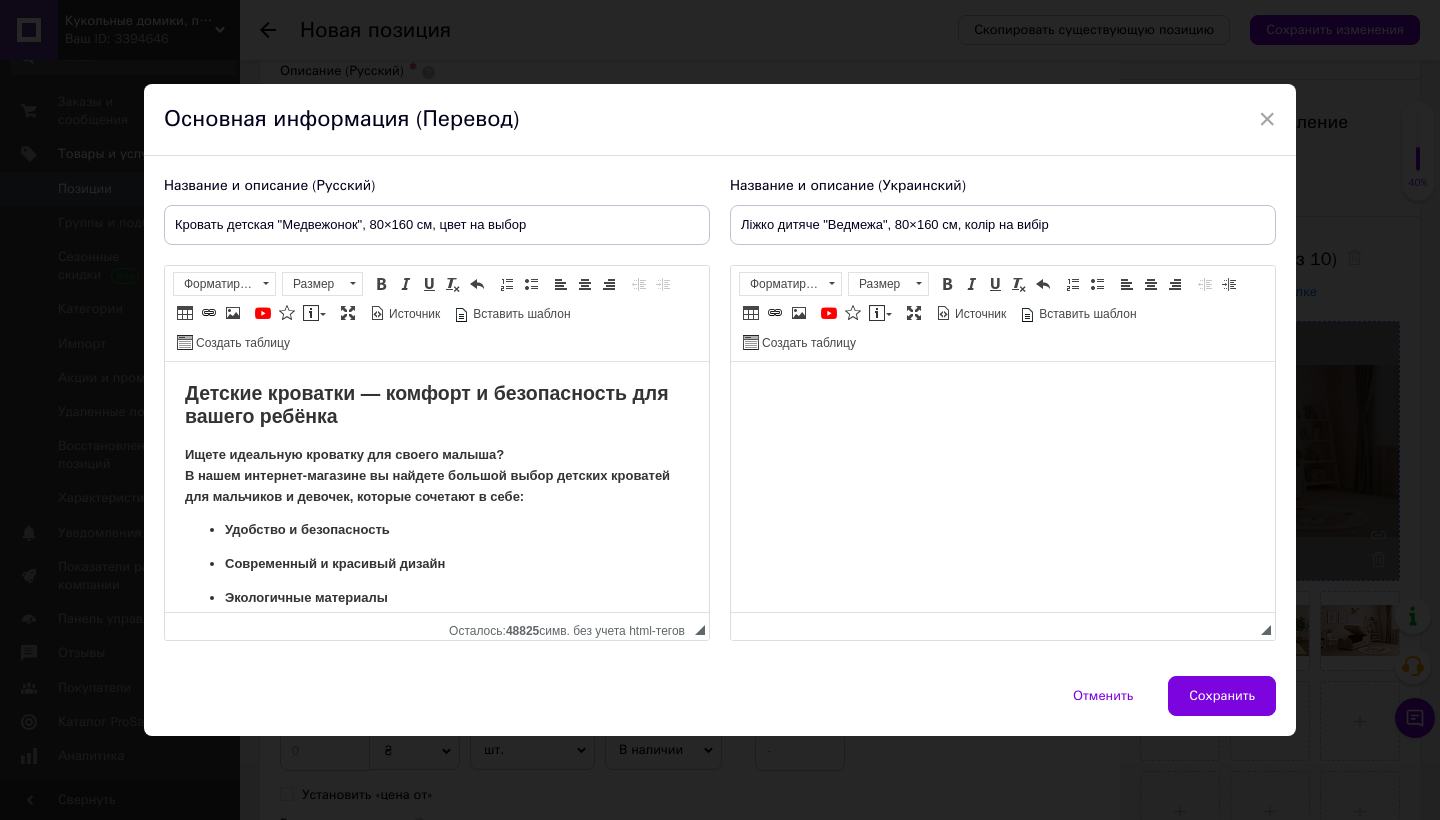scroll, scrollTop: 0, scrollLeft: 0, axis: both 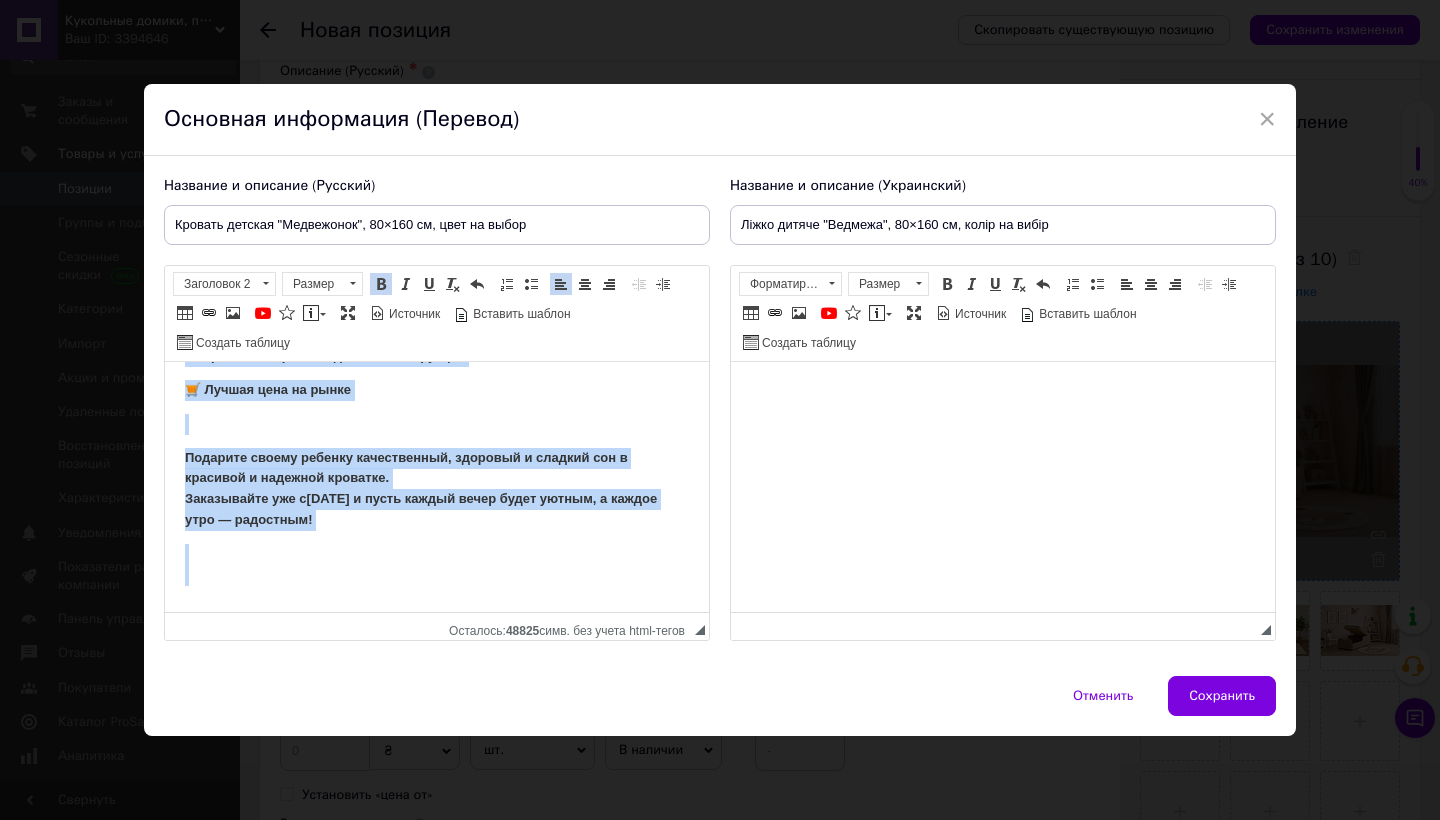 drag, startPoint x: 184, startPoint y: 384, endPoint x: 443, endPoint y: 715, distance: 420.288 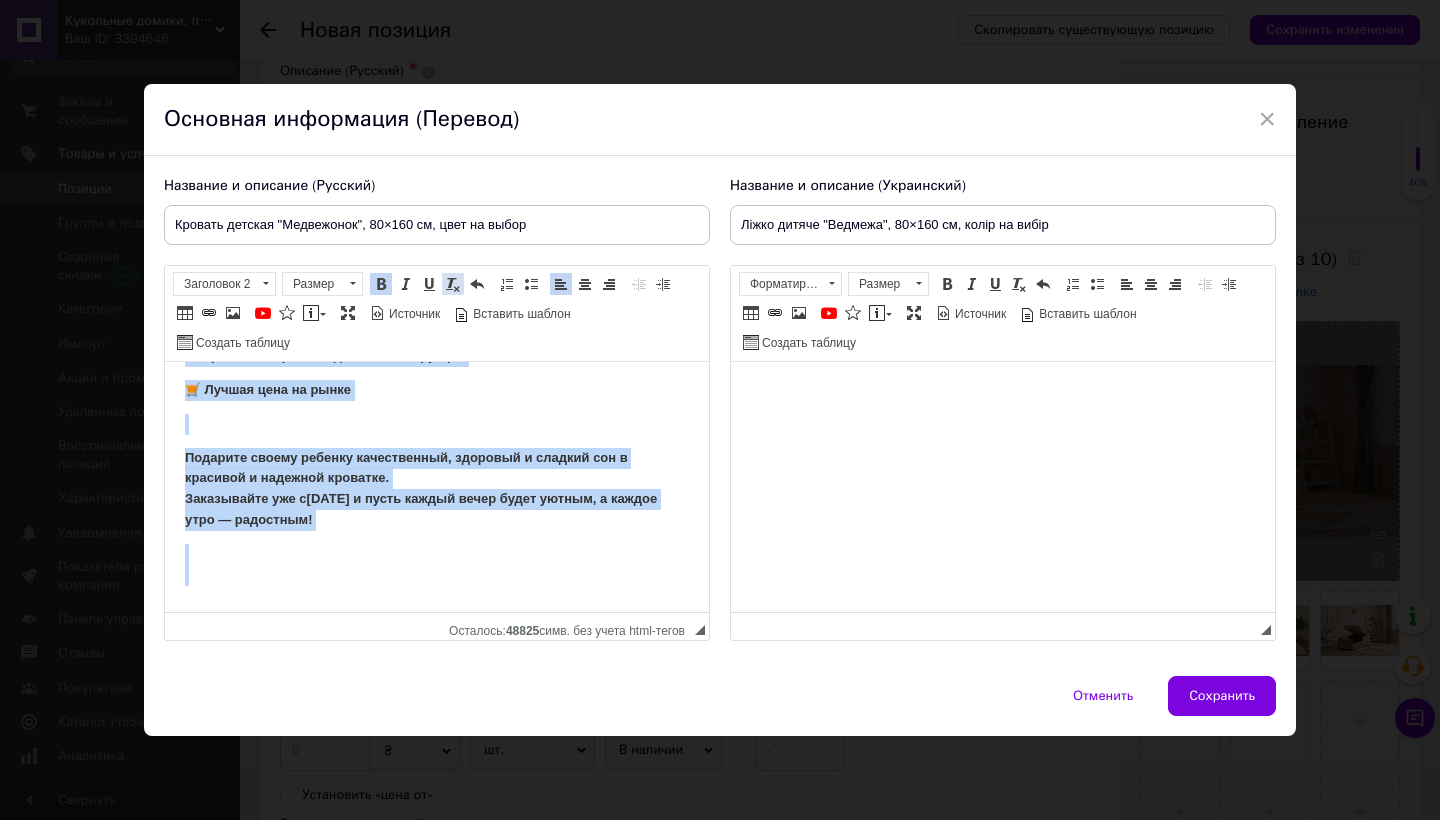 click at bounding box center (453, 284) 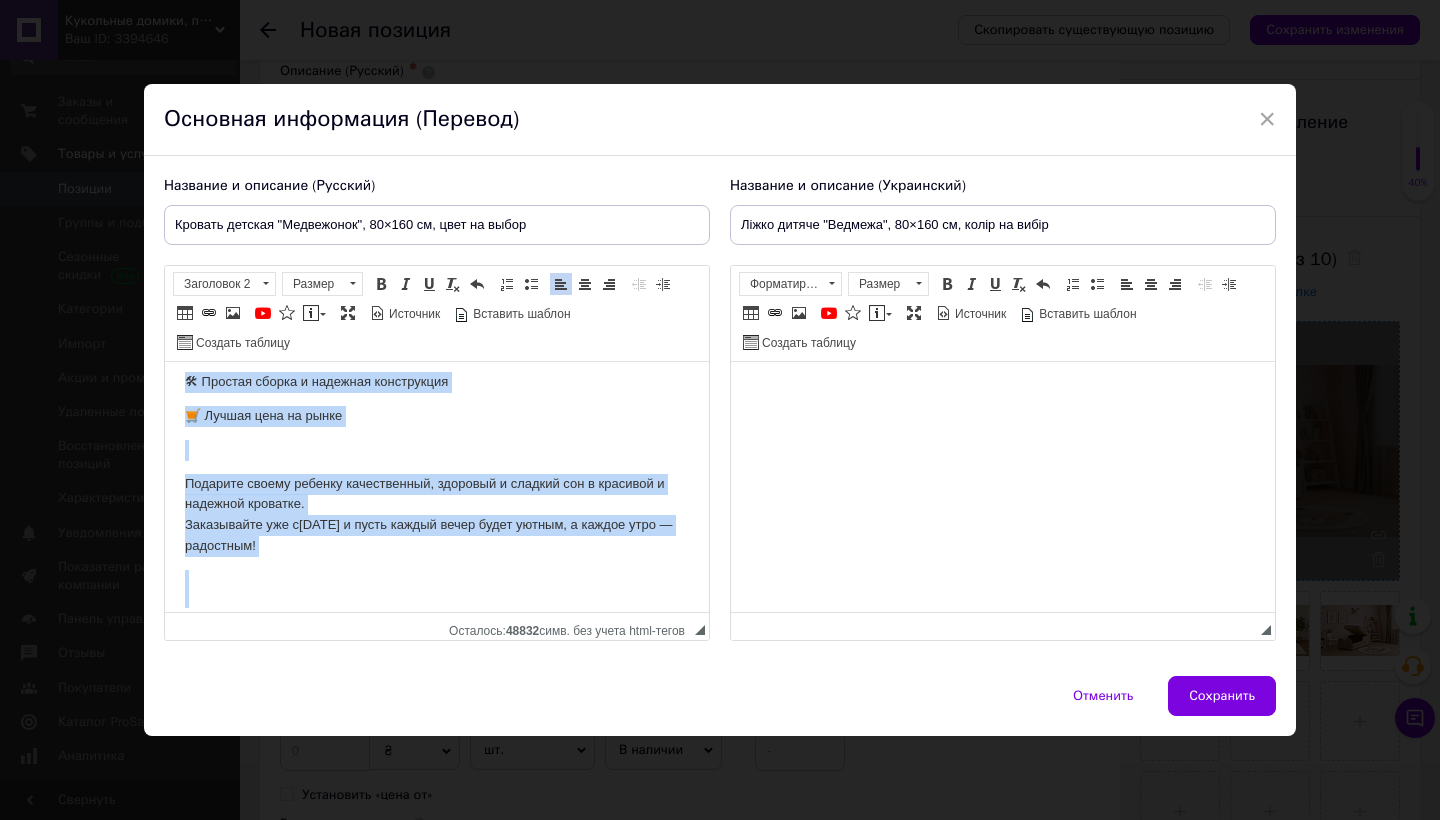 scroll, scrollTop: 763, scrollLeft: 0, axis: vertical 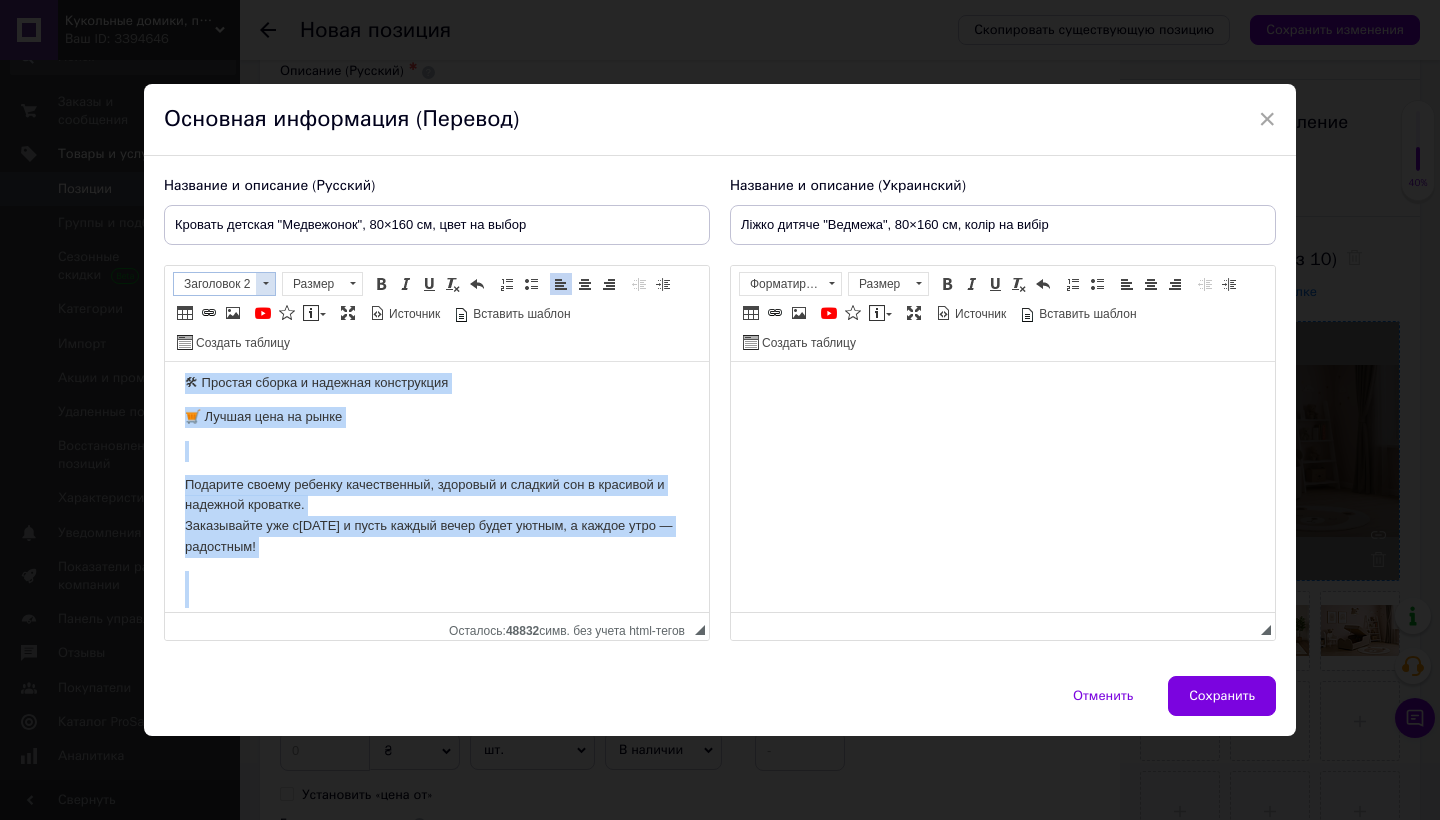 click at bounding box center (265, 284) 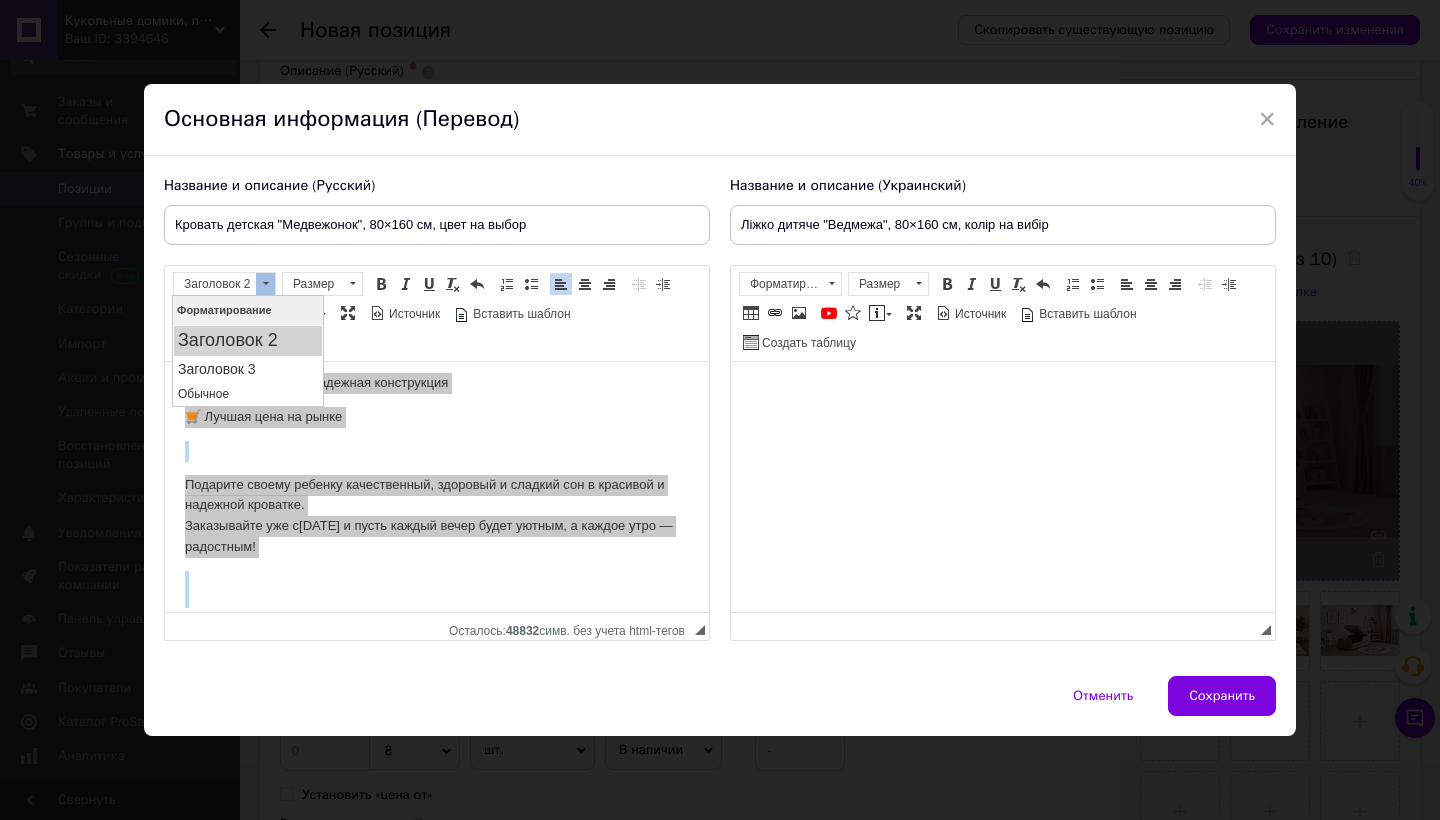 scroll, scrollTop: 0, scrollLeft: 0, axis: both 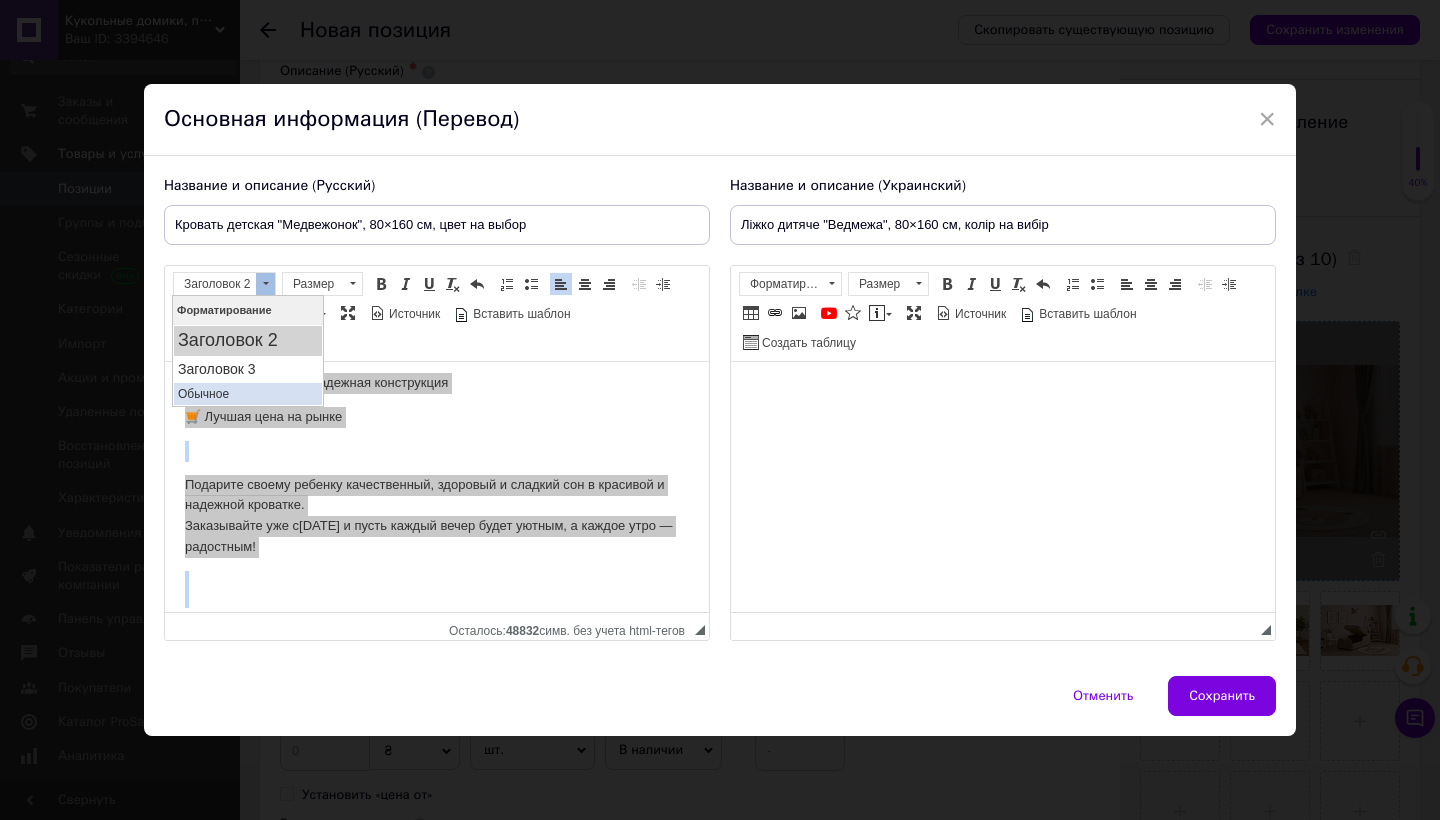 click on "Обычное" at bounding box center (248, 393) 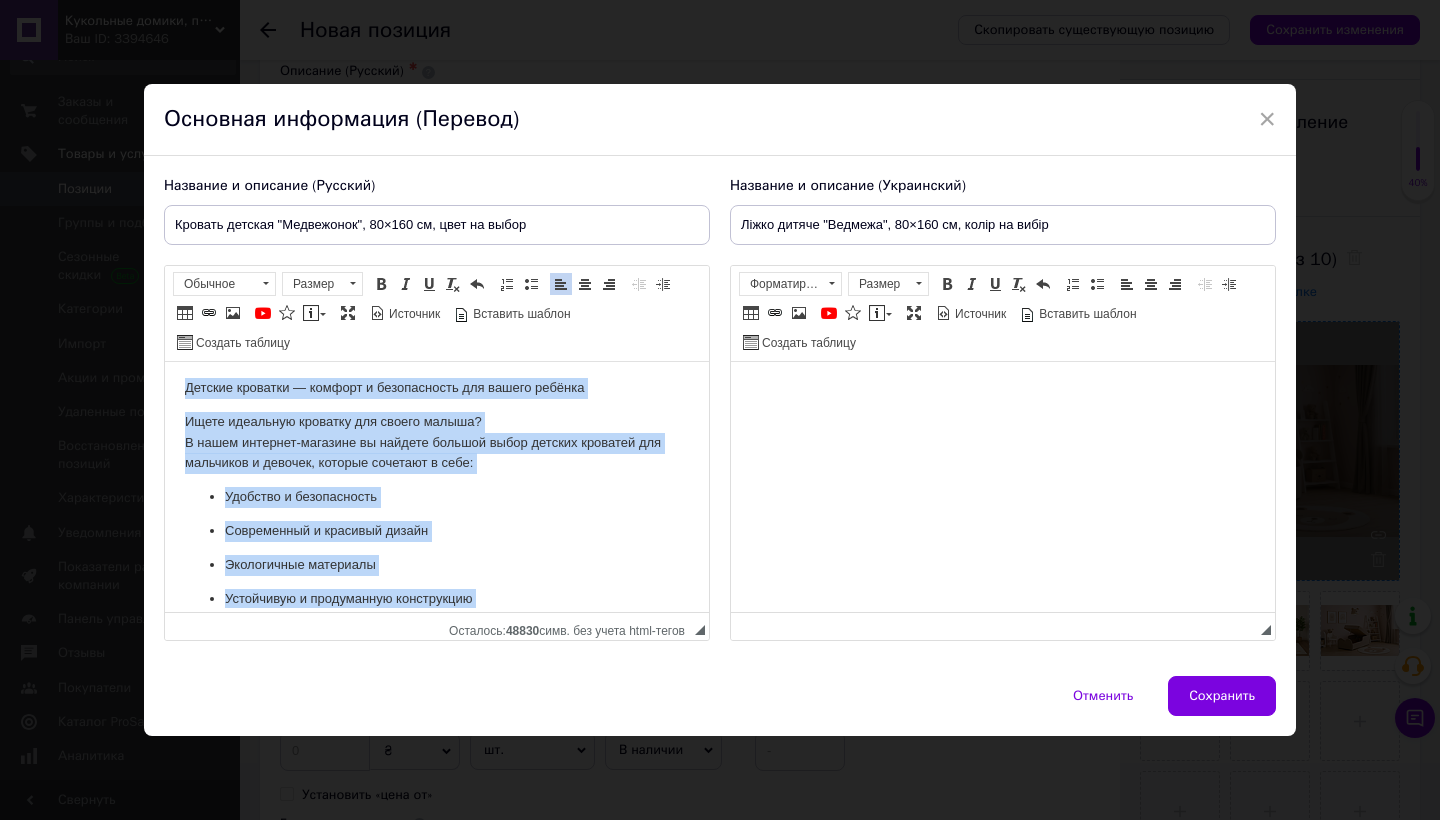 scroll, scrollTop: 0, scrollLeft: 0, axis: both 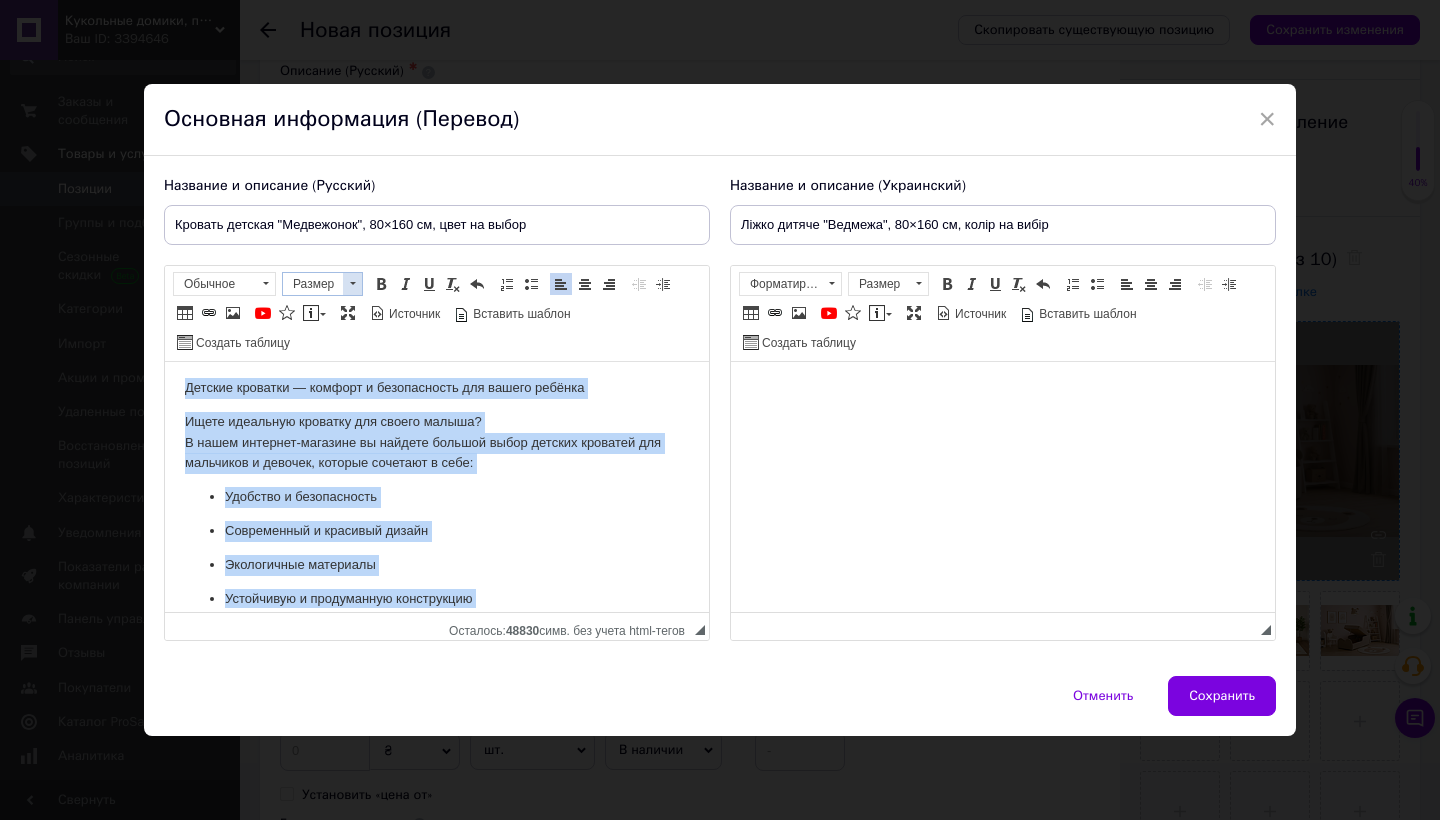 click at bounding box center [352, 284] 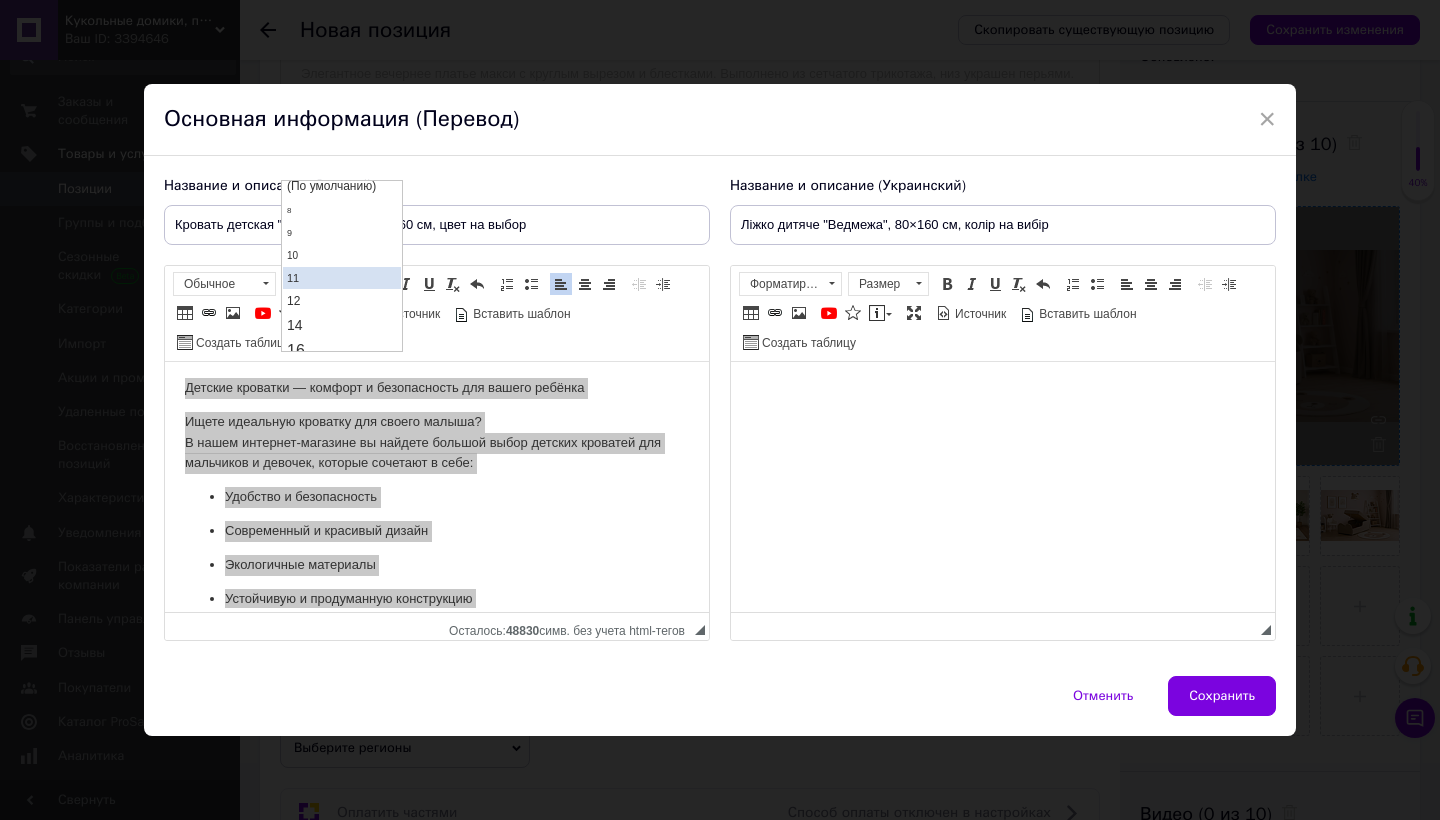 scroll, scrollTop: 39, scrollLeft: 0, axis: vertical 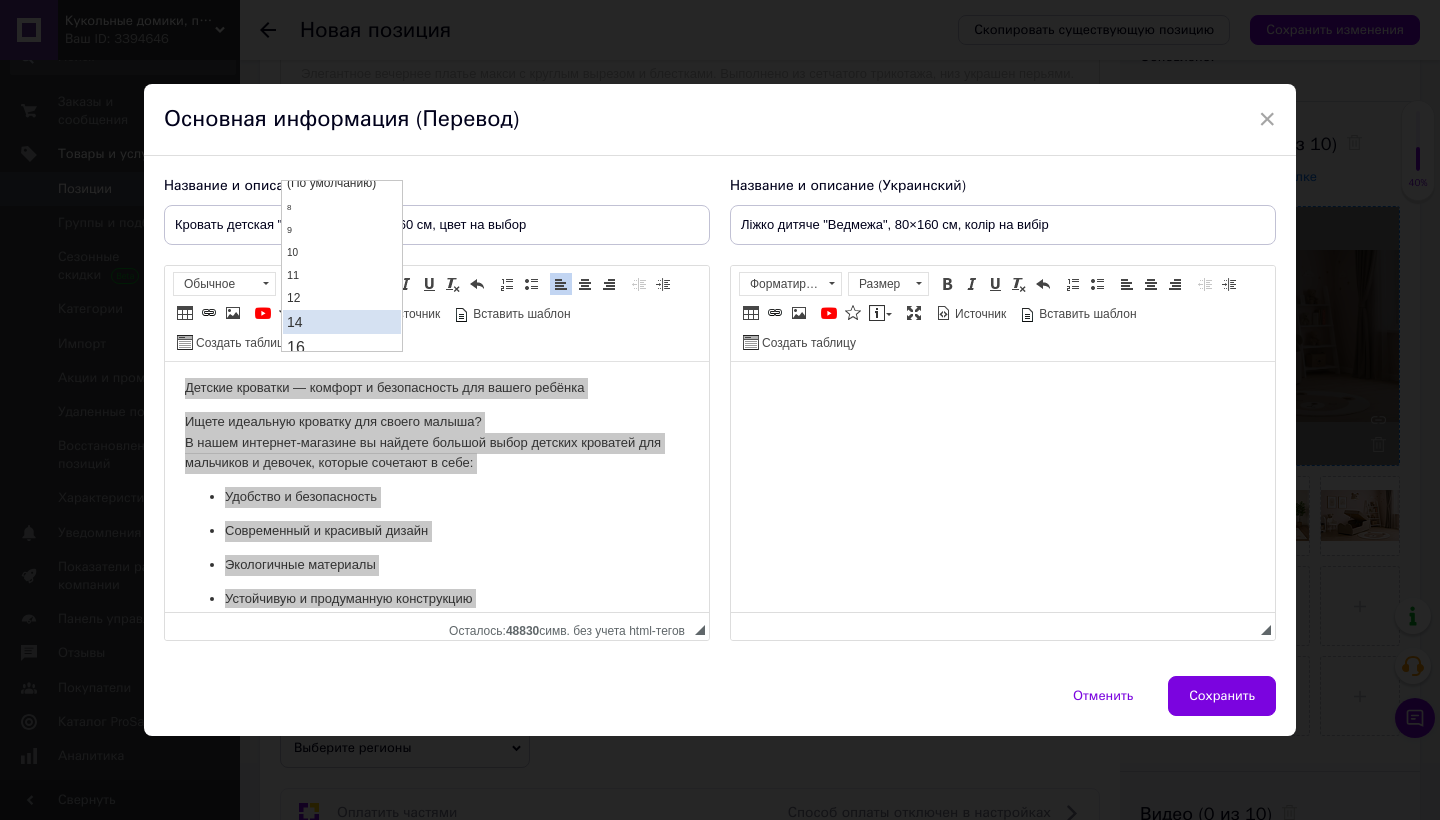click on "14" at bounding box center (342, 321) 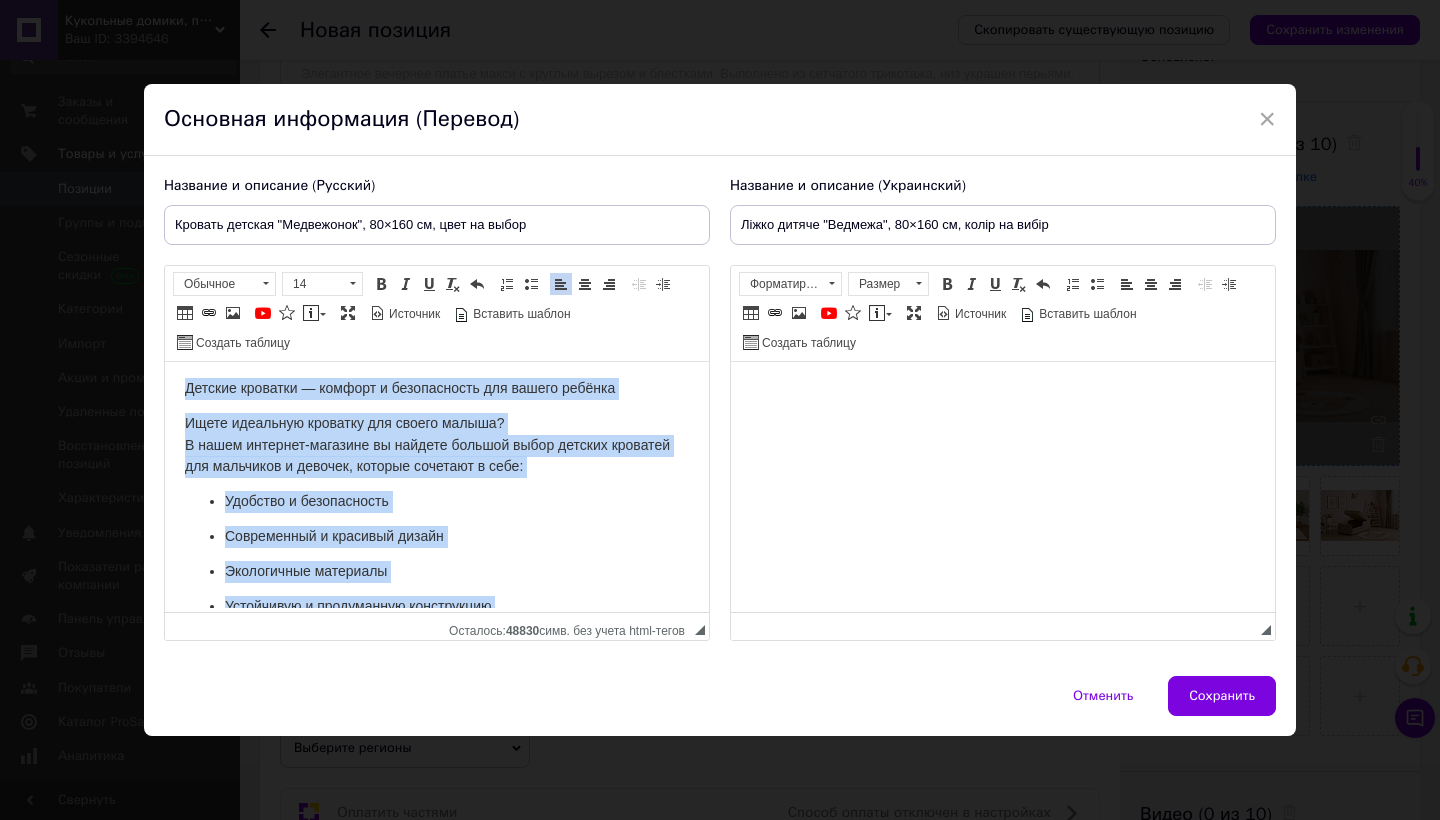click on "Ищете идеальную кроватку для своего малыша? В нашем интернет-магазине вы найдете большой выбор детских кроватей для мальчиков и девочек, которые сочетают в себе:" at bounding box center (437, 445) 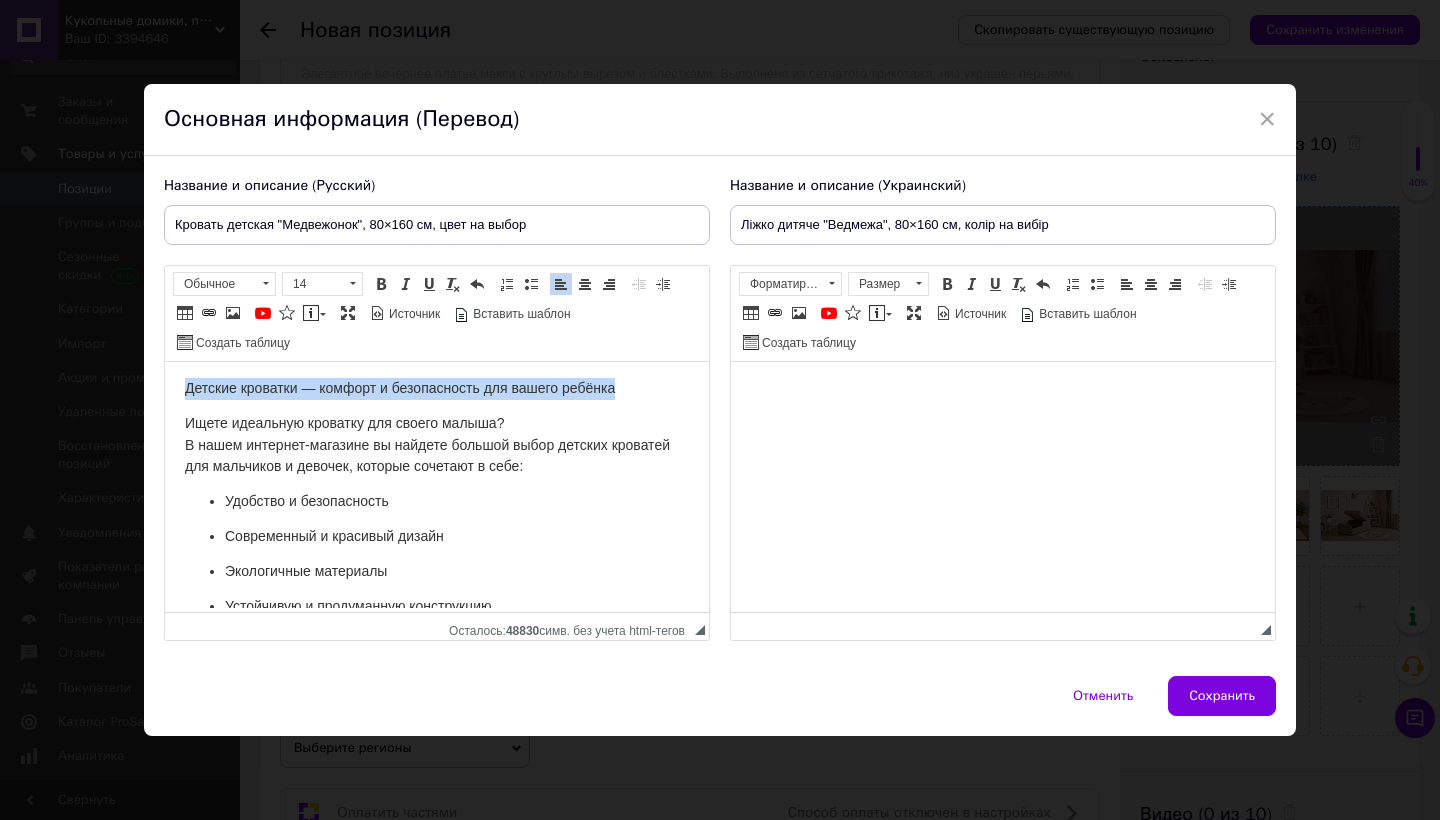 drag, startPoint x: 186, startPoint y: 387, endPoint x: 632, endPoint y: 391, distance: 446.01794 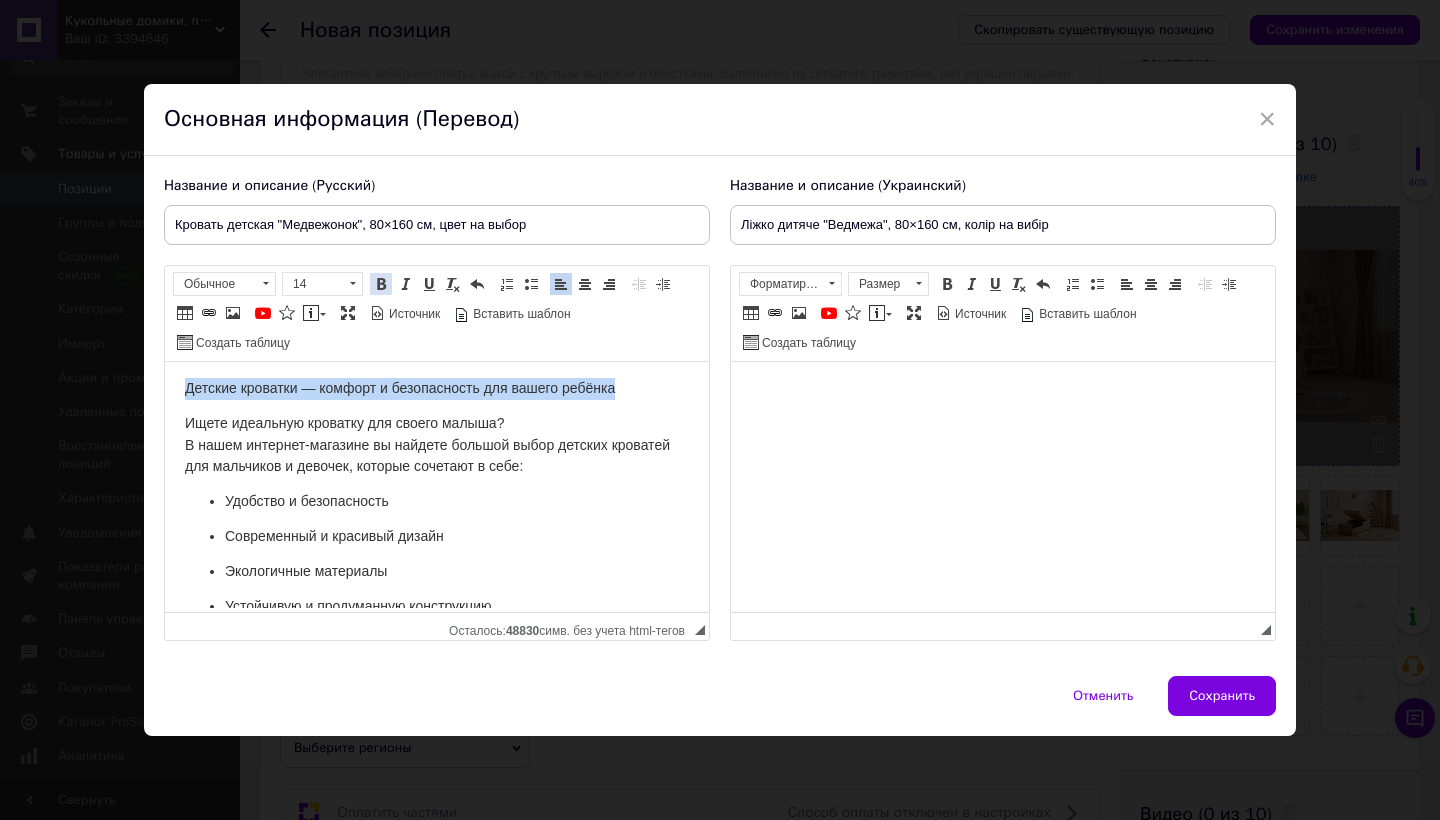 click at bounding box center [381, 284] 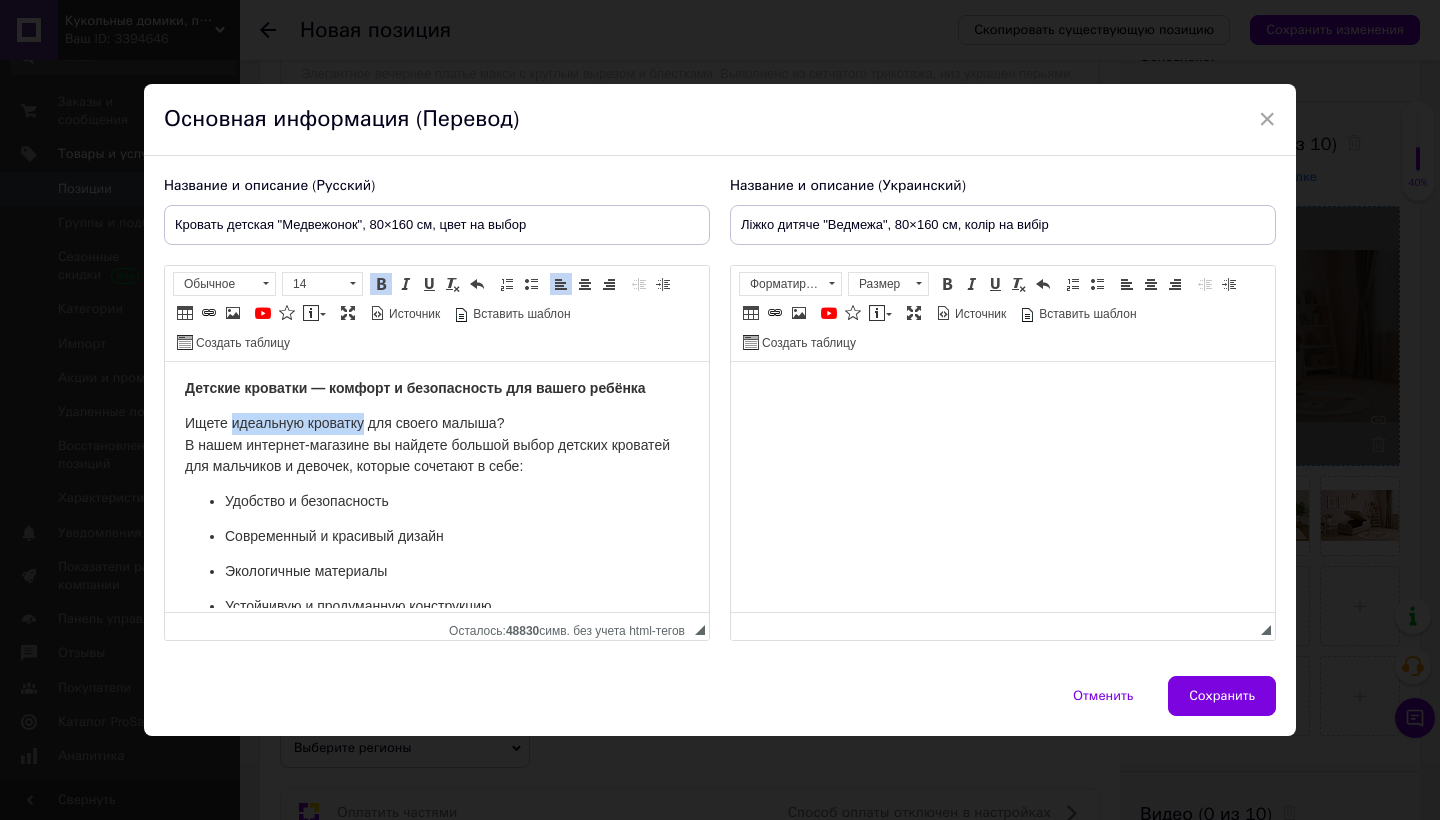 drag, startPoint x: 231, startPoint y: 420, endPoint x: 369, endPoint y: 422, distance: 138.0145 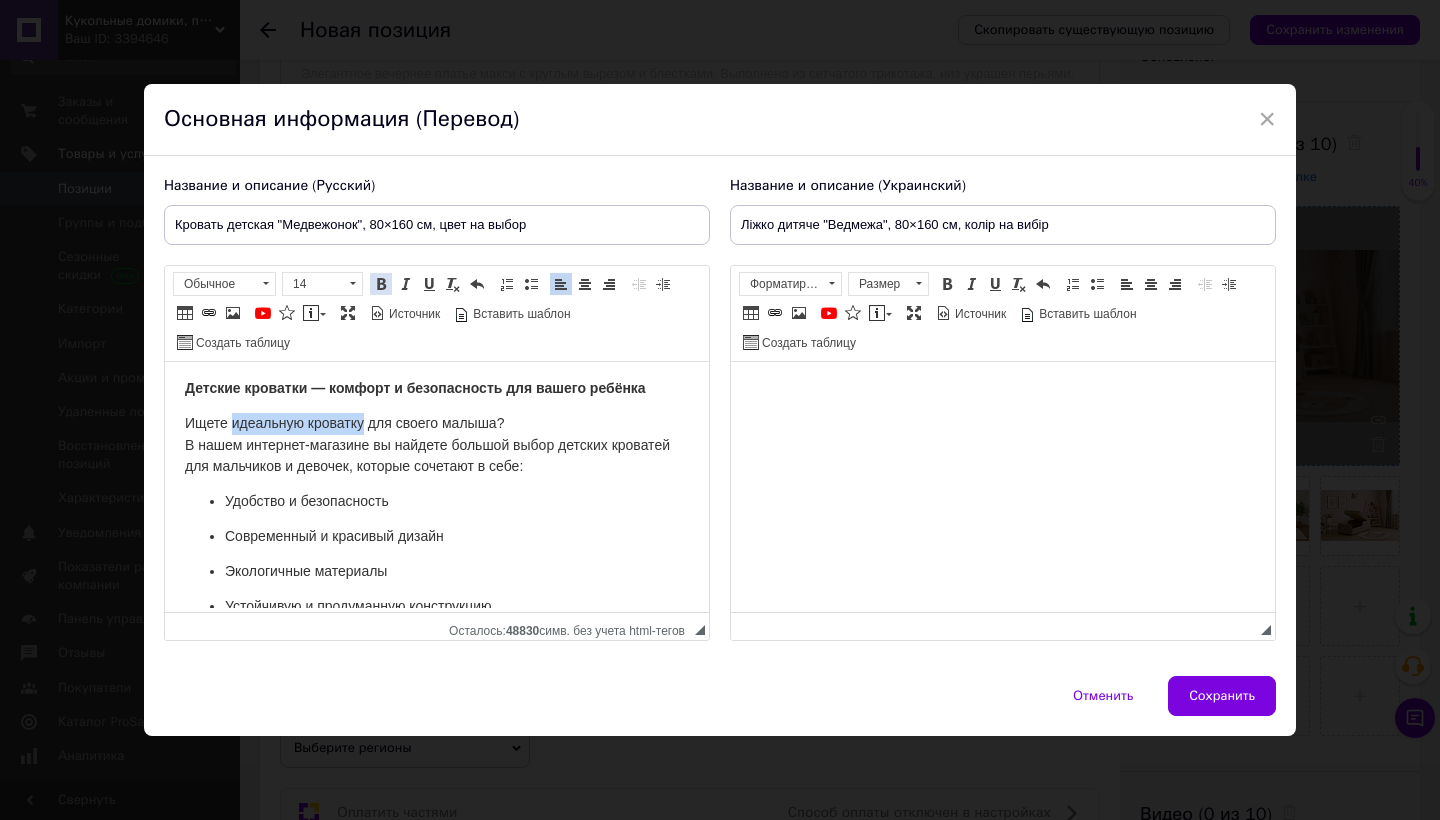 click on "Полужирный  Комбинация клавиш Command+B" at bounding box center (381, 284) 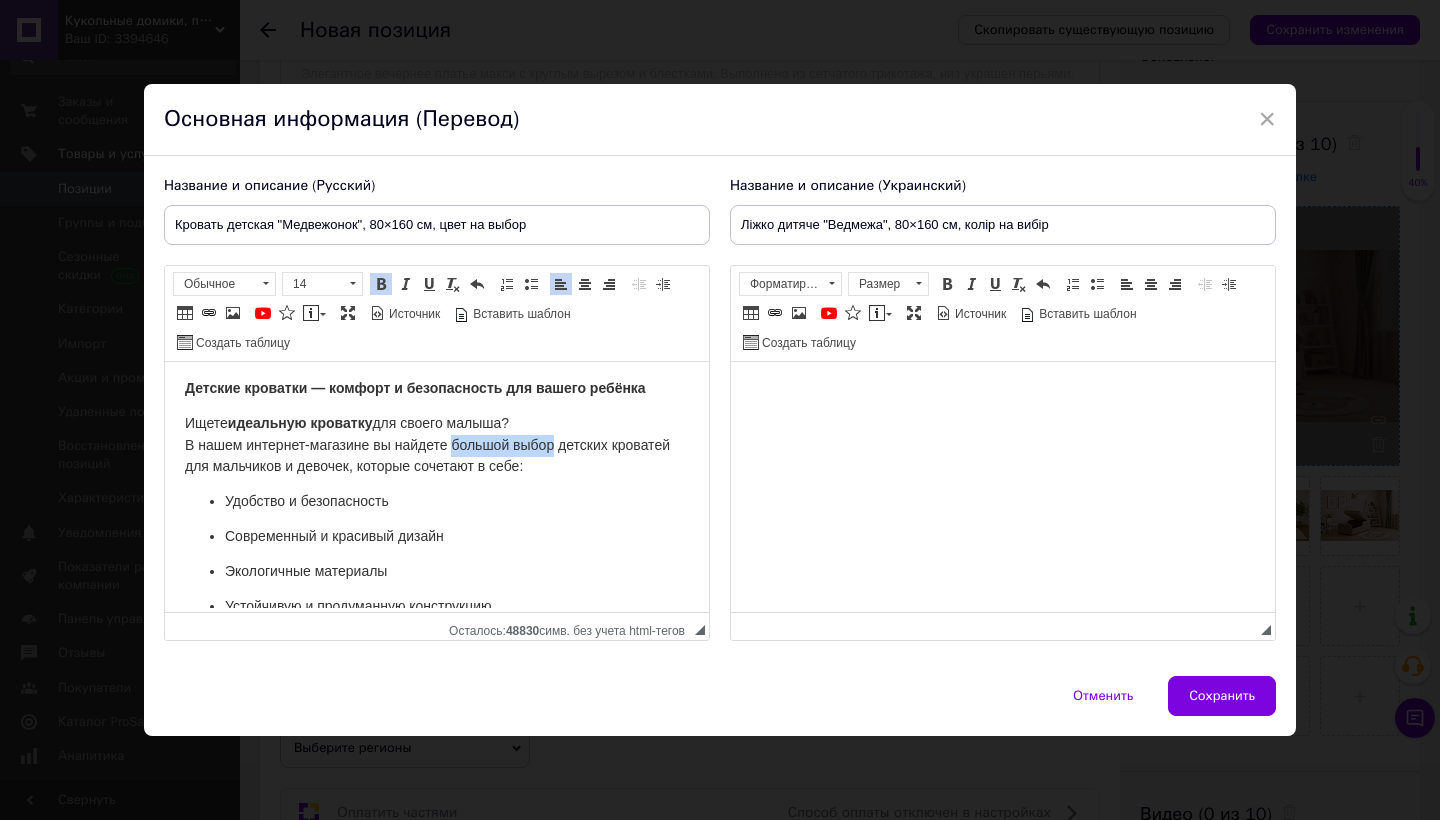 drag, startPoint x: 456, startPoint y: 442, endPoint x: 561, endPoint y: 437, distance: 105.11898 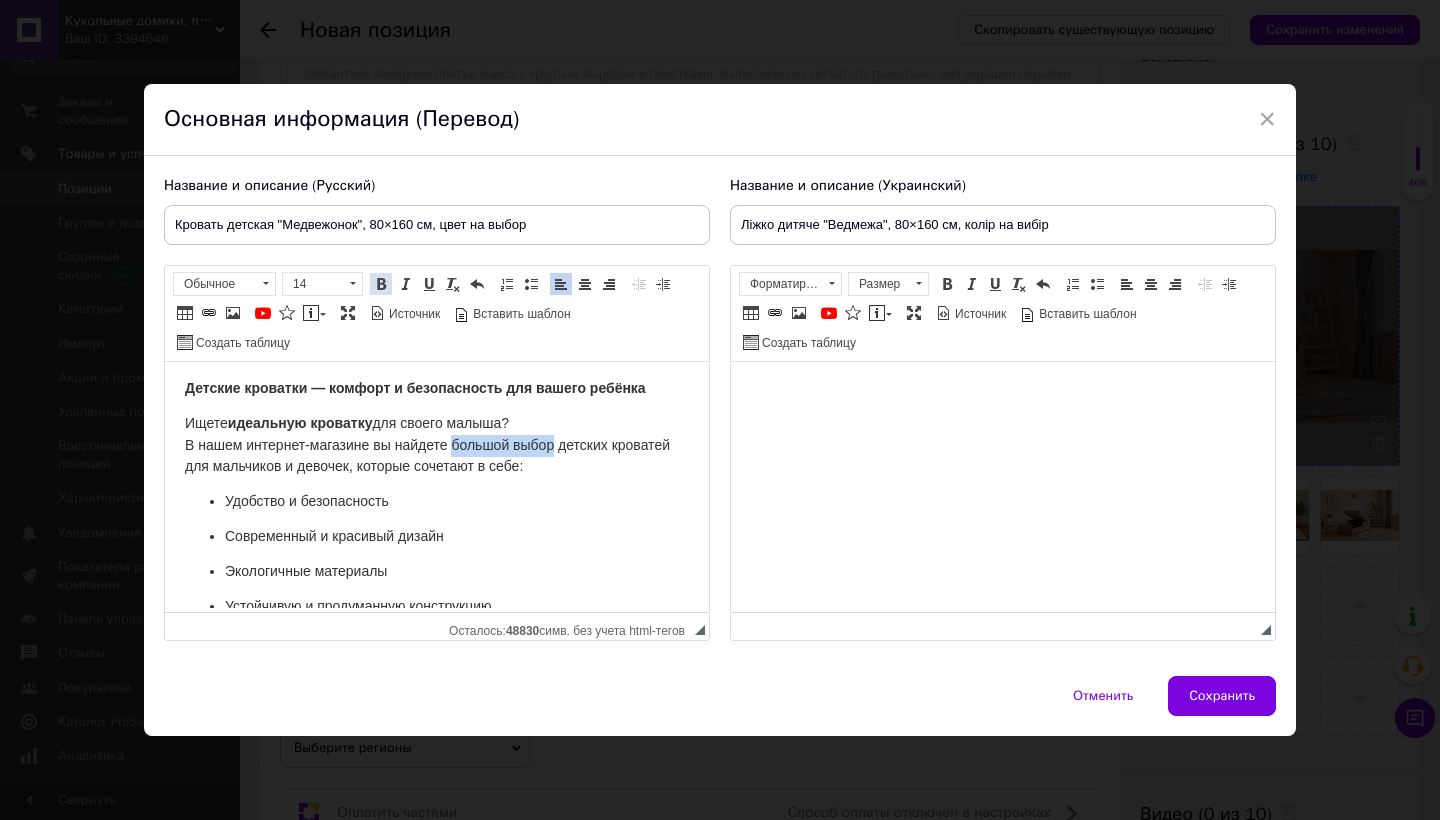 click at bounding box center (381, 284) 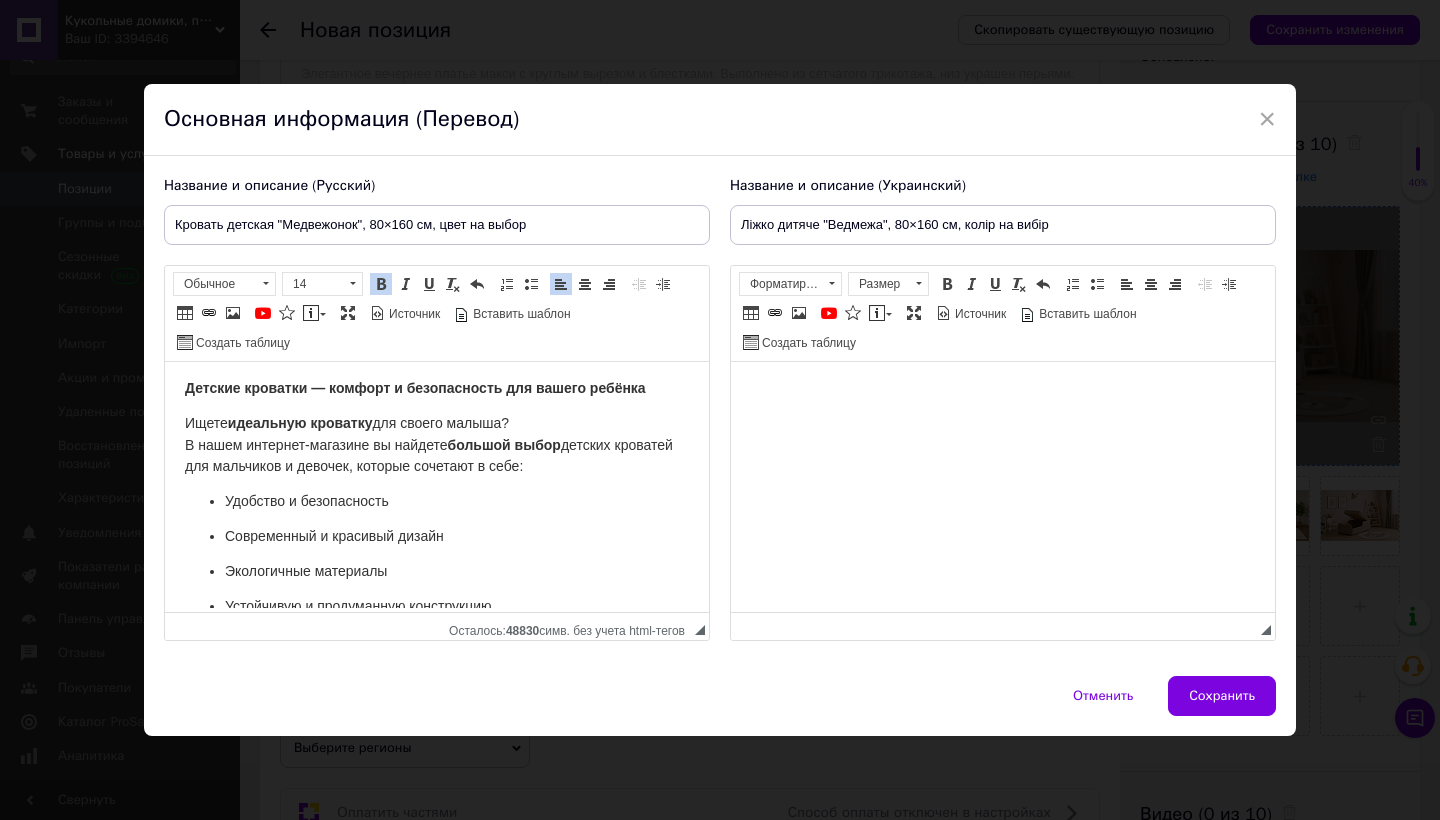 scroll, scrollTop: 26, scrollLeft: 0, axis: vertical 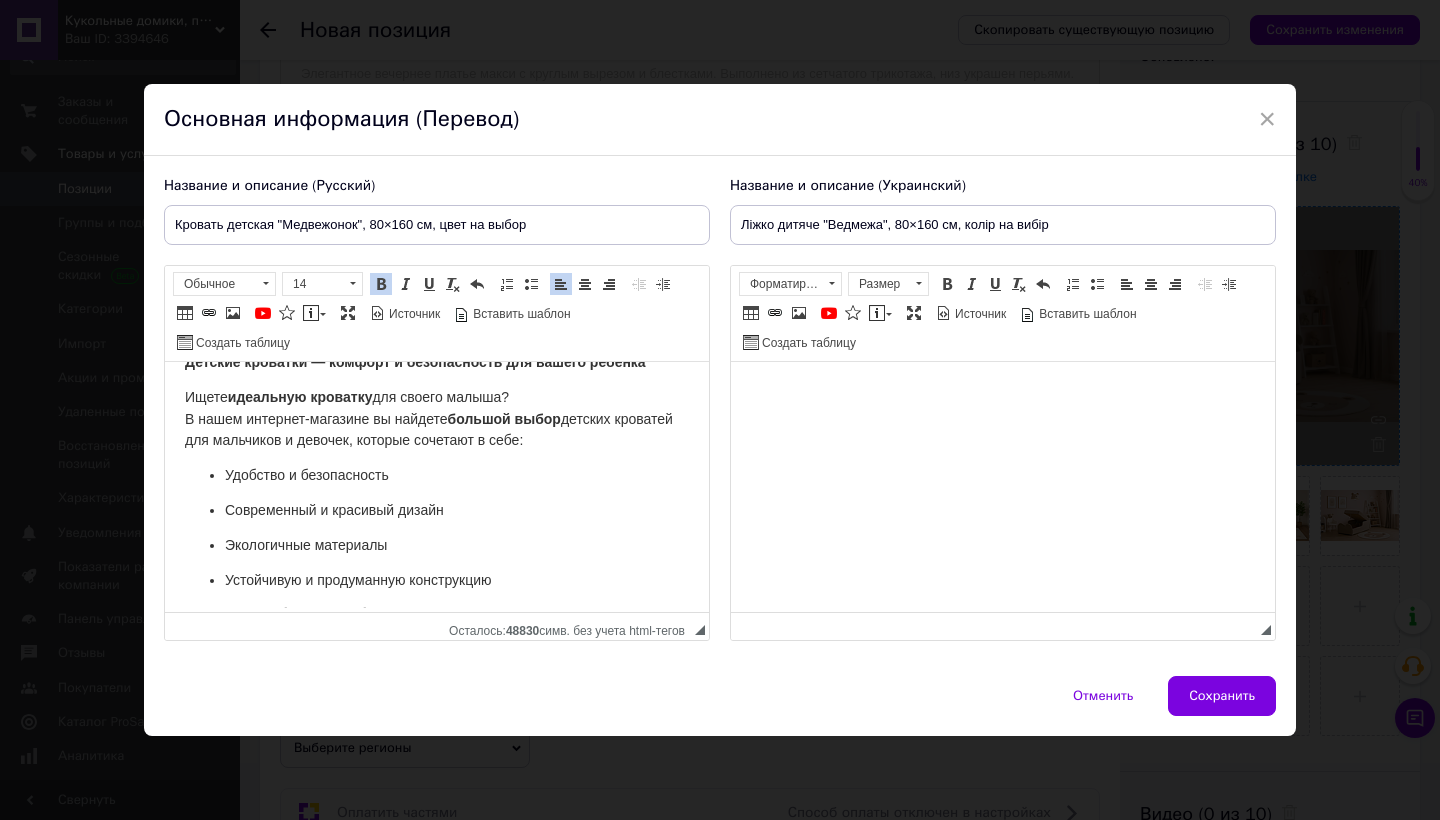 click on "Удобство и безопасность" at bounding box center (307, 475) 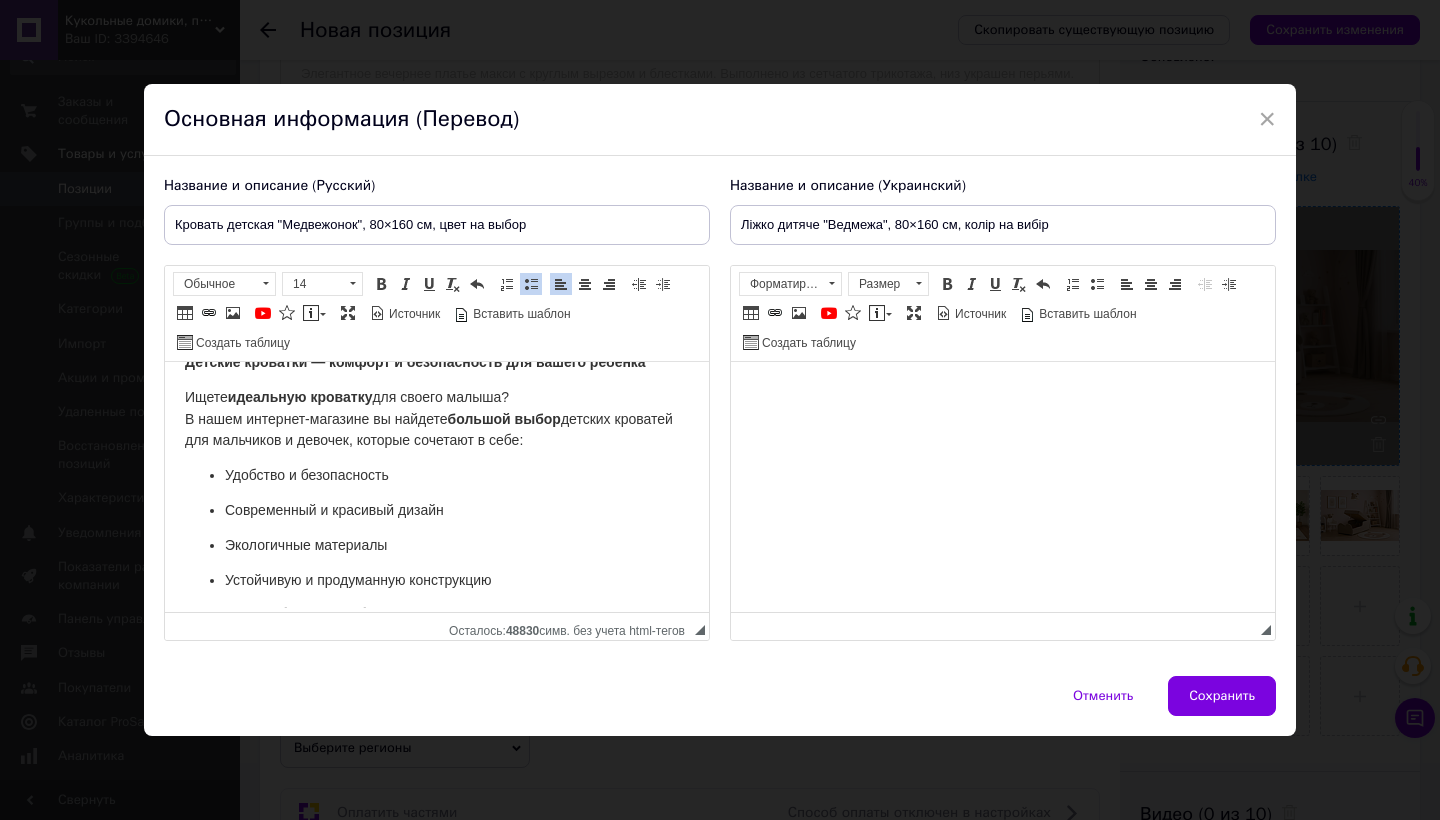 type 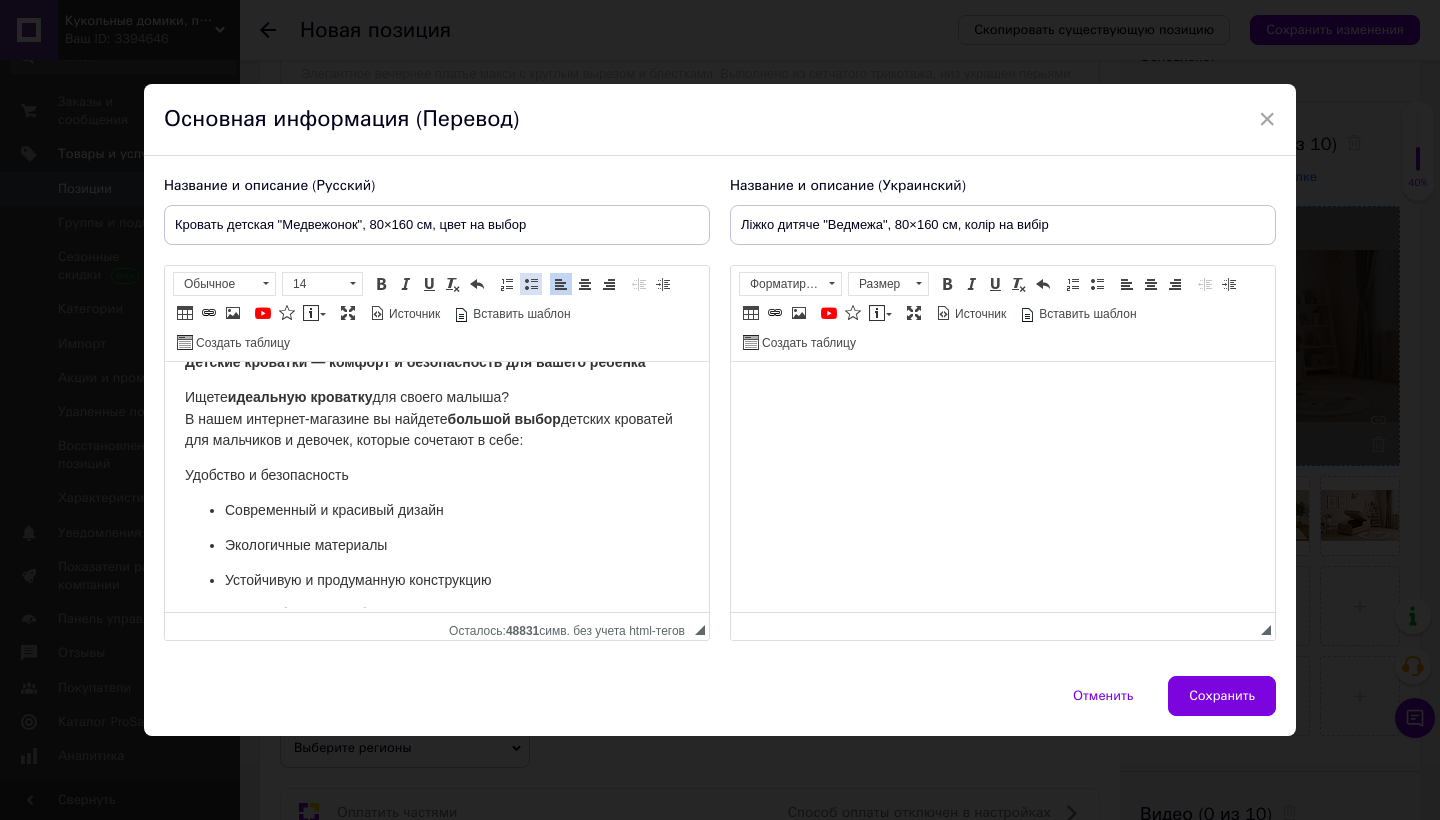 click at bounding box center [531, 284] 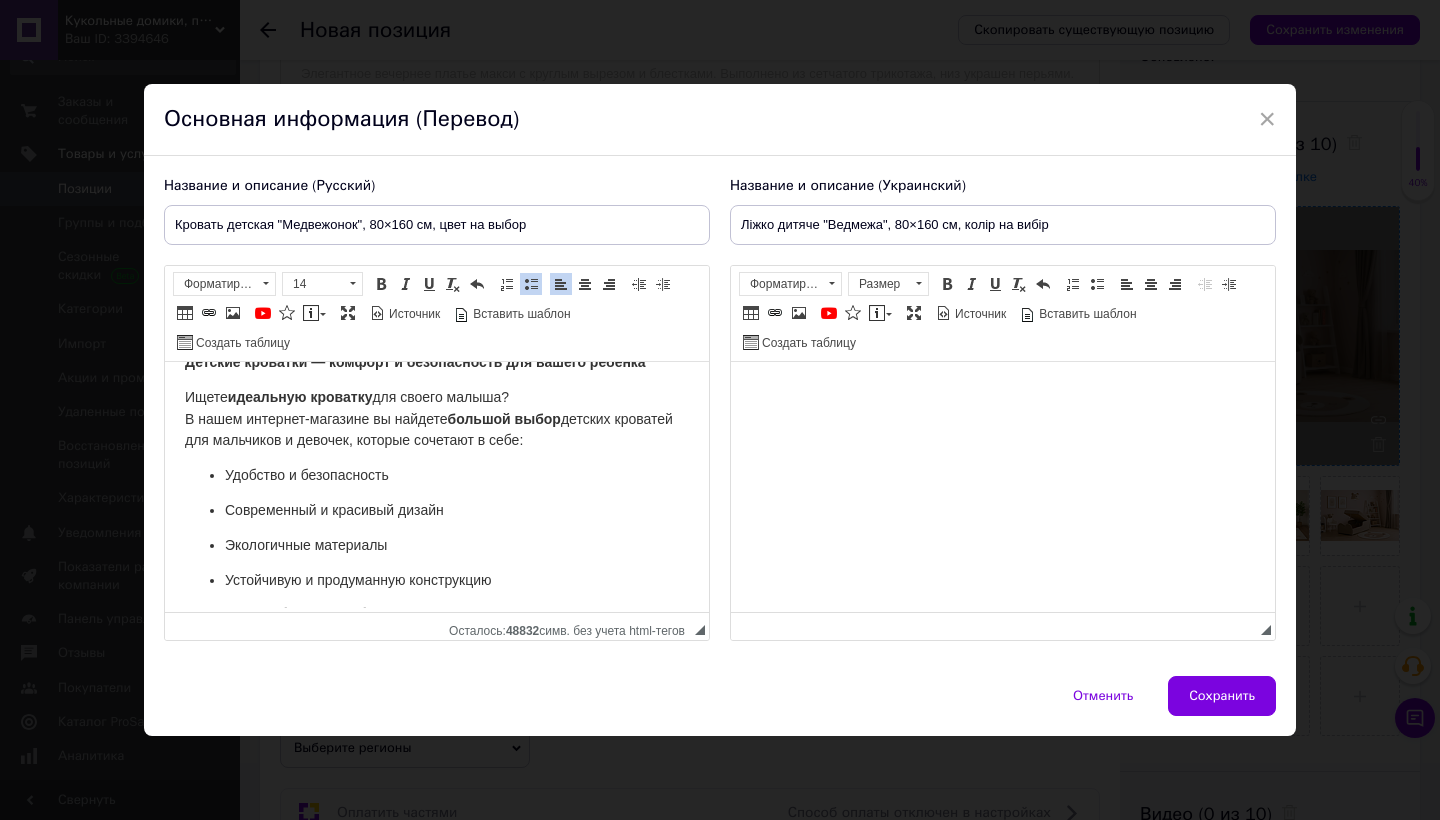 click on "Современный и красивый дизайн" at bounding box center (334, 510) 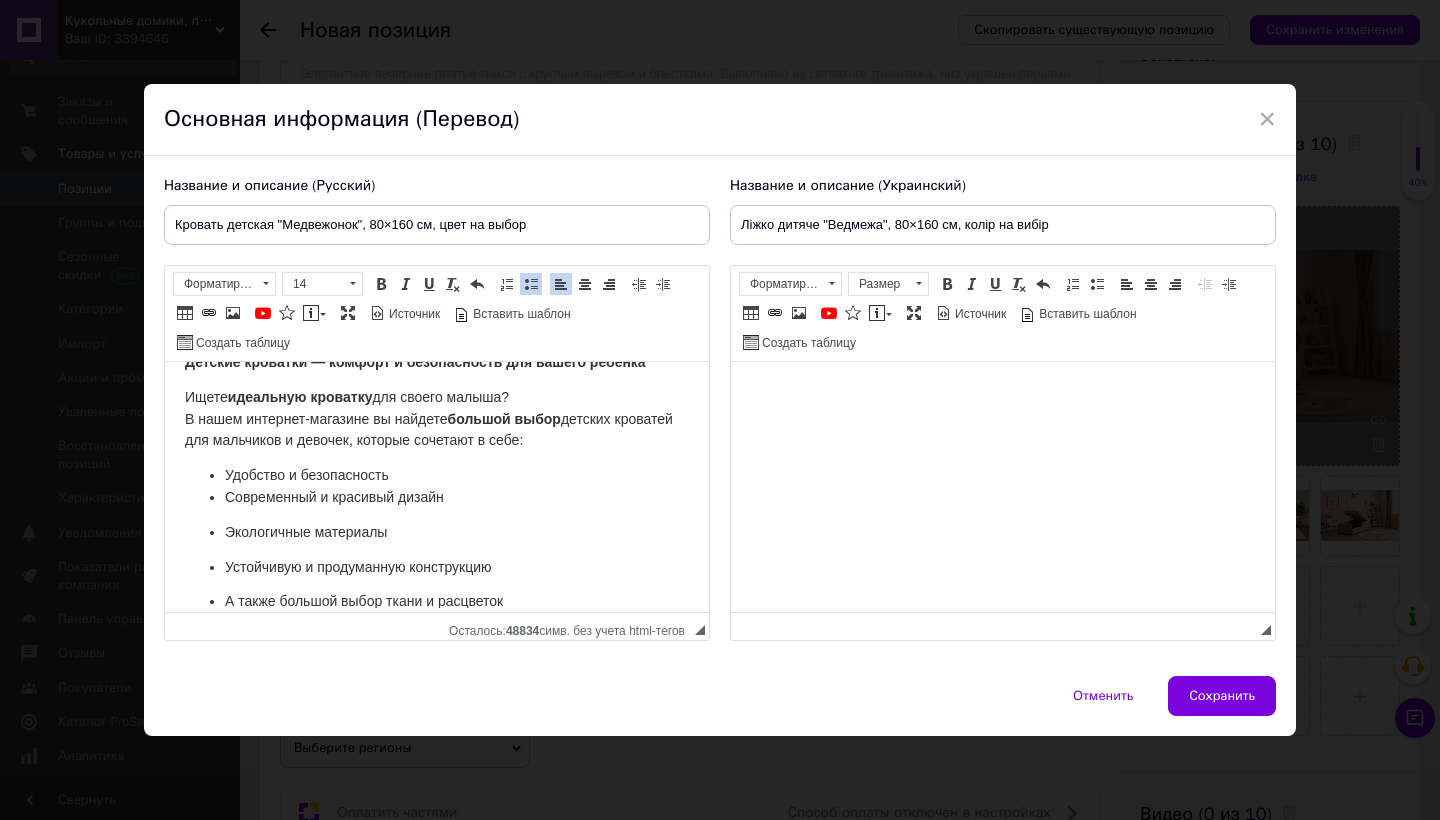 click on "Экологичные материалы" at bounding box center (306, 532) 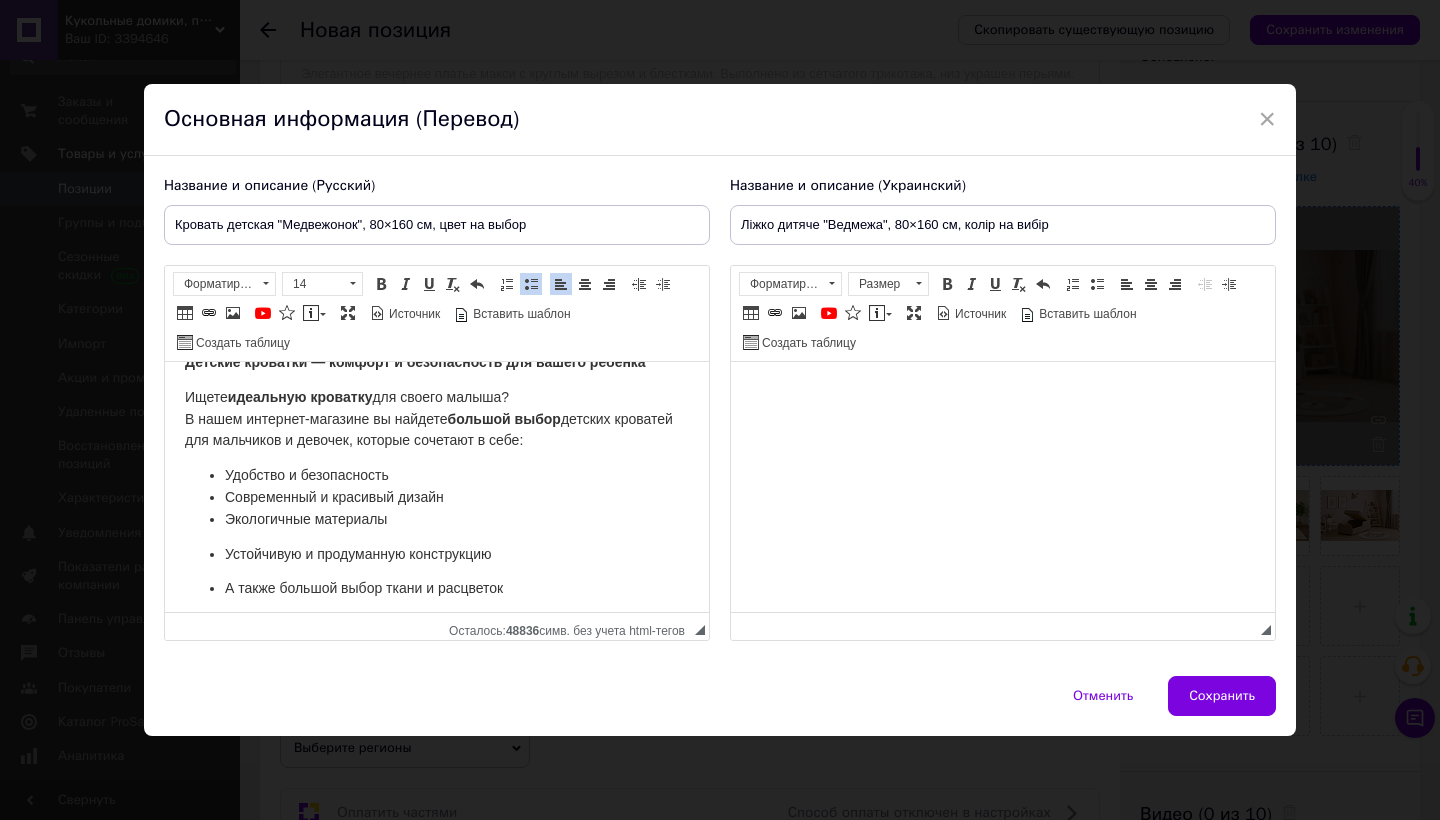 click on "Устойчивую и продуманную конструкцию" at bounding box center (358, 554) 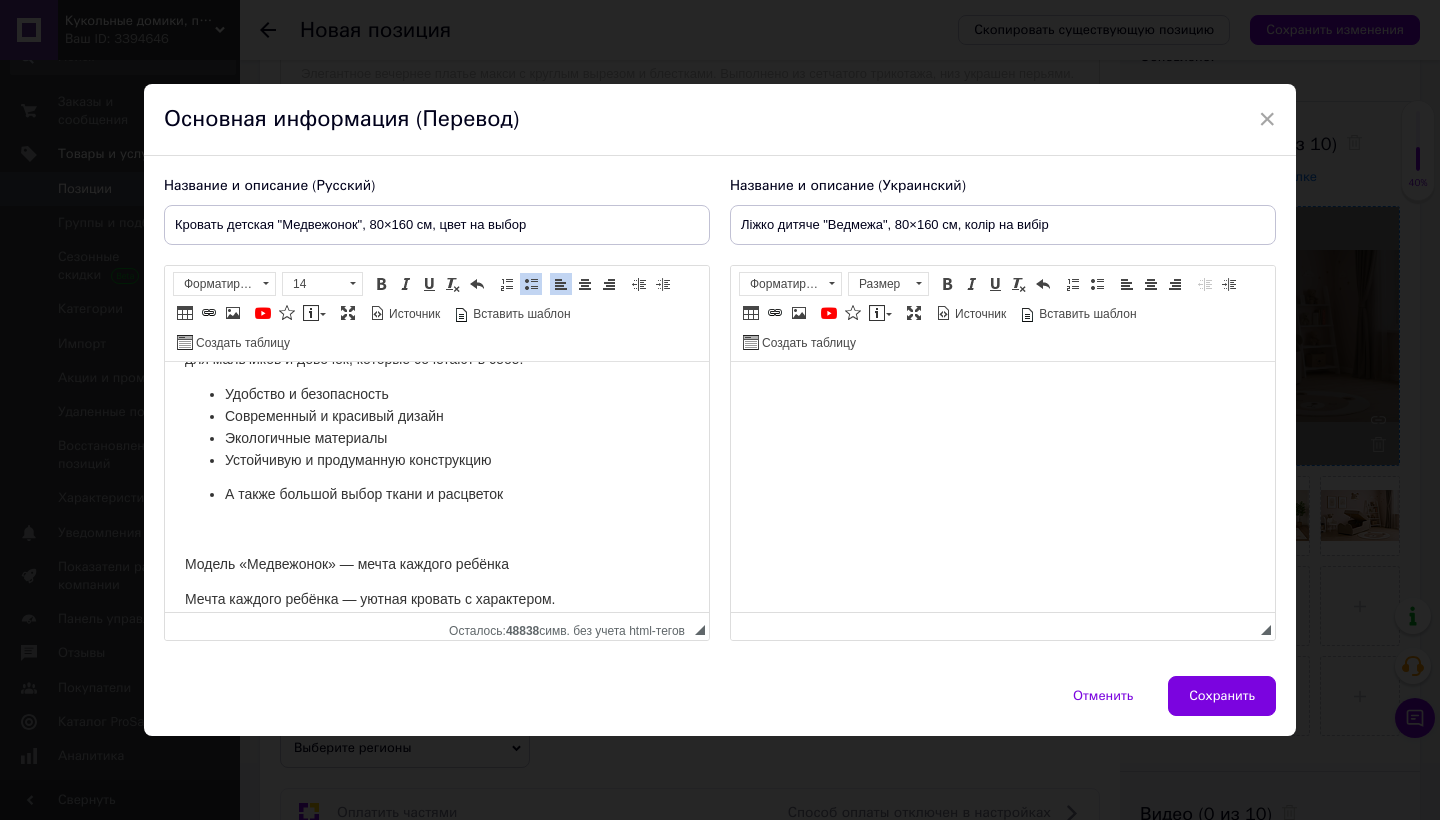 scroll, scrollTop: 112, scrollLeft: 0, axis: vertical 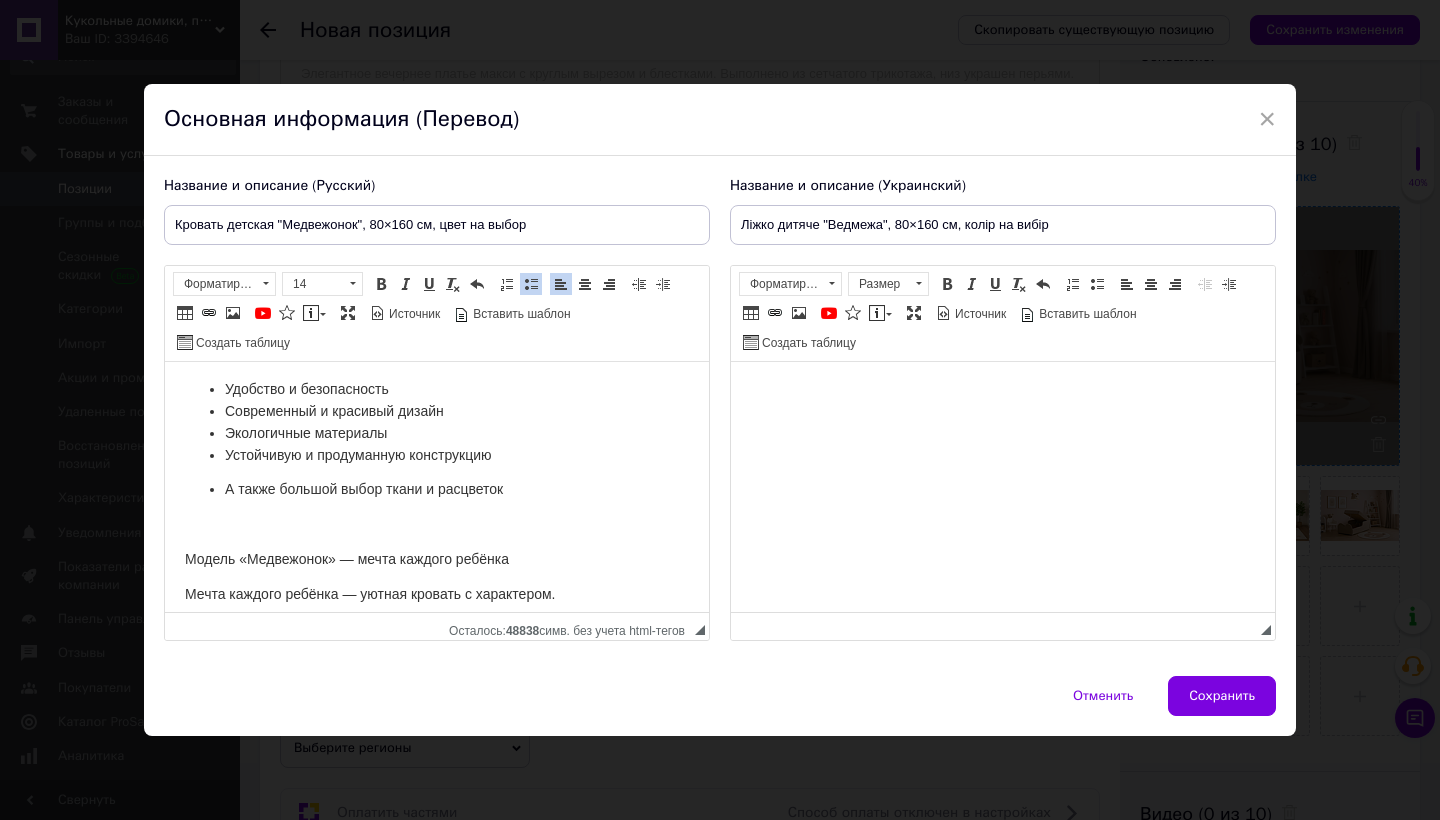 click on "А также большой выбор ткани и расцветок" at bounding box center [364, 489] 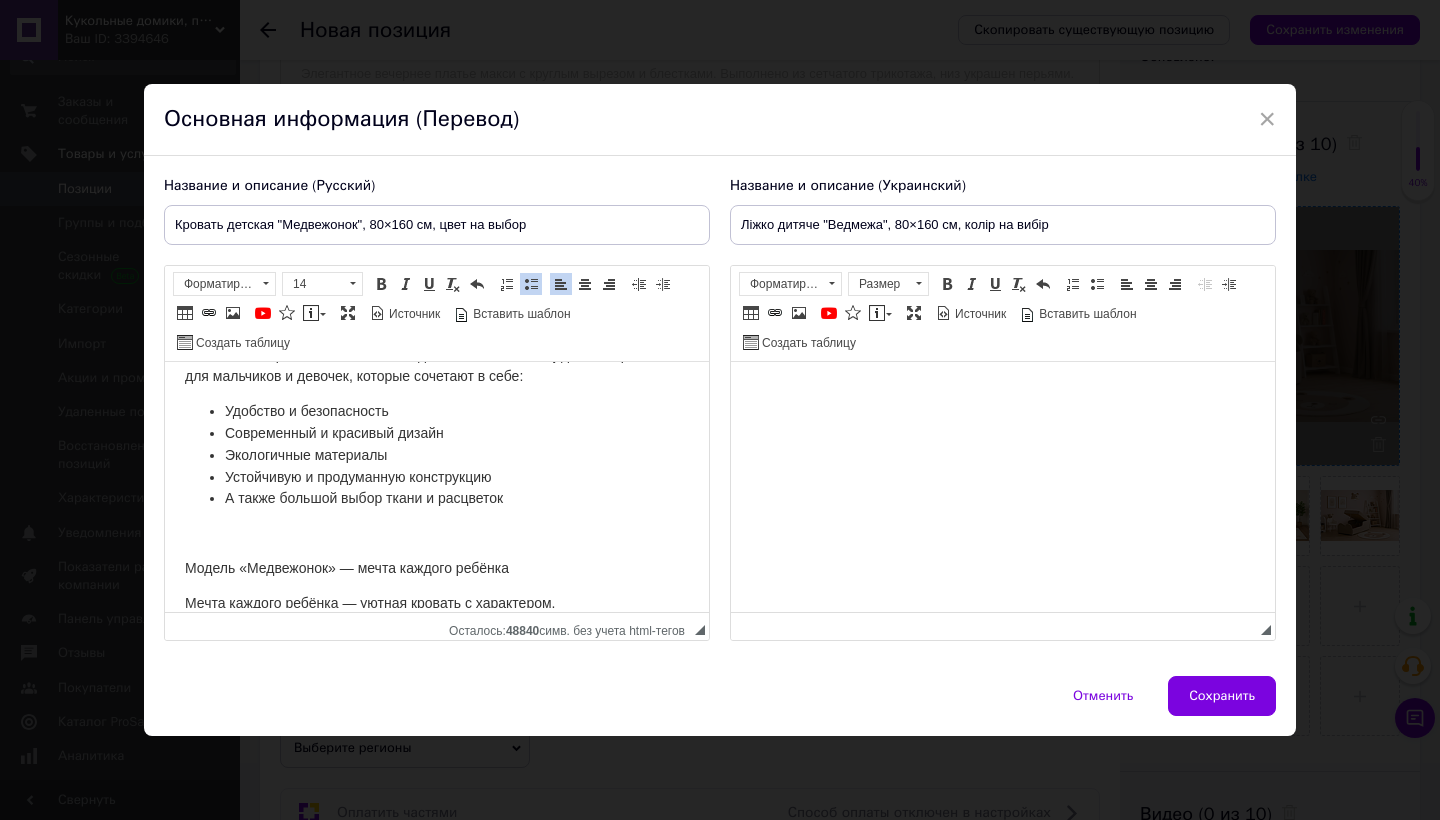 scroll, scrollTop: 95, scrollLeft: 0, axis: vertical 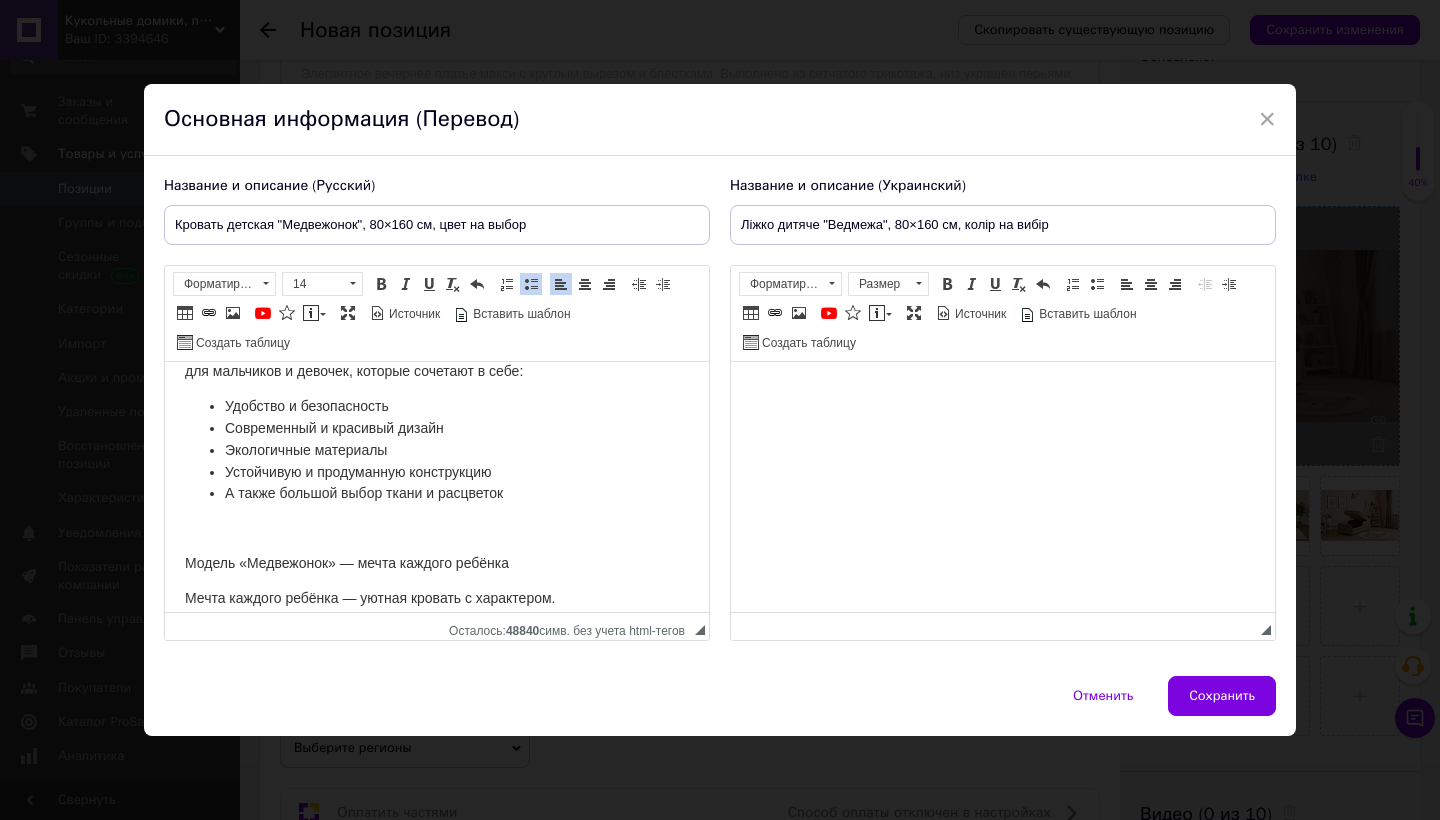 click on "Детские кроватки — комфорт и безопасность для вашего ребёнка Ищете  идеальную кроватку  для своего малыша? В нашем интернет-магазине вы найдете  большой выбор  детских кроватей для мальчиков и девочек, которые сочетают в себе: Удобство и безопасность Современный и красивый дизайн Экологичные материалы Устойчивую и продуманную конструкцию А также большой выбор ткани и расцветок Модель «Медвежонок» — мечта каждого ребёнка Мечта каждого ребёнка — уютная кровать с характером. 📏 Размер спального места: 1600 × 800 мм 🔐 Безопасная высота и скругленные углы" at bounding box center (437, 755) 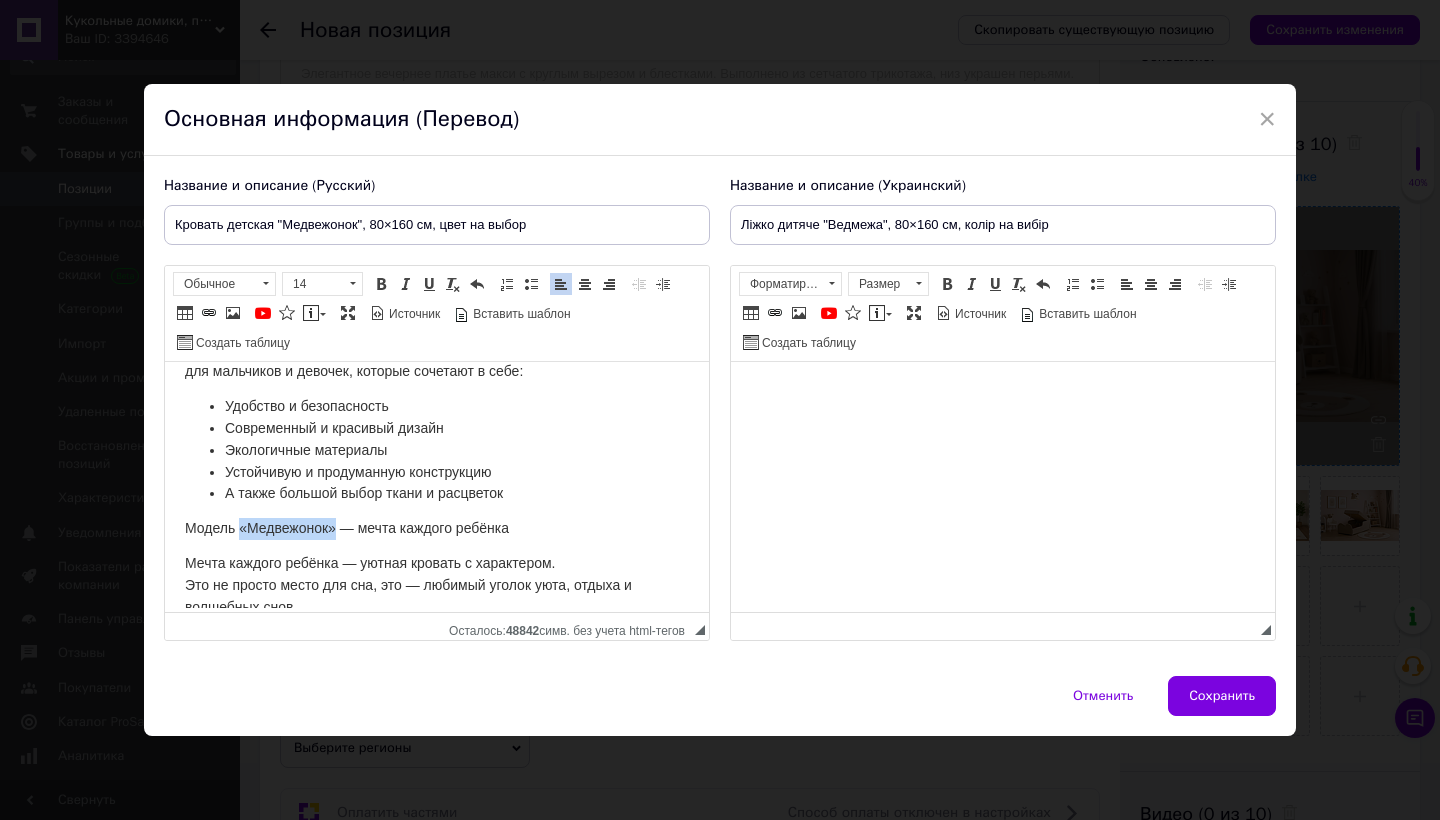 drag, startPoint x: 241, startPoint y: 525, endPoint x: 342, endPoint y: 525, distance: 101 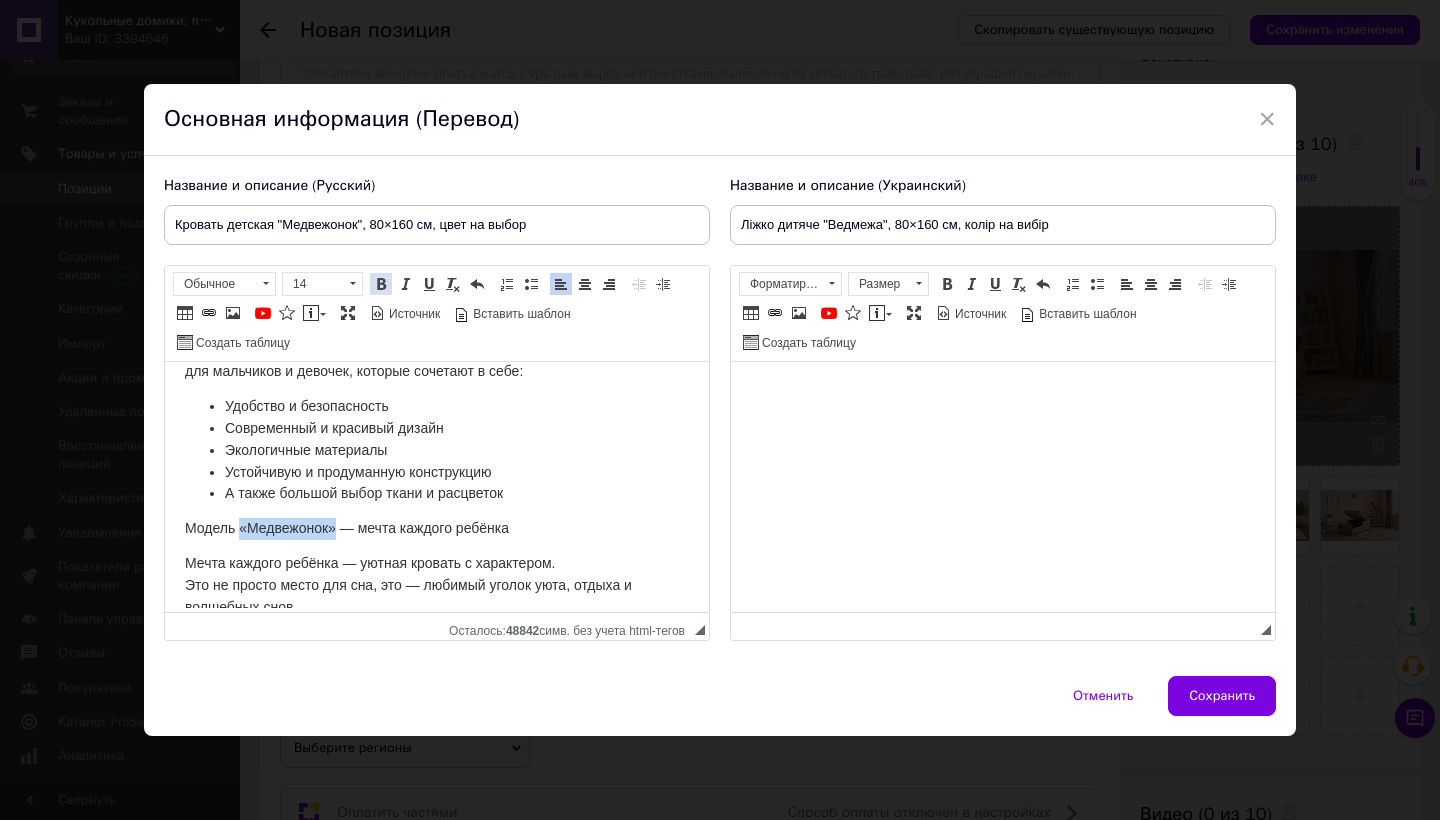 click on "Полужирный  Комбинация клавиш Command+B" at bounding box center [381, 284] 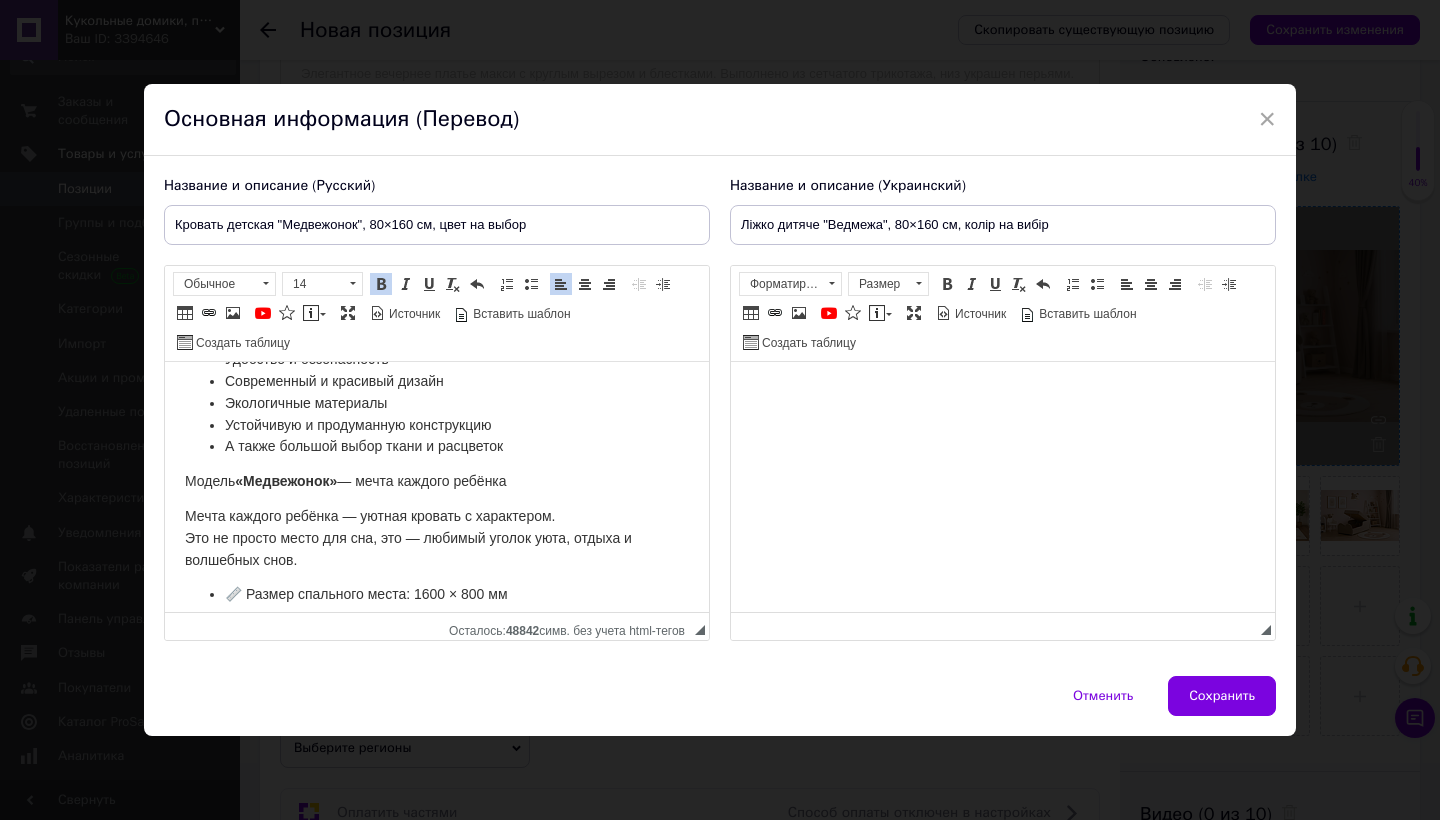 scroll, scrollTop: 156, scrollLeft: 0, axis: vertical 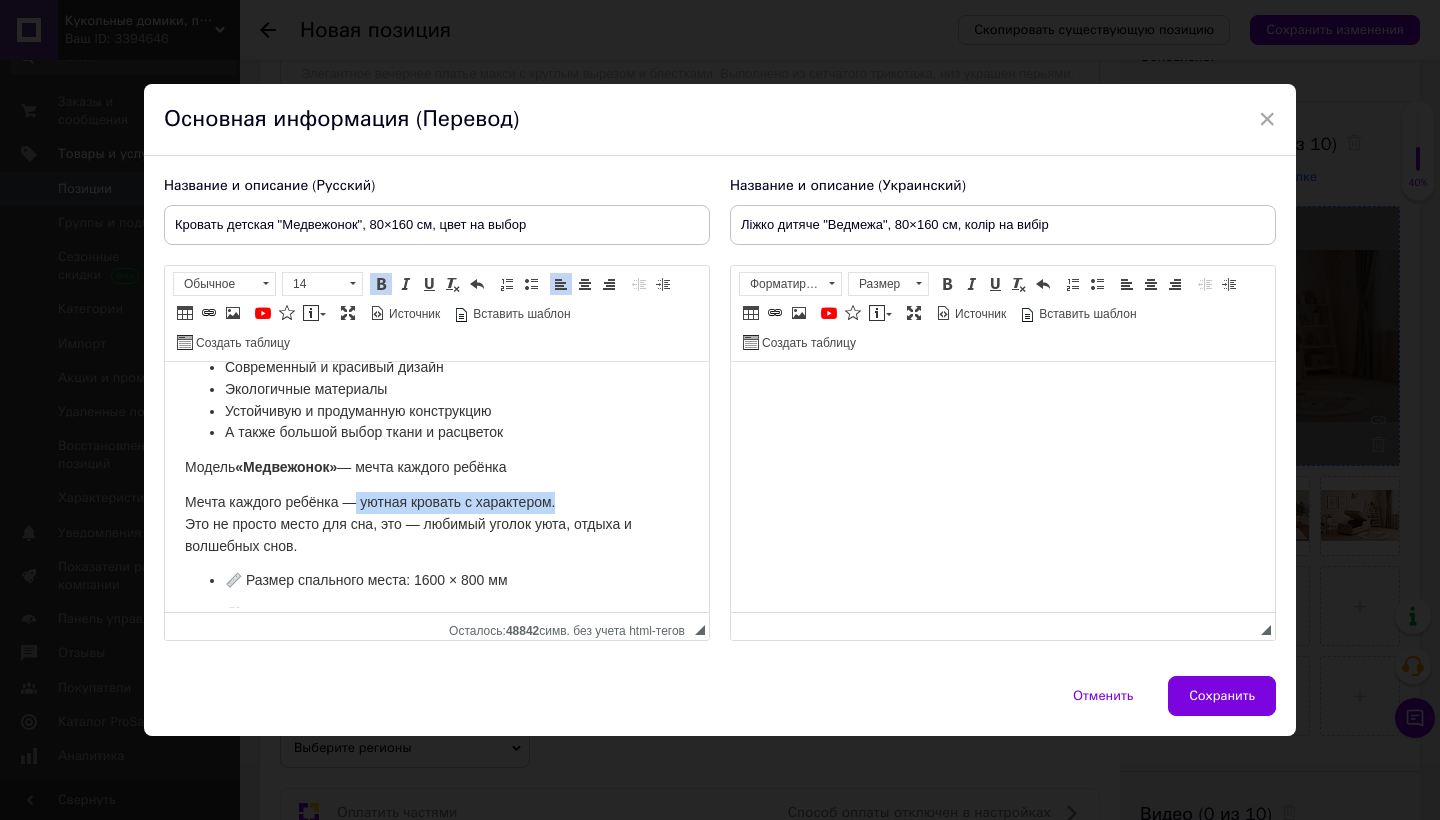 drag, startPoint x: 363, startPoint y: 495, endPoint x: 567, endPoint y: 496, distance: 204.00246 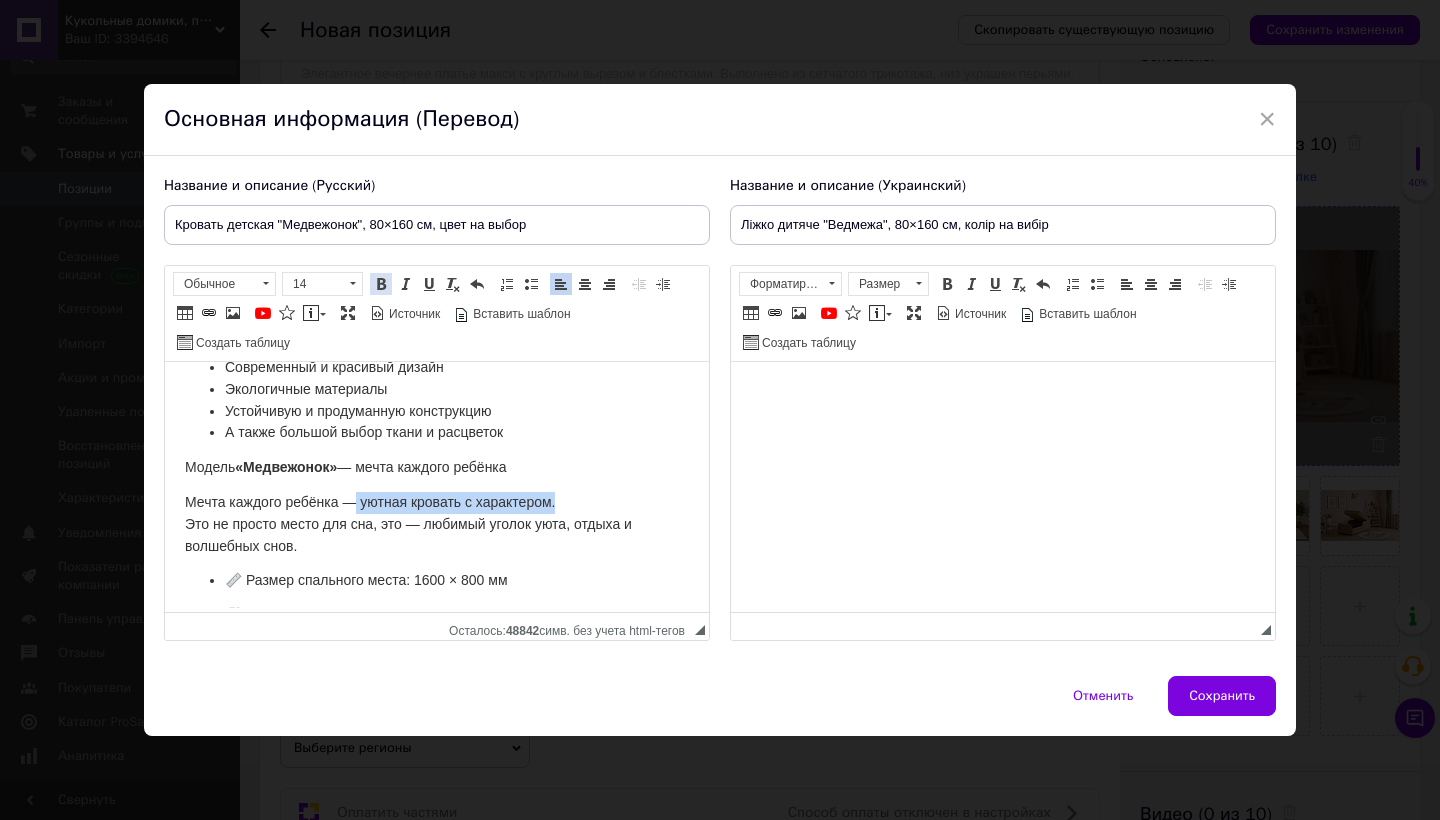 click at bounding box center (381, 284) 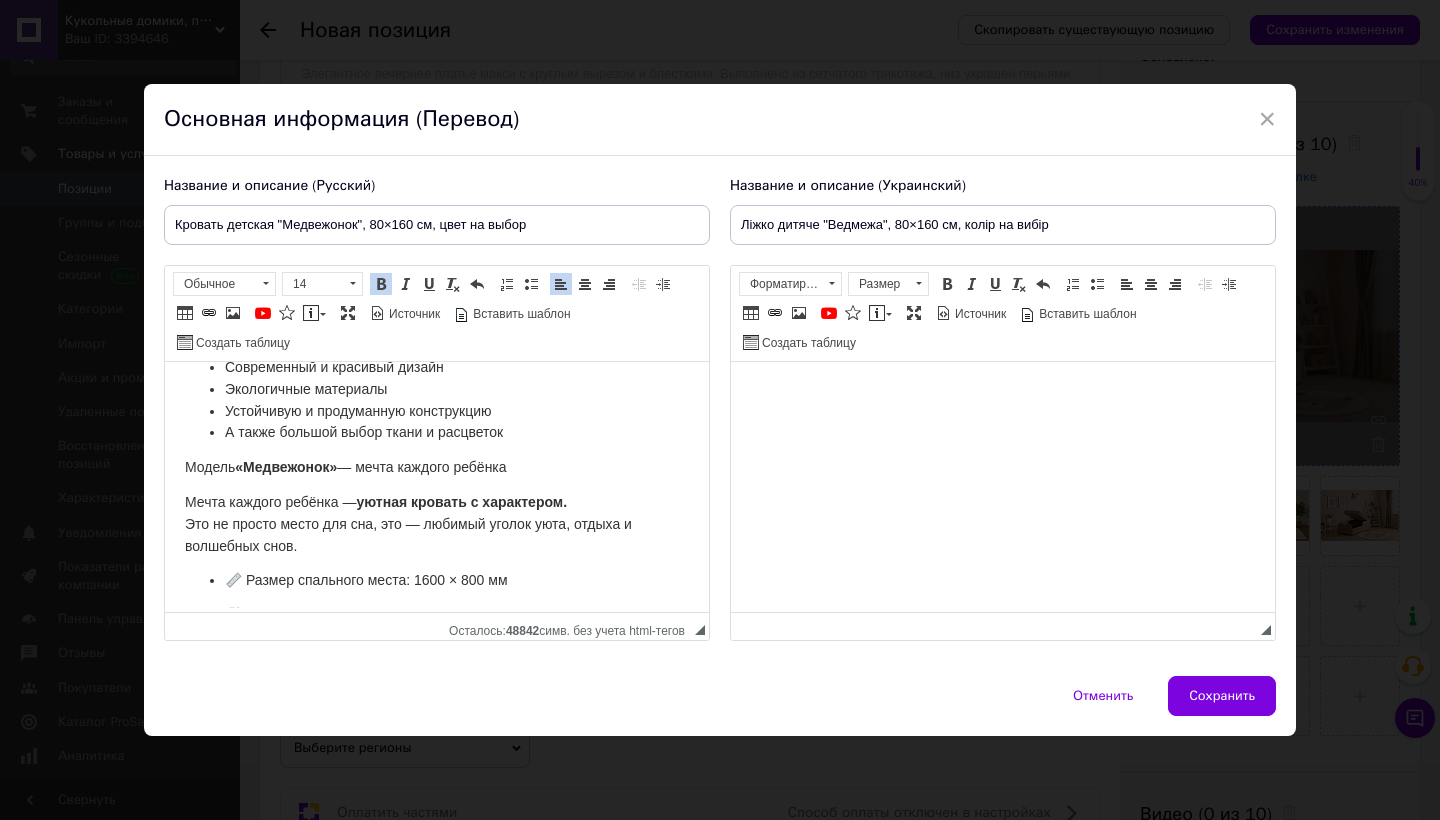 click on "Мечта каждого ребёнка —  уютная кровать с характером. Это не просто место для сна, это — любимый уголок уюта, отдыха и волшебных снов." at bounding box center (408, 524) 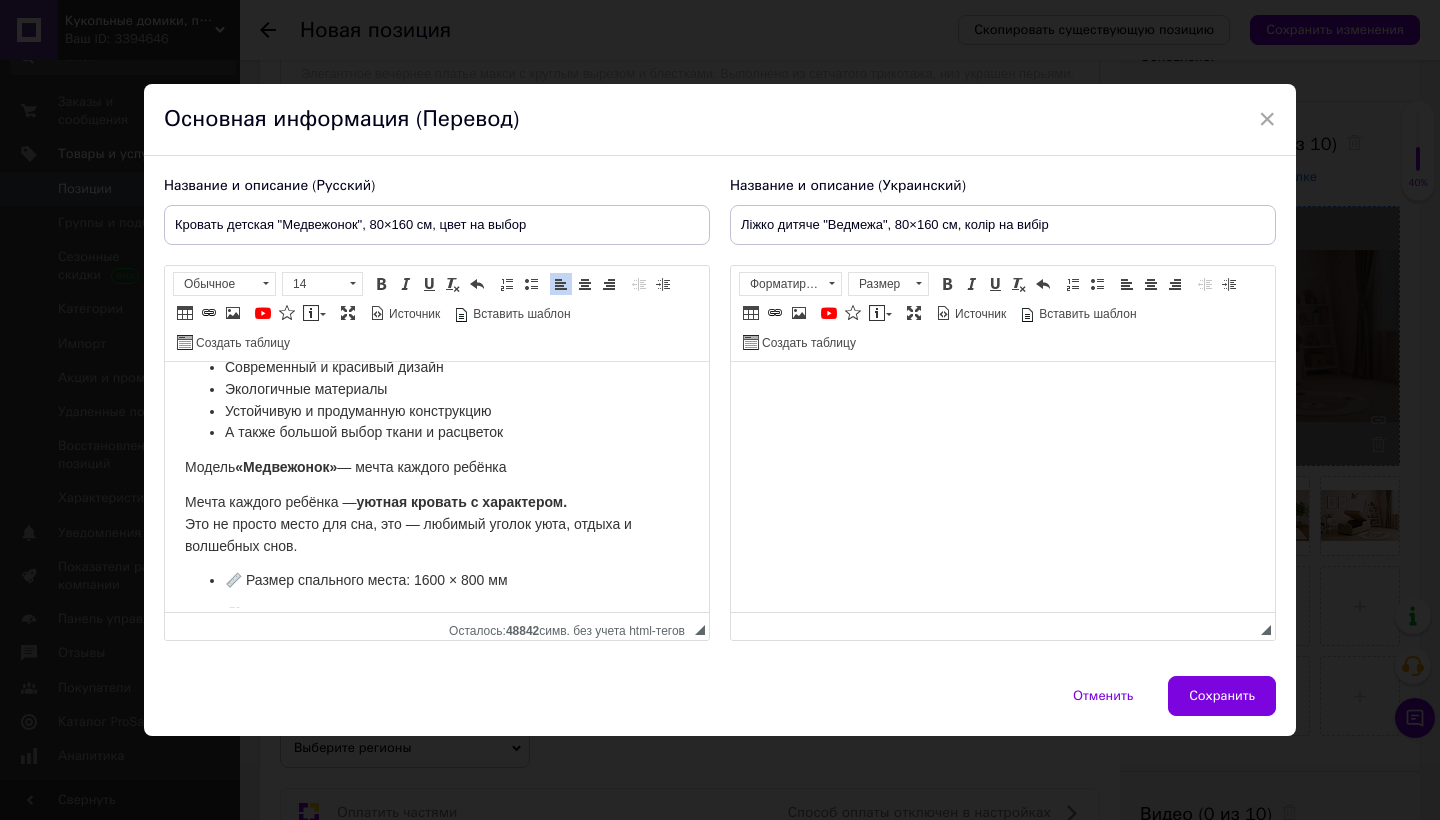 scroll, scrollTop: 206, scrollLeft: 0, axis: vertical 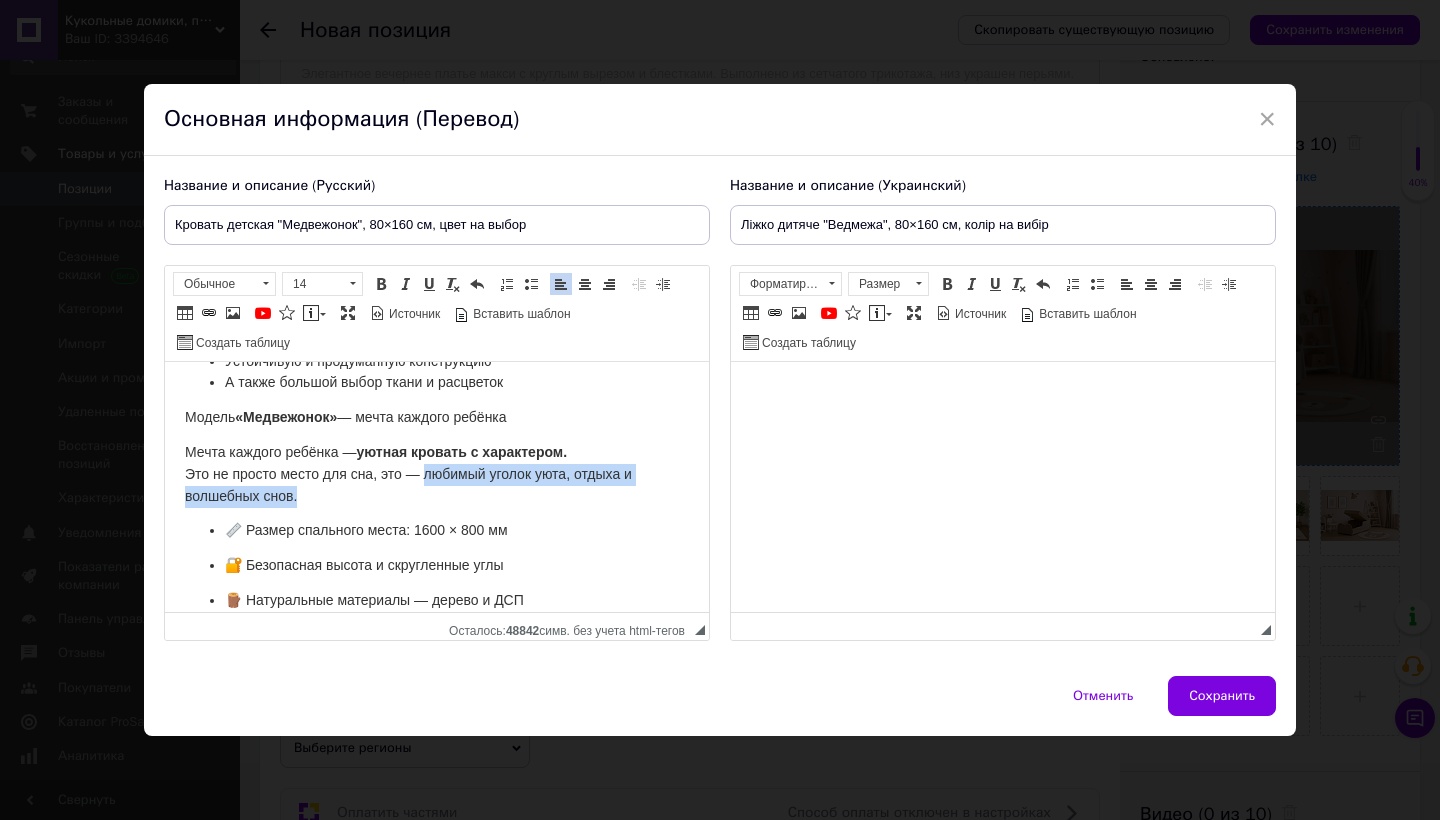 drag, startPoint x: 431, startPoint y: 472, endPoint x: 615, endPoint y: 480, distance: 184.17383 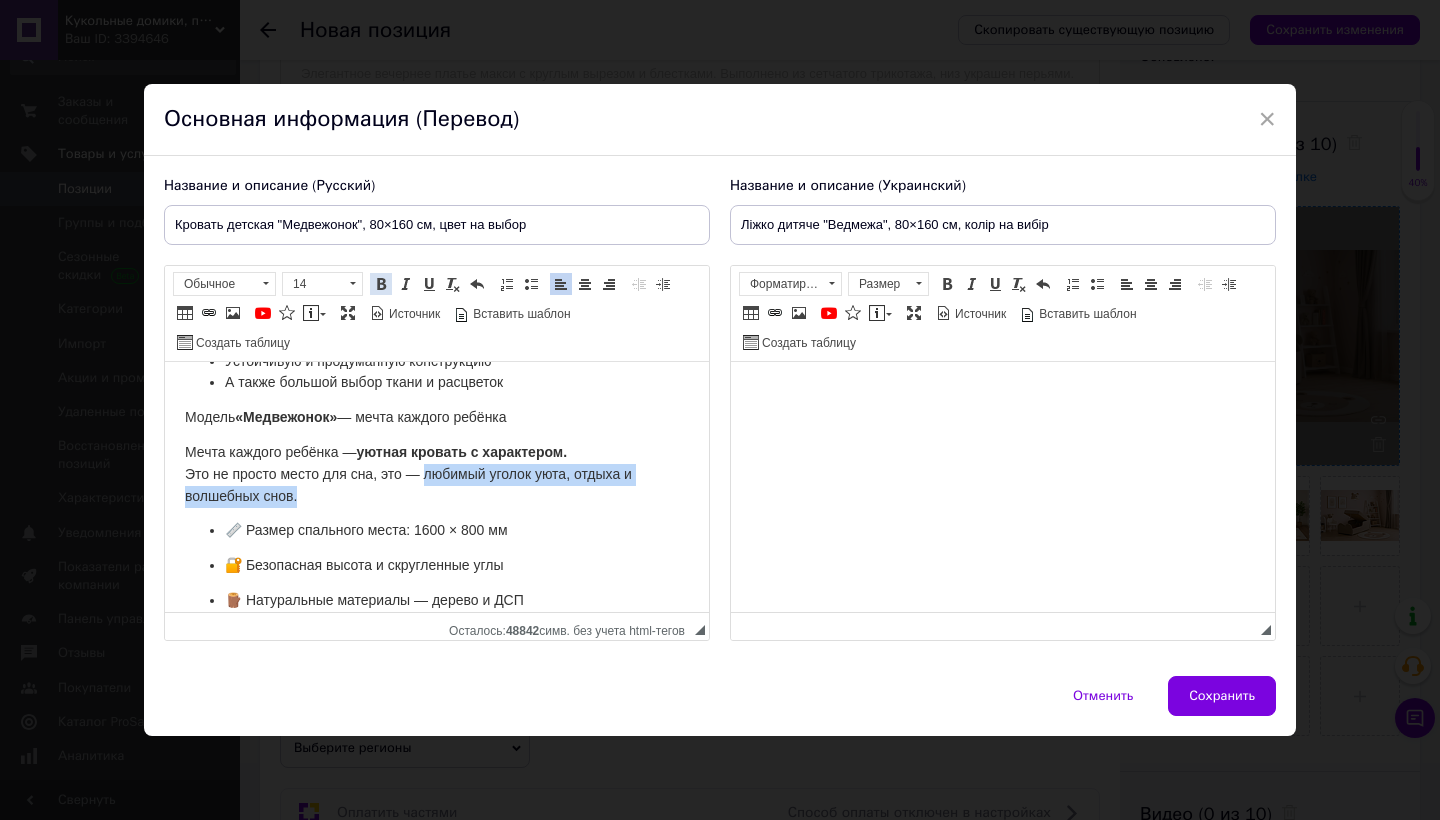 click on "Полужирный  Комбинация клавиш Command+B" at bounding box center (381, 284) 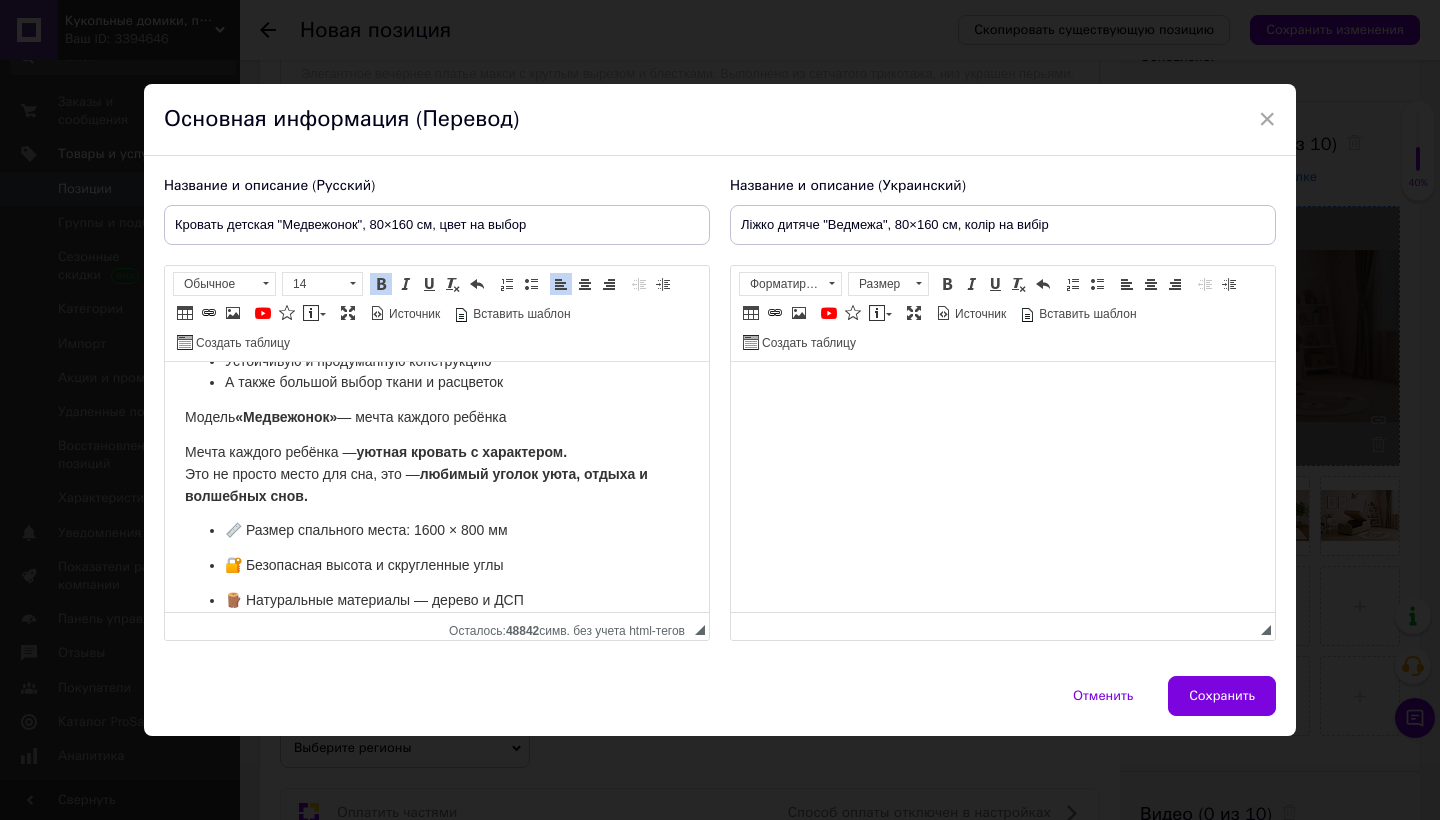 click on "Мечта каждого ребёнка —  уютная кровать с характером. Это не просто место для сна, это —  любимый уголок уюта, отдыха и волшебных снов." at bounding box center [437, 474] 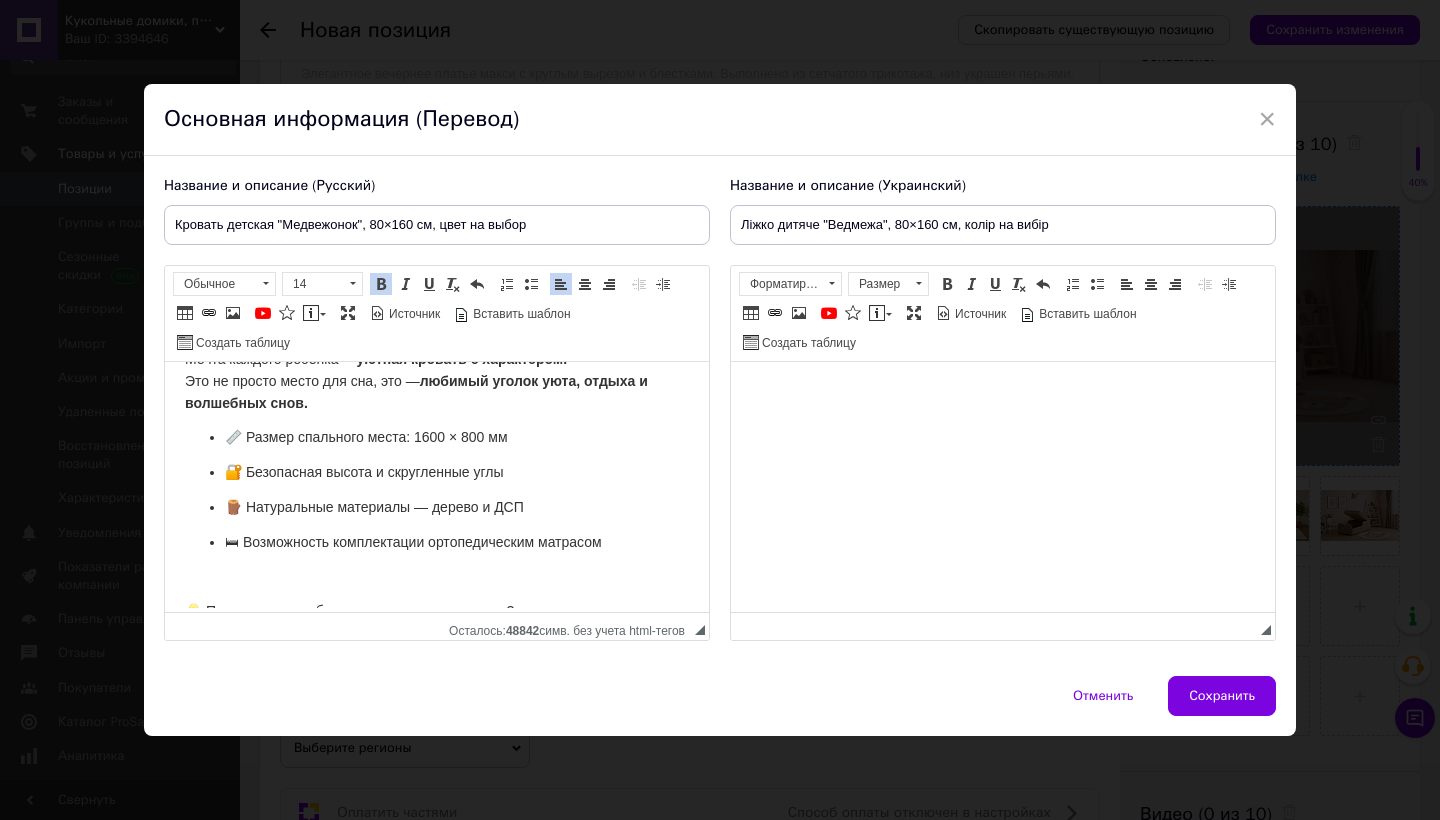 scroll, scrollTop: 303, scrollLeft: 0, axis: vertical 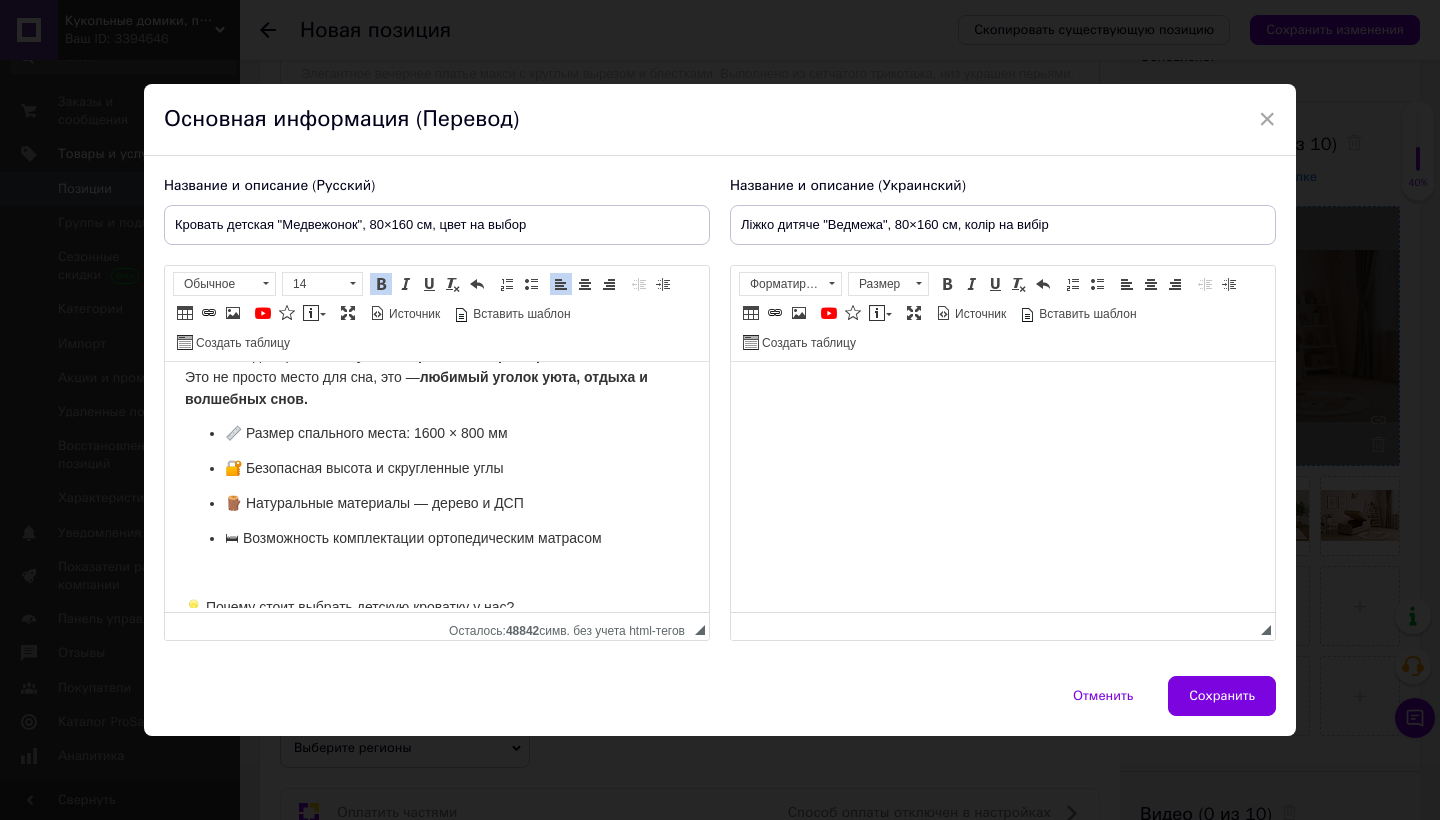 click on "📏 Размер спального места: 1600 × 800 мм 🔐 Безопасная высота и скругленные углы 🪵 Натуральные материалы — дерево и ДСП 🛏 Возможность комплектации ортопедическим матрасом" at bounding box center [437, 486] 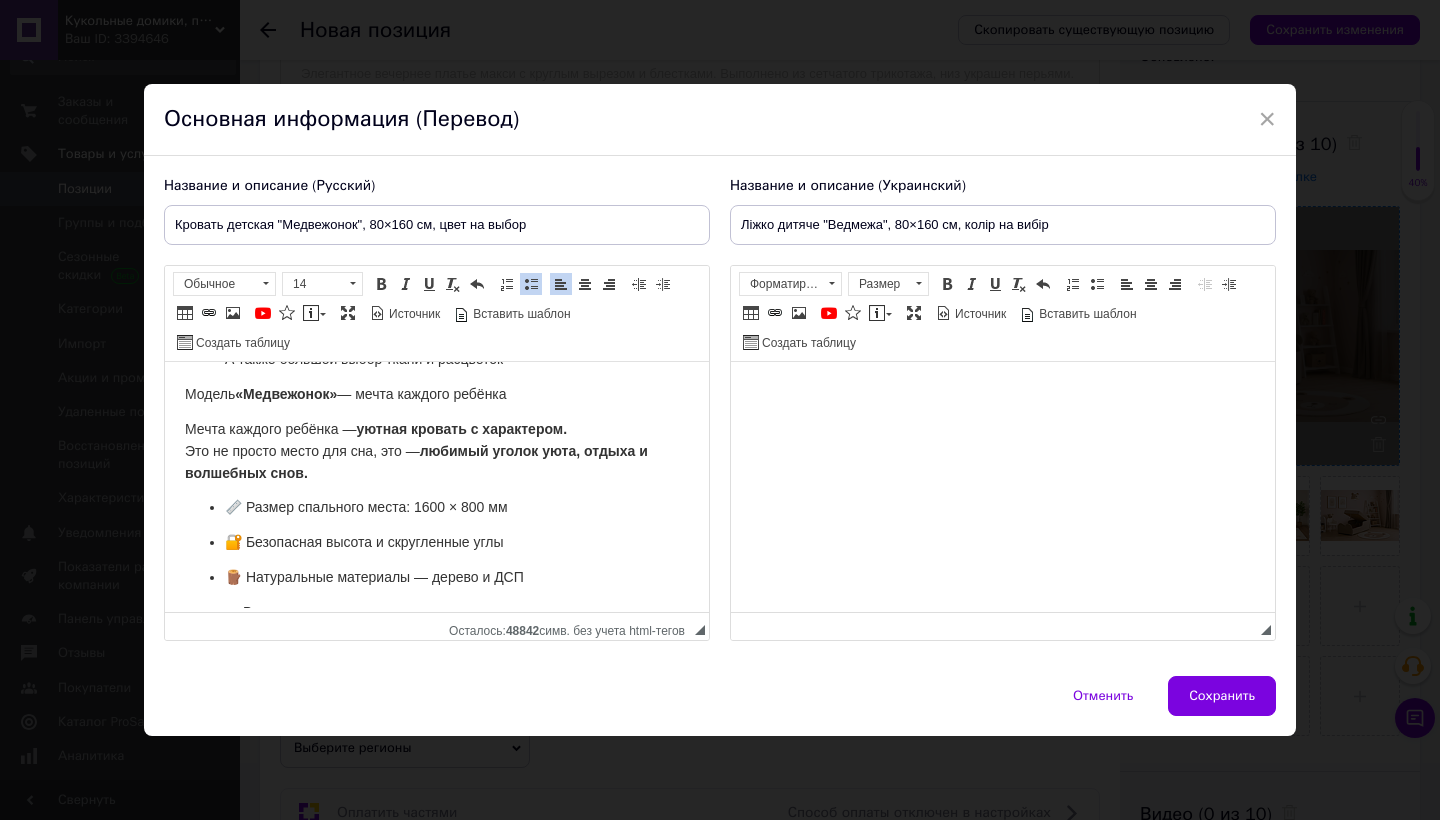 scroll, scrollTop: 228, scrollLeft: 0, axis: vertical 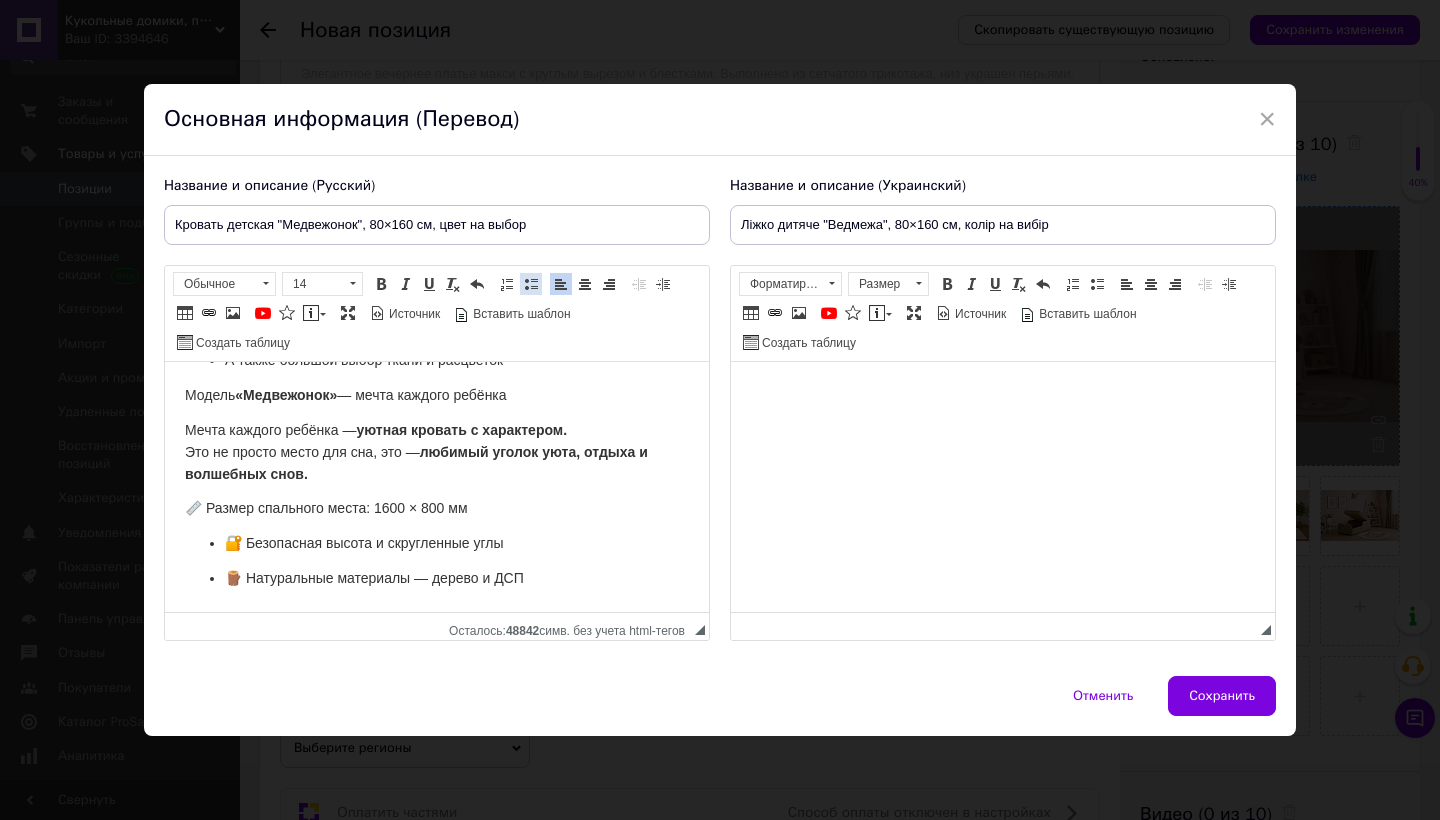 click at bounding box center [531, 284] 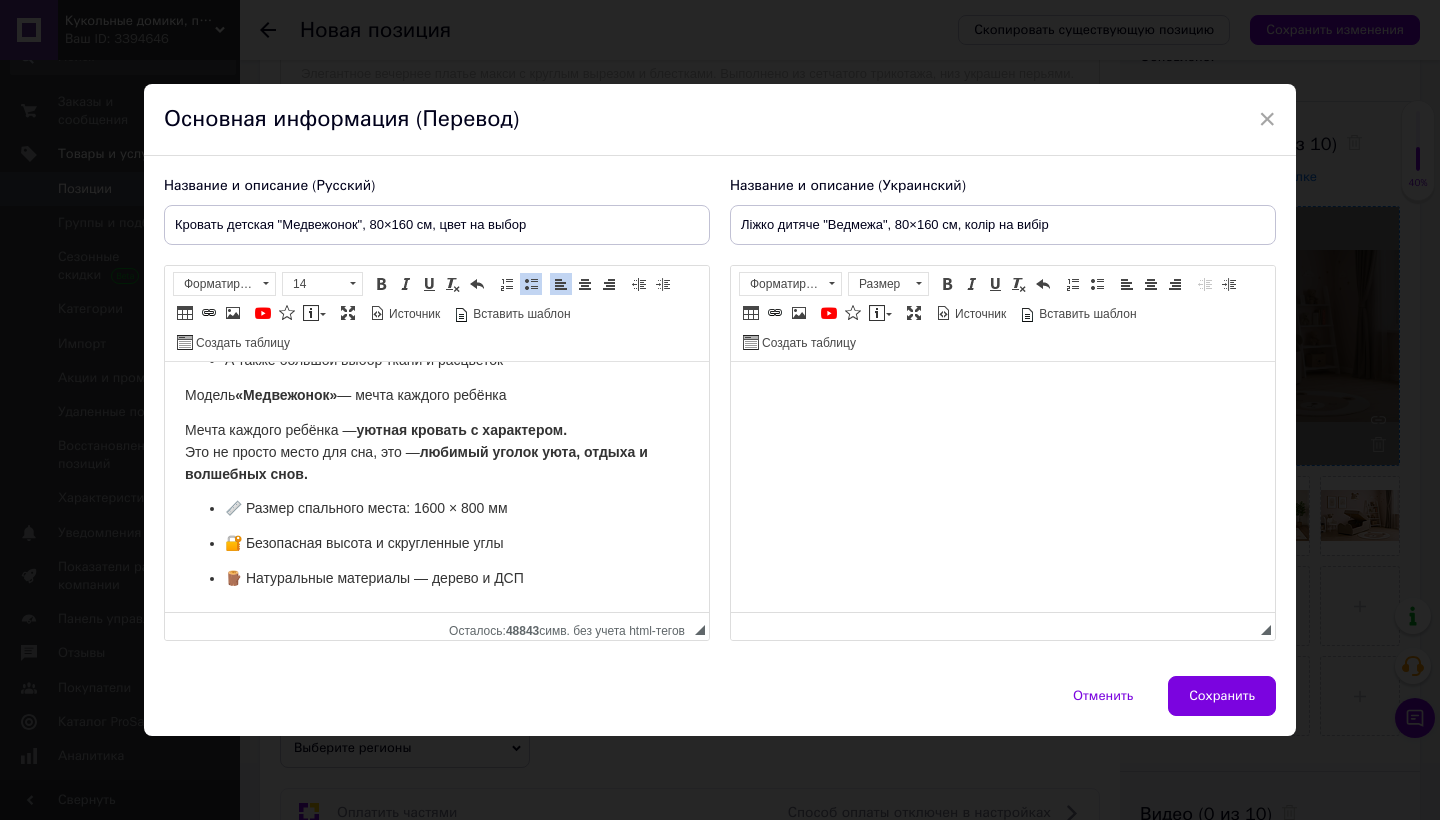 click on "📏 Размер спального места: 1600 × 800 мм 🔐 Безопасная высота и скругленные углы 🪵 Натуральные материалы — дерево и ДСП 🛏 Возможность комплектации ортопедическим матрасом" at bounding box center [437, 561] 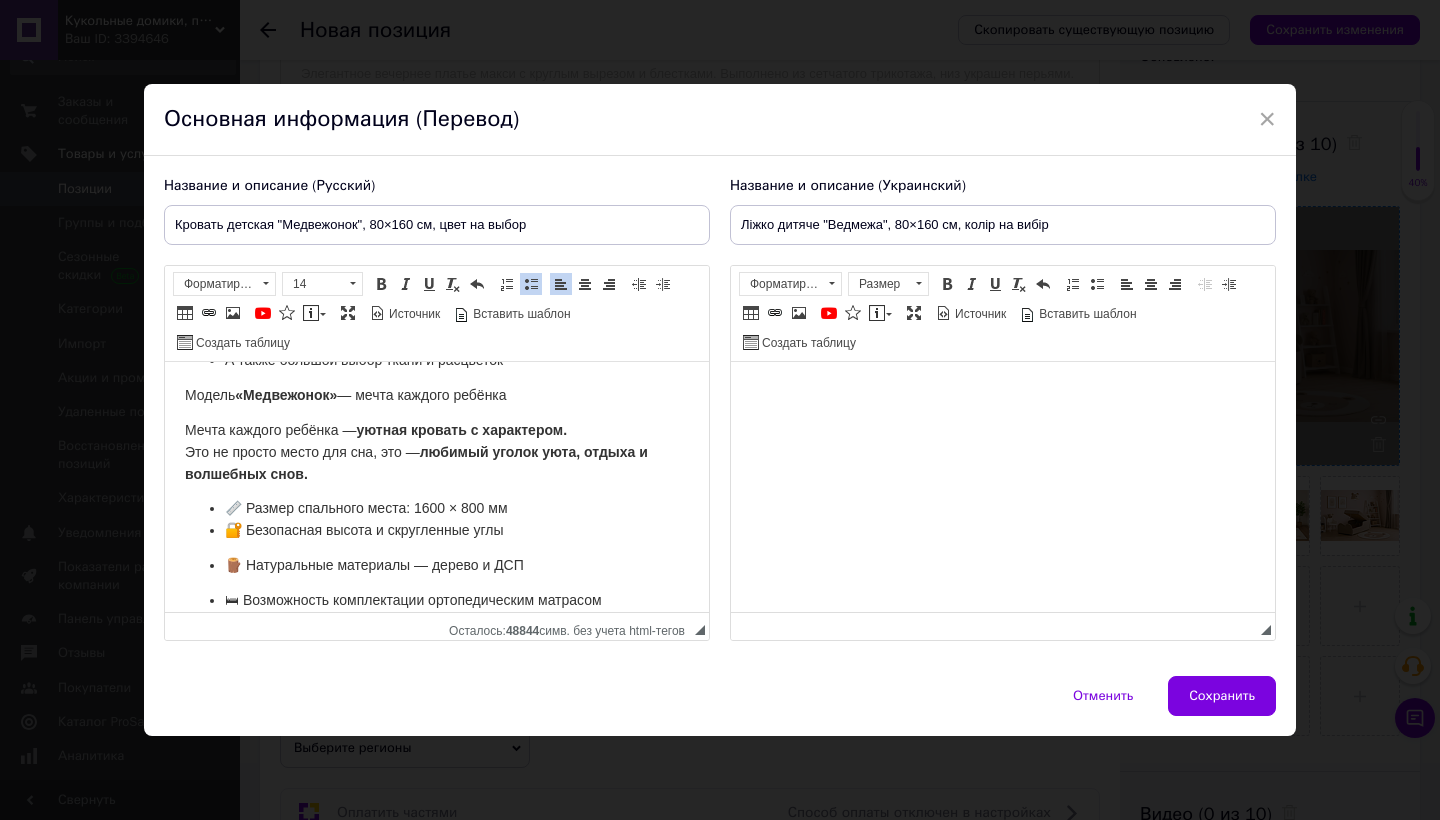 click on "🪵 Натуральные материалы — дерево и ДСП" at bounding box center (374, 565) 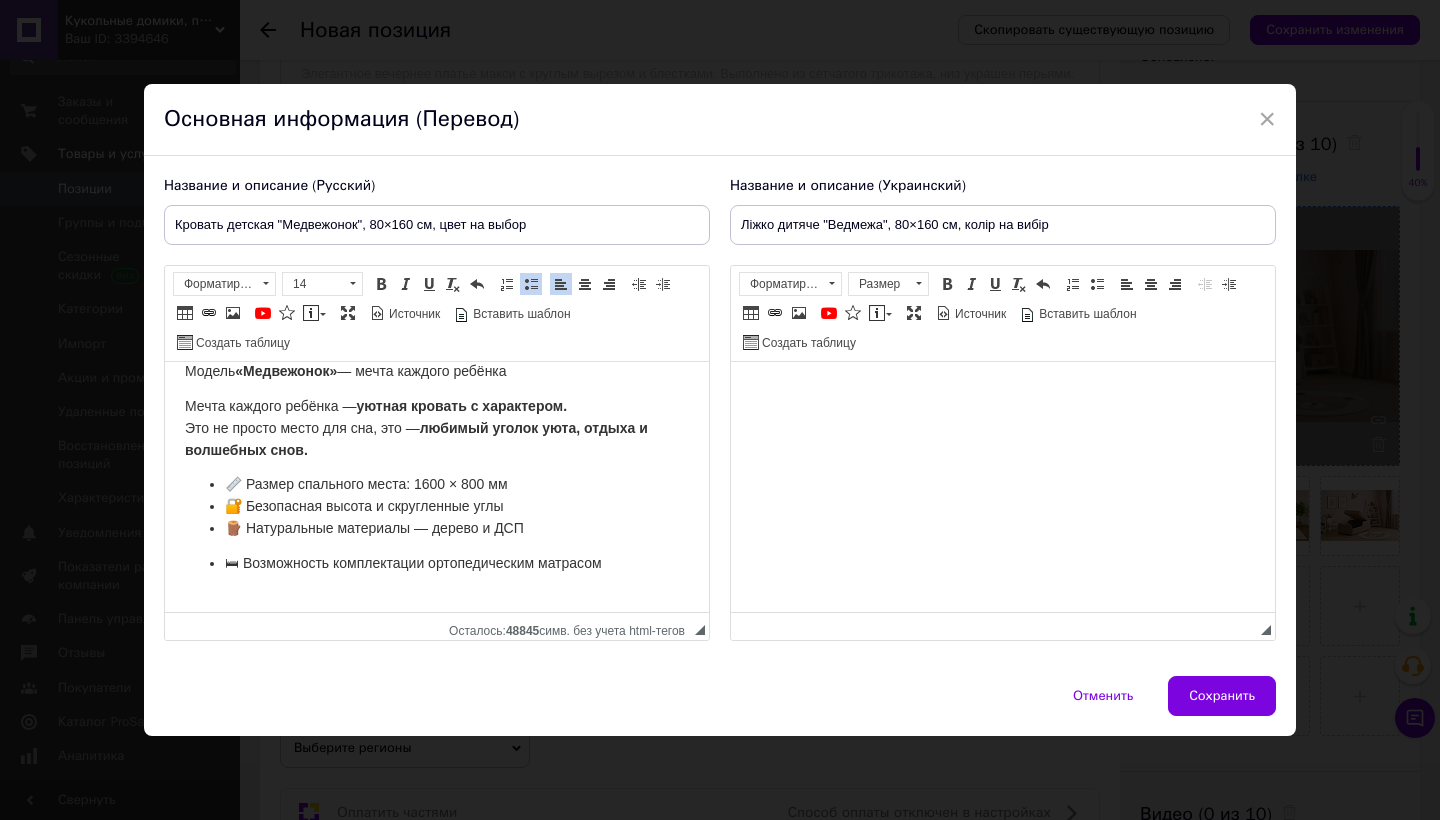 scroll, scrollTop: 253, scrollLeft: 0, axis: vertical 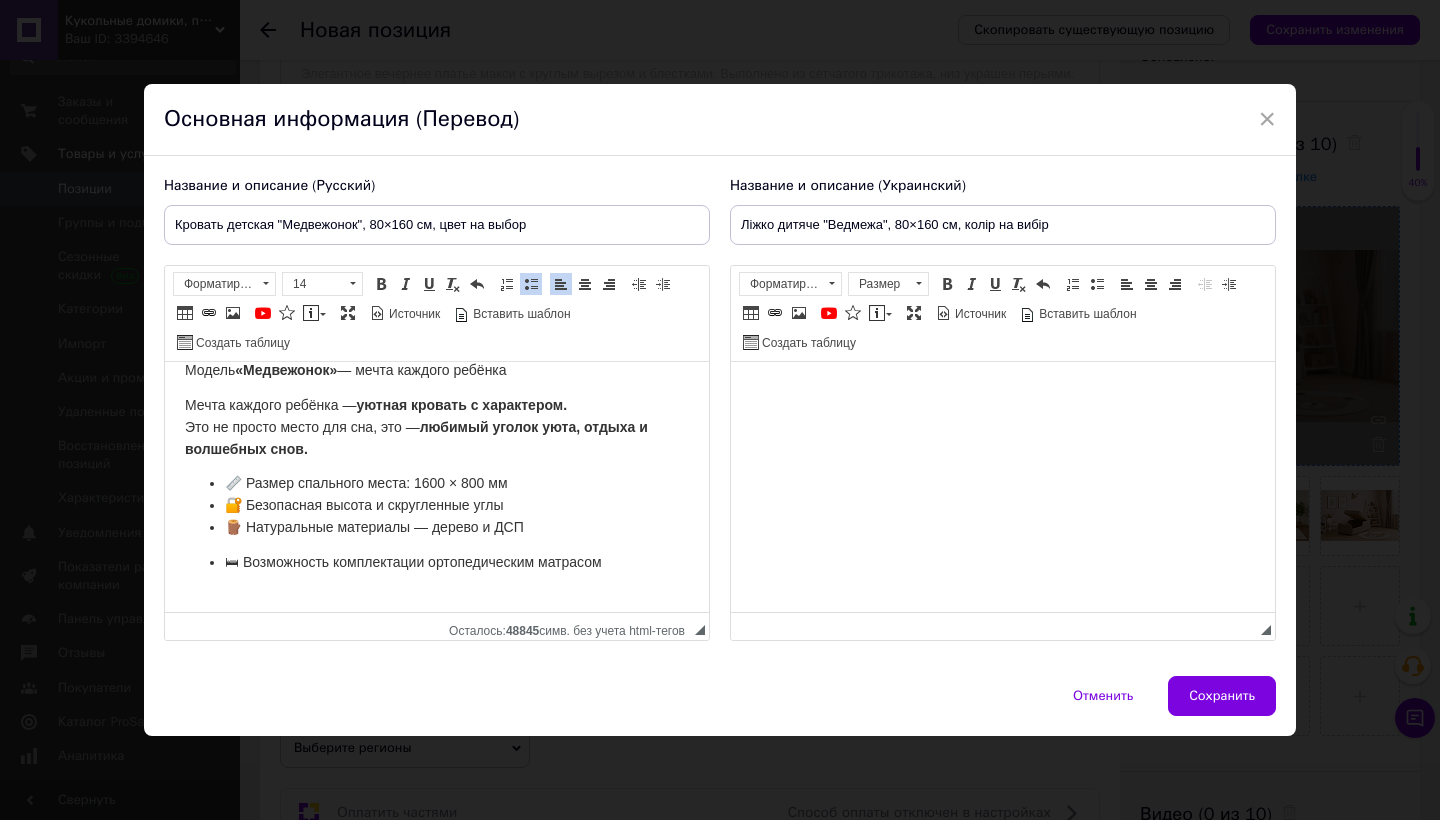 click on "📏 Размер спального места: 1600 × 800 мм 🔐 Безопасная высота и скругленные углы 🪵 Натуральные материалы — дерево и ДСП 🛏 Возможность комплектации ортопедическим матрасом" at bounding box center [437, 523] 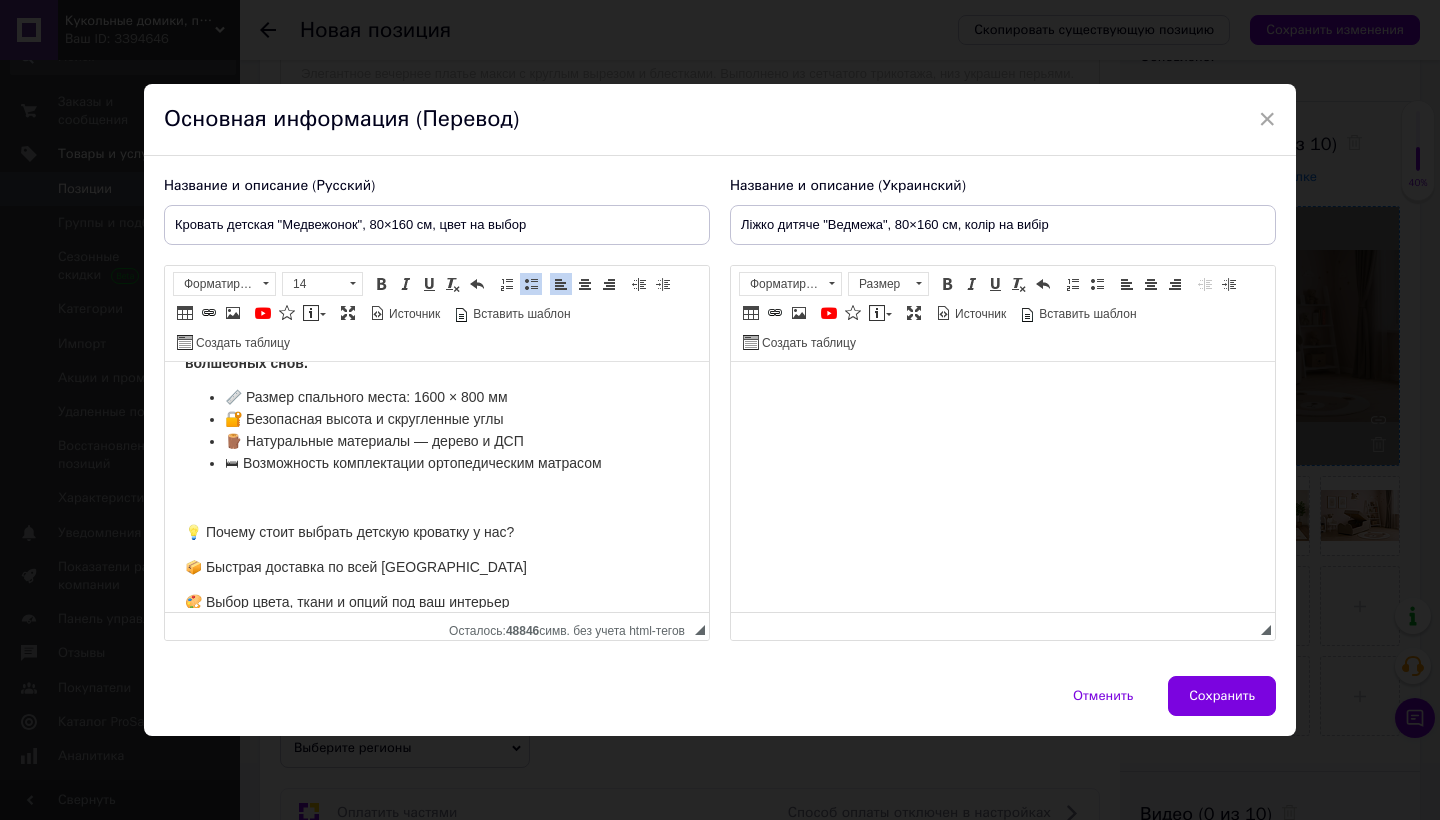 scroll, scrollTop: 346, scrollLeft: 0, axis: vertical 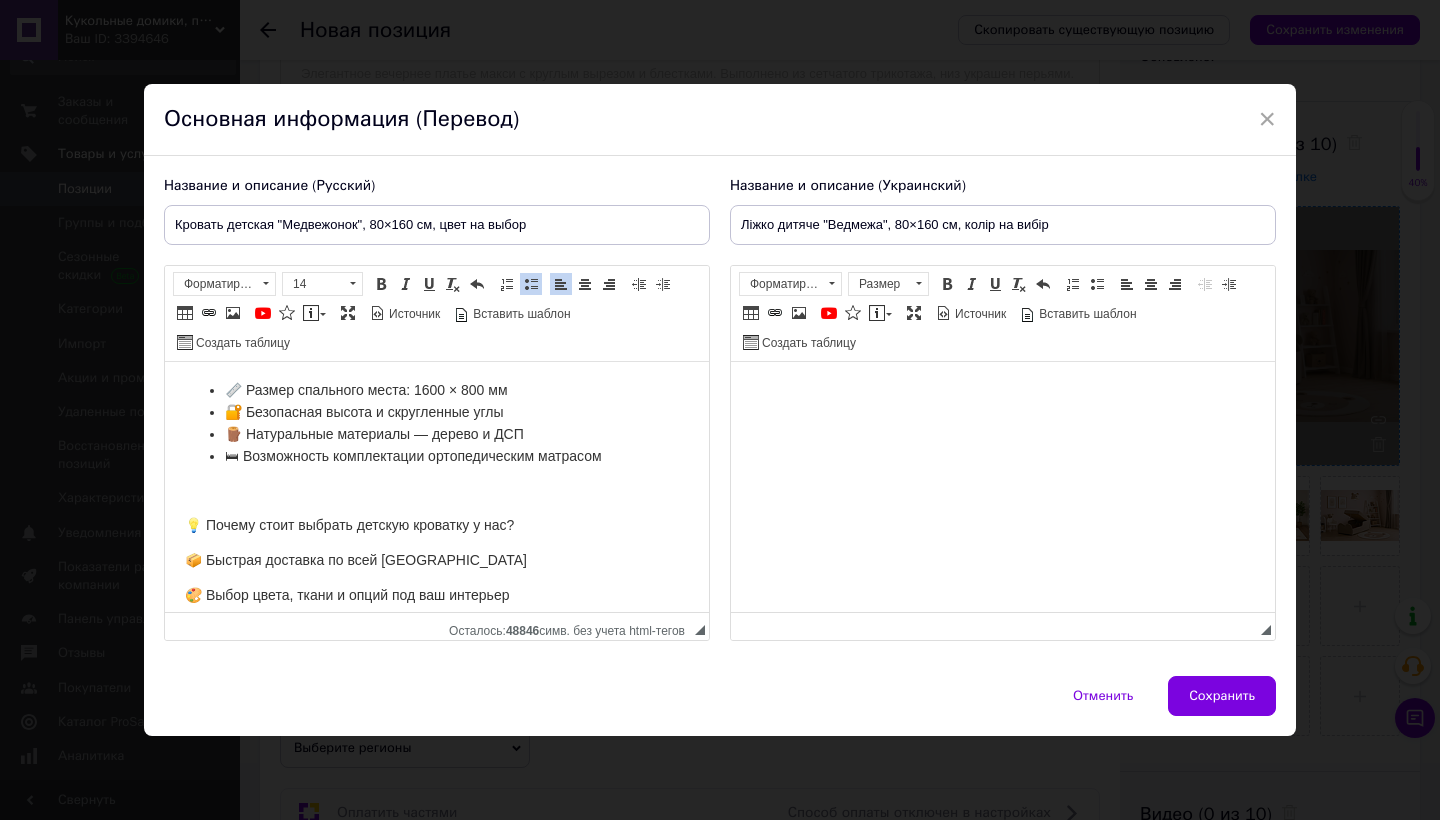 click on "Детские кроватки — комфорт и безопасность для вашего ребёнка Ищете  идеальную кроватку  для своего малыша? В нашем интернет-магазине вы найдете  большой выбор  детских кроватей для мальчиков и девочек, которые сочетают в себе: Удобство и безопасность Современный и красивый дизайн Экологичные материалы Устойчивую и продуманную конструкцию А также большой выбор ткани и расцветок Модель  «Медвежонок»  — мечта каждого ребёнка Мечта каждого ребёнка —  уютная кровать с характером. Это не просто место для сна, это —  📏 Размер спального места: 1600 × 800 мм" at bounding box center [437, 467] 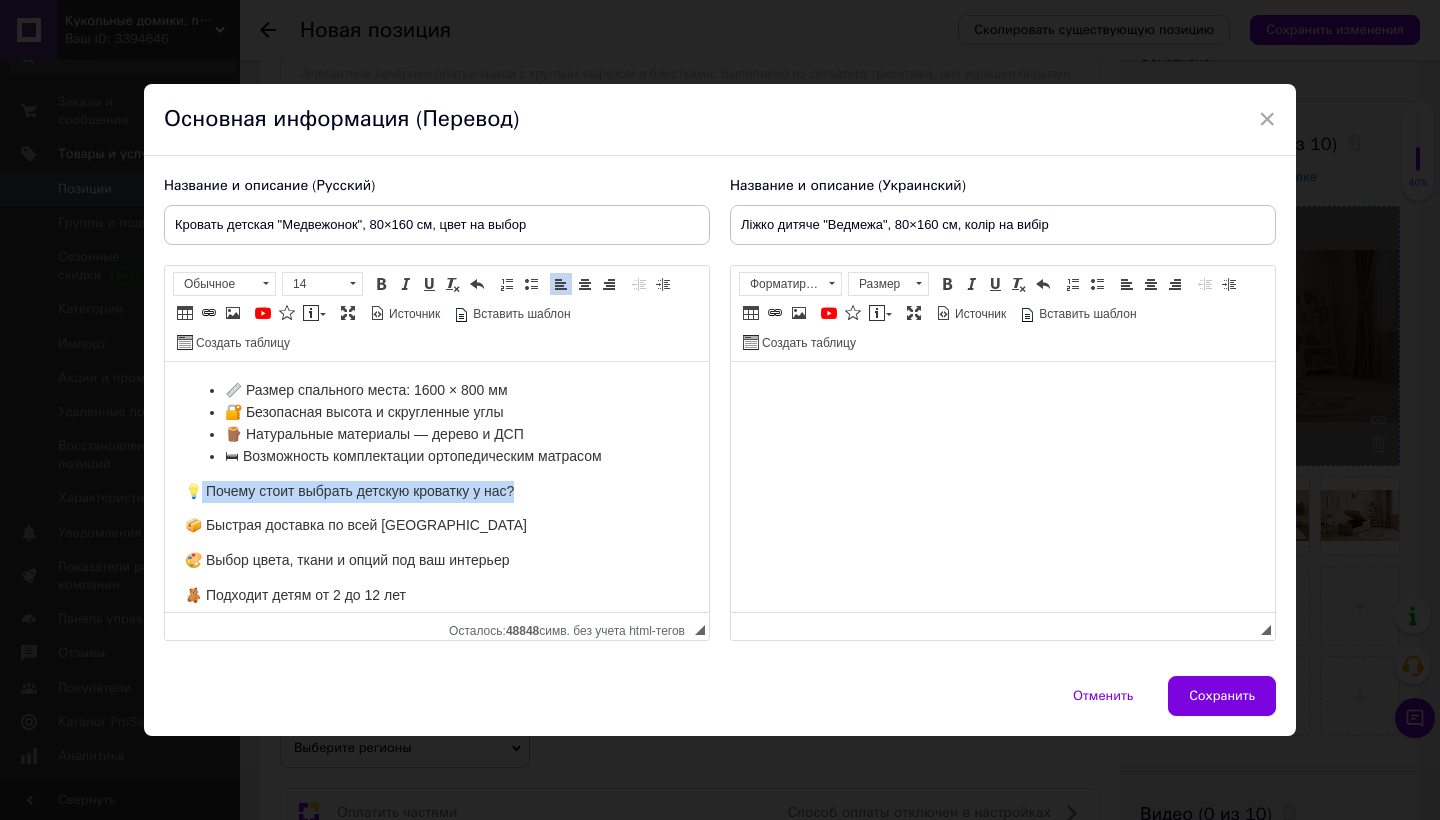 drag, startPoint x: 205, startPoint y: 490, endPoint x: 532, endPoint y: 480, distance: 327.15286 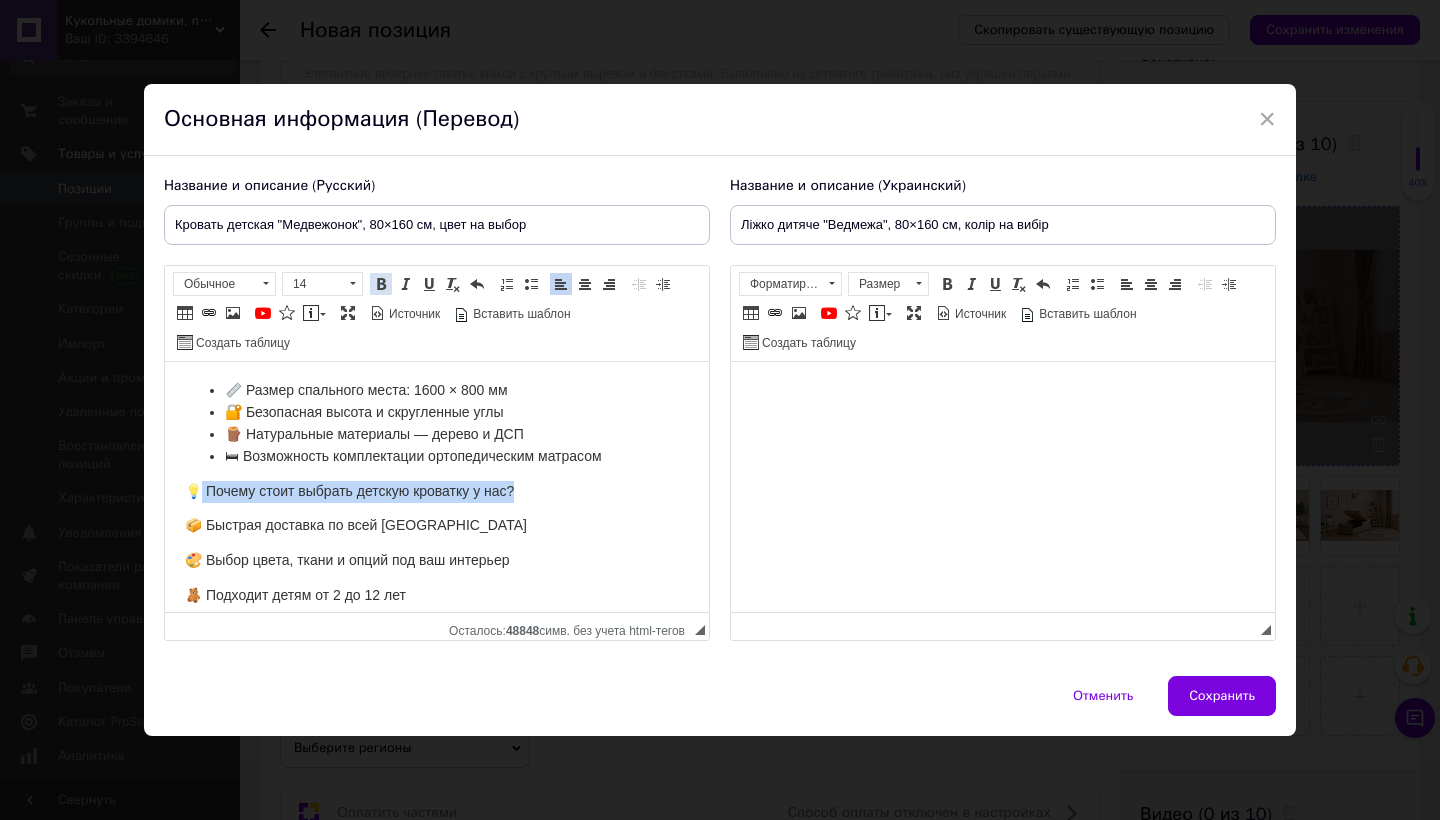 click at bounding box center (381, 284) 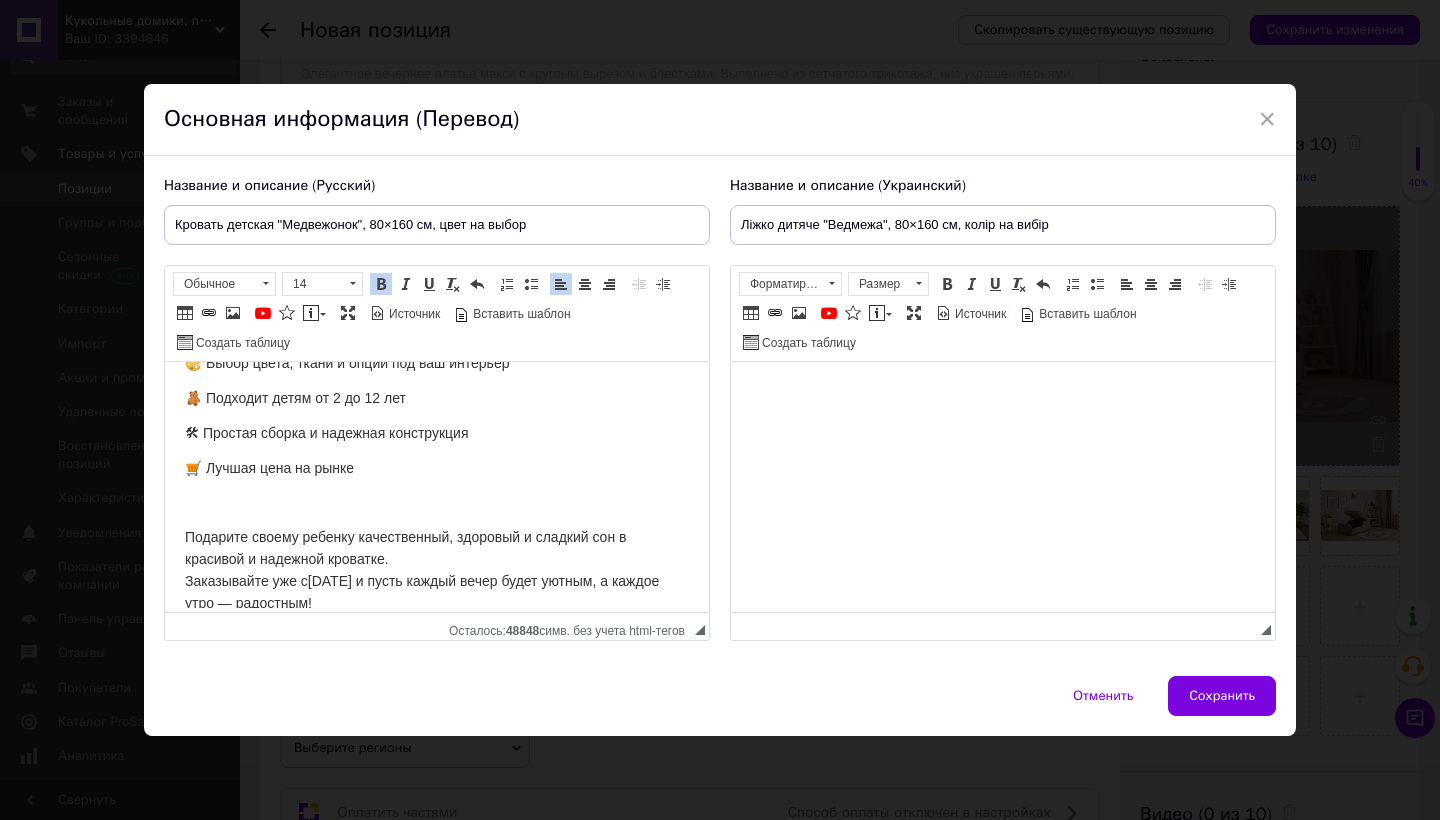 scroll, scrollTop: 544, scrollLeft: 0, axis: vertical 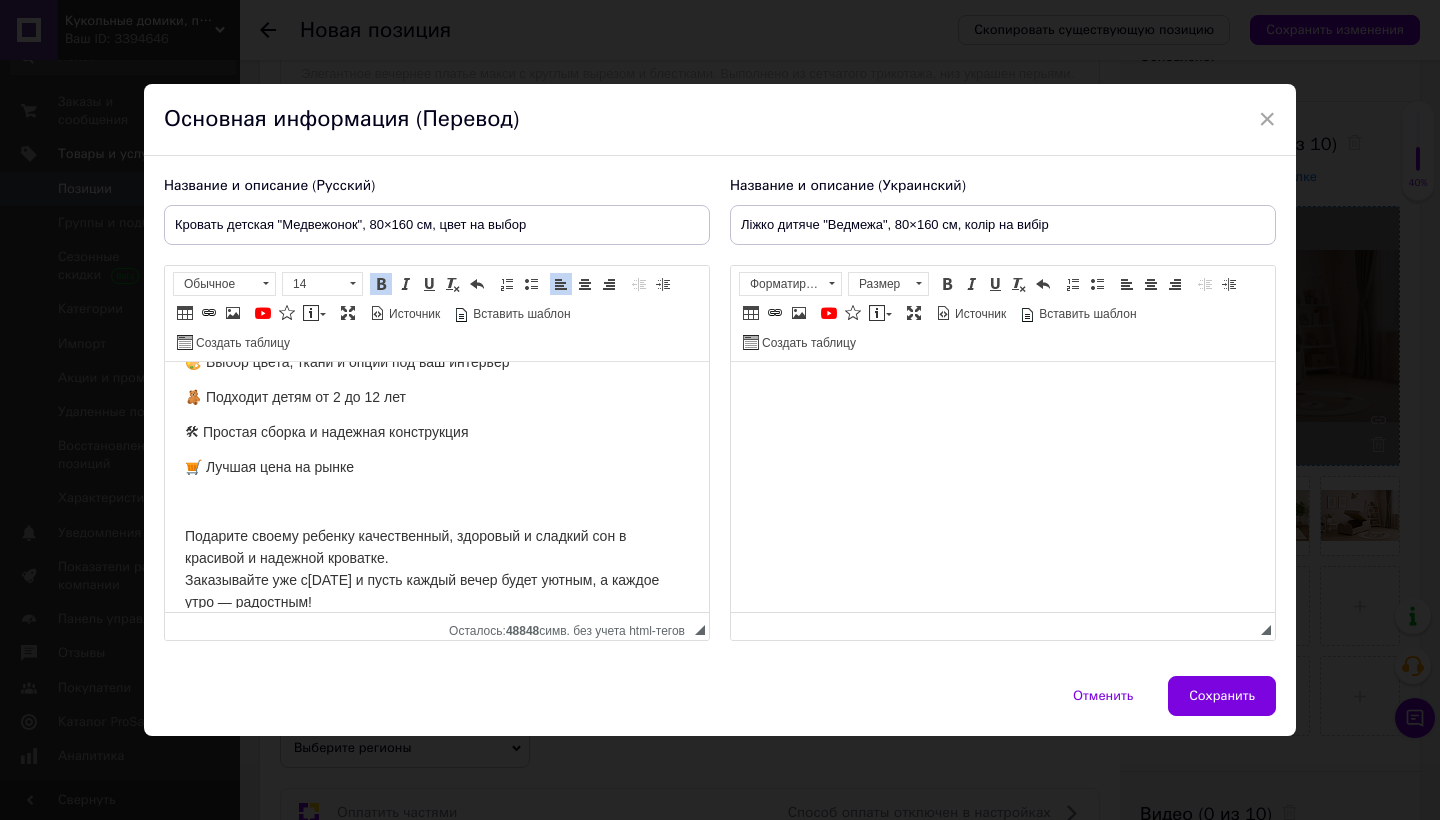 click on "Детские кроватки — комфорт и безопасность для вашего ребёнка Ищете  идеальную кроватку  для своего малыша? В нашем интернет-магазине вы найдете  большой выбор  детских кроватей для мальчиков и девочек, которые сочетают в себе: Удобство и безопасность Современный и красивый дизайн Экологичные материалы Устойчивую и продуманную конструкцию А также большой выбор ткани и расцветок Модель  «Медвежонок»  — мечта каждого ребёнка Мечта каждого ребёнка —  уютная кровать с характером. Это не просто место для сна, это —  📏 Размер спального места: 1600 × 800 мм 💡" at bounding box center [437, 252] 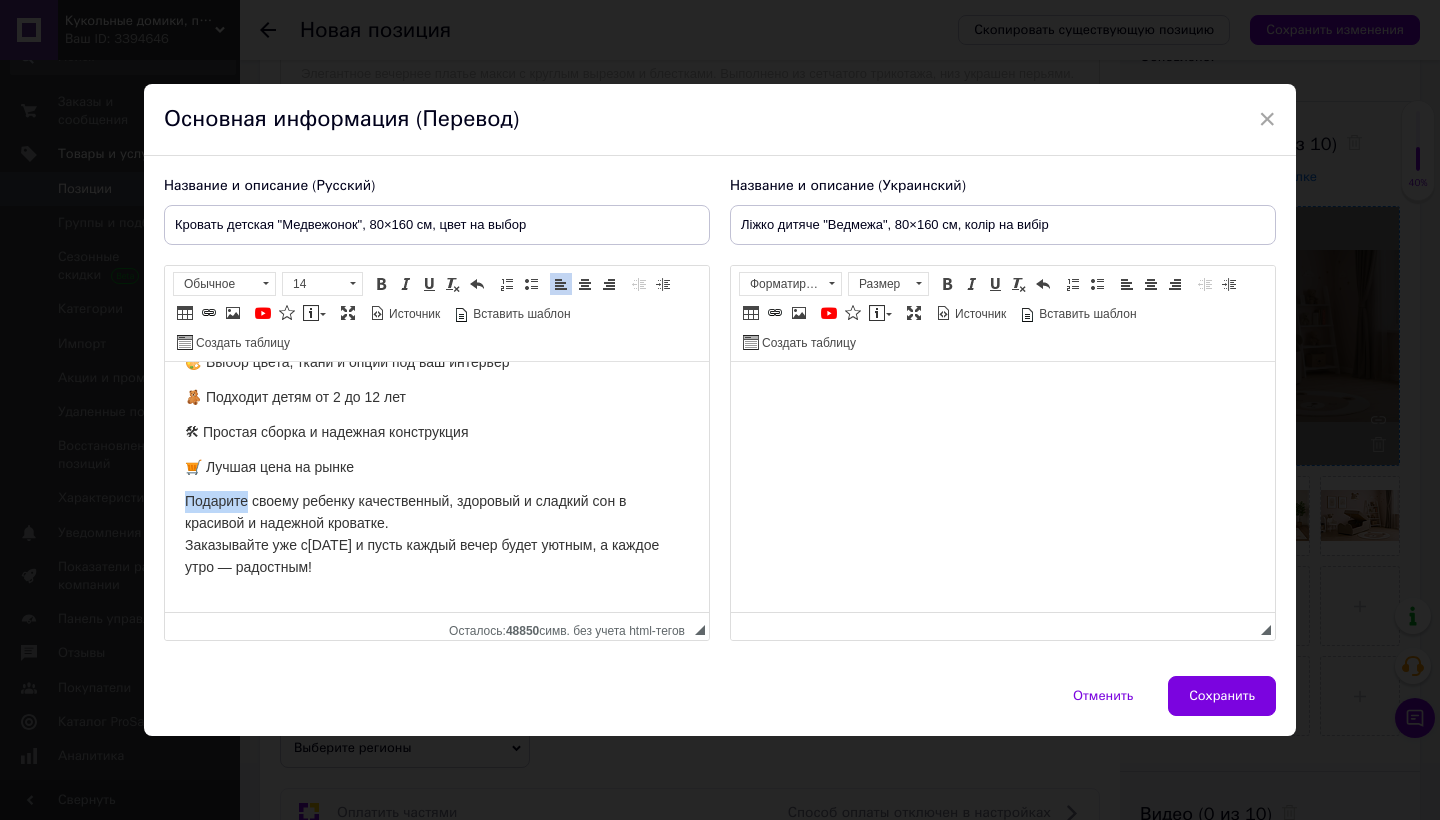 drag, startPoint x: 183, startPoint y: 485, endPoint x: 247, endPoint y: 496, distance: 64.93843 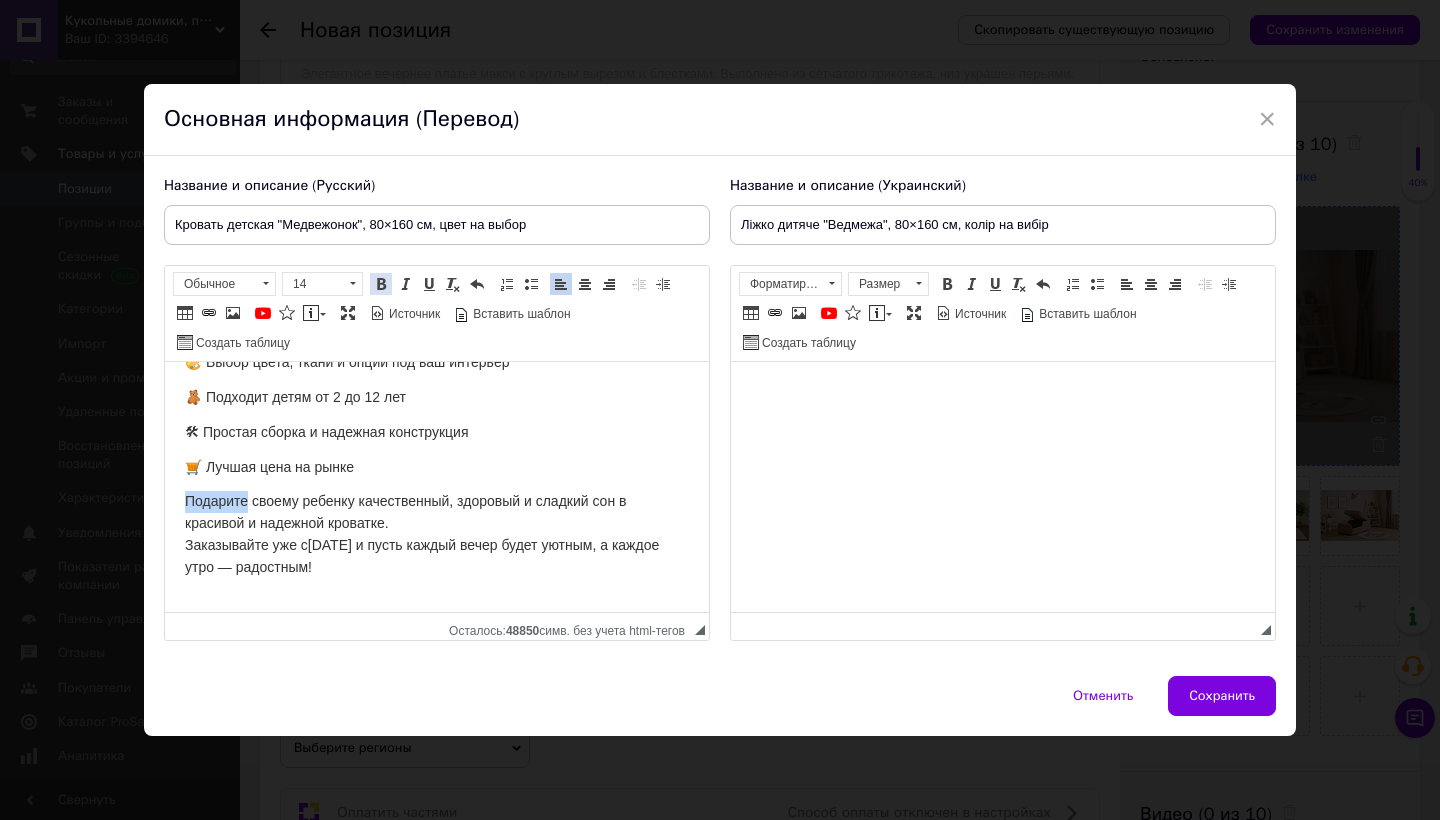 click at bounding box center [381, 284] 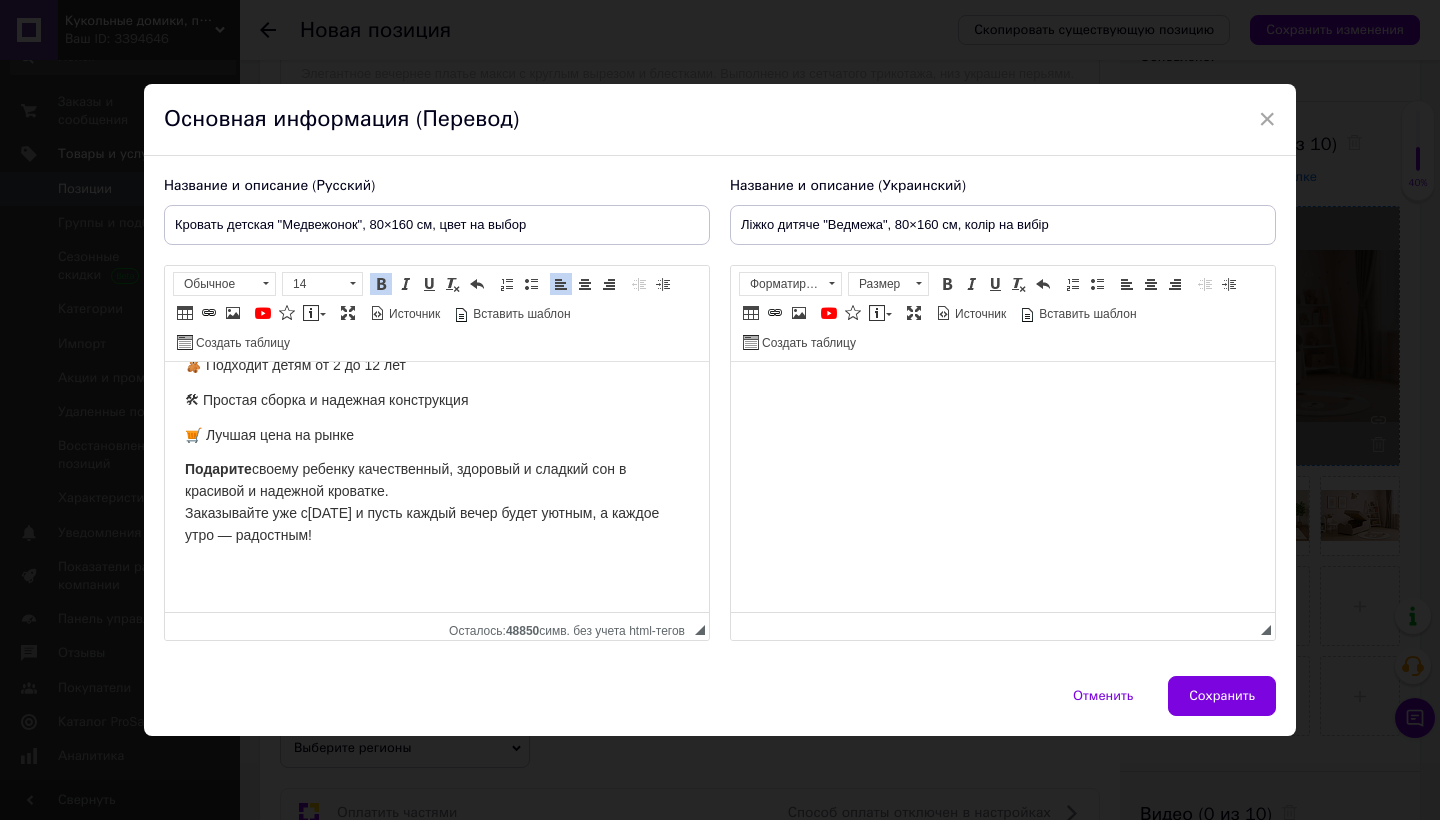 scroll, scrollTop: 575, scrollLeft: 0, axis: vertical 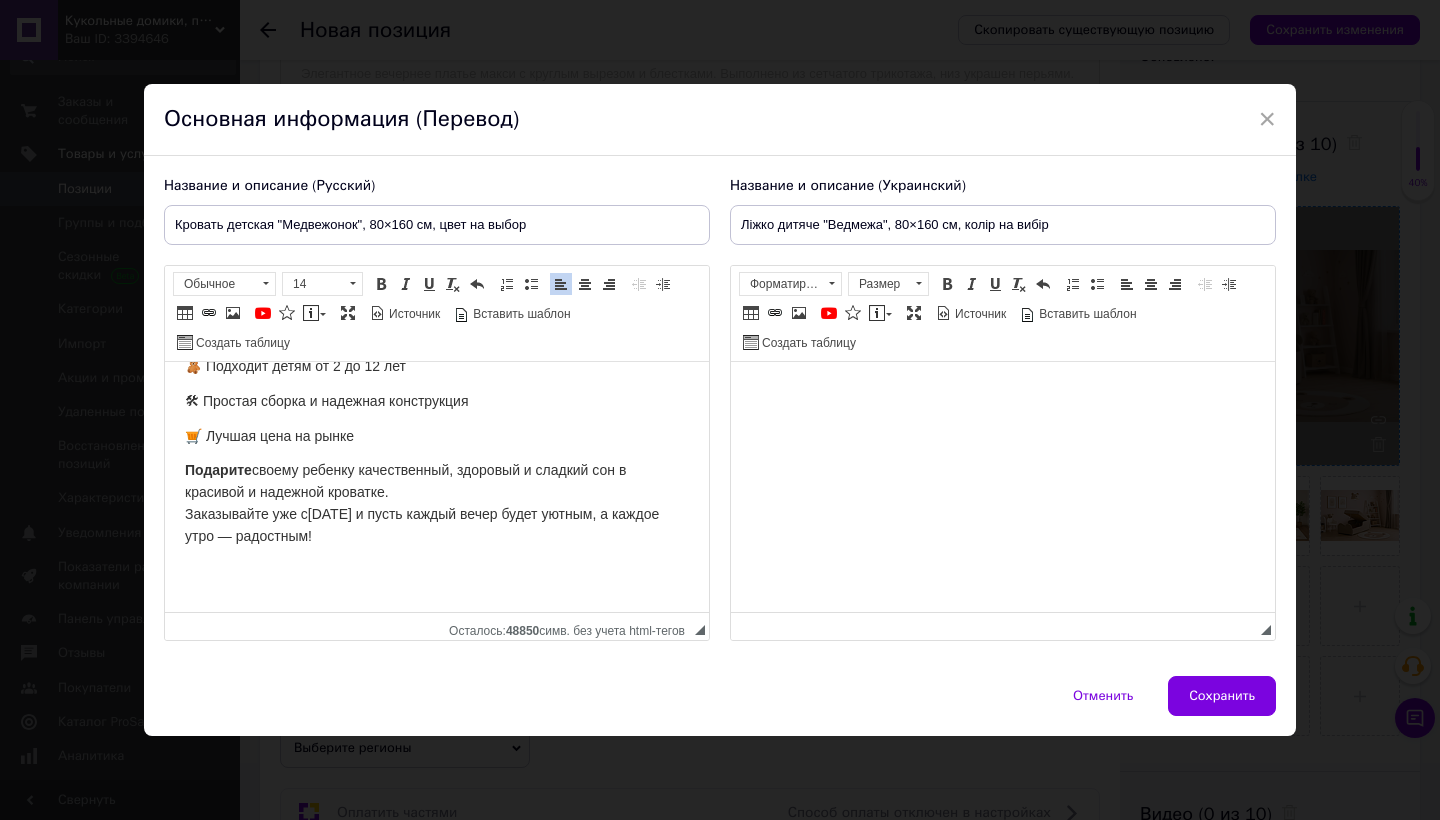 click on "Детские кроватки — комфорт и безопасность для вашего ребёнка Ищете  идеальную кроватку  для своего малыша? В нашем интернет-магазине вы найдете  большой выбор  детских кроватей для мальчиков и девочек, которые сочетают в себе: Удобство и безопасность Современный и красивый дизайн Экологичные материалы Устойчивую и продуманную конструкцию А также большой выбор ткани и расцветок Модель  «Медвежонок»  — мечта каждого ребёнка Мечта каждого ребёнка —  уютная кровать с характером. Это не просто место для сна, это —  📏 Размер спального места: 1600 × 800 мм 💡" at bounding box center [437, 203] 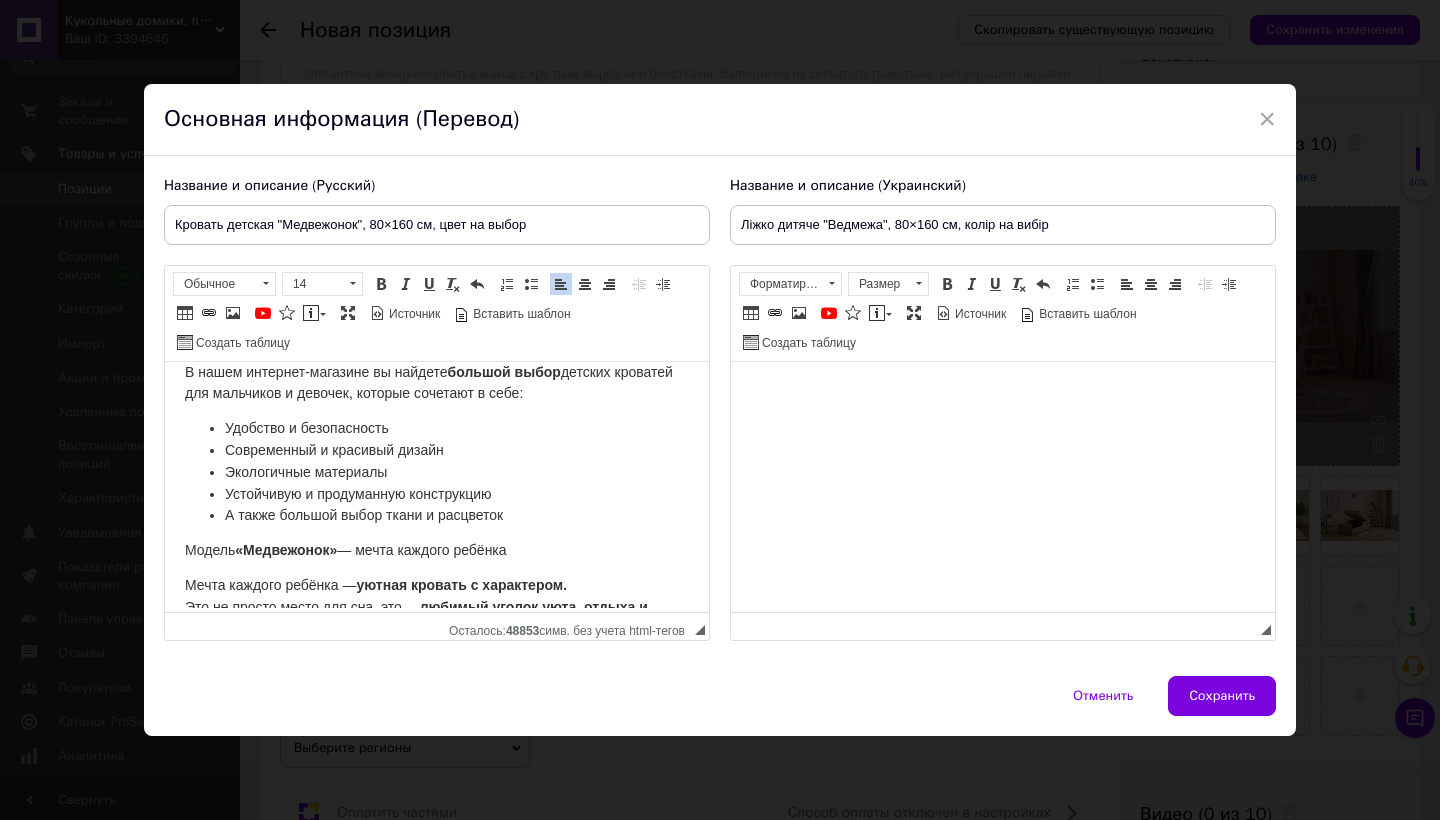 scroll, scrollTop: 74, scrollLeft: 0, axis: vertical 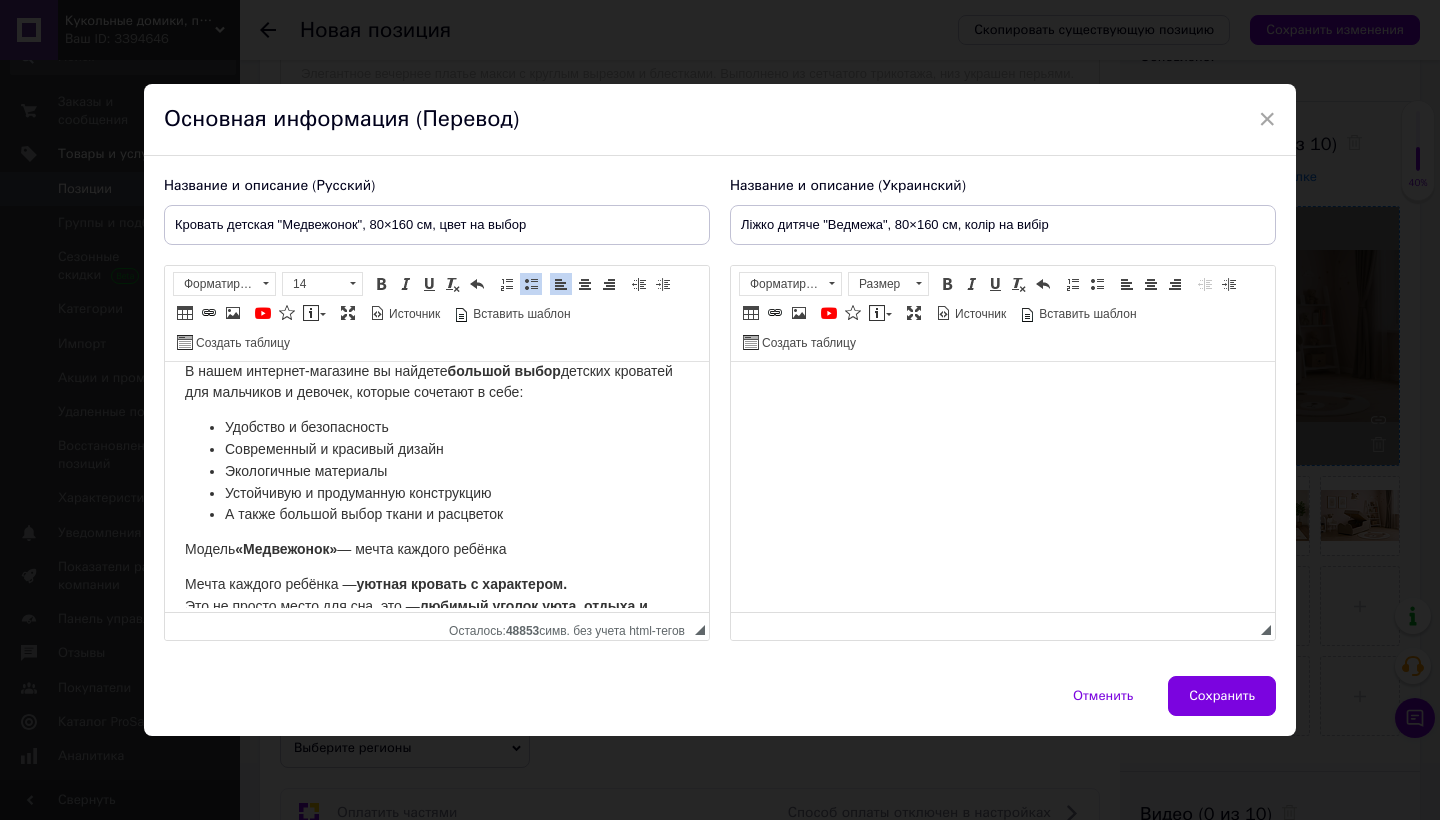 click on "Экологичные материалы" at bounding box center (437, 472) 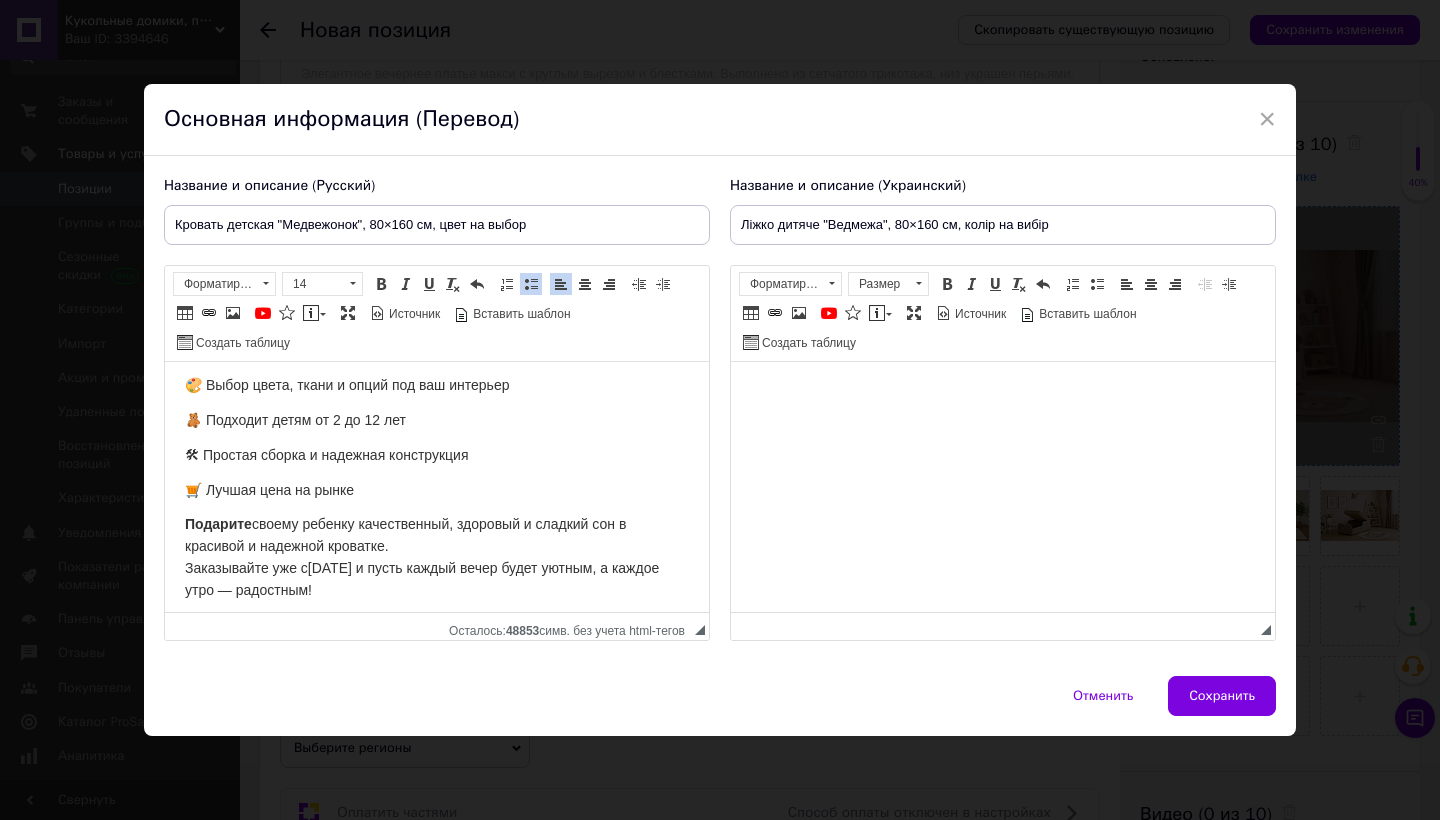 scroll, scrollTop: 520, scrollLeft: 0, axis: vertical 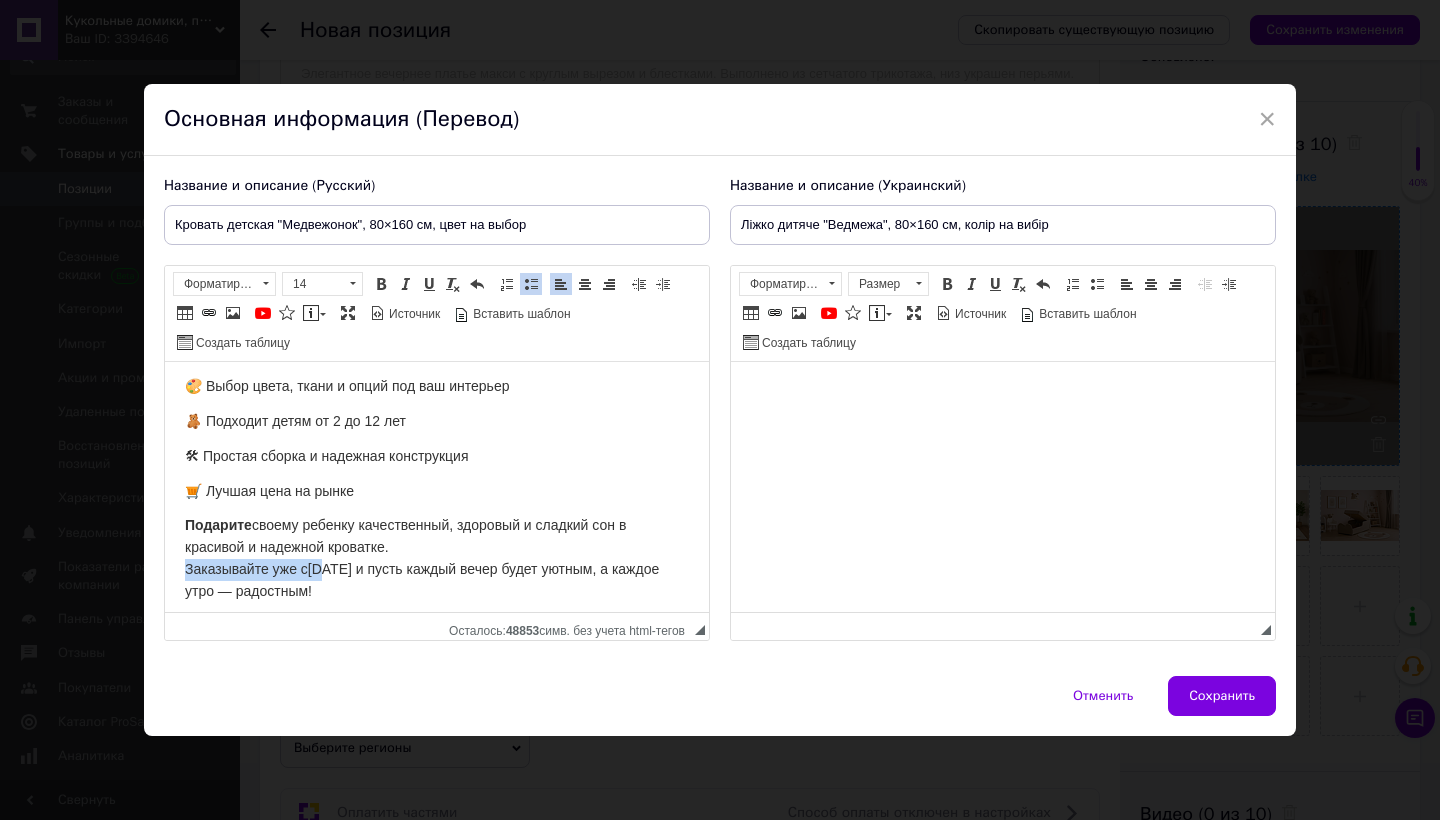 drag, startPoint x: 185, startPoint y: 554, endPoint x: 325, endPoint y: 550, distance: 140.05713 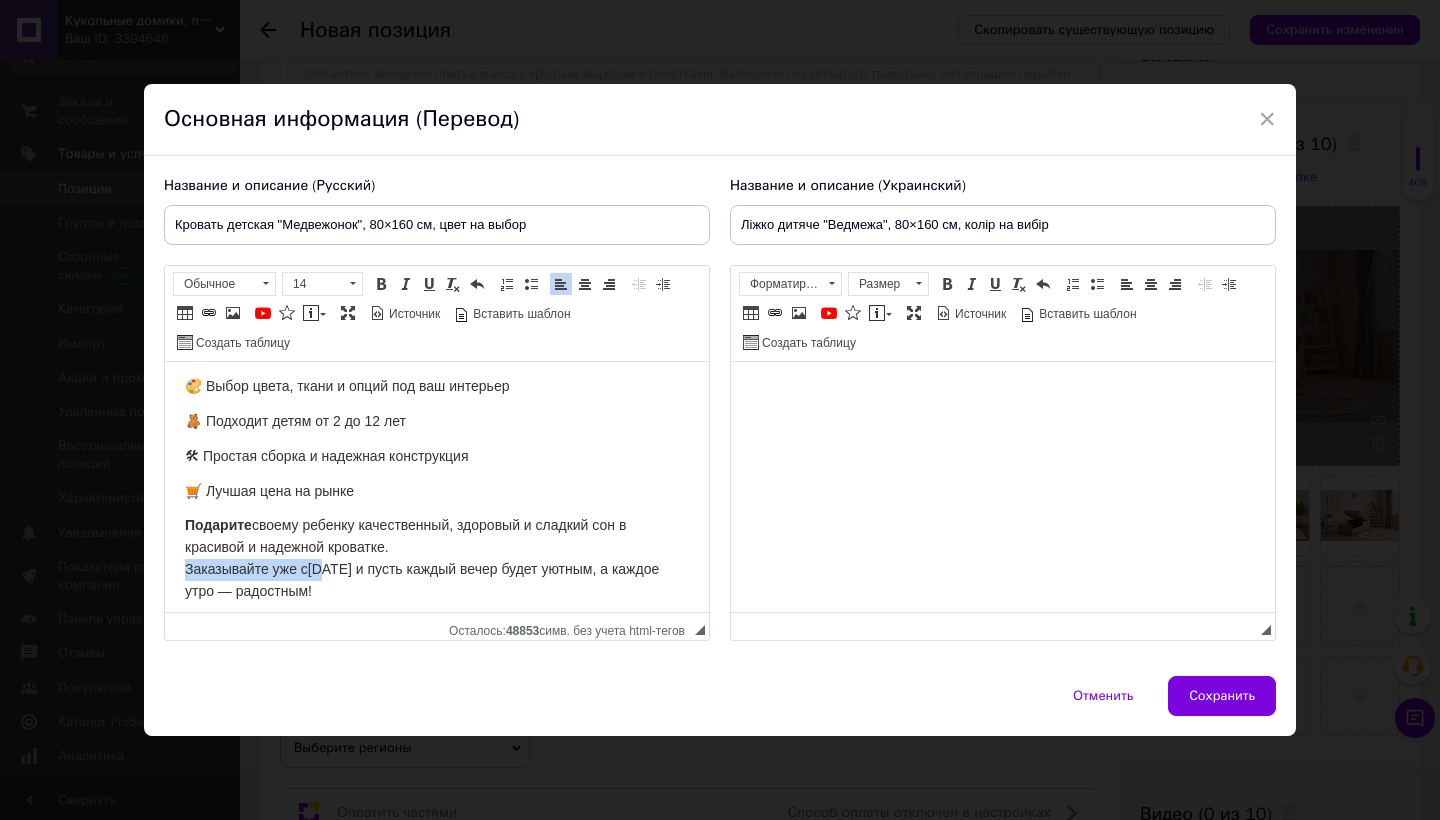 click on "Подарите  своему ребенку качественный, здоровый и сладкий сон в красивой и надежной кроватке. Заказывайте уже с[DATE] и пусть каждый вечер будет уютным, а каждое утро — радостным!" at bounding box center (422, 557) 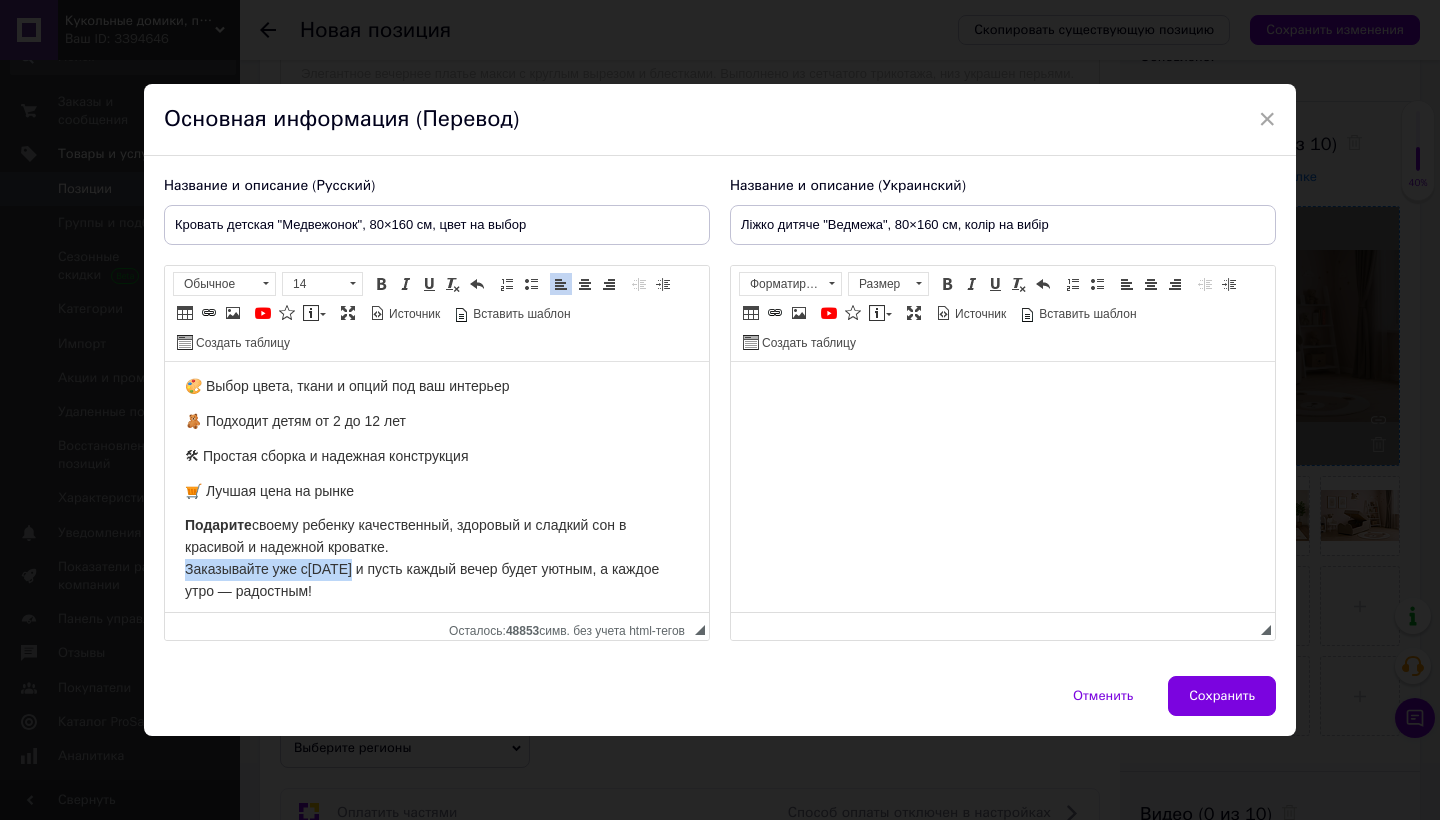drag, startPoint x: 189, startPoint y: 555, endPoint x: 357, endPoint y: 549, distance: 168.1071 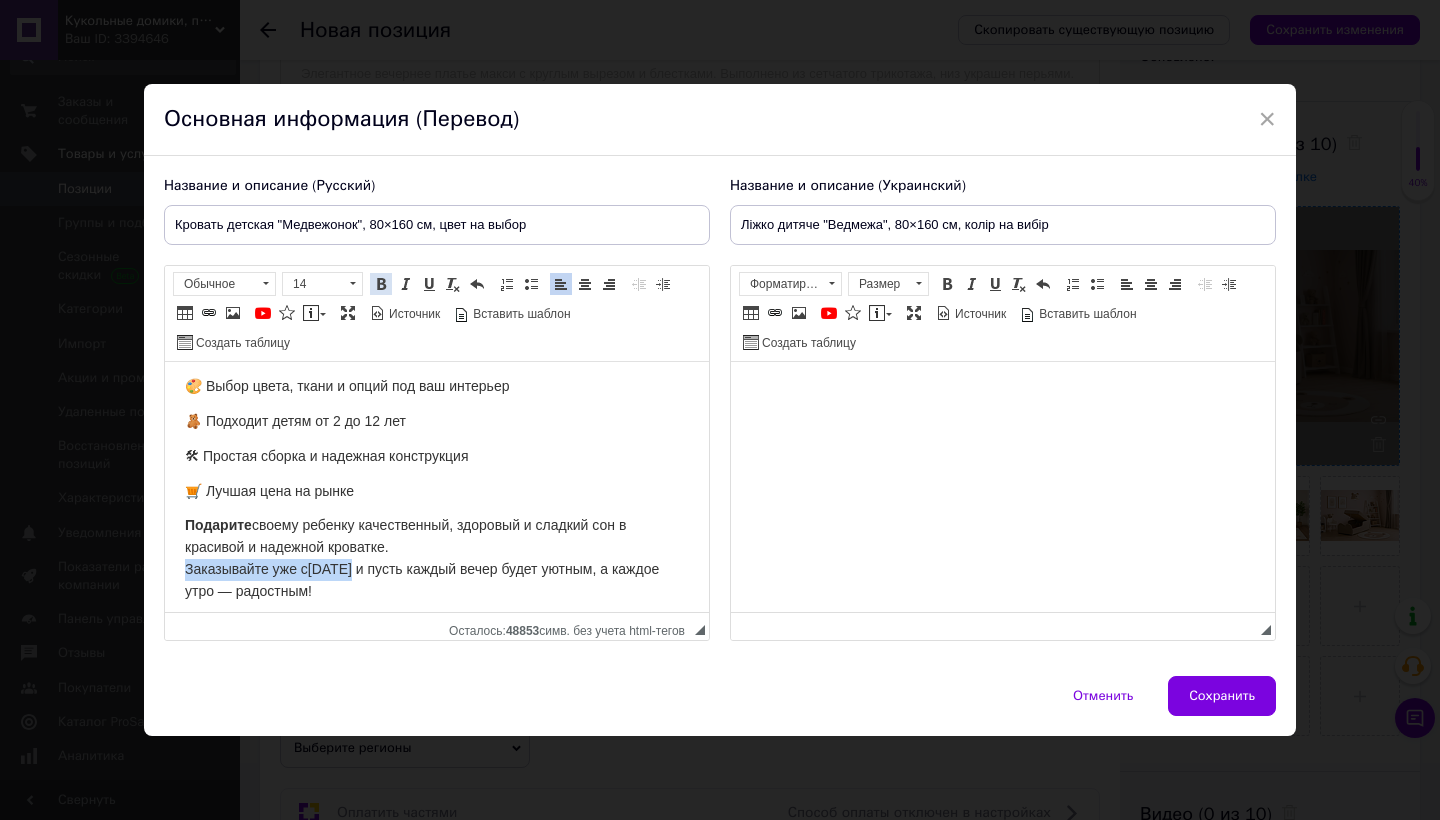 click at bounding box center (381, 284) 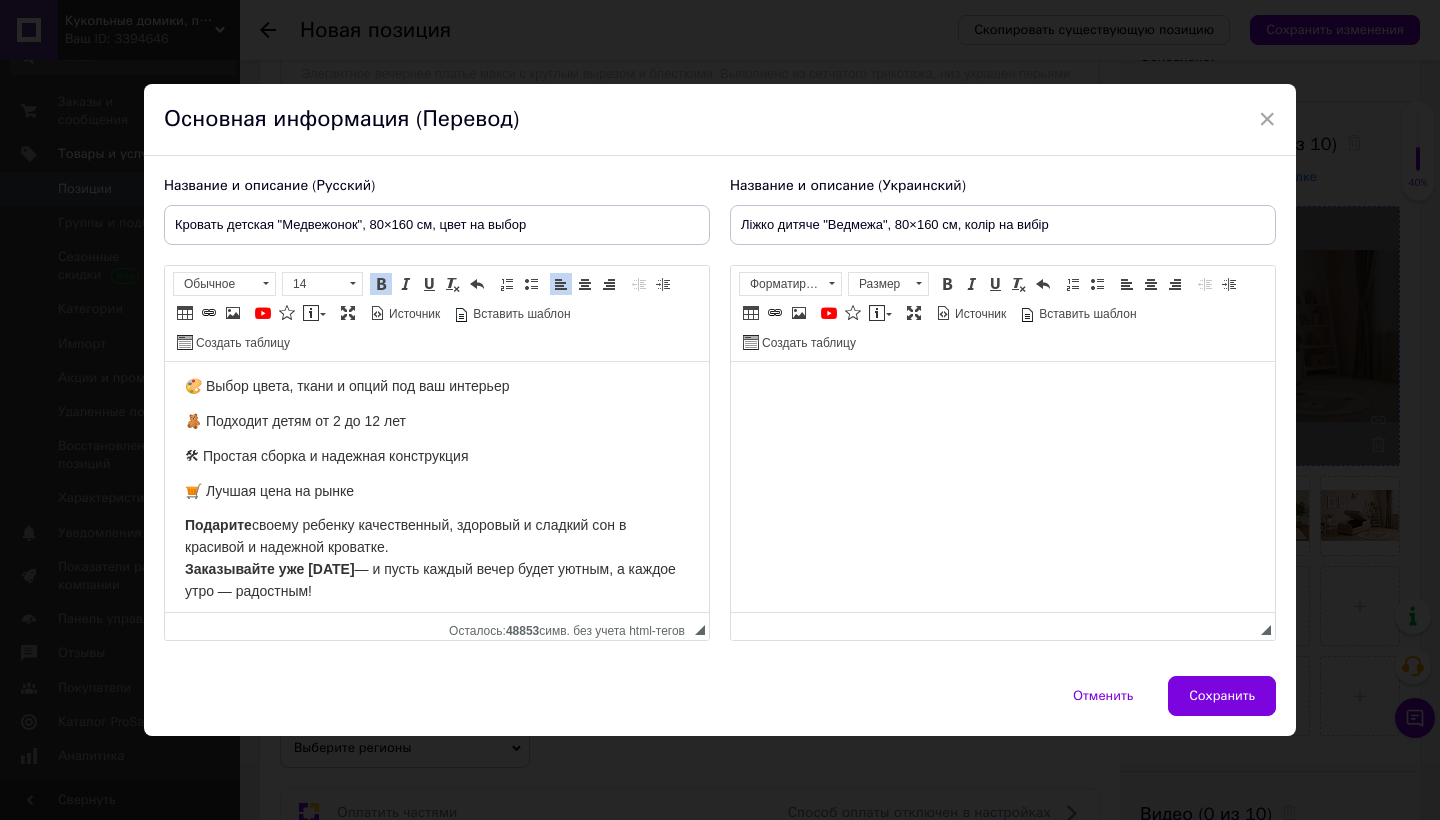 click on "Подарите  своему ребенку качественный, здоровый и сладкий сон в красивой и надежной кроватке. Заказывайте уже [DATE]  — и пусть каждый вечер будет уютным, а каждое утро — радостным!" at bounding box center [437, 558] 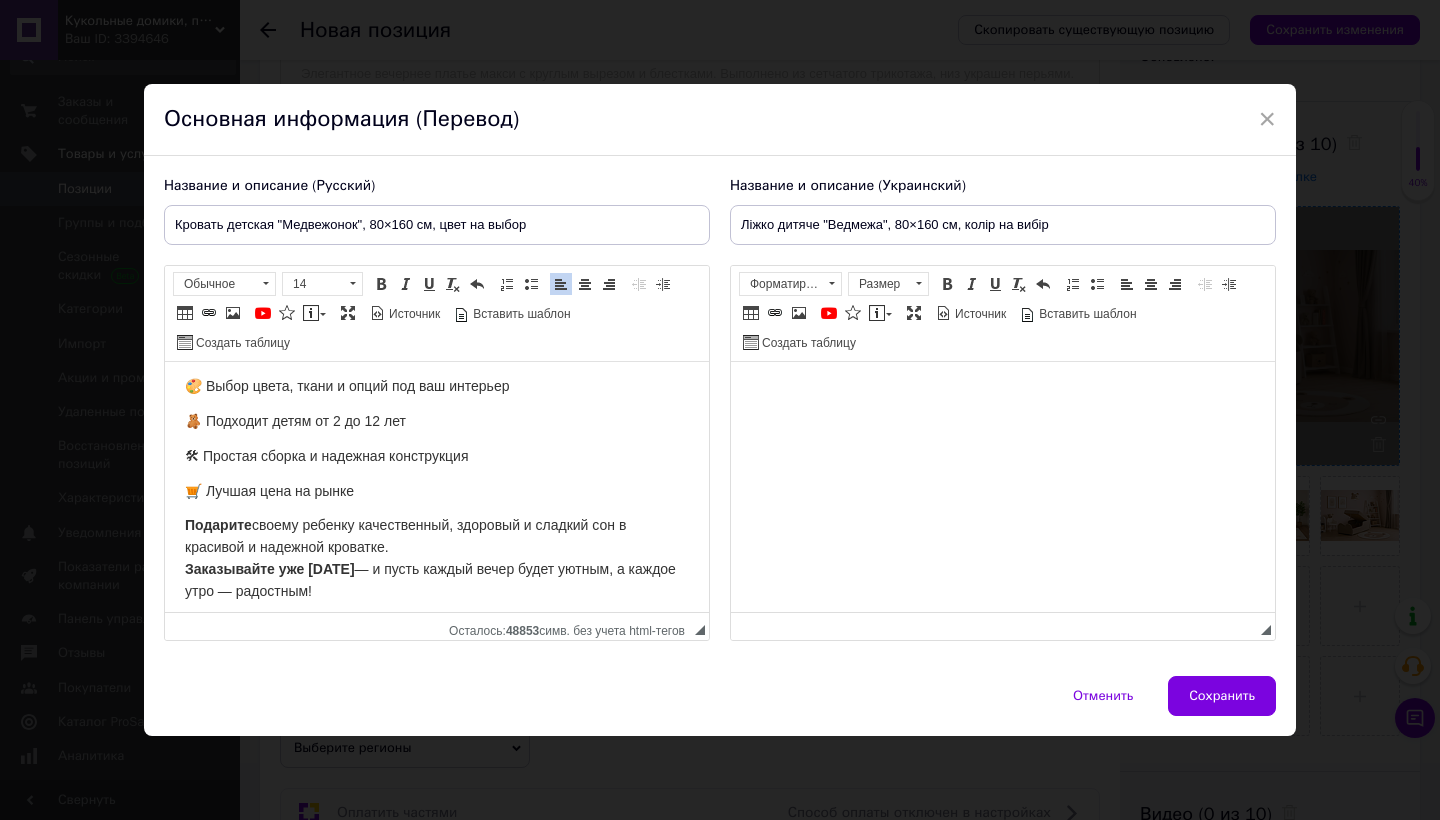 click at bounding box center (1003, 392) 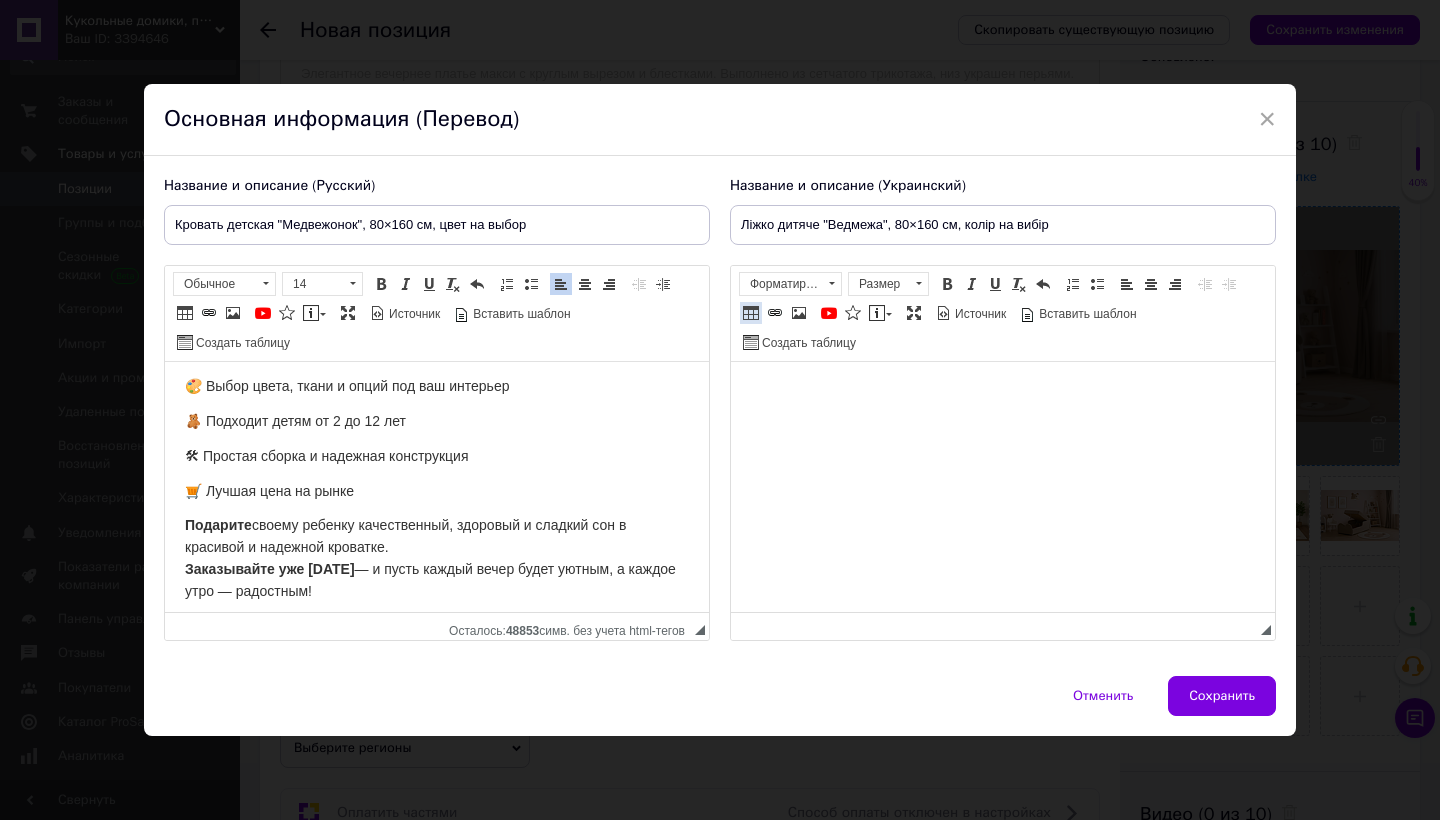 paste 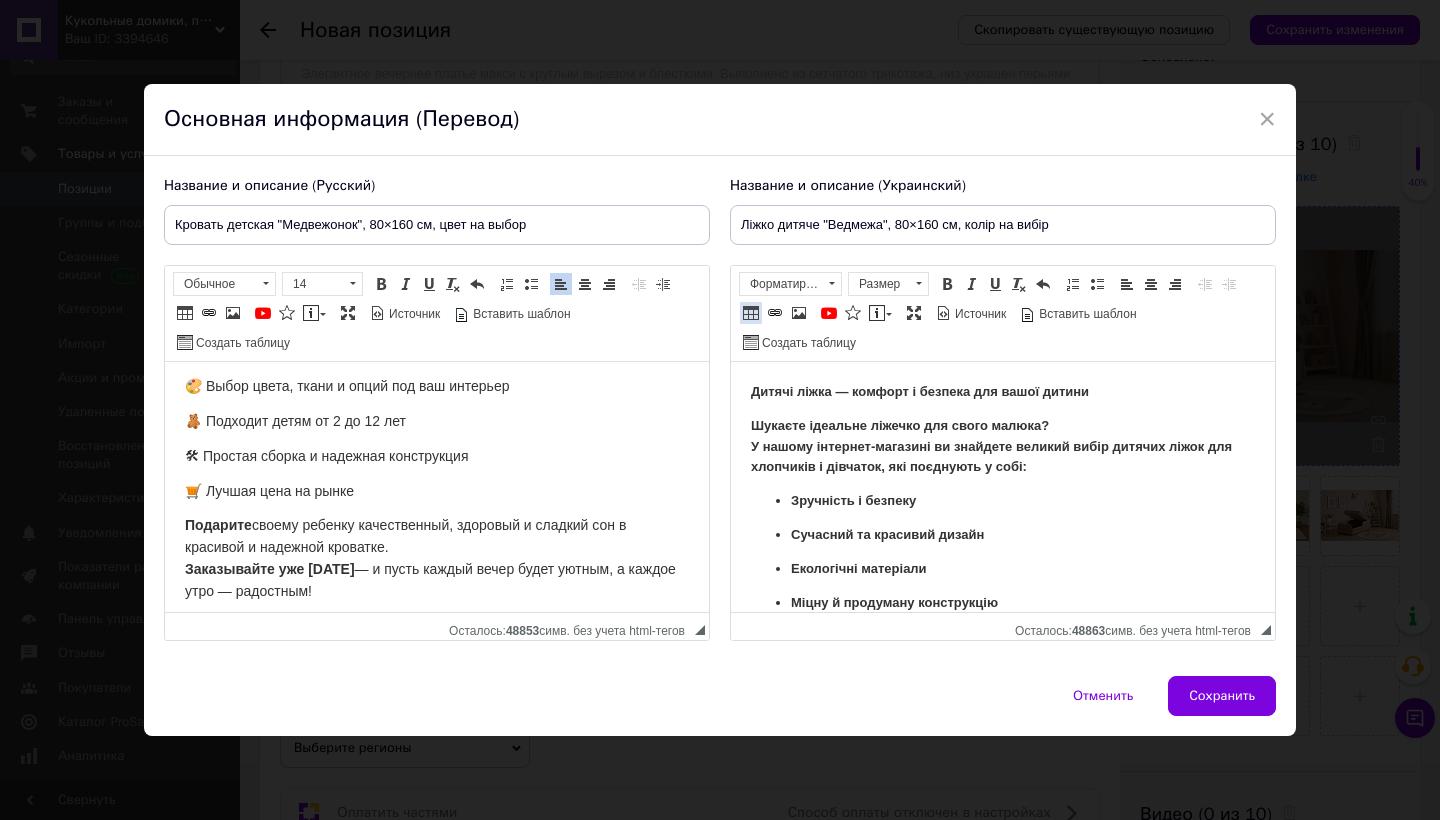 scroll, scrollTop: 671, scrollLeft: 0, axis: vertical 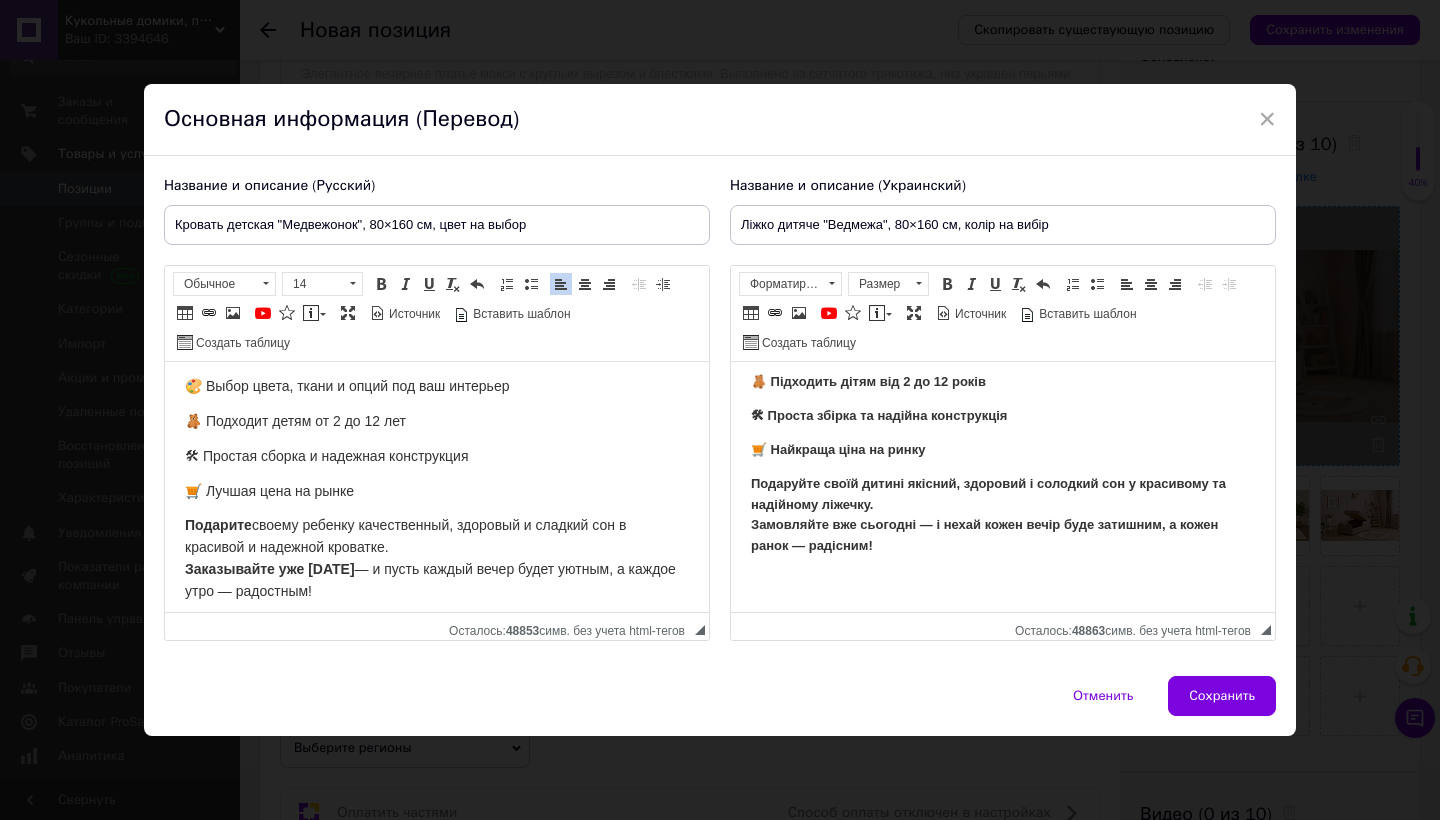 type 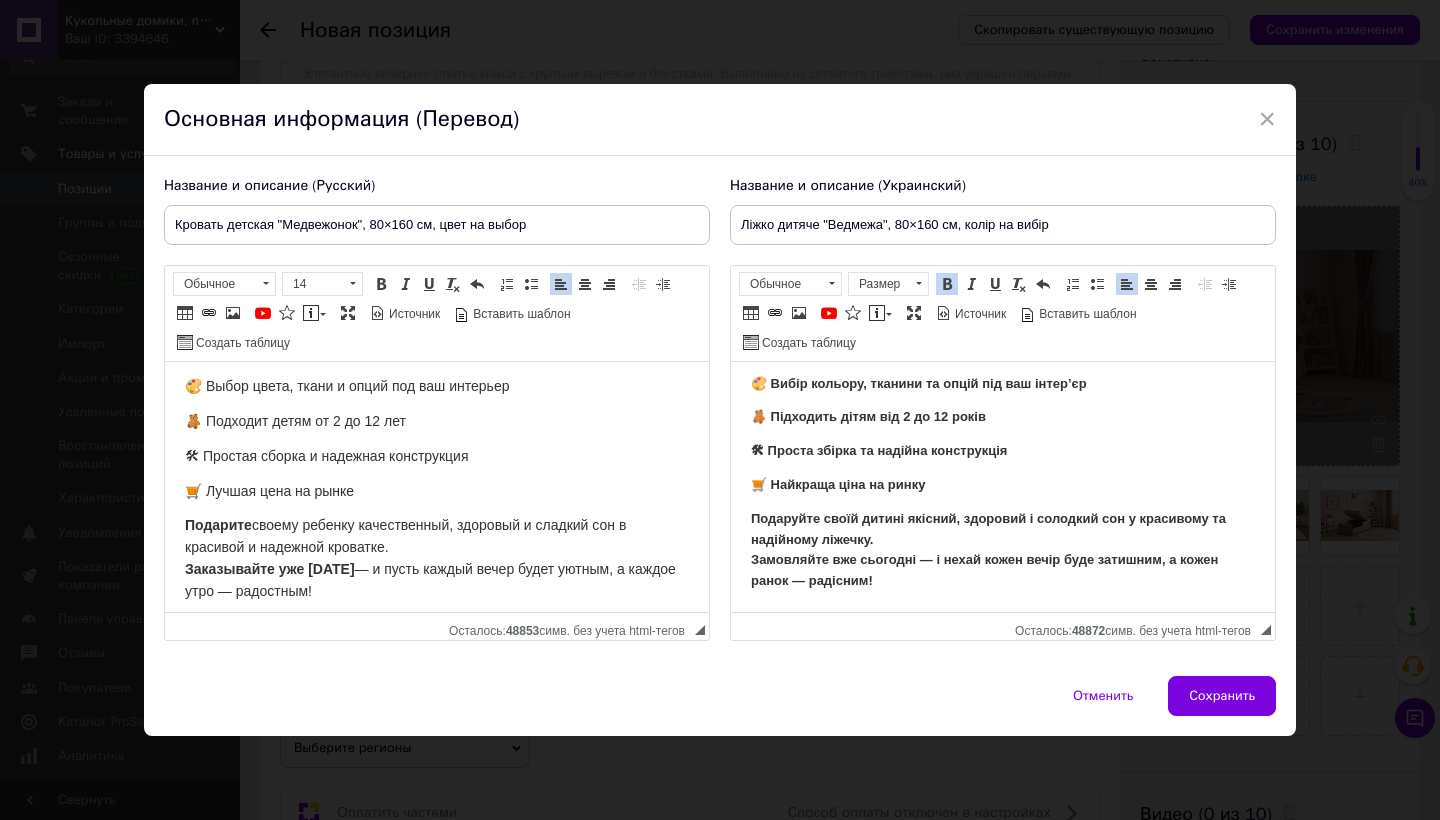 scroll, scrollTop: 622, scrollLeft: 0, axis: vertical 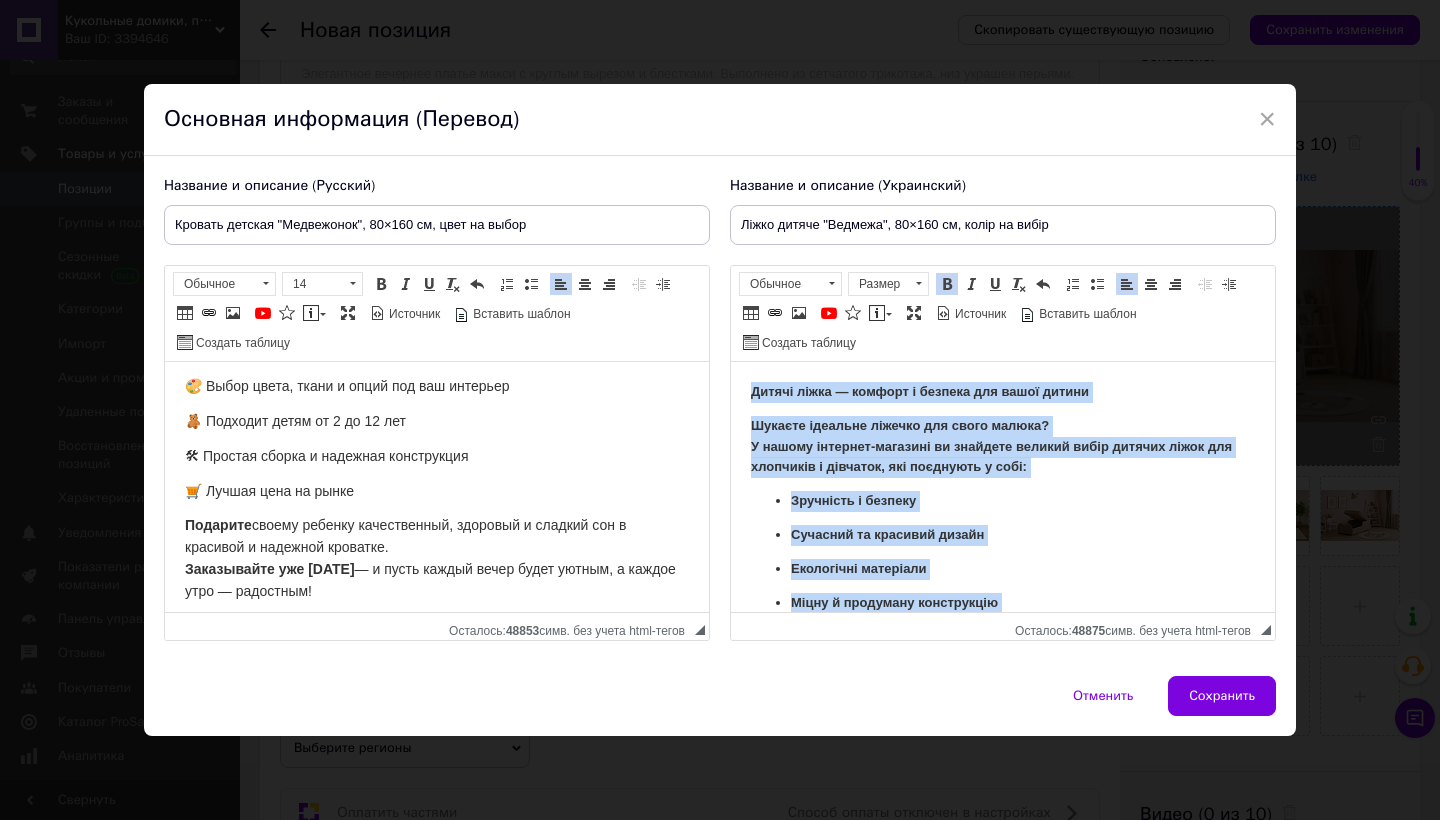 drag, startPoint x: 891, startPoint y: 581, endPoint x: 644, endPoint y: 247, distance: 415.40942 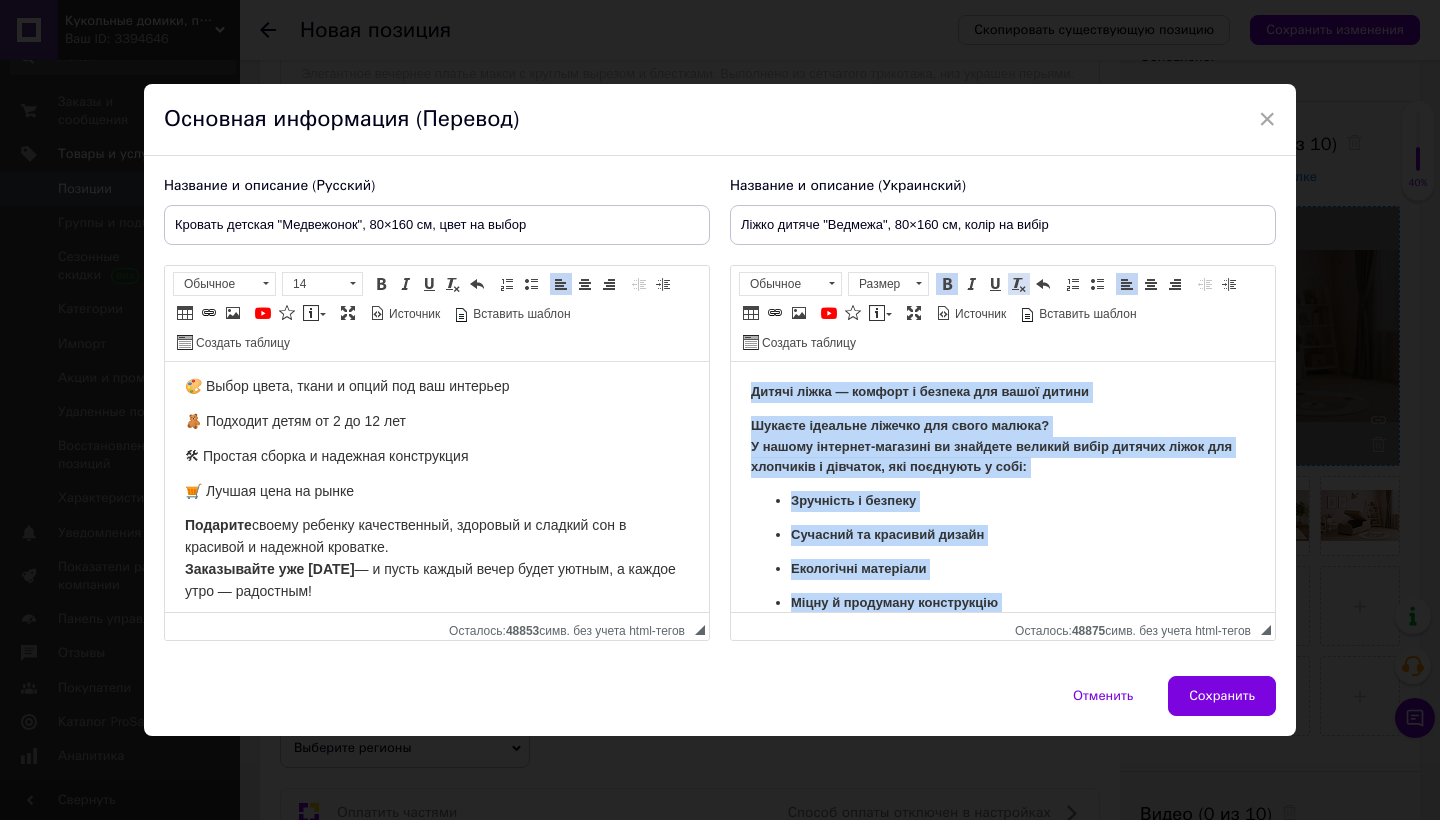 click at bounding box center (1019, 284) 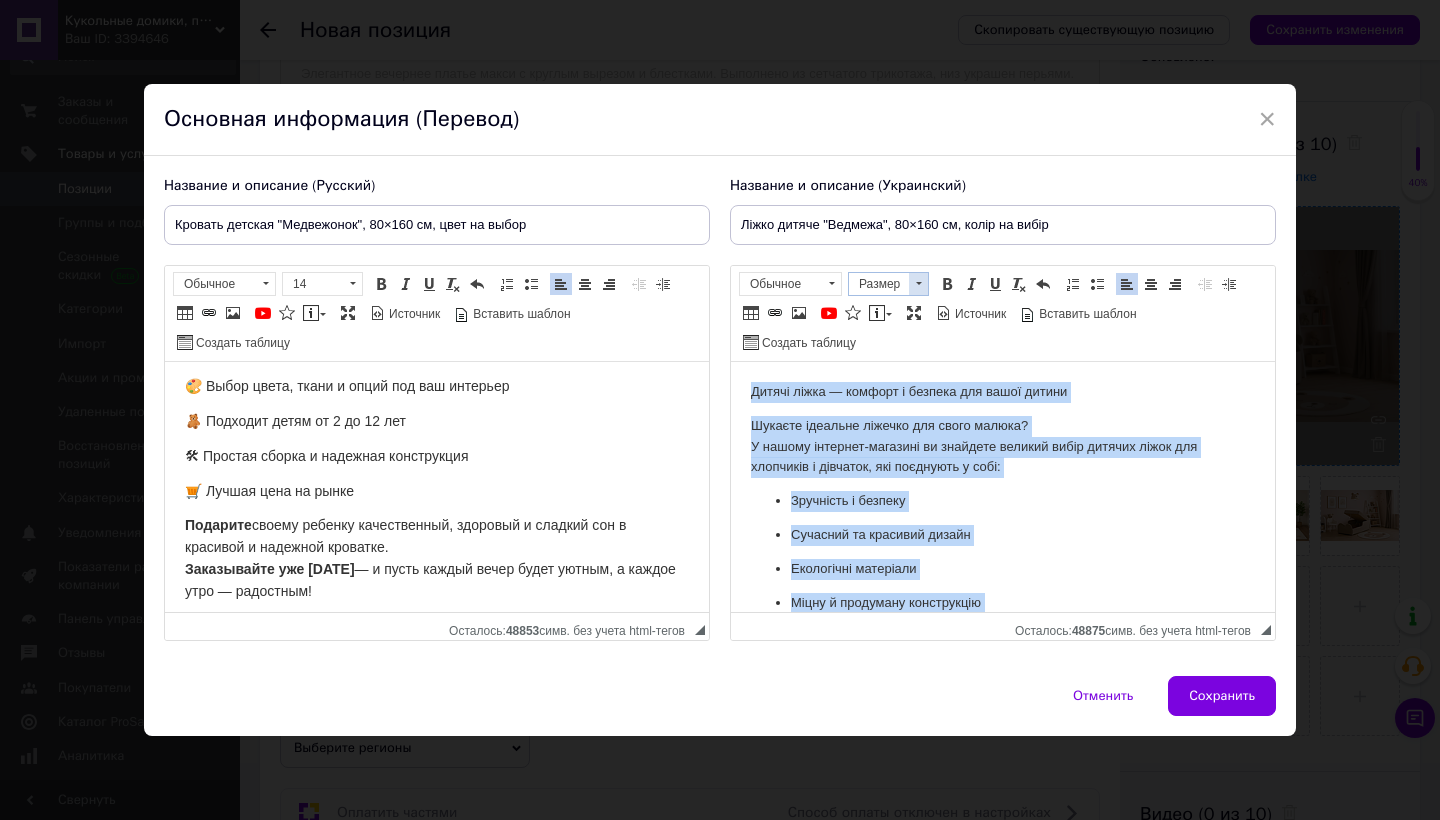 click at bounding box center [918, 284] 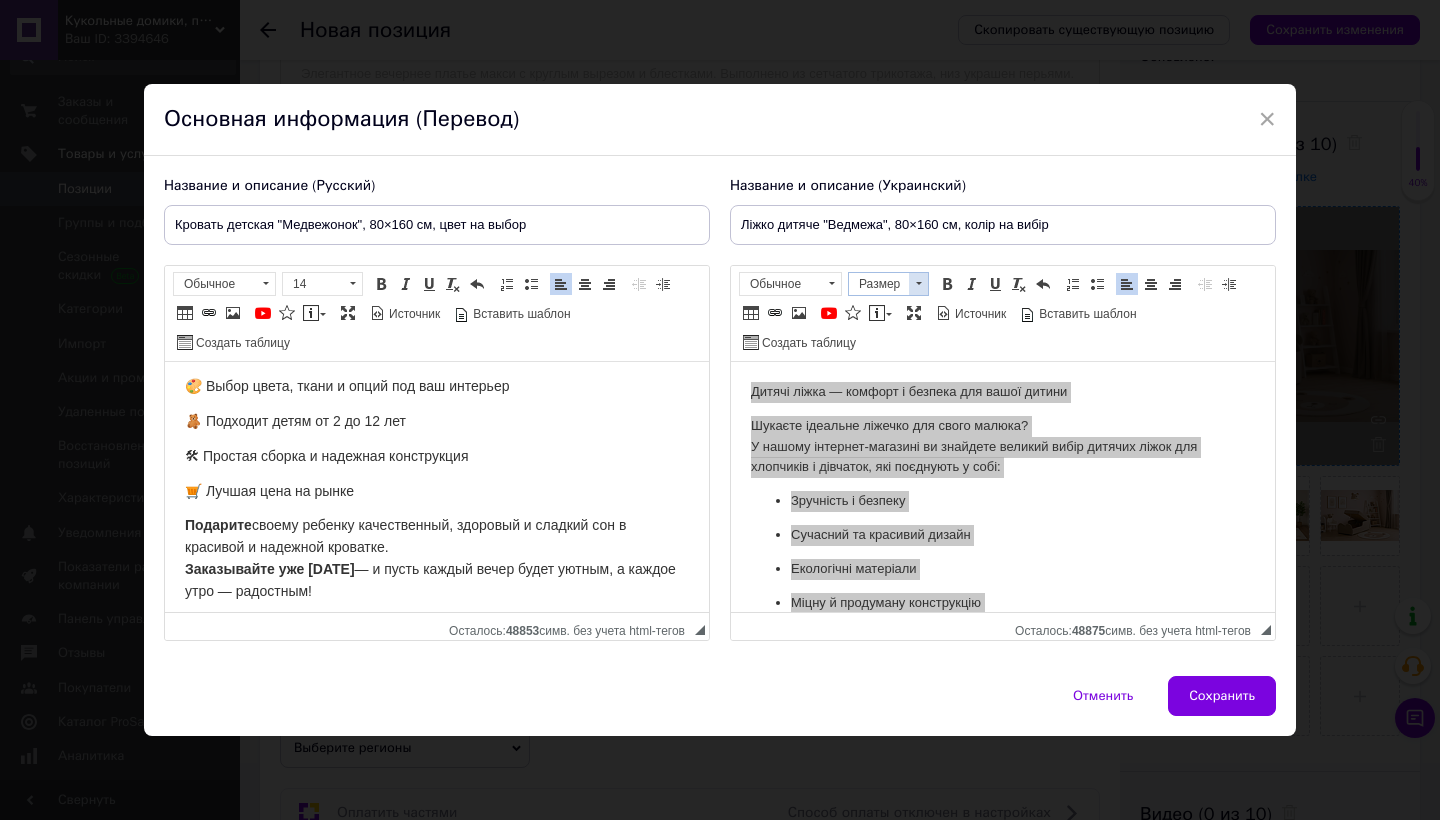 scroll, scrollTop: 367, scrollLeft: 0, axis: vertical 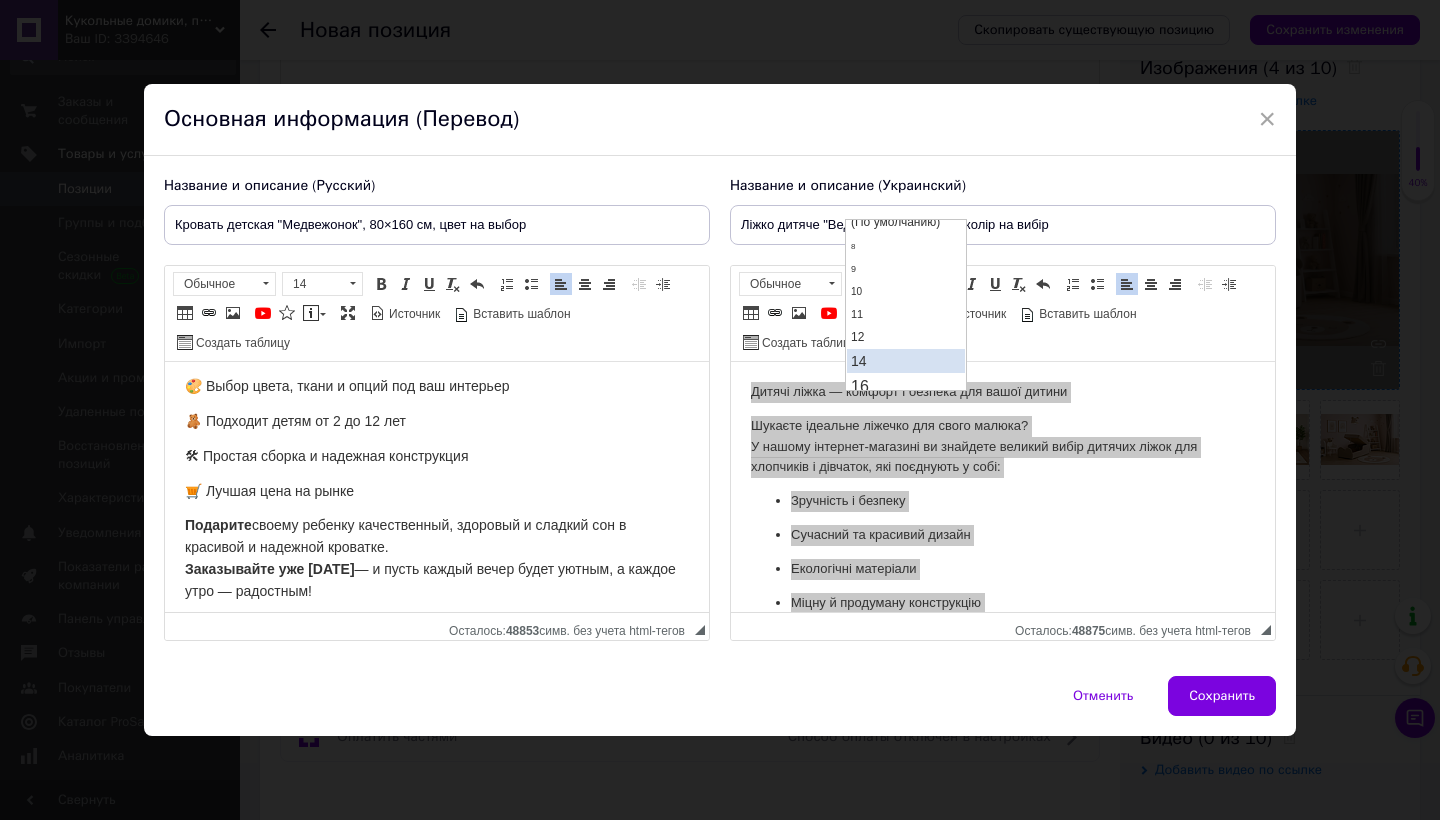 click on "14" at bounding box center [906, 360] 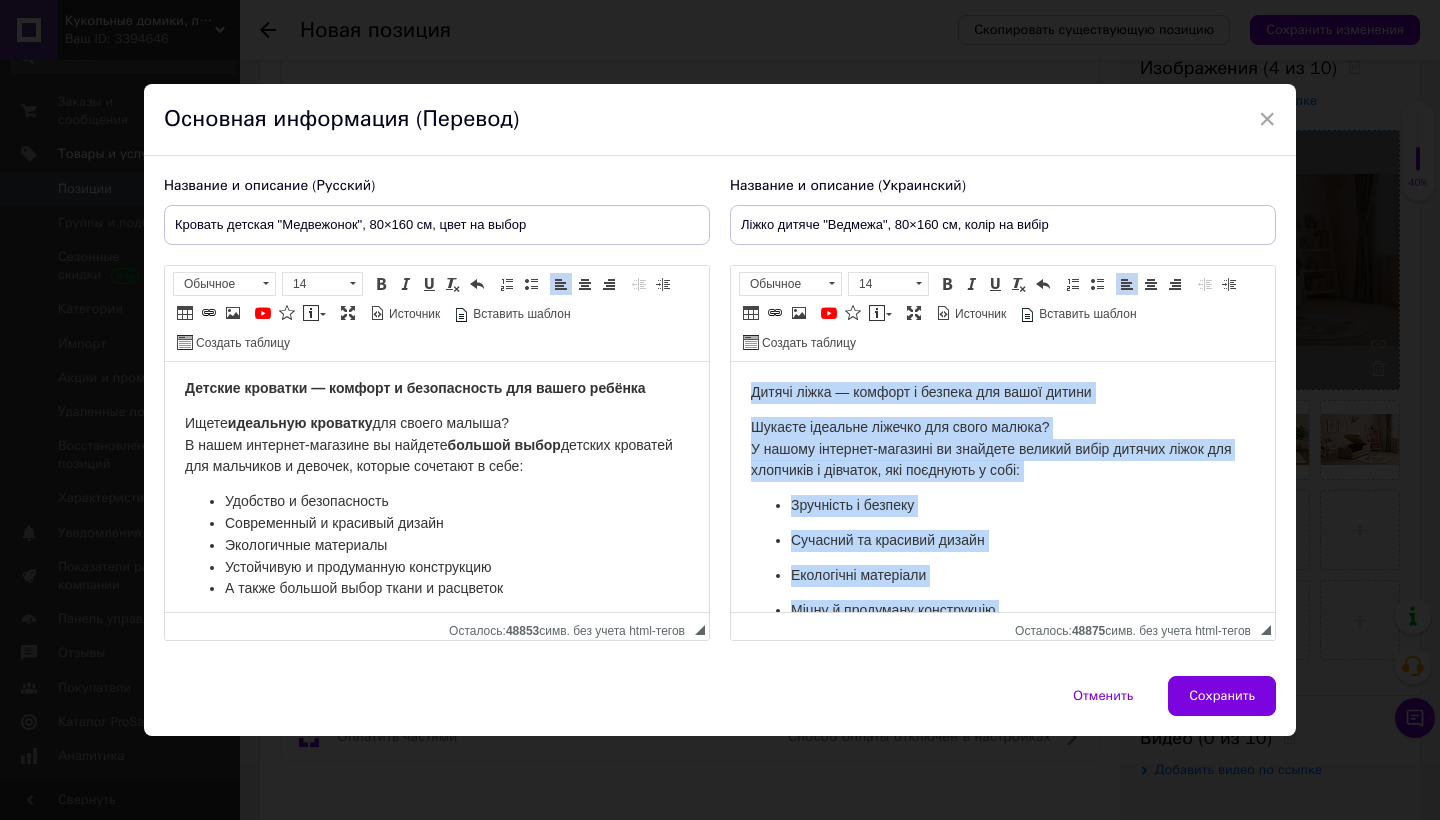 scroll, scrollTop: 0, scrollLeft: 0, axis: both 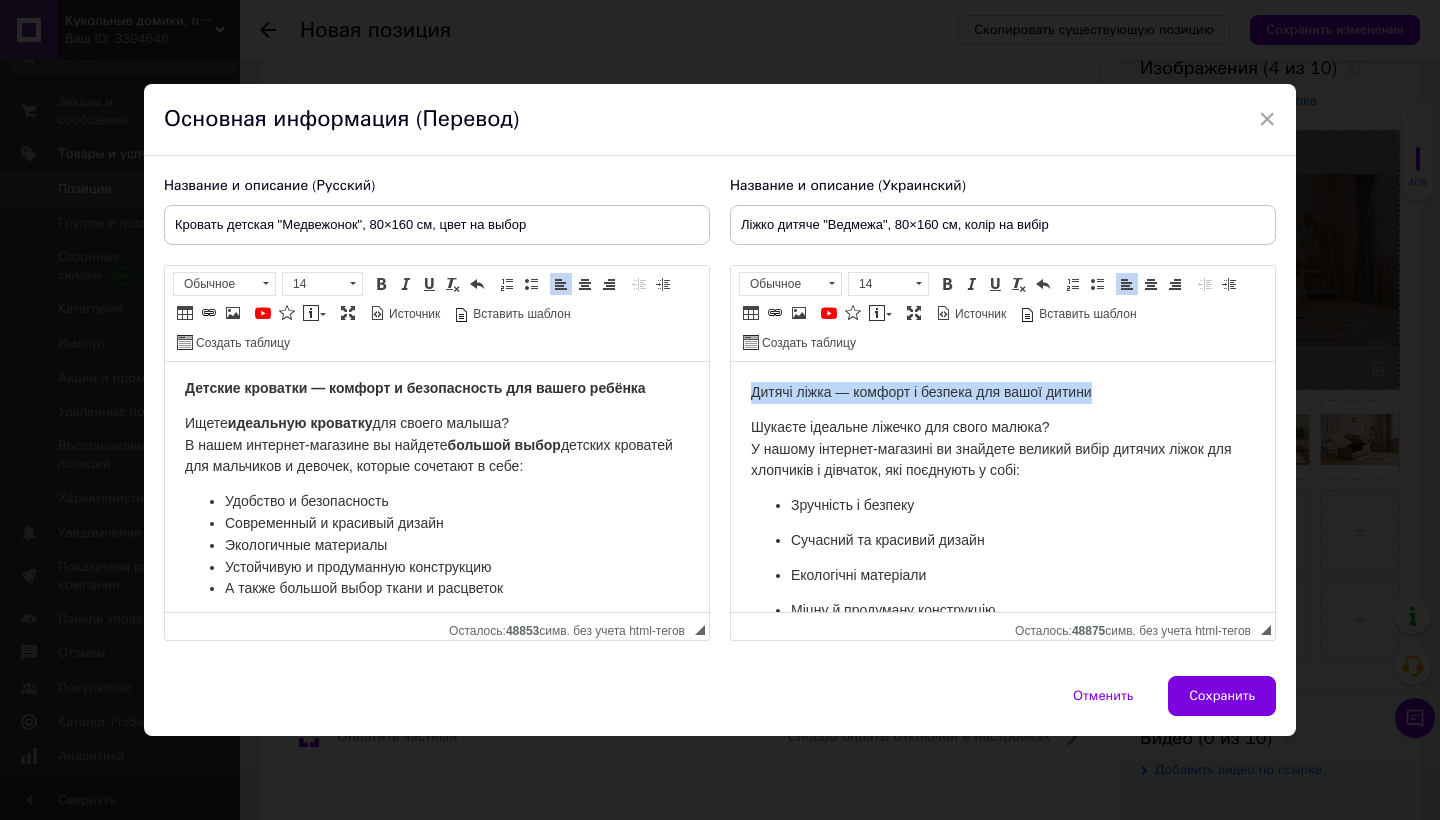 drag, startPoint x: 751, startPoint y: 394, endPoint x: 1122, endPoint y: 392, distance: 371.0054 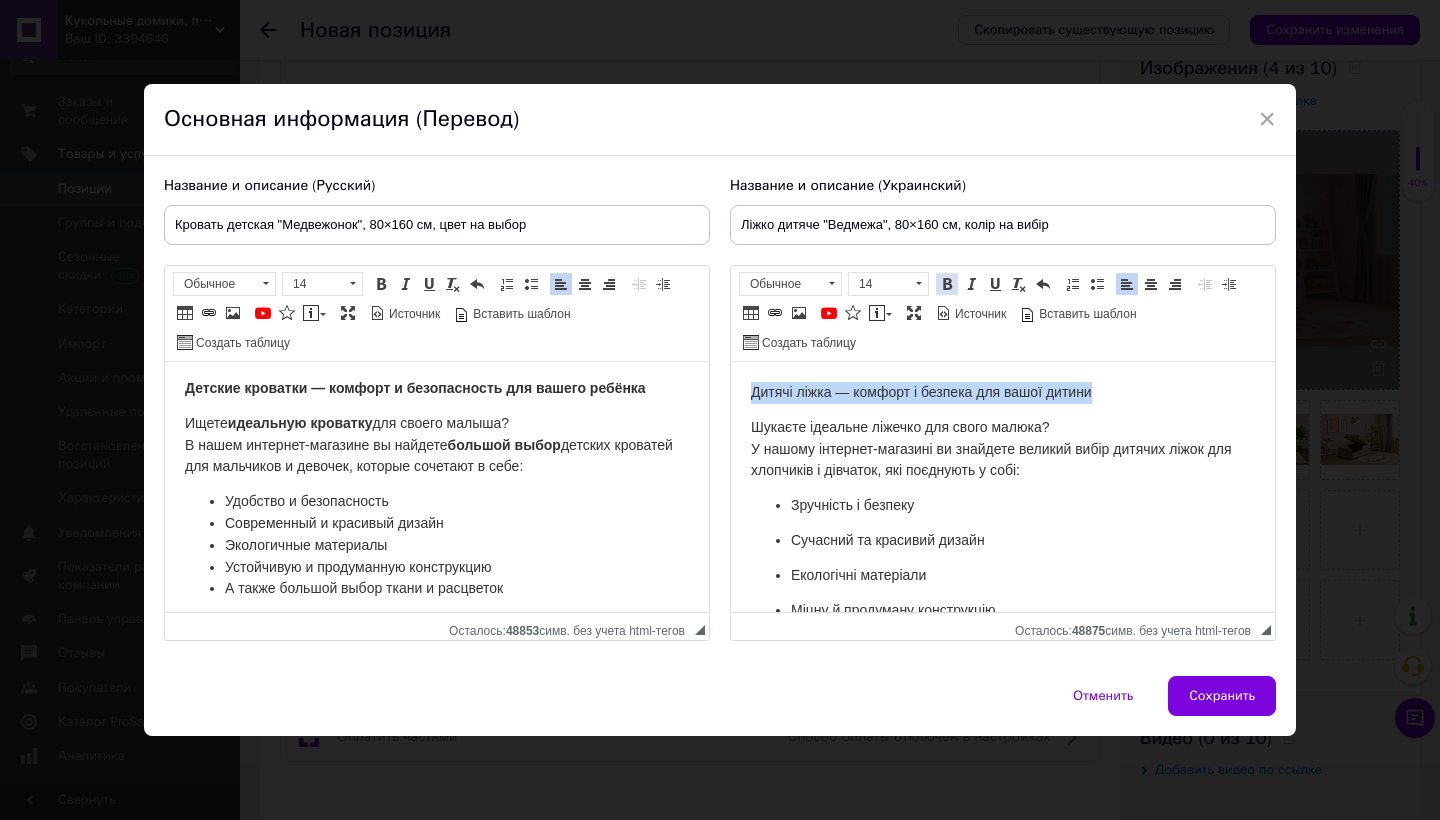 click on "Полужирный  Комбинация клавиш Command+B" at bounding box center [947, 284] 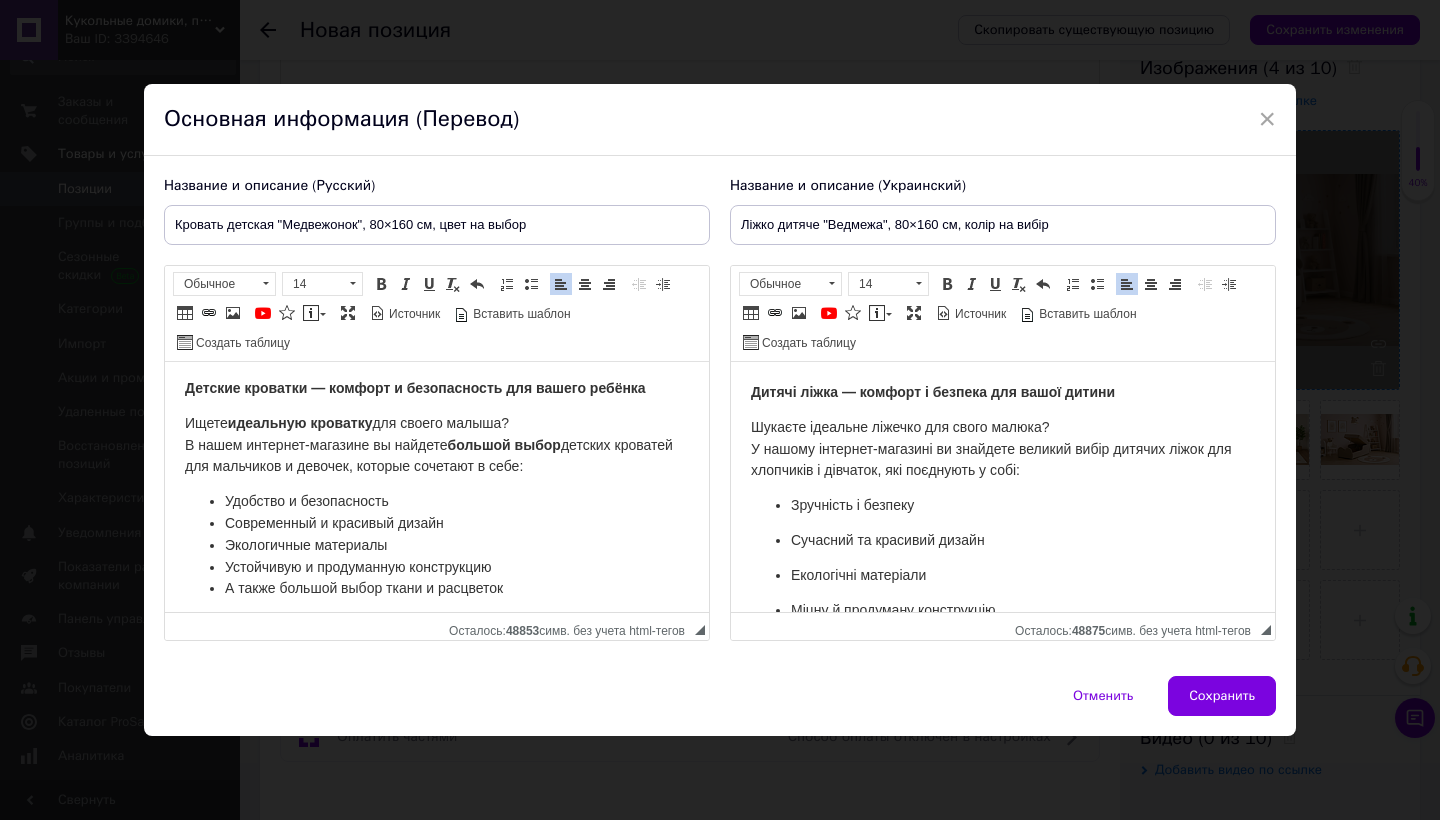 click on "Дитячі ліжка — комфорт і безпека для вашої дитини Шукаєте ідеальне ліжечко для свого малюка? У нашому інтернет-магазині ви знайдете великий вибір дитячих ліжок для хлопчиків і дівчаток, які поєднують у собі: Зручність і безпеку Сучасний та красивий дизайн Екологічні матеріали Міцну й продуману конструкцію А також великий вибір тканин і кольорів Модель «Ведмежа» — мрія кожної дитини Мрія кожної дитини — затишне ліжечко з характером. Це не просто місце для сну — це улюблений куточок затишку, відпочинку та чарівних снів. 🛒 Найкраща ціна на ринку" at bounding box center (1003, 818) 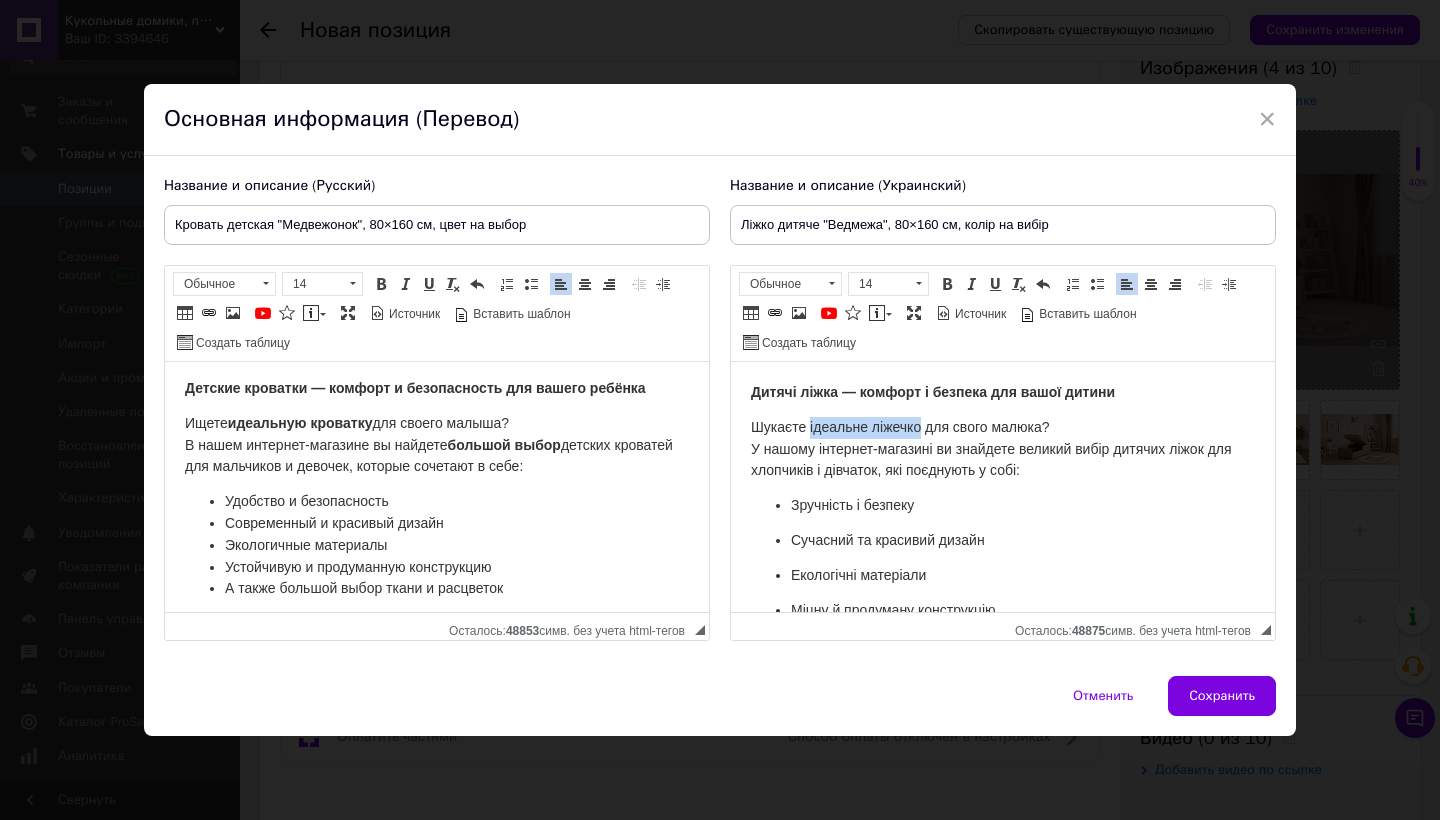drag, startPoint x: 813, startPoint y: 423, endPoint x: 925, endPoint y: 429, distance: 112.1606 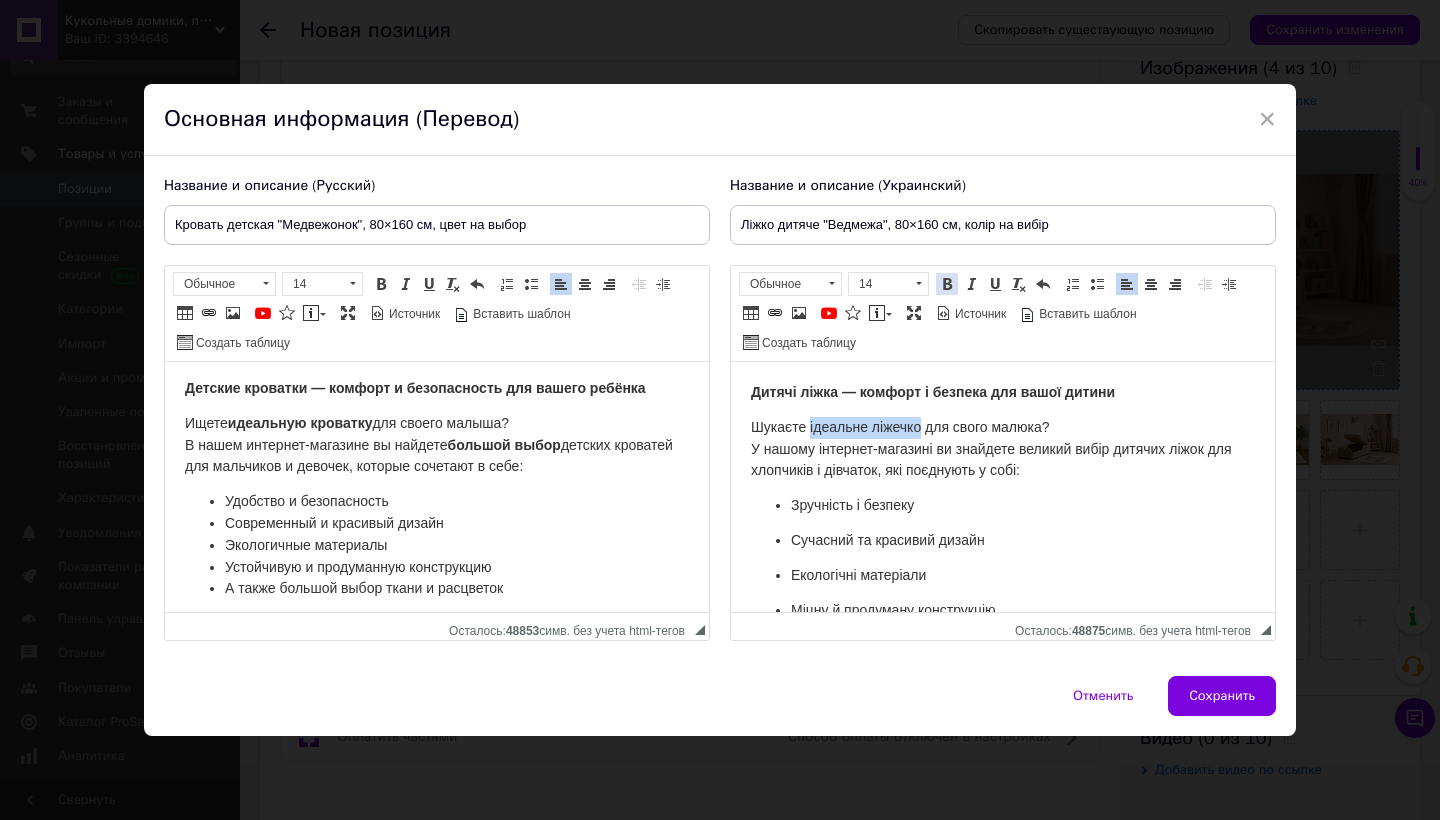 click at bounding box center (947, 284) 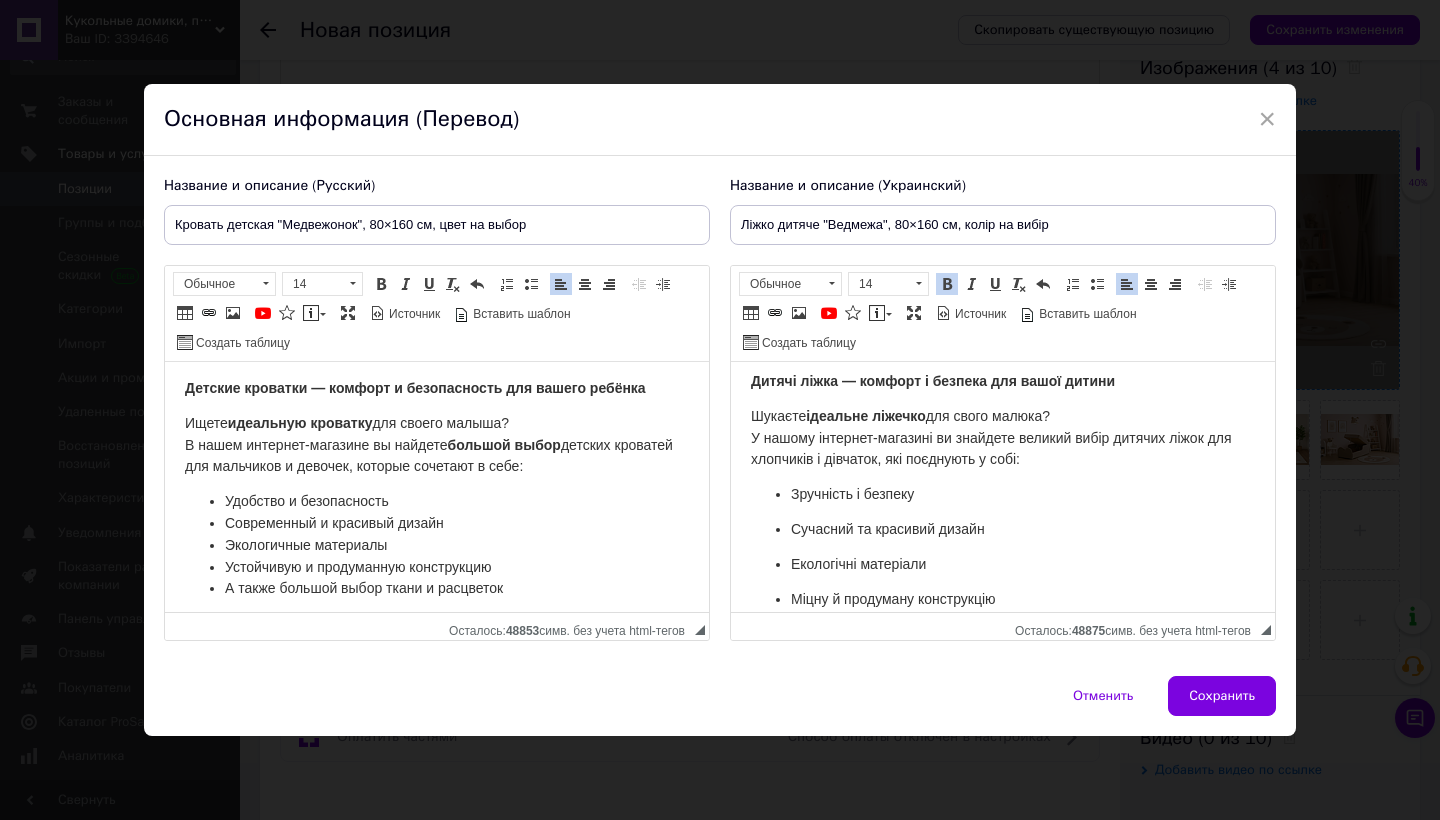 scroll, scrollTop: 17, scrollLeft: 0, axis: vertical 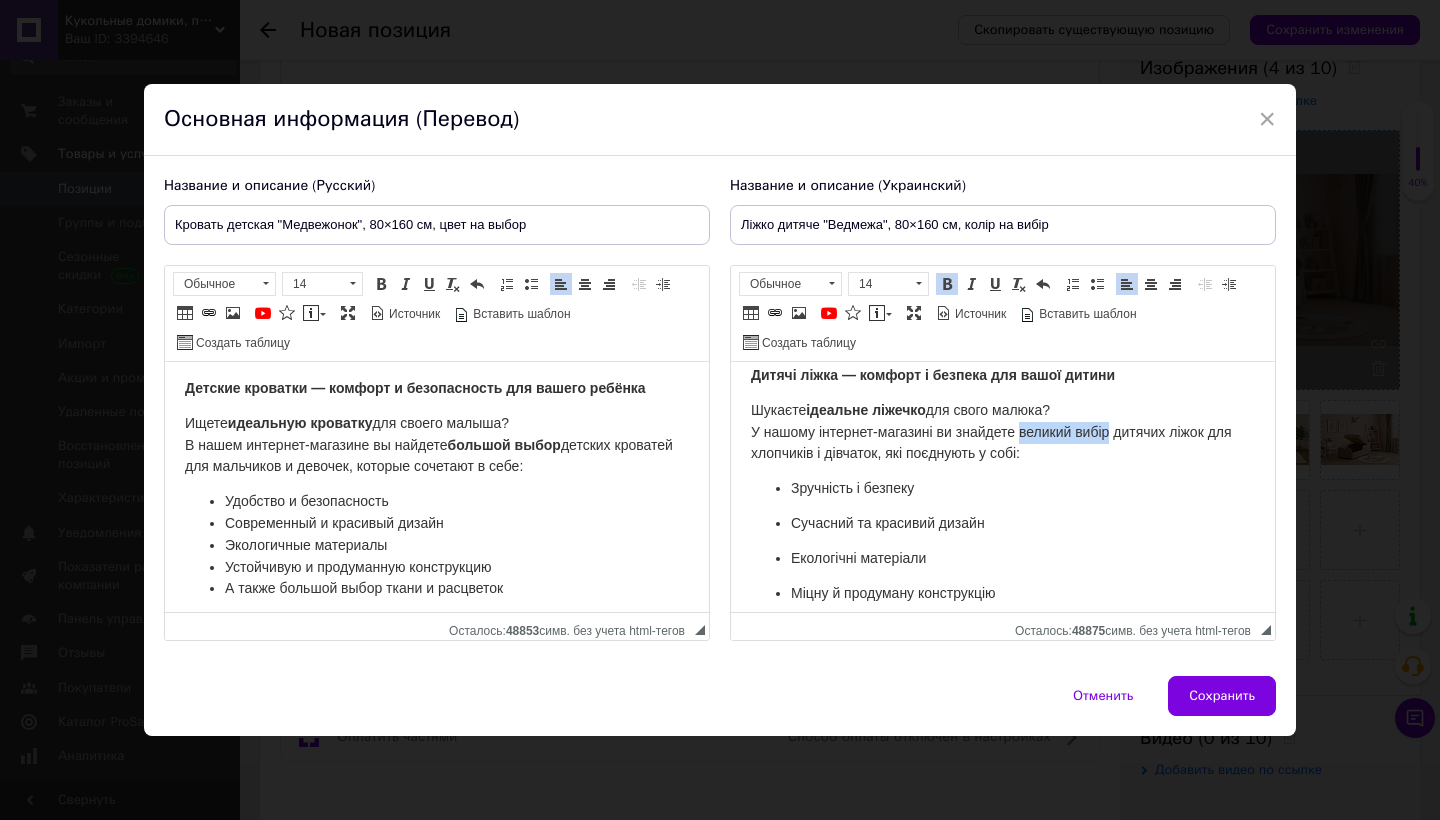 drag, startPoint x: 1026, startPoint y: 430, endPoint x: 1117, endPoint y: 433, distance: 91.04944 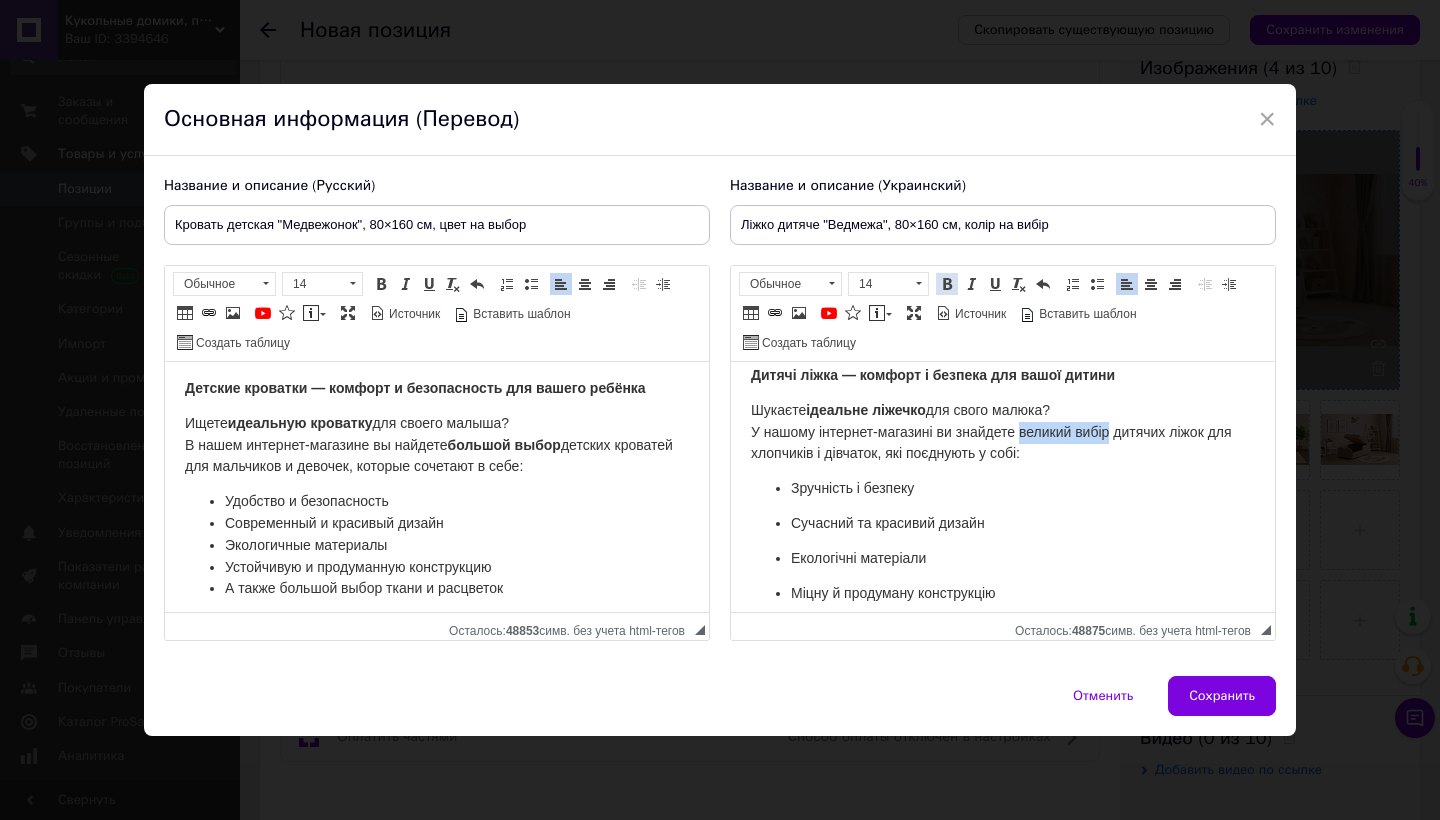click at bounding box center (947, 284) 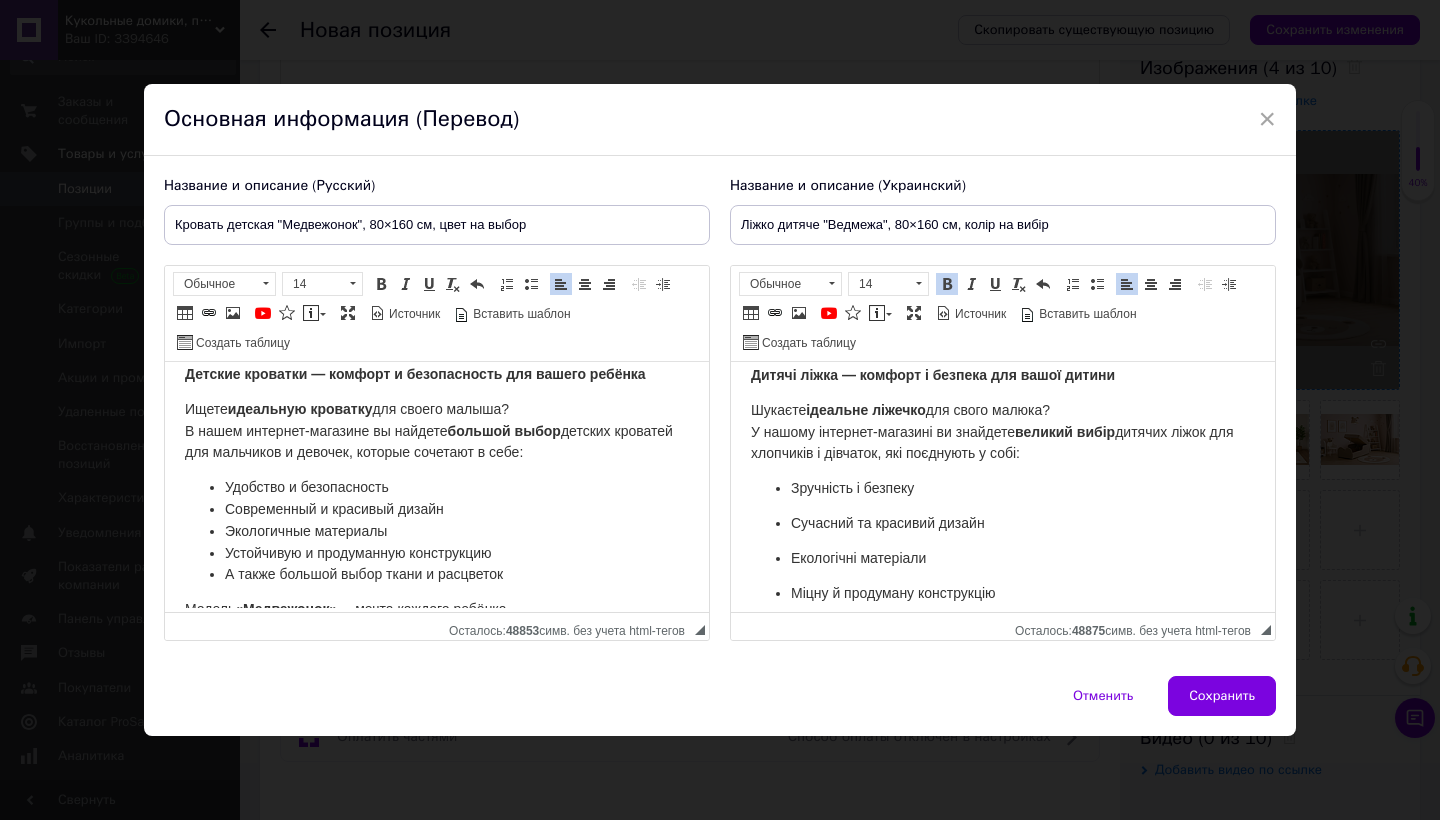 scroll, scrollTop: 10, scrollLeft: 0, axis: vertical 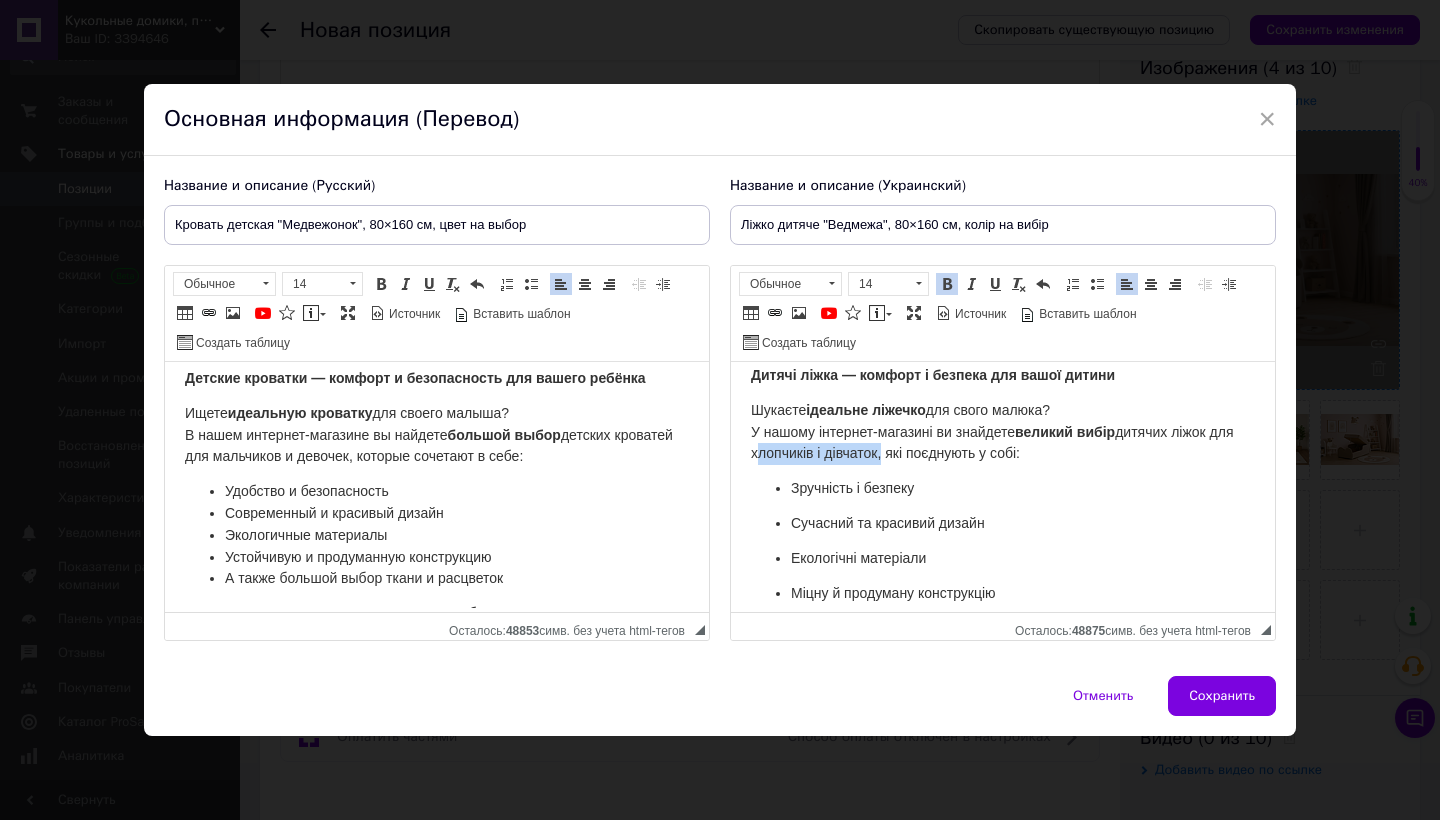 drag, startPoint x: 778, startPoint y: 452, endPoint x: 913, endPoint y: 450, distance: 135.01482 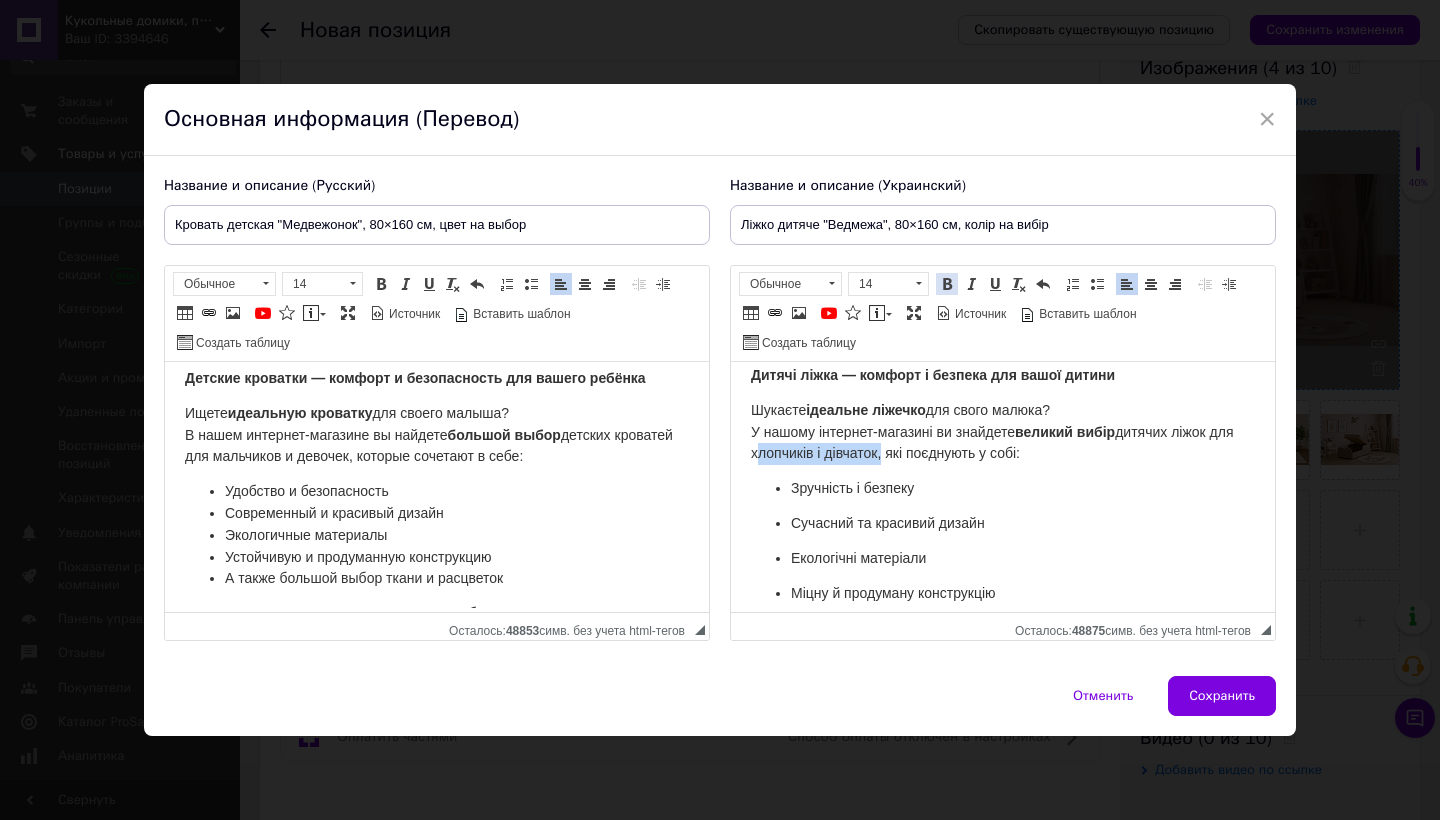 click at bounding box center (947, 284) 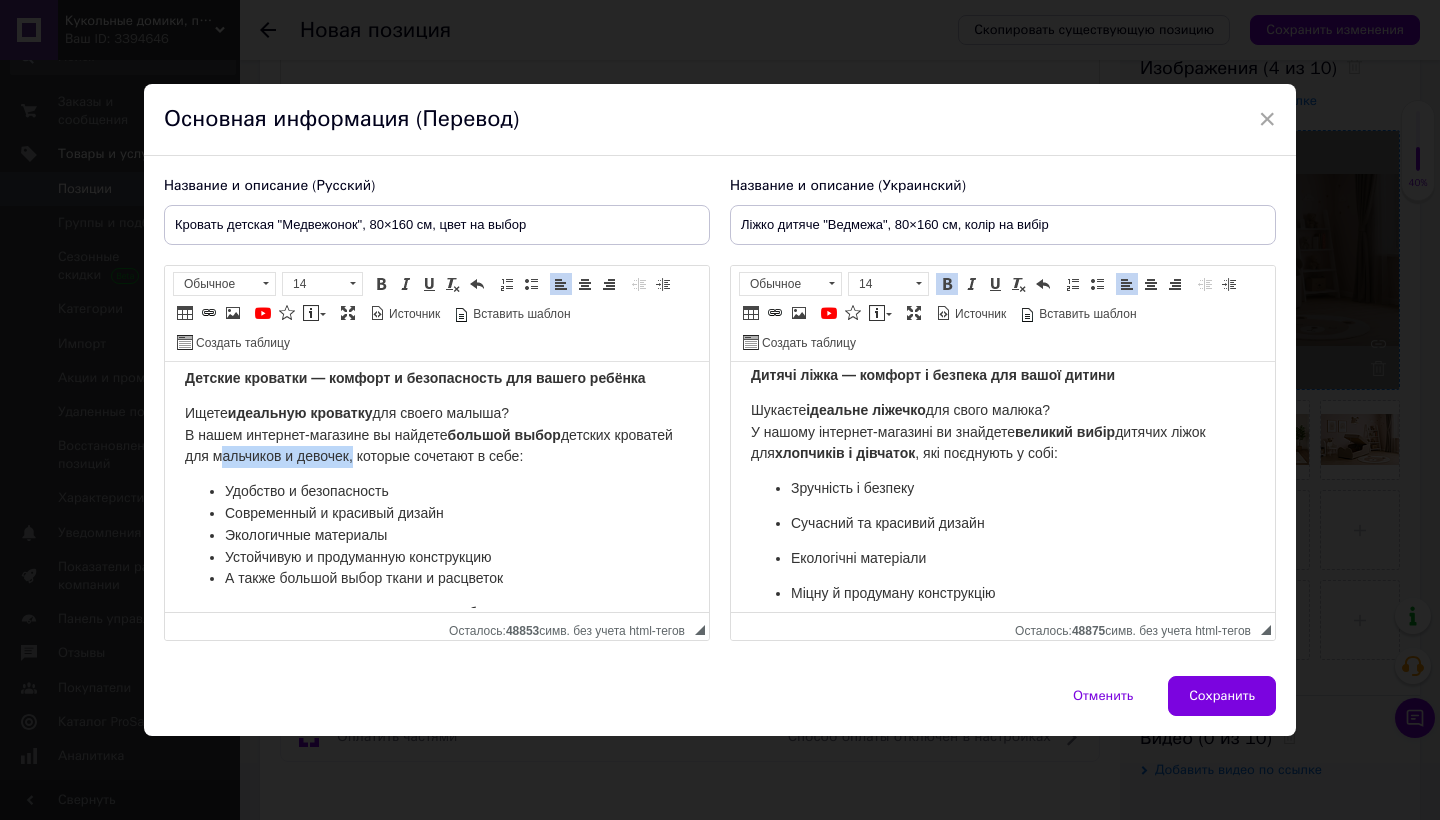 drag, startPoint x: 280, startPoint y: 454, endPoint x: 420, endPoint y: 460, distance: 140.12851 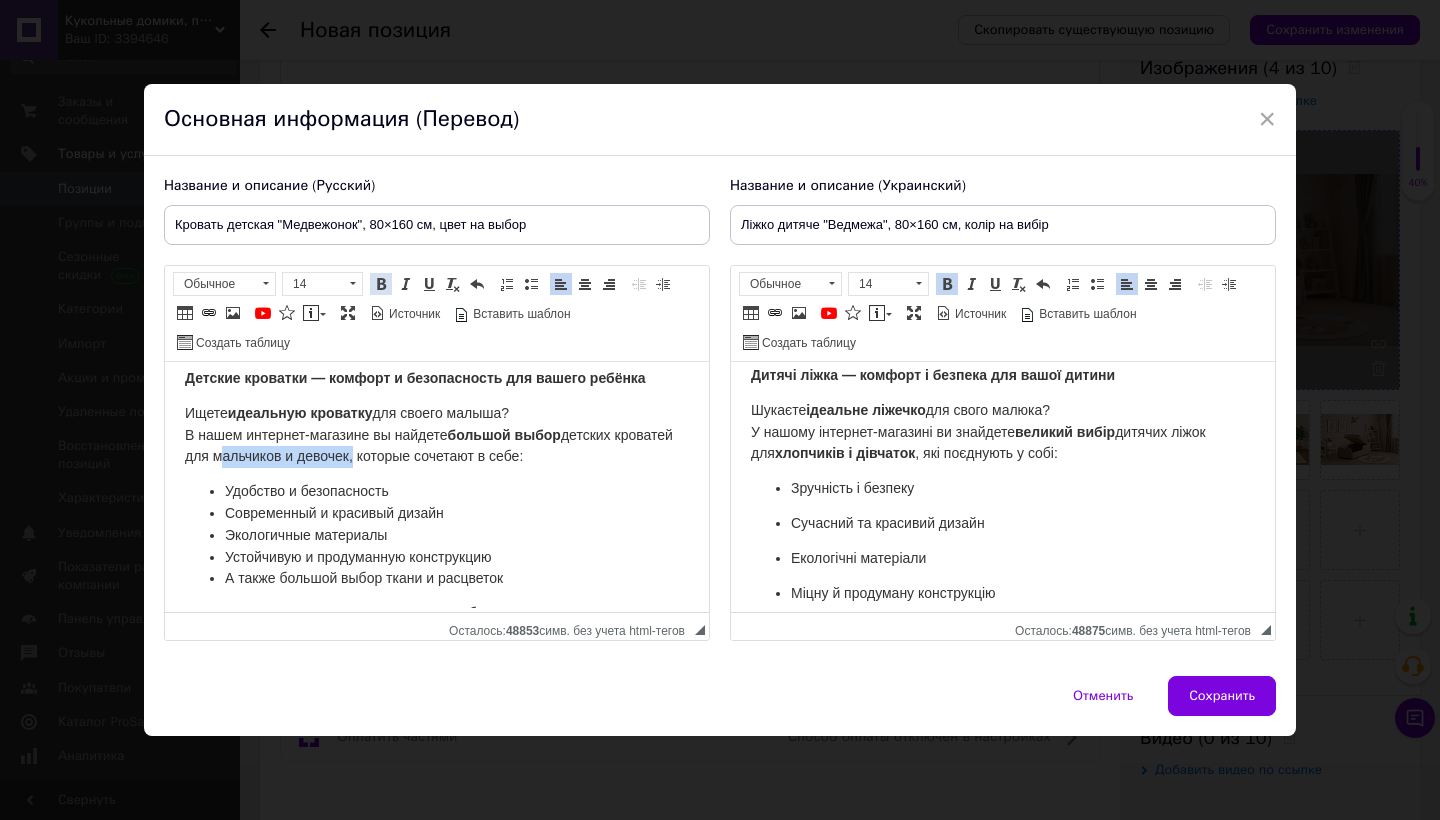 click at bounding box center [381, 284] 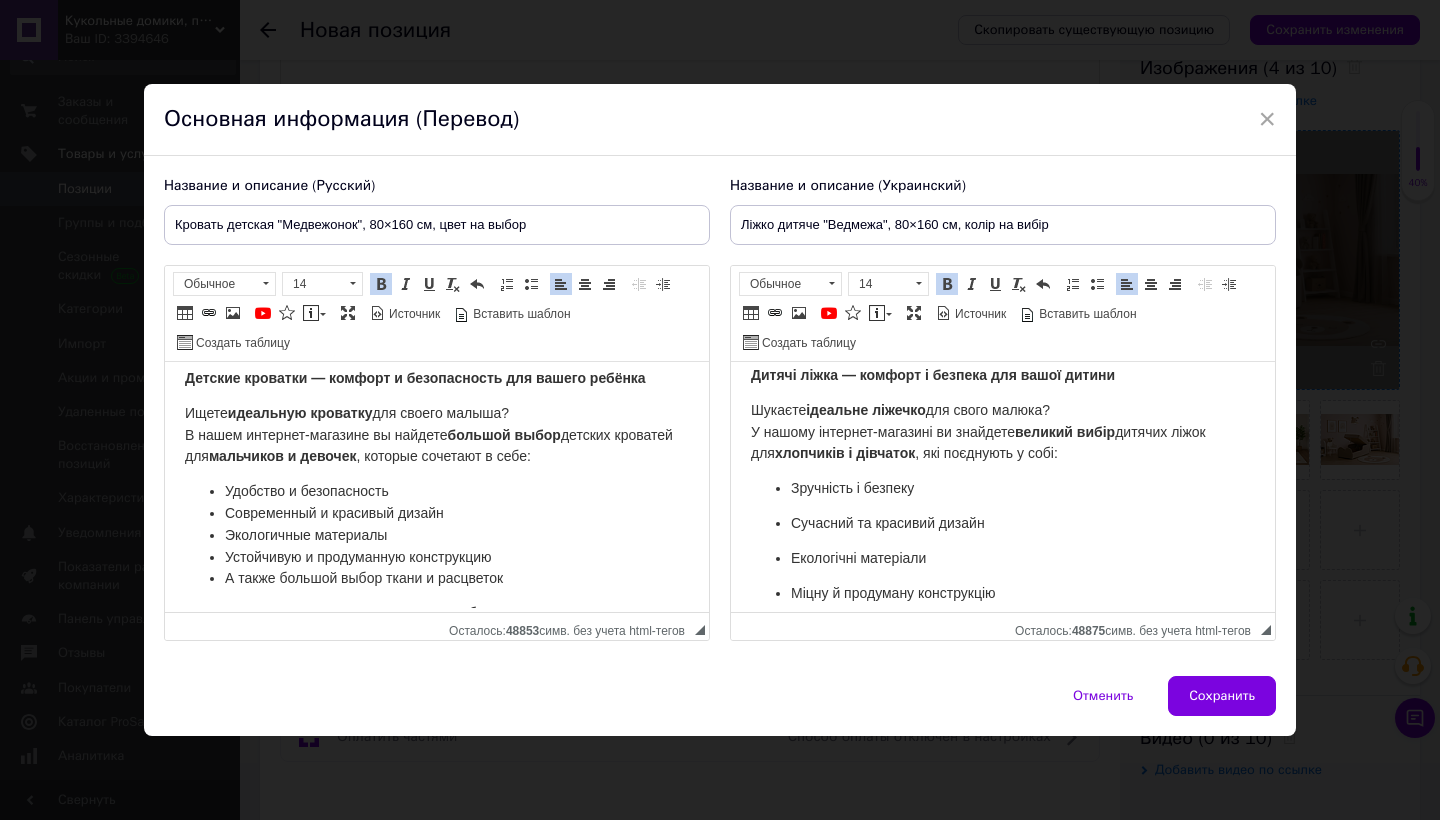 click on "Зручність і безпеку" at bounding box center (852, 488) 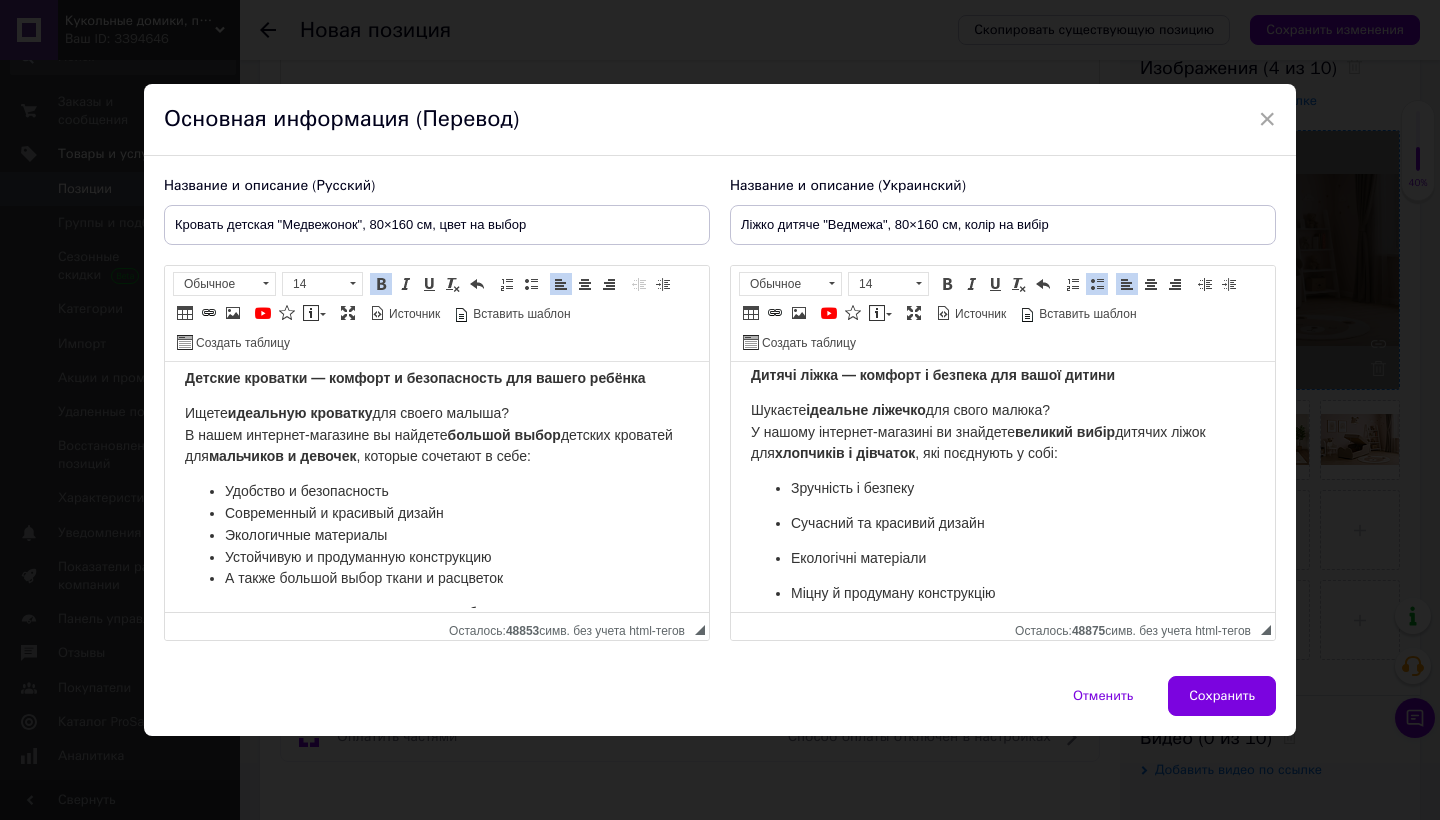 click on "Зручність і безпеку" at bounding box center (852, 488) 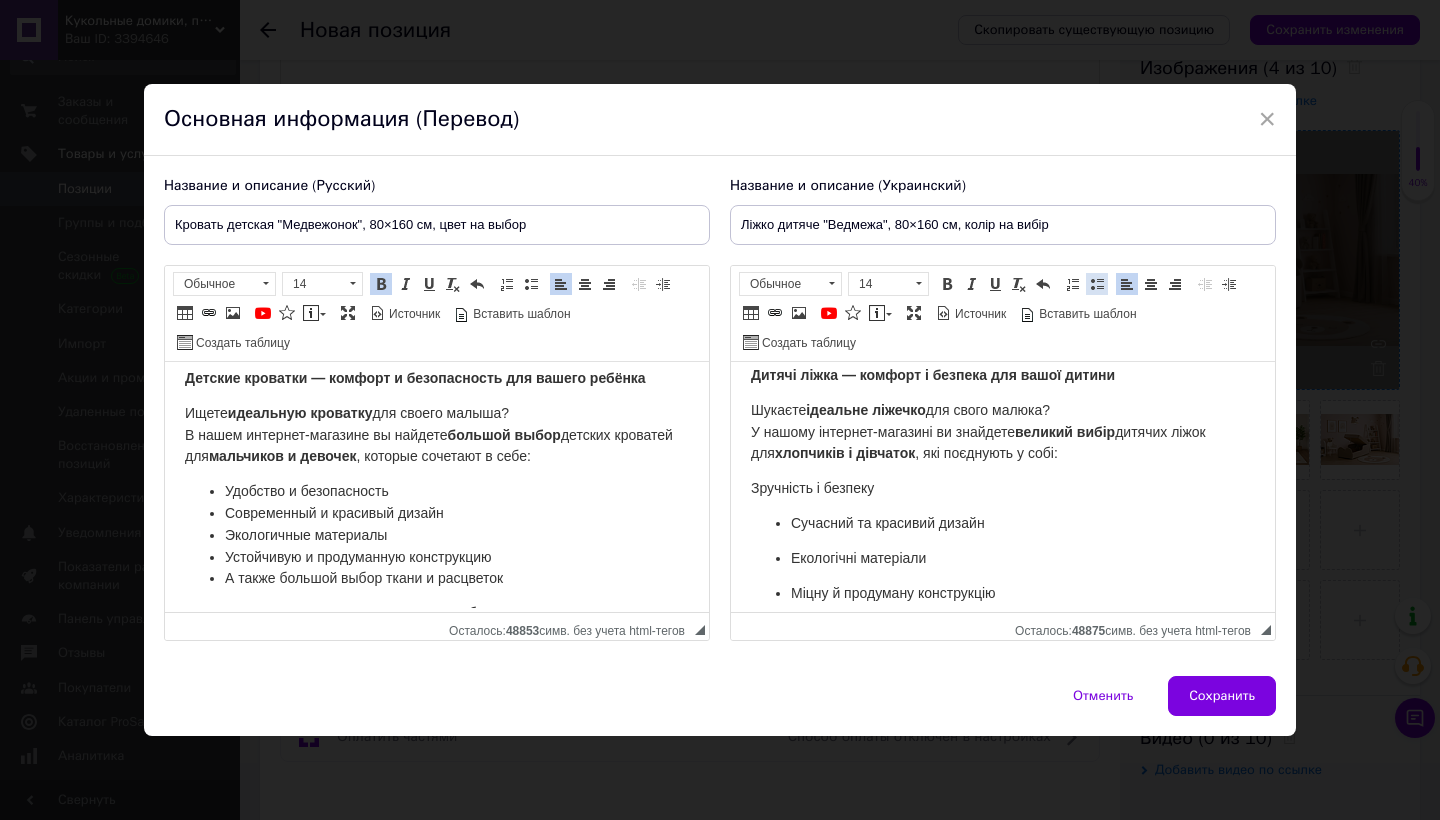 click at bounding box center [1097, 284] 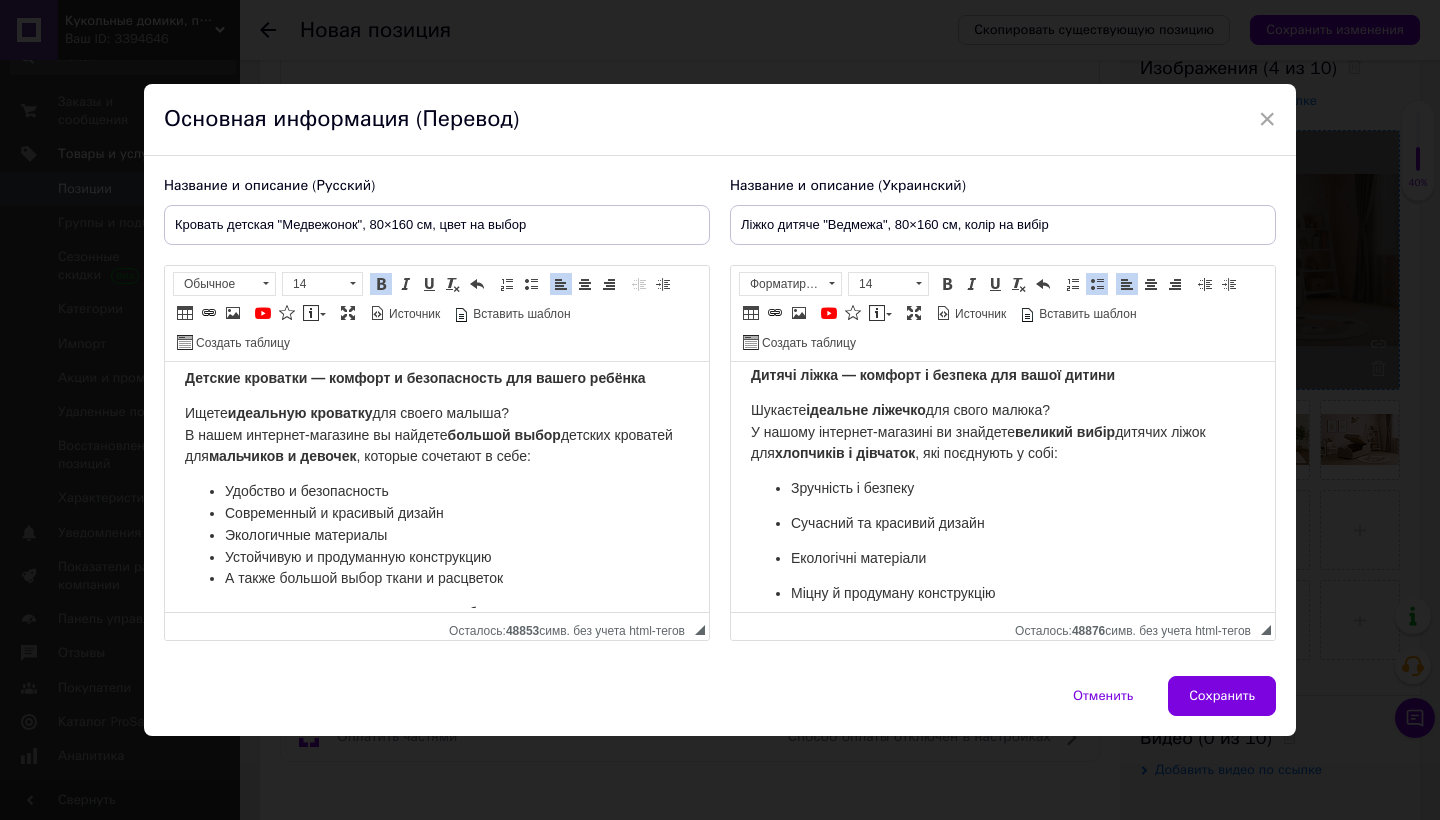 click on "Зручність і безпеку Сучасний та красивий дизайн Екологічні матеріали Міцну й продуману конструкцію А також великий вибір тканин і кольорів" at bounding box center (1003, 558) 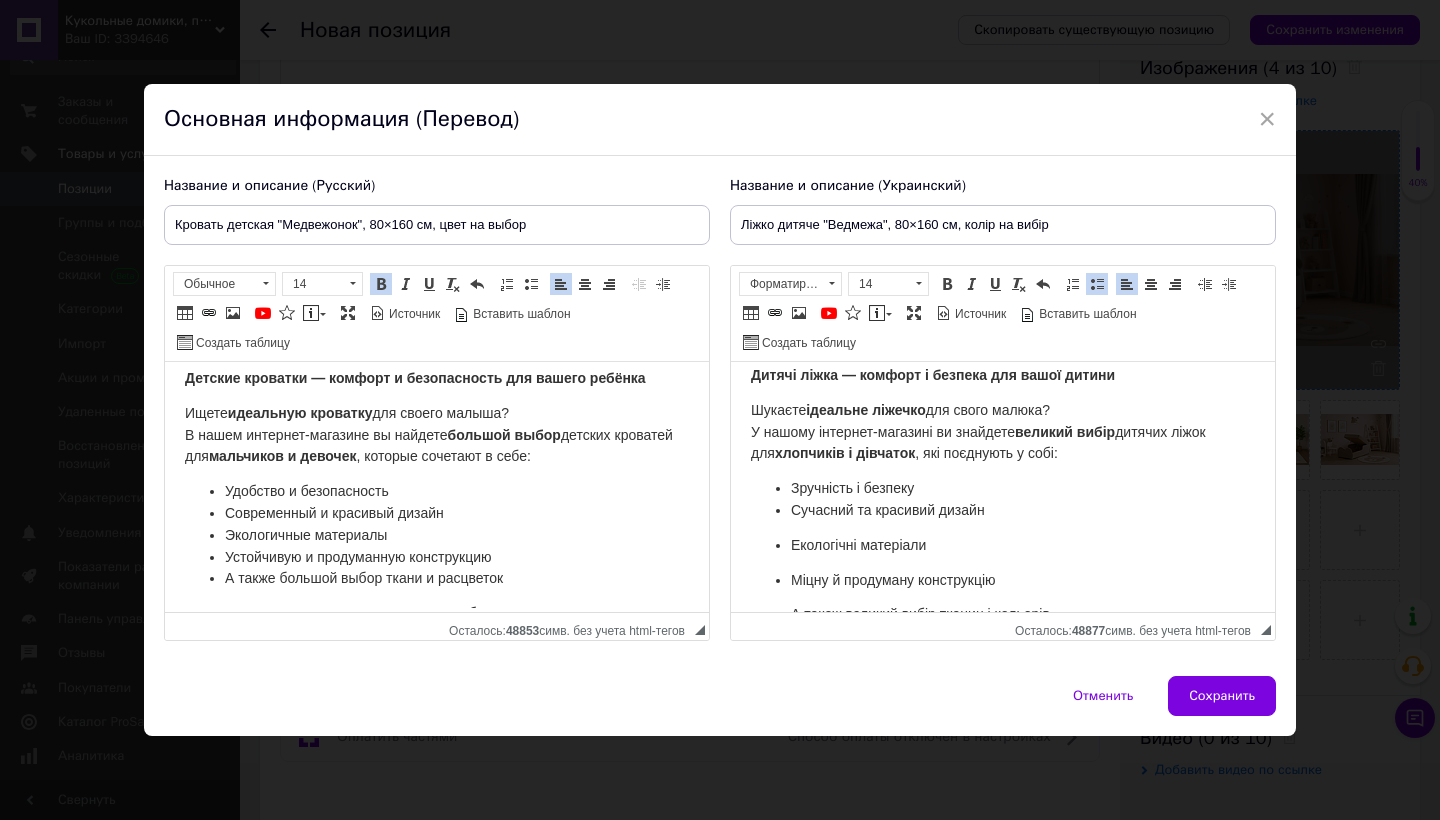 click on "Екологічні матеріали" at bounding box center [858, 545] 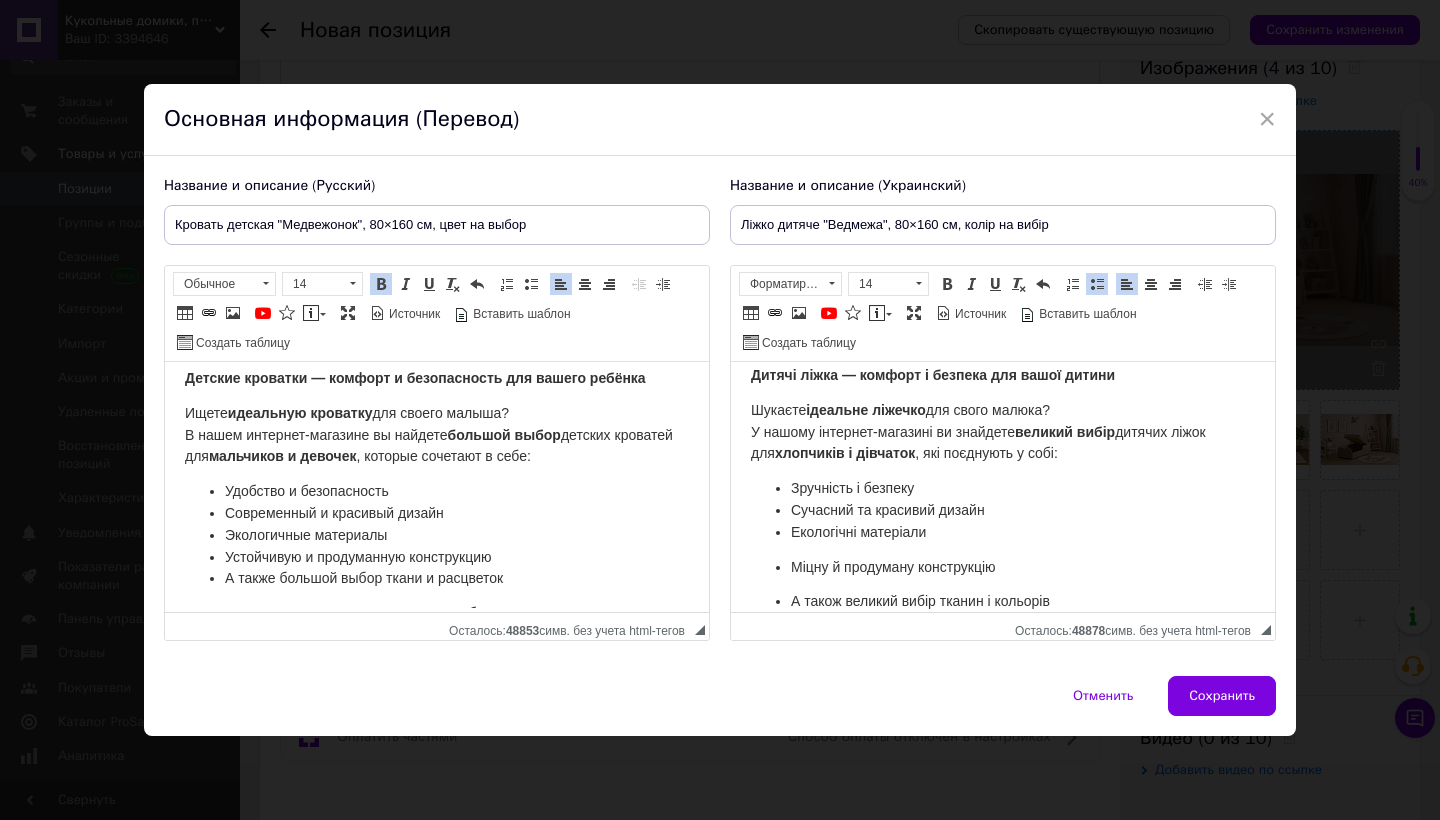 click on "Міцну й продуману конструкцію" at bounding box center [893, 567] 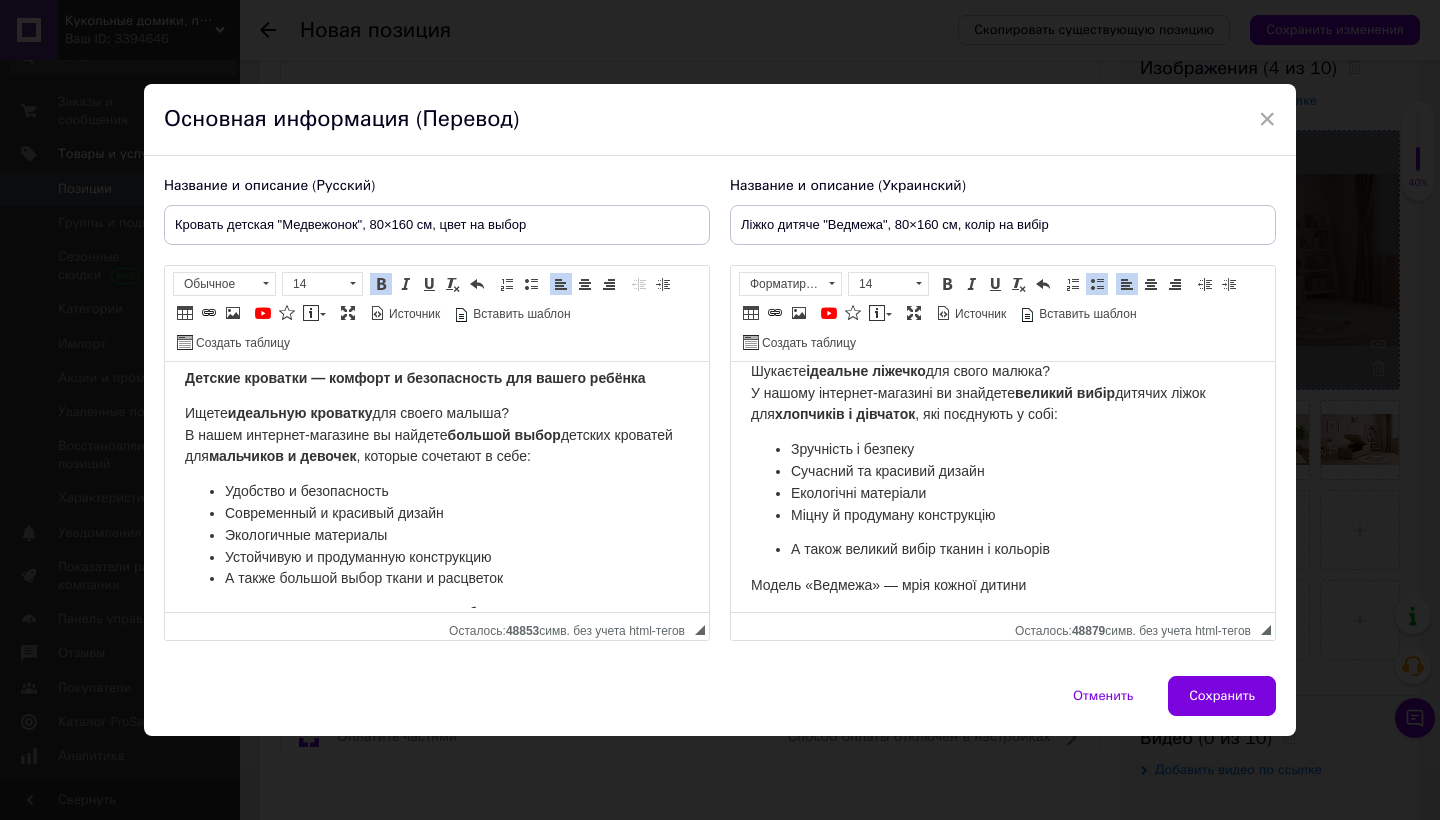 scroll, scrollTop: 61, scrollLeft: 0, axis: vertical 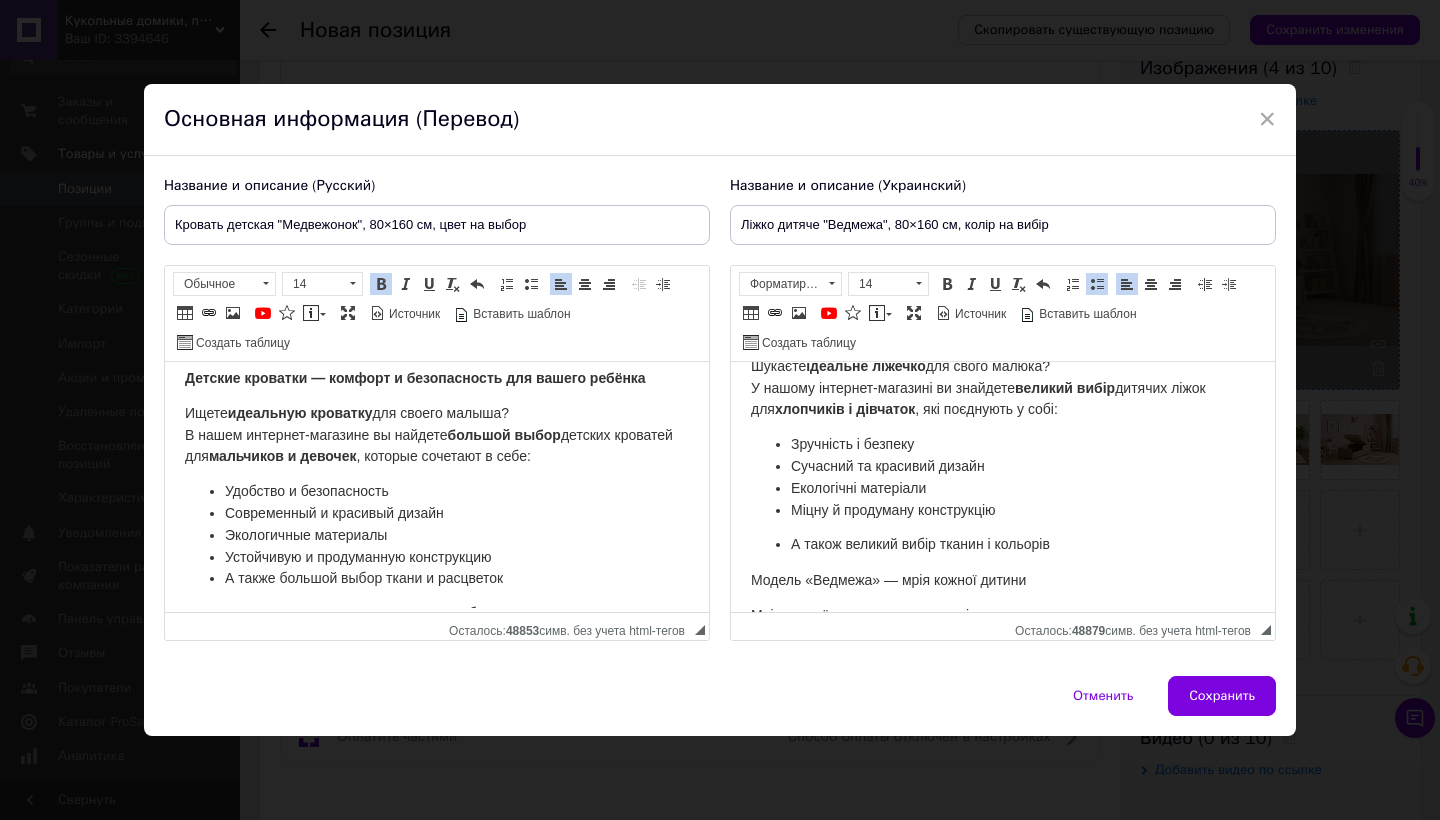 click on "А також великий вибір тканин і кольорів" at bounding box center (920, 544) 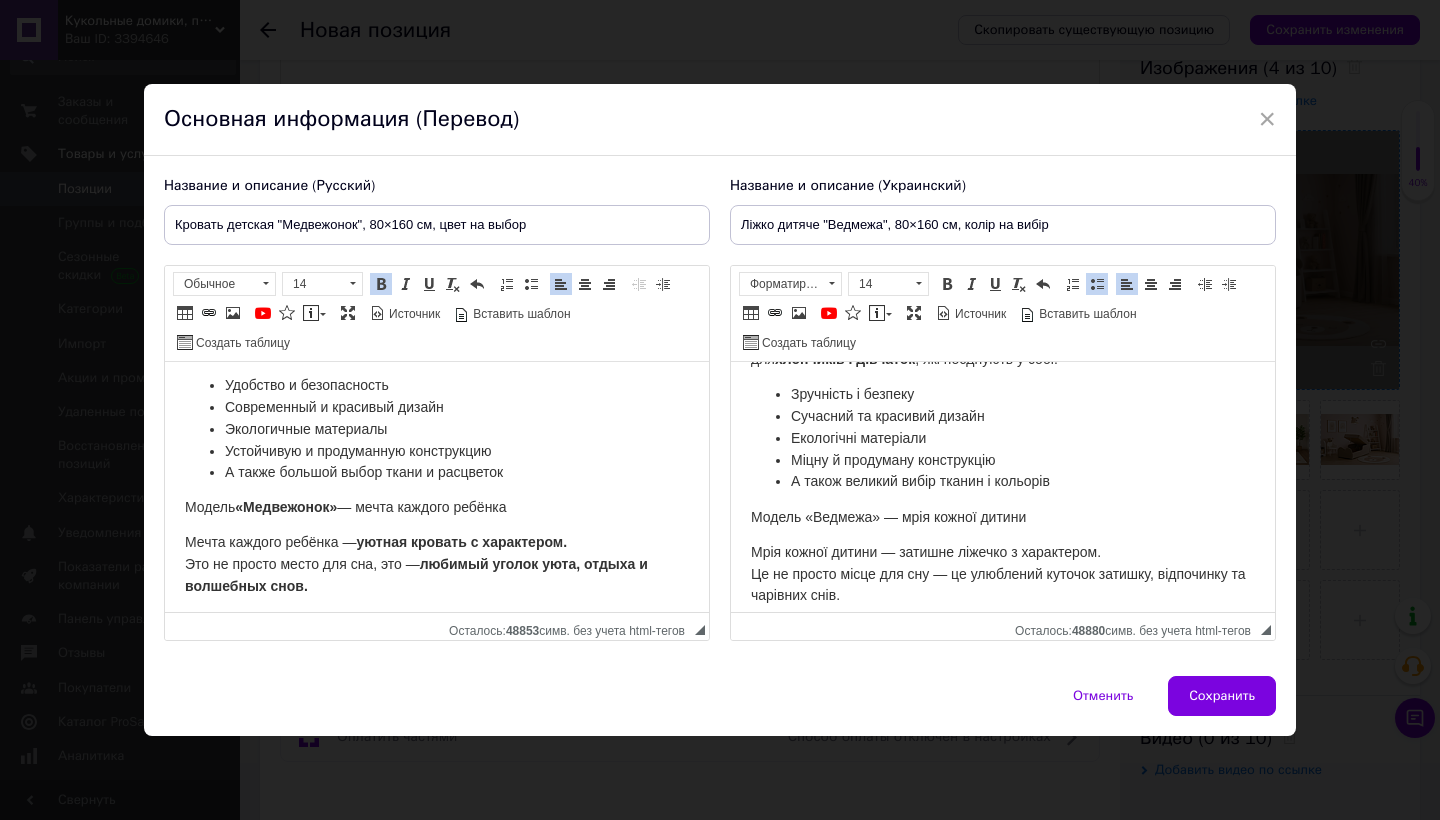 scroll, scrollTop: 132, scrollLeft: 0, axis: vertical 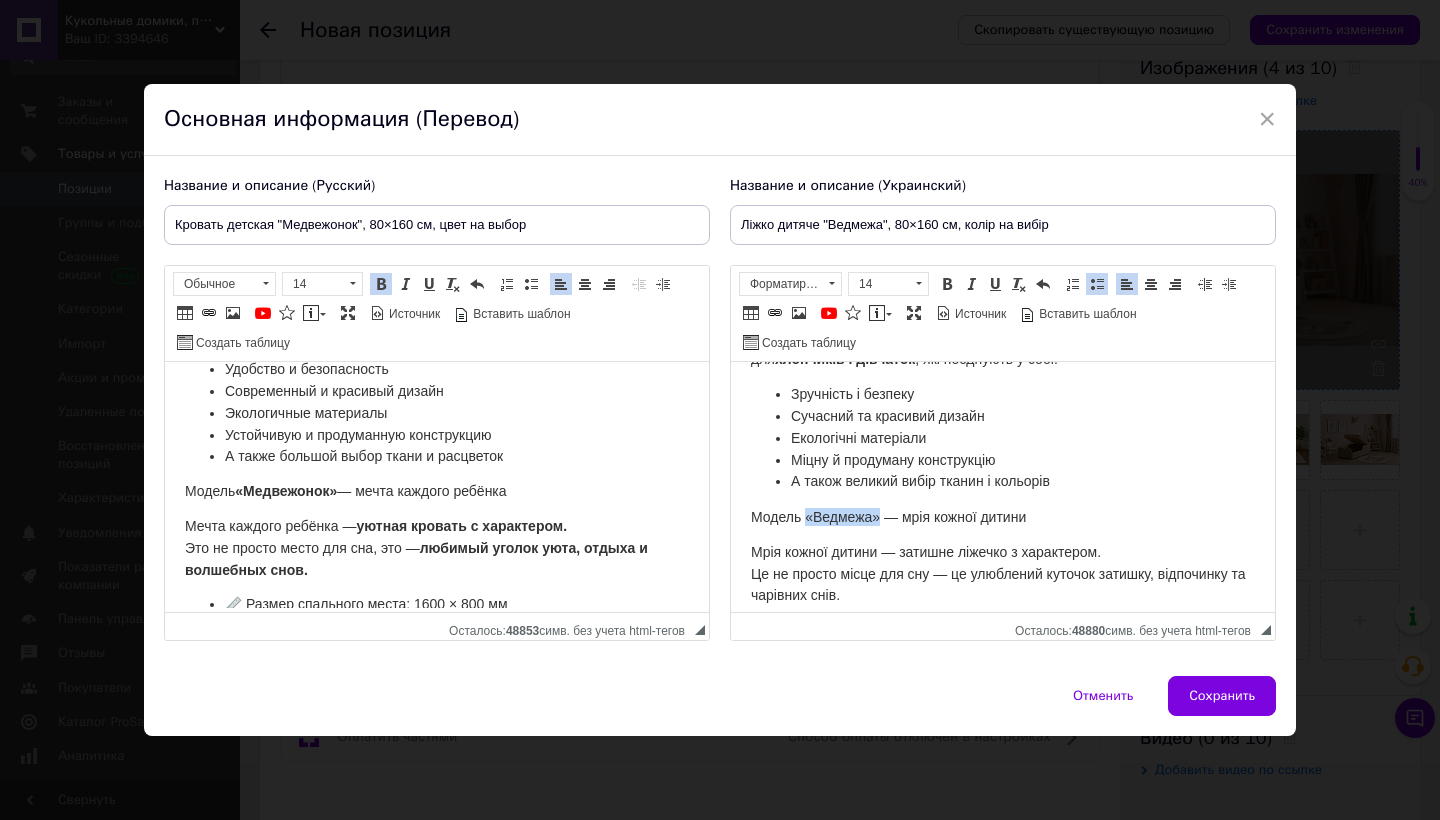 drag, startPoint x: 807, startPoint y: 515, endPoint x: 880, endPoint y: 514, distance: 73.00685 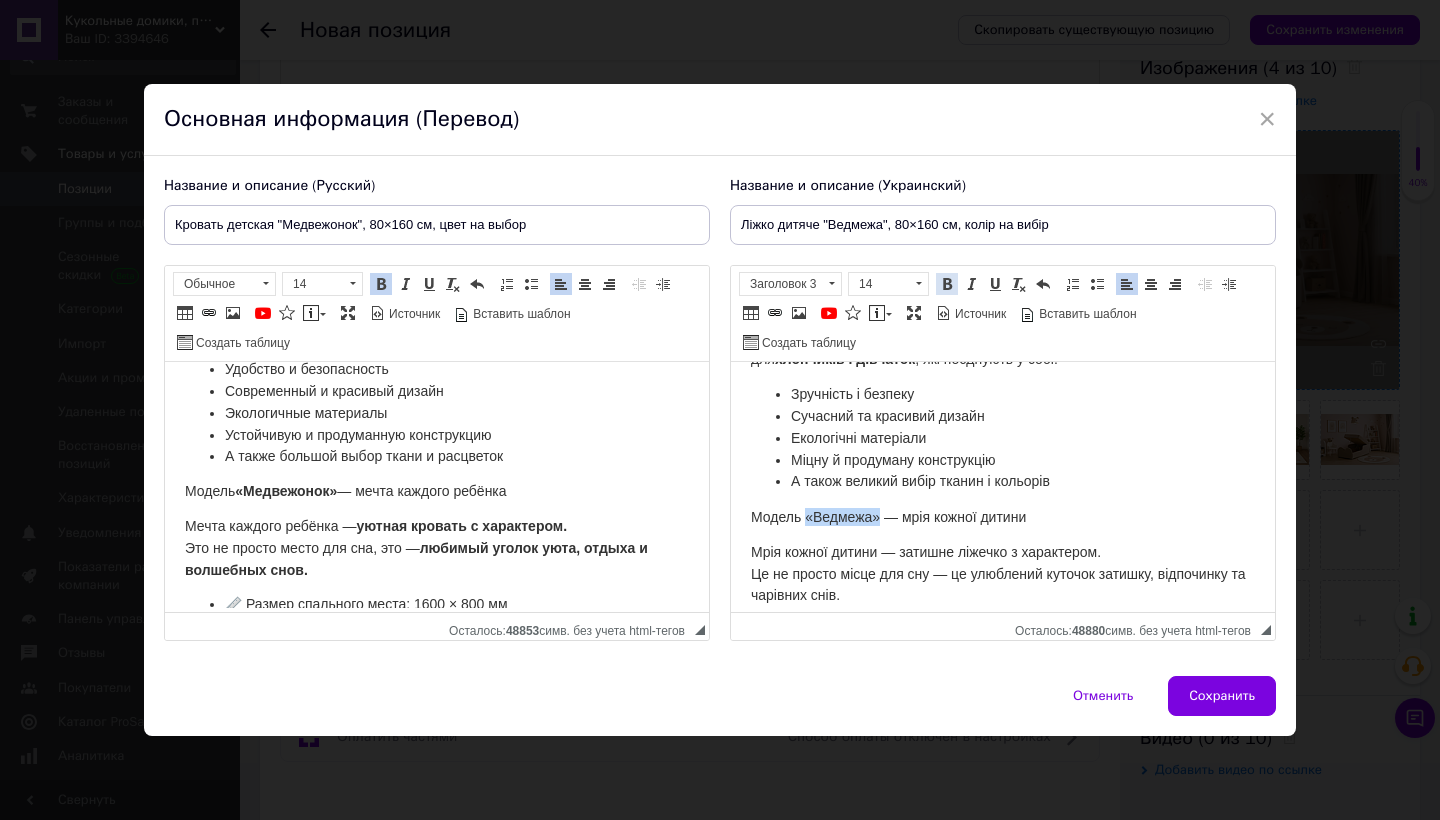 click at bounding box center [947, 284] 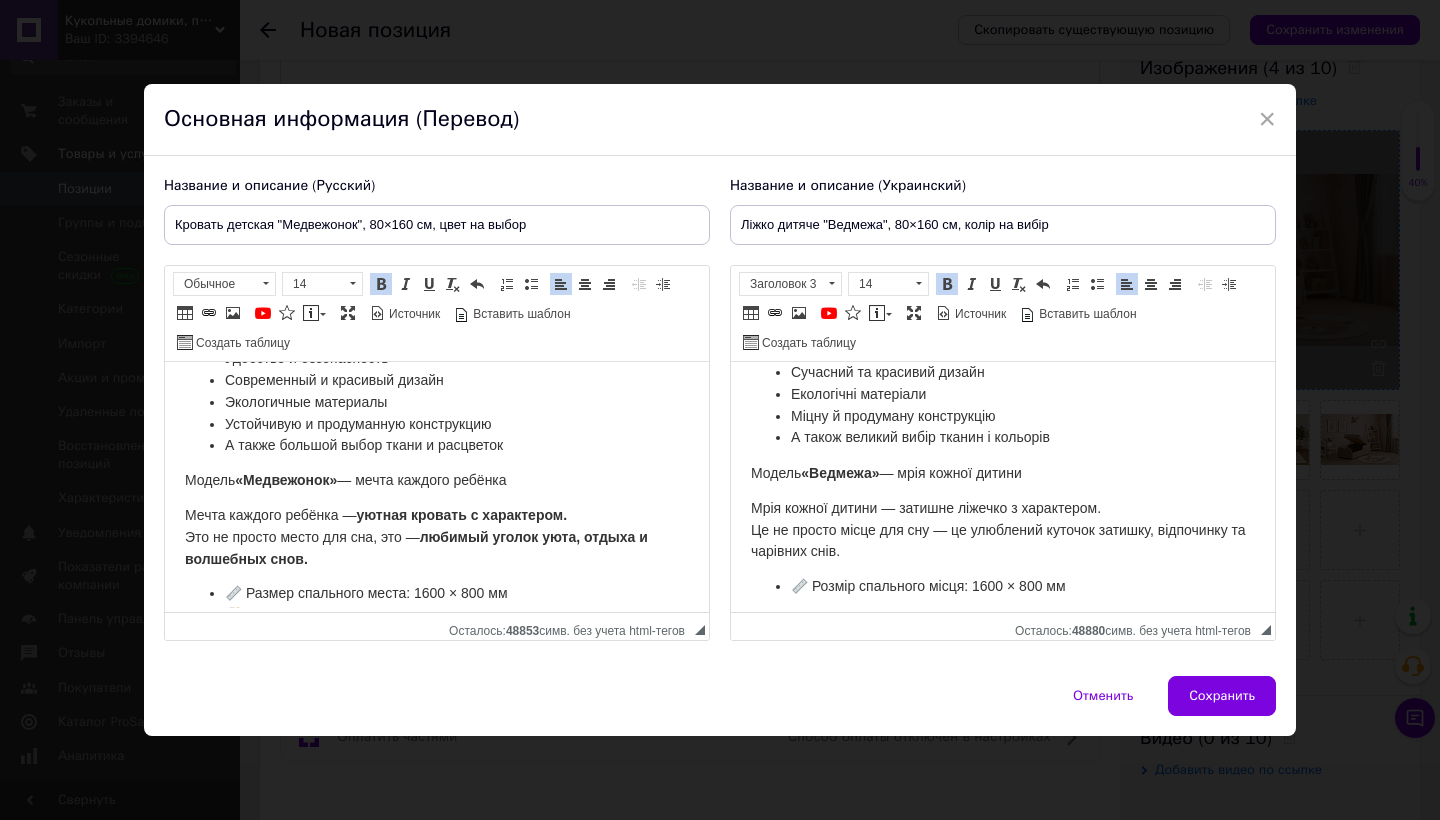 scroll, scrollTop: 159, scrollLeft: 0, axis: vertical 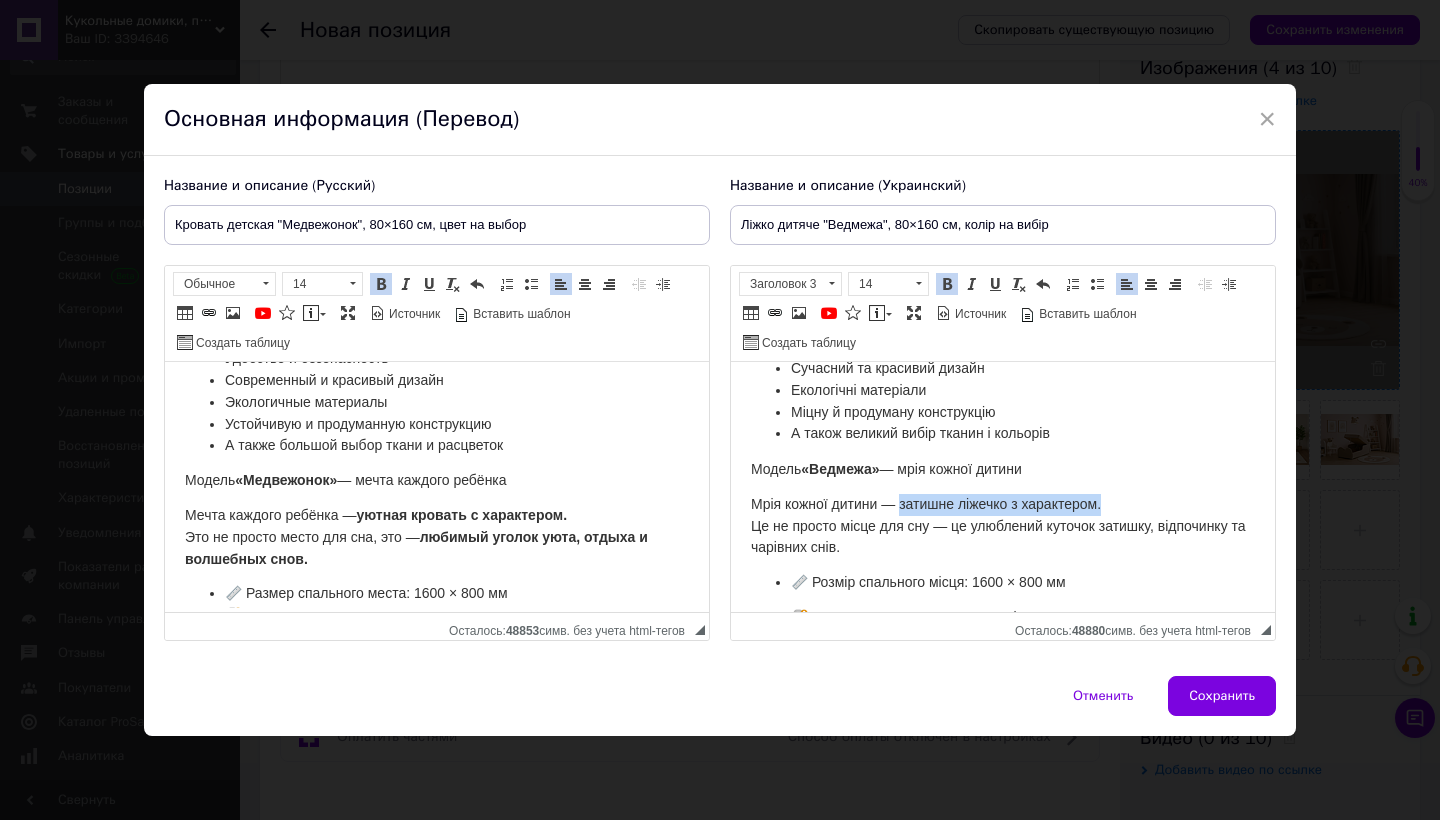 drag, startPoint x: 903, startPoint y: 500, endPoint x: 1115, endPoint y: 497, distance: 212.02122 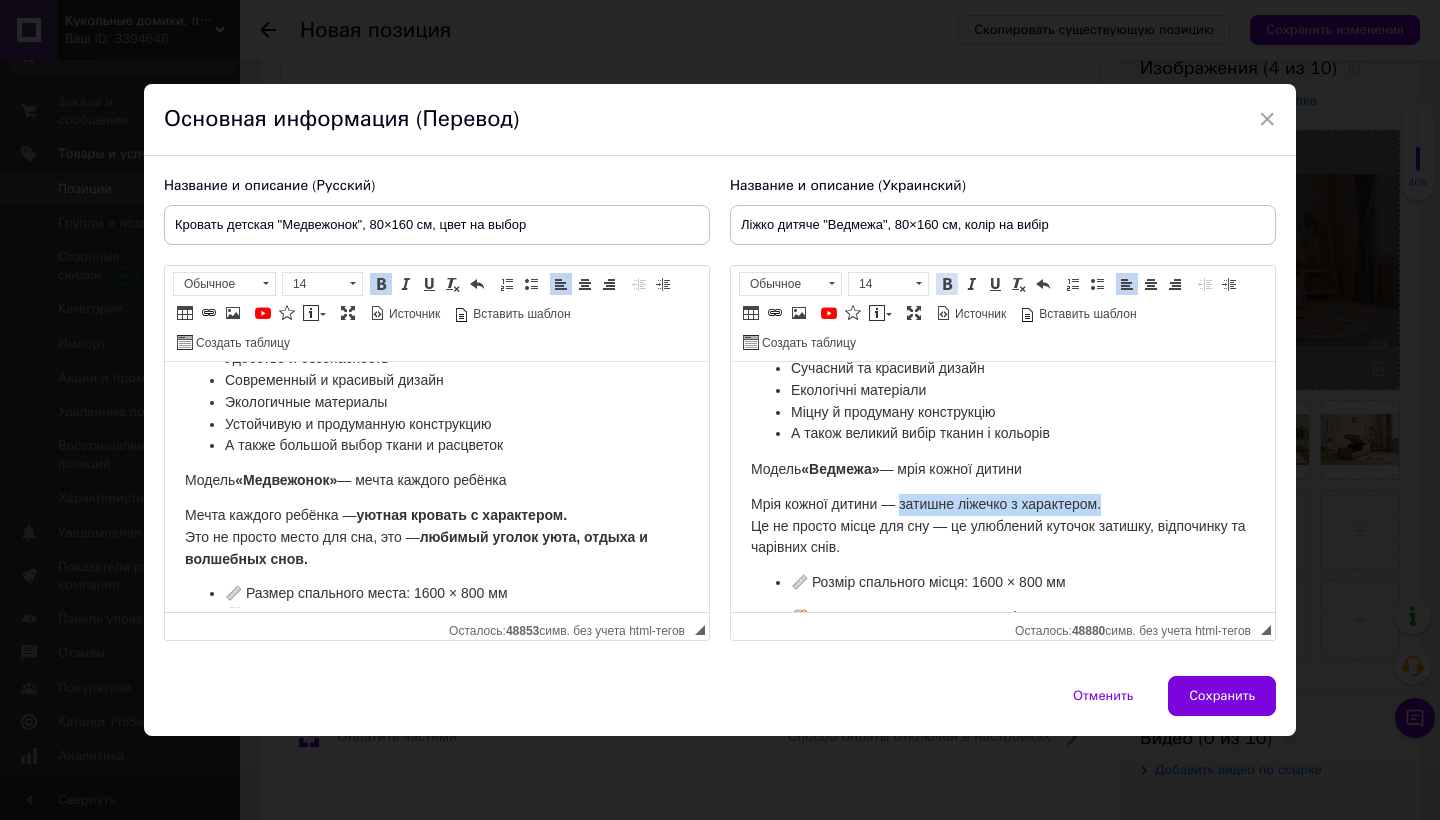 click at bounding box center (947, 284) 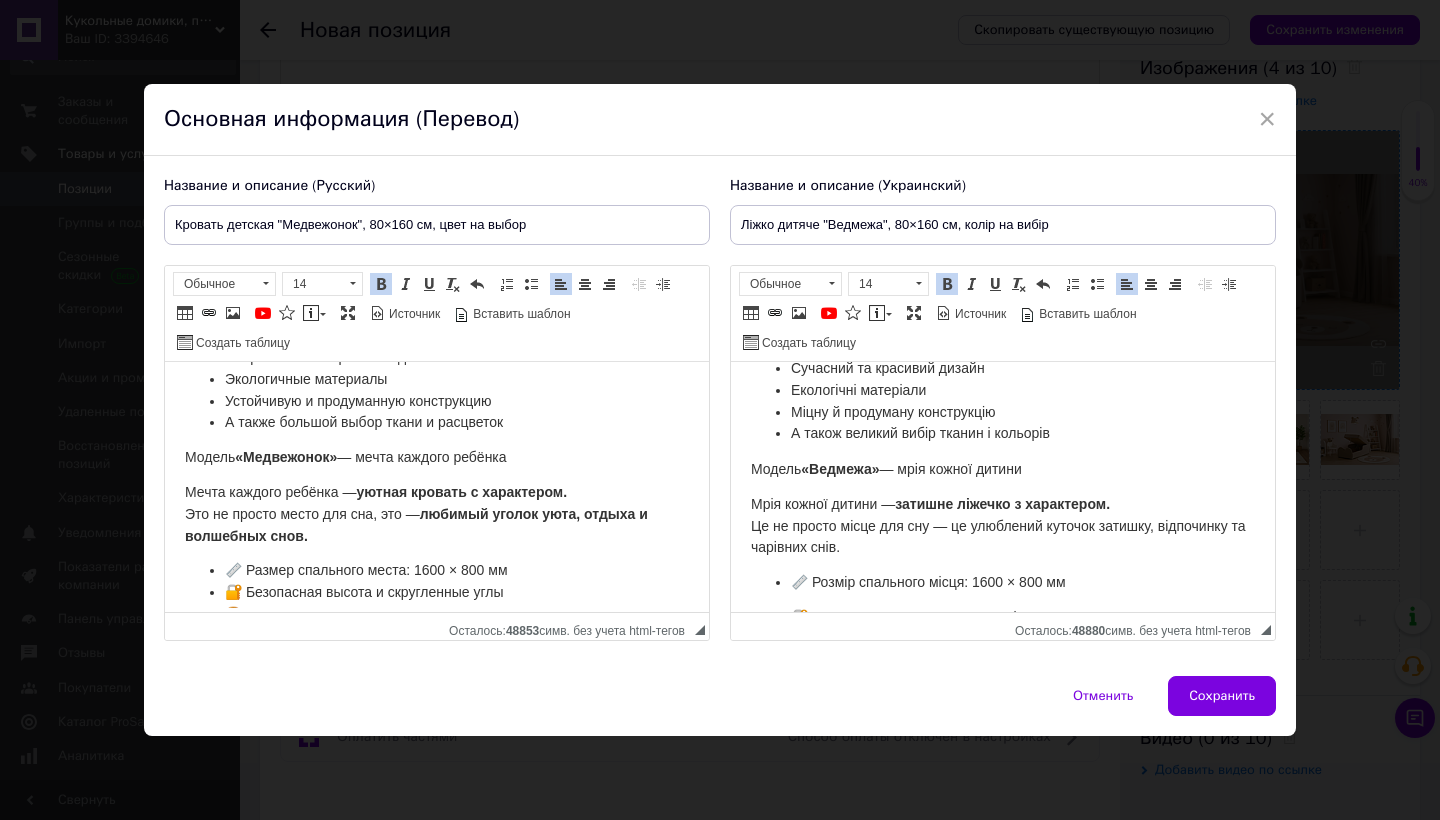 scroll, scrollTop: 172, scrollLeft: 0, axis: vertical 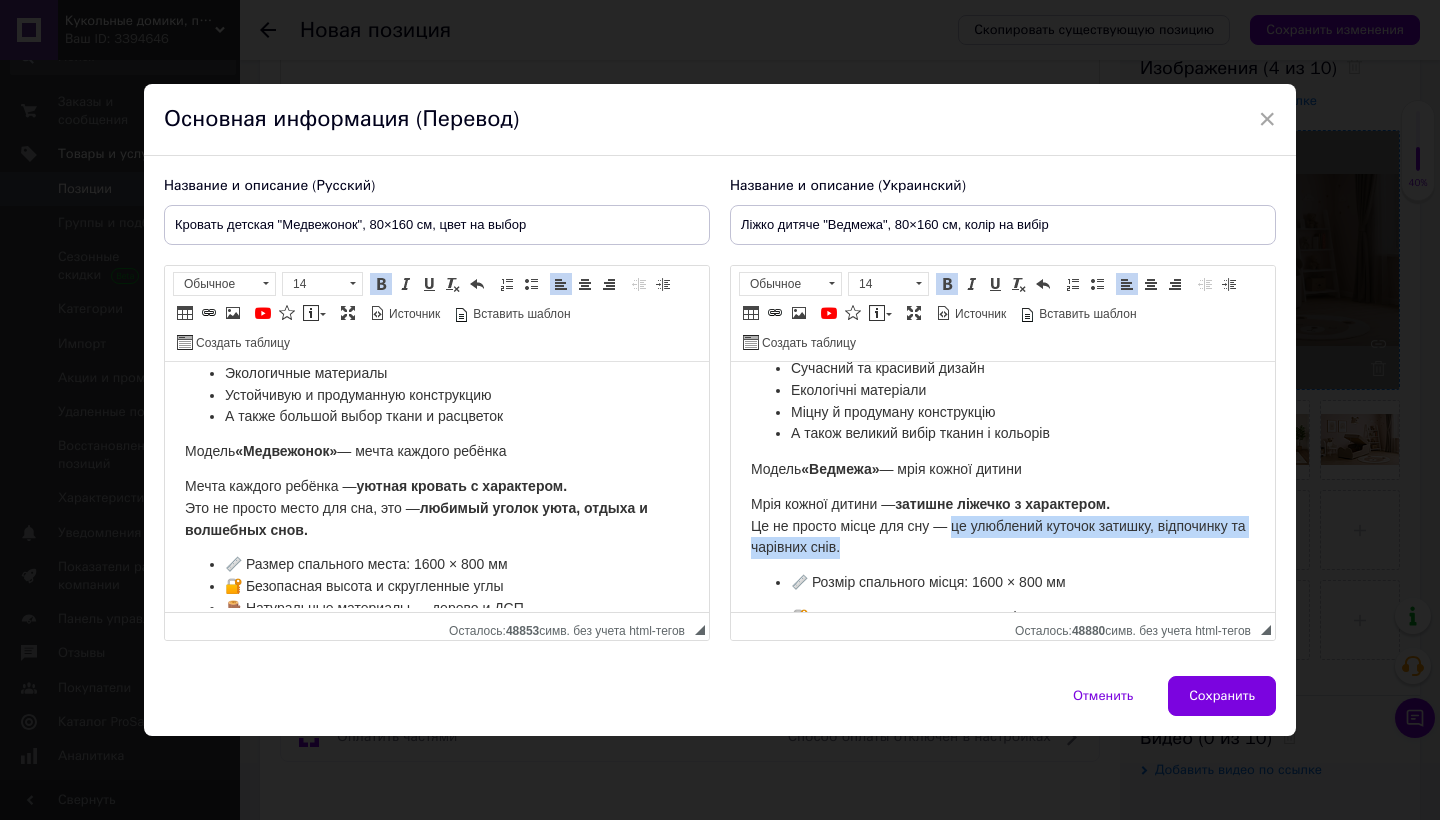drag, startPoint x: 954, startPoint y: 522, endPoint x: 1198, endPoint y: 534, distance: 244.2949 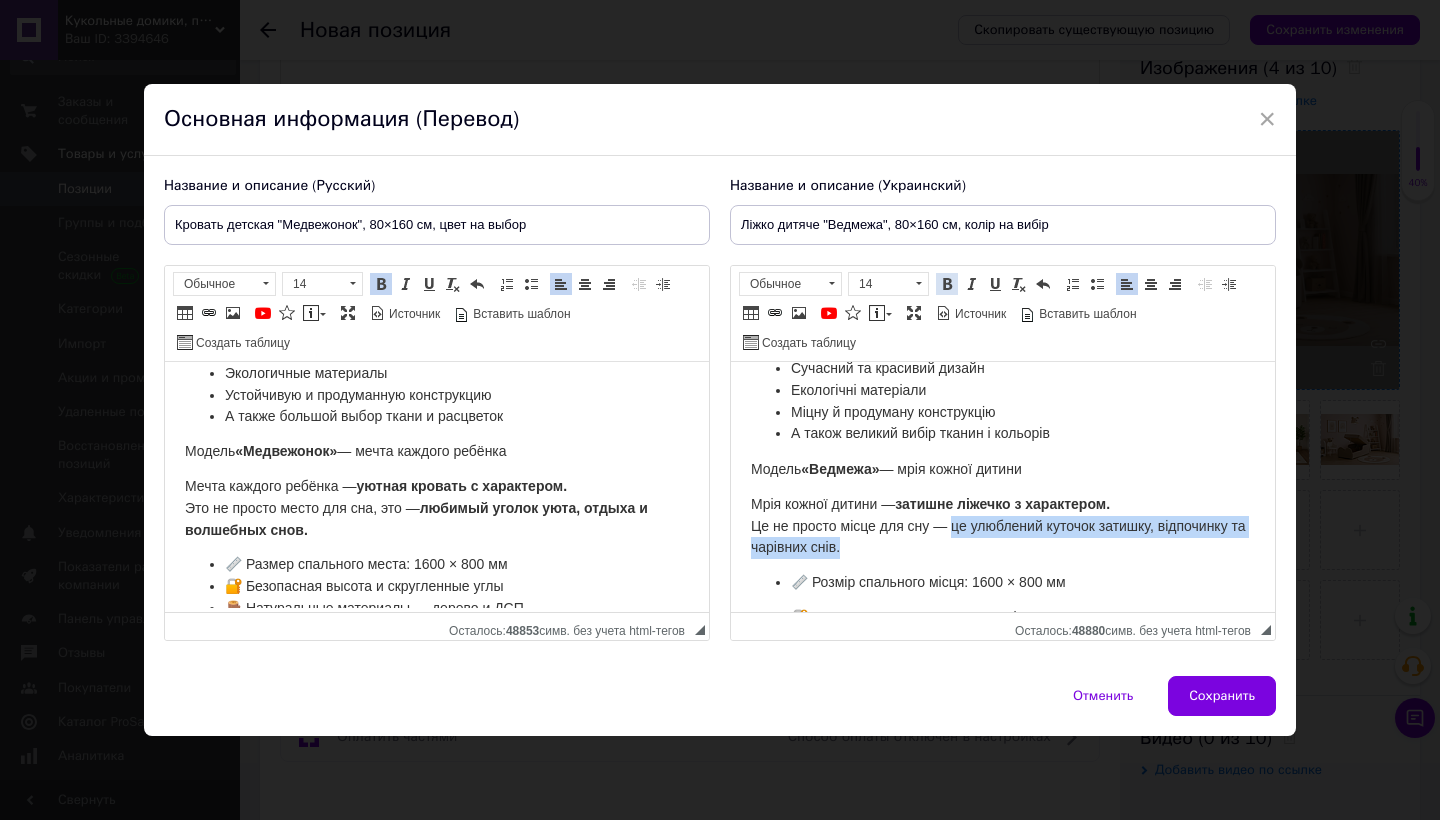 click at bounding box center [947, 284] 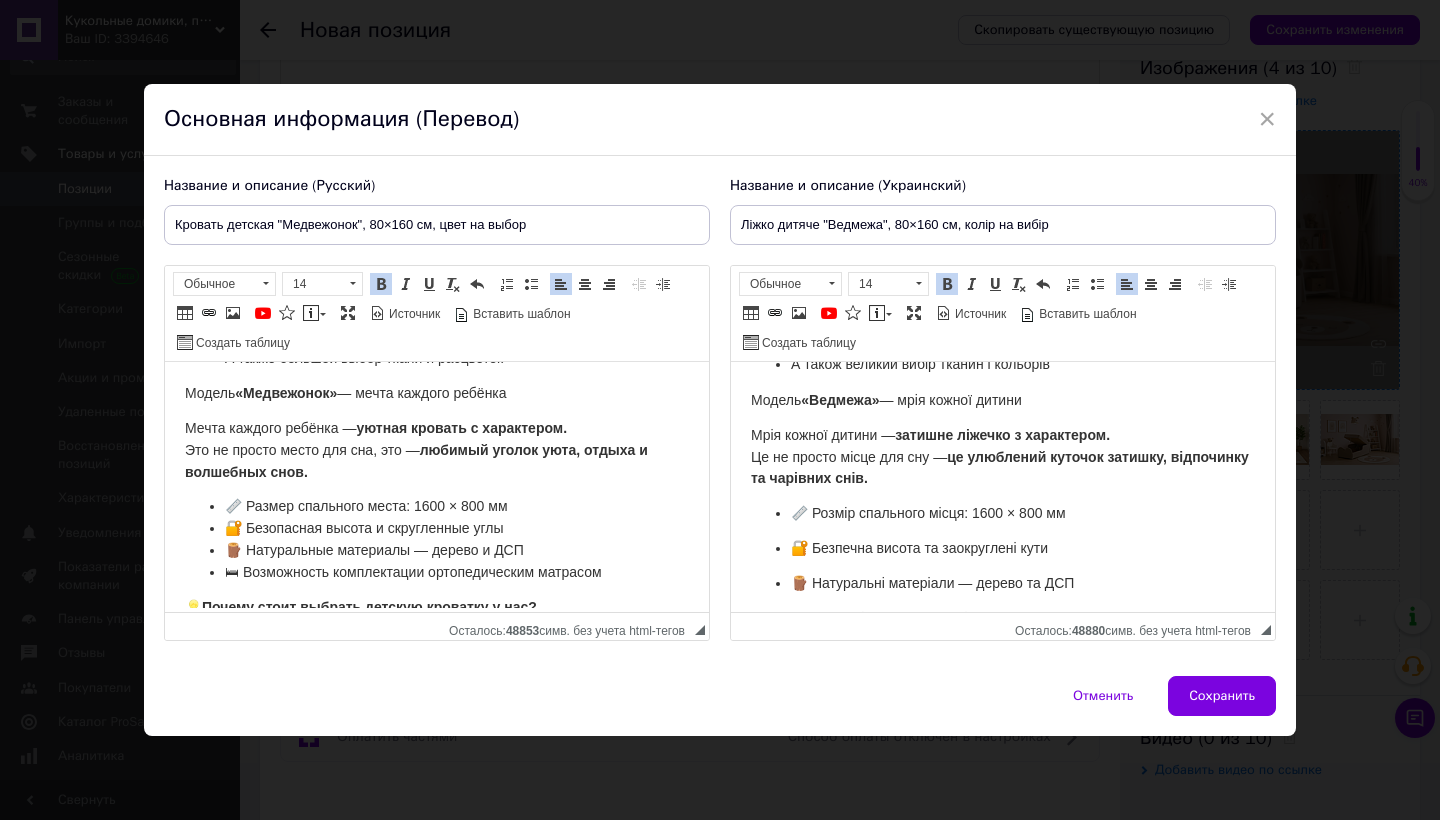 scroll, scrollTop: 242, scrollLeft: 0, axis: vertical 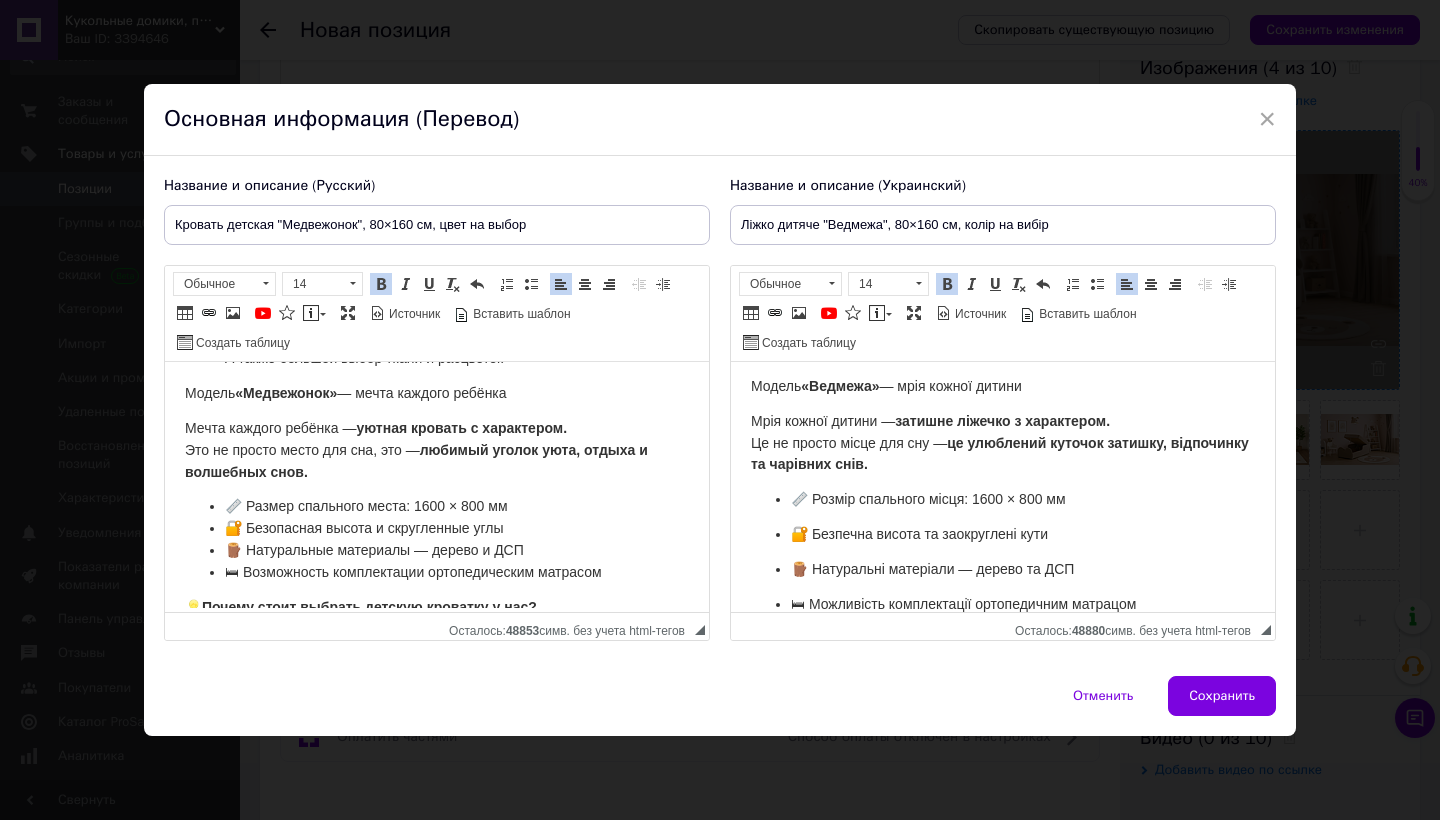 click on "📏 Розмір спального місця: 1600 × 800 мм" at bounding box center (1003, 500) 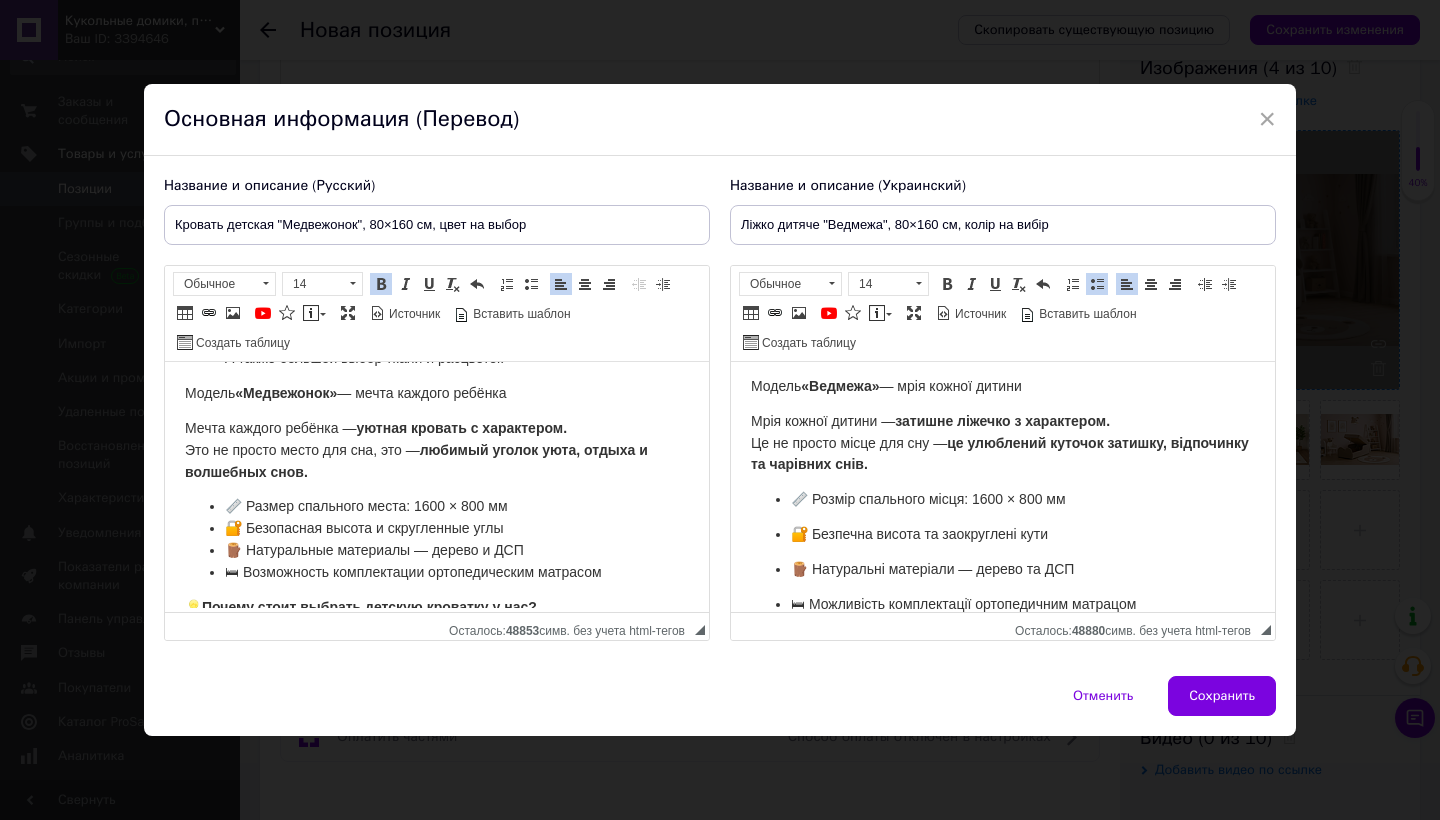 click on "📏 Розмір спального місця: 1600 × 800 мм 🔐 Безпечна висота та заокруглені кути 🪵 Натуральні матеріали — дерево та ДСП 🛏 Можливість комплектації ортопедичним матрацом" at bounding box center (1003, 552) 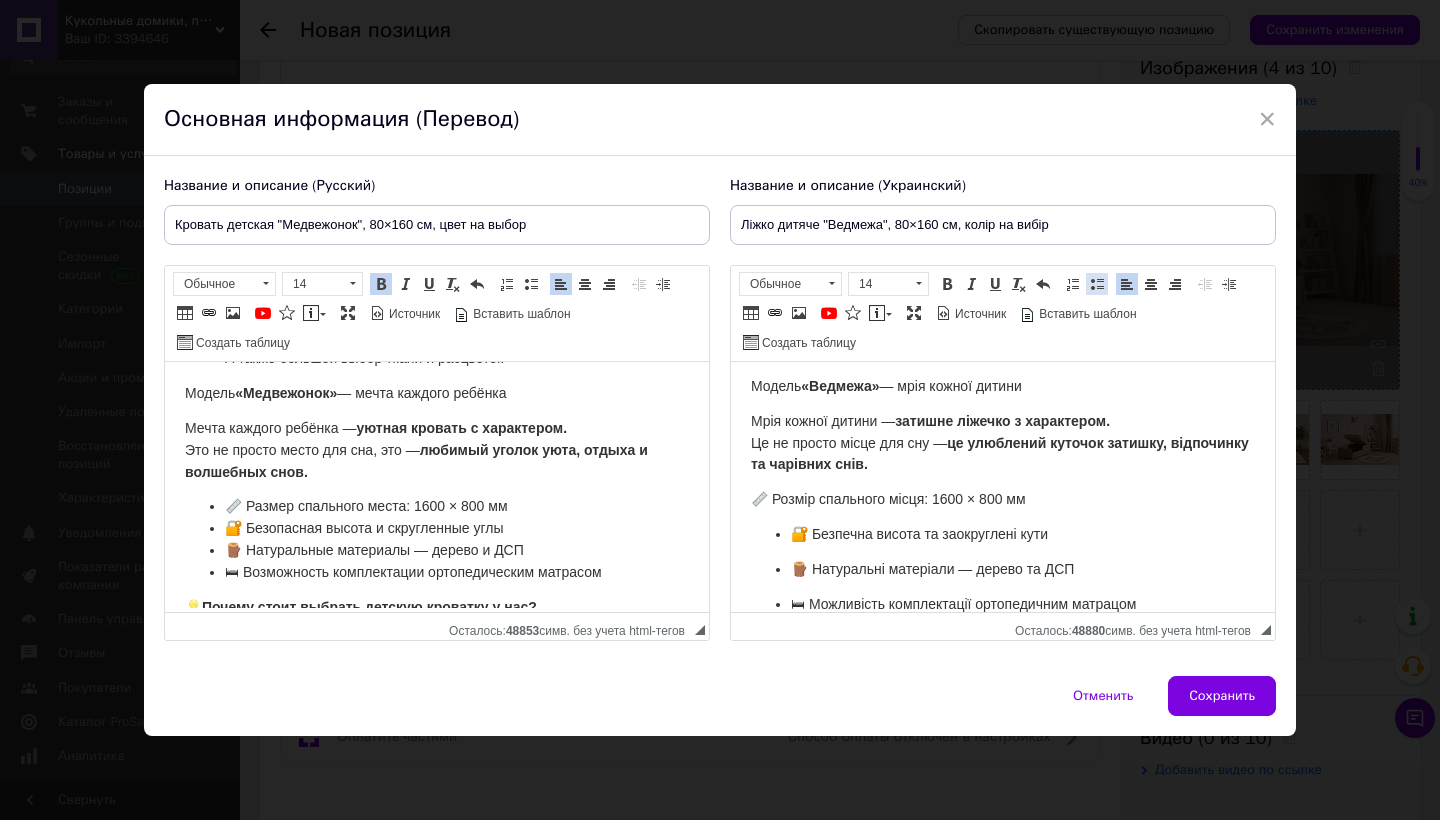click at bounding box center (1097, 284) 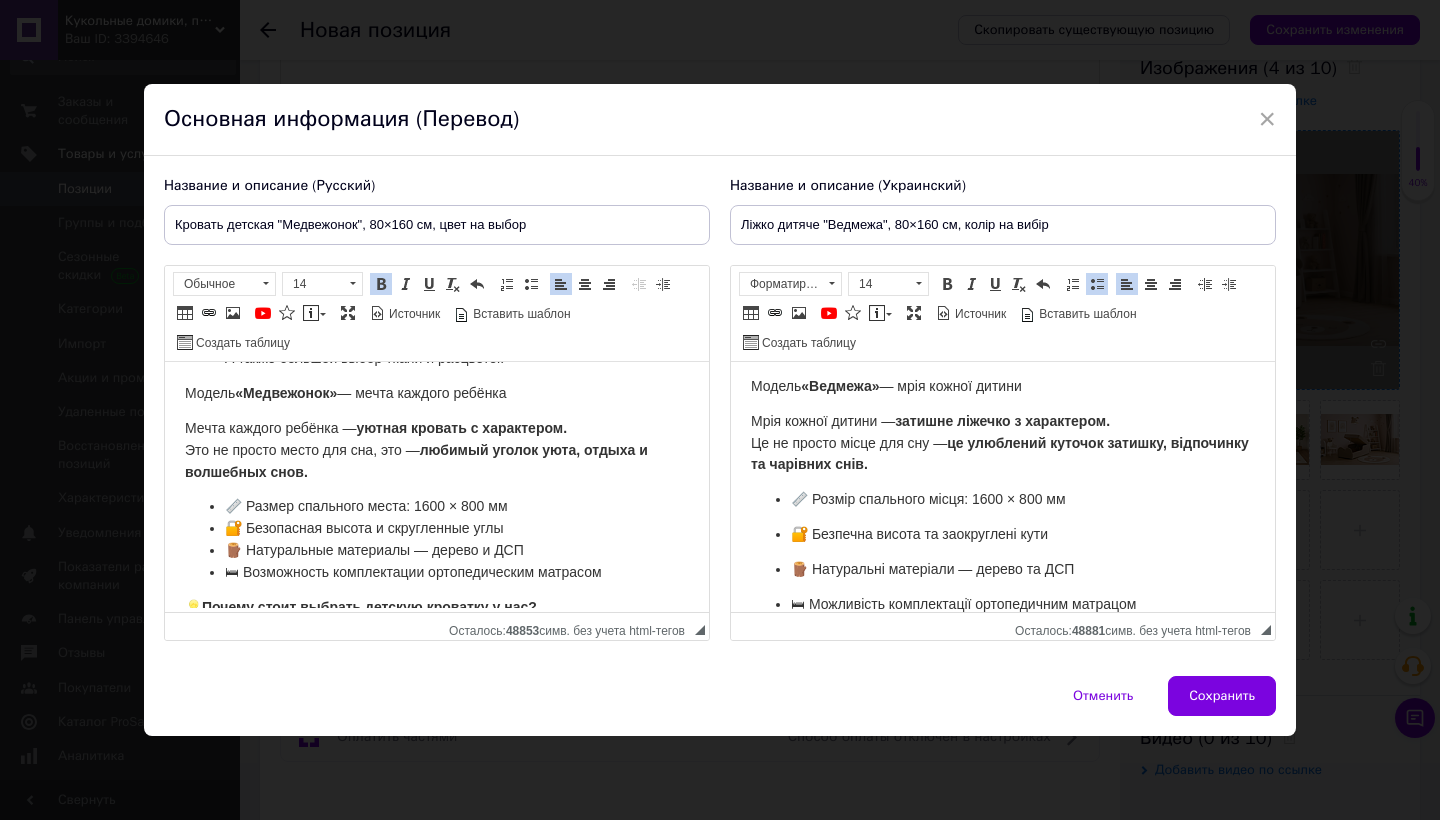 click on "📏 Розмір спального місця: 1600 × 800 мм 🔐 Безпечна висота та заокруглені кути 🪵 Натуральні матеріали — дерево та ДСП 🛏 Можливість комплектації ортопедичним матрацом" at bounding box center [1003, 552] 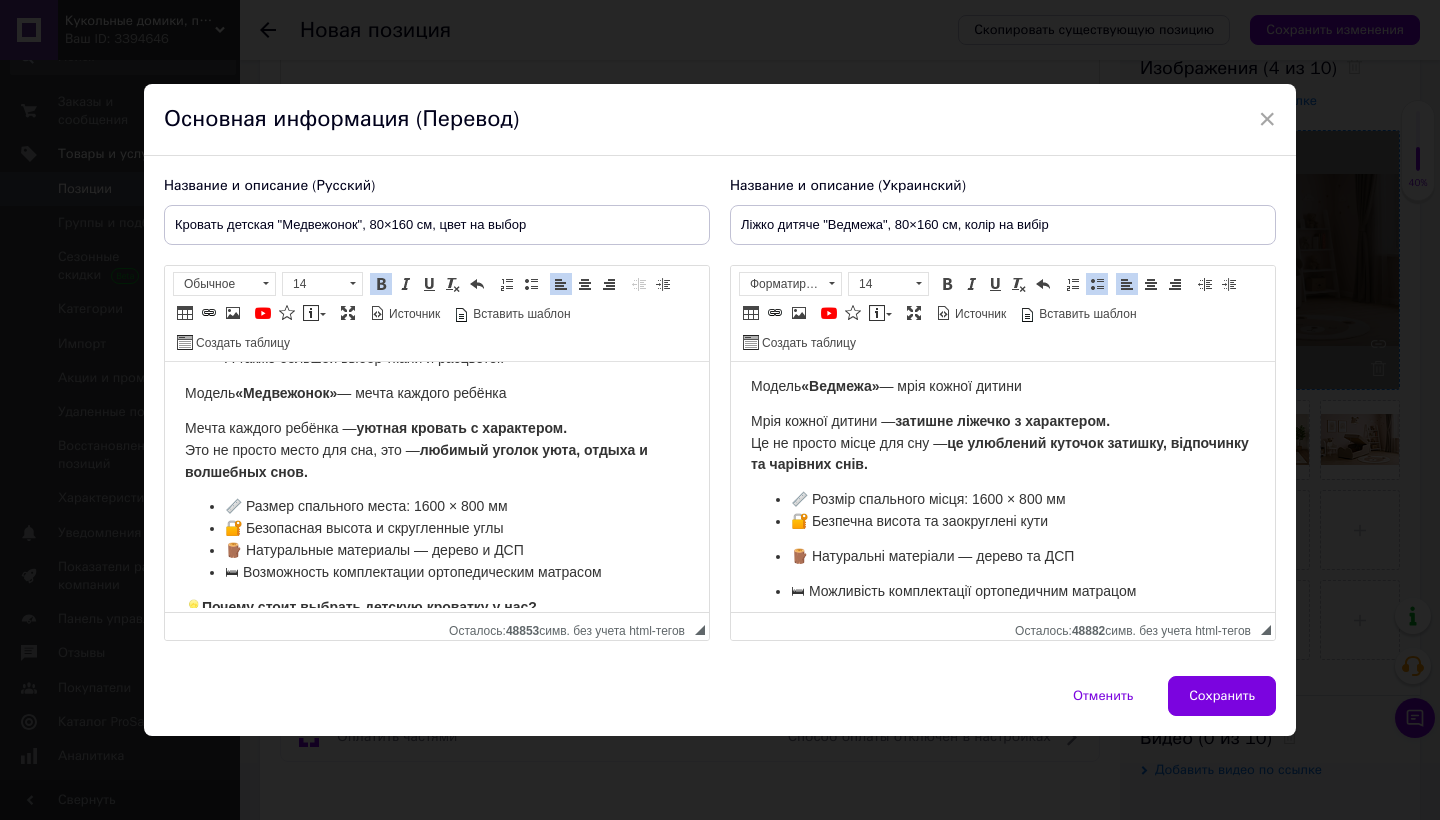 click on "📏 Розмір спального місця: 1600 × 800 мм 🔐 Безпечна висота та заокруглені кути 🪵 Натуральні матеріали — дерево та ДСП 🛏 Можливість комплектації ортопедичним матрацом" at bounding box center (1003, 545) 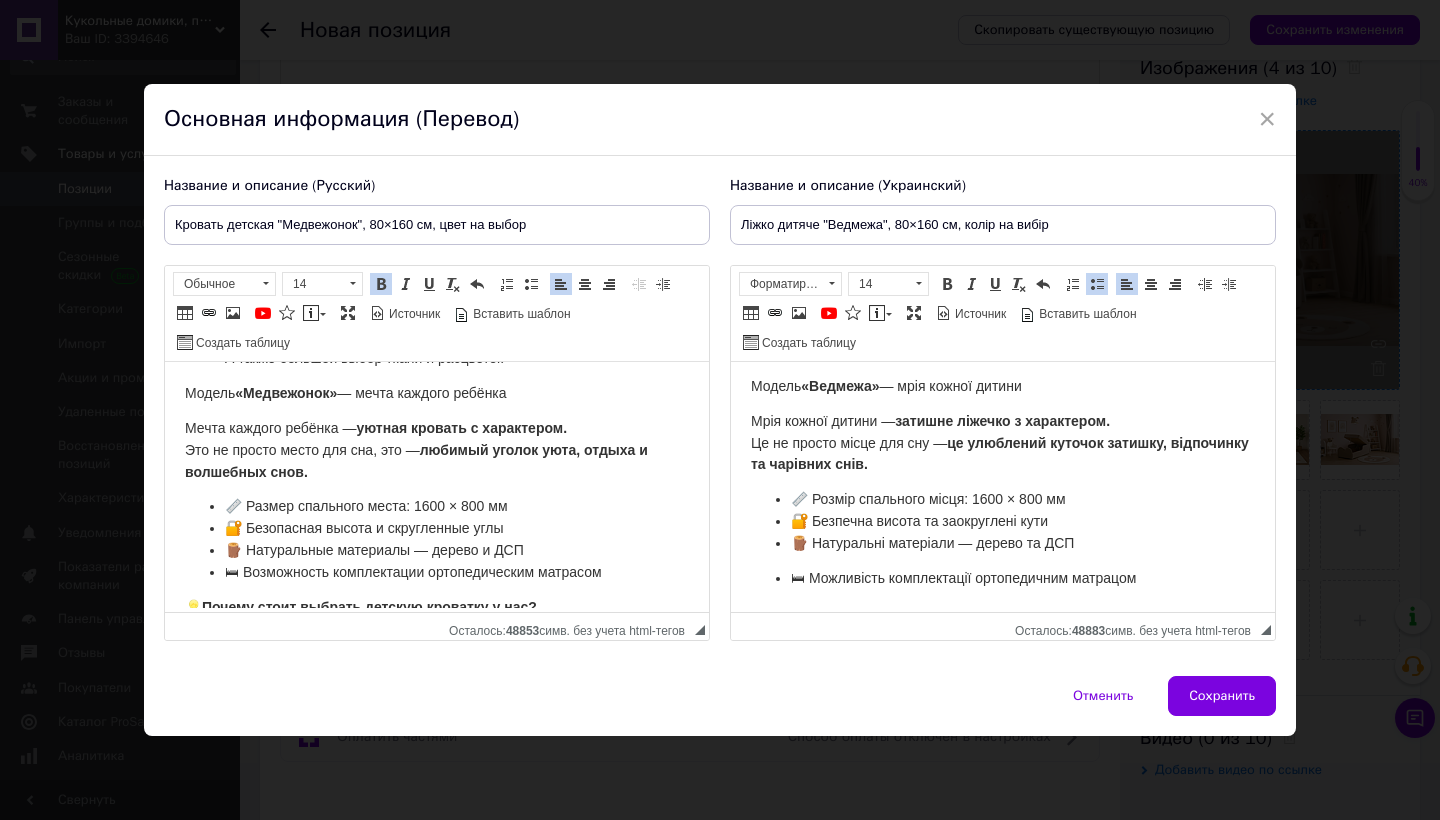 click on "📏 Розмір спального місця: 1600 × 800 мм 🔐 Безпечна висота та заокруглені кути 🪵 Натуральні матеріали — дерево та ДСП 🛏 Можливість комплектації ортопедичним матрацом" at bounding box center [1003, 539] 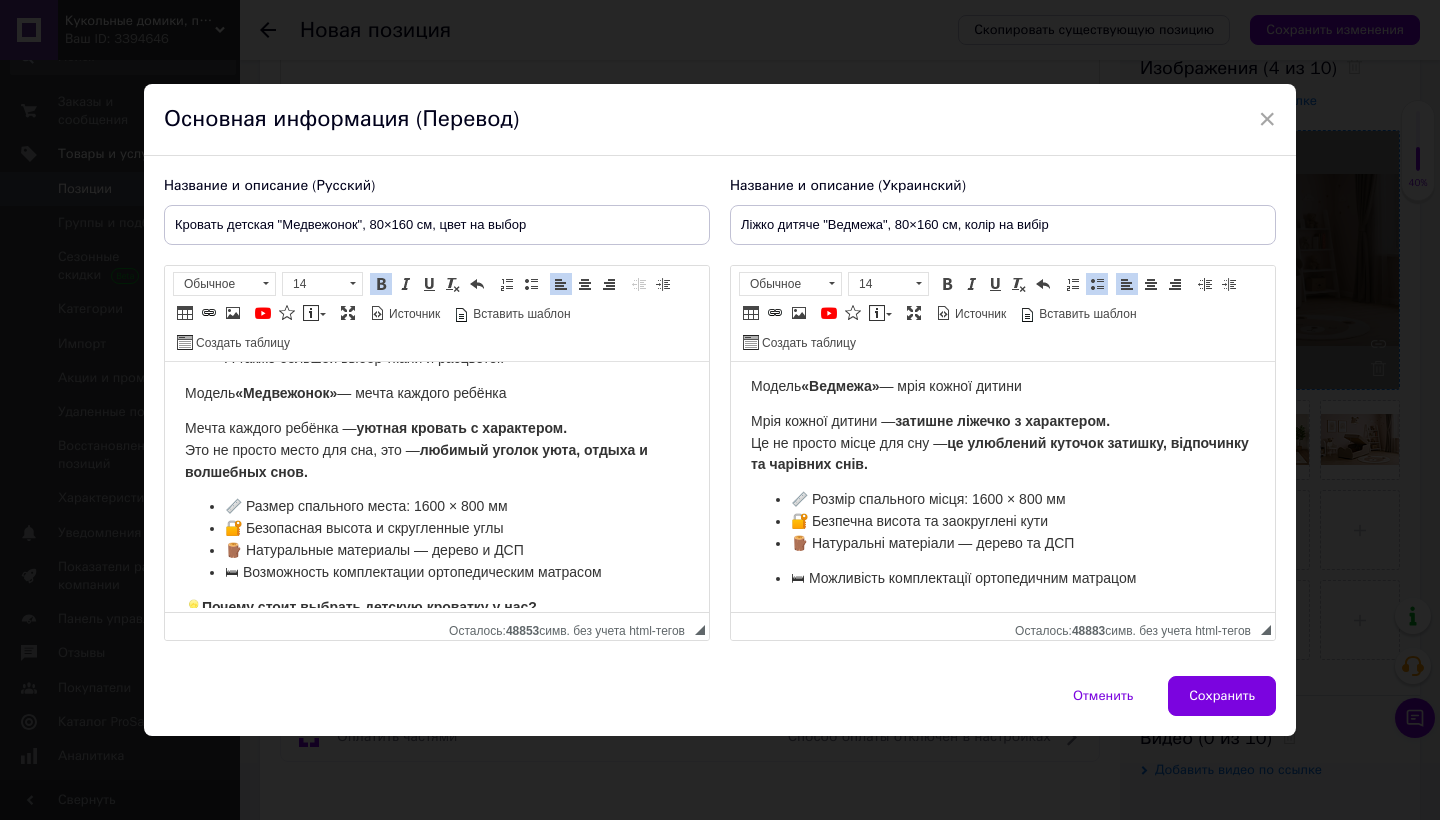 click on "📏 Розмір спального місця: 1600 × 800 мм 🔐 Безпечна висота та заокруглені кути 🪵 Натуральні матеріали — дерево та ДСП 🛏 Можливість комплектації ортопедичним матрацом" at bounding box center [1003, 539] 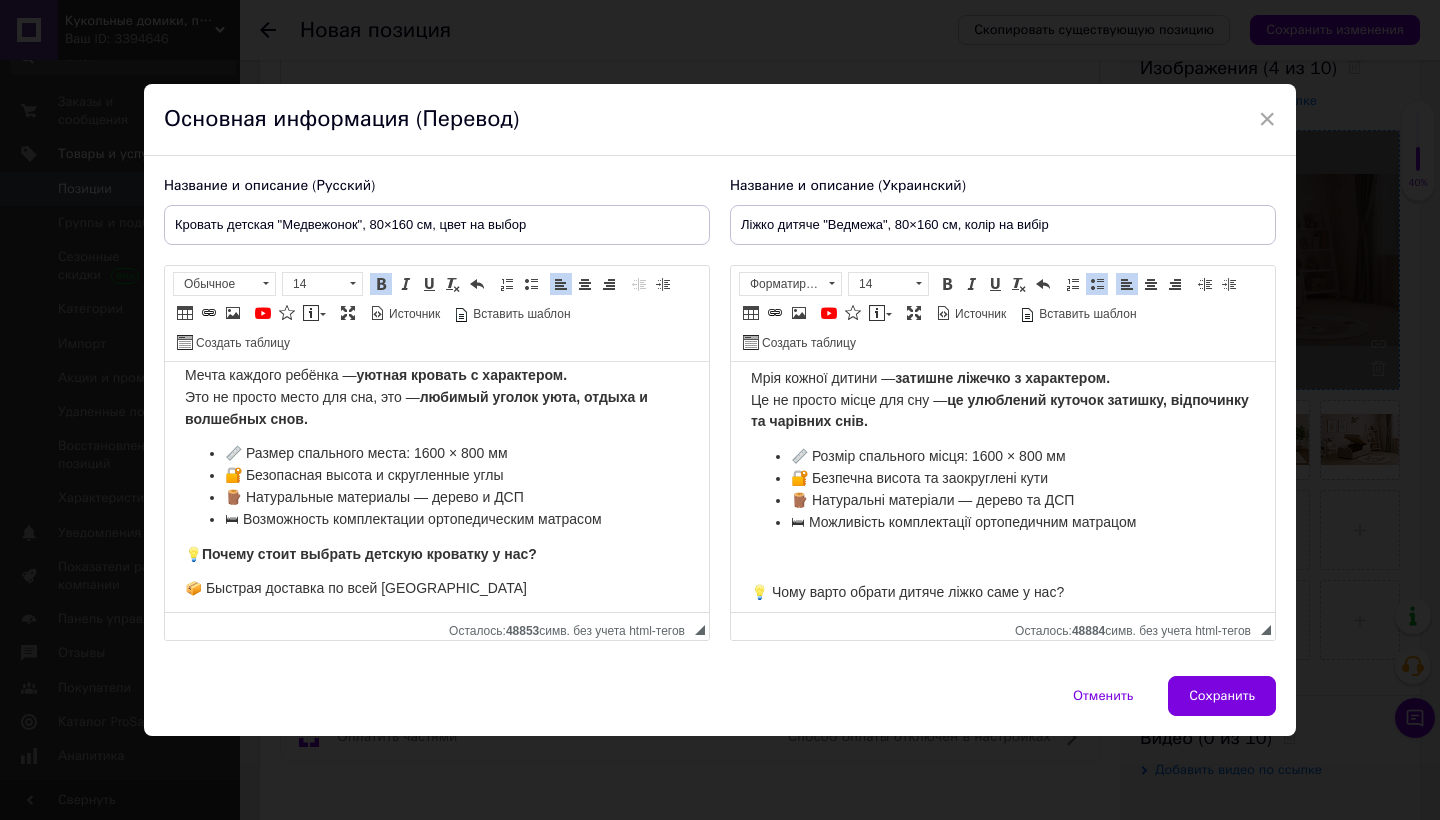 scroll, scrollTop: 283, scrollLeft: 0, axis: vertical 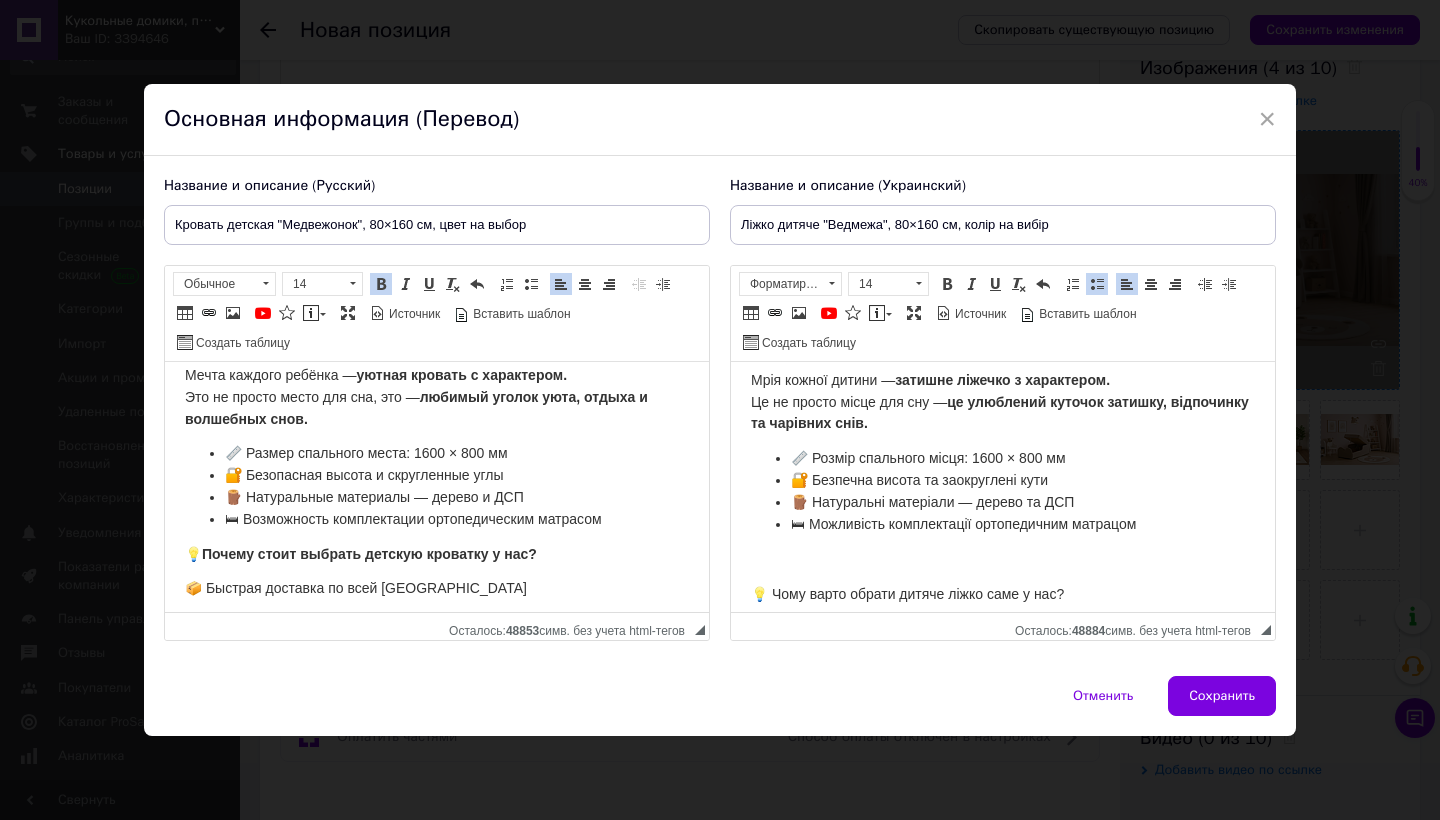 click on "Дитячі ліжка — комфорт і безпека для вашої дитини Шукаєте  ідеальне ліжечко  для свого малюка? У нашому інтернет-магазині ви знайдете  великий вибір  дитячих ліжок для  хлопчиків і дівчаток , які поєднують у собі: Зручність і безпеку Сучасний та красивий дизайн Екологічні матеріали Міцну й продуману конструкцію А також великий вибір тканин і кольорів Модель  «Ведмежа»  — мрія кожної дитини Мрія кожної дитини —  затишне ліжечко з характером. Це не просто місце для сну —  це улюблений куточок затишку, відпочинку та чарівних снів. 🛒 Найкраща ціна на ринку" at bounding box center [1003, 489] 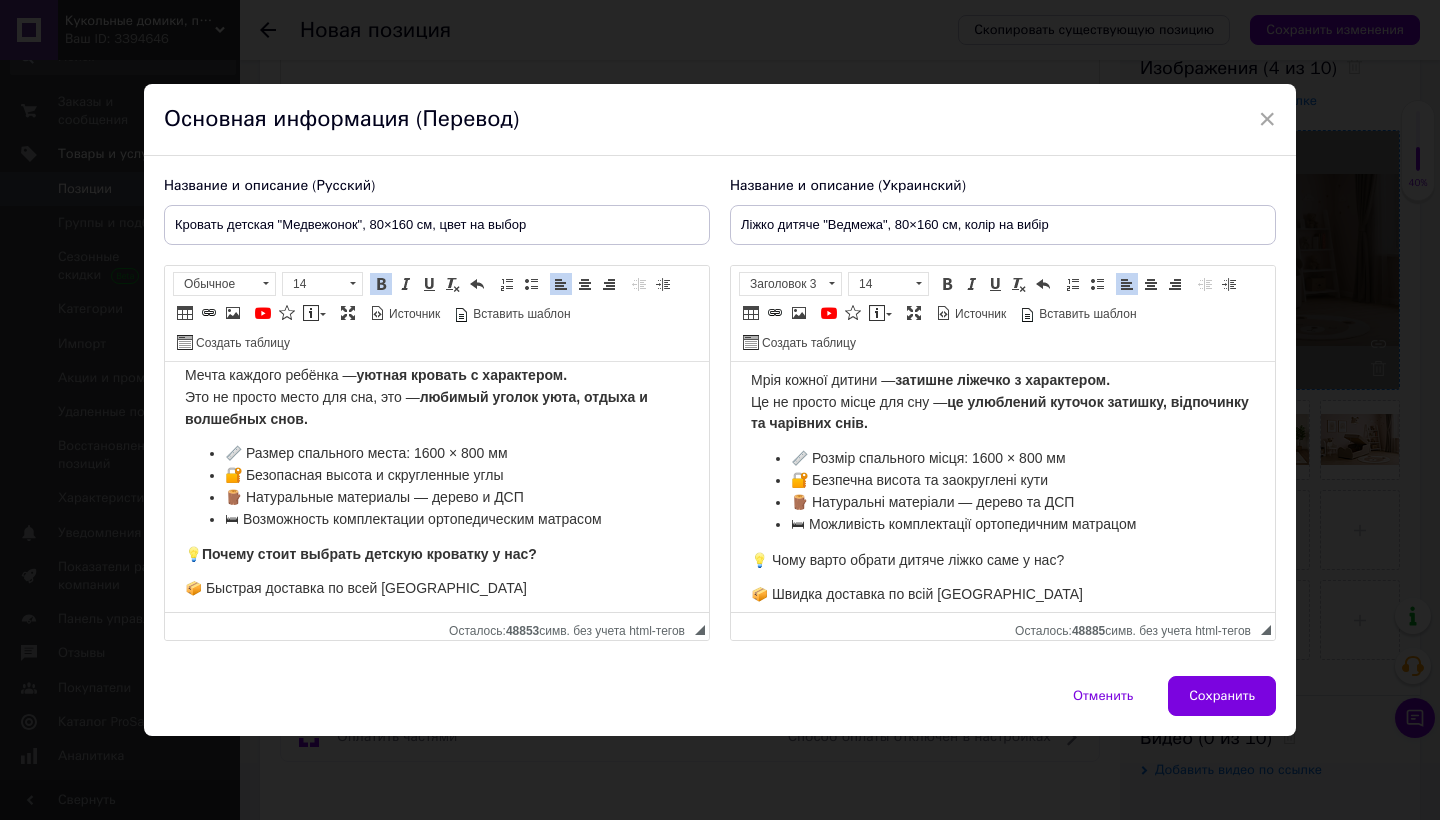 scroll, scrollTop: 302, scrollLeft: 0, axis: vertical 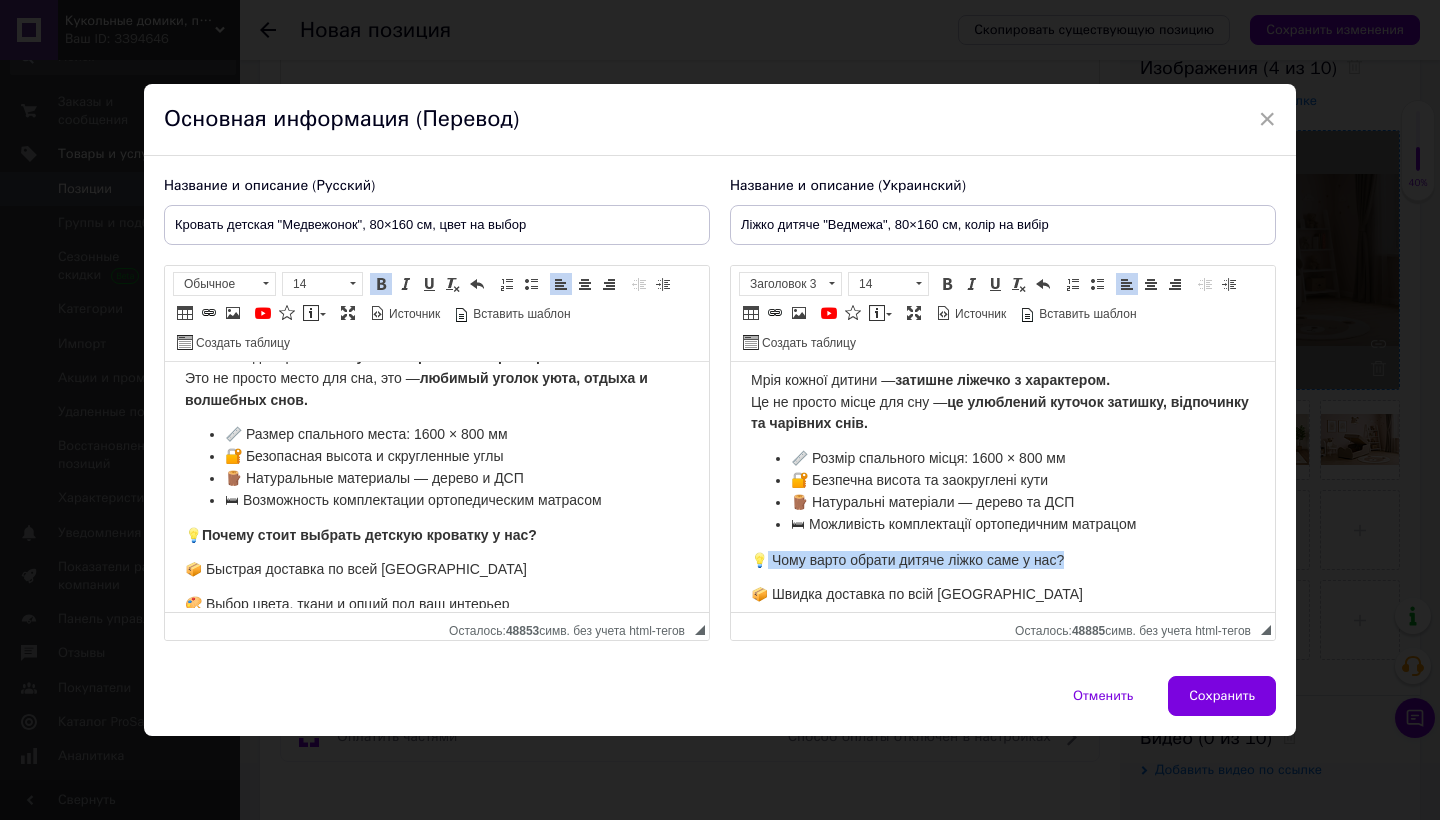 drag, startPoint x: 770, startPoint y: 554, endPoint x: 1082, endPoint y: 549, distance: 312.04007 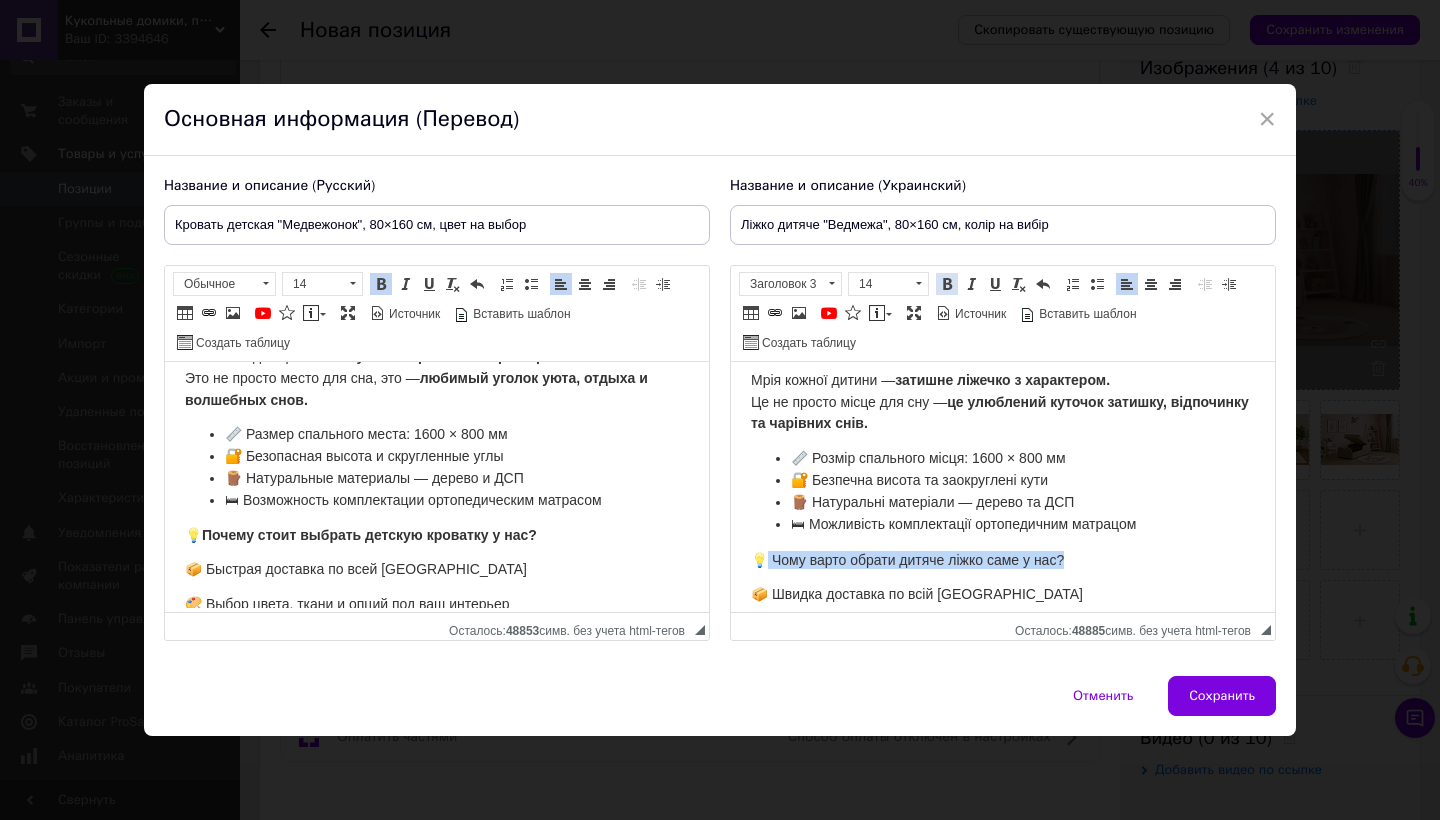 click at bounding box center (947, 284) 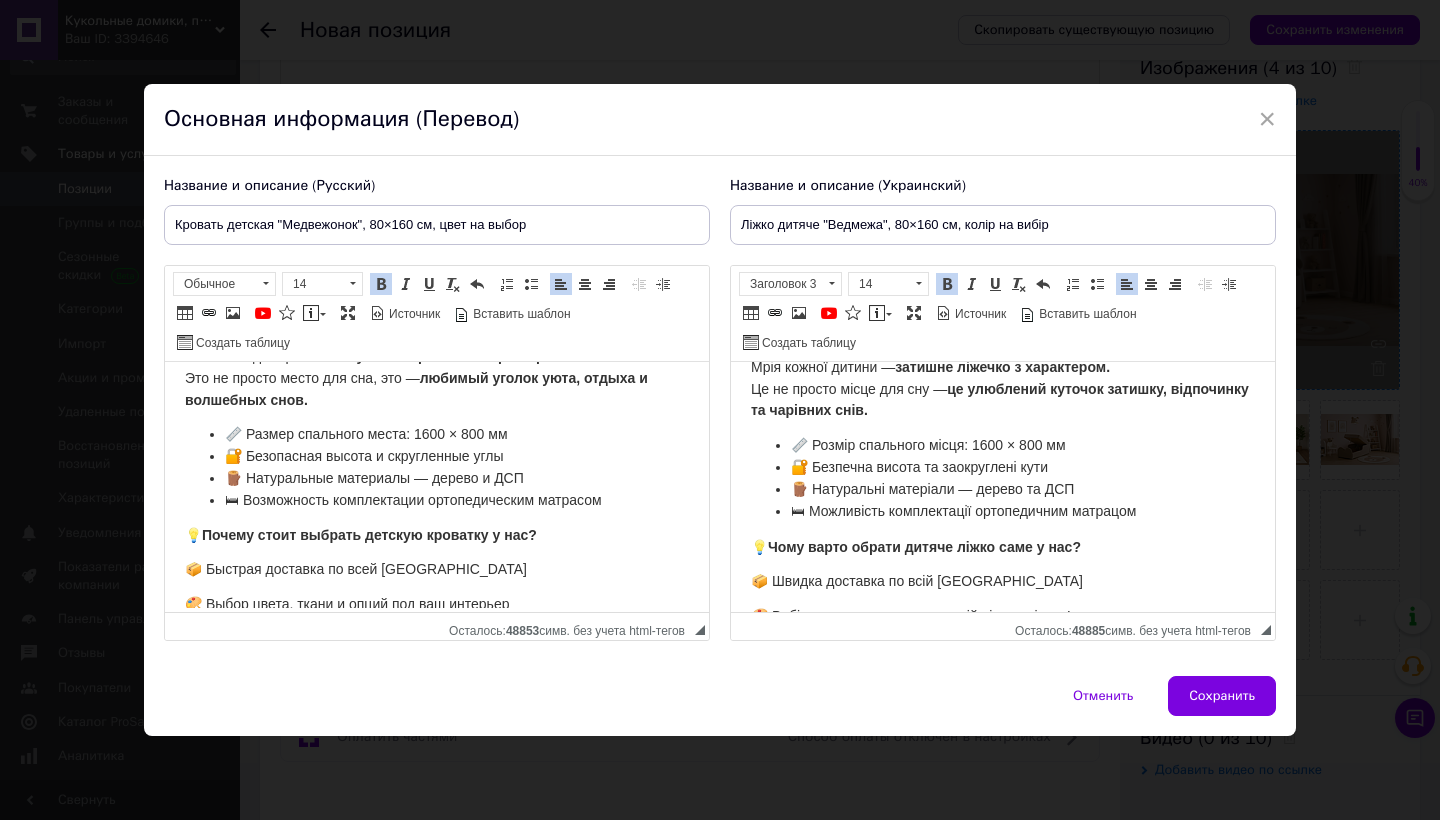 scroll, scrollTop: 321, scrollLeft: 0, axis: vertical 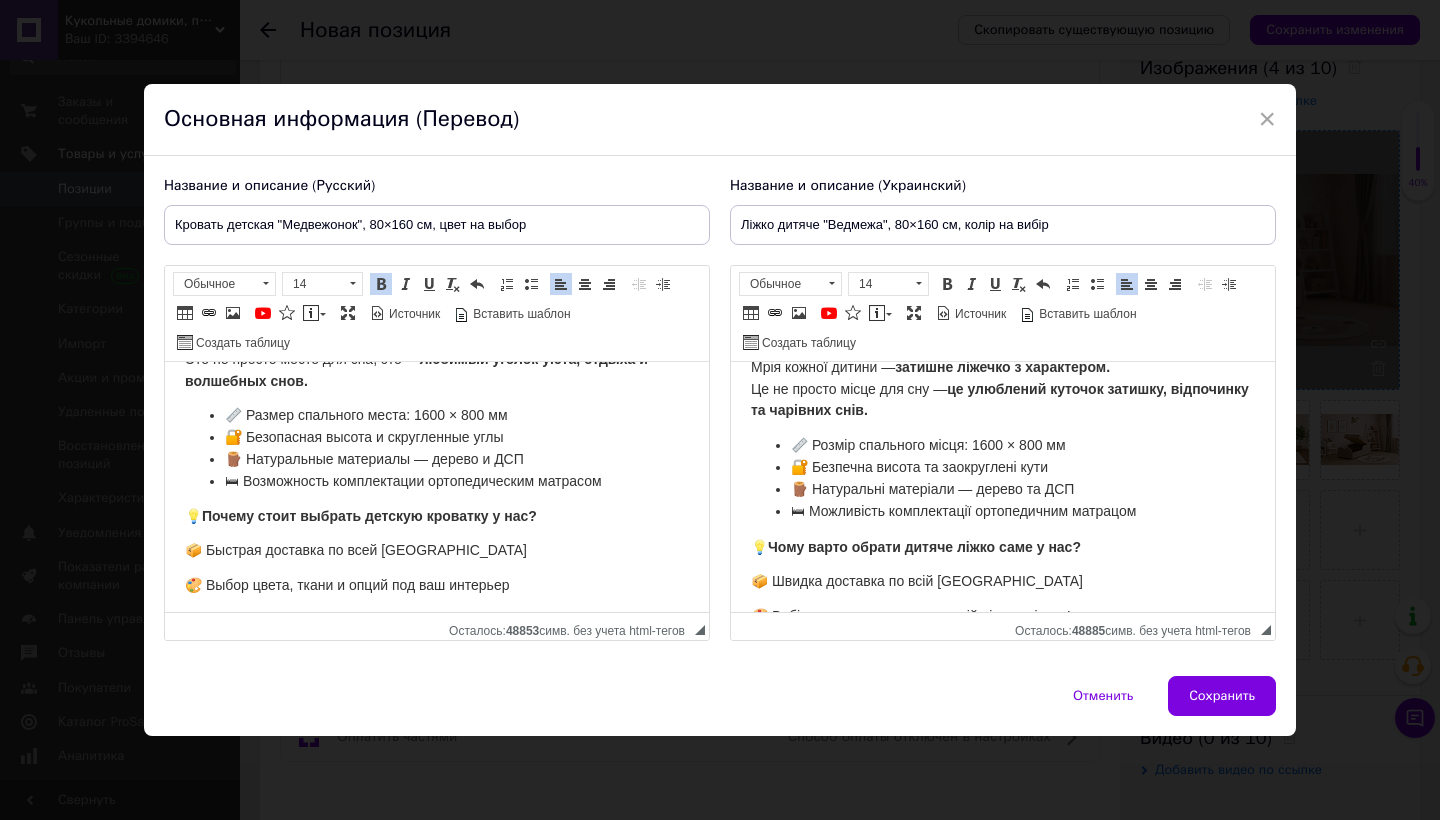 click on "Дитячі ліжка — комфорт і безпека для вашої дитини Шукаєте  ідеальне ліжечко  для свого малюка? У нашому інтернет-магазині ви знайдете  великий вибір  дитячих ліжок для  хлопчиків і дівчаток , які поєднують у собі: Зручність і безпеку Сучасний та красивий дизайн Екологічні матеріали Міцну й продуману конструкцію А також великий вибір тканин і кольорів Модель  «Ведмежа»  — мрія кожної дитини Мрія кожної дитини —  затишне ліжечко з характером. Це не просто місце для сну —  це улюблений куточок затишку, відпочинку та чарівних снів. 💡" at bounding box center (1003, 459) 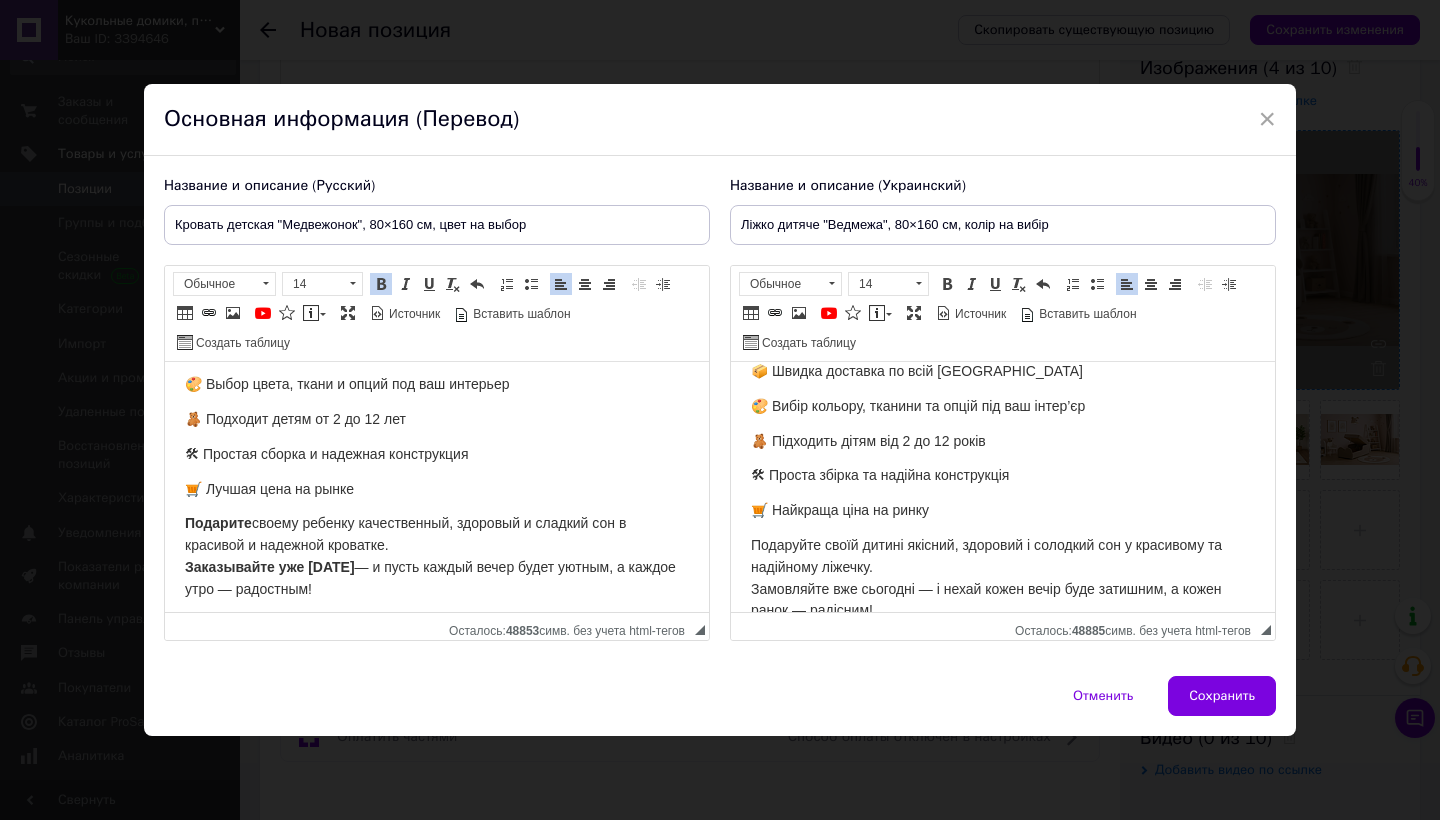 scroll, scrollTop: 520, scrollLeft: 0, axis: vertical 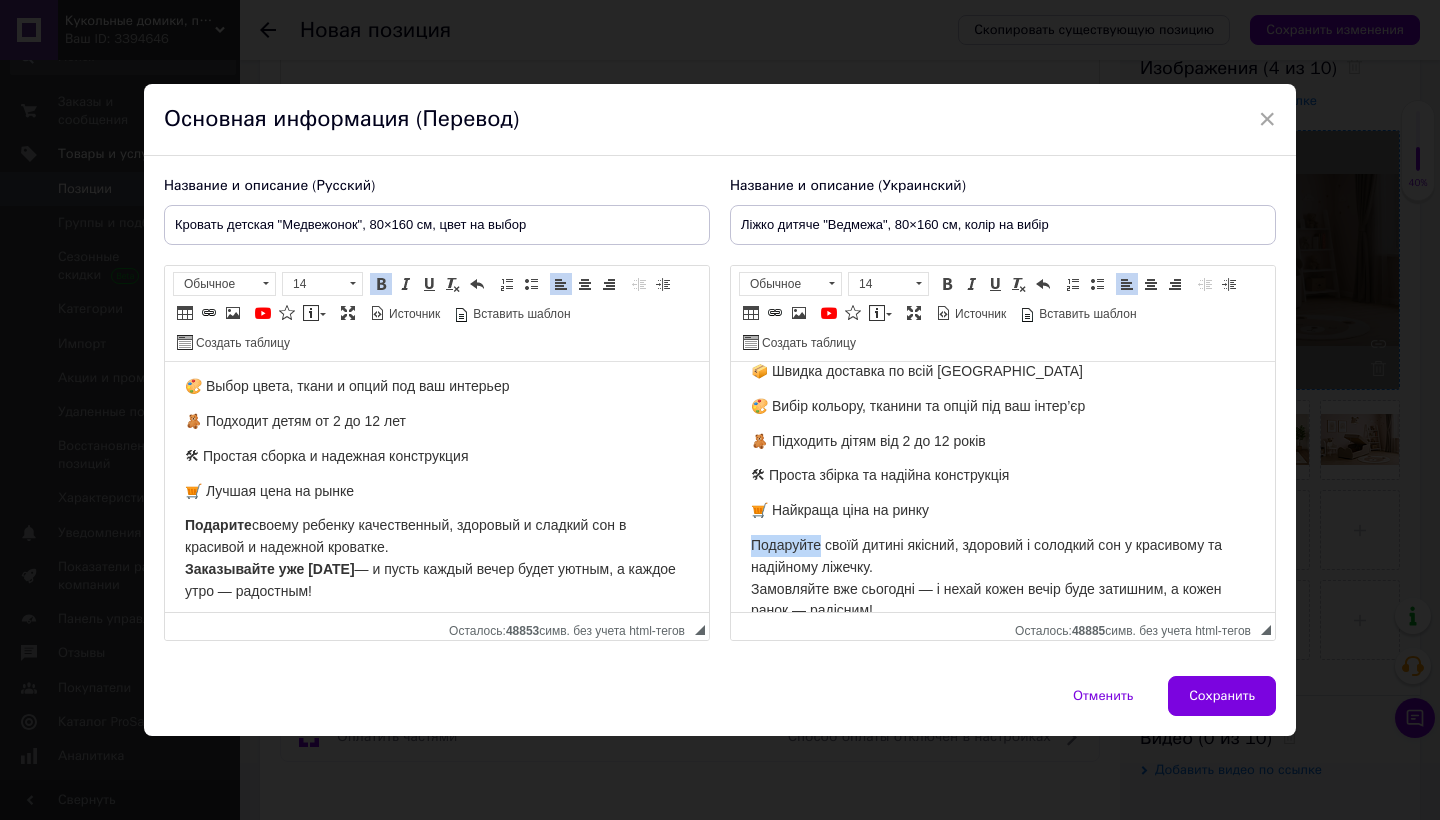 drag, startPoint x: 745, startPoint y: 532, endPoint x: 822, endPoint y: 534, distance: 77.02597 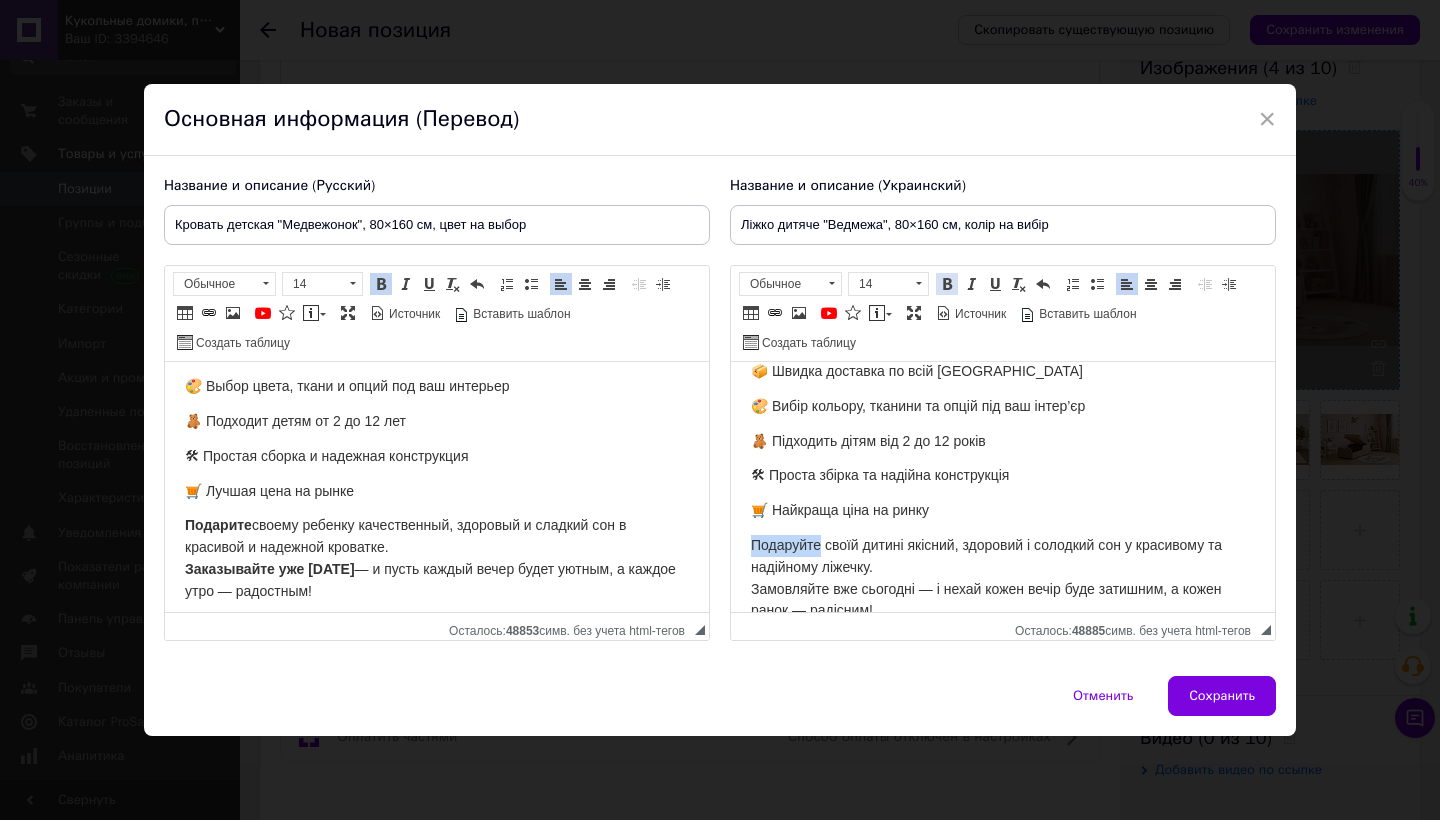 click at bounding box center [947, 284] 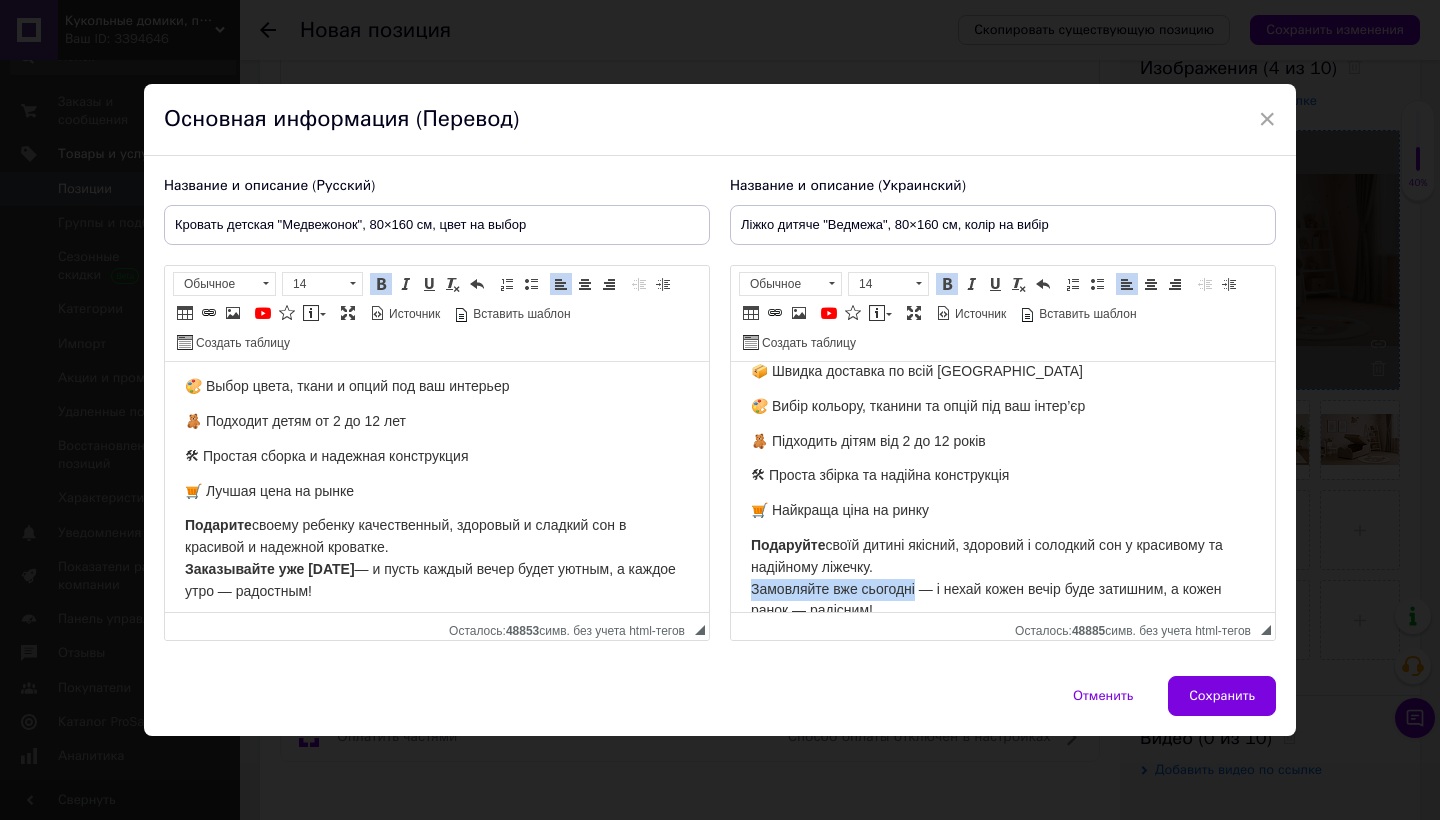 drag, startPoint x: 752, startPoint y: 574, endPoint x: 920, endPoint y: 568, distance: 168.1071 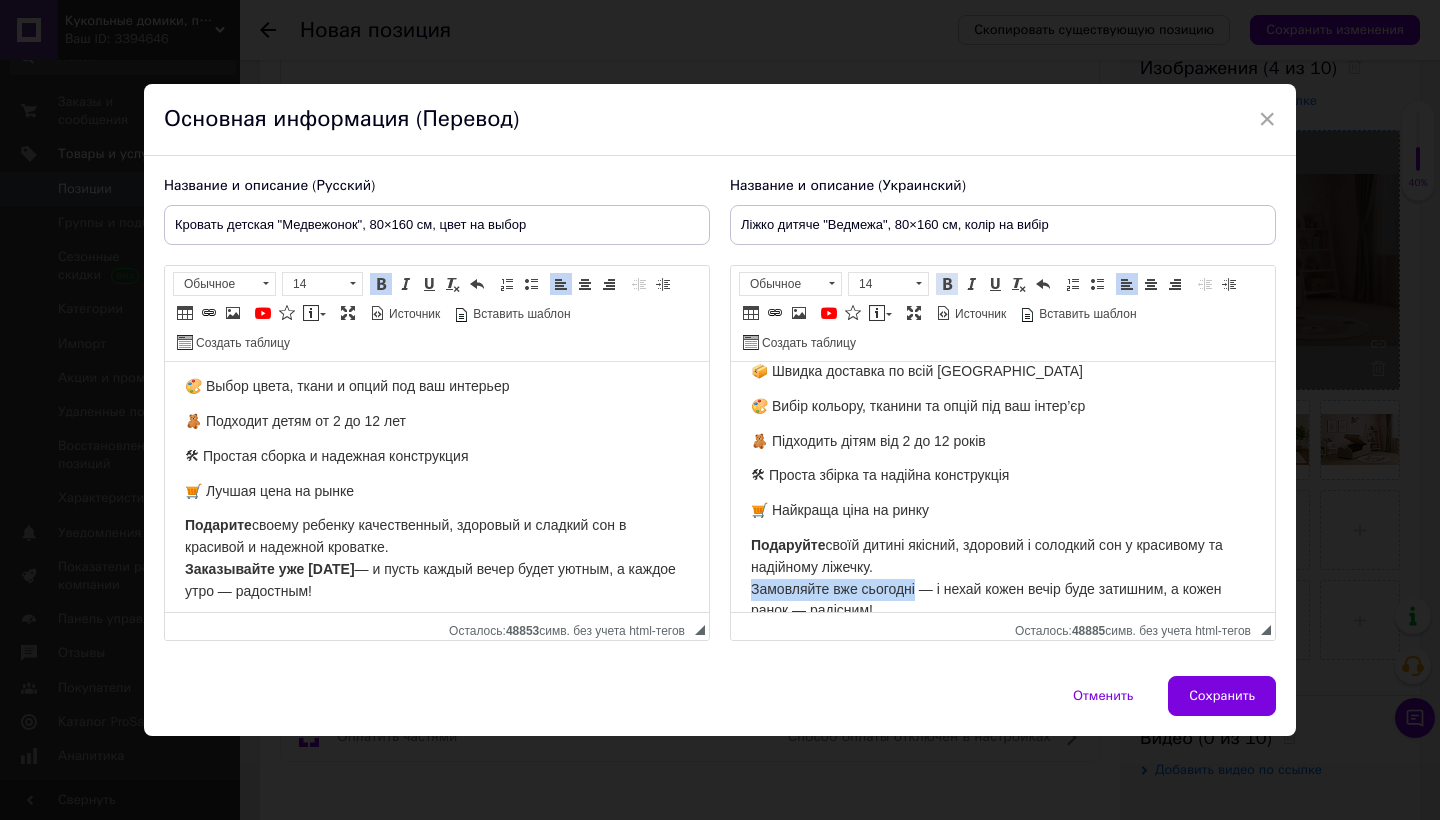 click at bounding box center [947, 284] 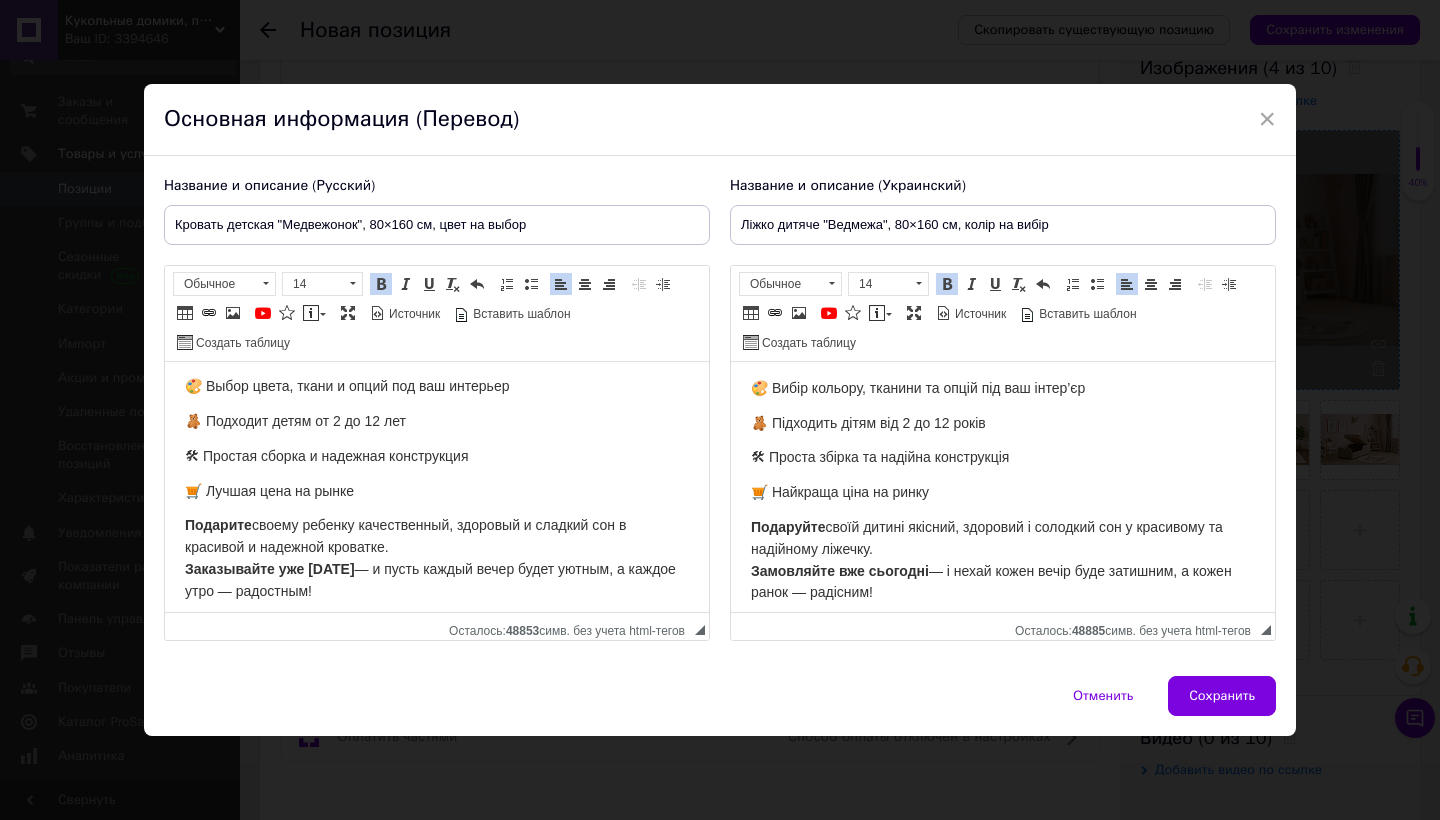 scroll, scrollTop: 523, scrollLeft: 0, axis: vertical 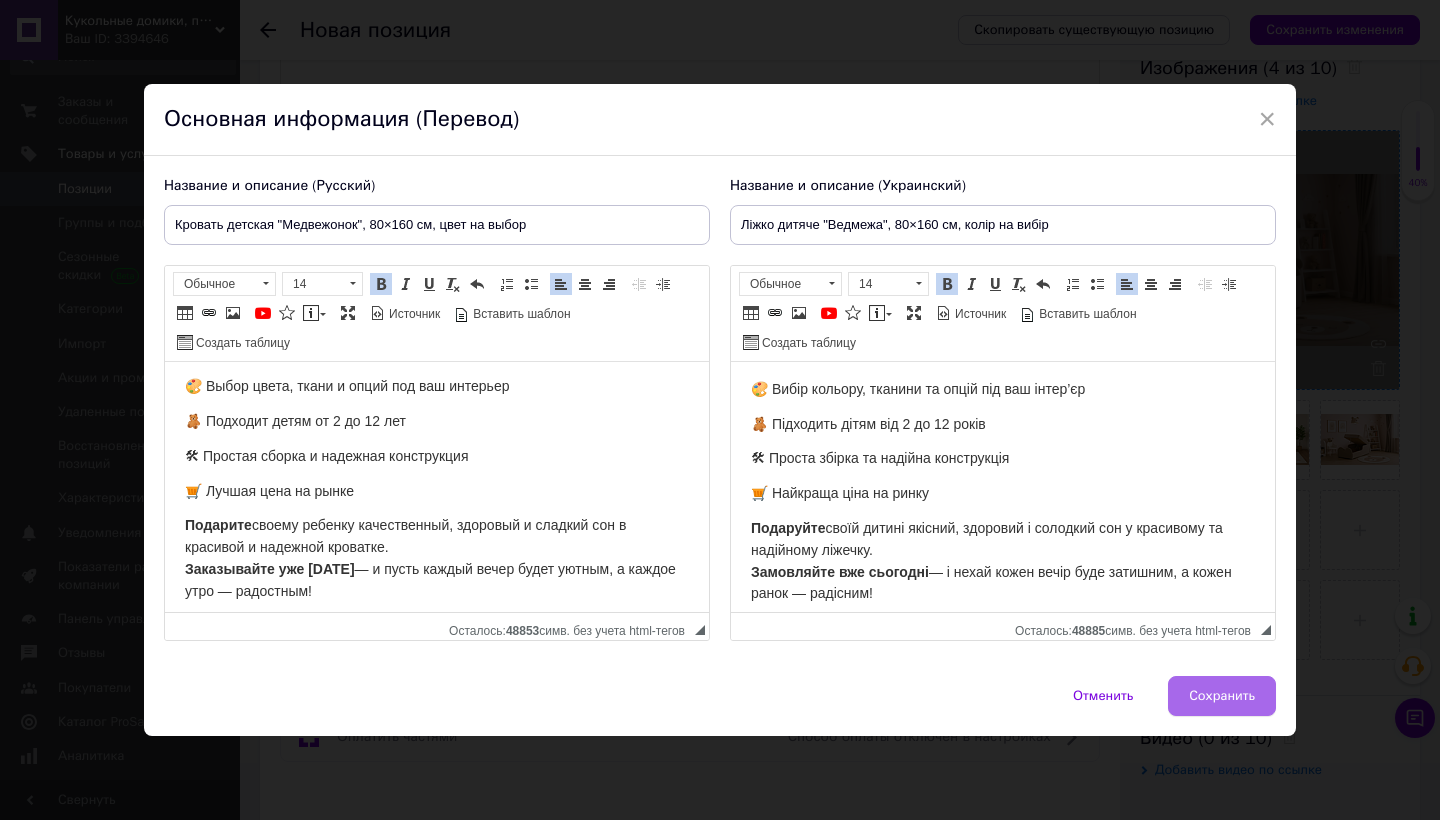 click on "Сохранить" at bounding box center (1222, 696) 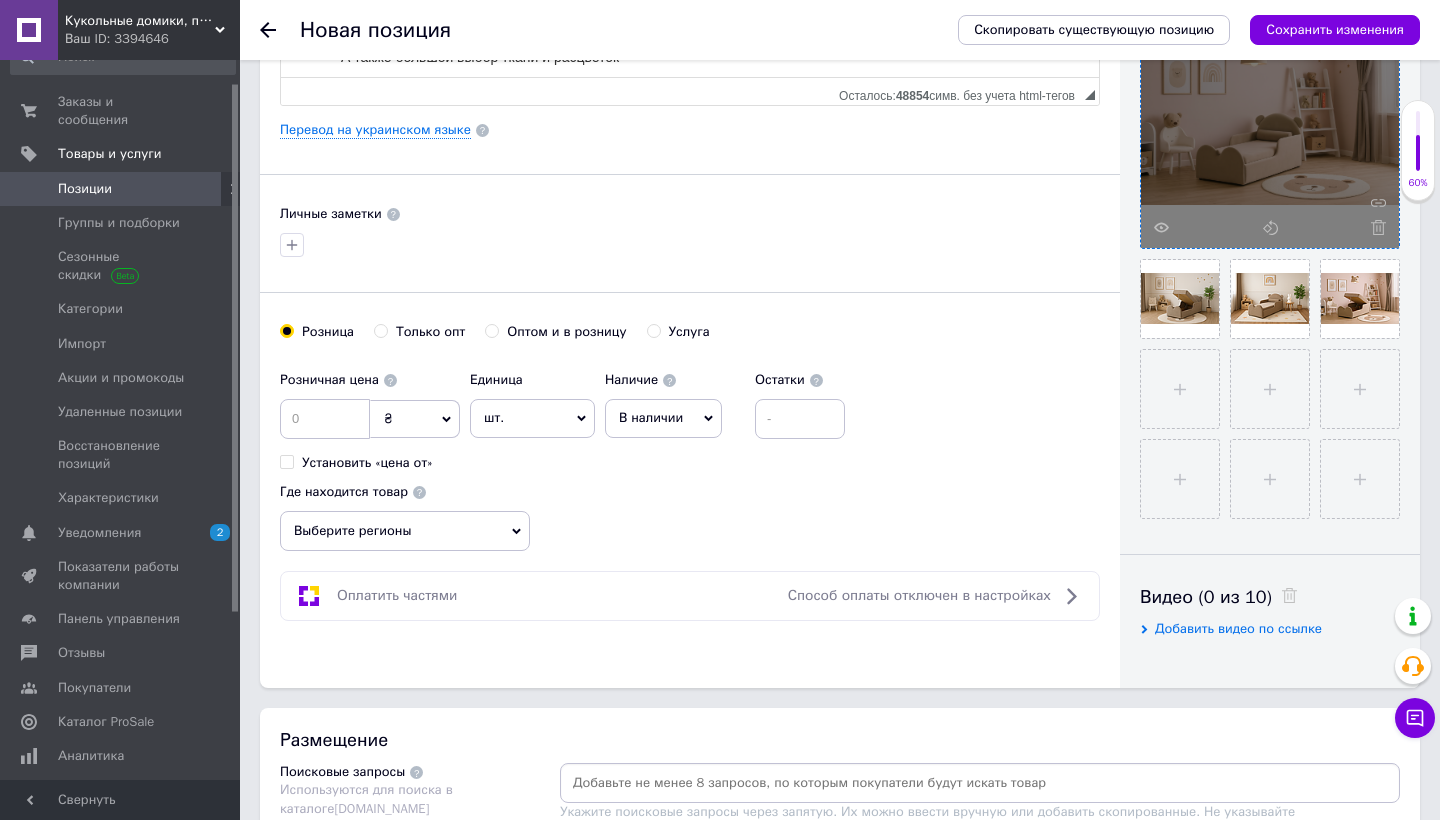 scroll, scrollTop: 499, scrollLeft: 0, axis: vertical 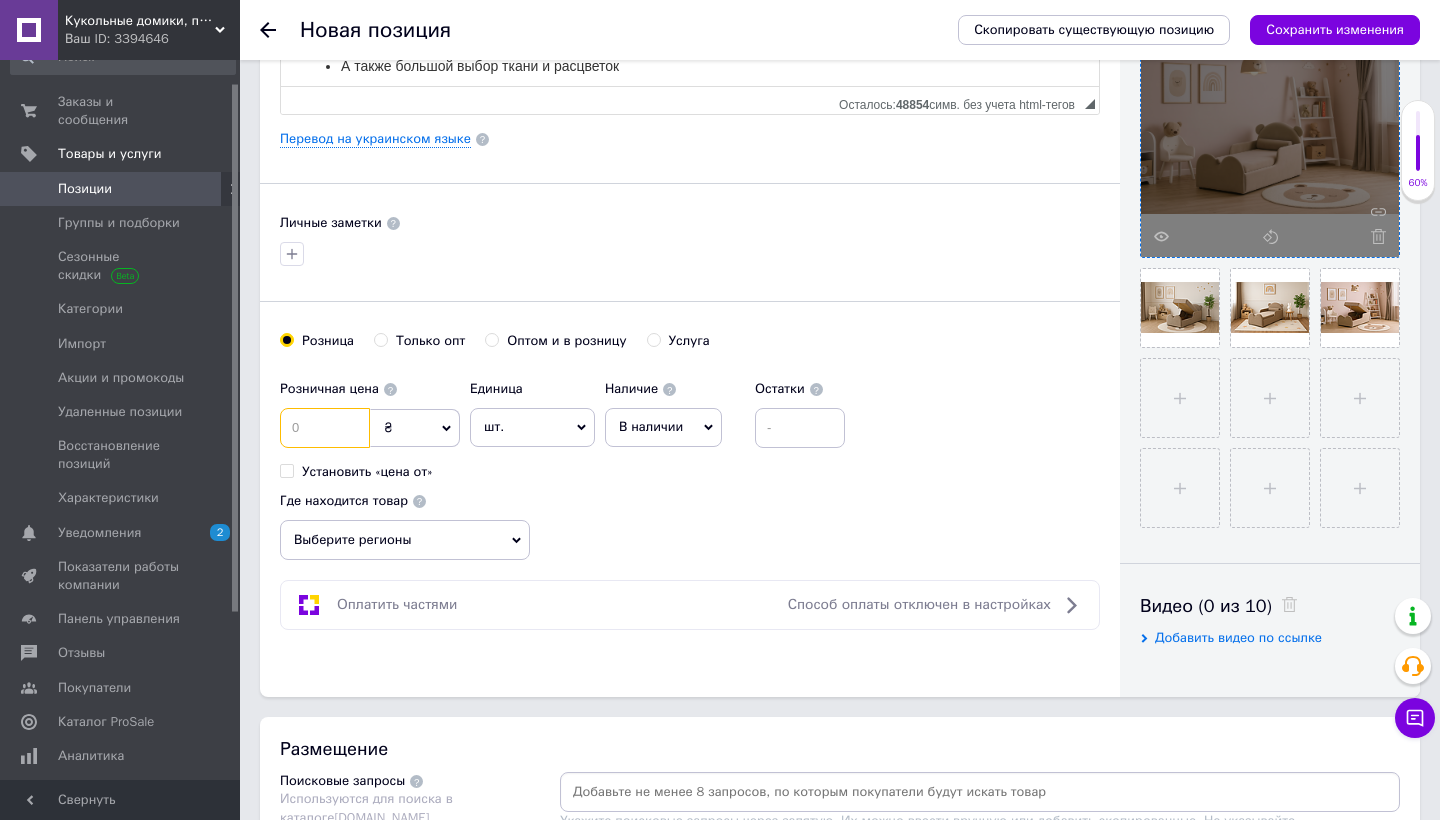 click at bounding box center [325, 428] 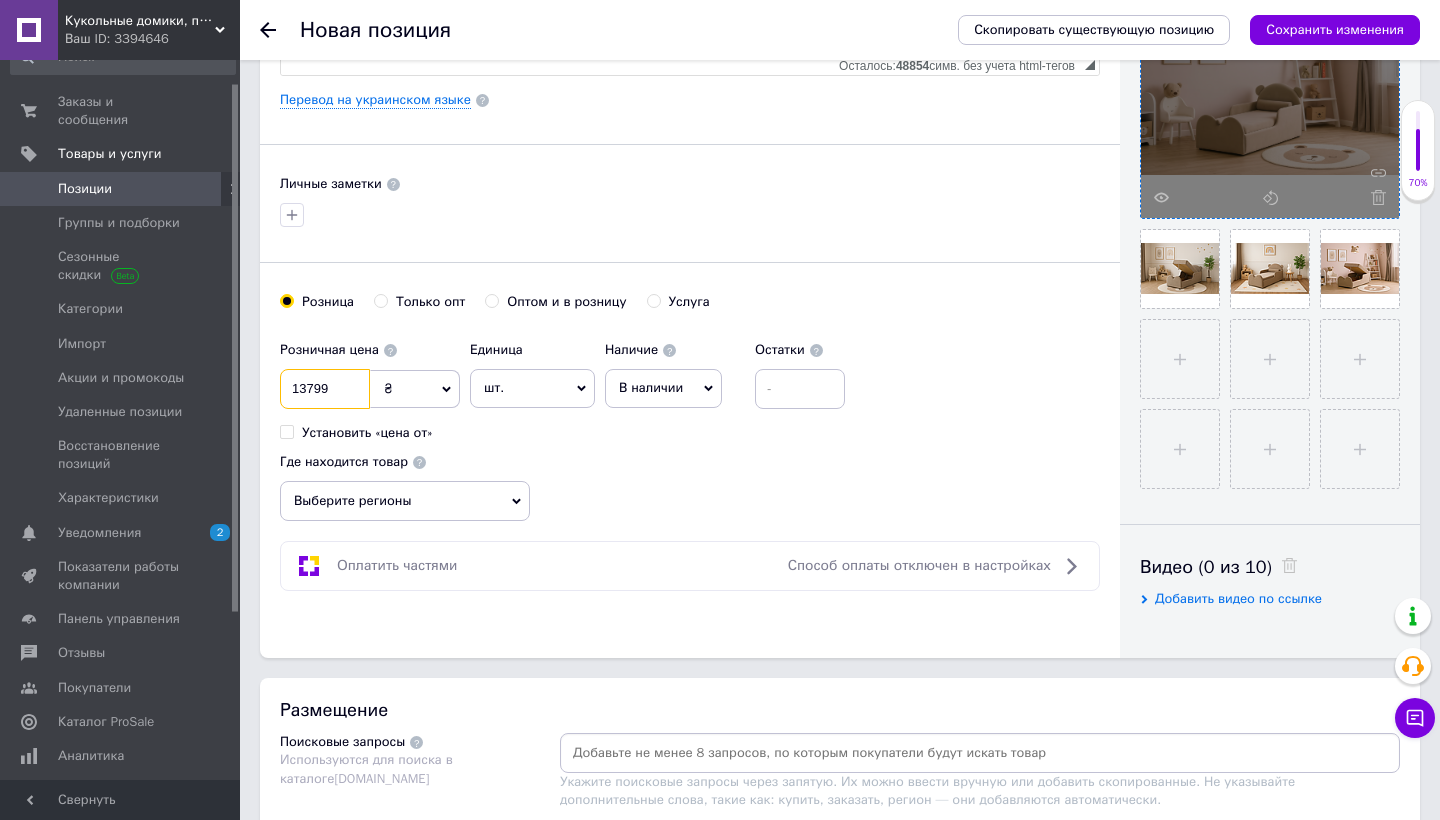 scroll, scrollTop: 550, scrollLeft: 0, axis: vertical 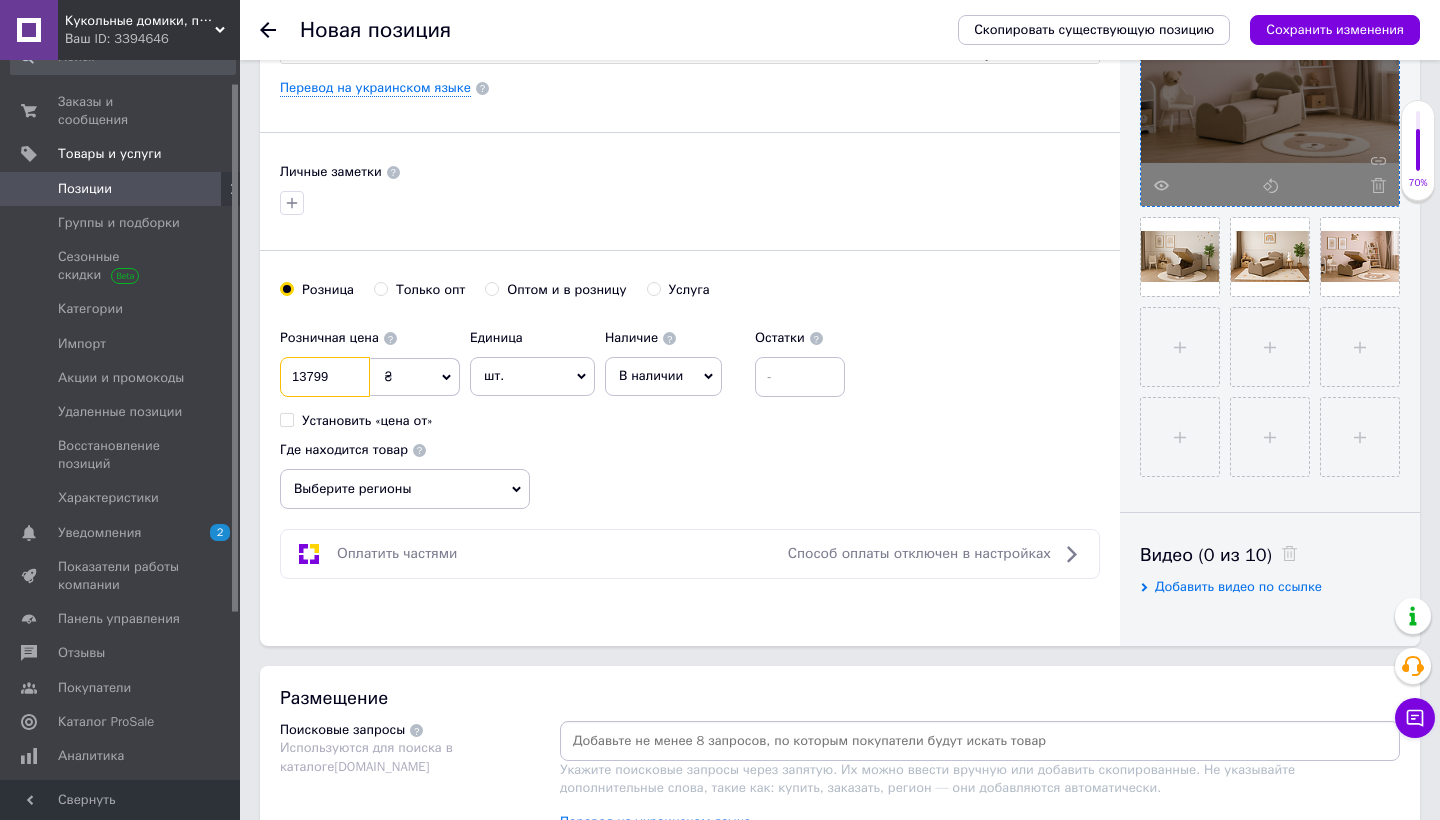 type on "13799" 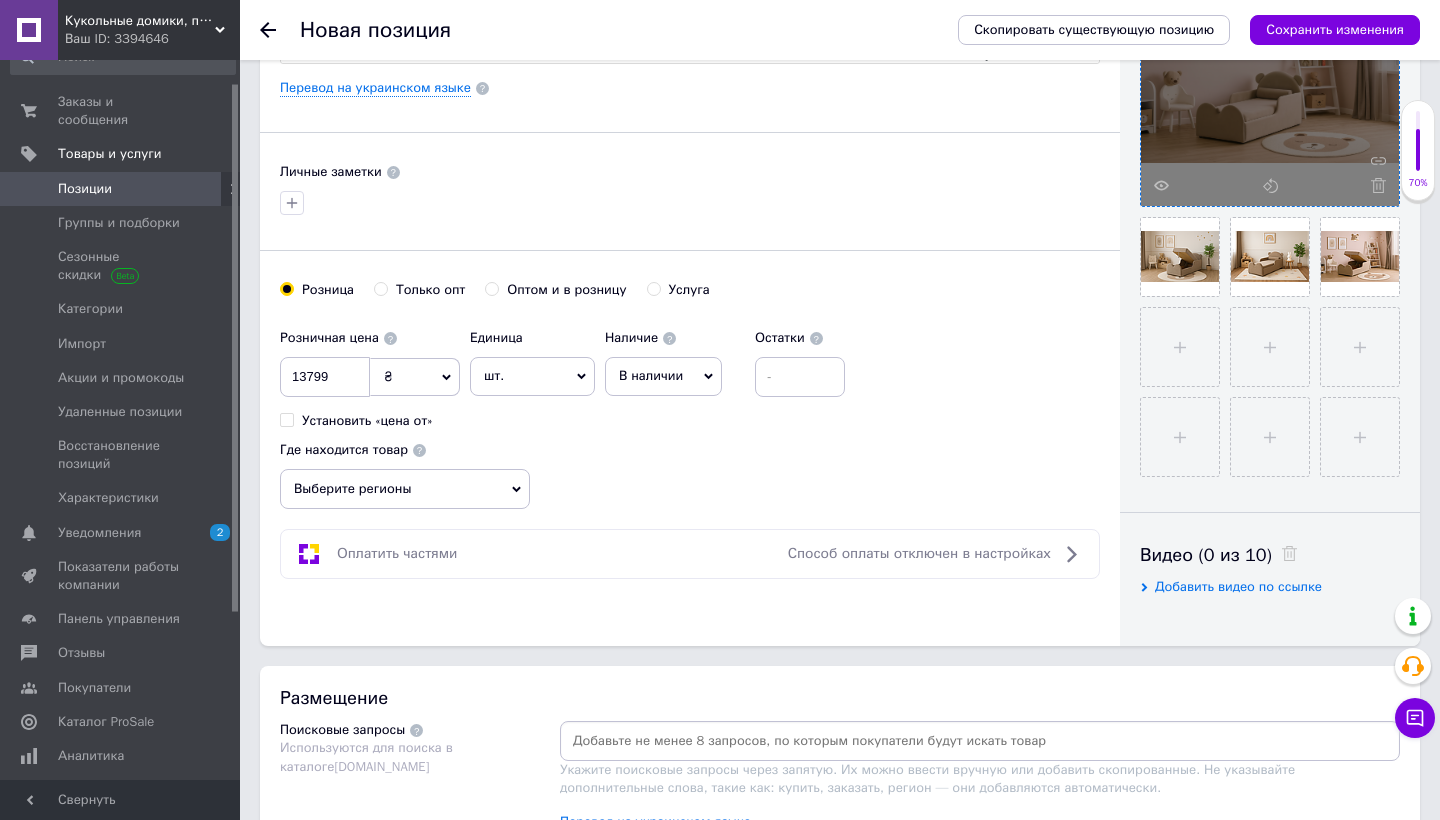 click on "В наличии" at bounding box center (663, 376) 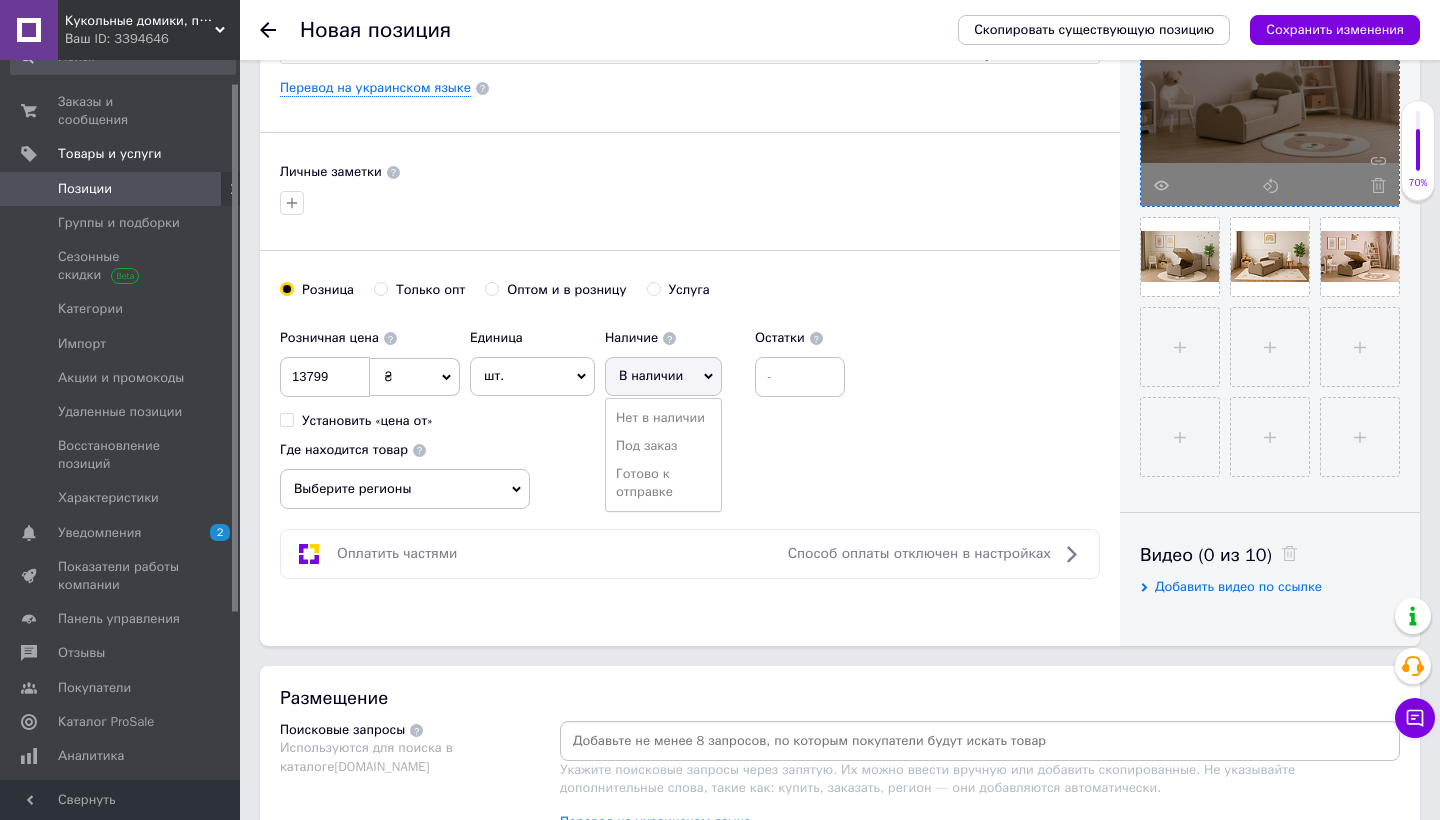 click on "Розничная цена 13799 ₴ $ € CHF £ ¥ PLN ₸ MDL HUF KGS CN¥ TRY ₩ lei Установить «цена от» Единица шт. Популярное комплект упаковка кв.м пара м кг пог.м услуга т а автоцистерна ампула б баллон банка блистер бобина бочка бут бухта в ватт ведро выезд г г га гигакалория год гр/кв.м д дал два месяца день доза е еврокуб ед. к кВт канистра карат кв.дм кв.м кв.см кв.фут квартал кг кг/кв.м км колесо комплект коробка куб.дм куб.м л л лист м м мВт месяц мешок минута мл мм моток н набор неделя номер о объект п паллетоместо пара партия пач пог.м полгода посевная единица птицеместо р рейс рулон с" at bounding box center [690, 414] 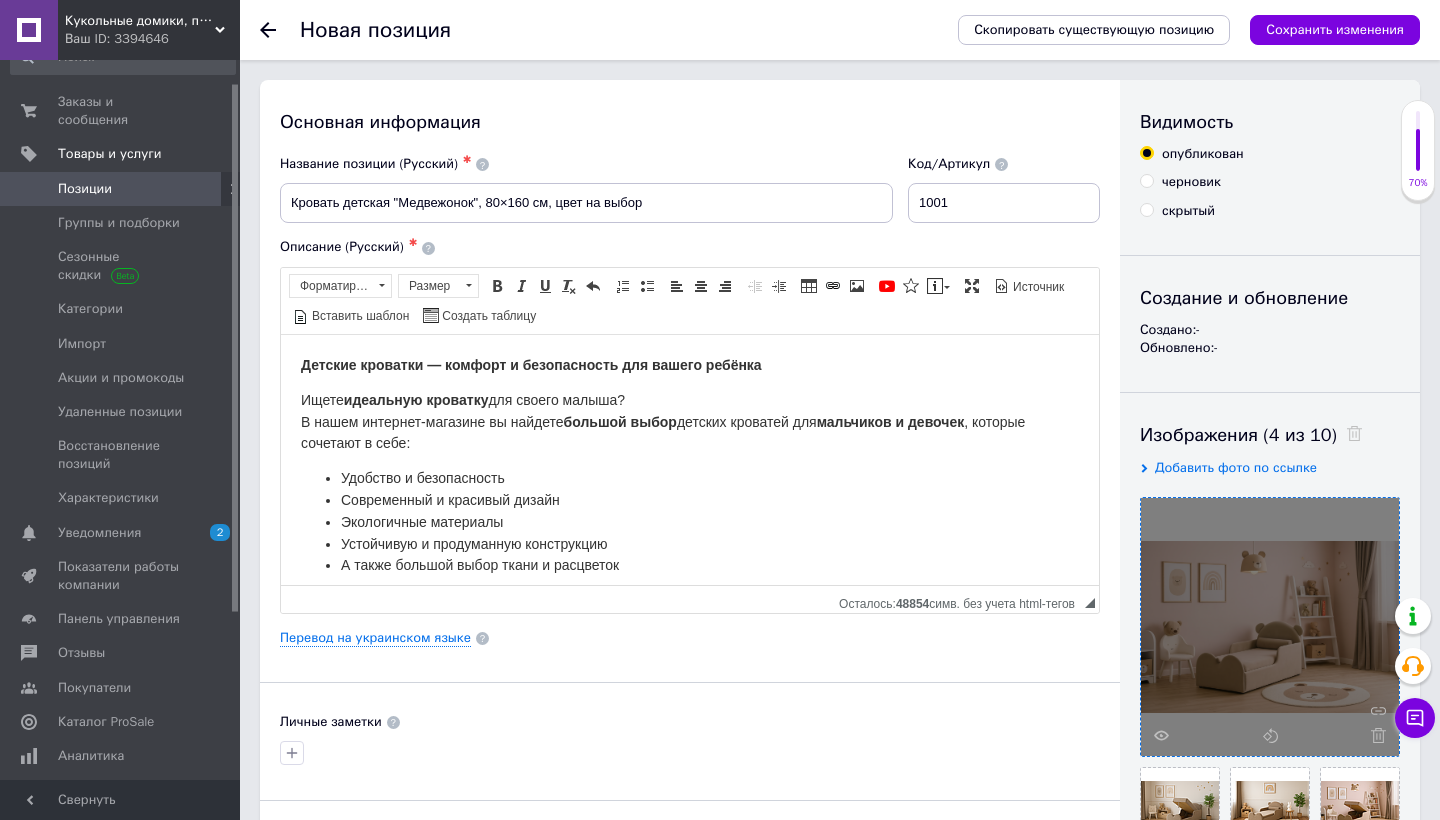 scroll, scrollTop: 0, scrollLeft: 0, axis: both 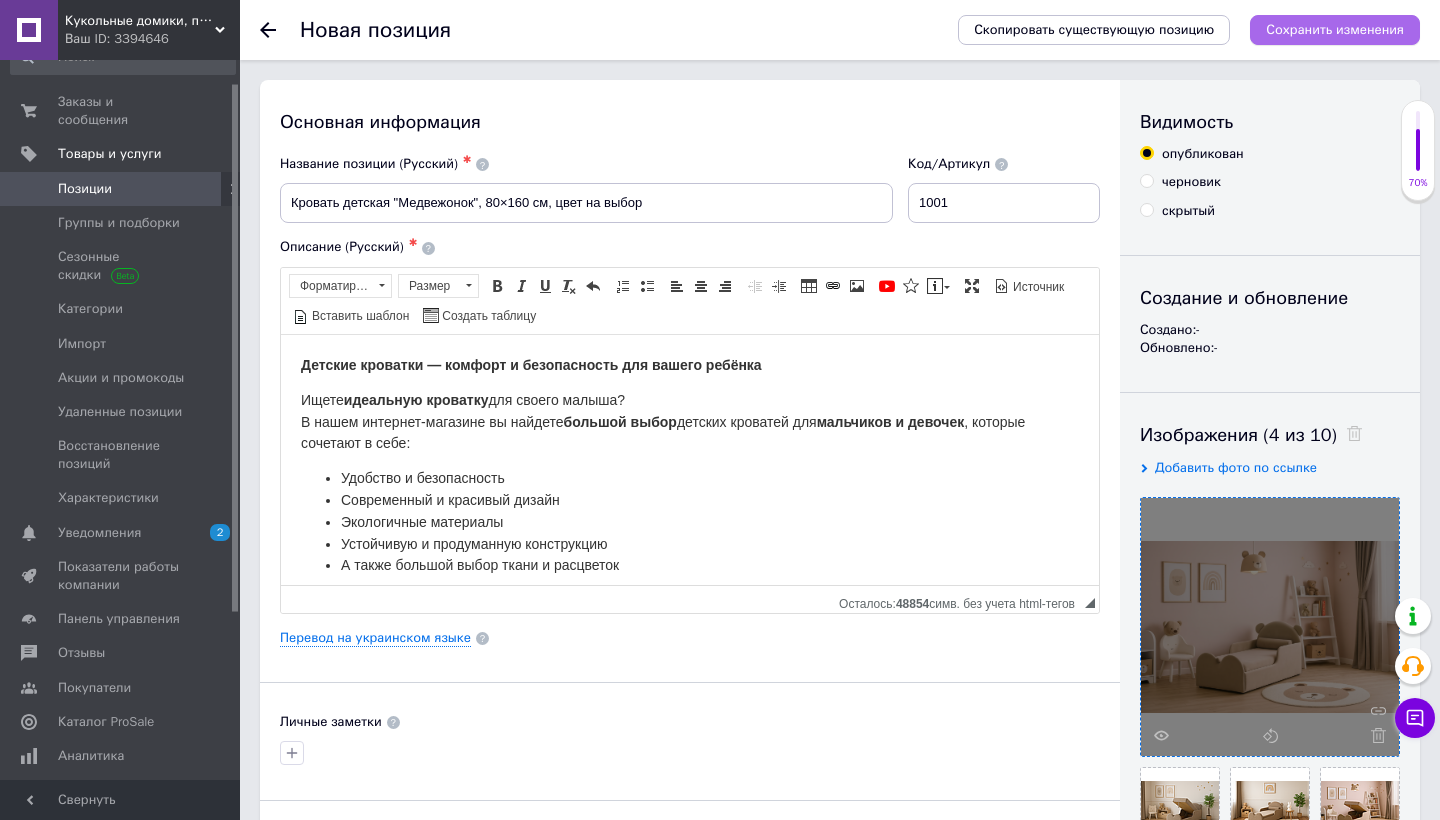 click on "Сохранить изменения" at bounding box center [1335, 29] 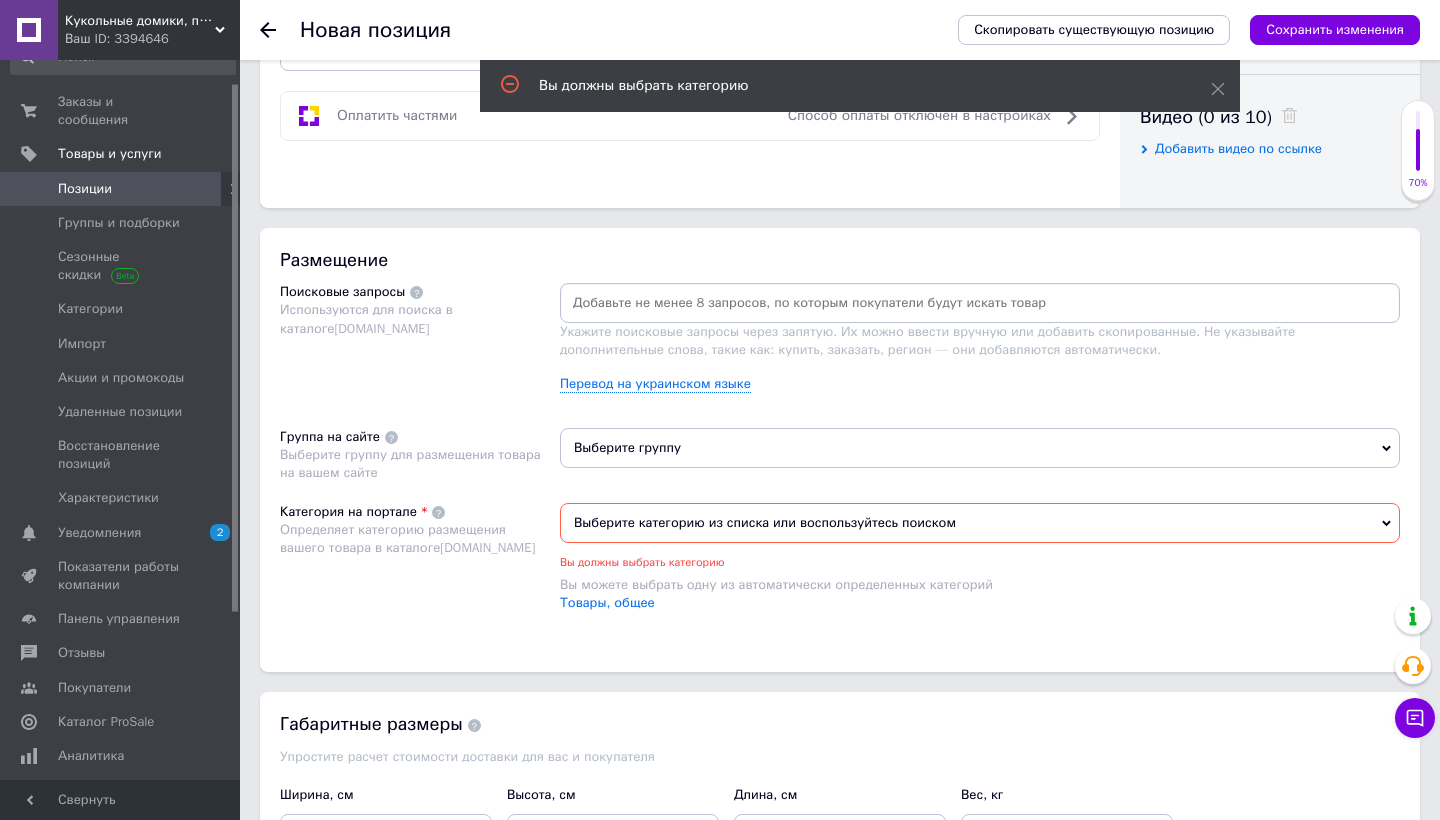 scroll, scrollTop: 1138, scrollLeft: 0, axis: vertical 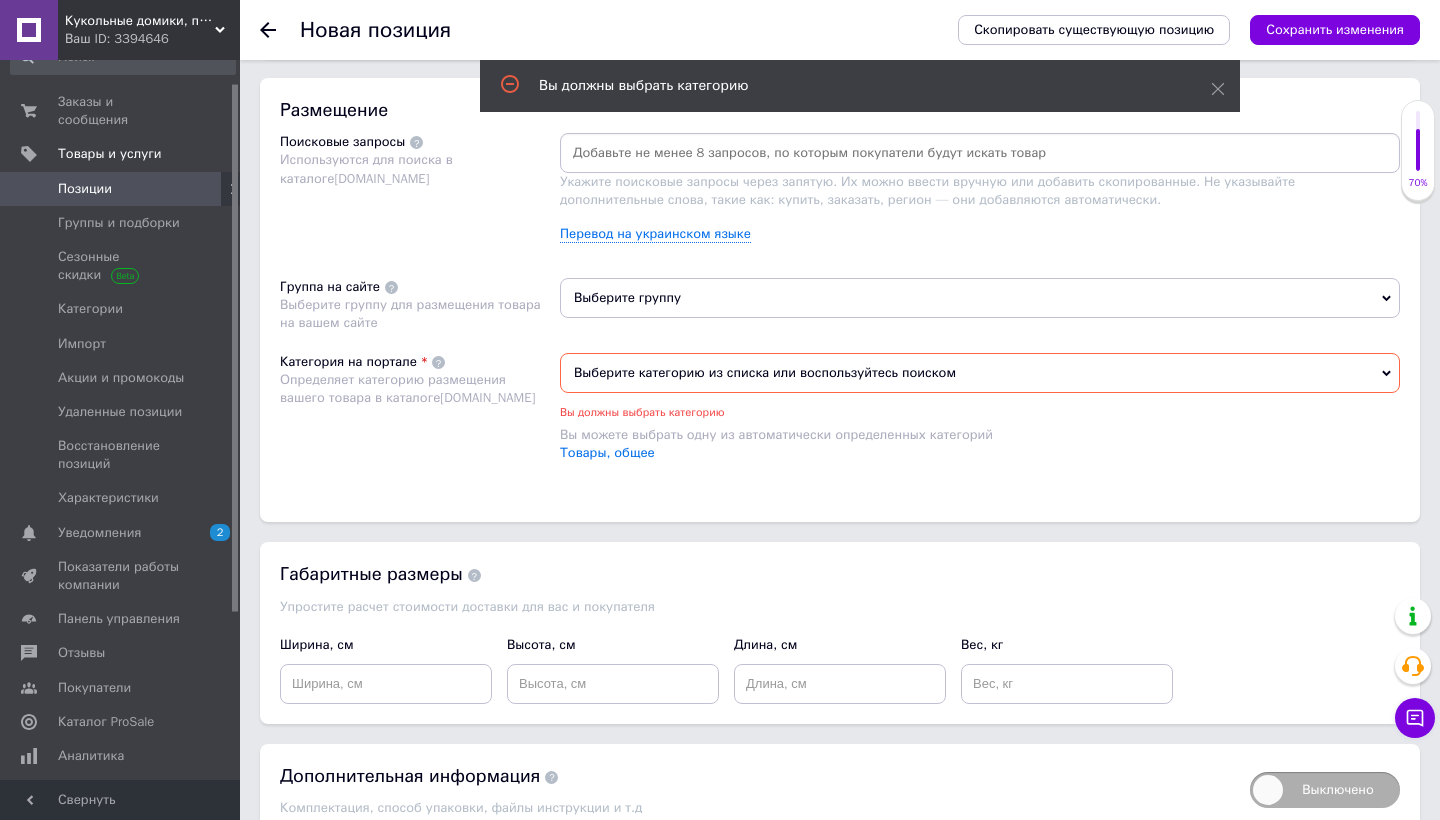 click on "Выберите категорию из списка или воспользуйтесь поиском" at bounding box center (980, 373) 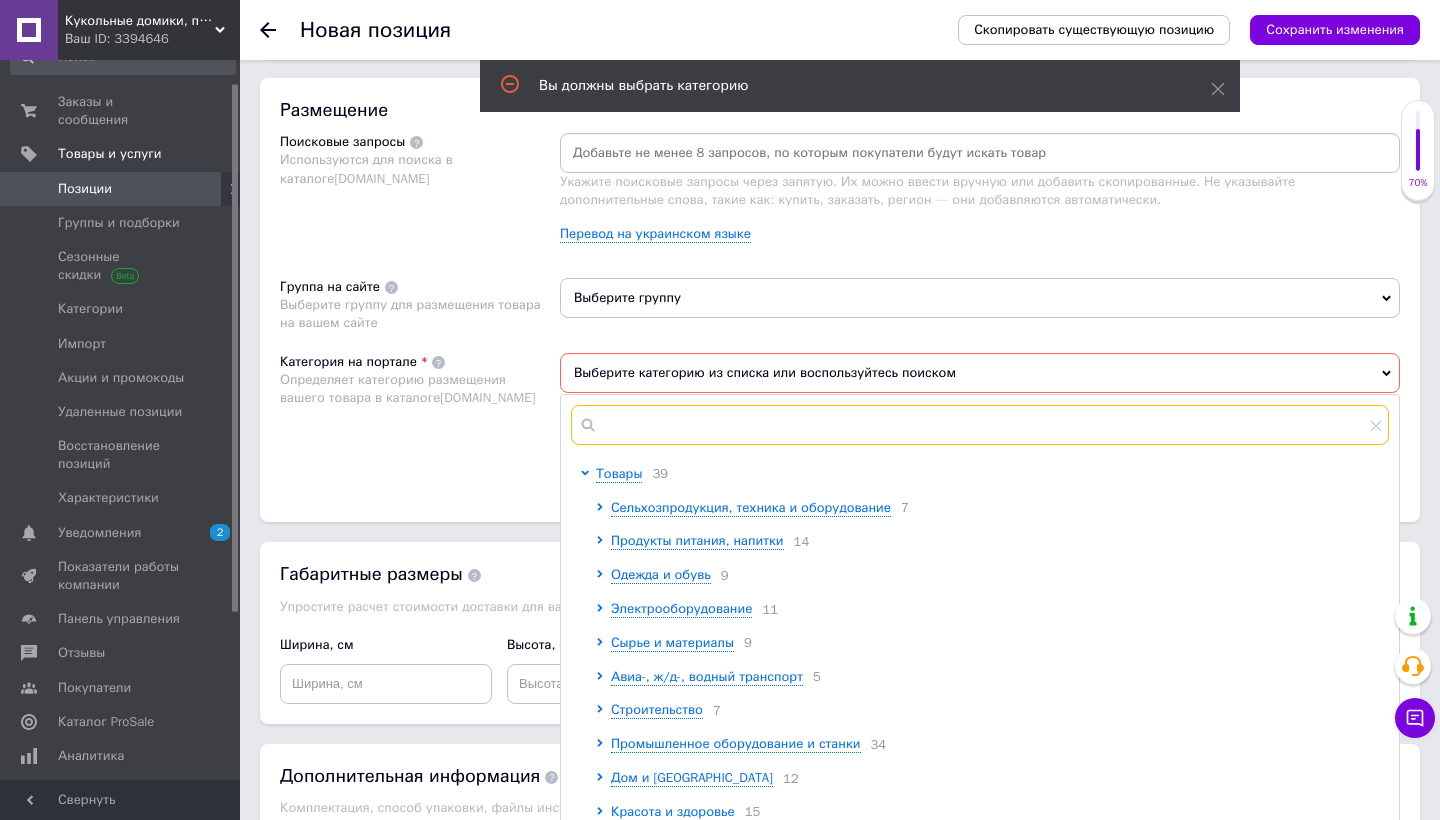 click at bounding box center [980, 425] 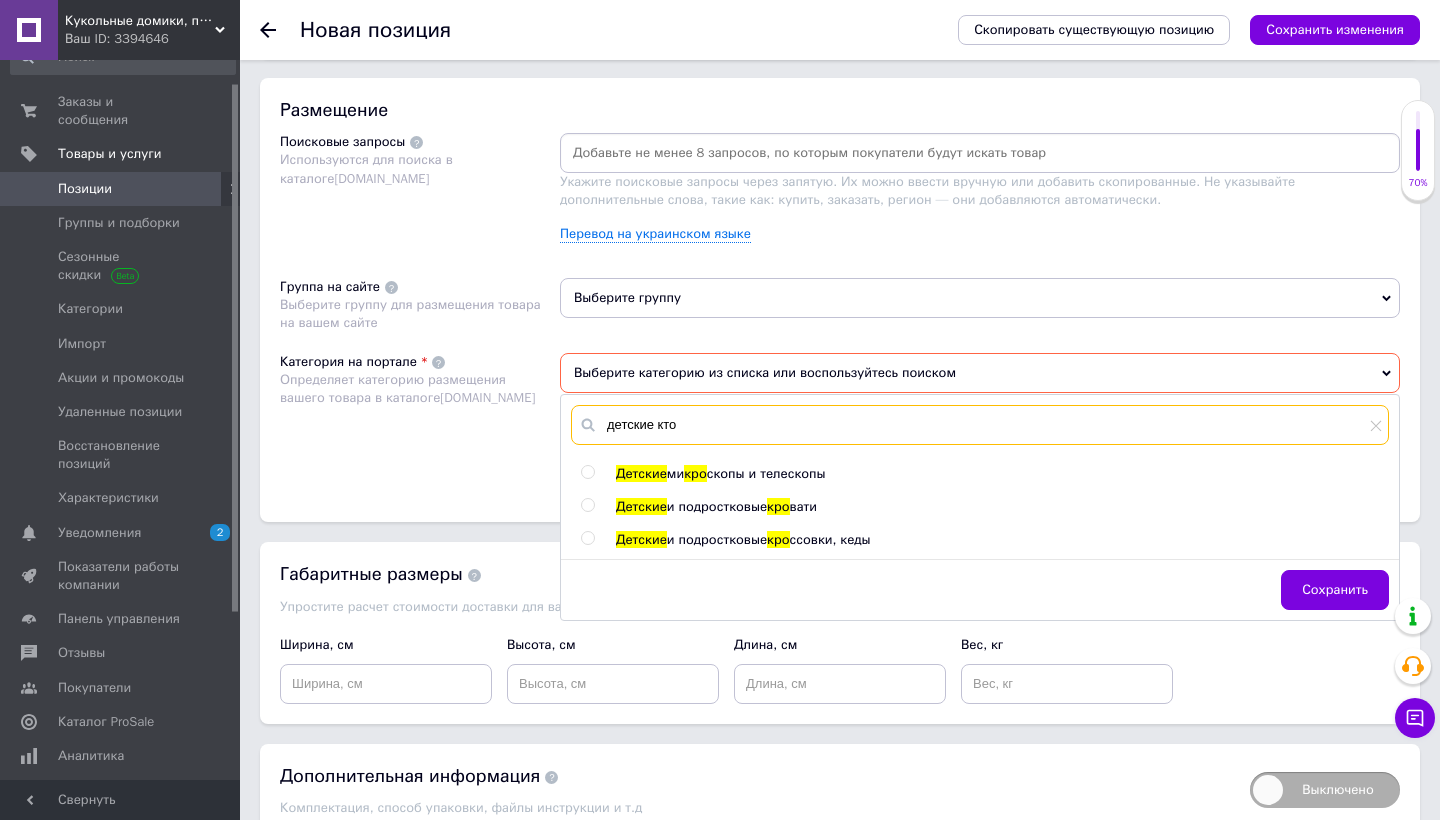 type on "детские кто" 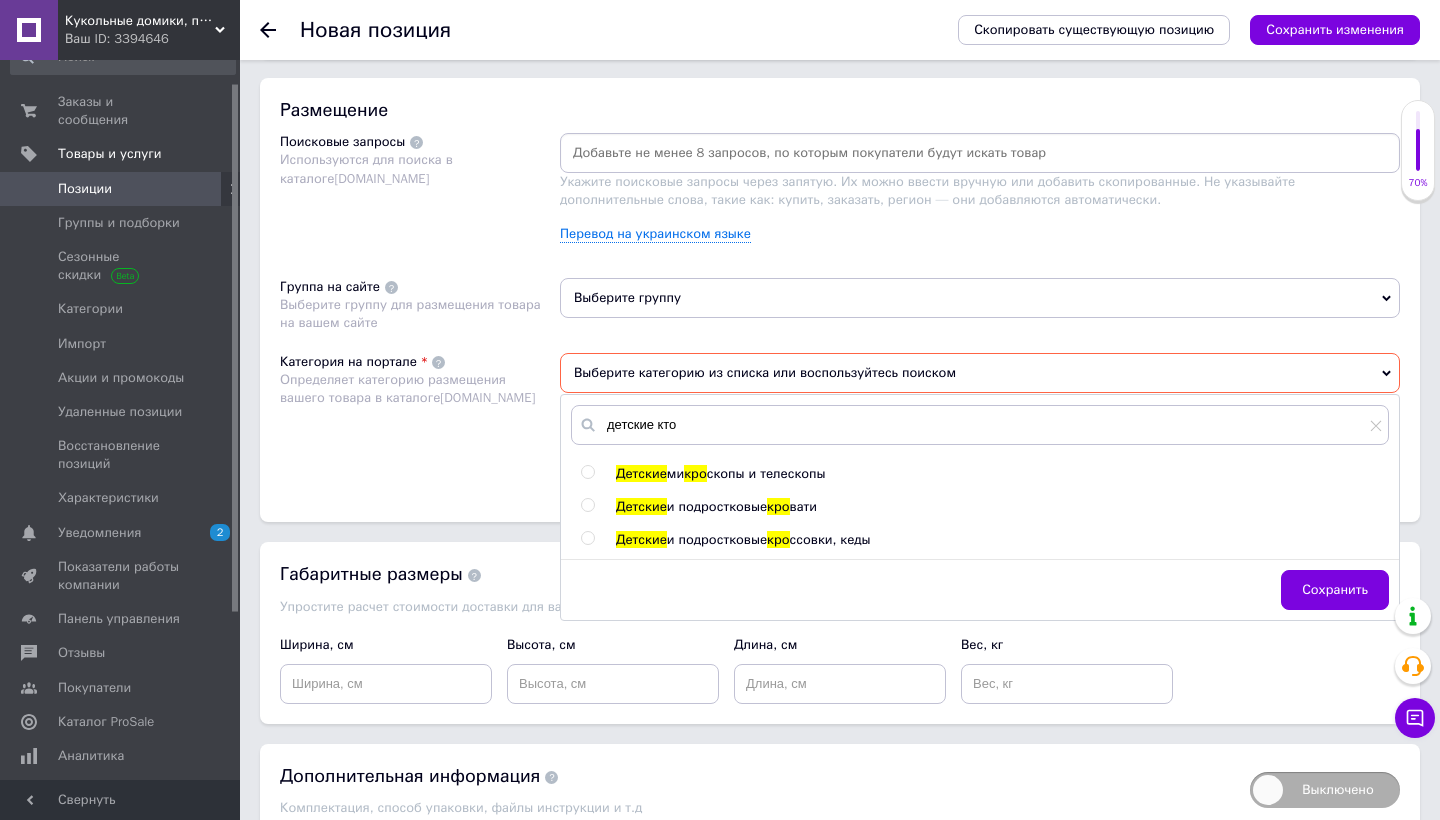drag, startPoint x: 673, startPoint y: 453, endPoint x: 590, endPoint y: 501, distance: 95.880135 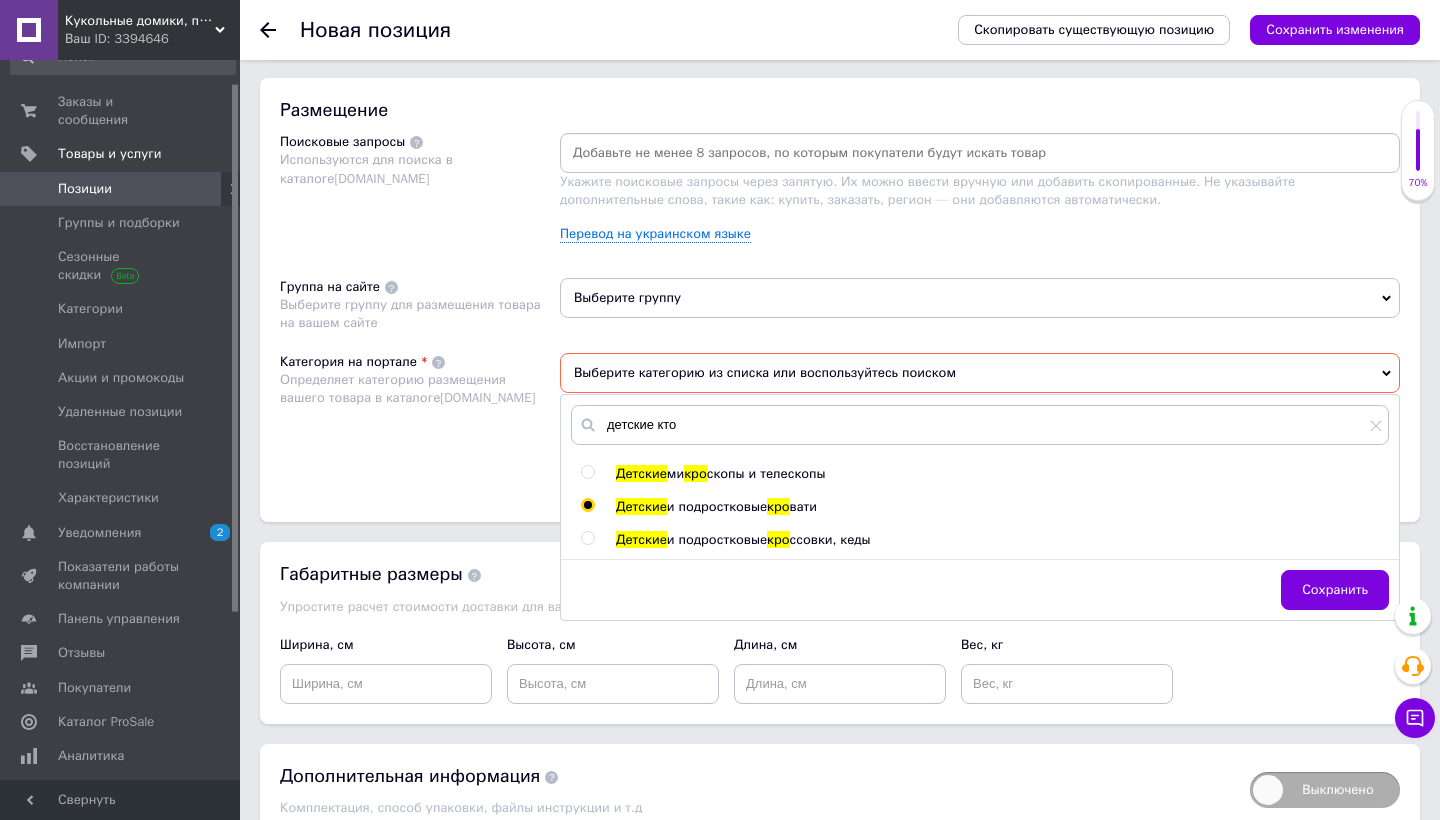 radio on "true" 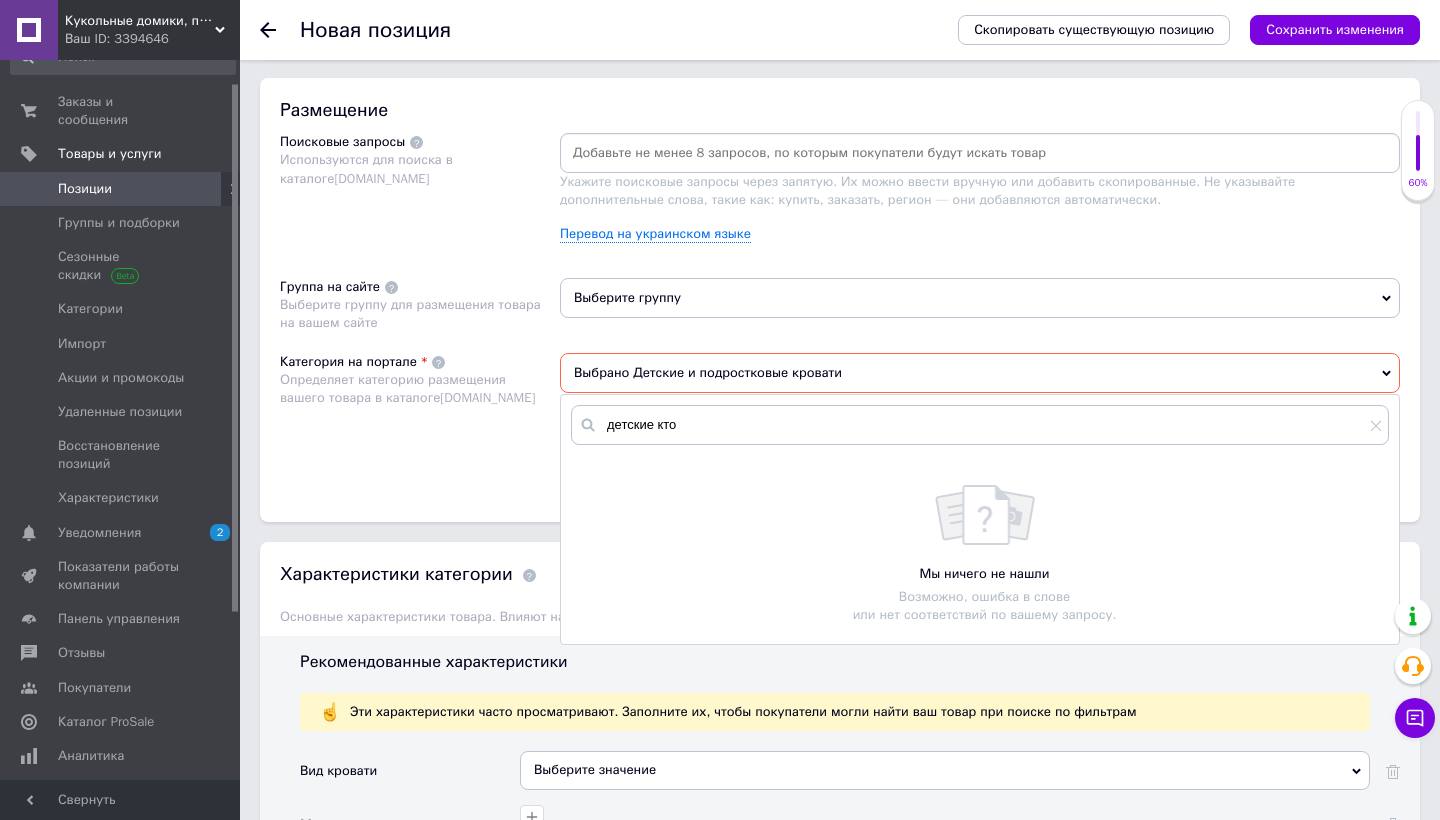 click on "Выберите группу" at bounding box center (980, 305) 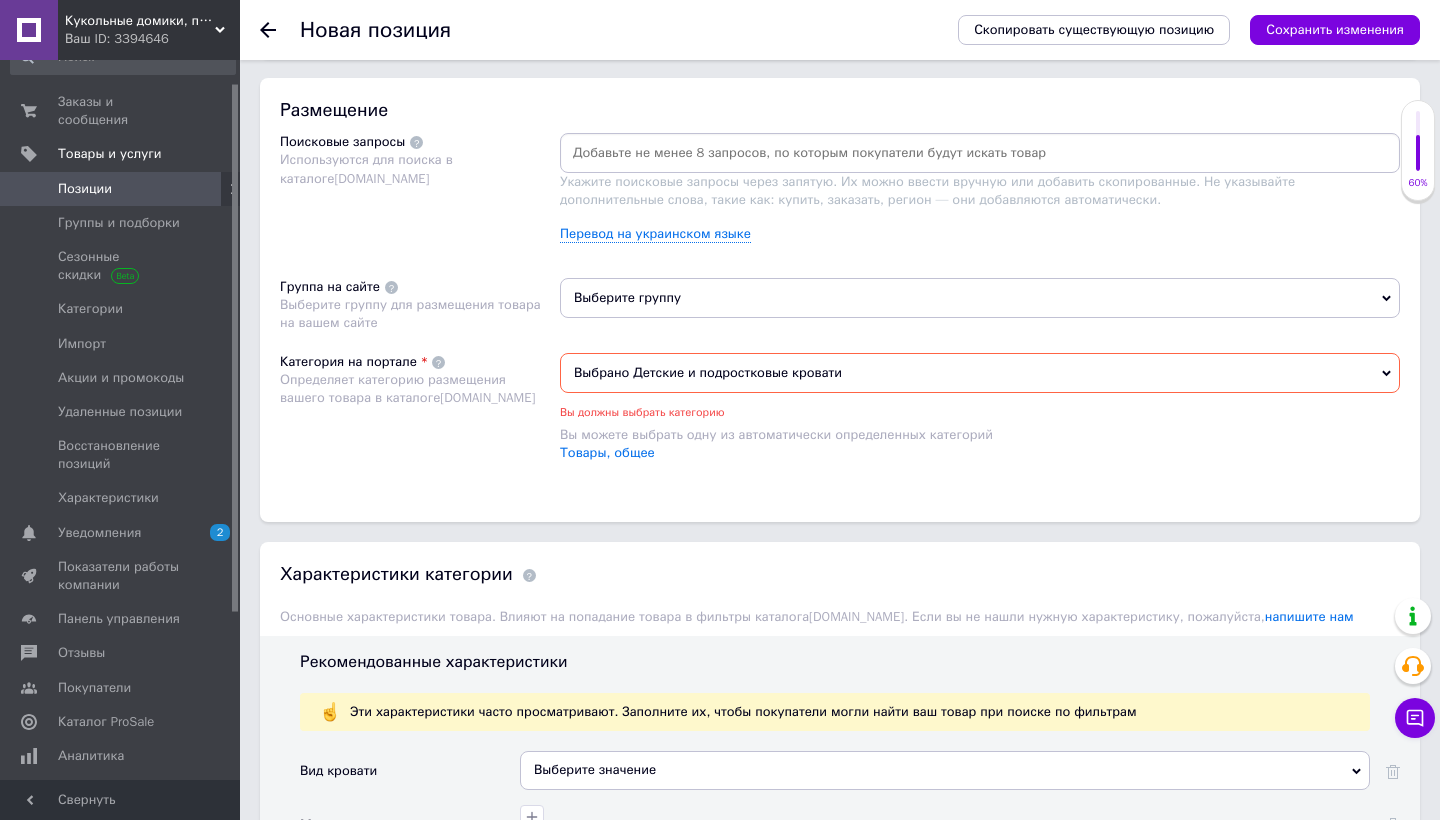 click on "Выберите группу" at bounding box center (980, 298) 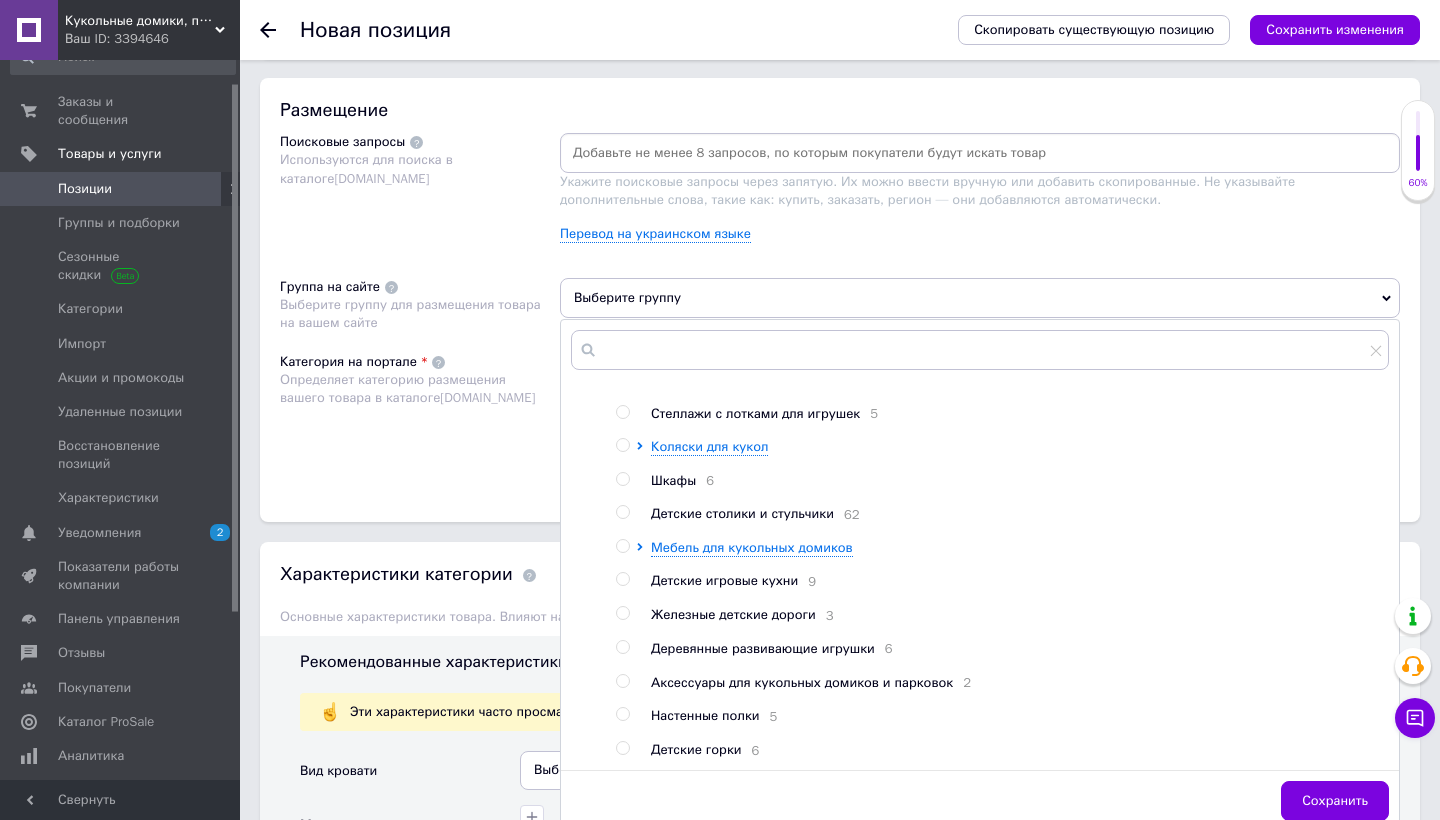 scroll, scrollTop: 162, scrollLeft: 0, axis: vertical 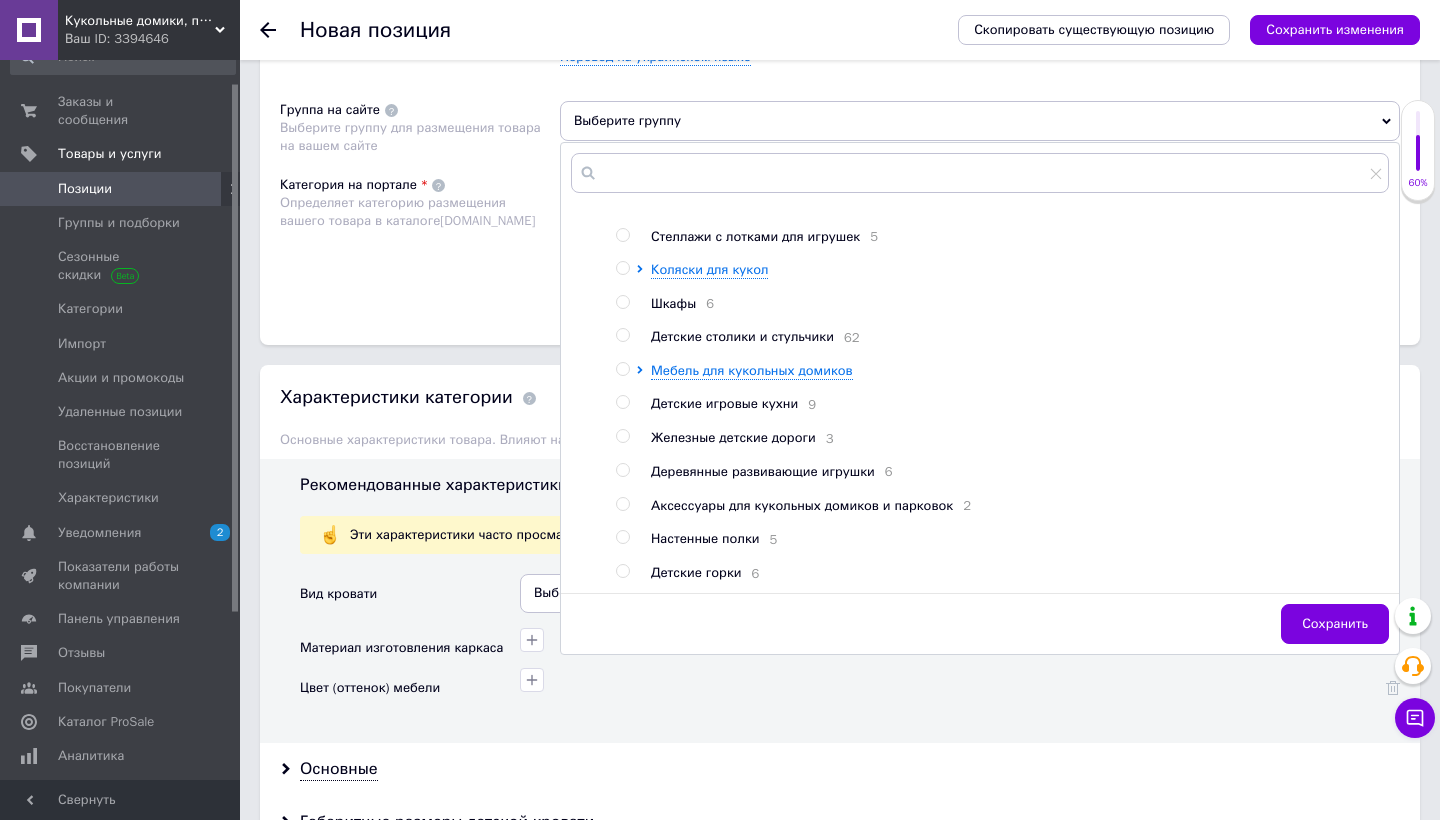 click on "Категория на портале Определяет категорию размещения вашего товара в каталоге  [DOMAIN_NAME]" at bounding box center [420, 241] 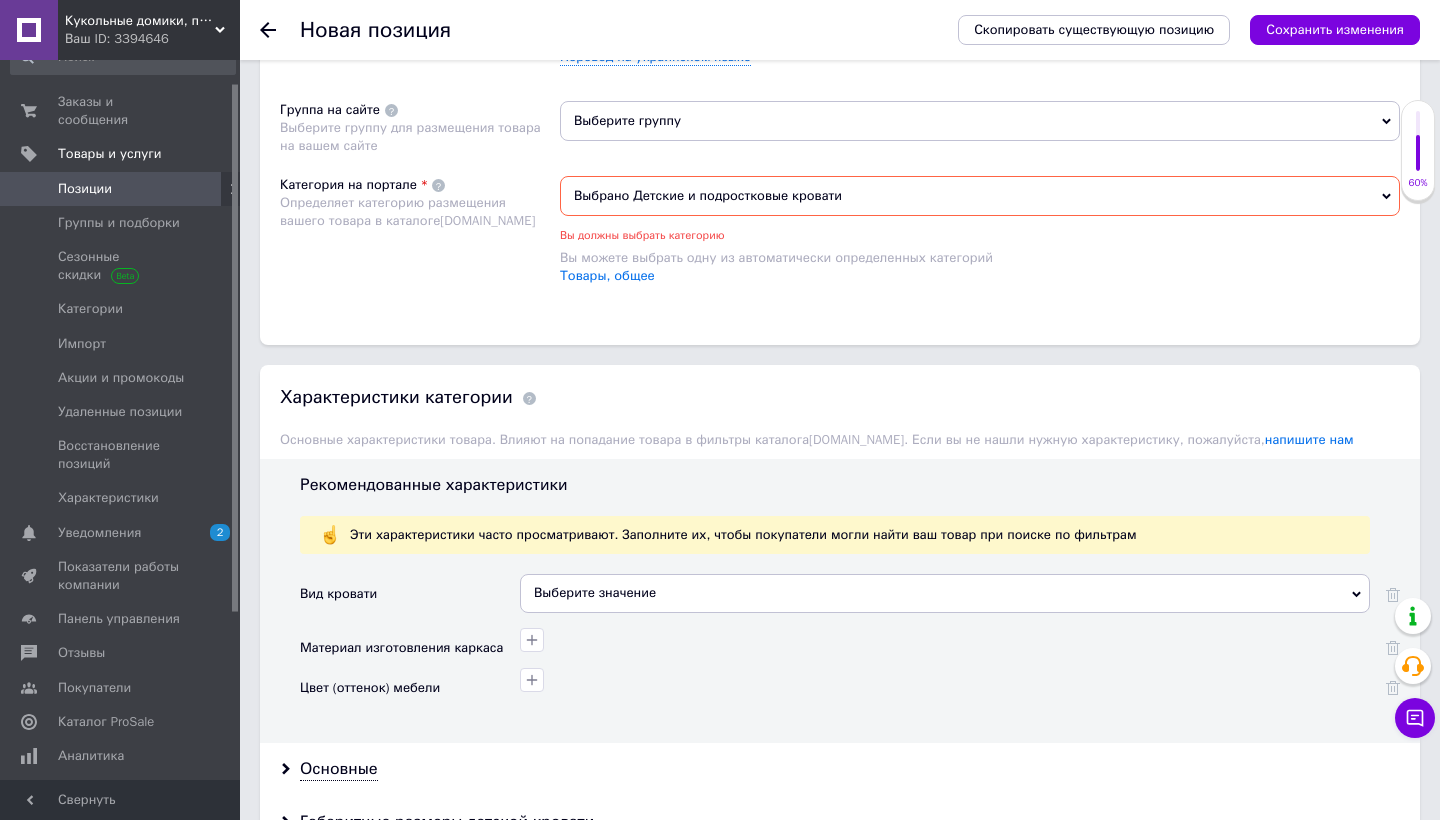 click on "Выберите группу" at bounding box center (980, 121) 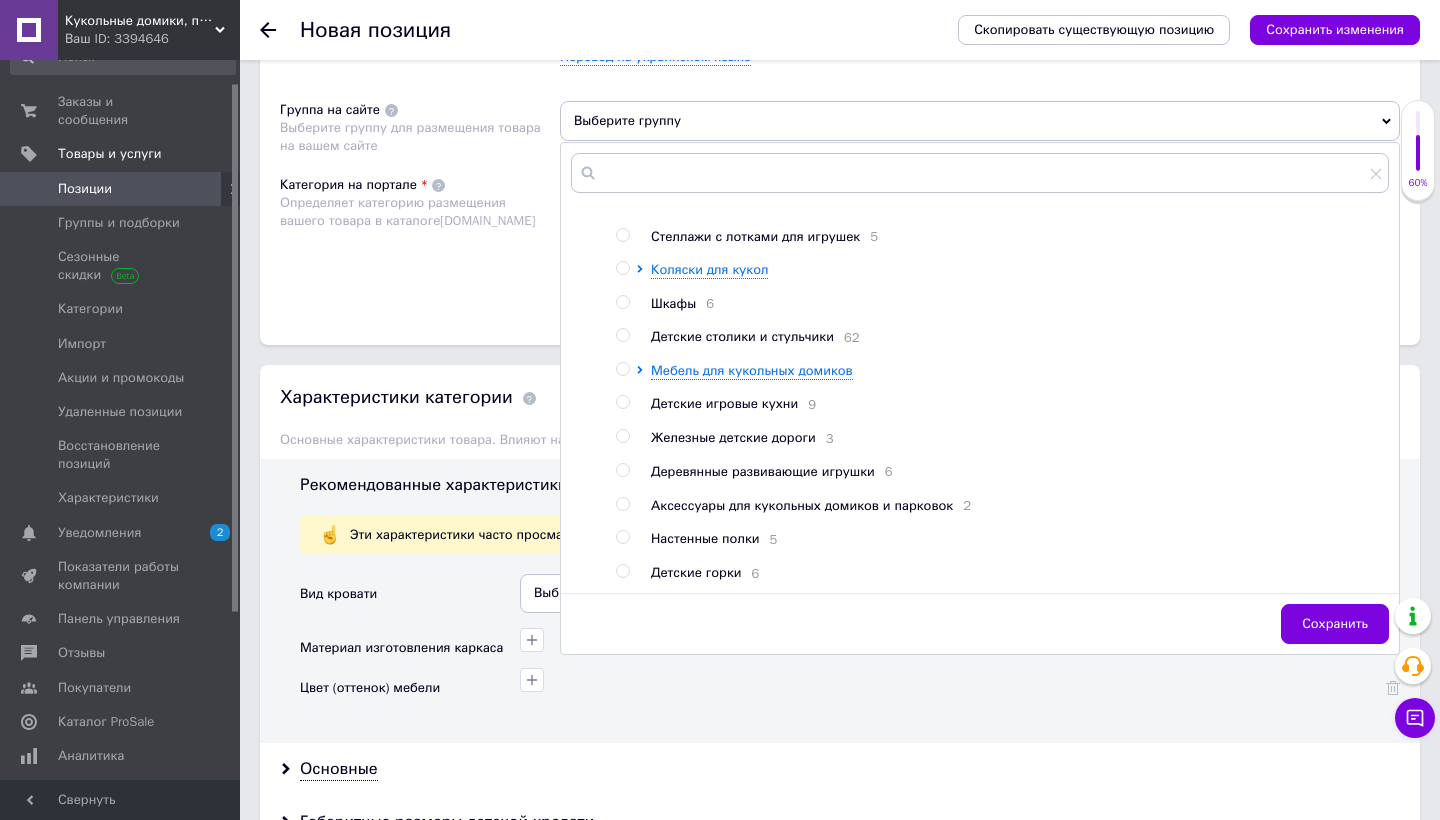 scroll, scrollTop: 162, scrollLeft: 0, axis: vertical 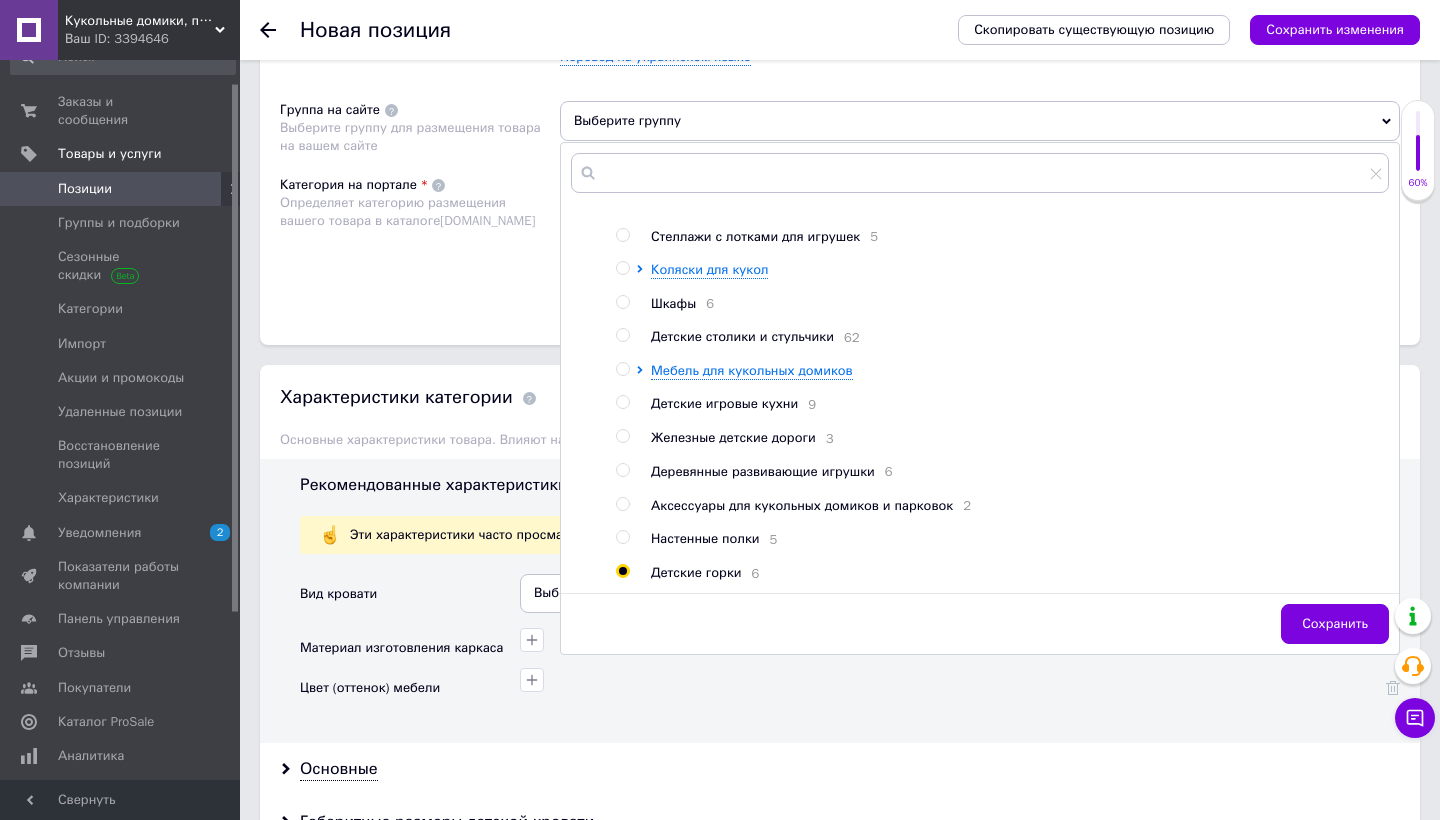 radio on "true" 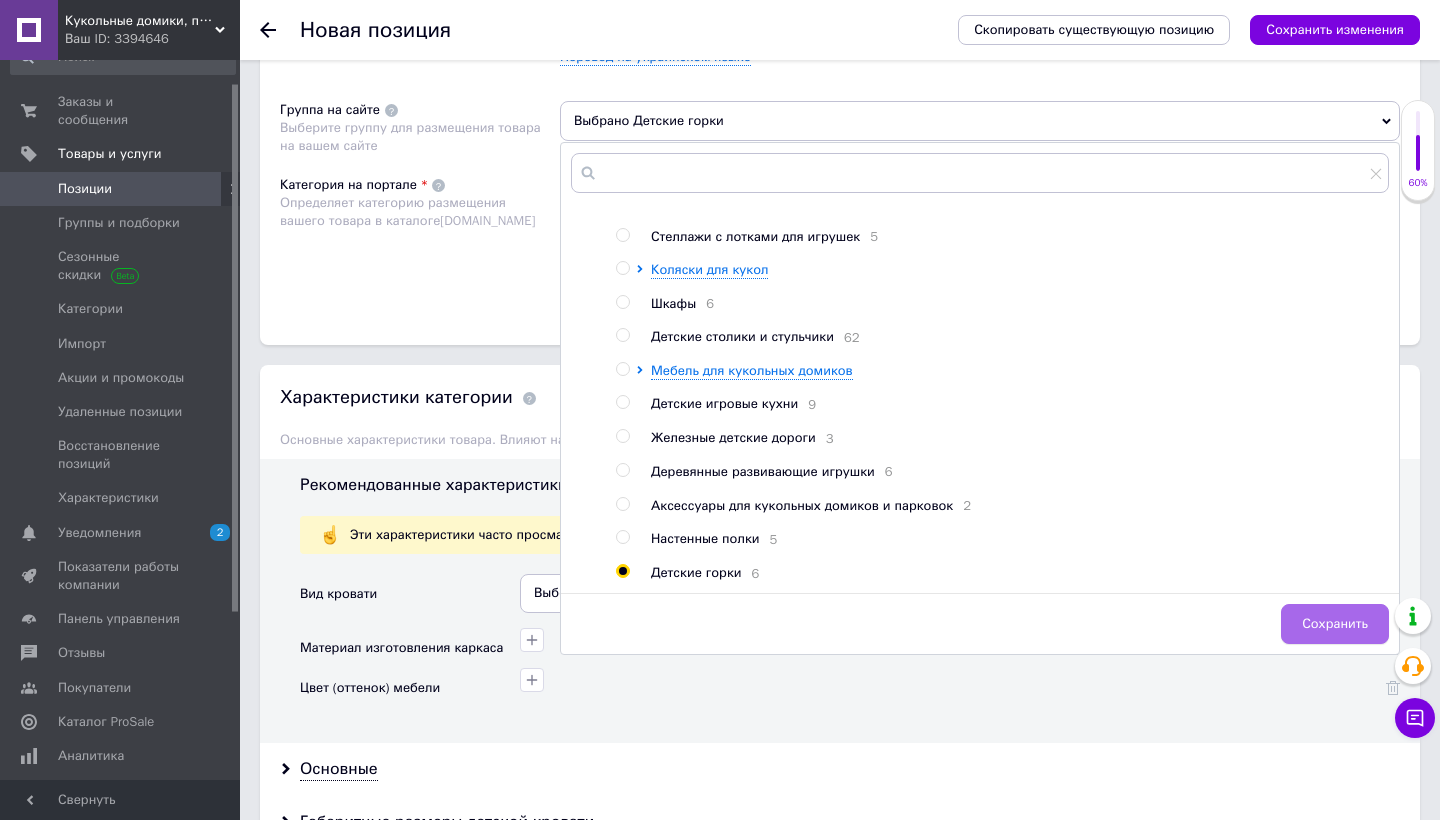 click on "Сохранить" at bounding box center [1335, 624] 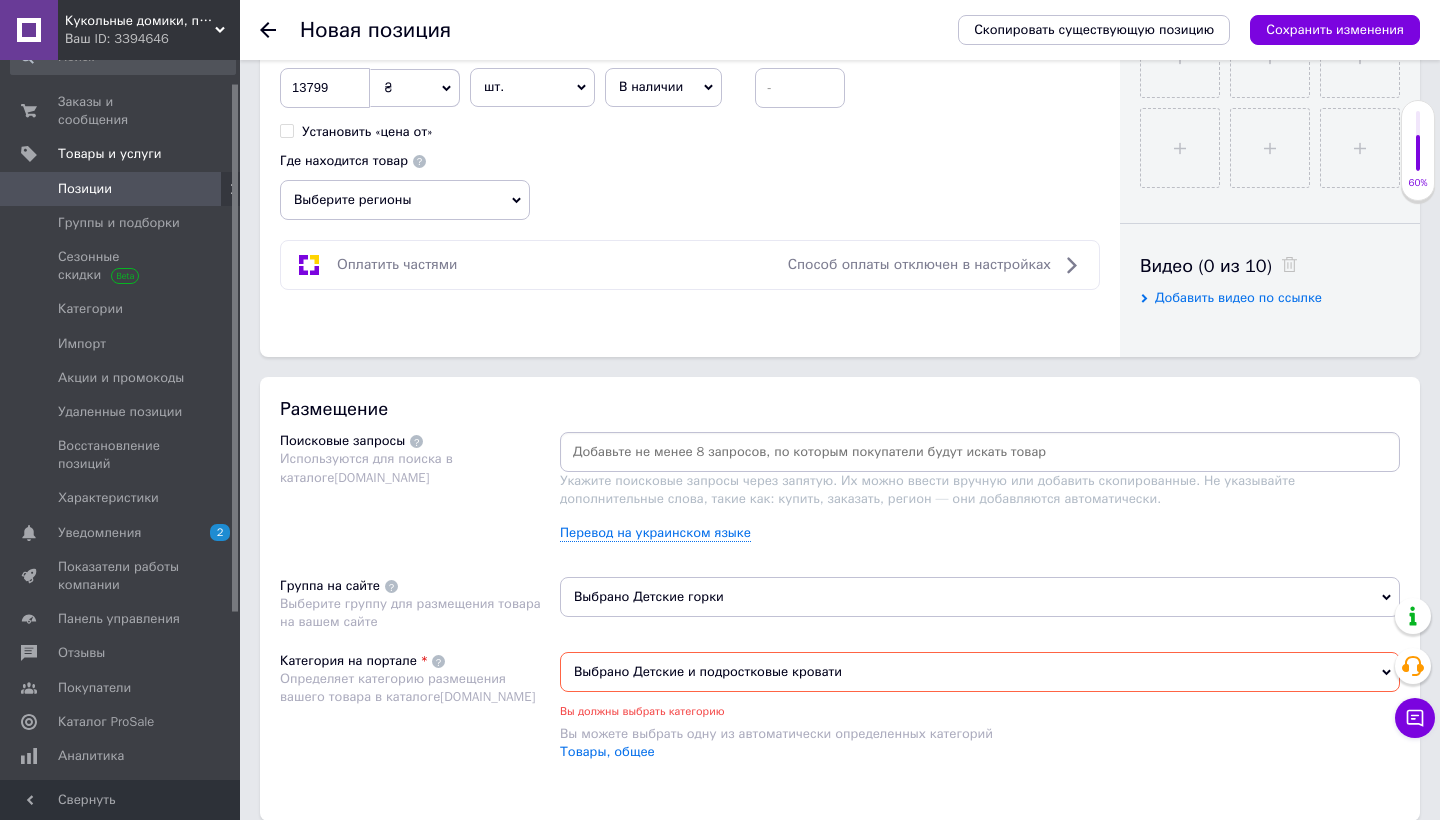 scroll, scrollTop: 833, scrollLeft: 0, axis: vertical 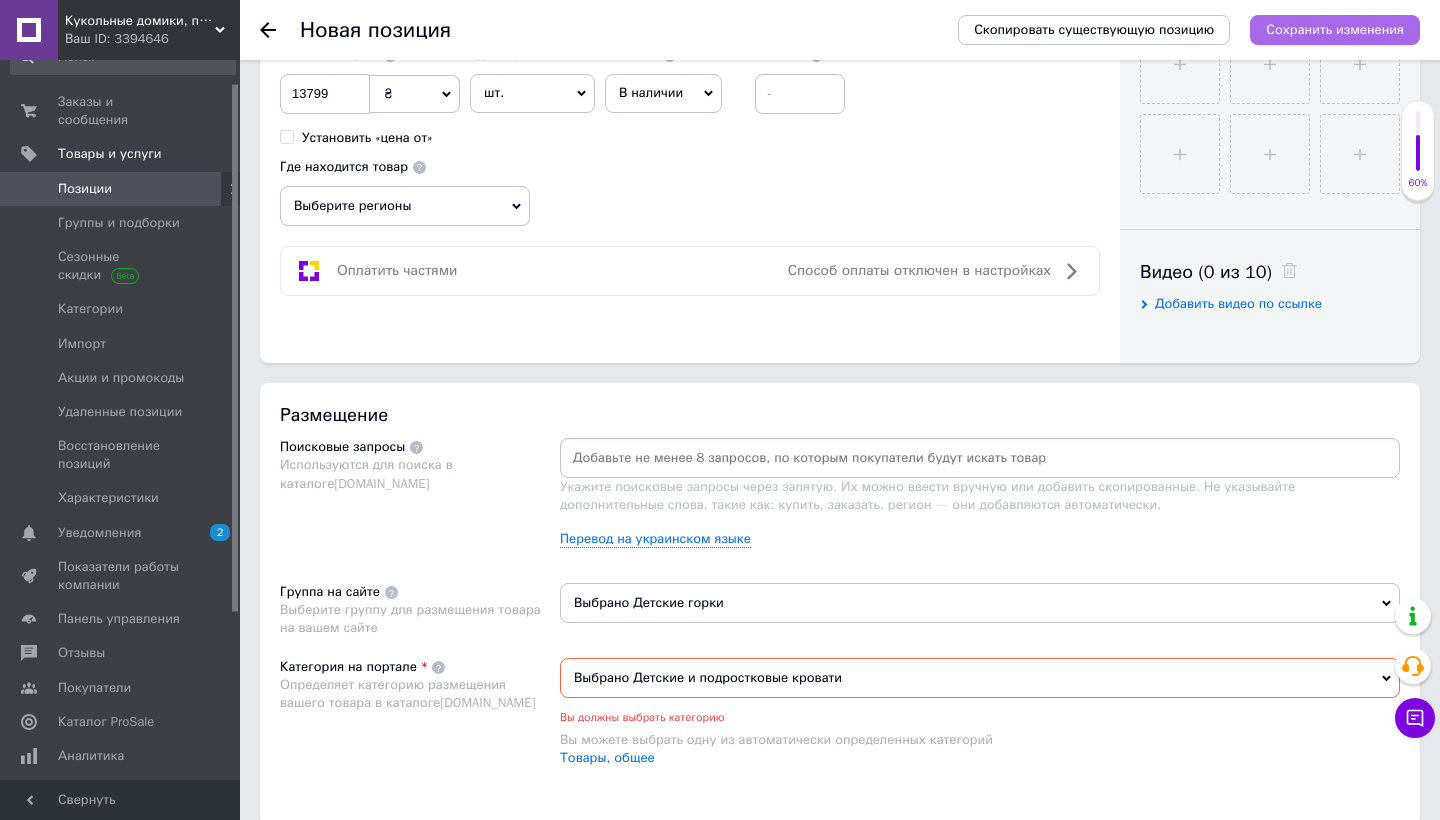 click on "Сохранить изменения" at bounding box center (1335, 29) 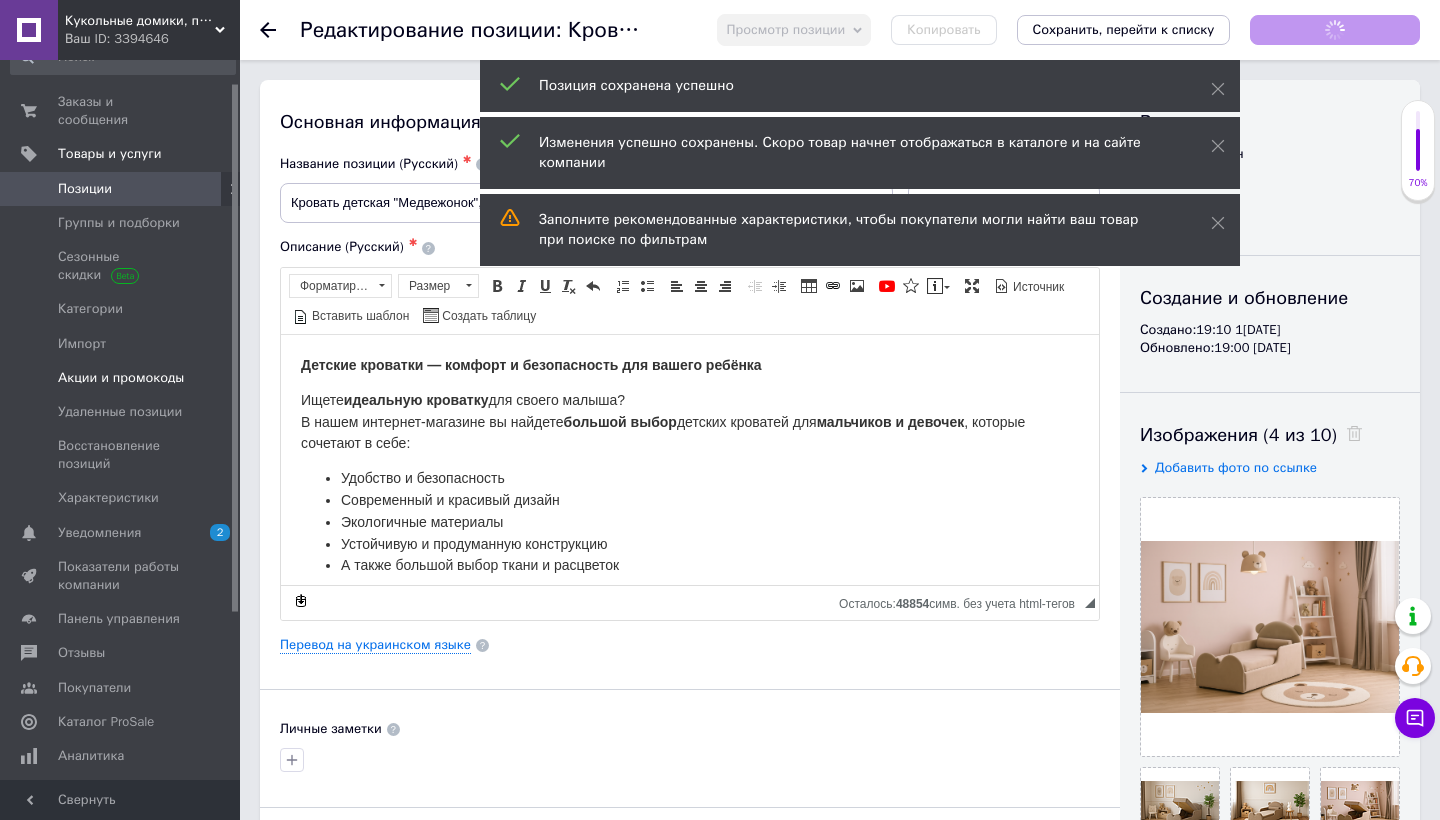scroll, scrollTop: 0, scrollLeft: 0, axis: both 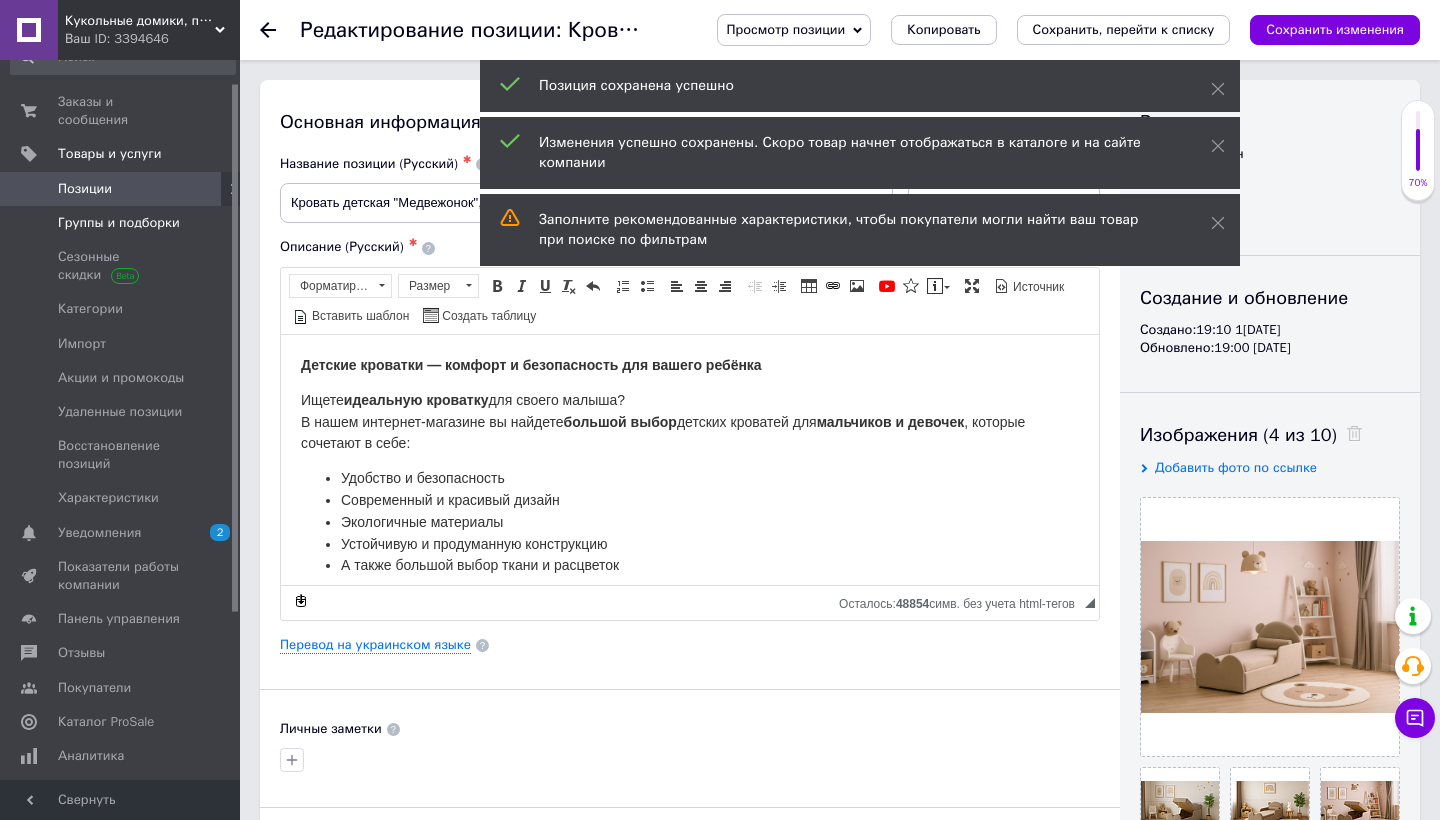 click on "Группы и подборки" at bounding box center (119, 223) 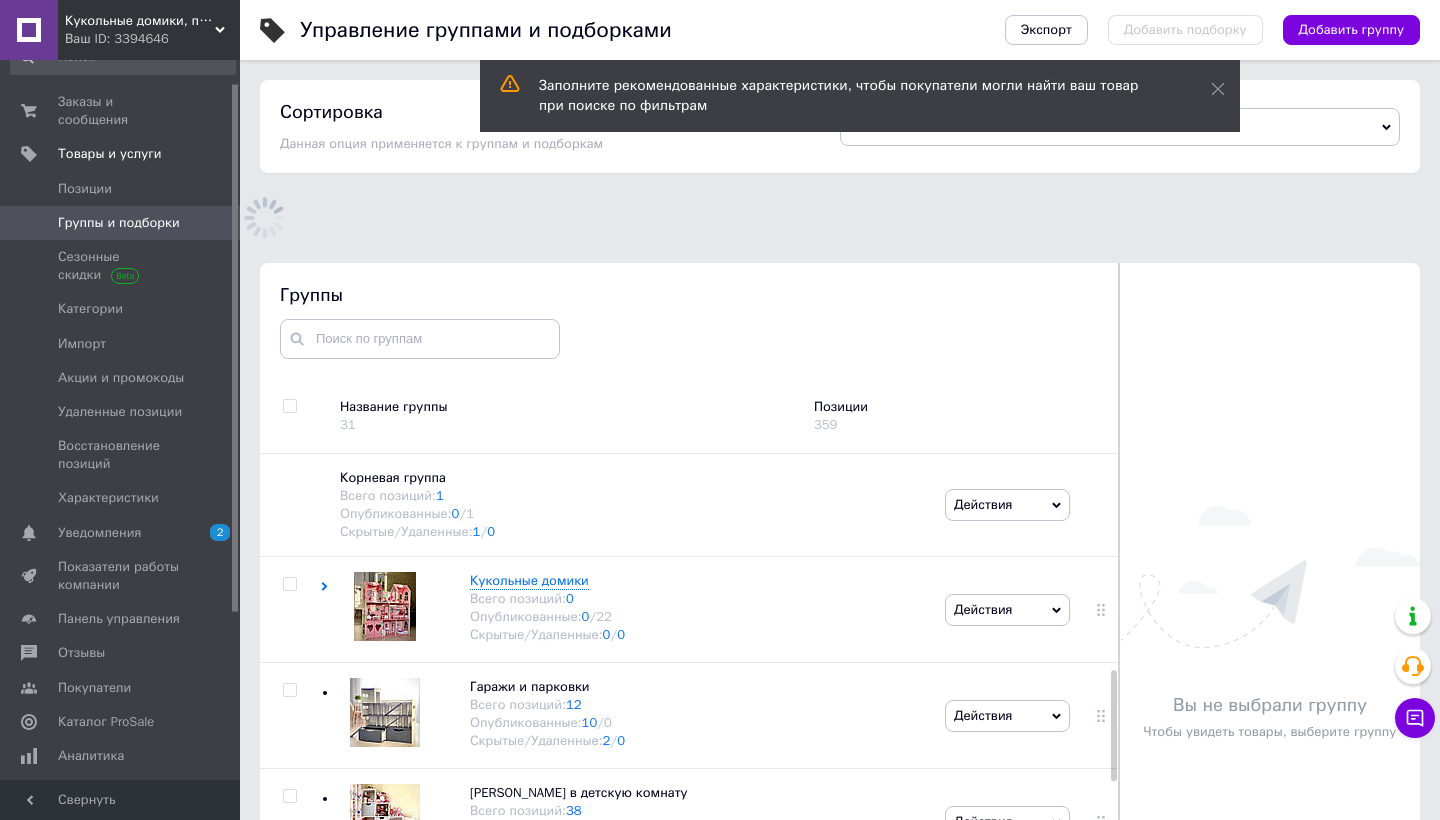 scroll, scrollTop: 113, scrollLeft: 0, axis: vertical 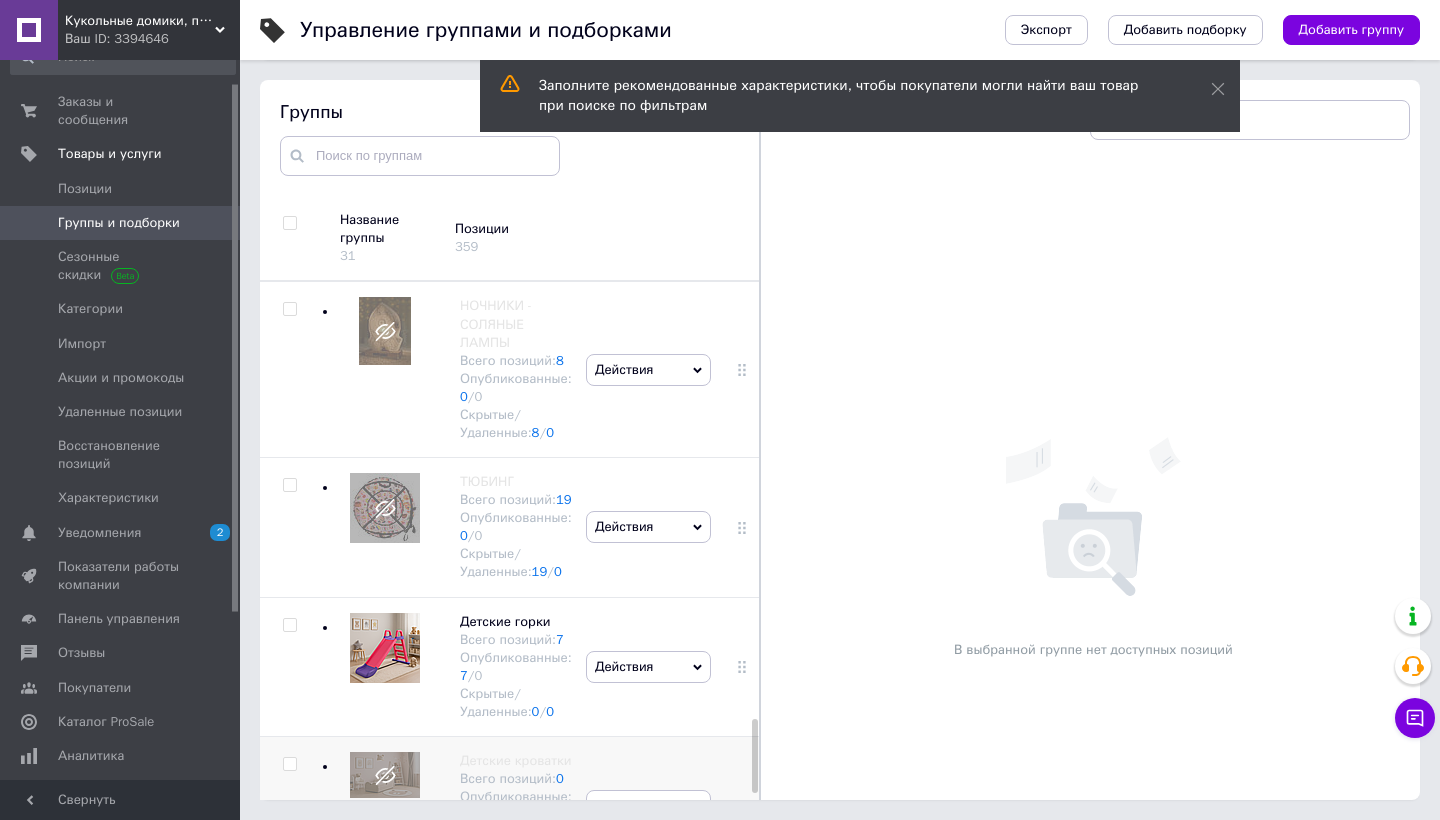 click on "Действия" at bounding box center [624, 805] 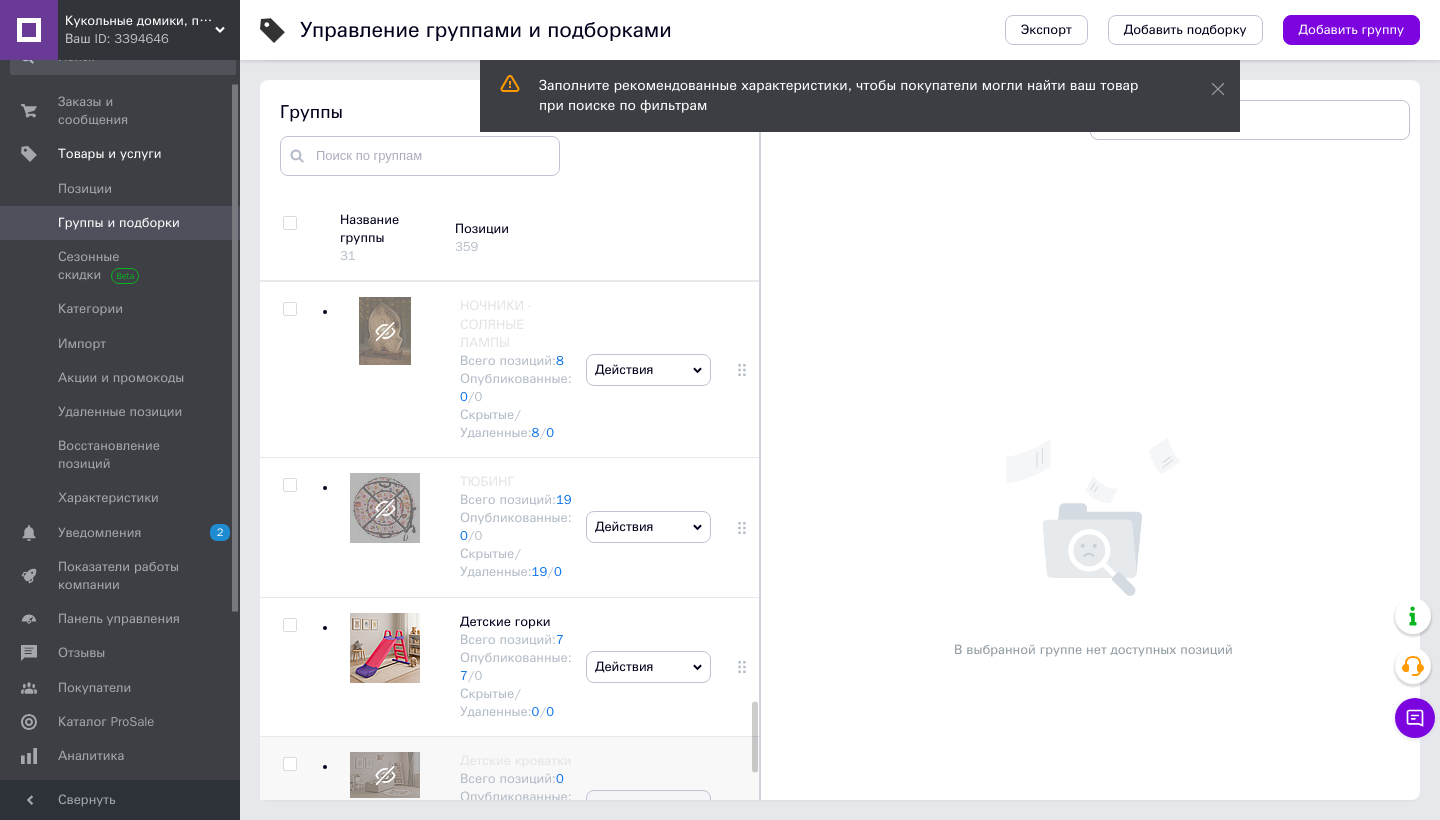 click on "Опубликовать группу" at bounding box center (648, 853) 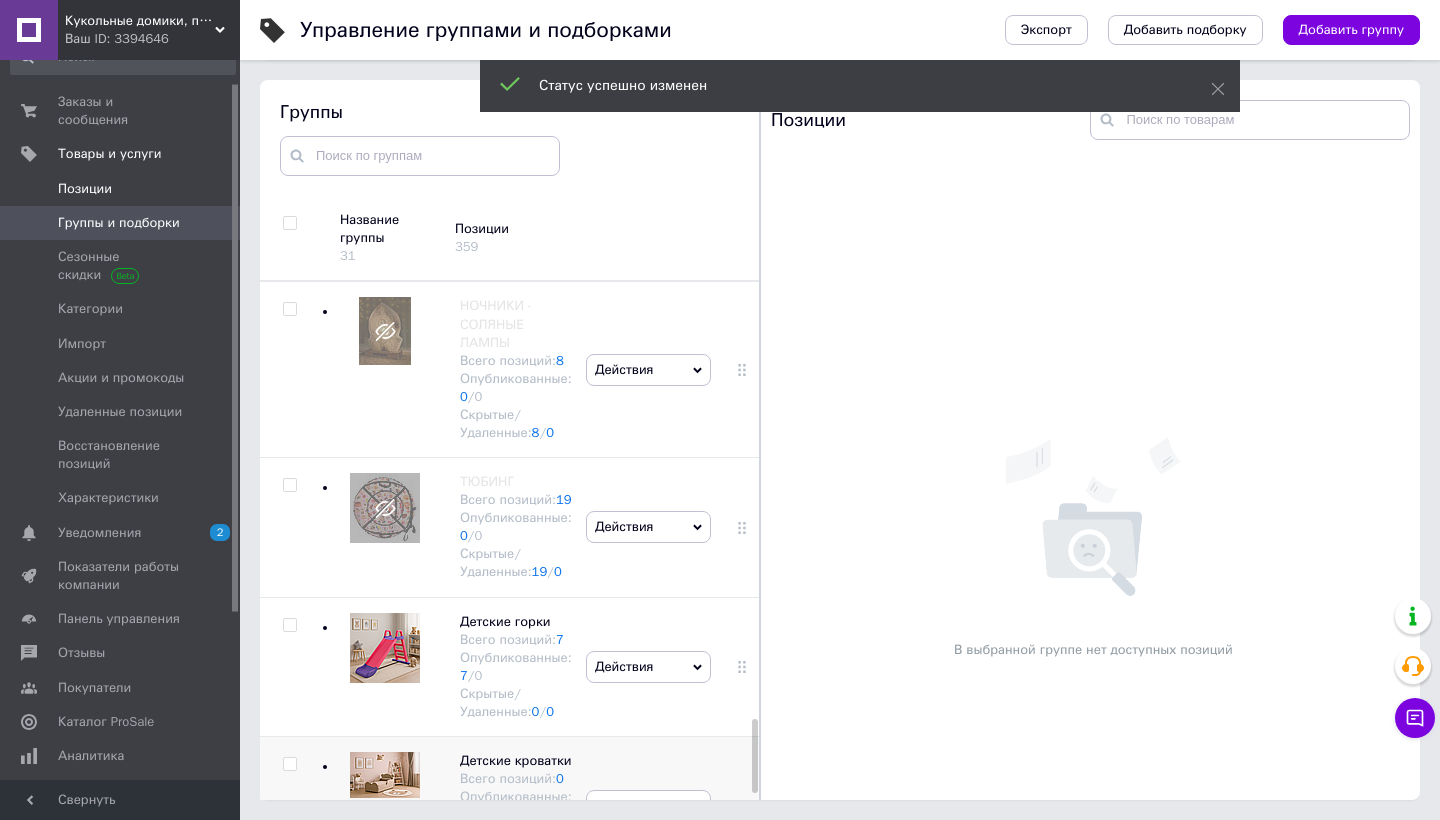click on "Позиции" at bounding box center (85, 189) 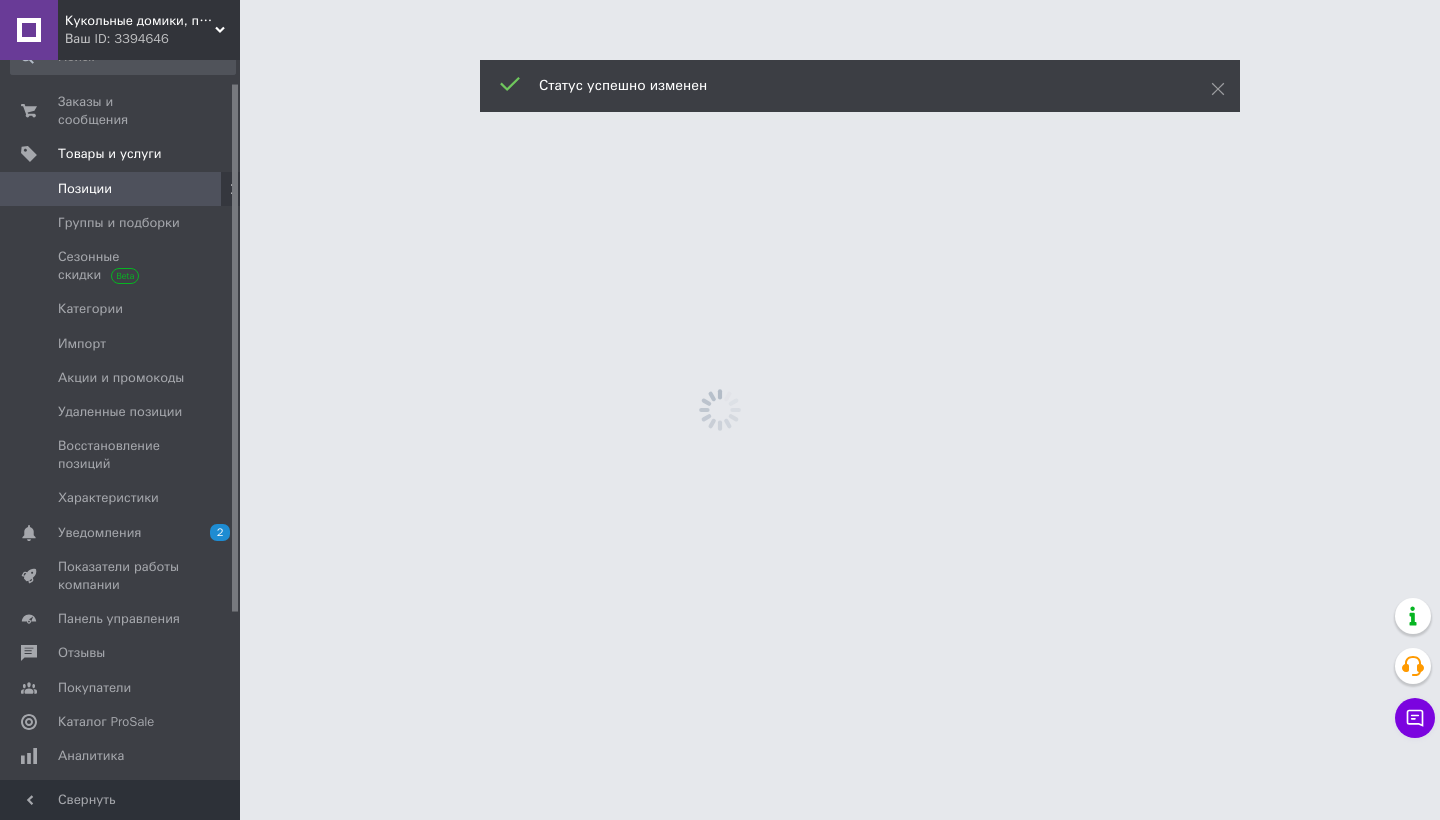 scroll, scrollTop: 0, scrollLeft: 0, axis: both 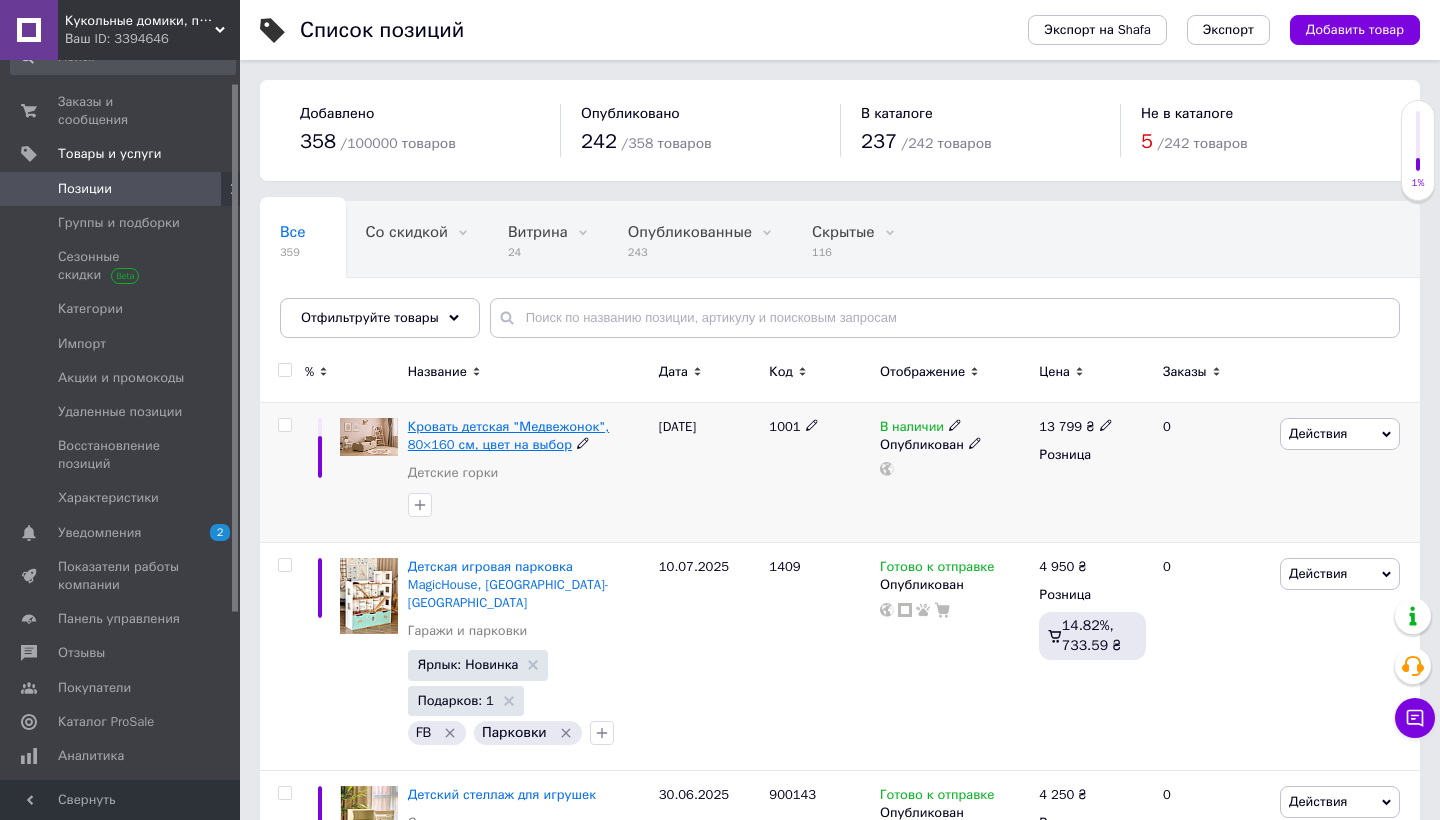 click on "Кровать детская "Медвежонок", 80×160 см, цвет на выбор" at bounding box center (508, 435) 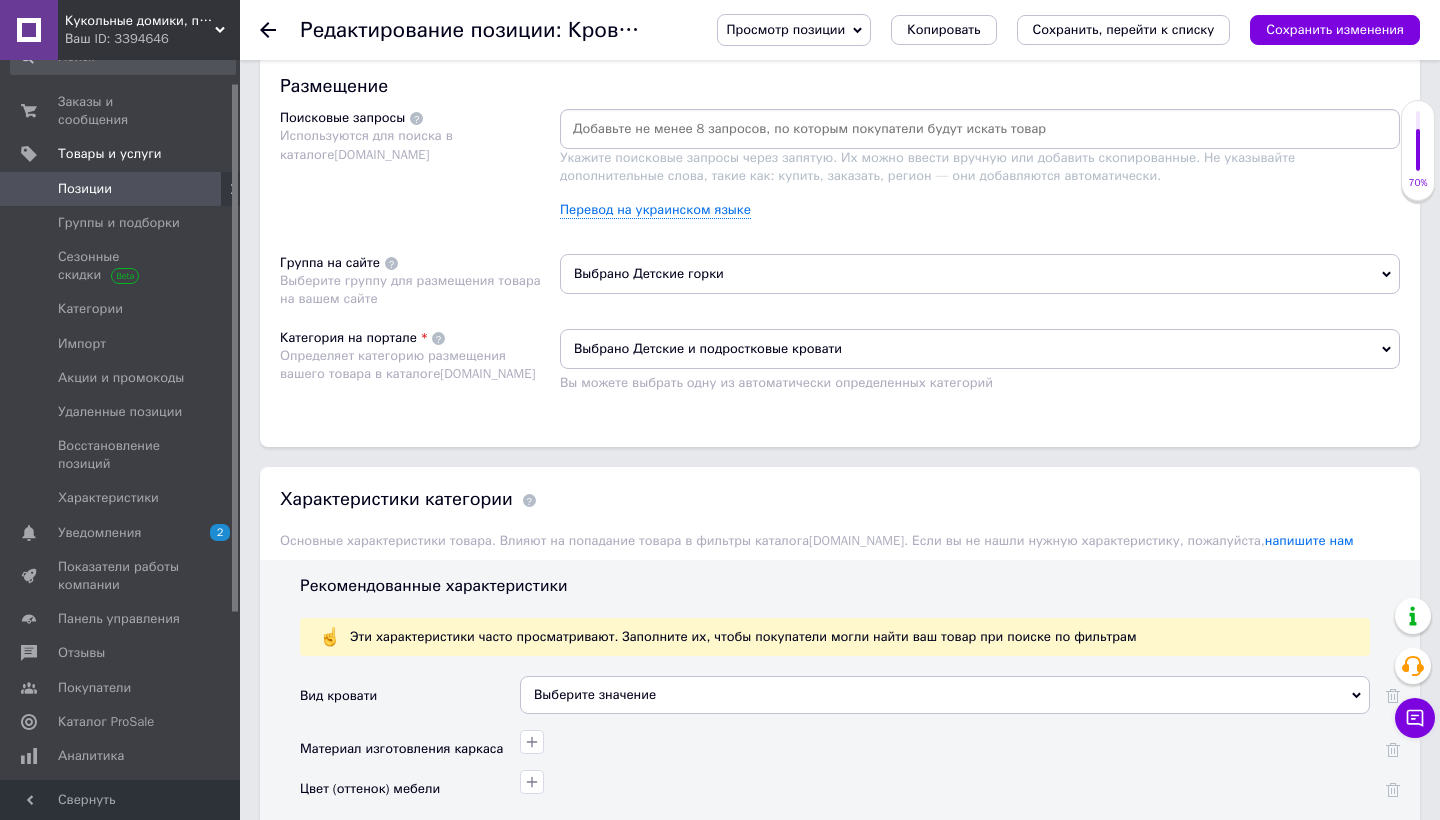 scroll, scrollTop: 1169, scrollLeft: 0, axis: vertical 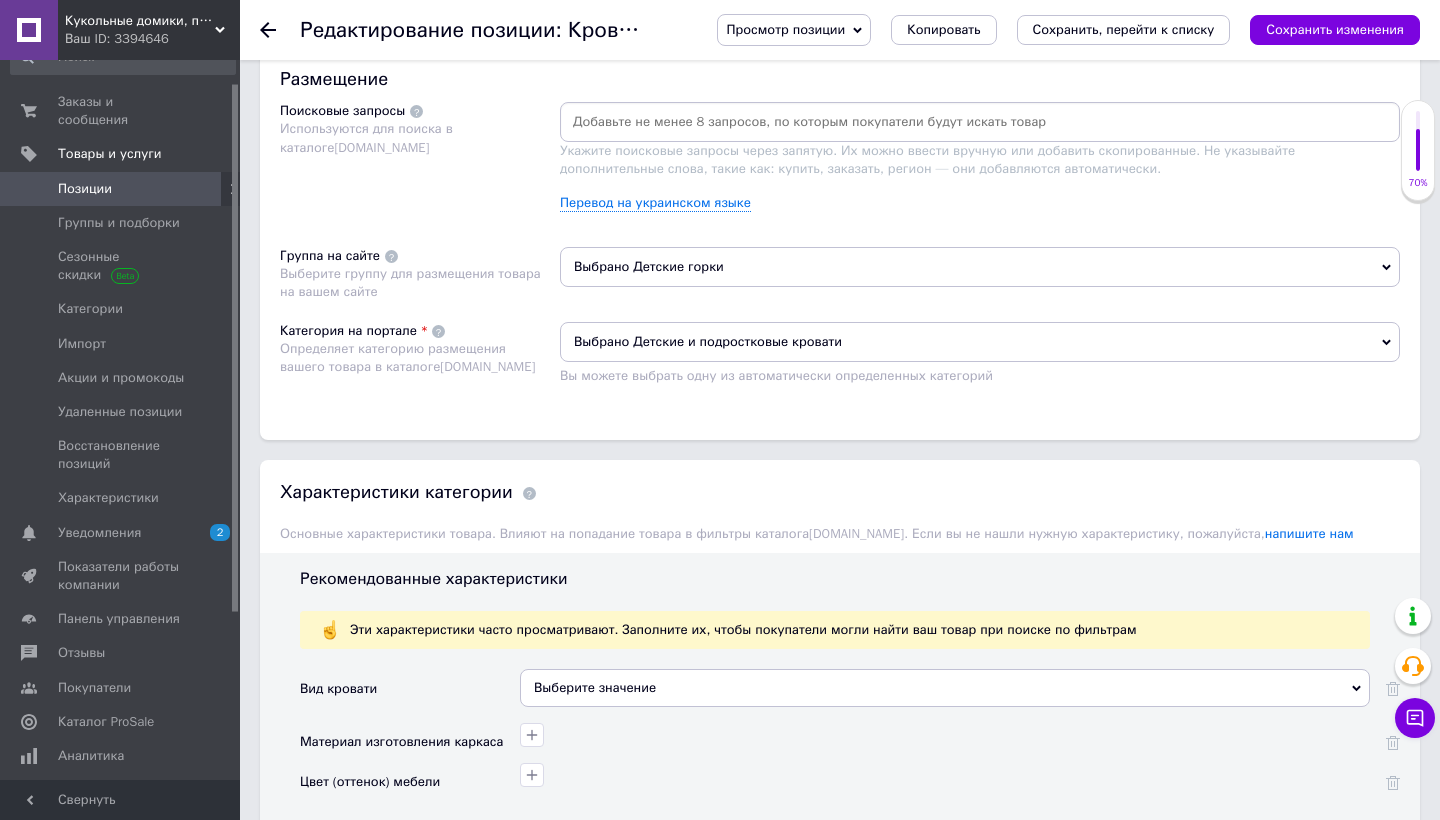 click on "Выбрано Детские горки" at bounding box center (980, 267) 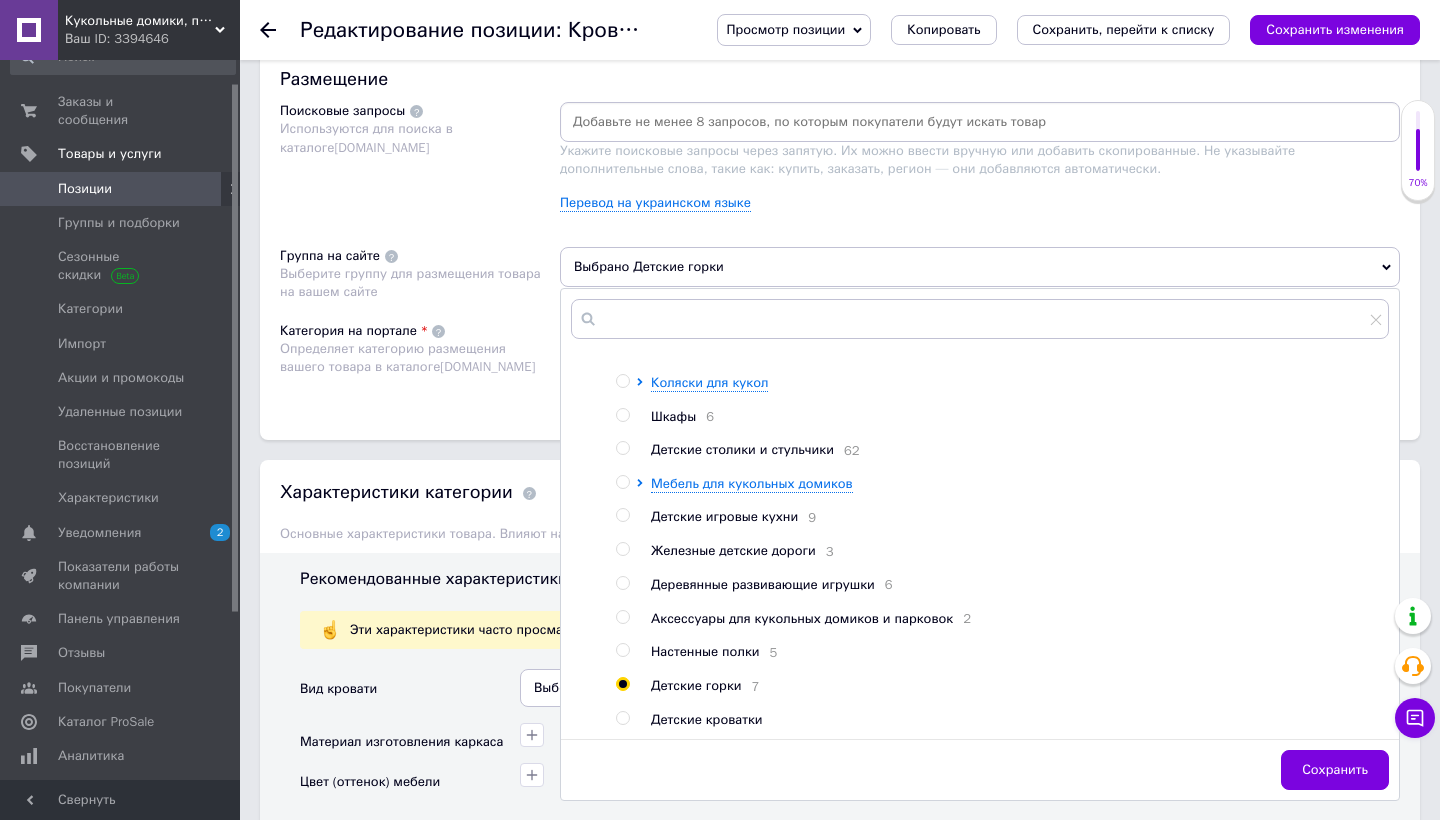 scroll, scrollTop: 195, scrollLeft: 0, axis: vertical 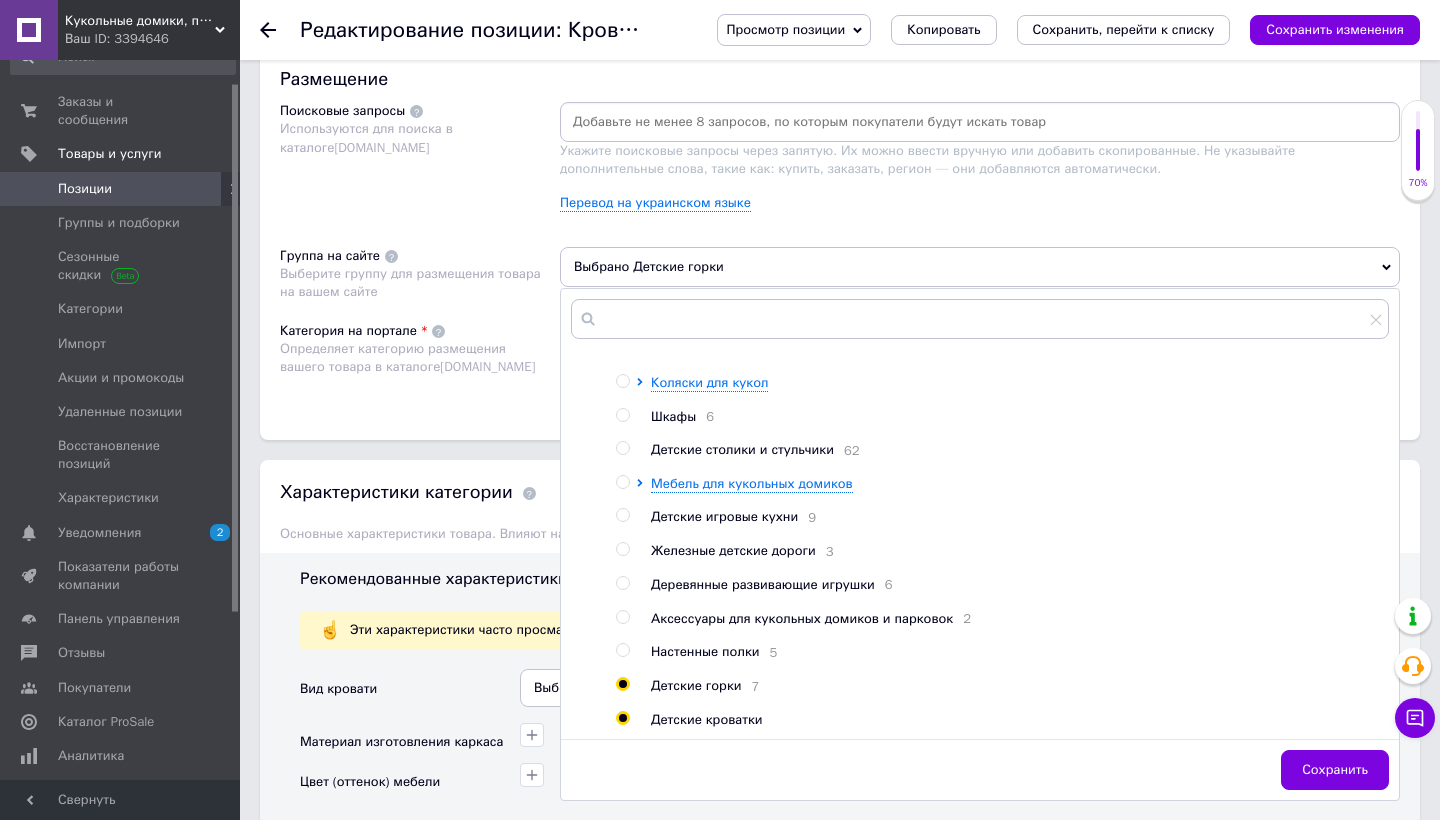 radio on "true" 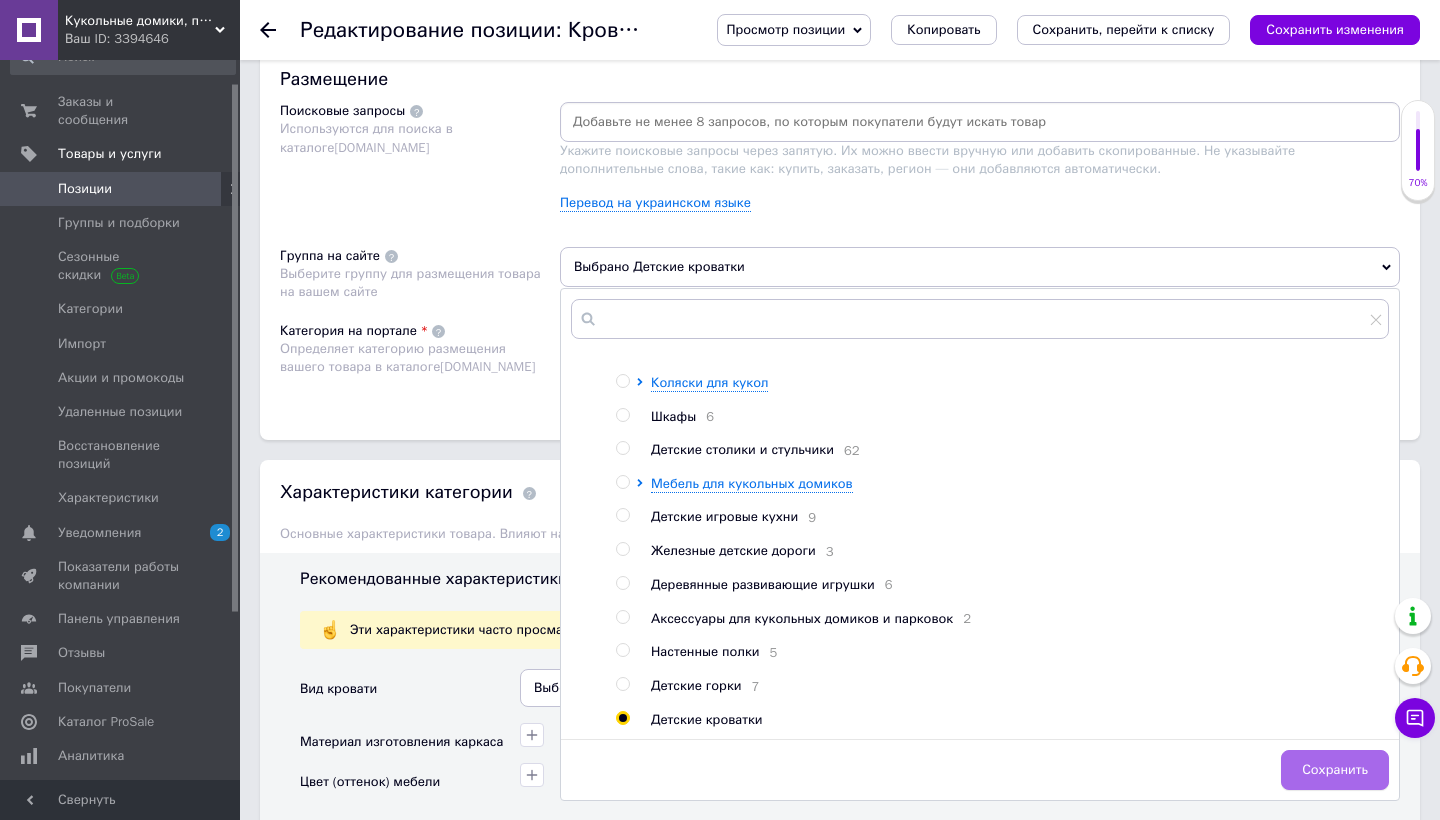 click on "Сохранить" at bounding box center [1335, 770] 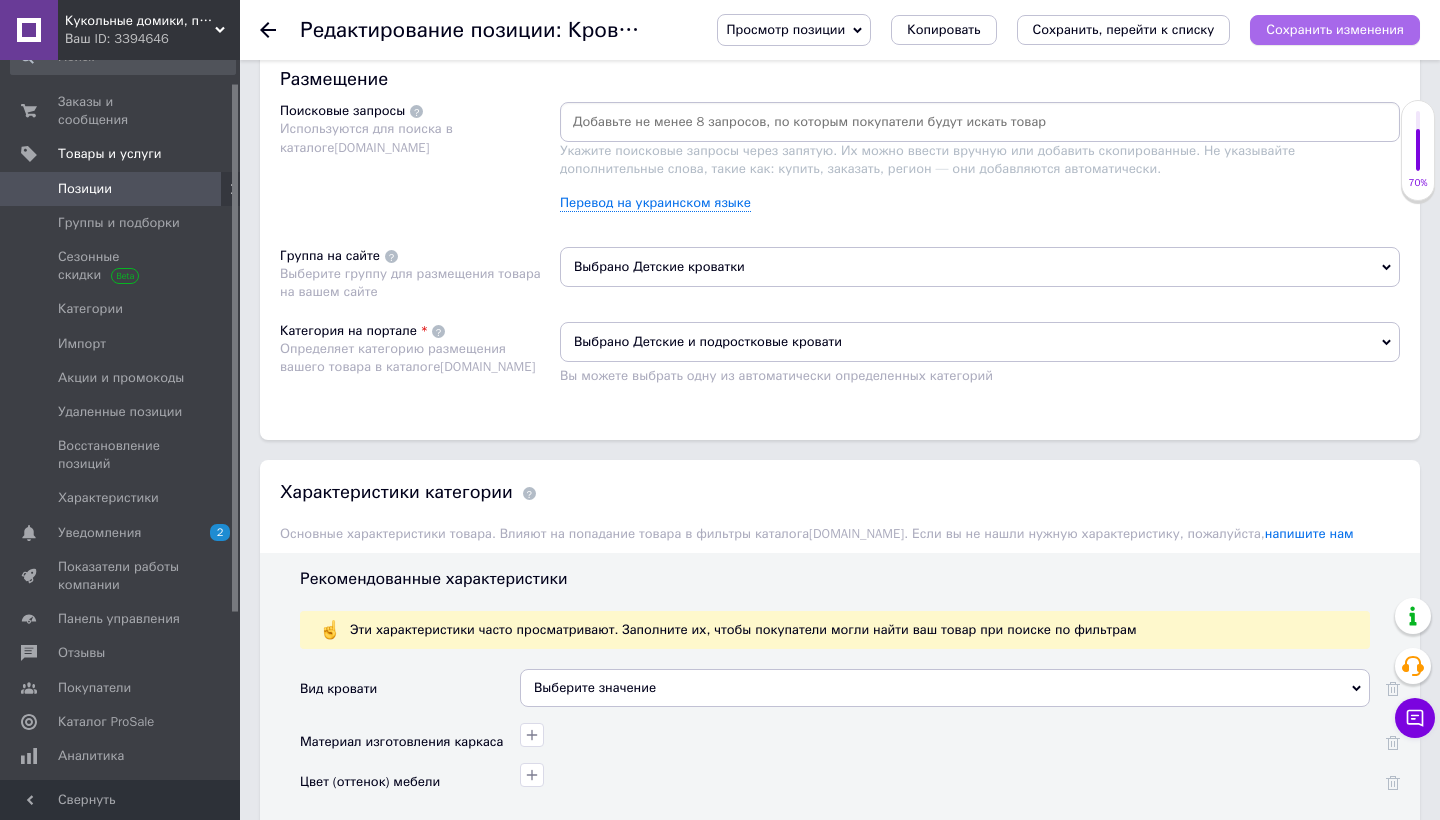 click on "Сохранить изменения" at bounding box center [1335, 29] 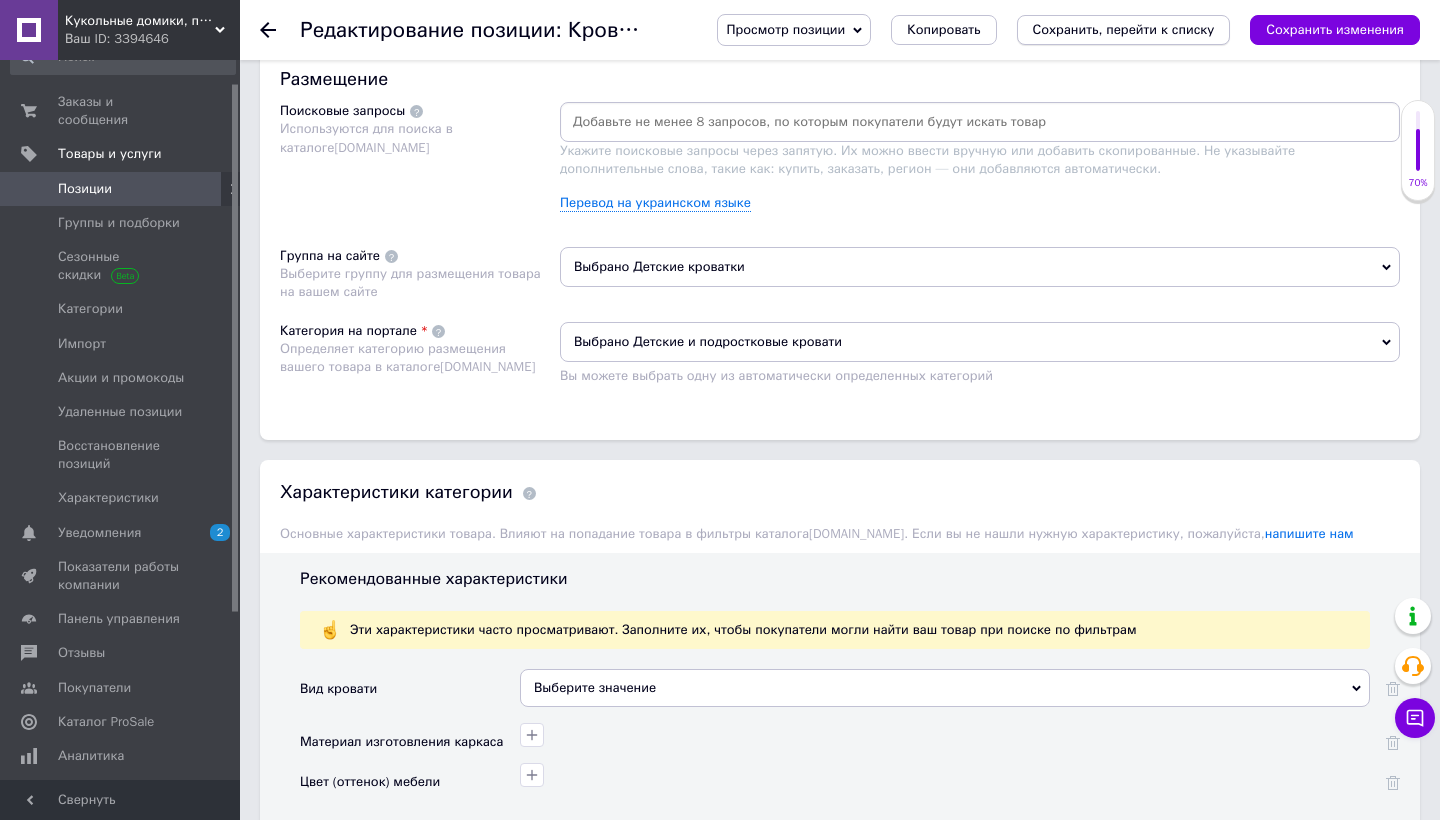 click on "Сохранить, перейти к списку" at bounding box center (1124, 29) 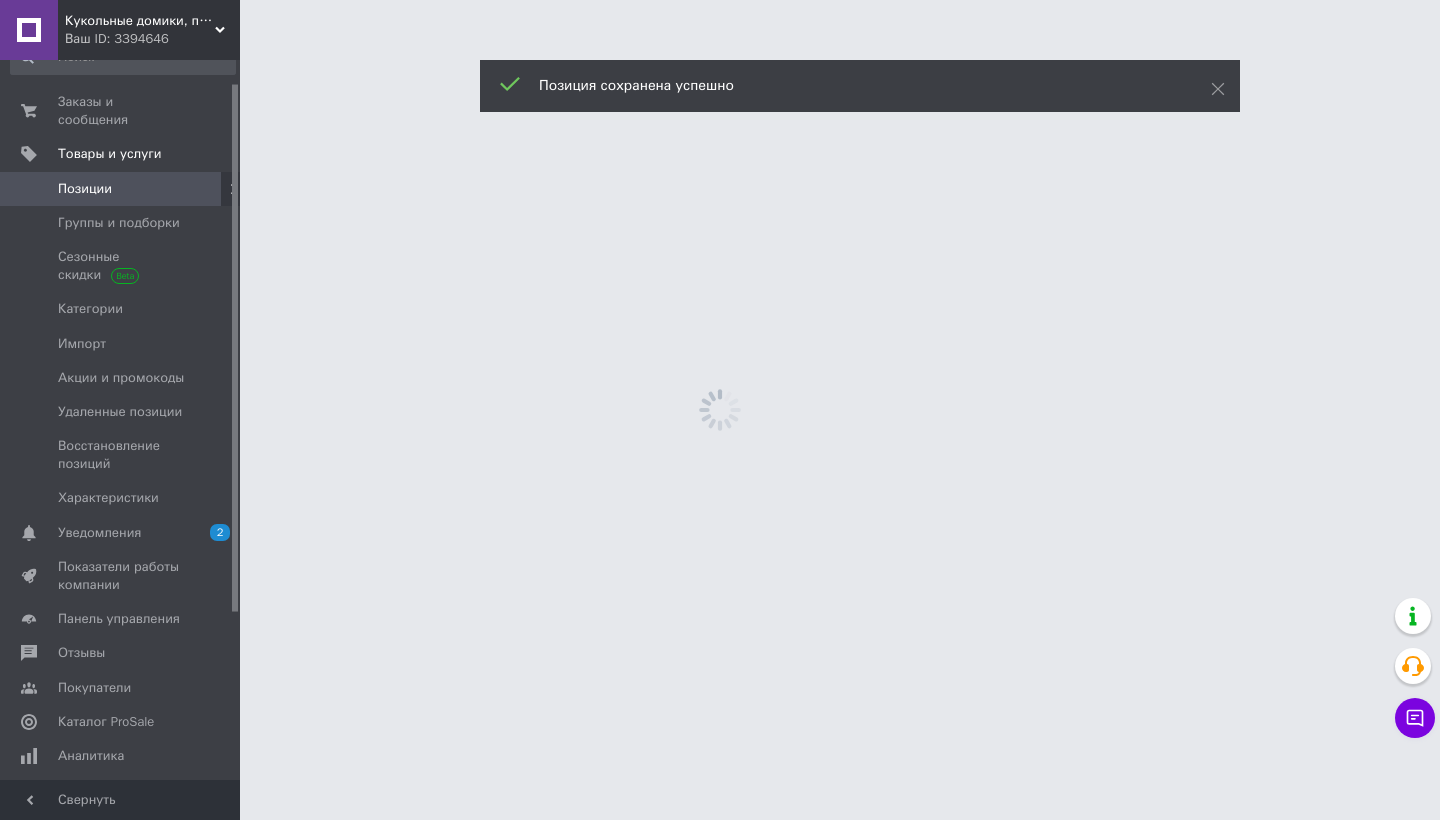 scroll, scrollTop: 0, scrollLeft: 0, axis: both 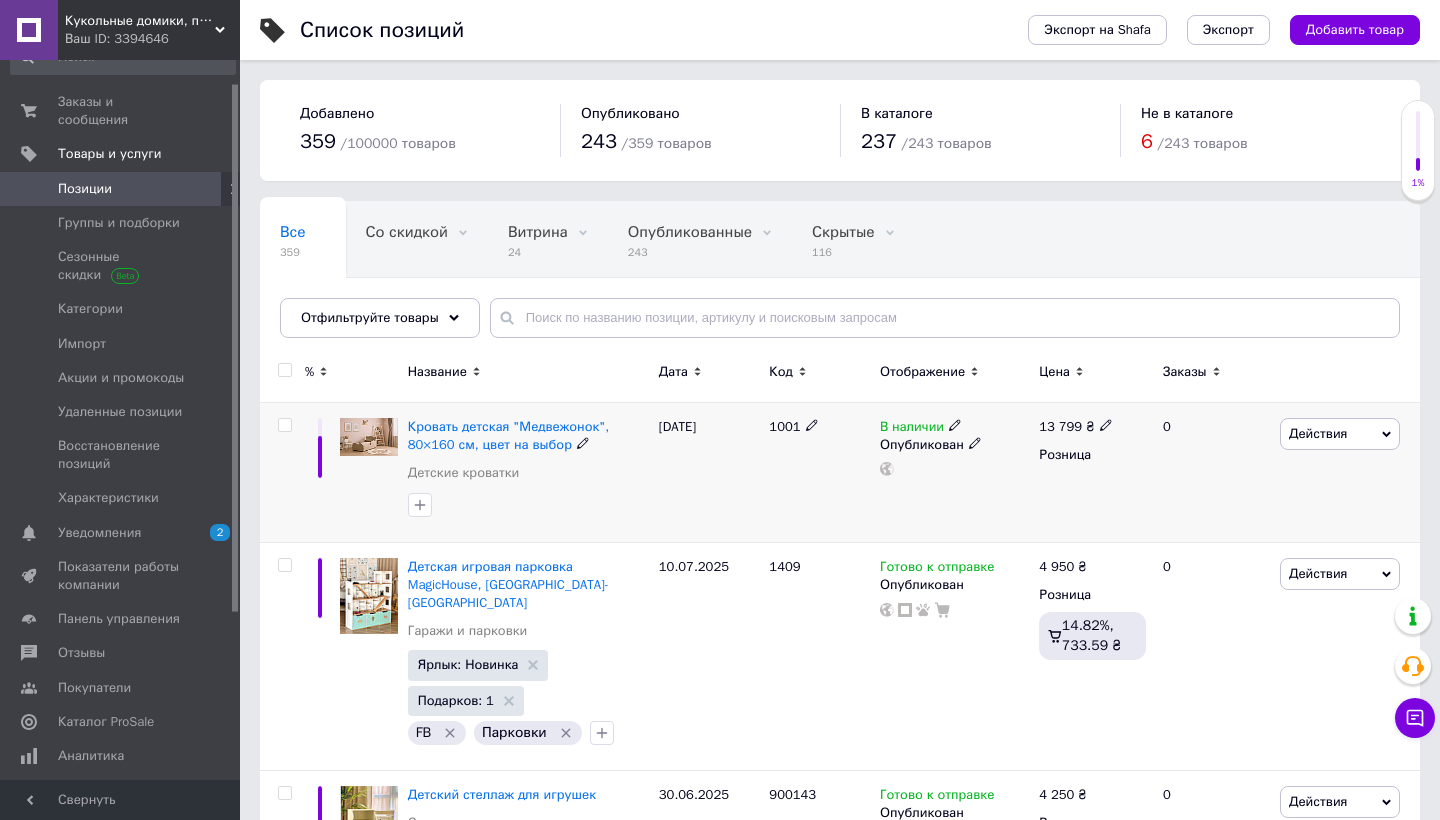 click 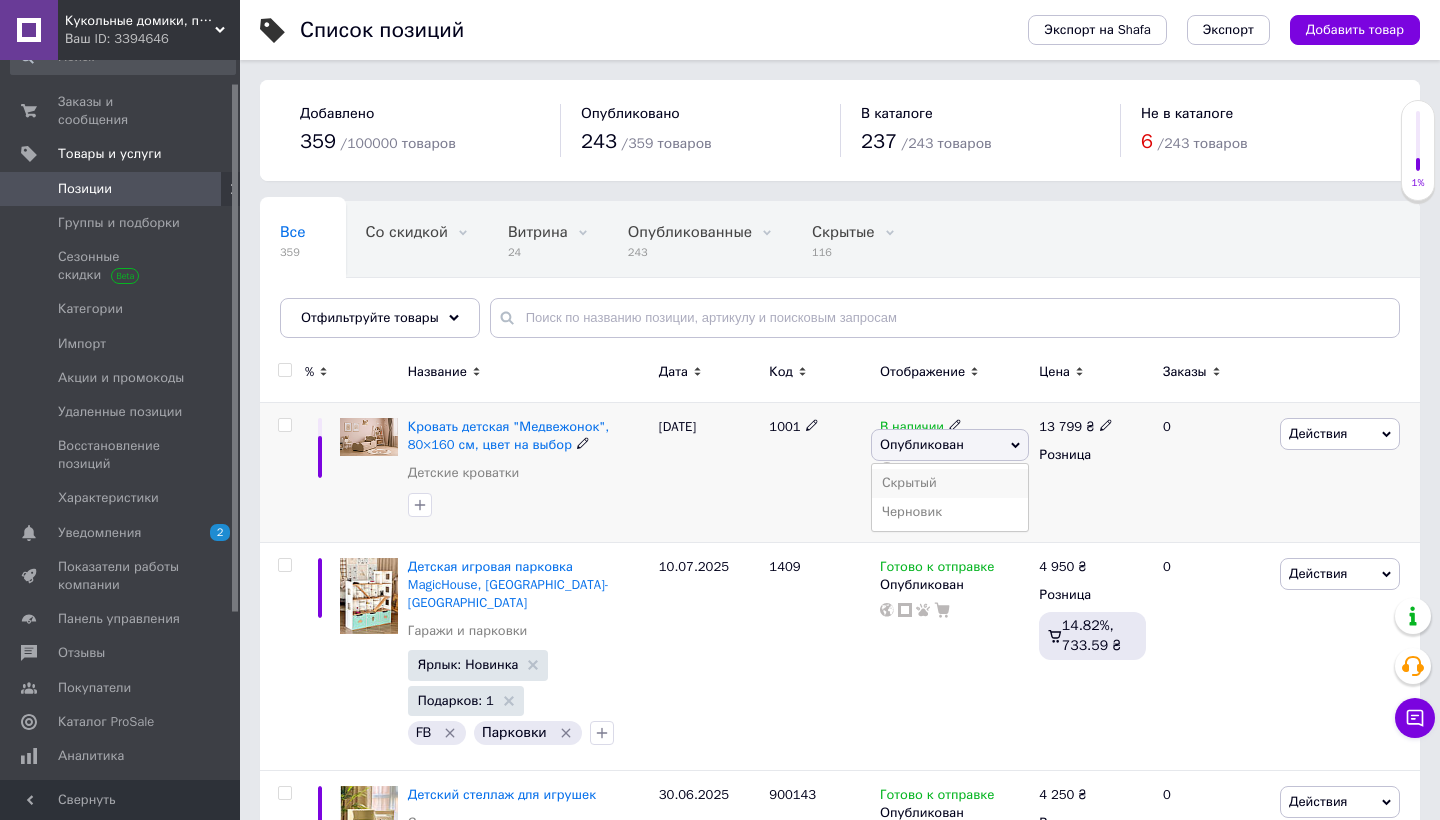 click on "Скрытый" at bounding box center [950, 483] 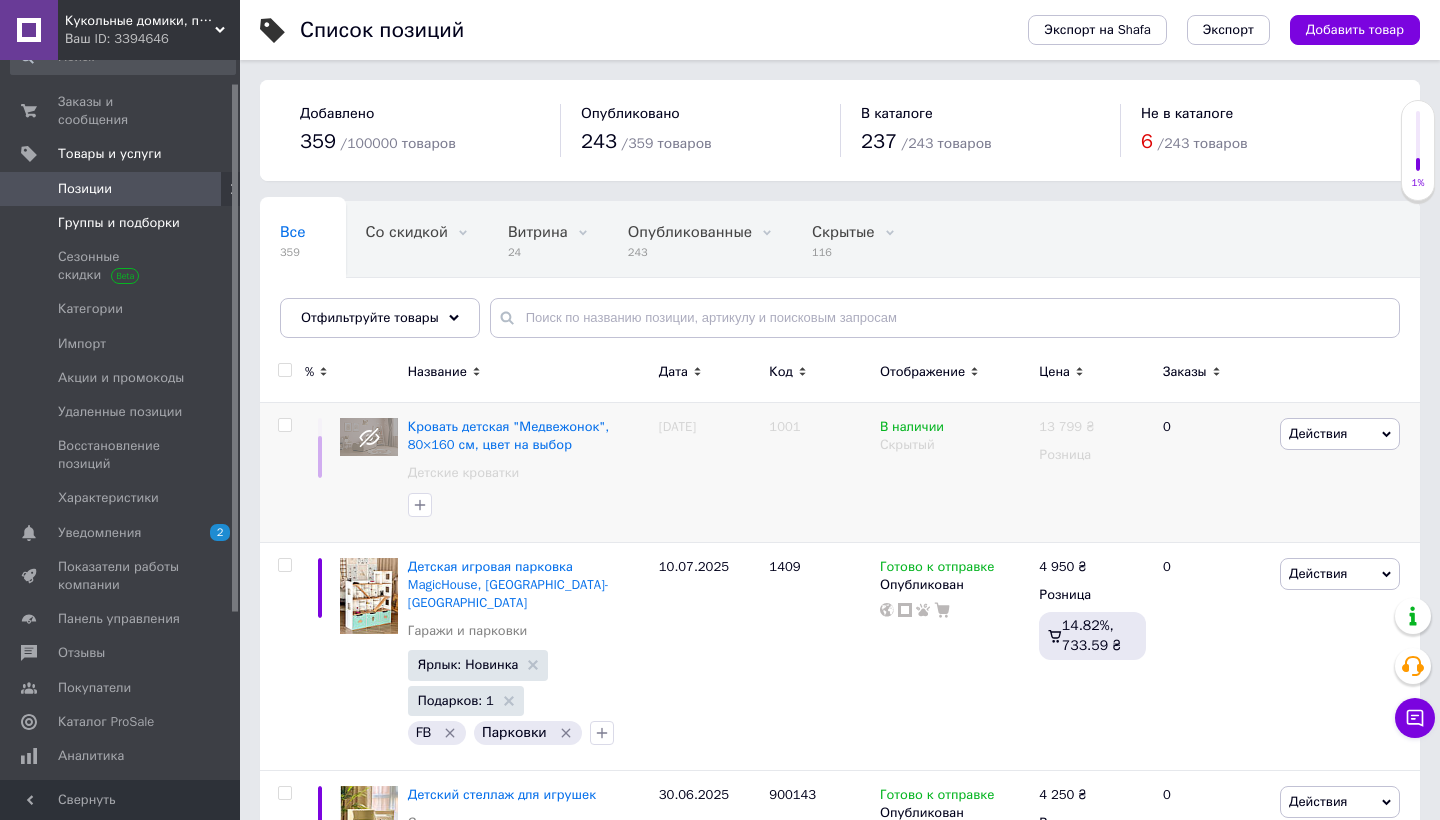 click on "Группы и подборки" at bounding box center (123, 223) 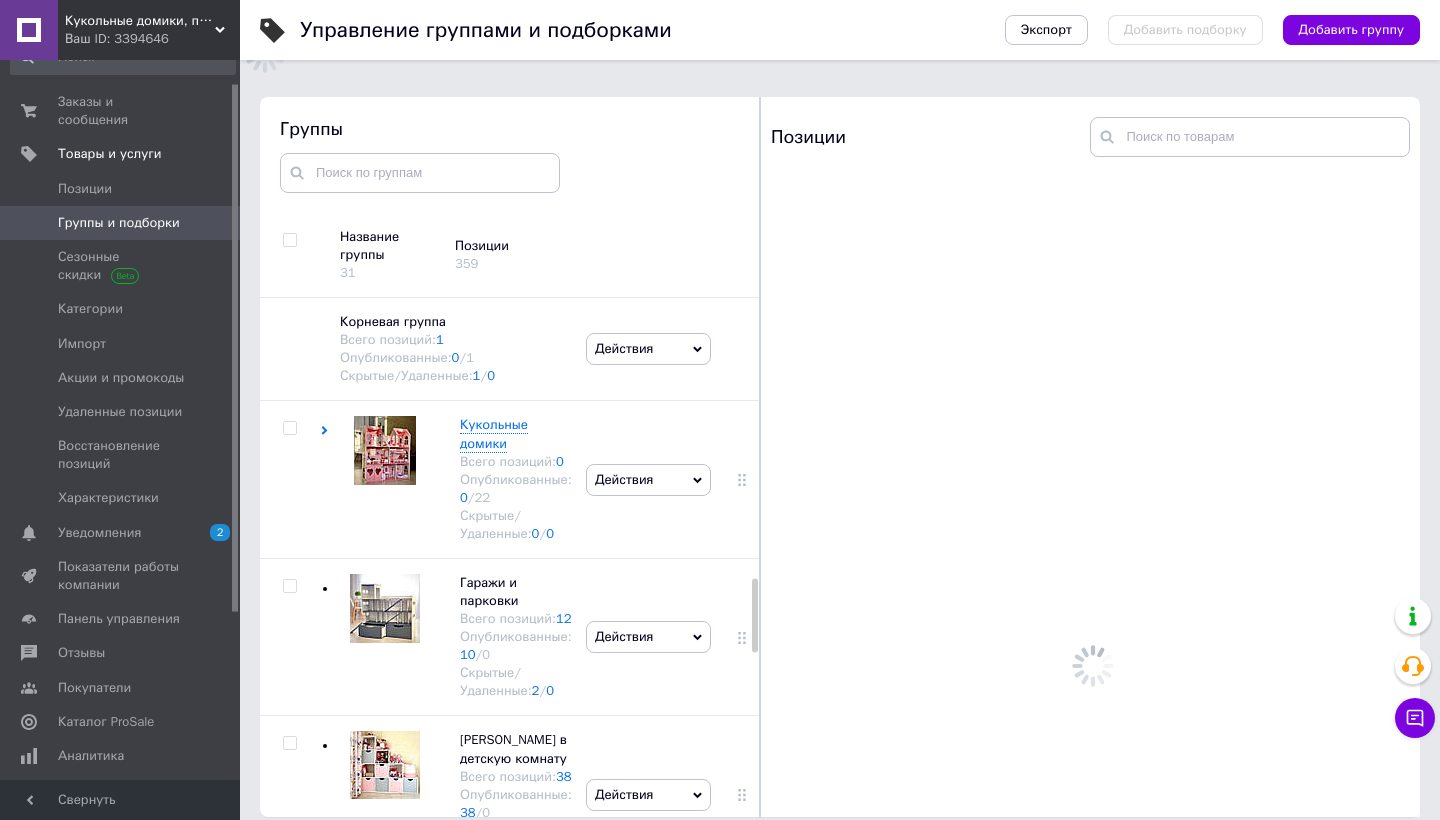 scroll, scrollTop: 183, scrollLeft: 0, axis: vertical 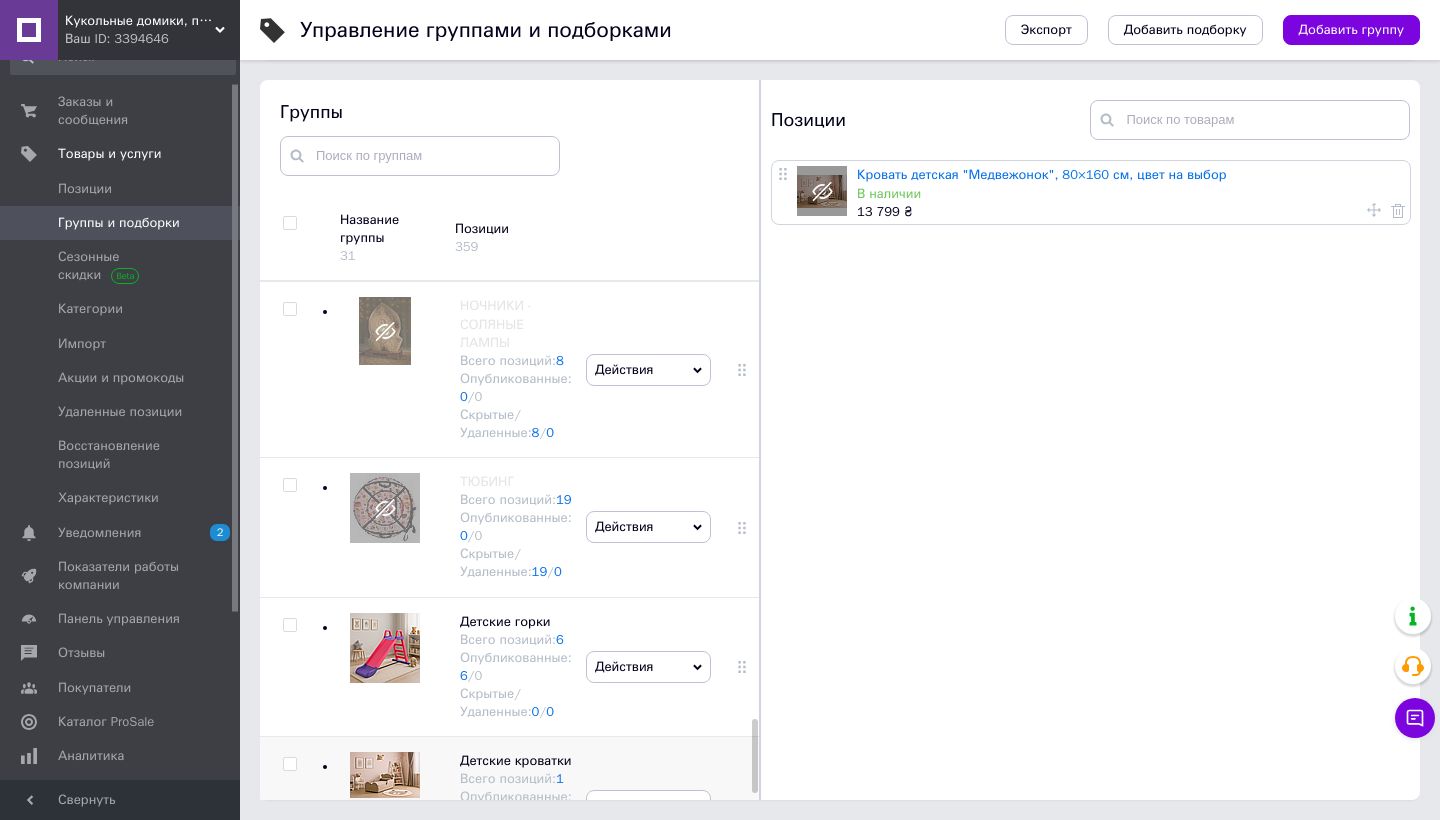 click on "Действия" at bounding box center (624, 805) 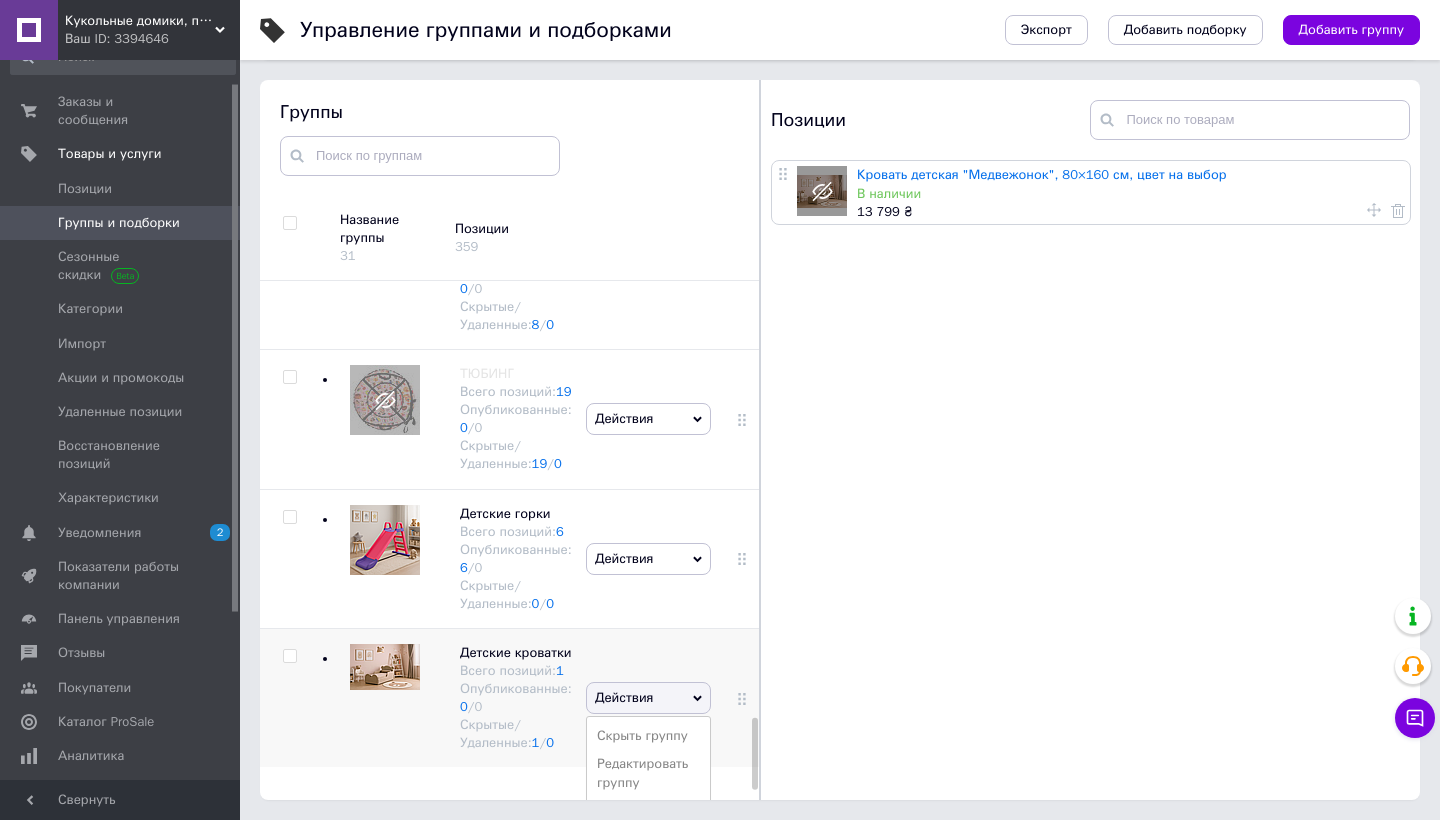 scroll, scrollTop: 3236, scrollLeft: 0, axis: vertical 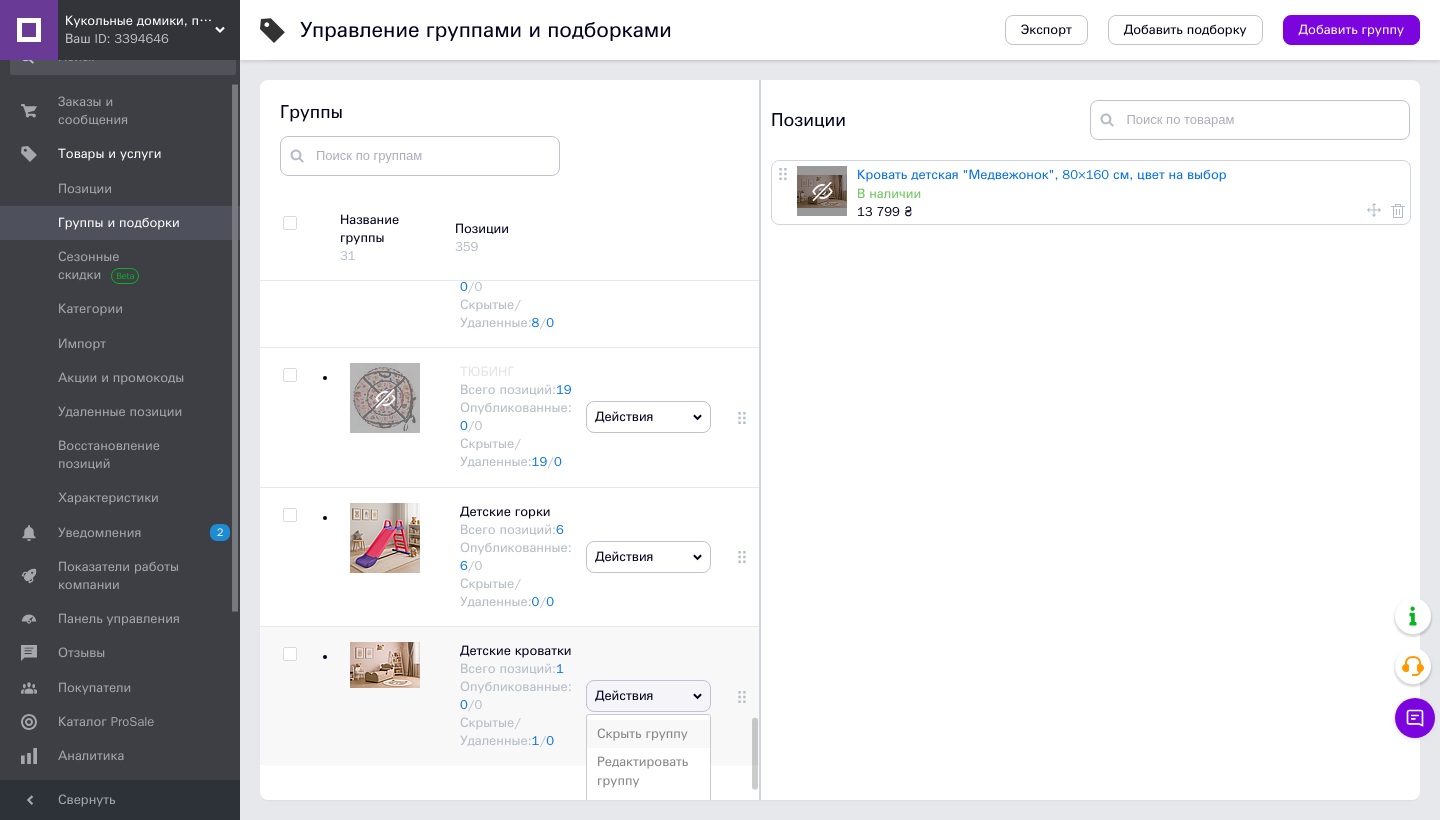 click on "Скрыть группу" at bounding box center (648, 734) 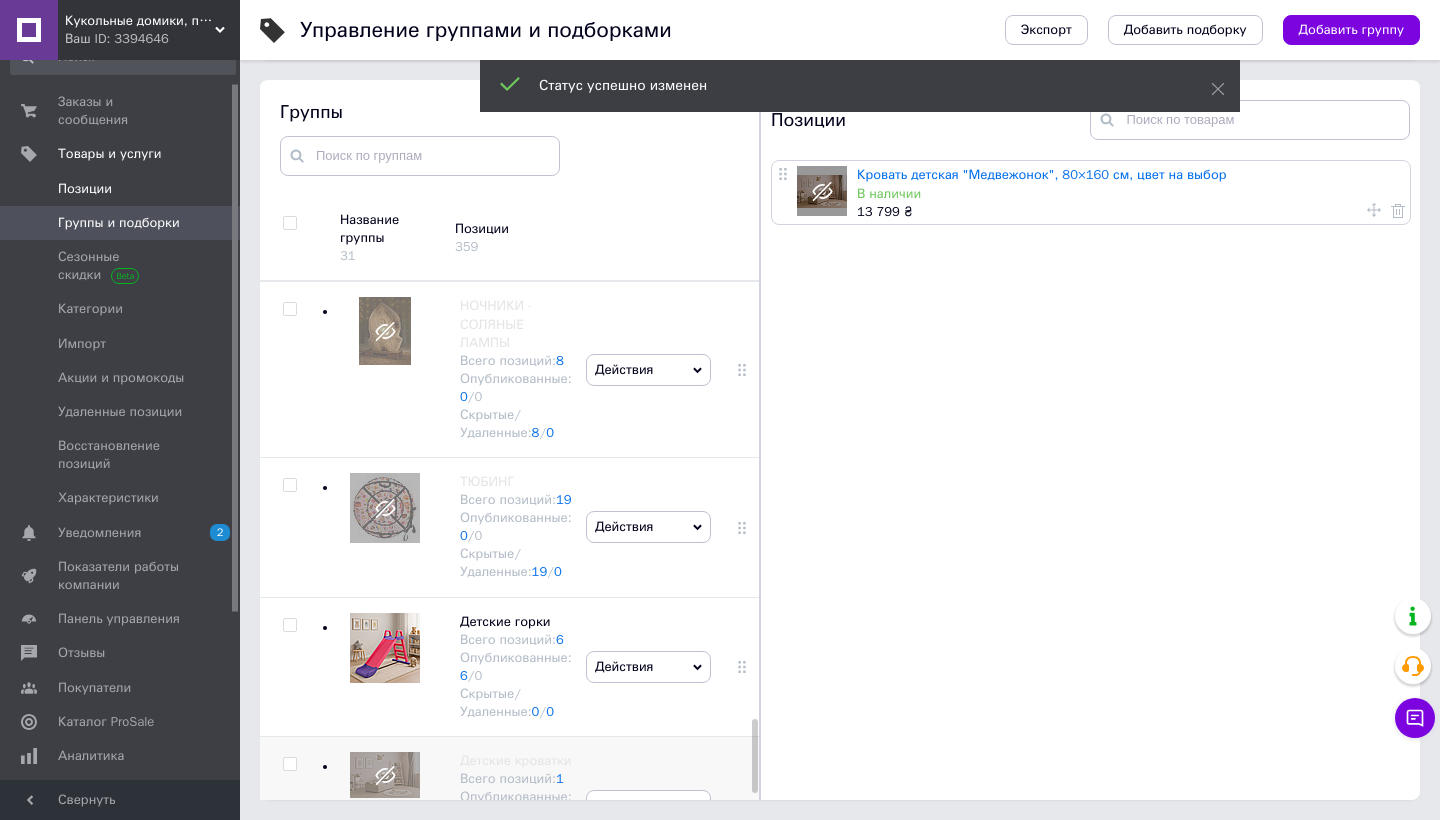 click on "Позиции" at bounding box center (85, 189) 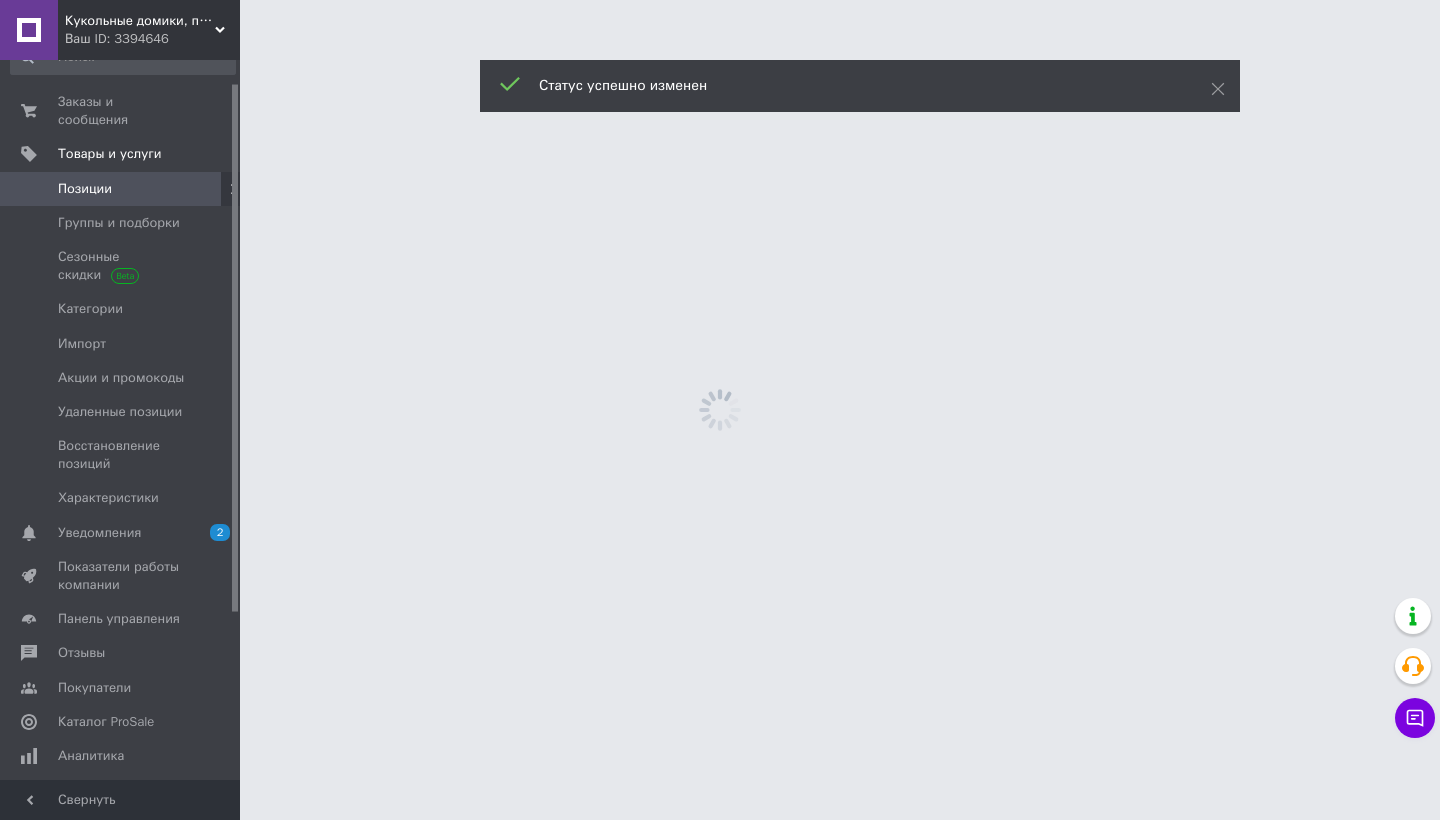scroll, scrollTop: 0, scrollLeft: 0, axis: both 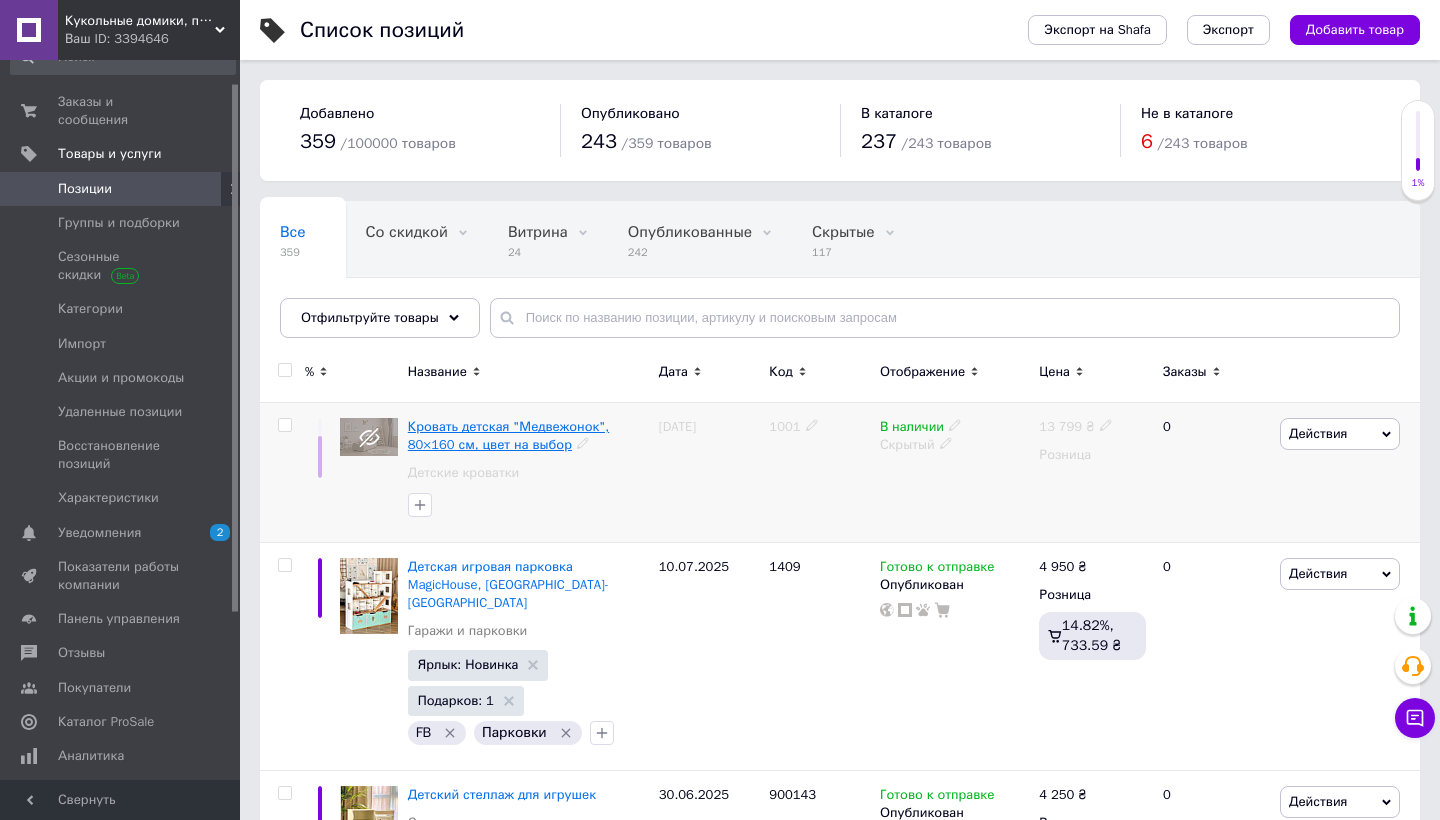 click on "Кровать детская "Медвежонок", 80×160 см, цвет на выбор" at bounding box center (508, 435) 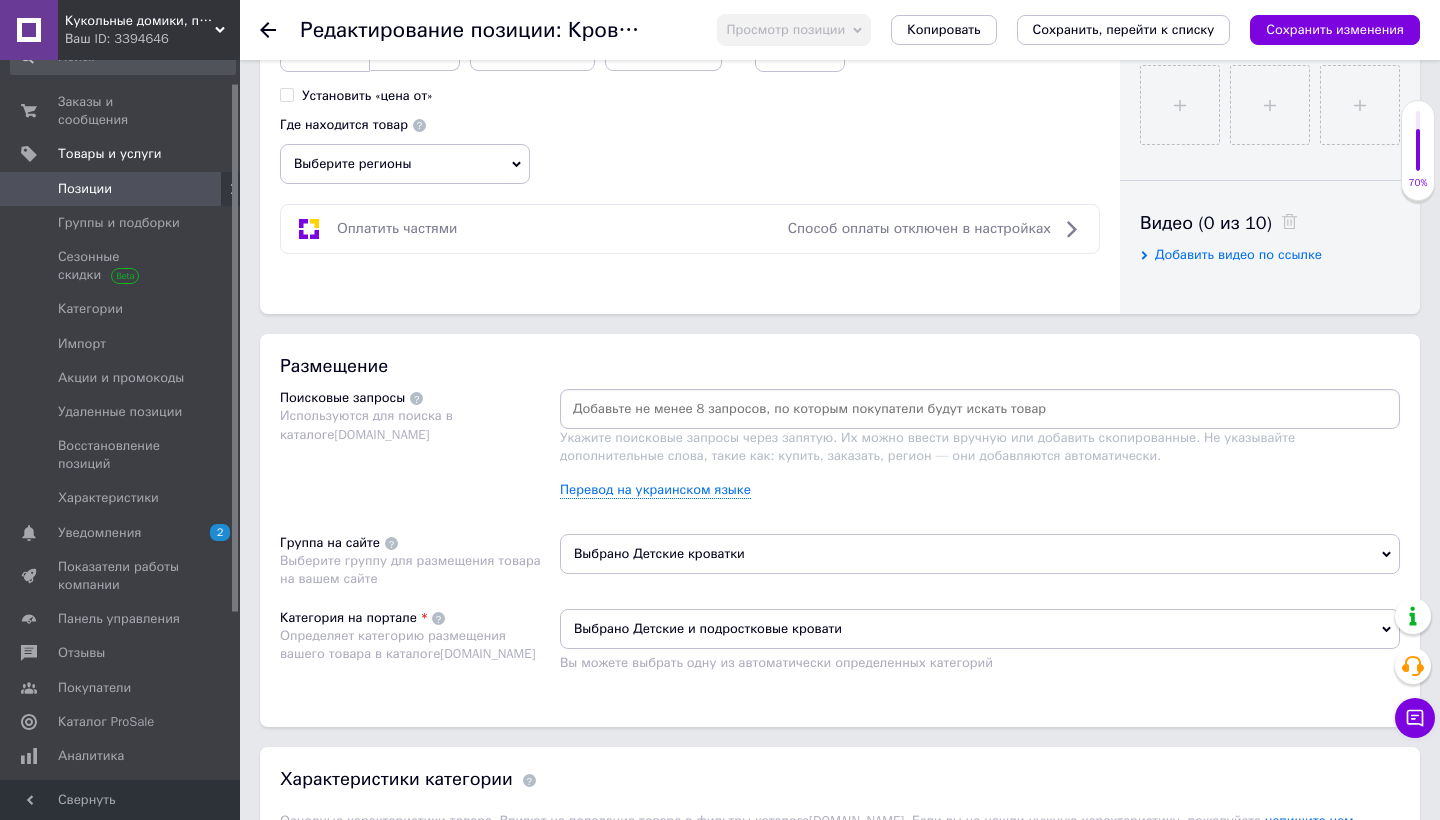 scroll, scrollTop: 886, scrollLeft: 0, axis: vertical 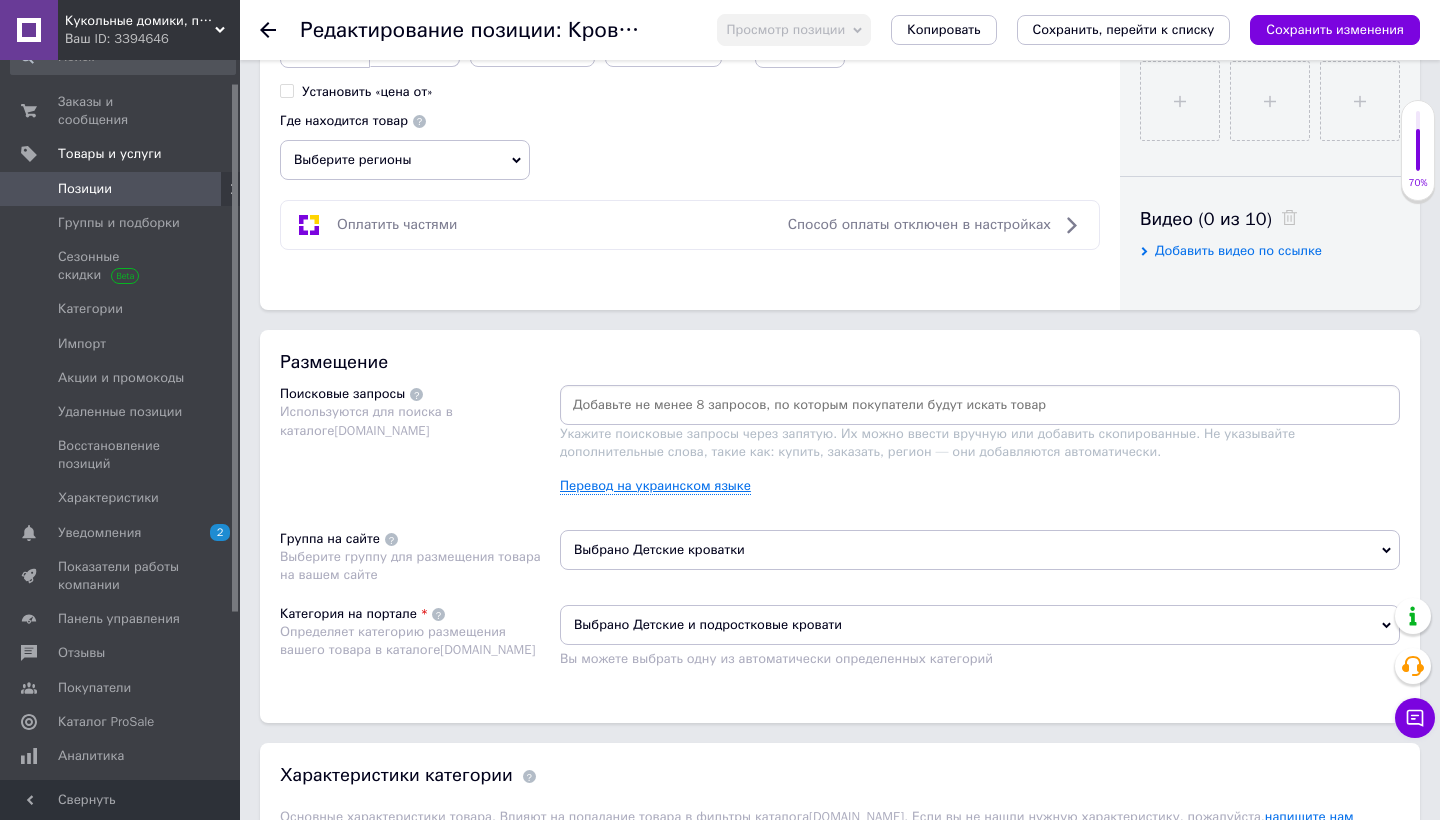 click on "Перевод на украинском языке" at bounding box center [655, 486] 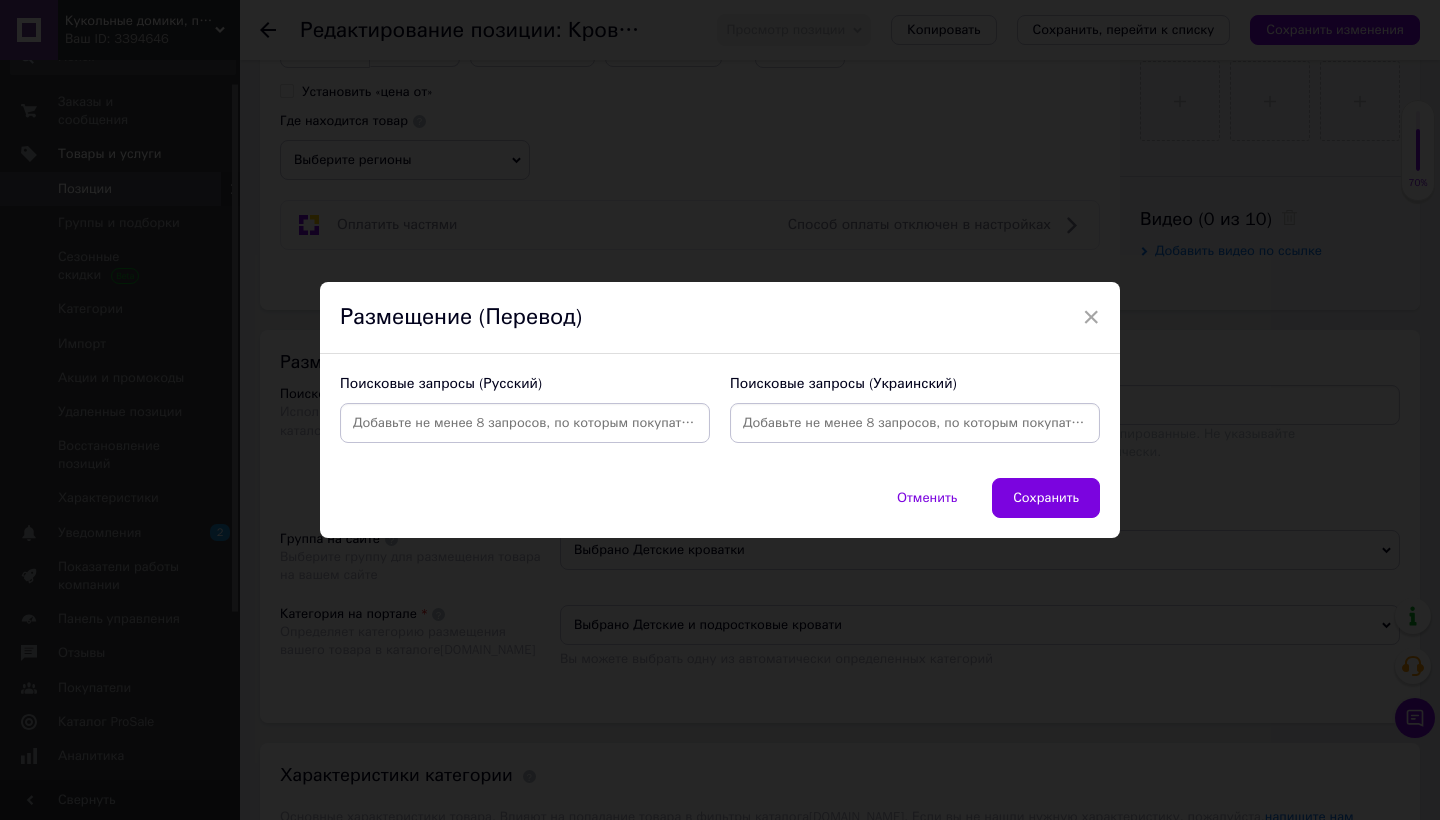 click at bounding box center [525, 423] 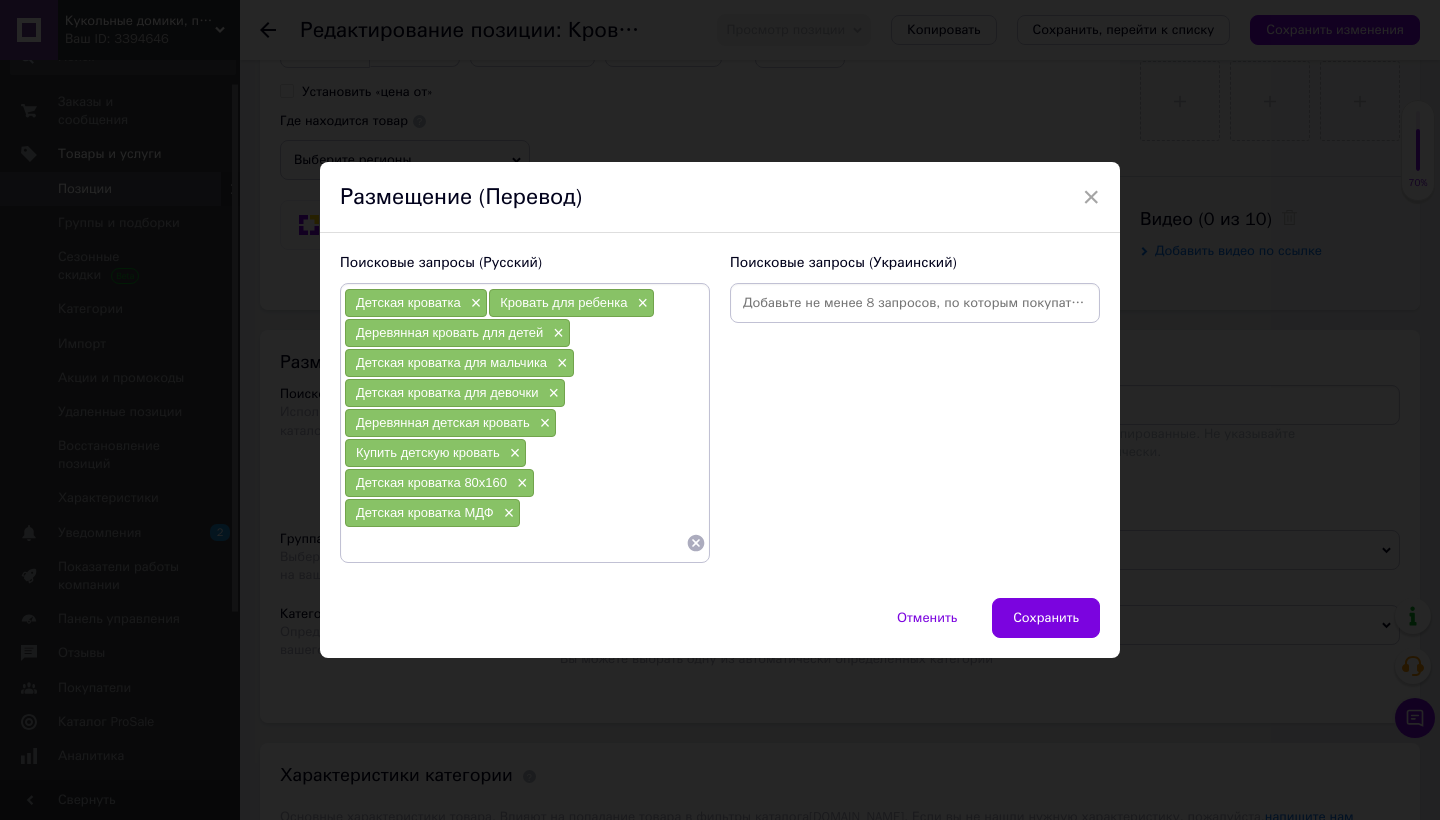 click at bounding box center (915, 303) 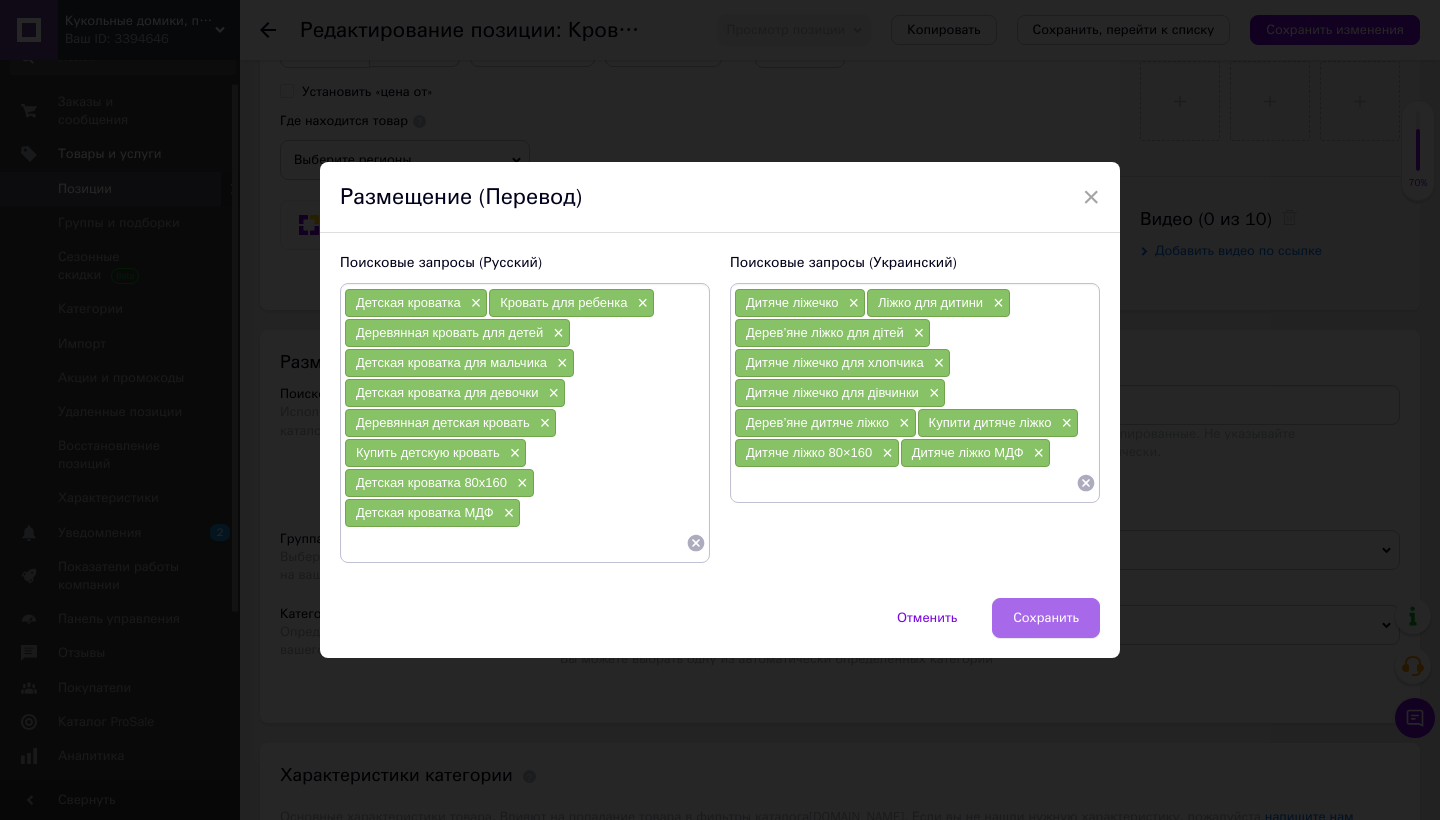 click on "Сохранить" at bounding box center (1046, 618) 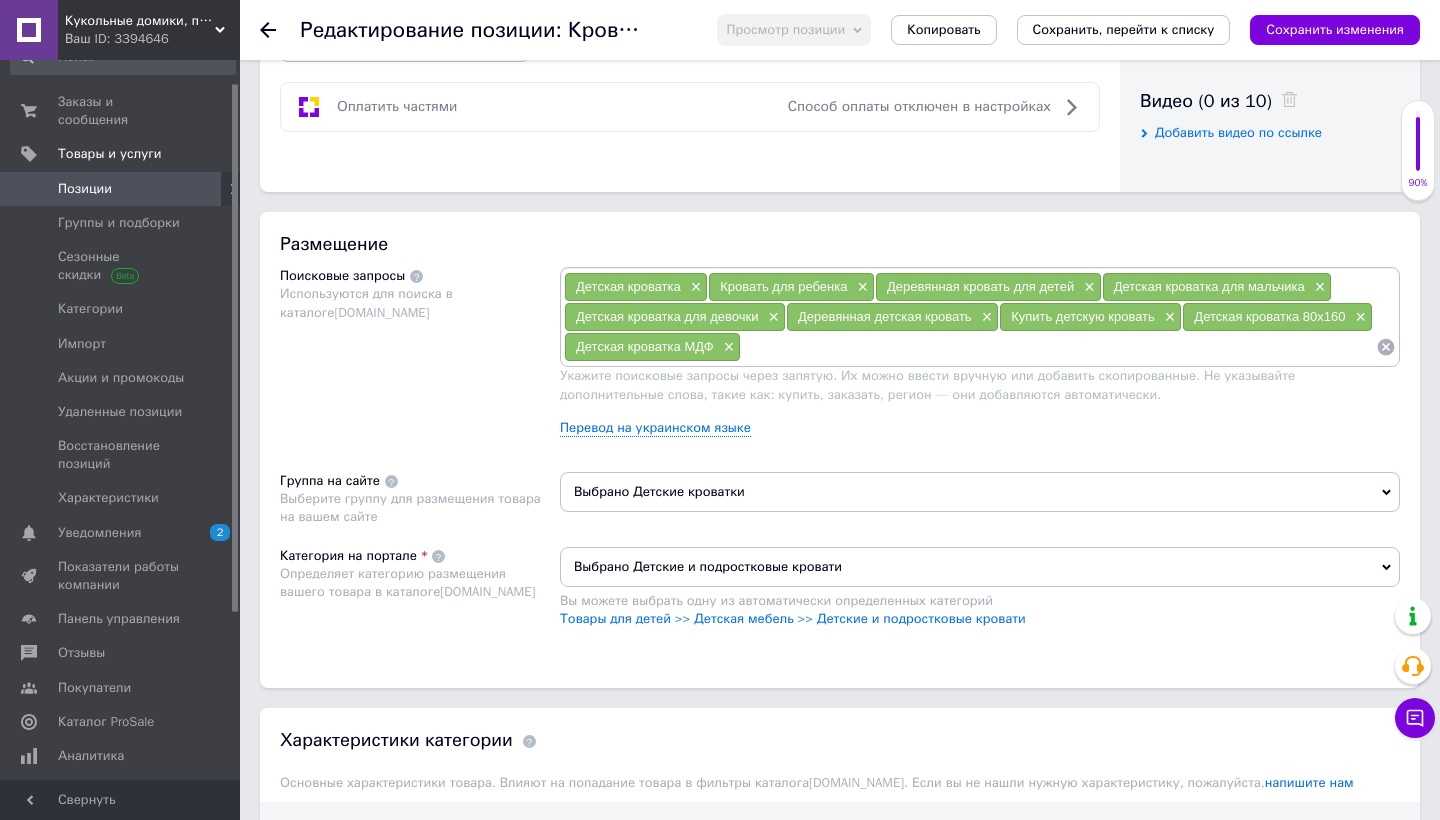 scroll, scrollTop: 1004, scrollLeft: 0, axis: vertical 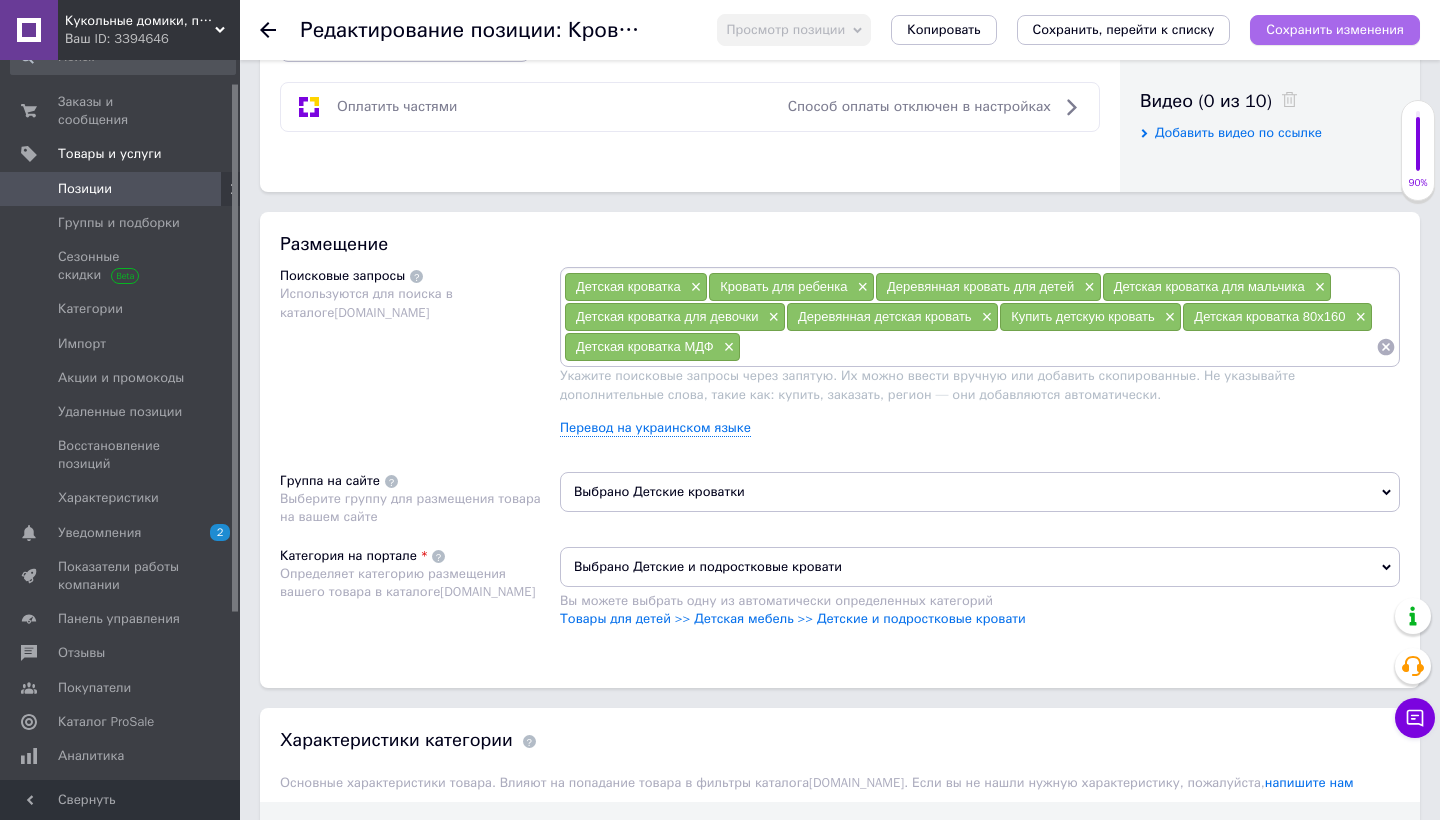 click on "Сохранить изменения" at bounding box center (1335, 29) 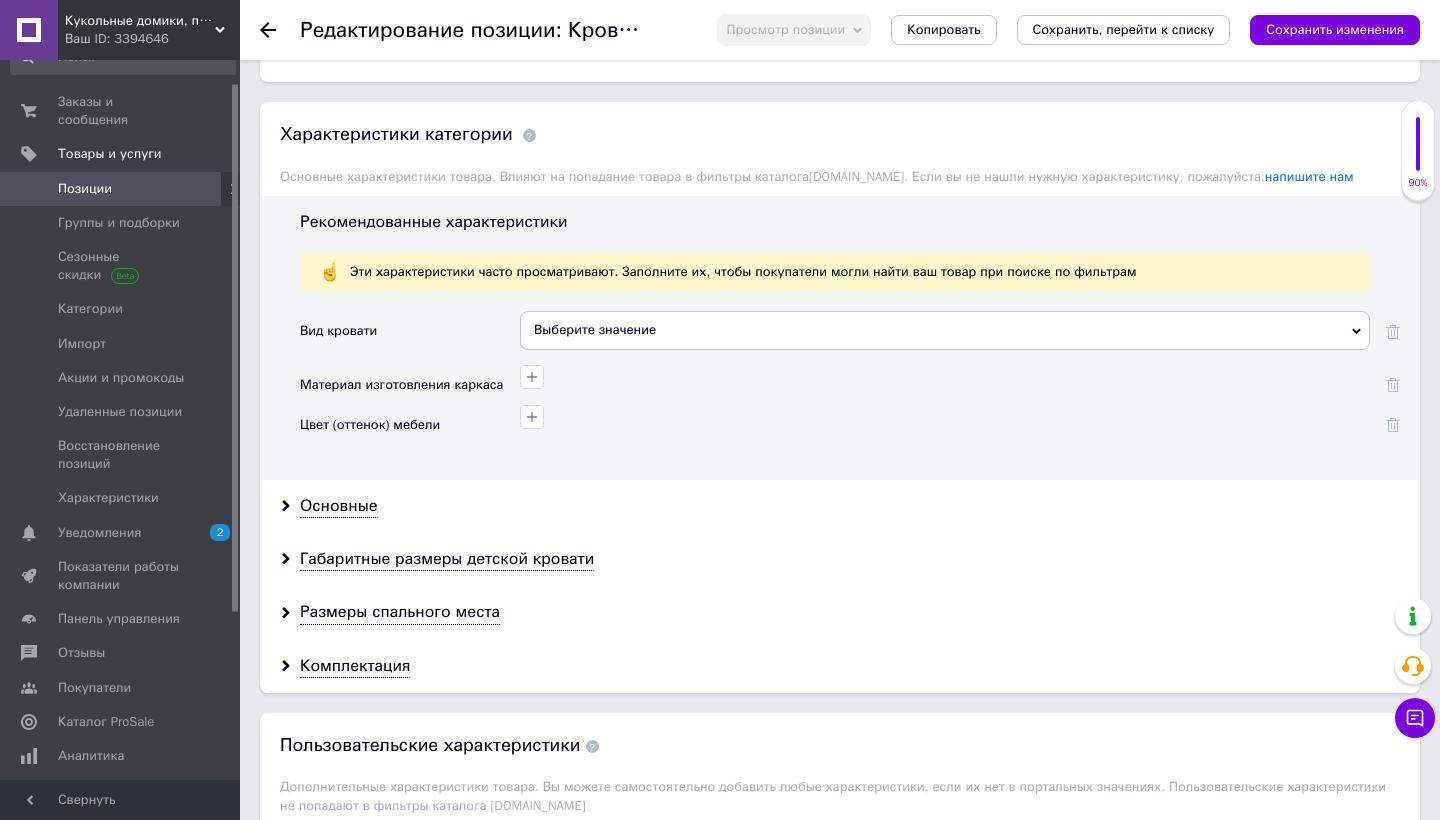 scroll, scrollTop: 1645, scrollLeft: 0, axis: vertical 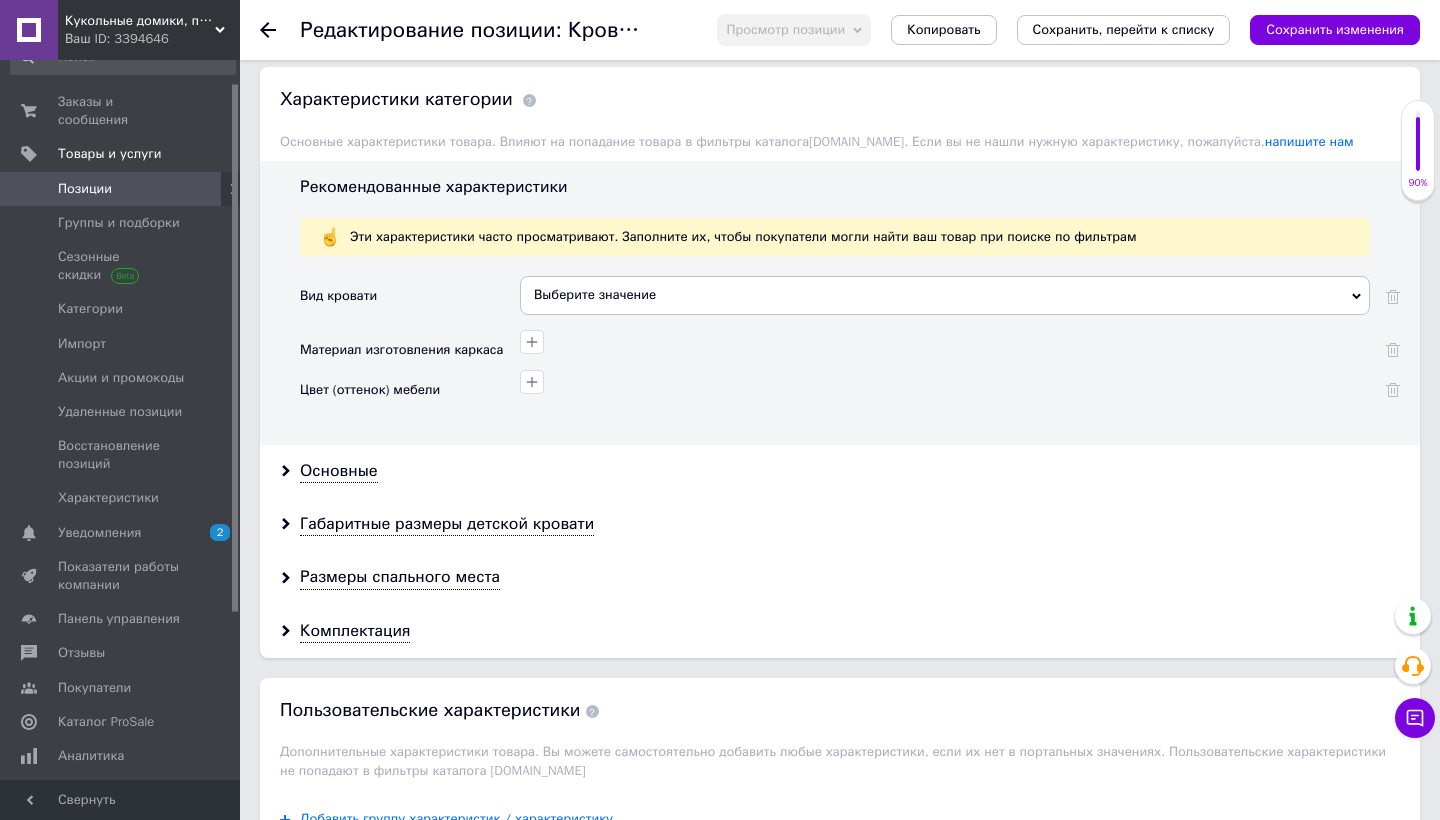 click on "Выберите значение" at bounding box center (945, 295) 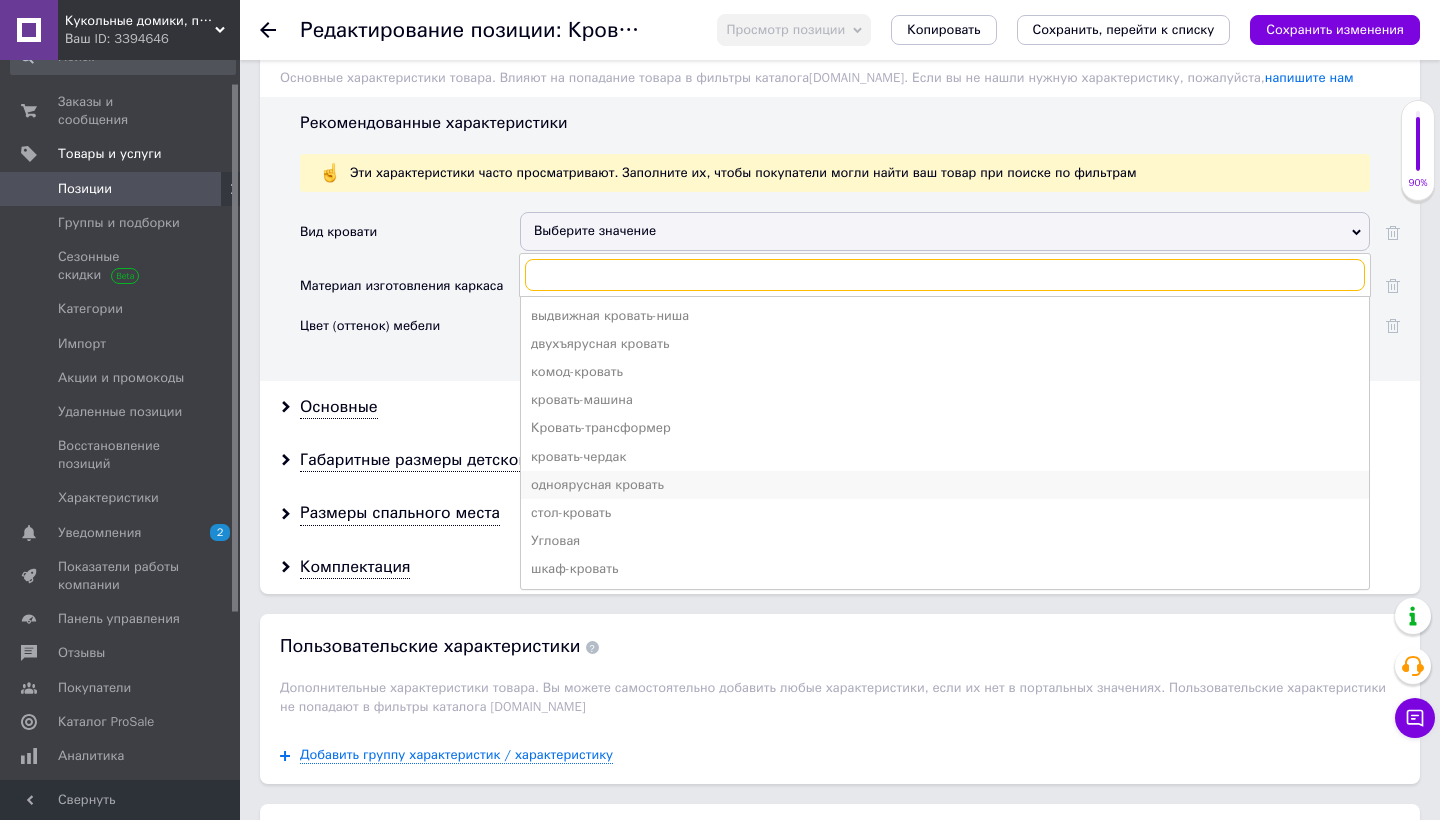 scroll, scrollTop: 1711, scrollLeft: 0, axis: vertical 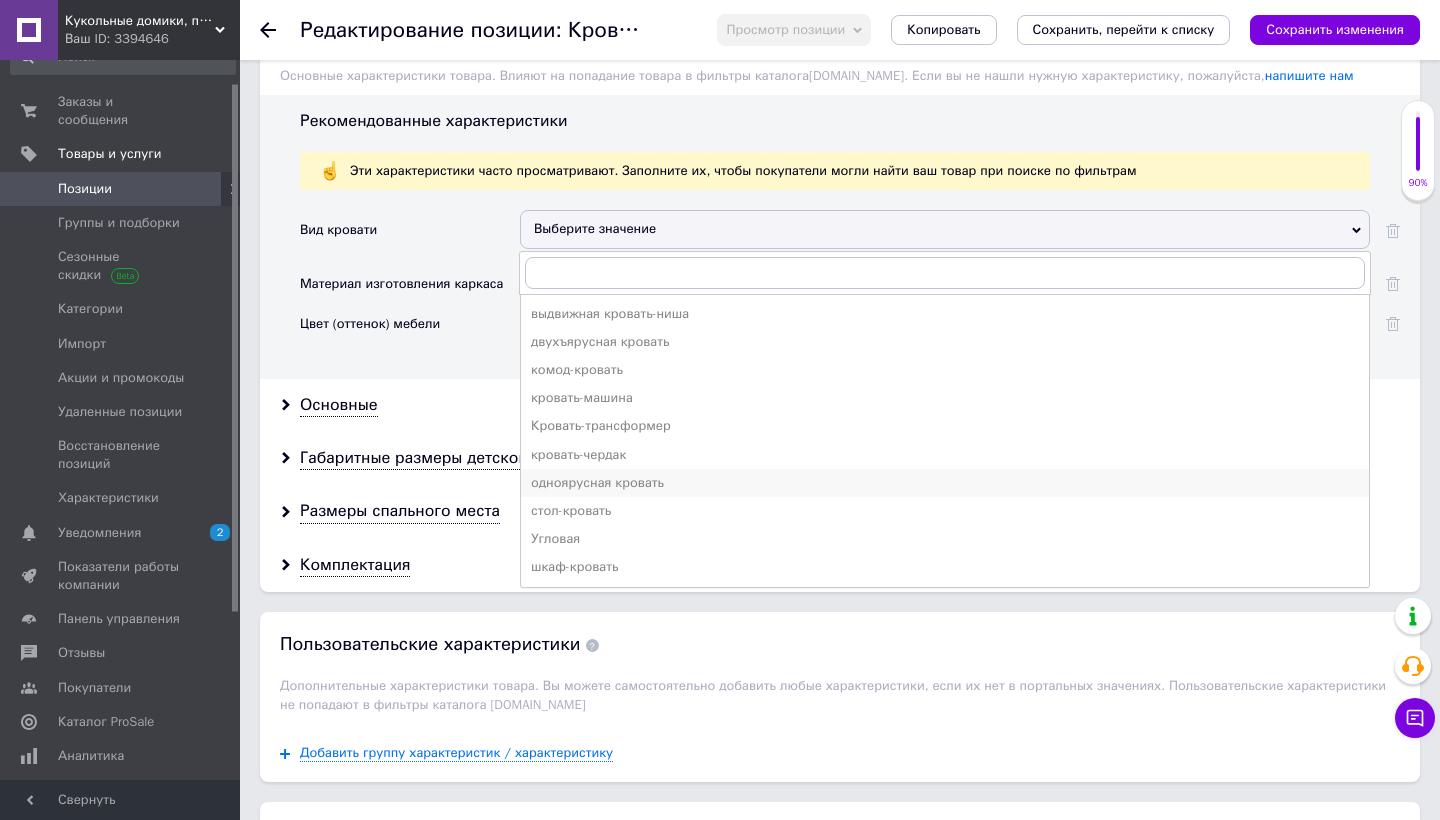 click on "одноярусная кровать" at bounding box center (945, 483) 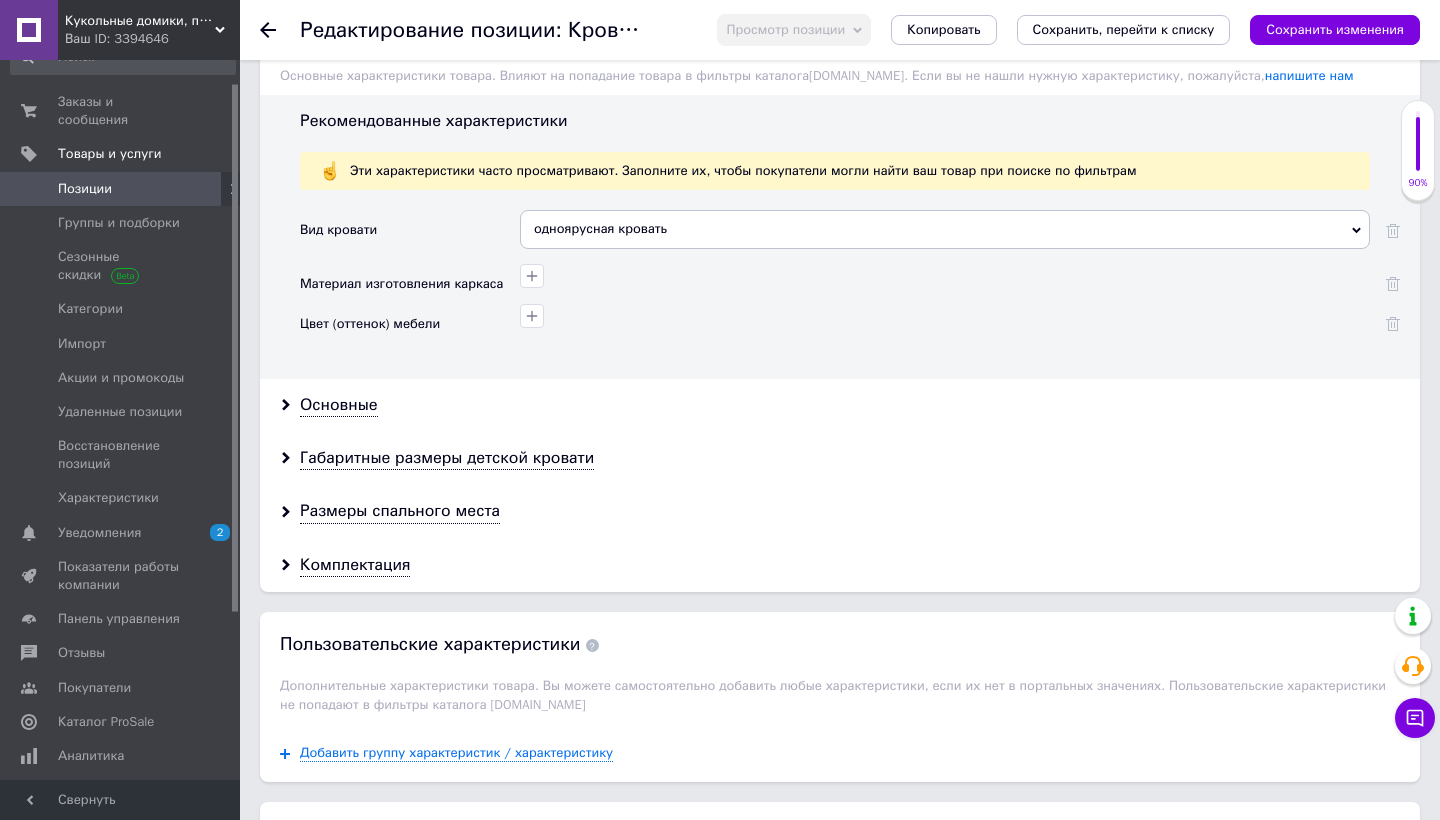 click on "одноярусная кровать" at bounding box center (945, 229) 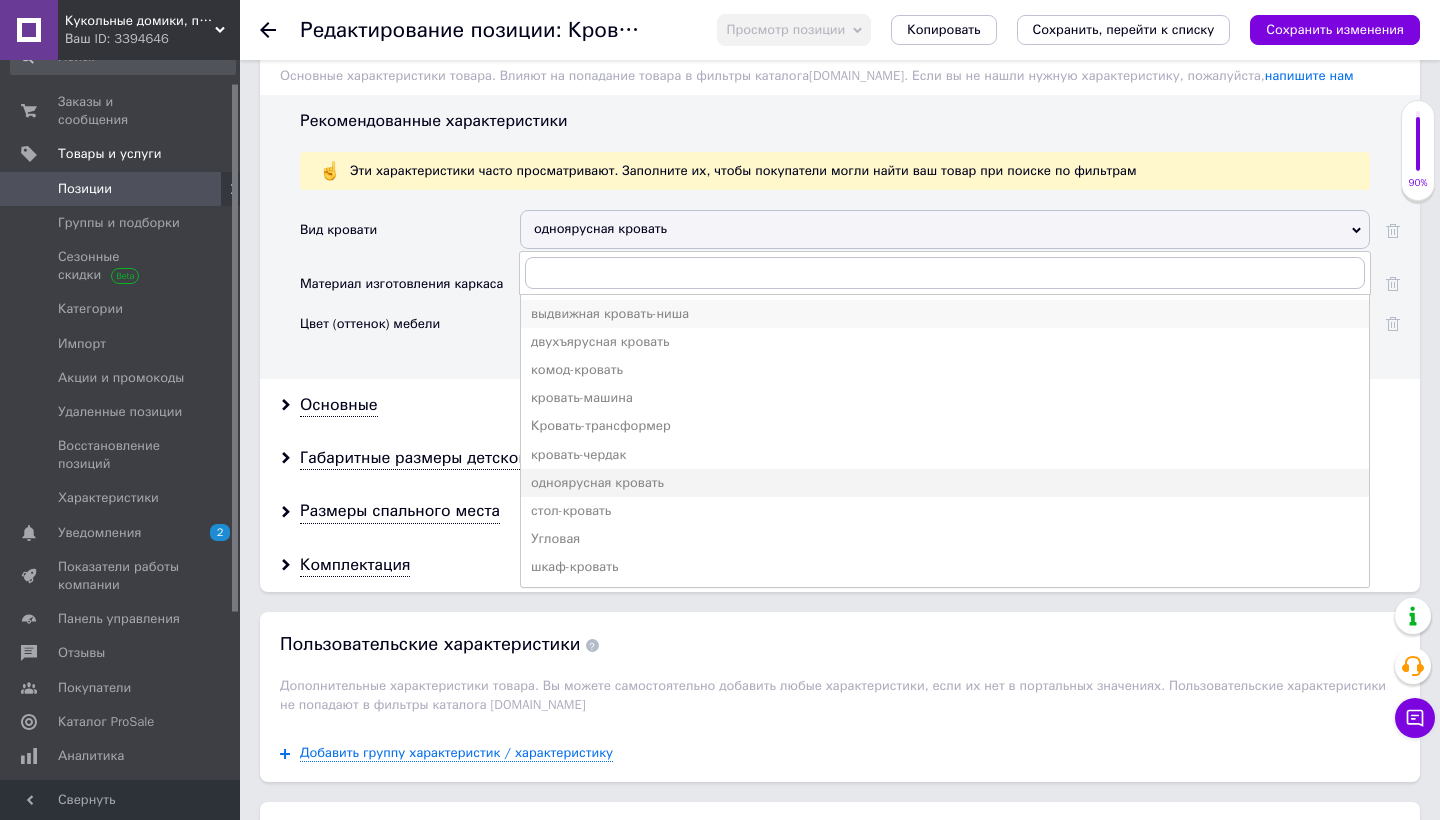 click on "выдвижная кровать-ниша" at bounding box center [945, 314] 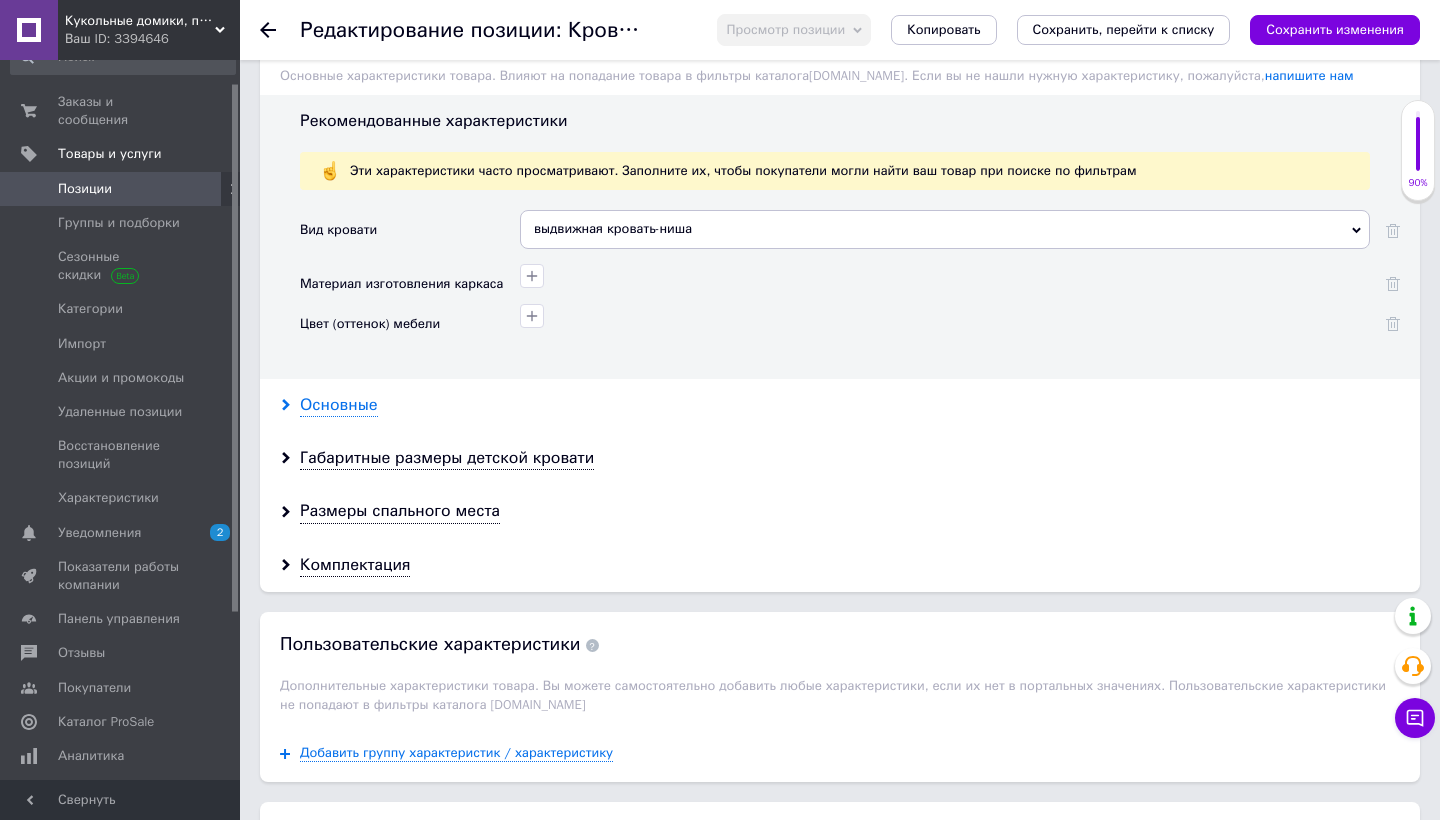 click on "Основные" at bounding box center (339, 405) 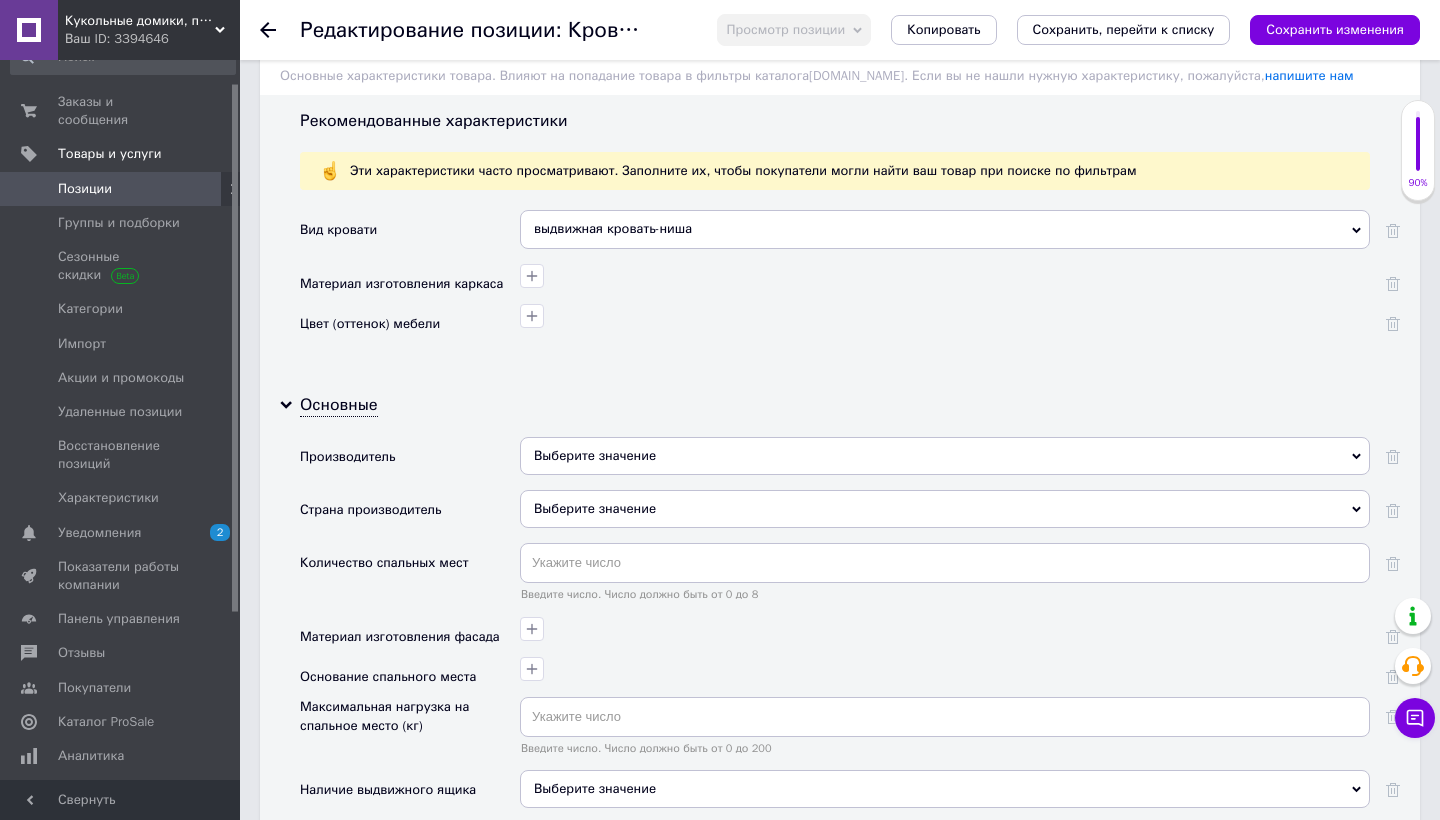 click on "Выберите значение" at bounding box center [945, 456] 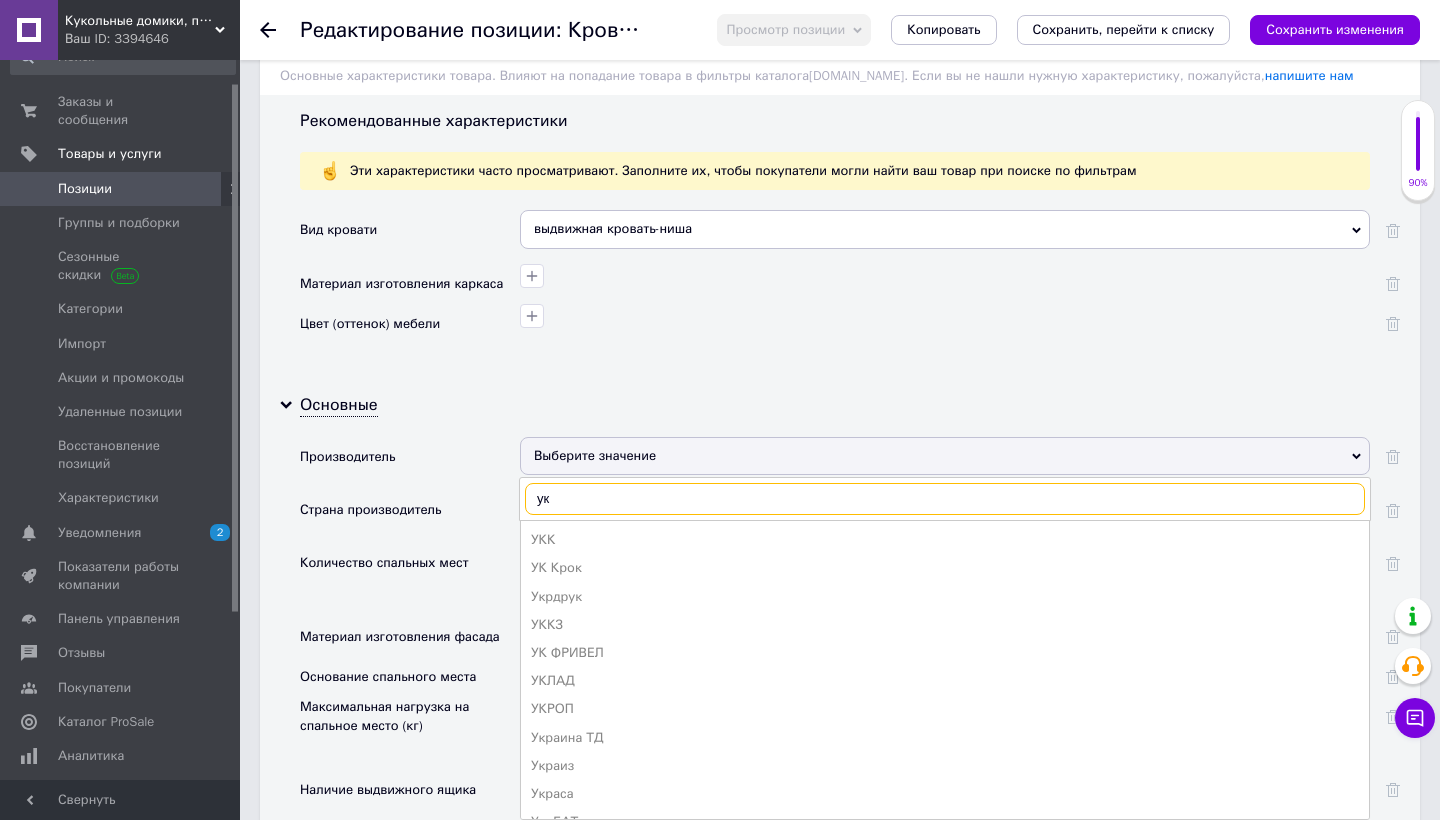 type on "у" 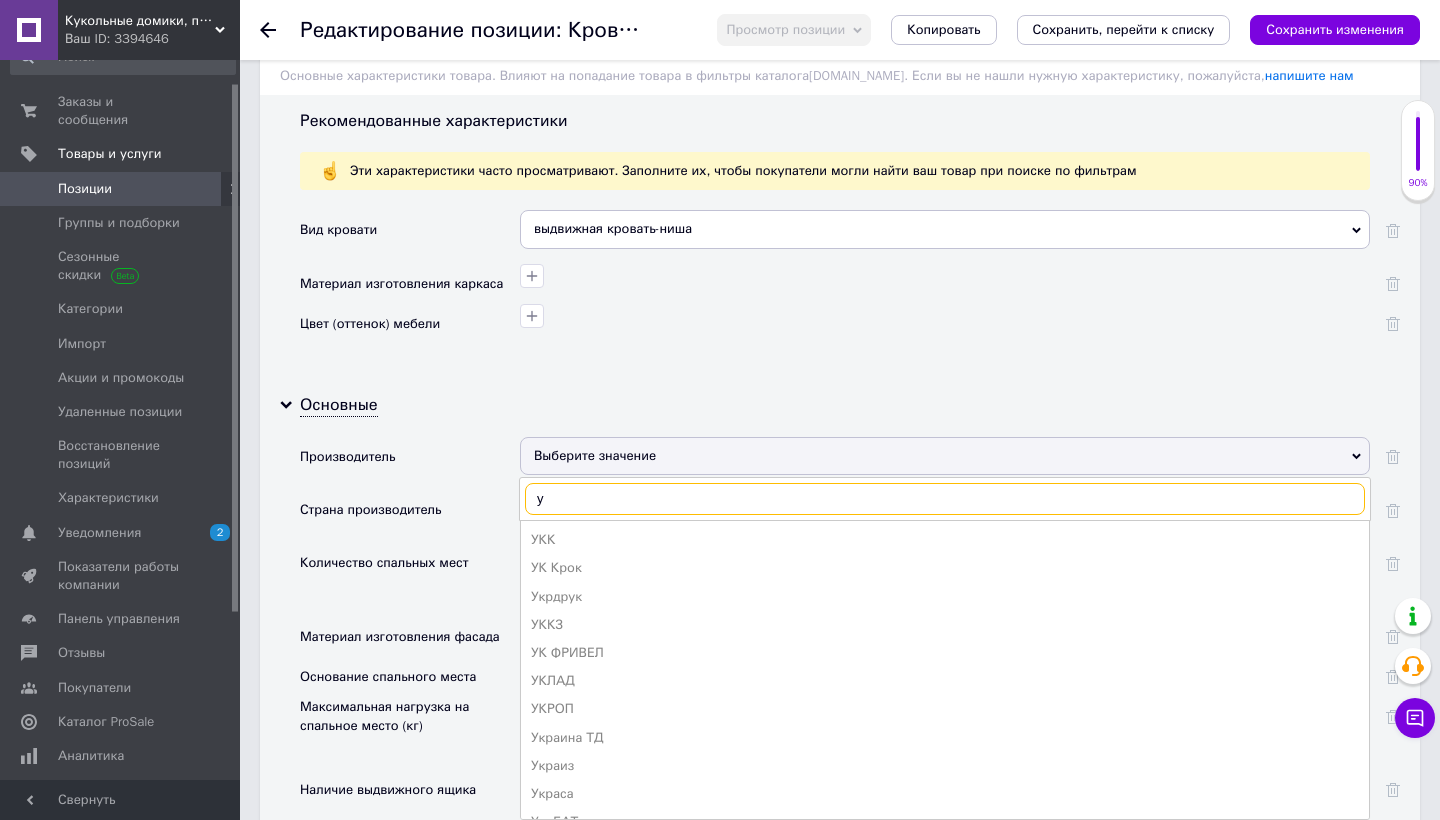 type 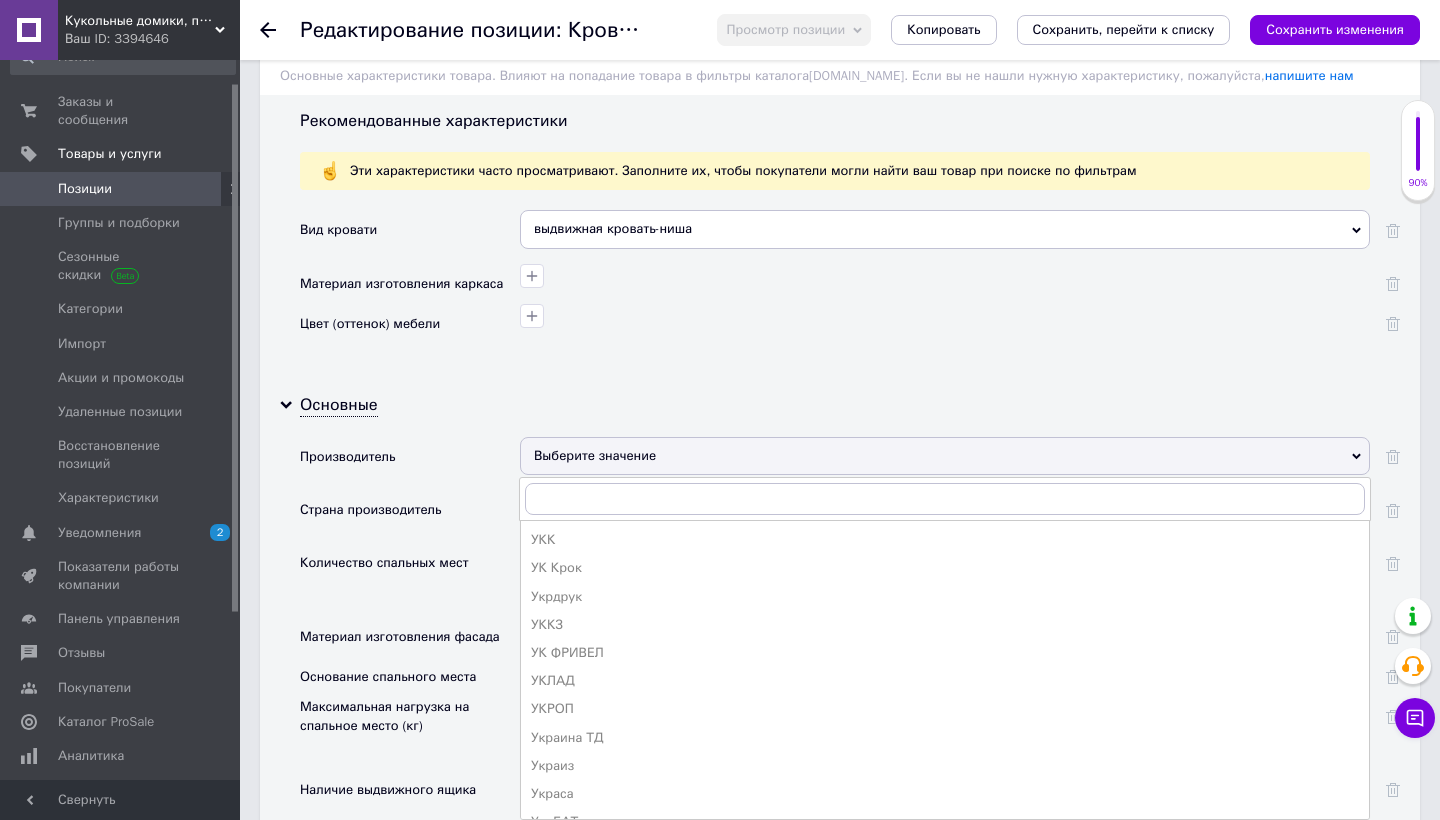 click on "Количество спальных мест" at bounding box center [384, 563] 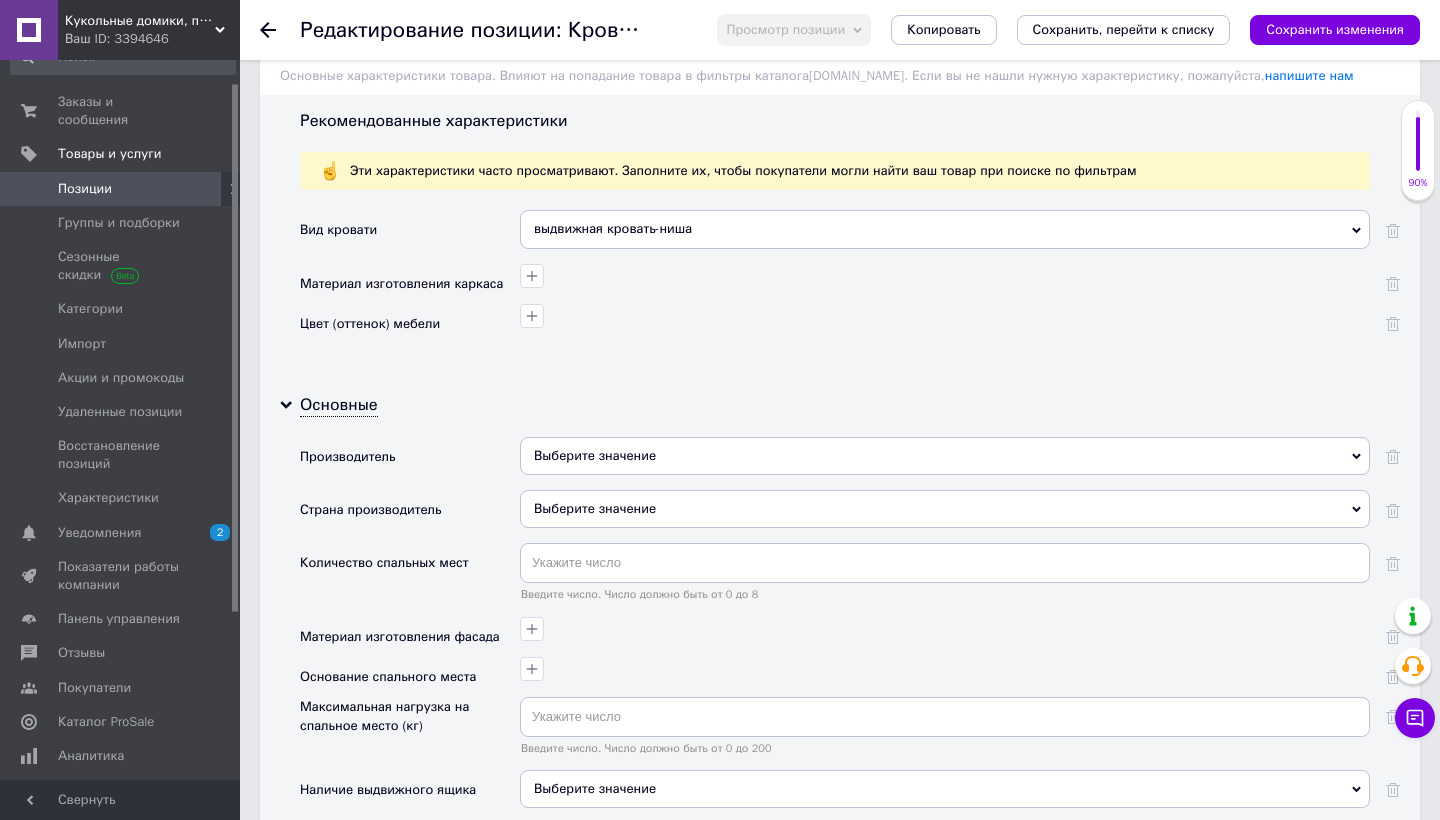 click on "Выберите значение" at bounding box center (945, 509) 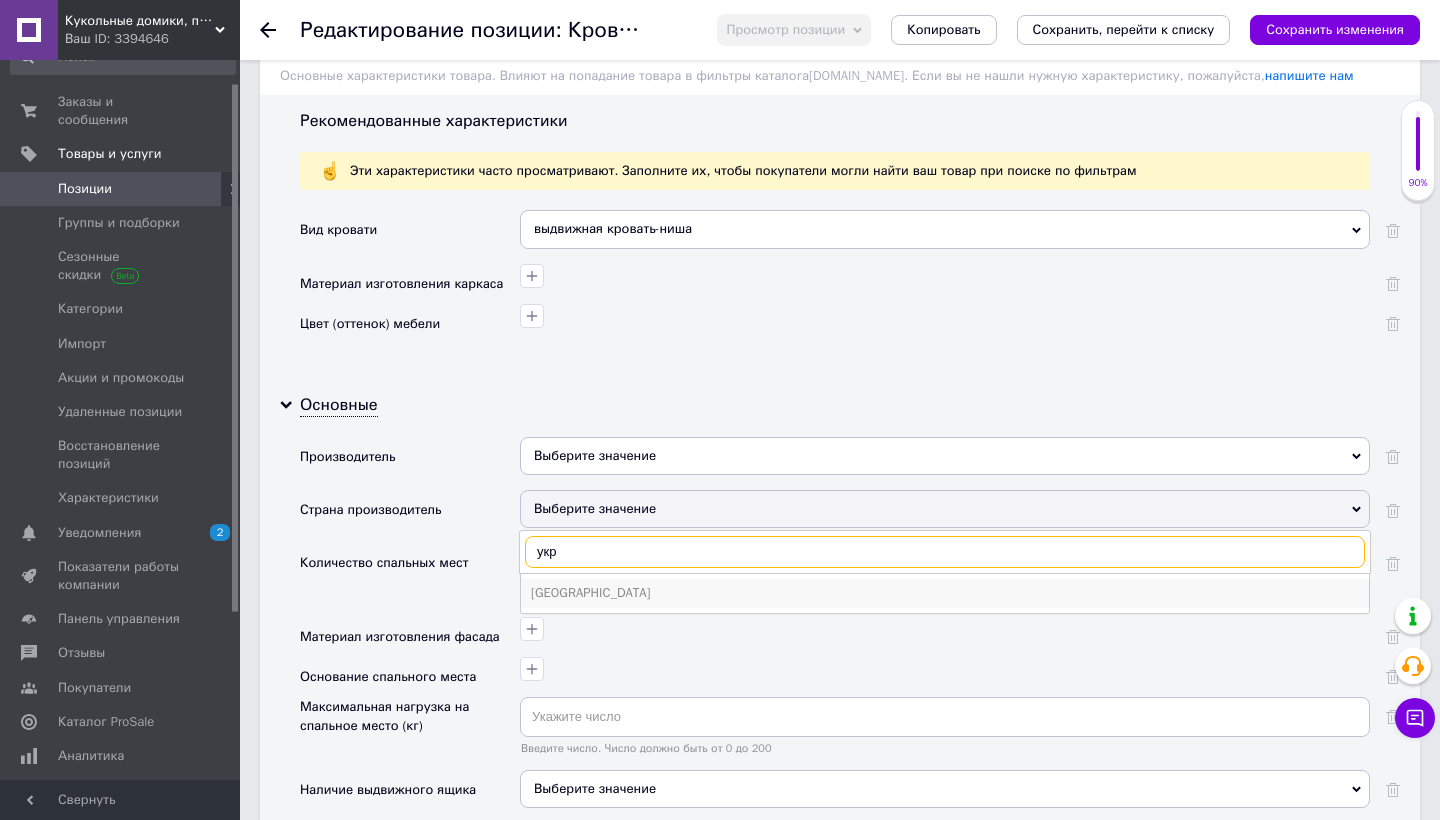 type on "укр" 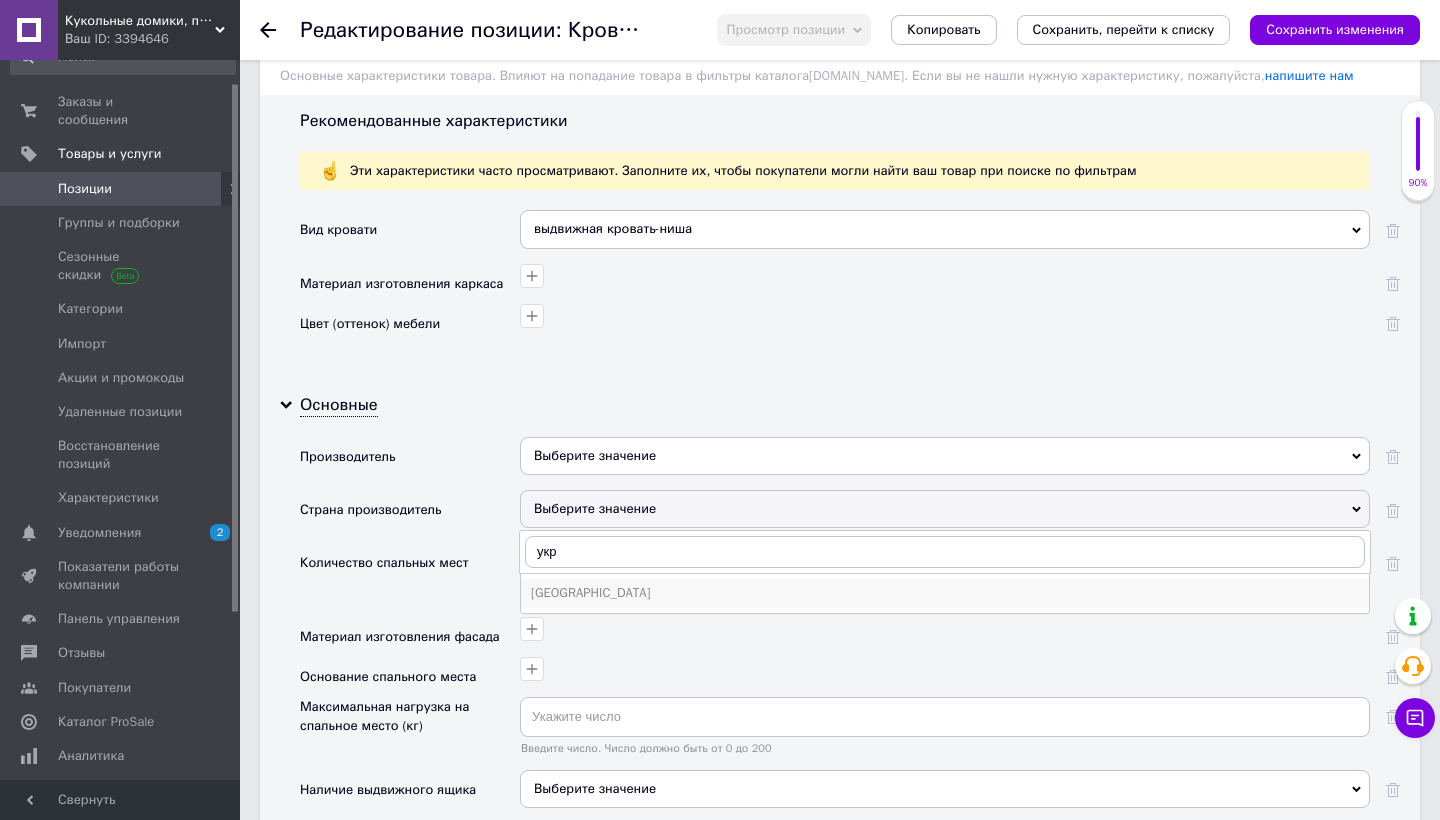click on "[GEOGRAPHIC_DATA]" at bounding box center (945, 593) 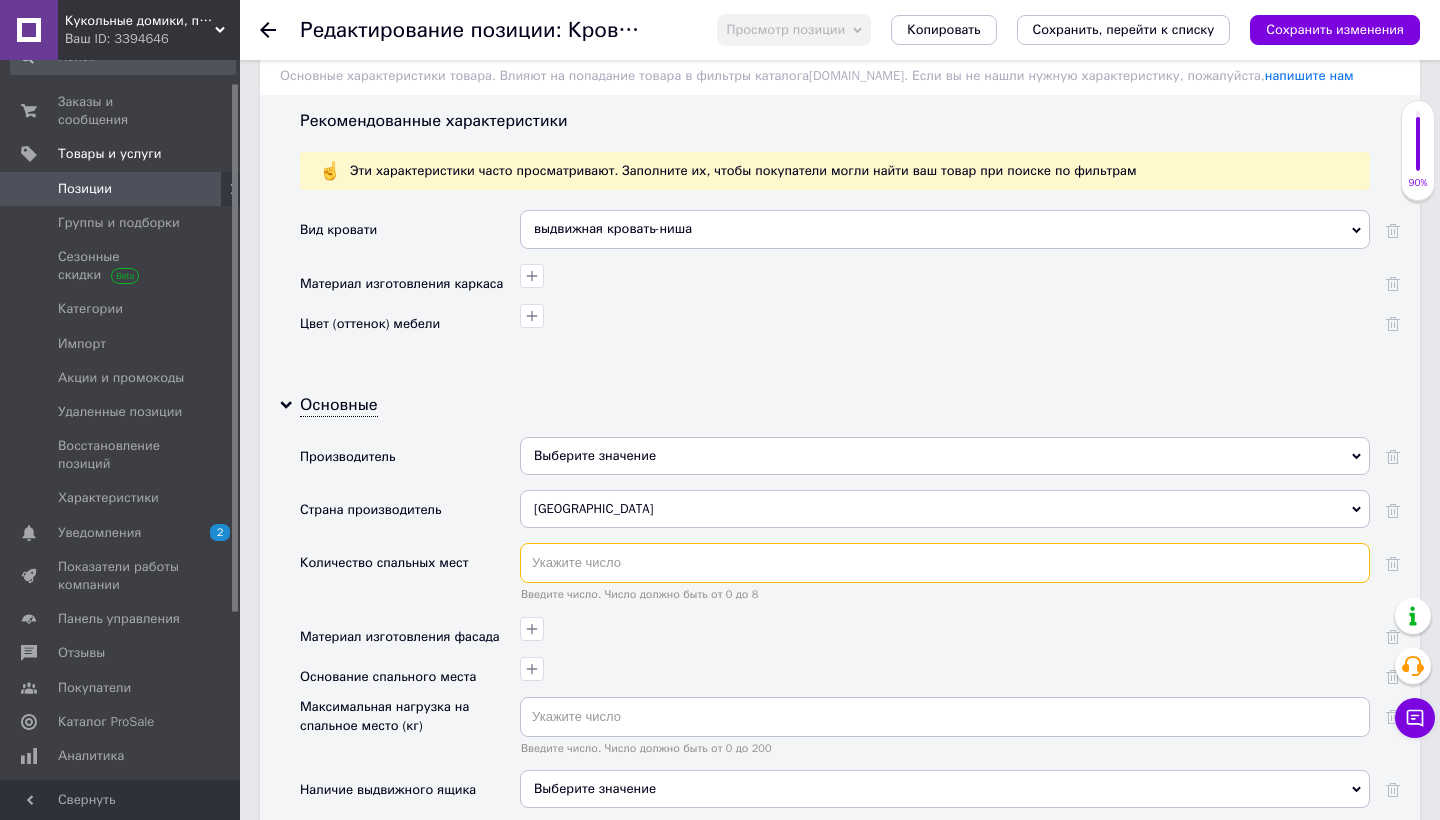click at bounding box center (945, 563) 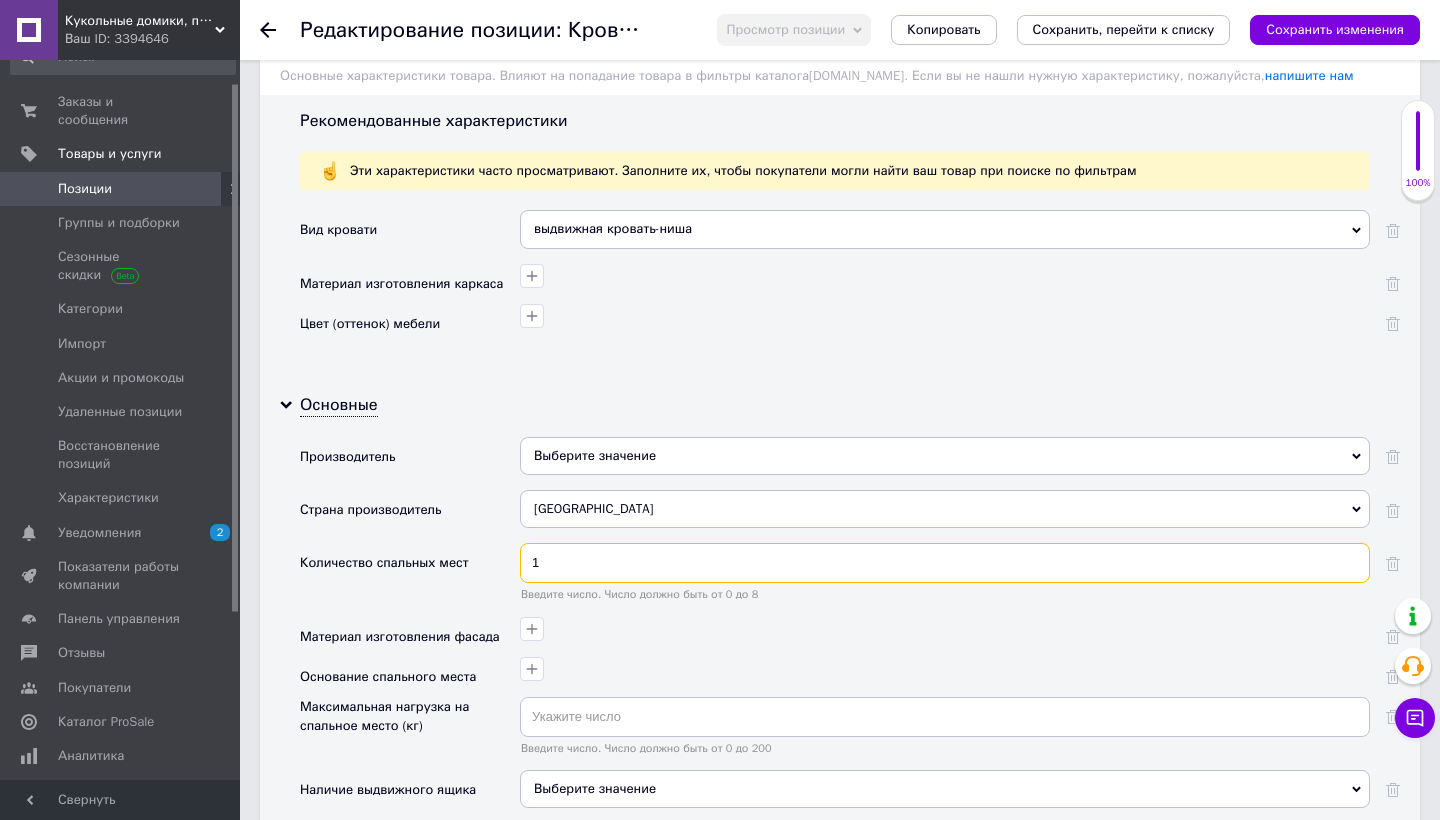 type on "1" 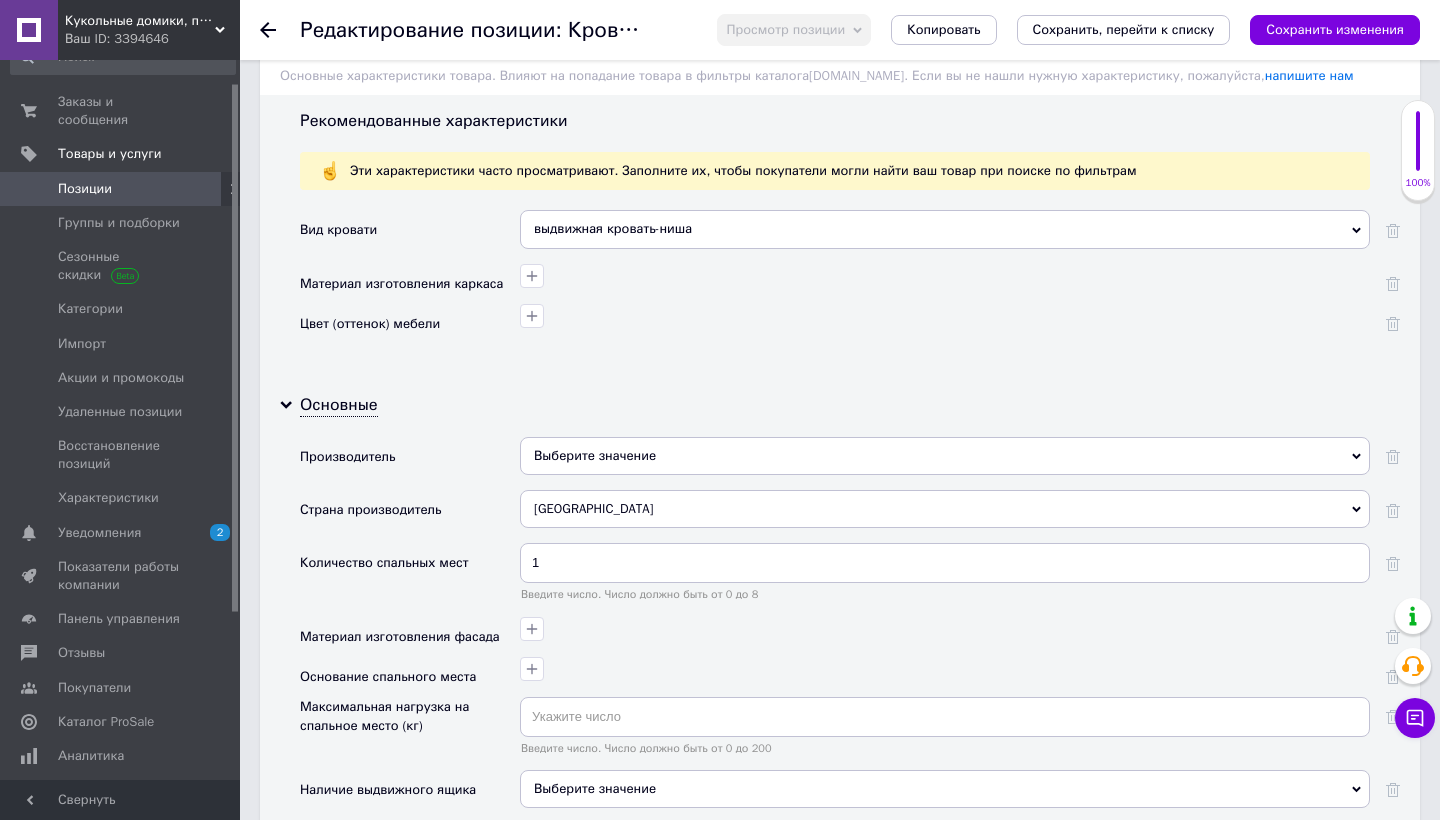 click at bounding box center [942, 626] 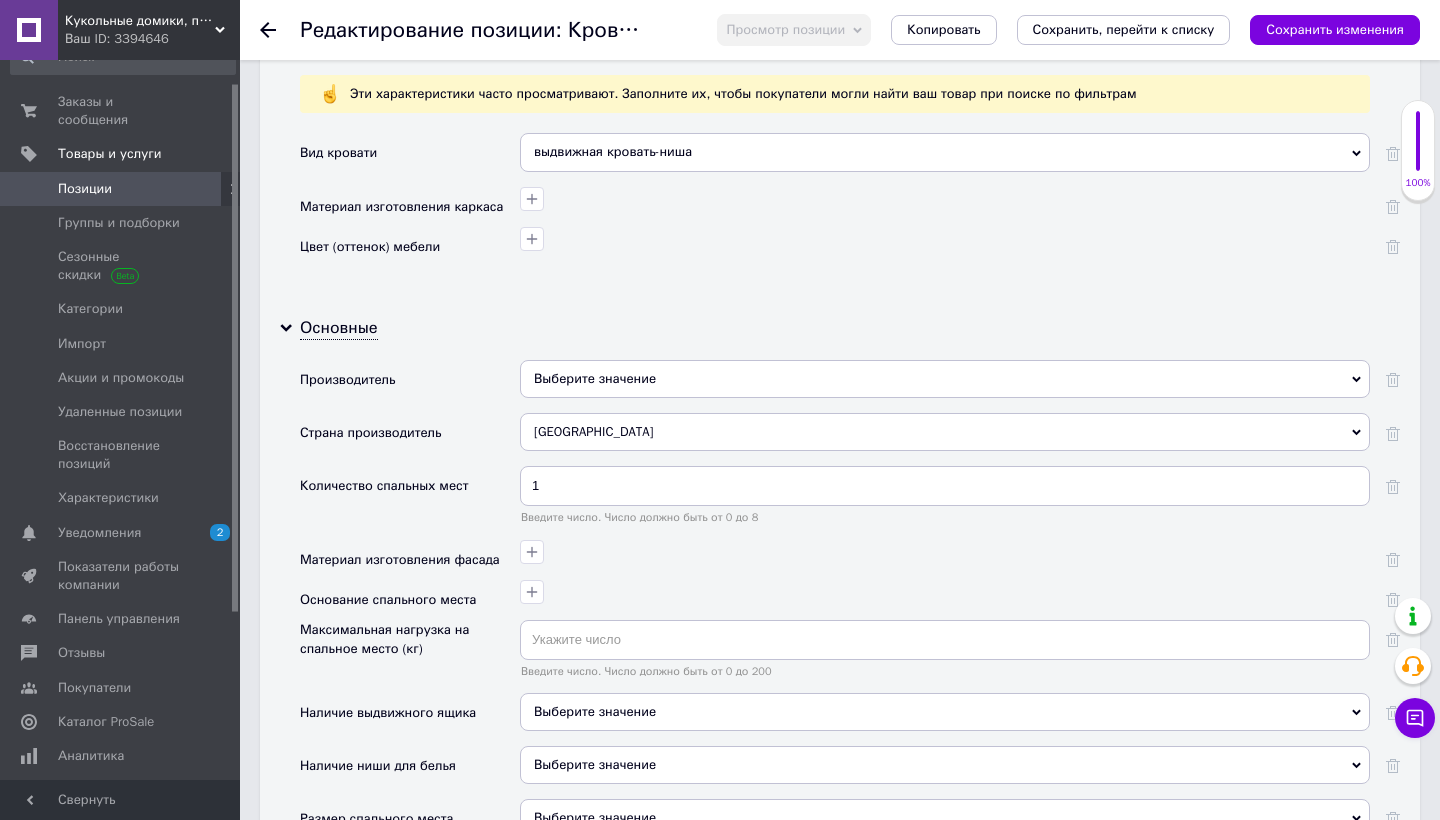 scroll, scrollTop: 1821, scrollLeft: 0, axis: vertical 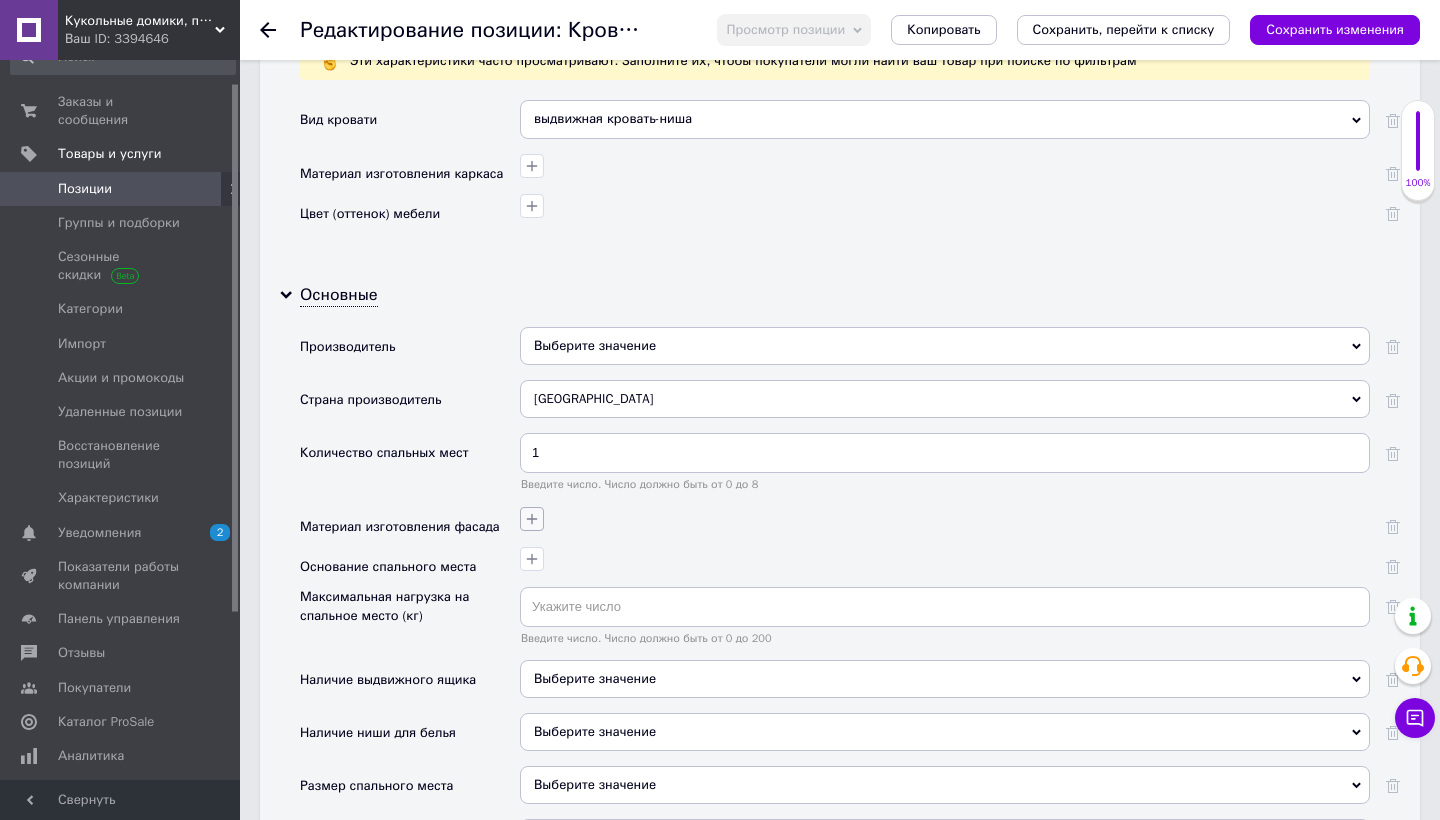 click 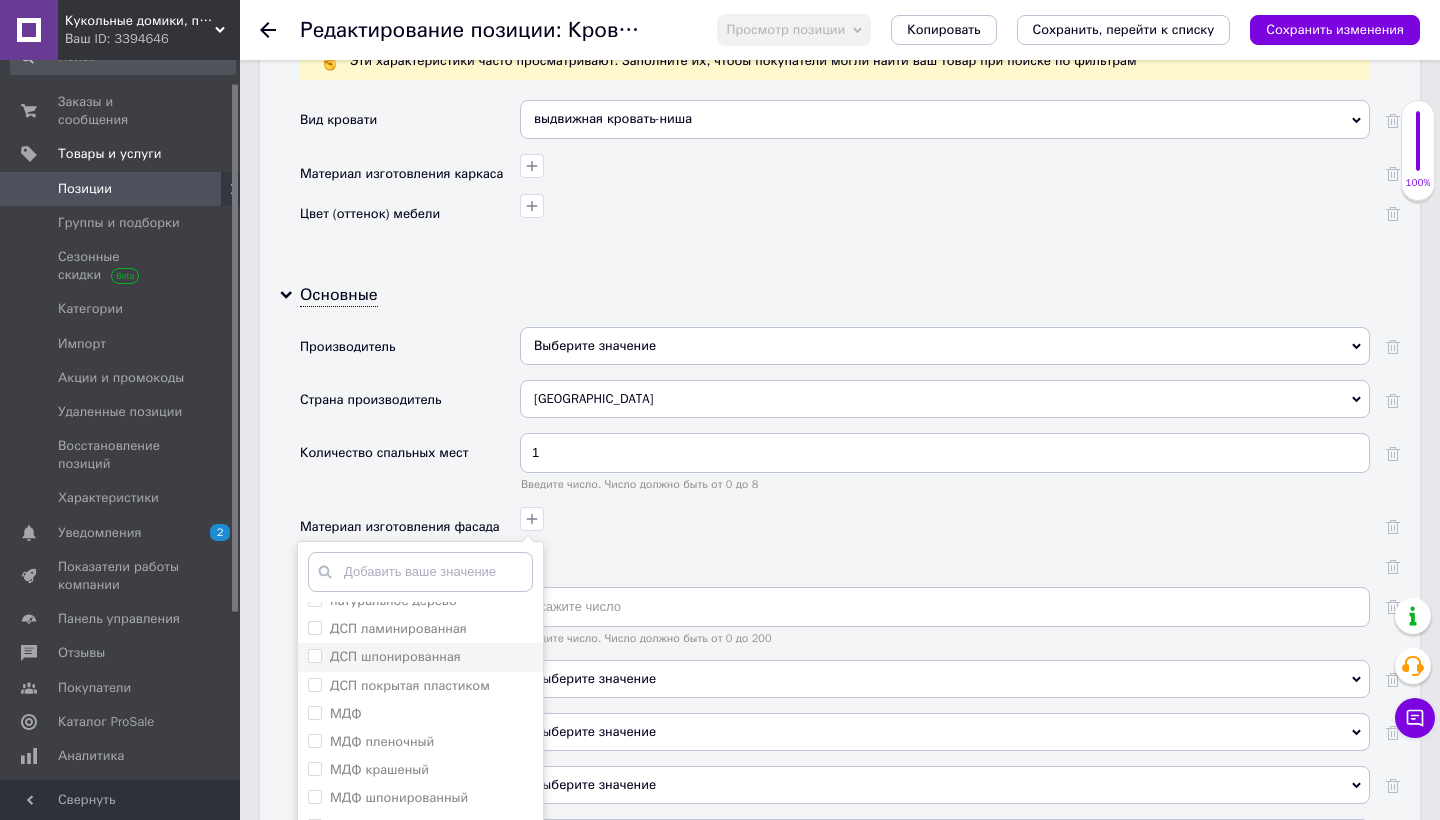 scroll, scrollTop: 0, scrollLeft: 0, axis: both 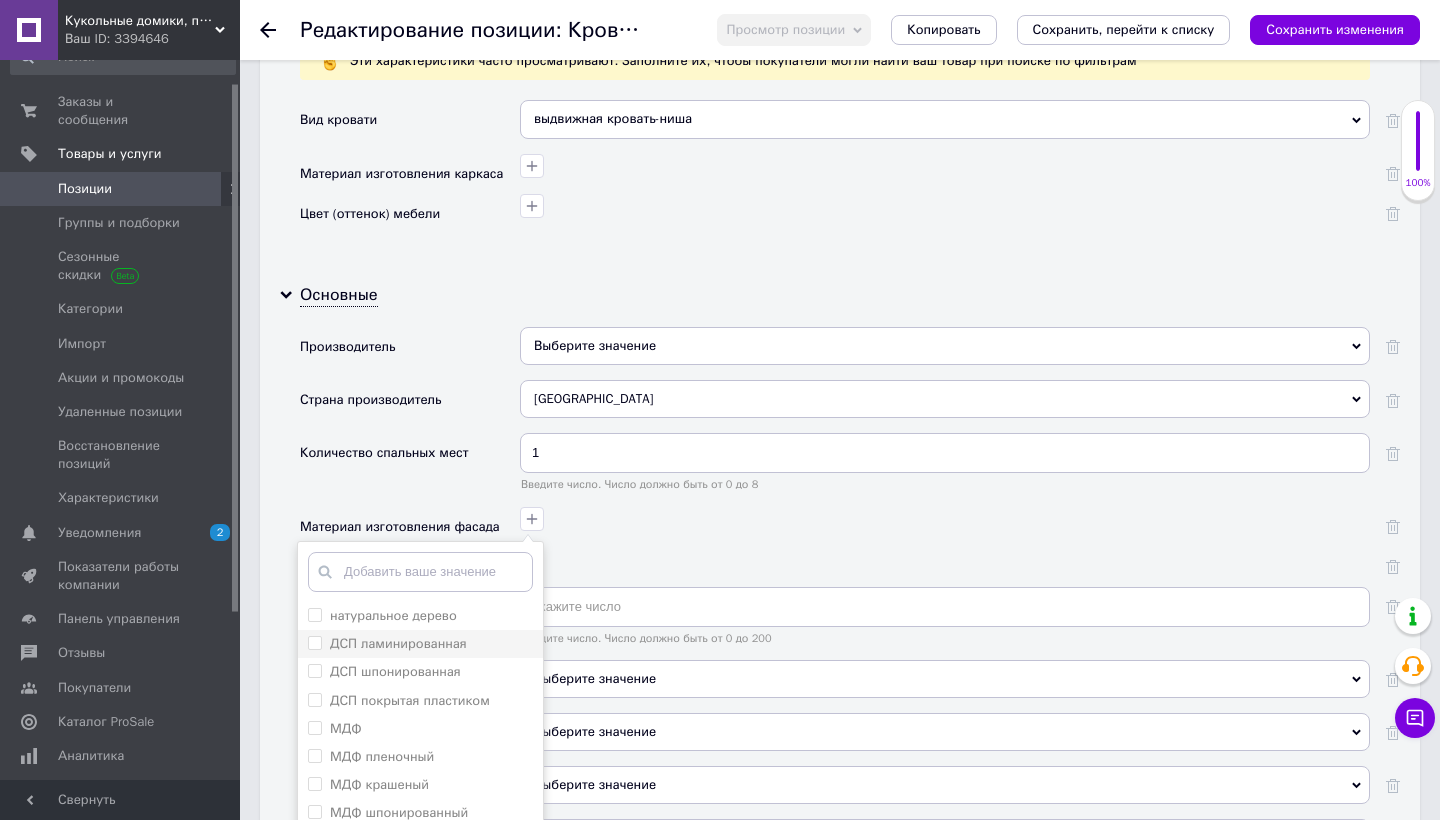 click on "ДСП ламинированная" at bounding box center [314, 642] 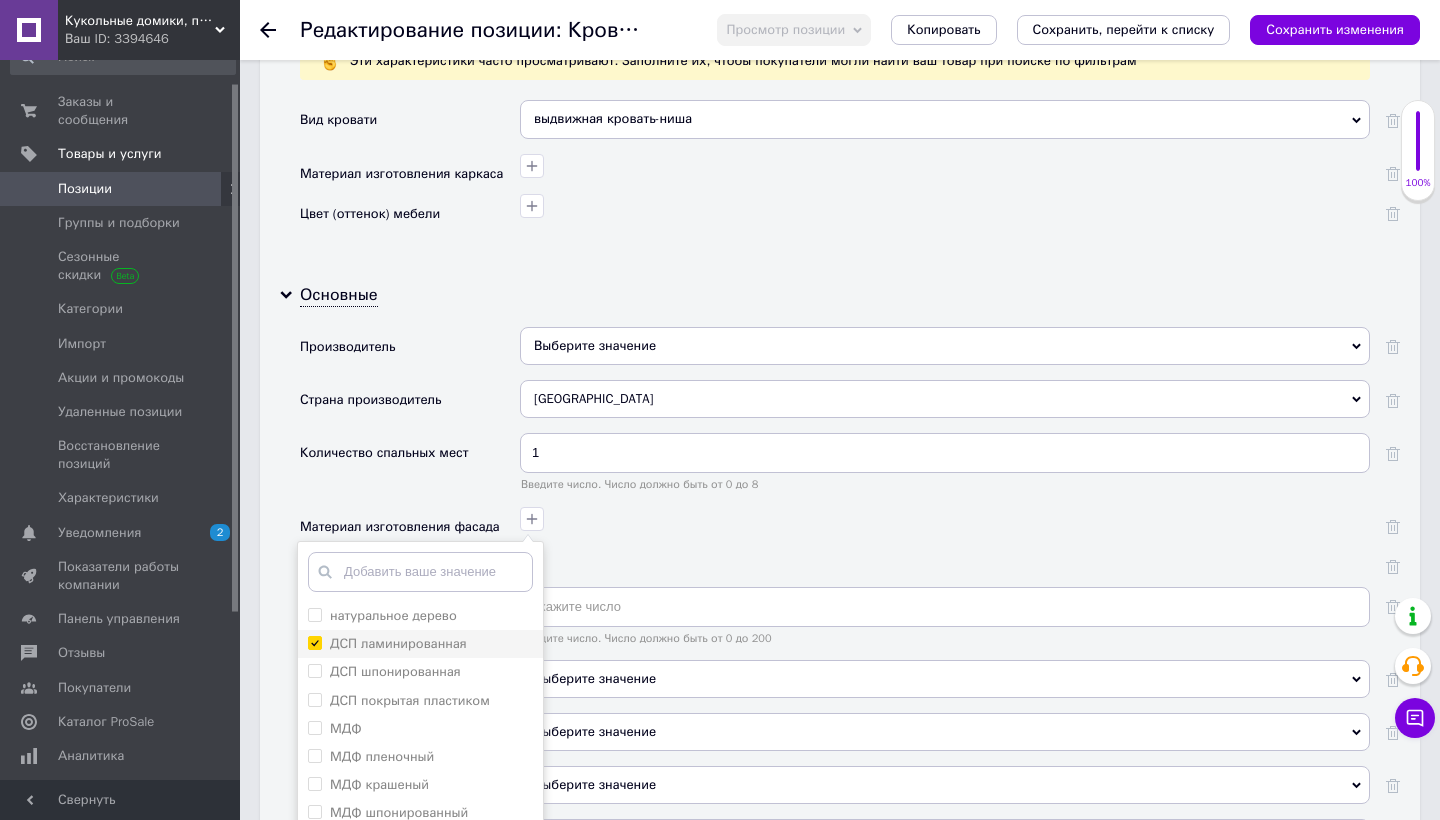checkbox on "true" 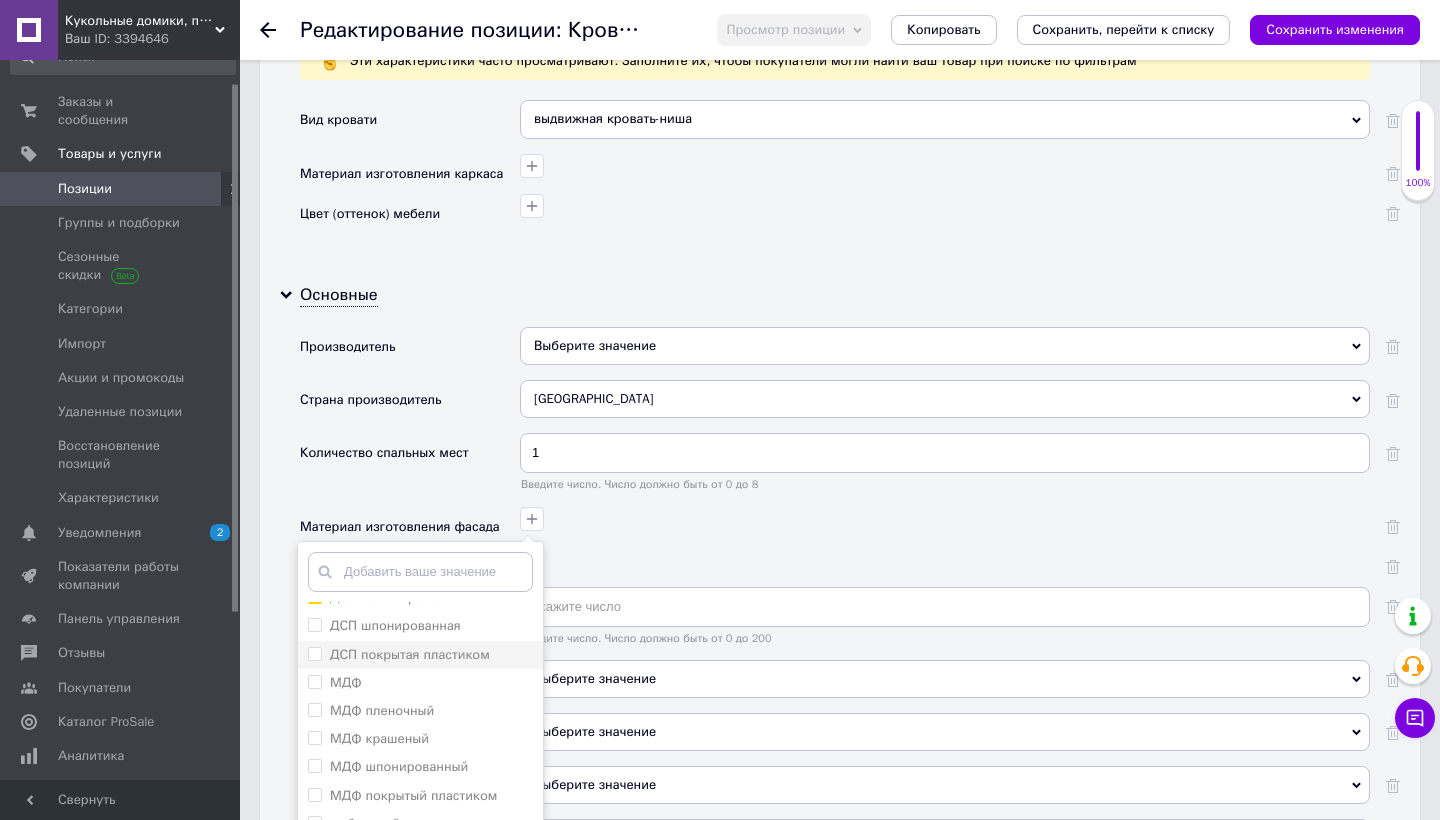 scroll, scrollTop: 47, scrollLeft: 0, axis: vertical 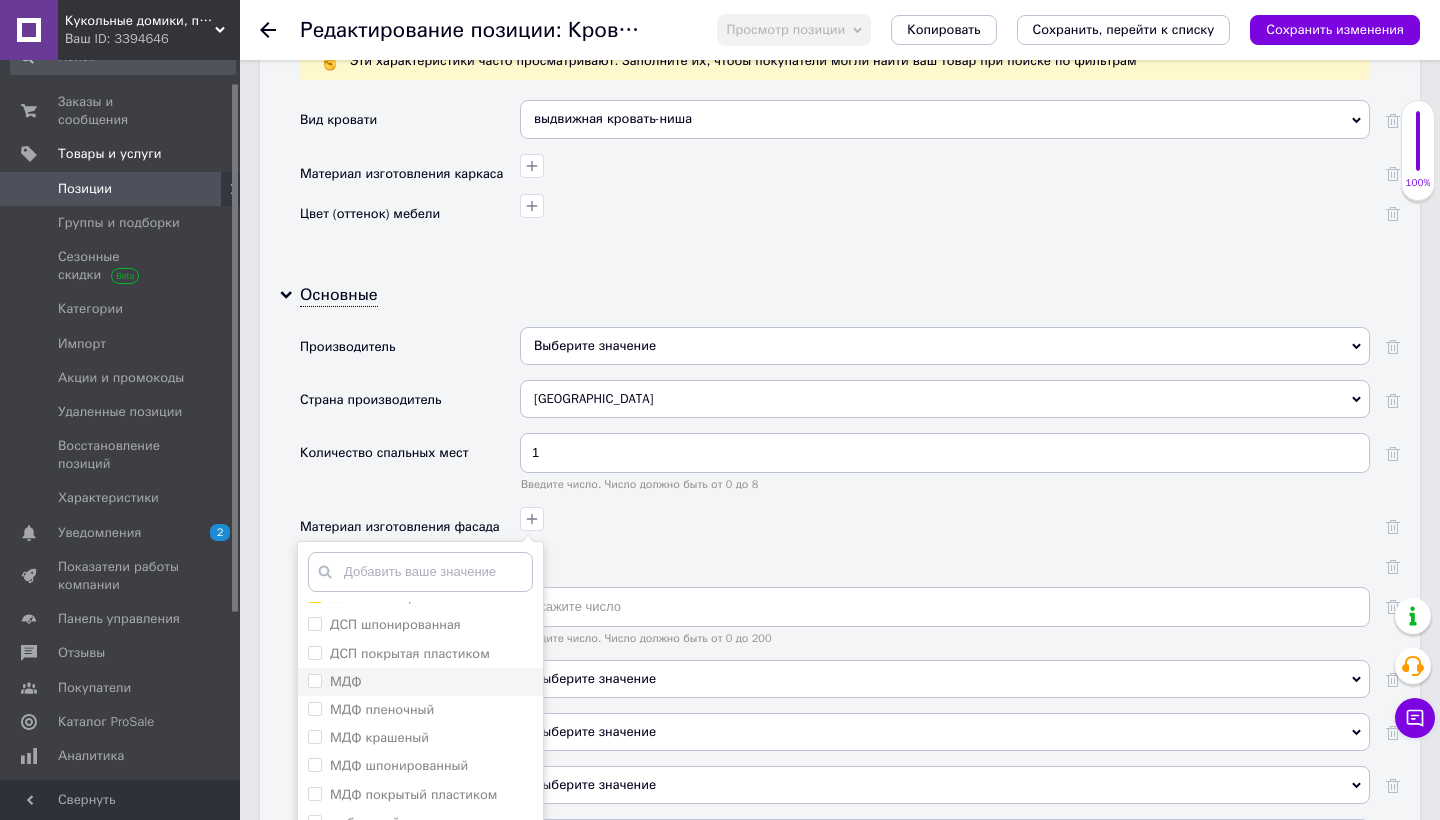 click at bounding box center [315, 681] 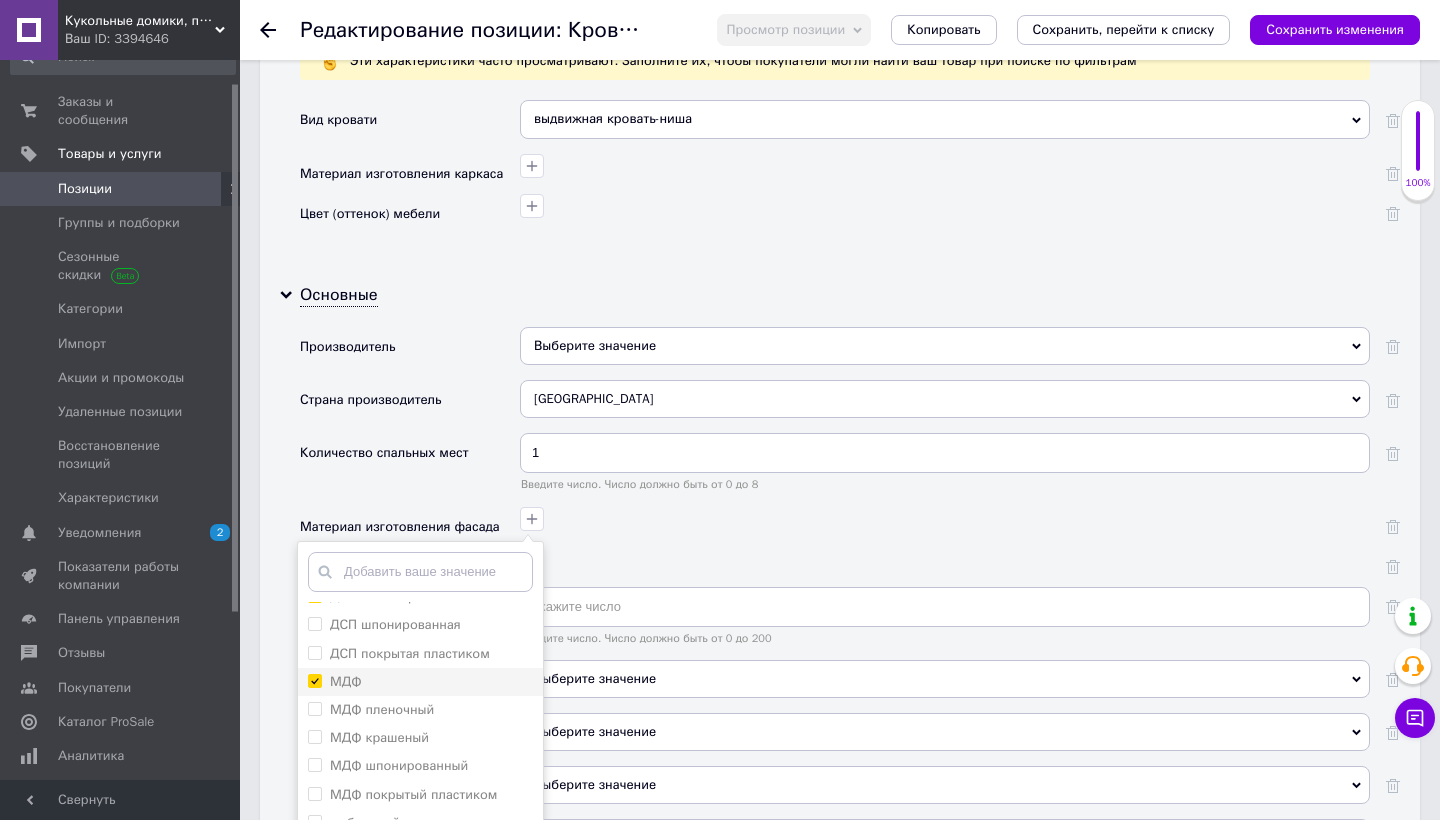 click on "МДФ" at bounding box center [314, 680] 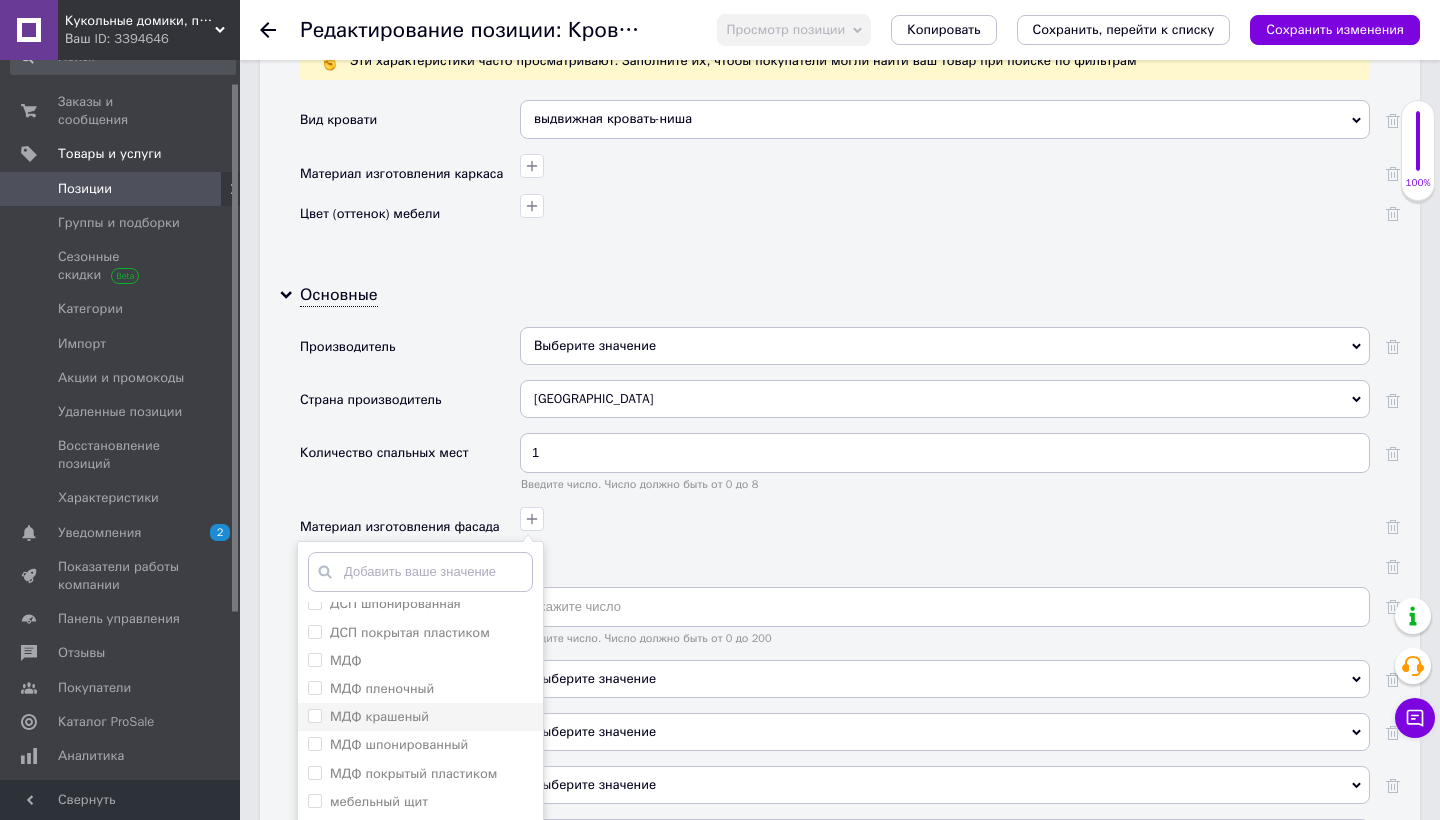 scroll, scrollTop: 72, scrollLeft: 0, axis: vertical 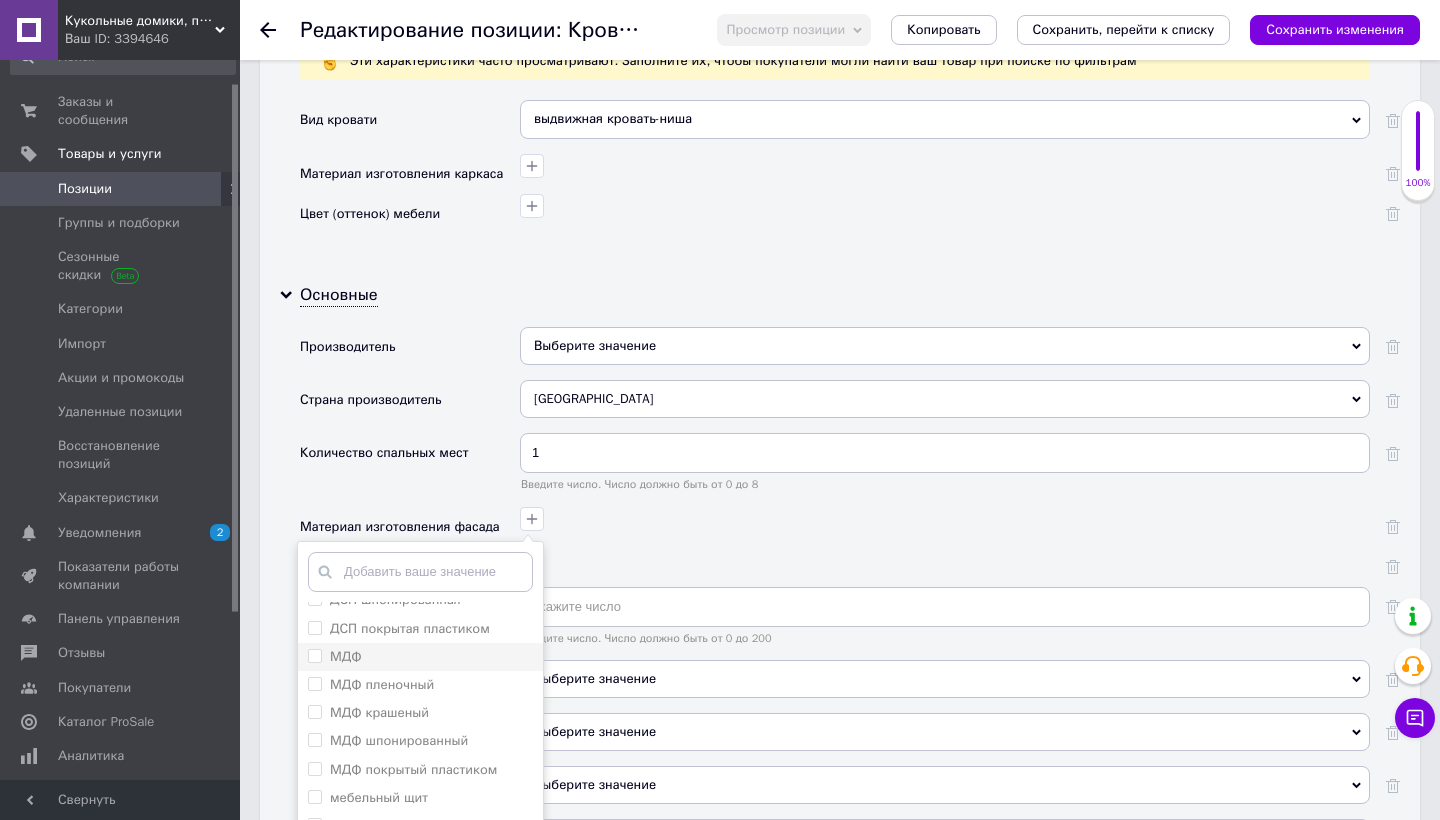 click on "МДФ" at bounding box center [314, 655] 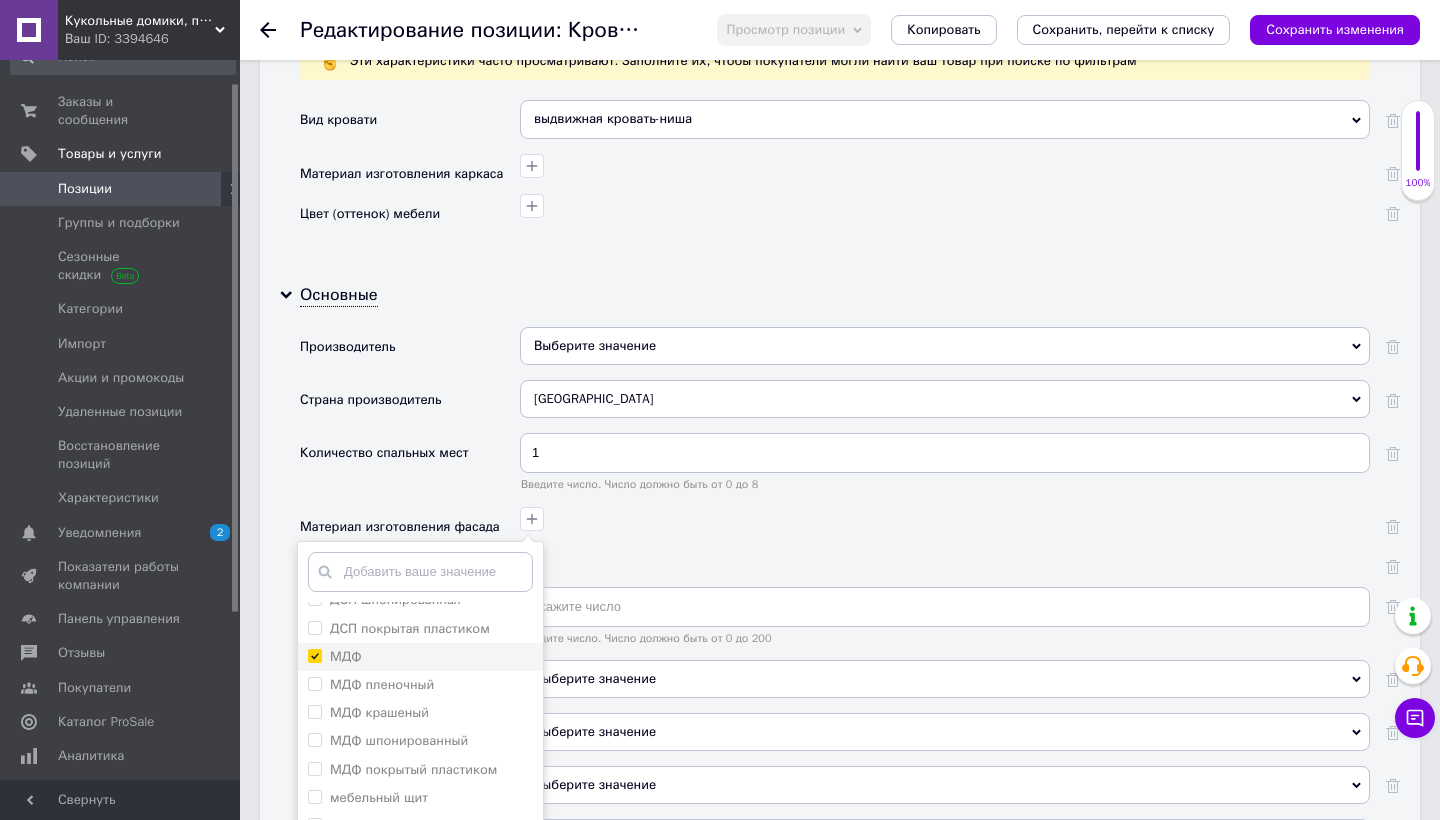 checkbox on "true" 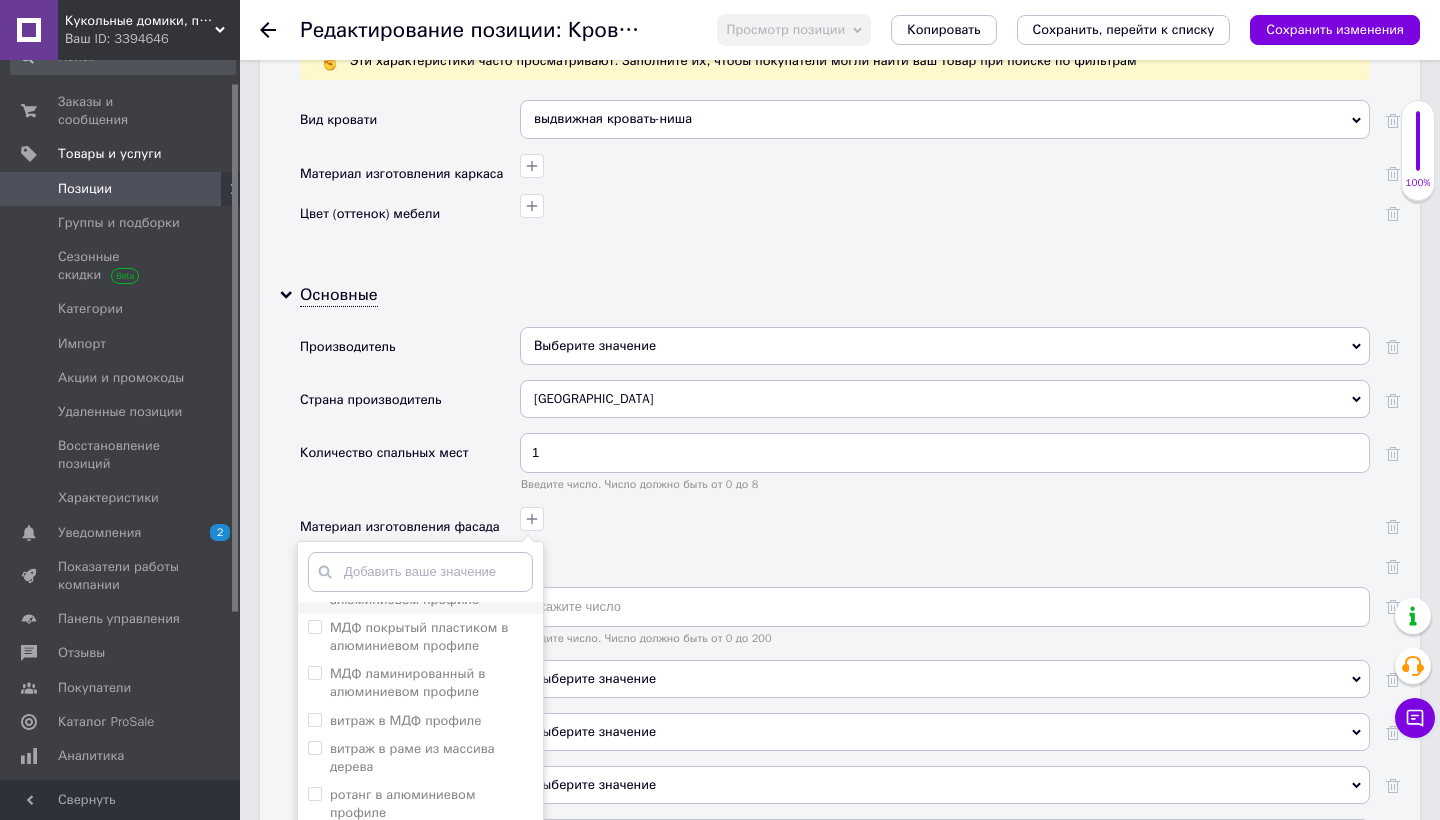 scroll, scrollTop: 1200, scrollLeft: 0, axis: vertical 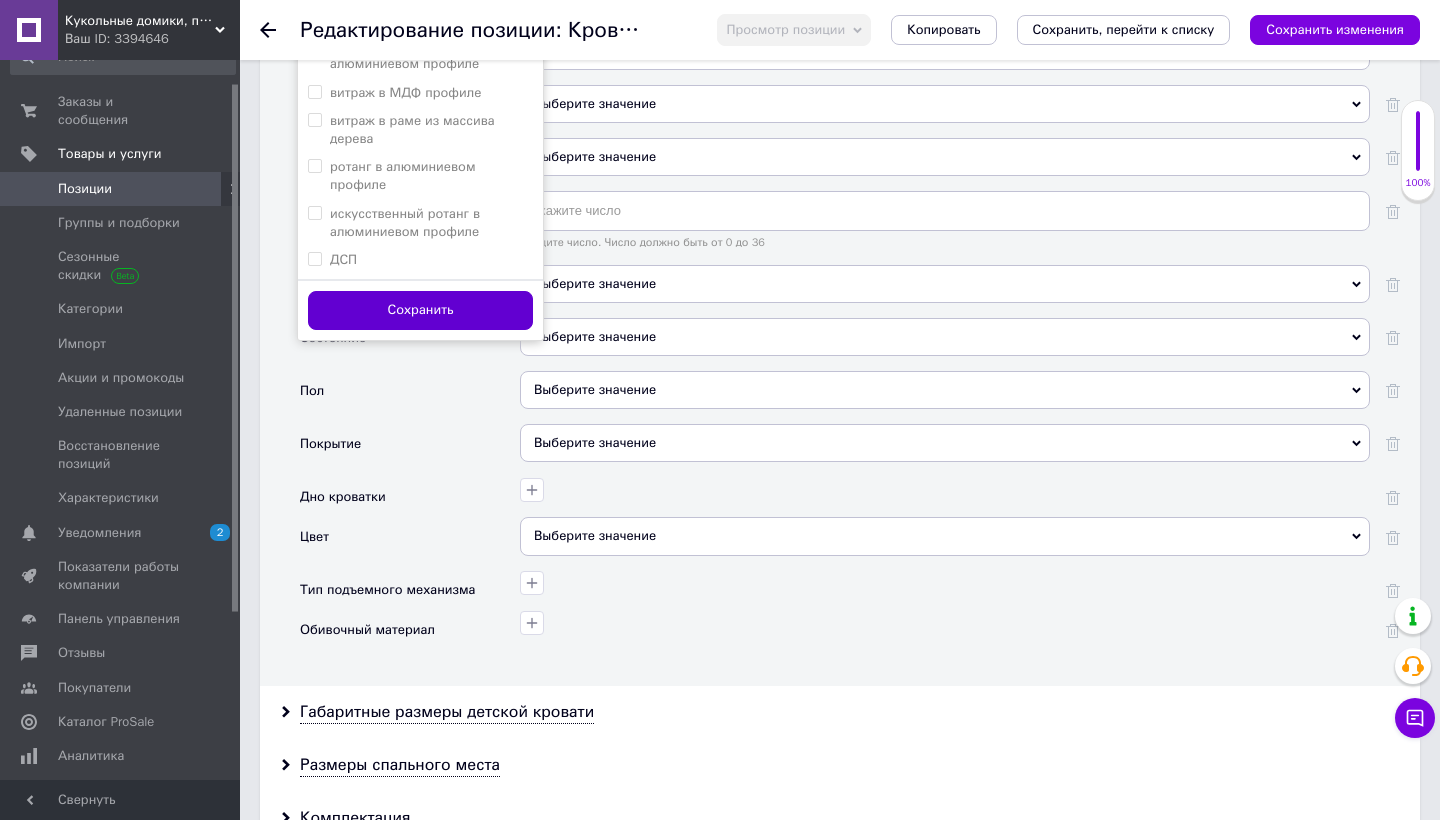 click on "Сохранить" at bounding box center (420, 310) 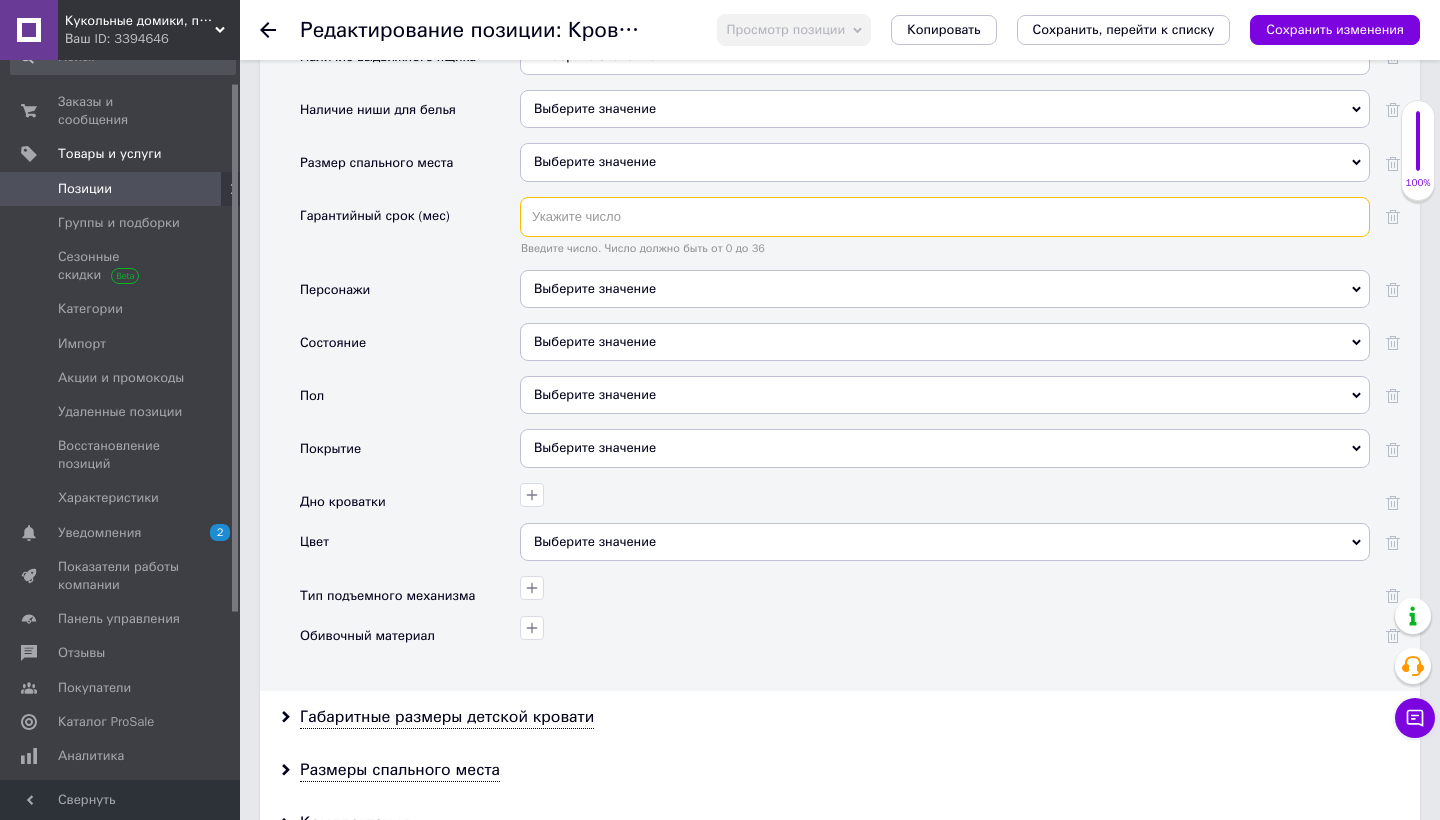 click at bounding box center [945, 217] 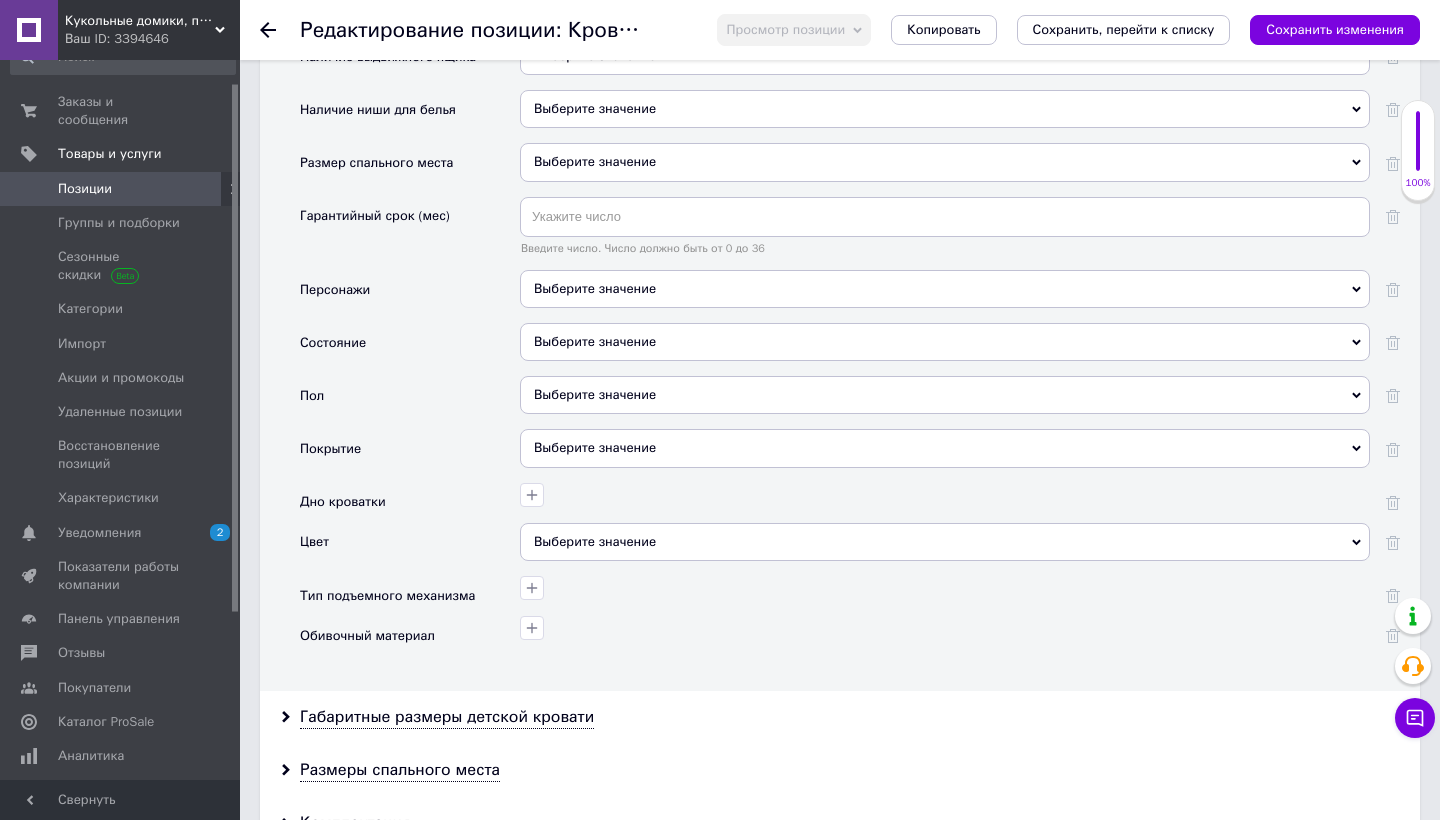 click on "Выберите значение" at bounding box center (945, 289) 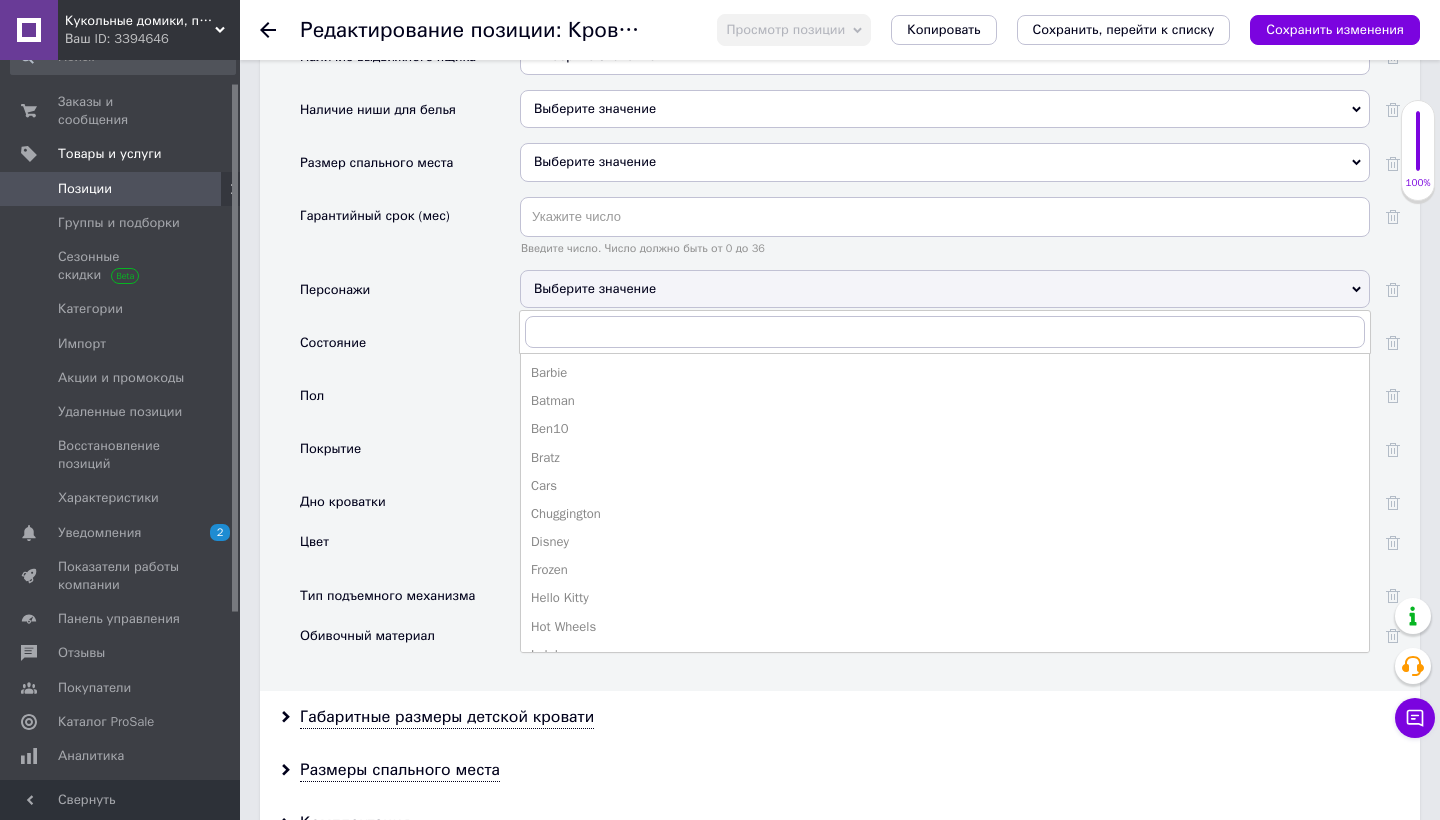 click on "Состояние" at bounding box center [410, 349] 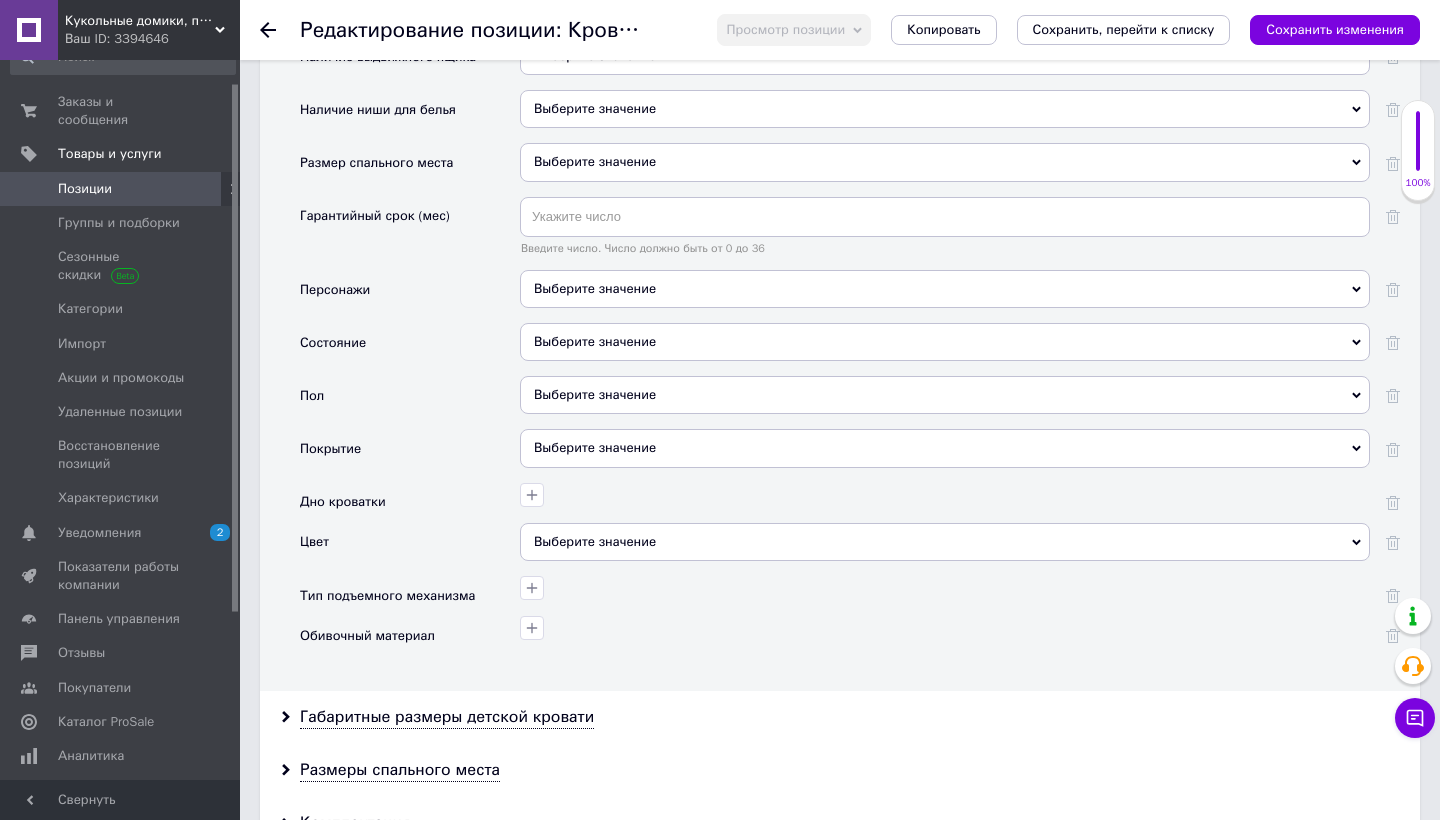 click on "Выберите значение" at bounding box center [945, 342] 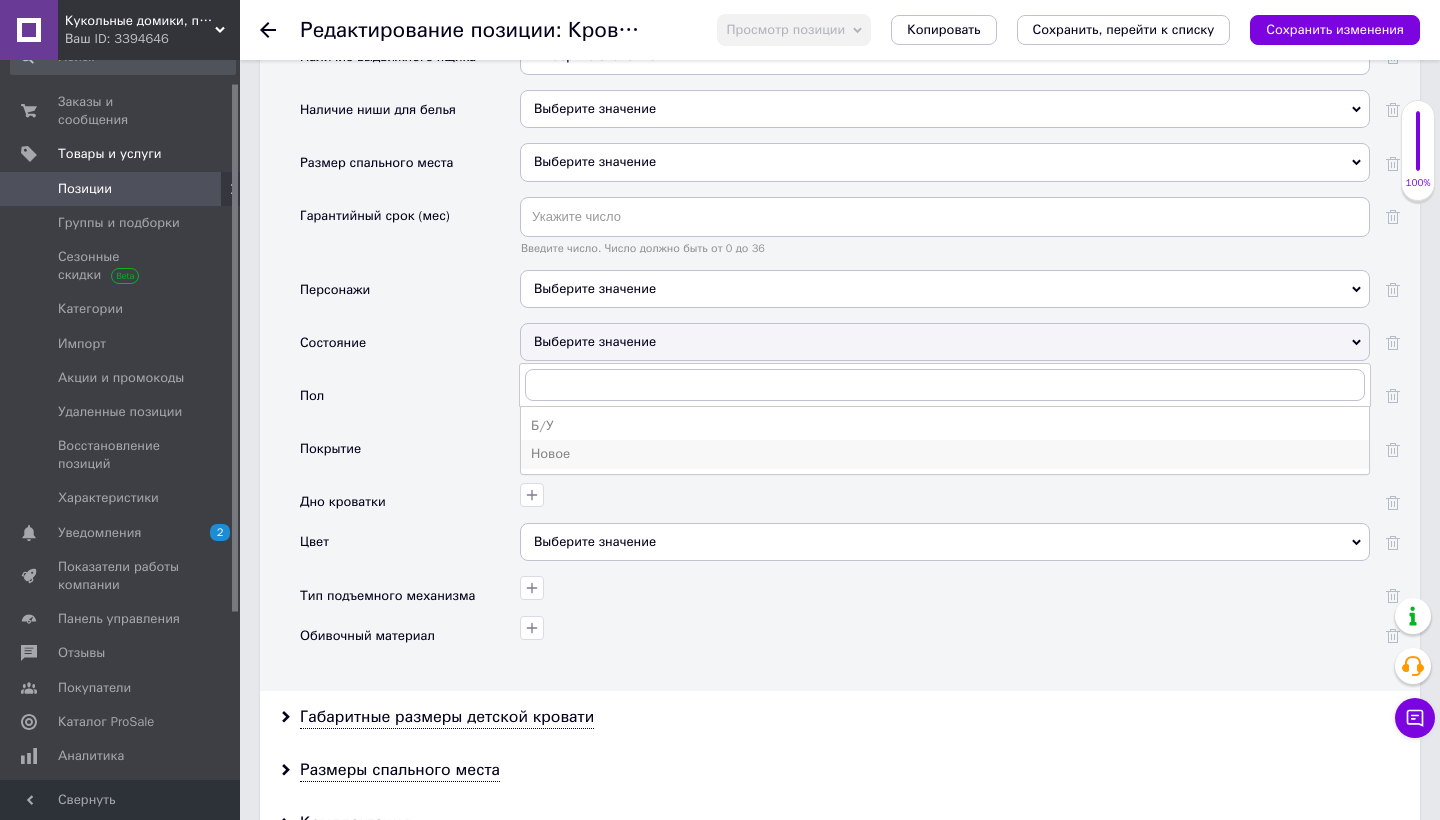 click on "Новое" at bounding box center [945, 454] 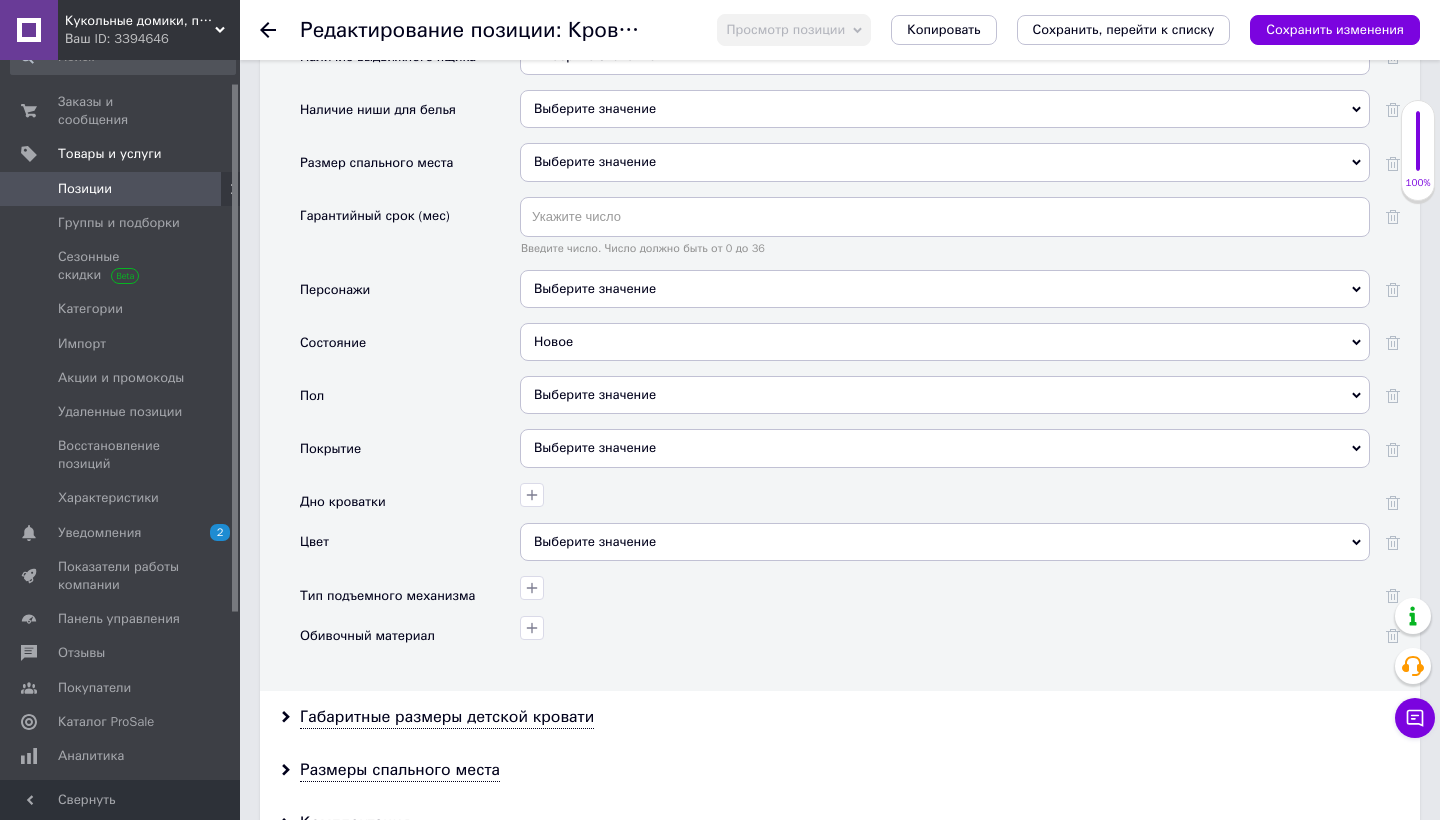 click on "Выберите значение" at bounding box center [945, 395] 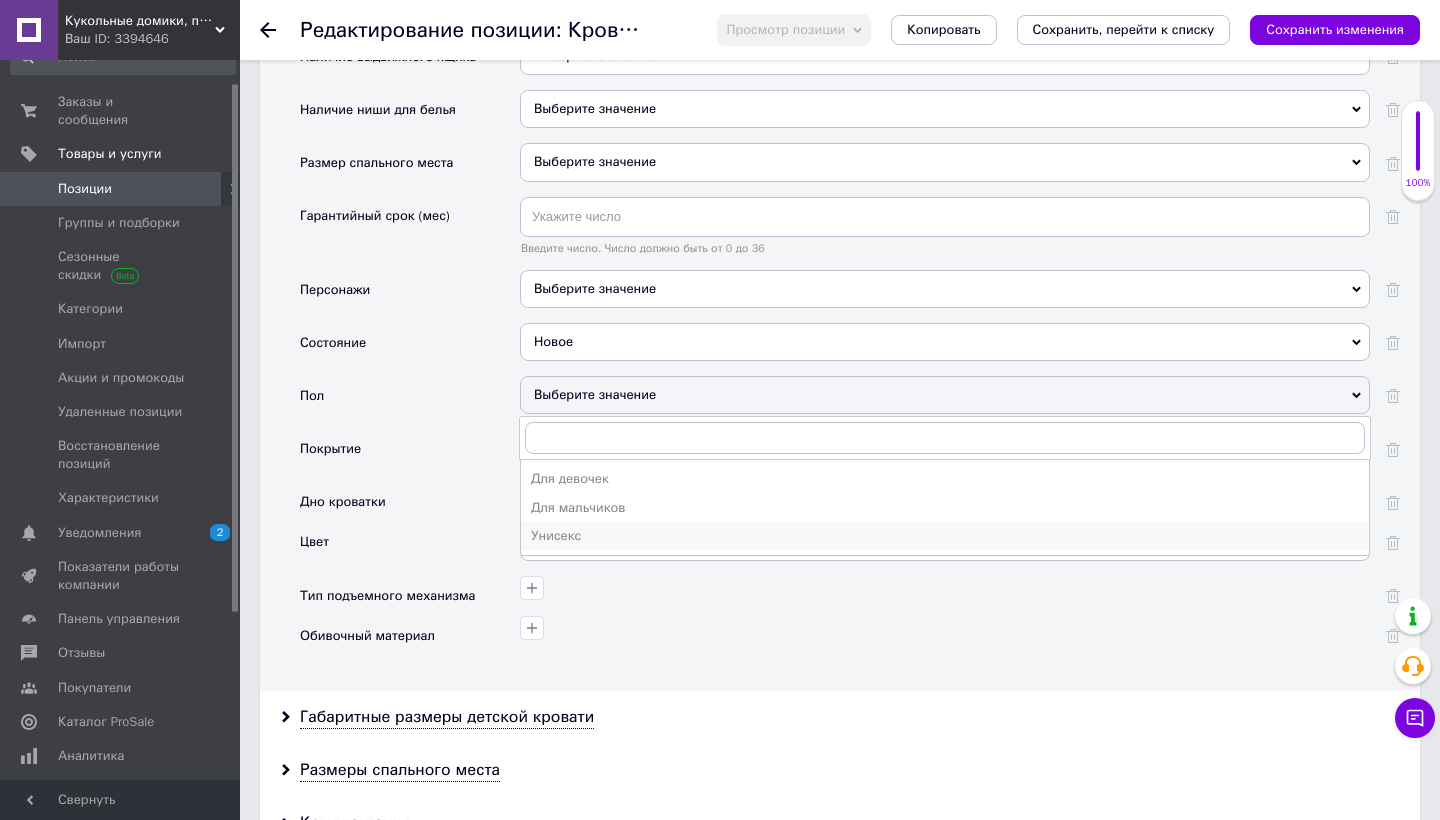 click on "Унисекс" at bounding box center [945, 536] 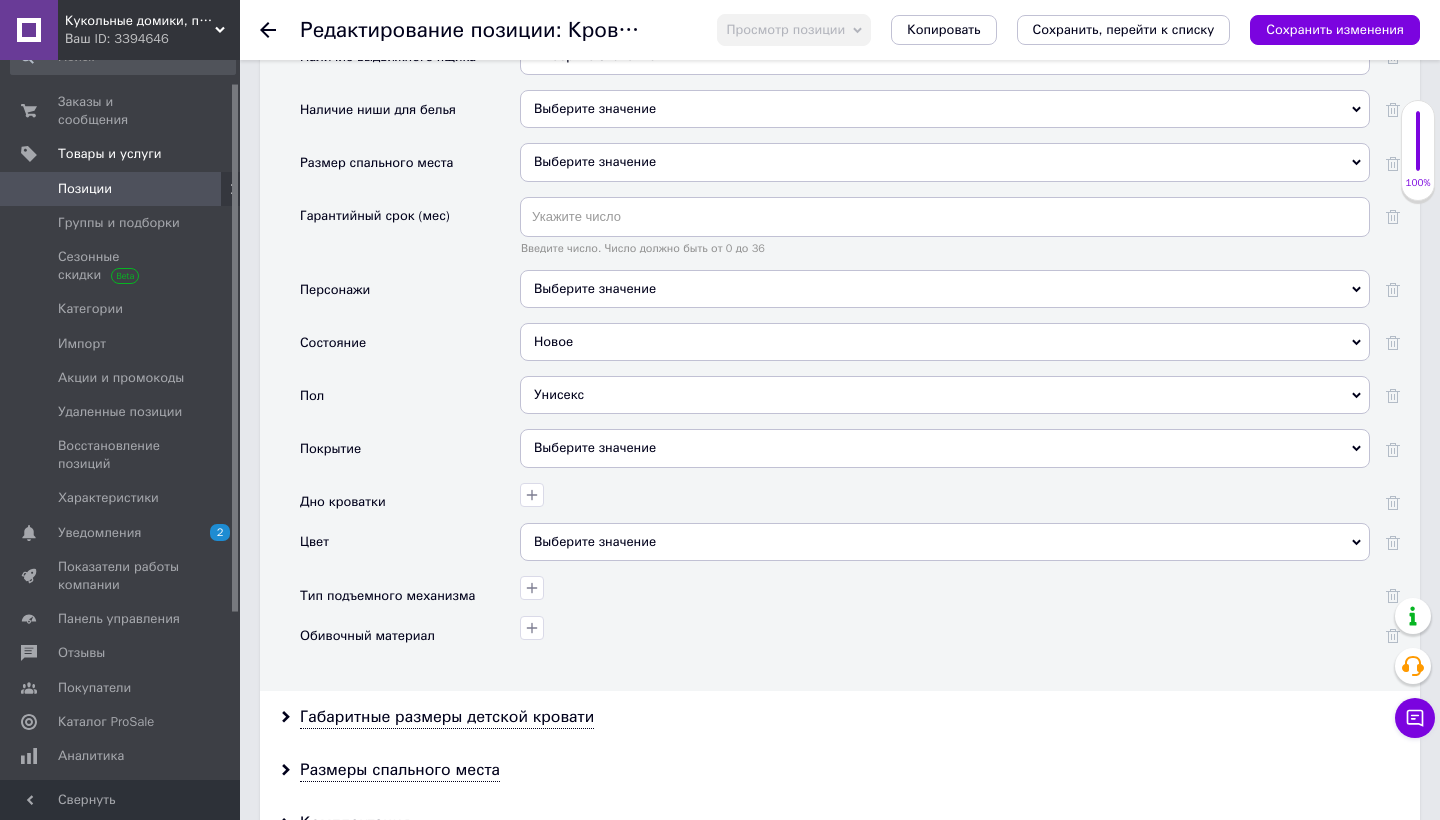 click on "Выберите значение" at bounding box center (945, 448) 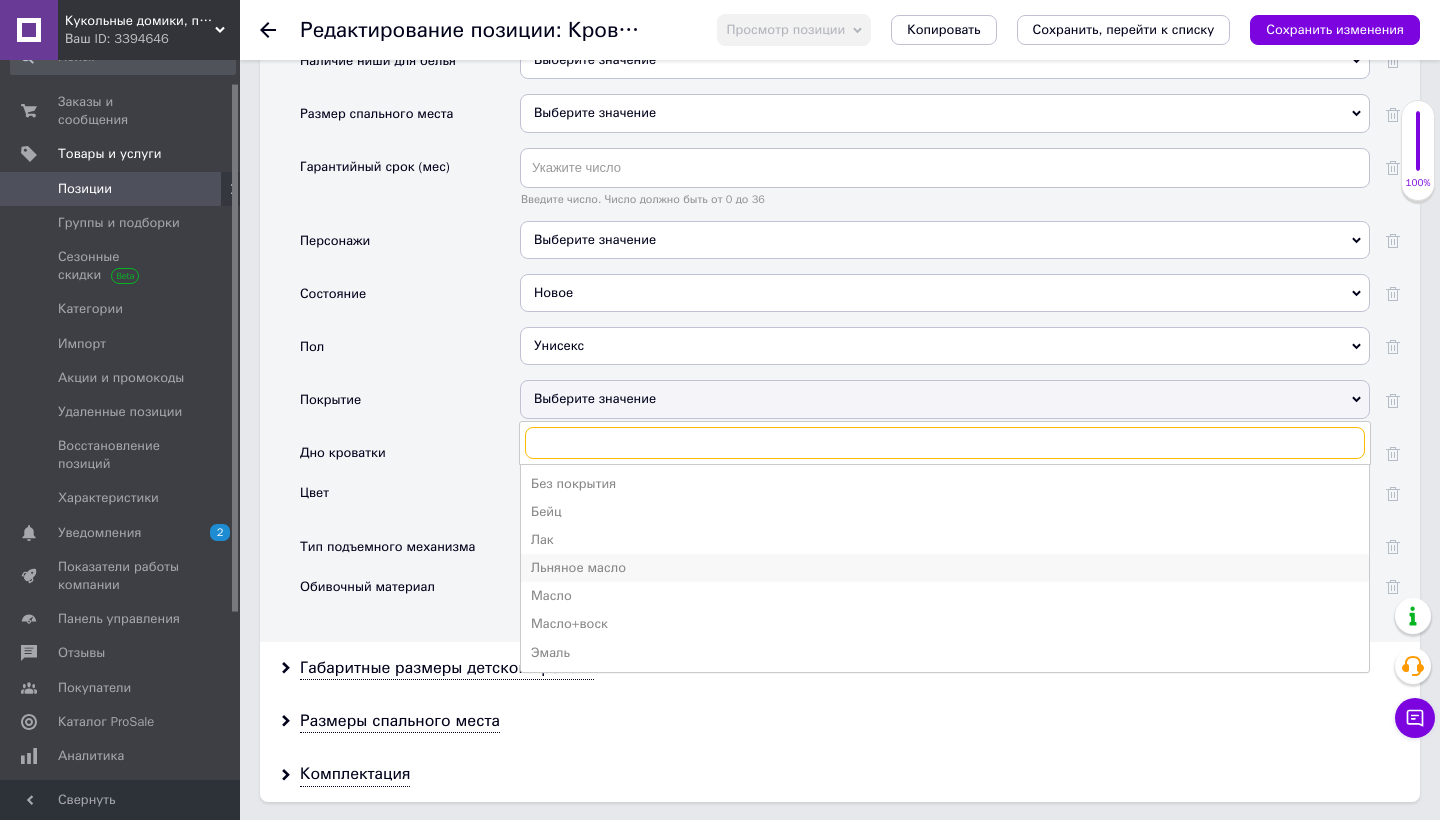 scroll, scrollTop: 2532, scrollLeft: 0, axis: vertical 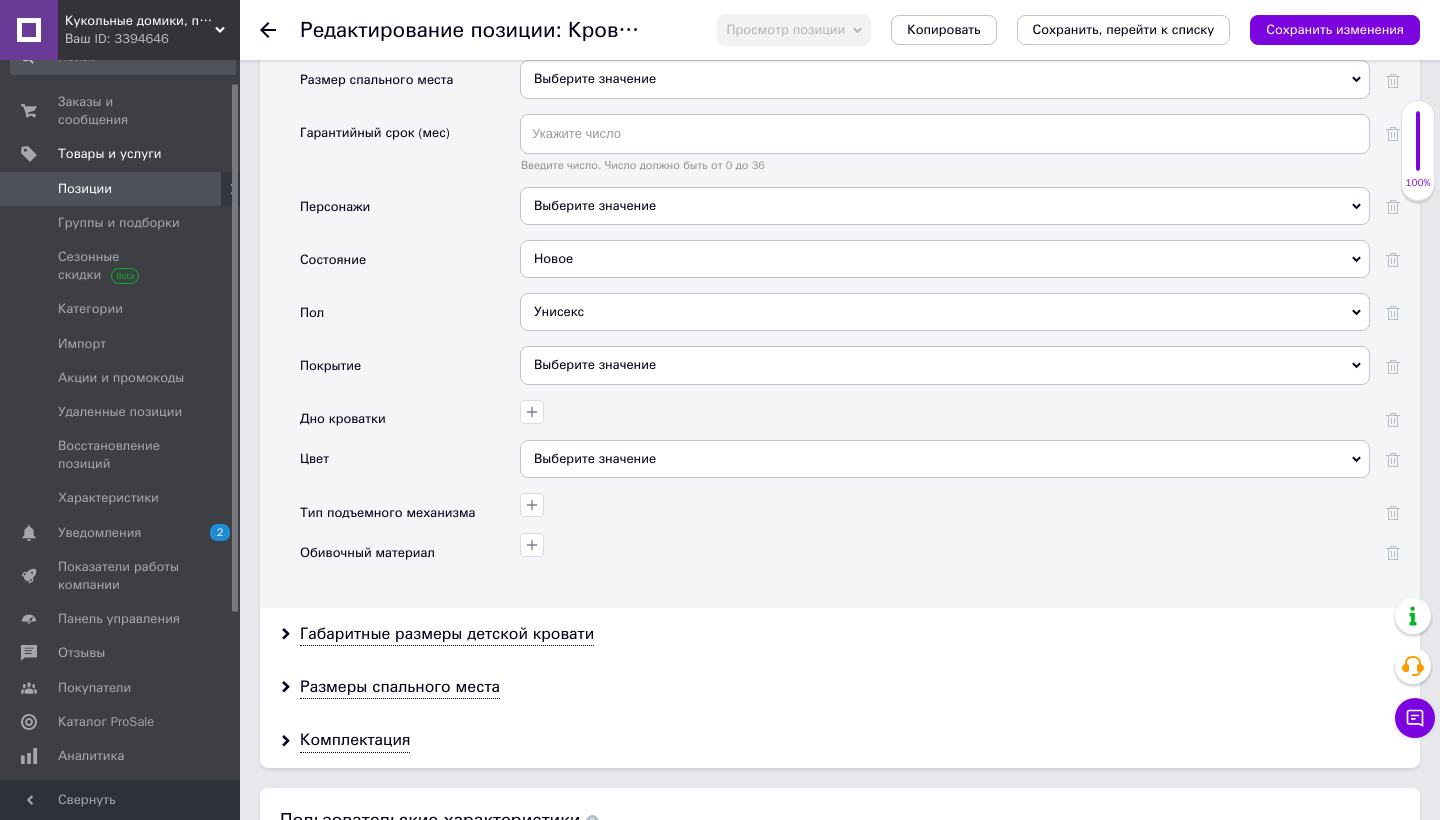 click on "Цвет" at bounding box center [410, 466] 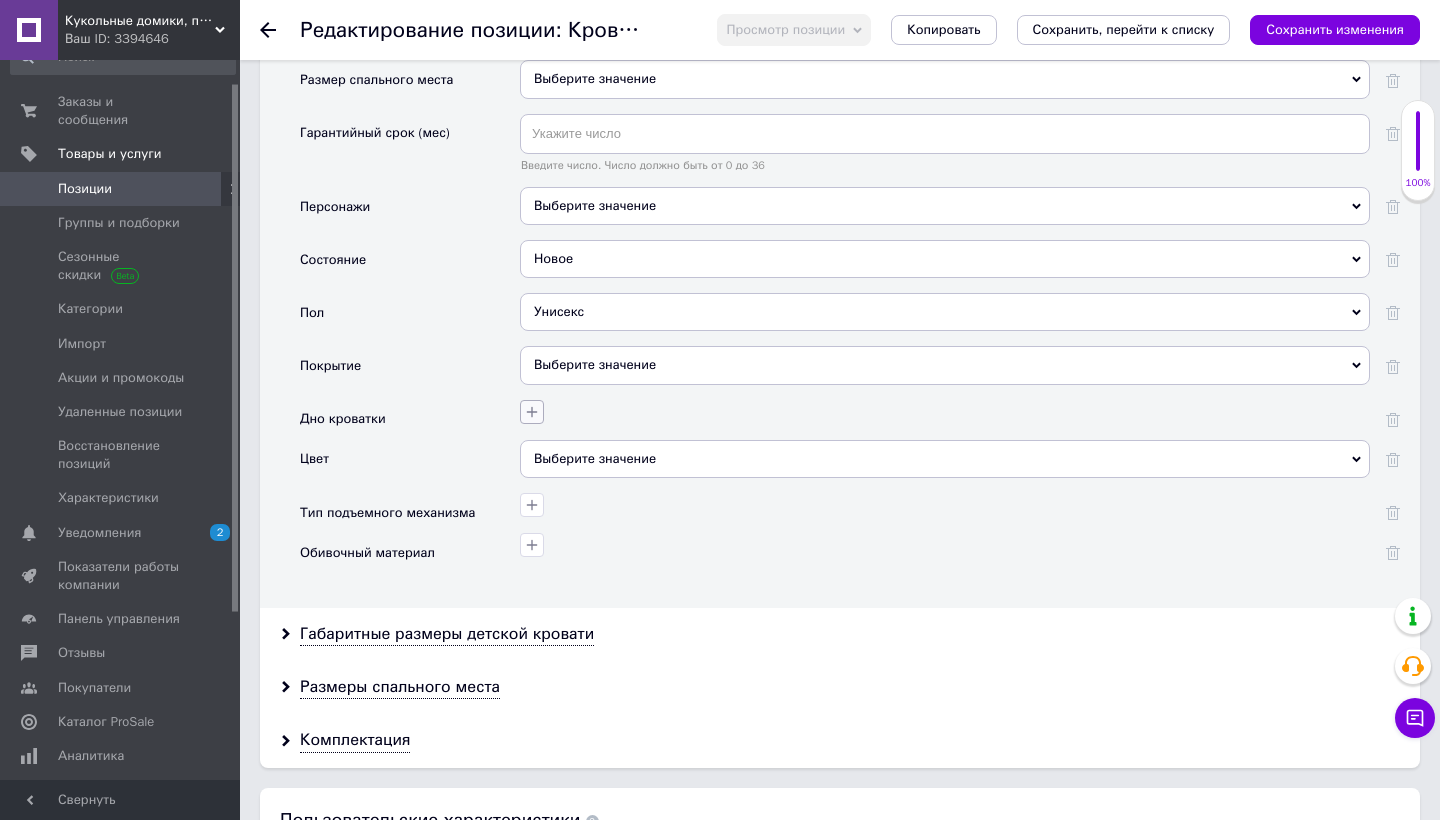 click 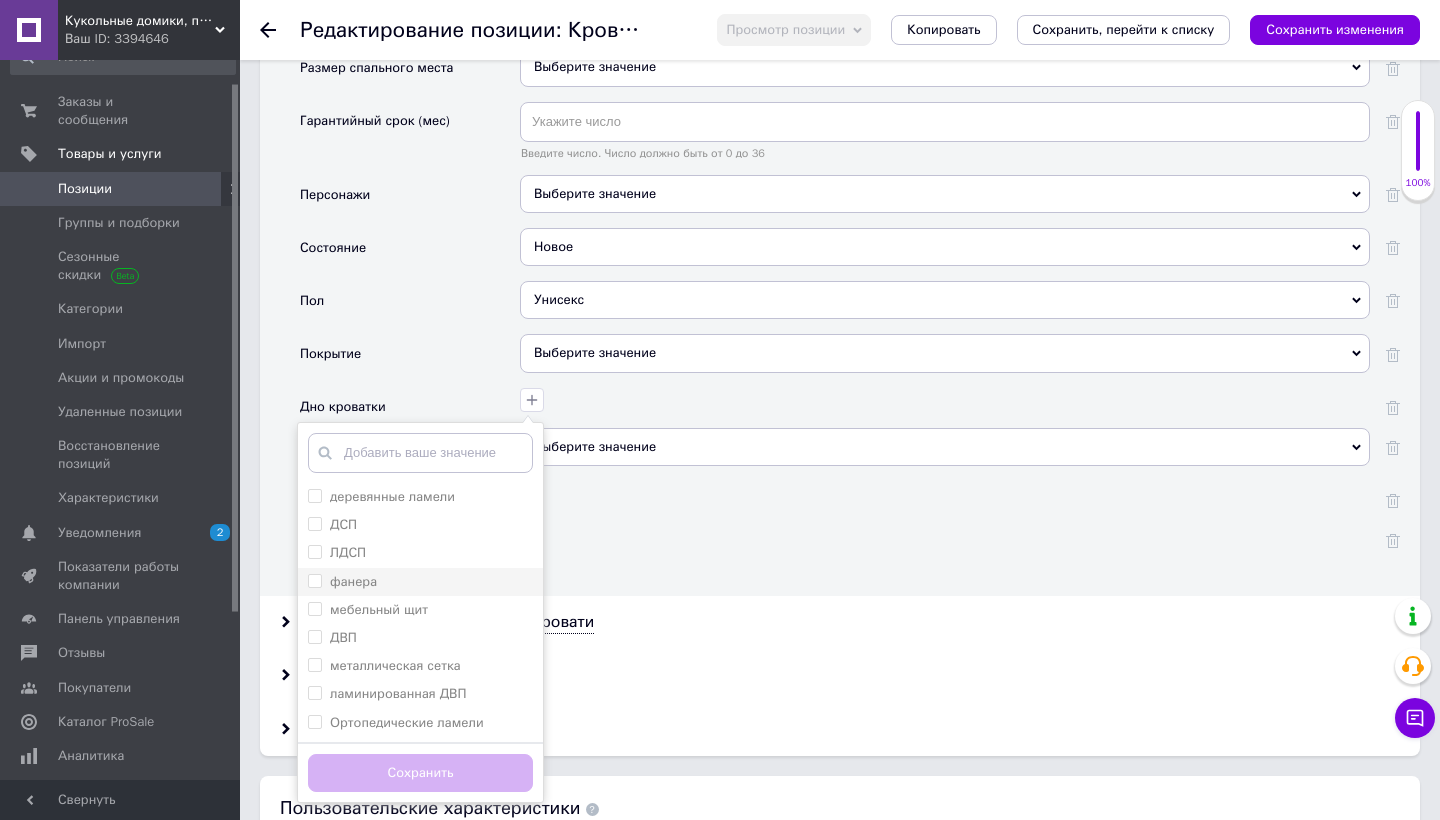 scroll, scrollTop: 2539, scrollLeft: 0, axis: vertical 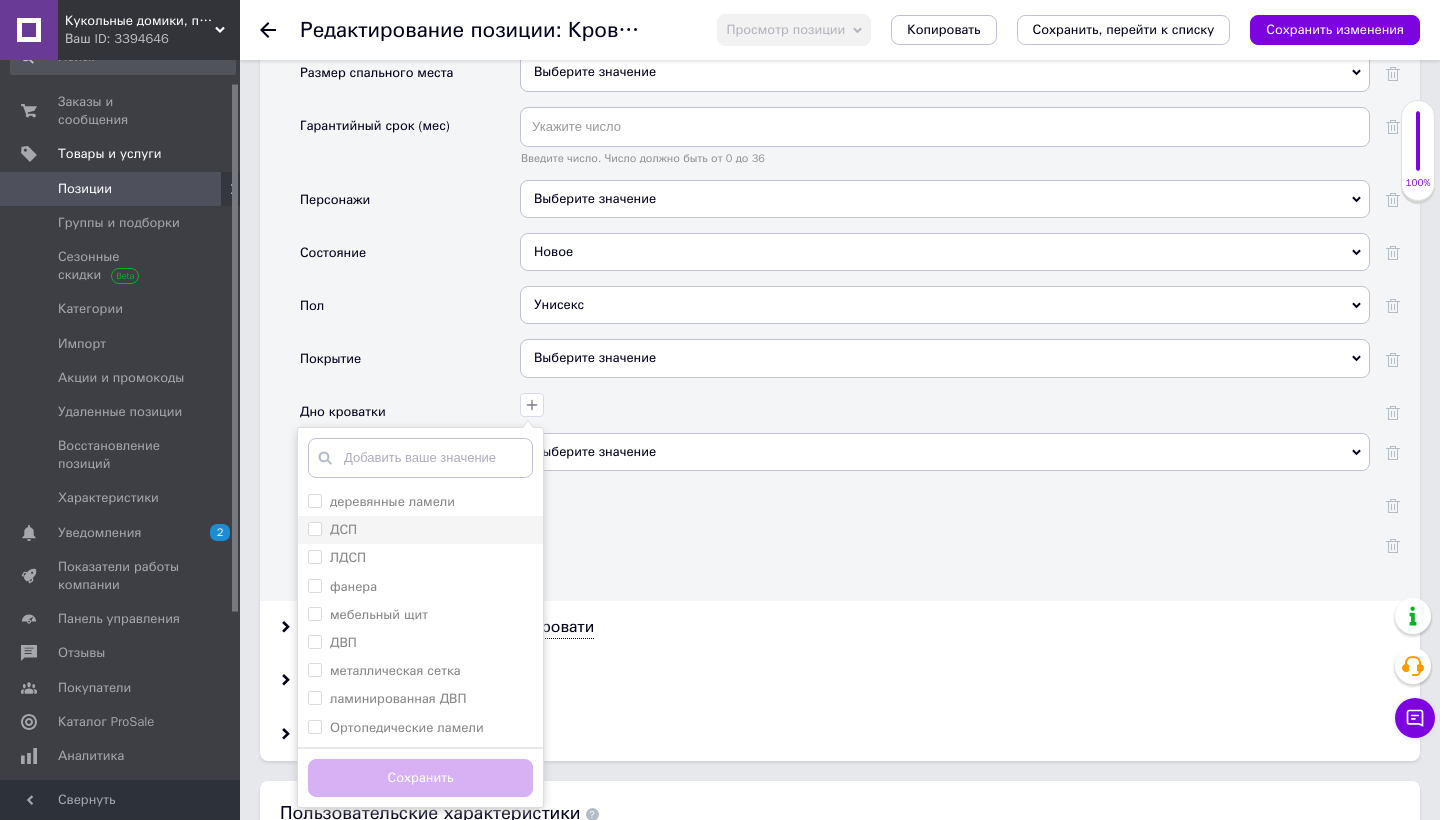 click on "ДСП" at bounding box center [314, 528] 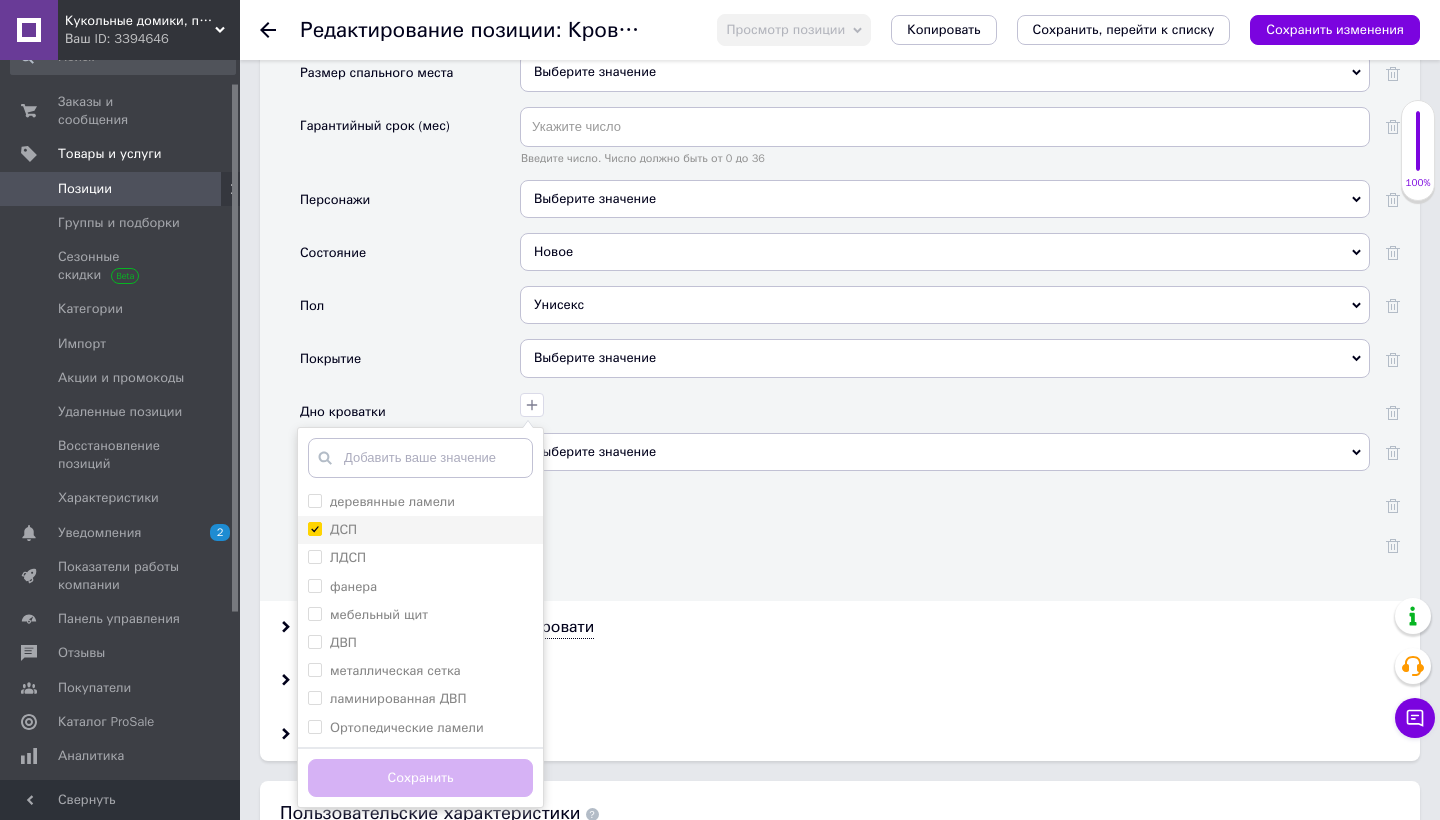 checkbox on "true" 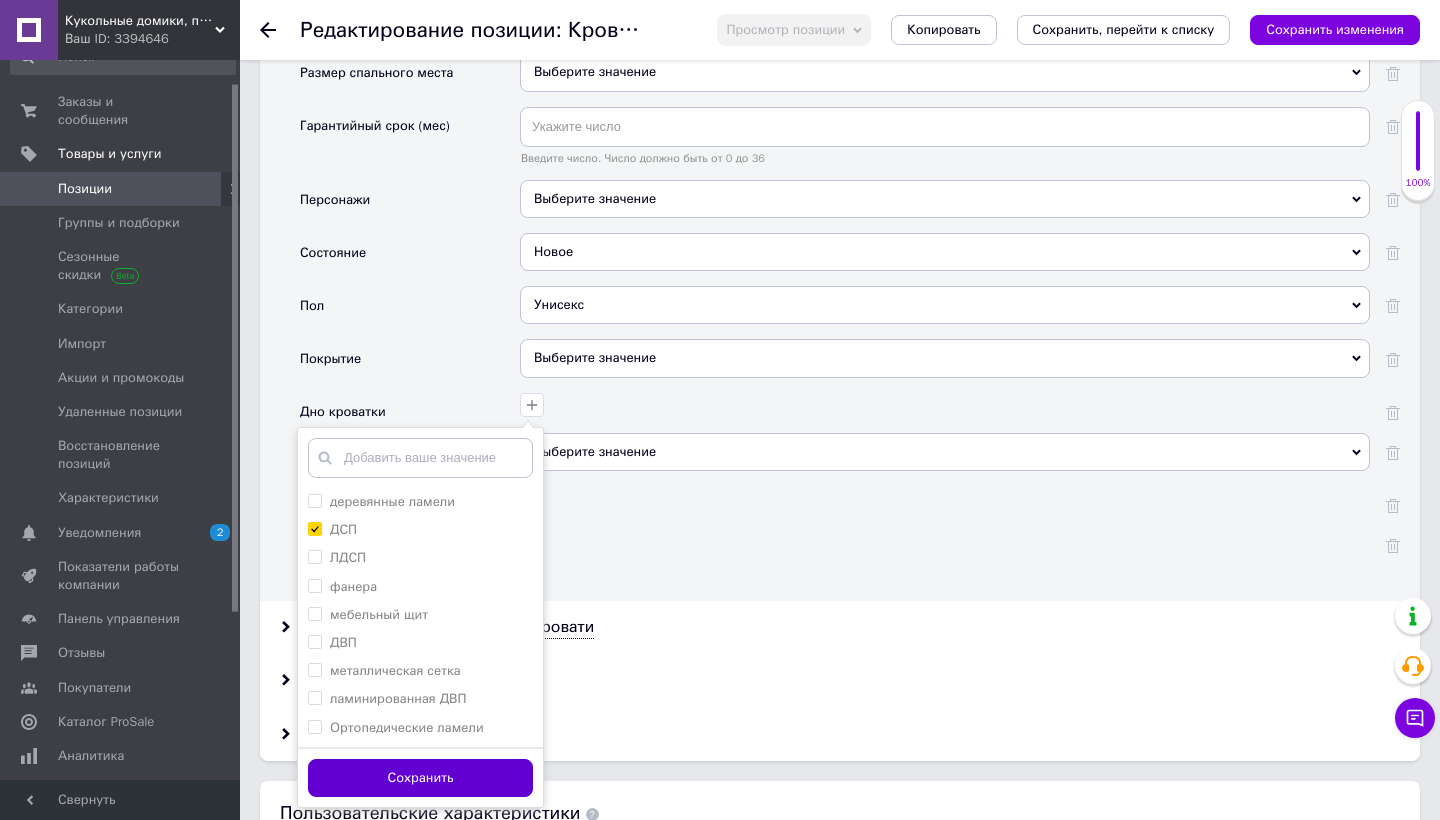 click on "Сохранить" at bounding box center [420, 778] 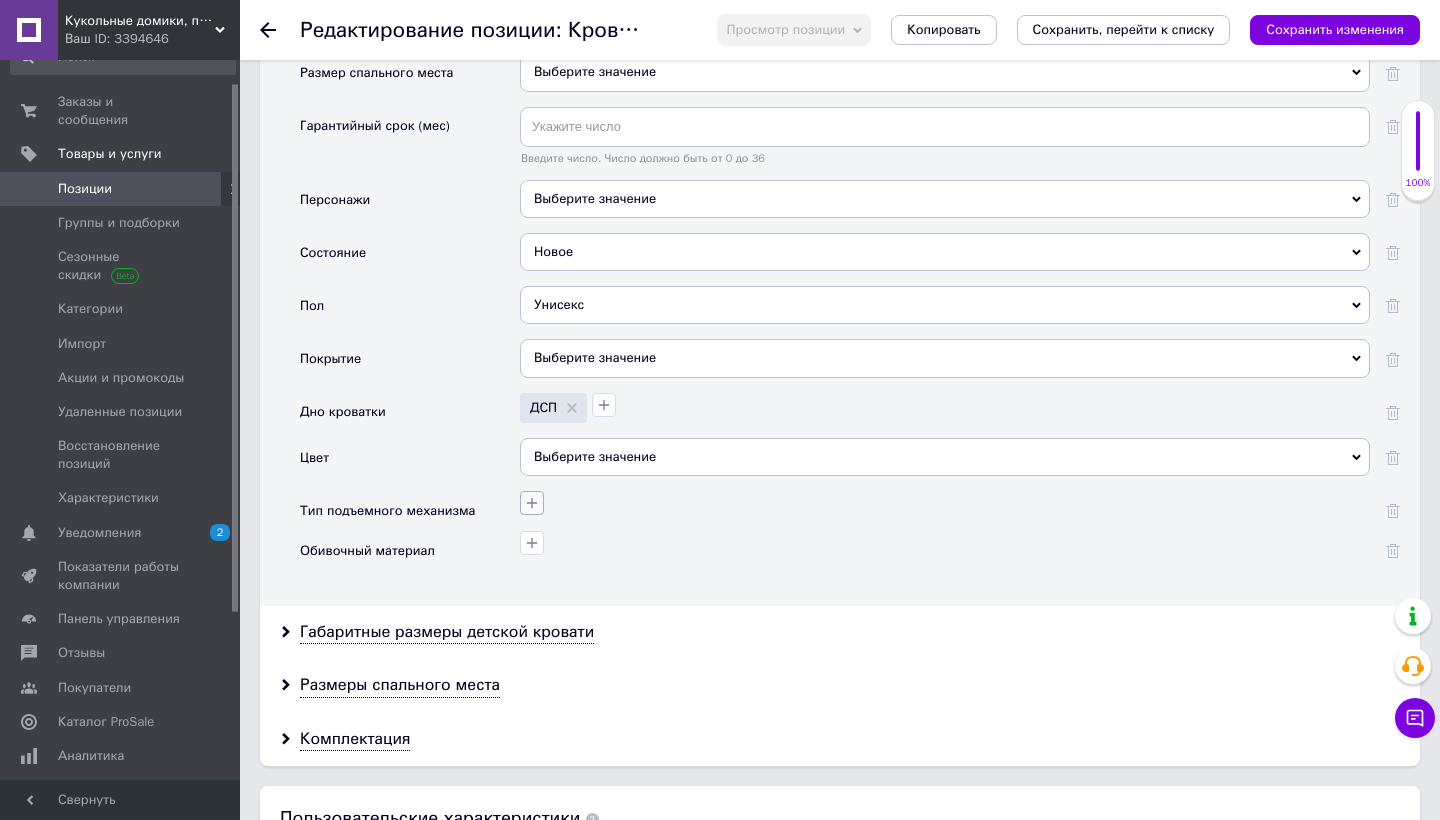 click 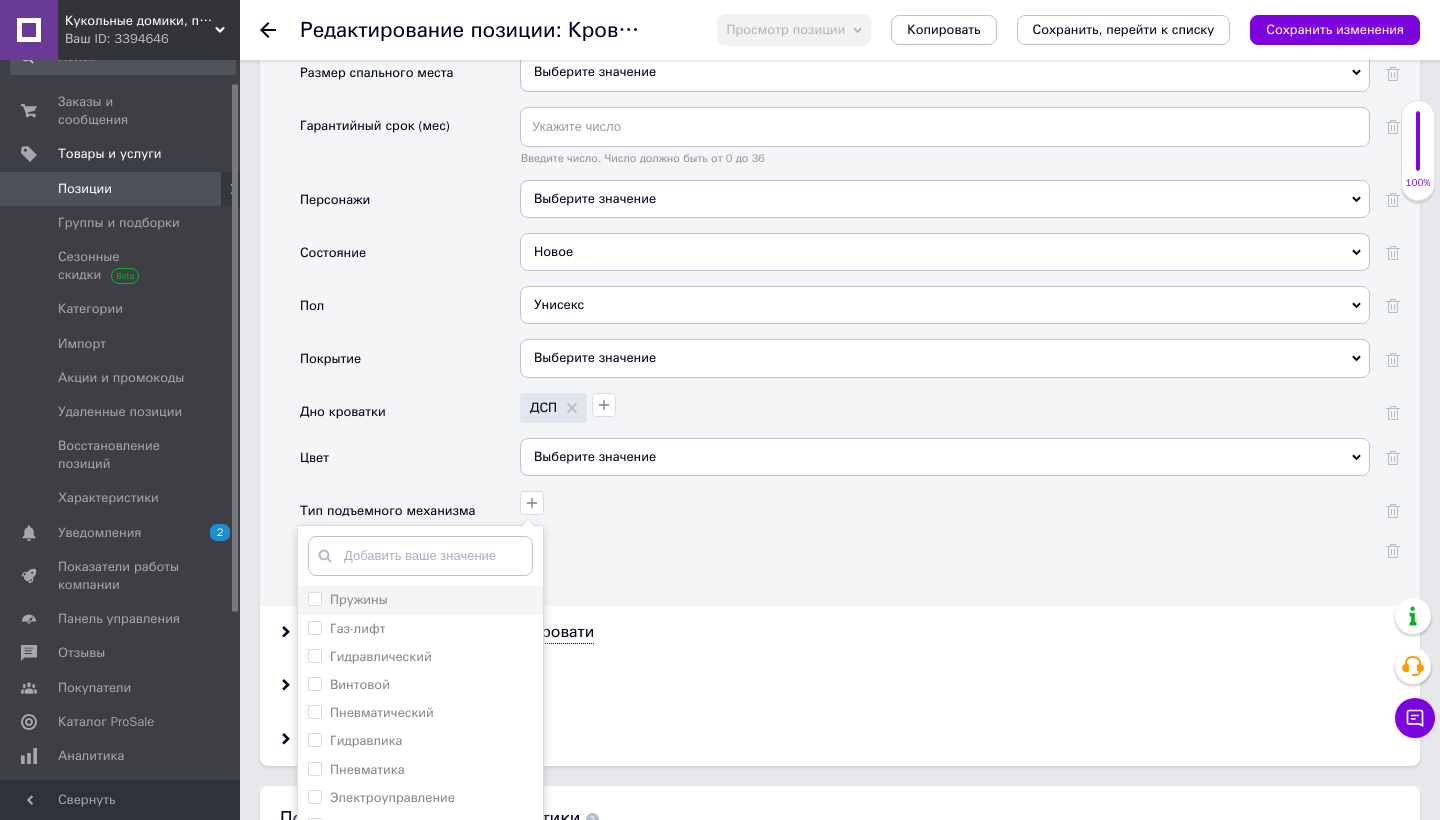 click on "Пружины" at bounding box center [314, 598] 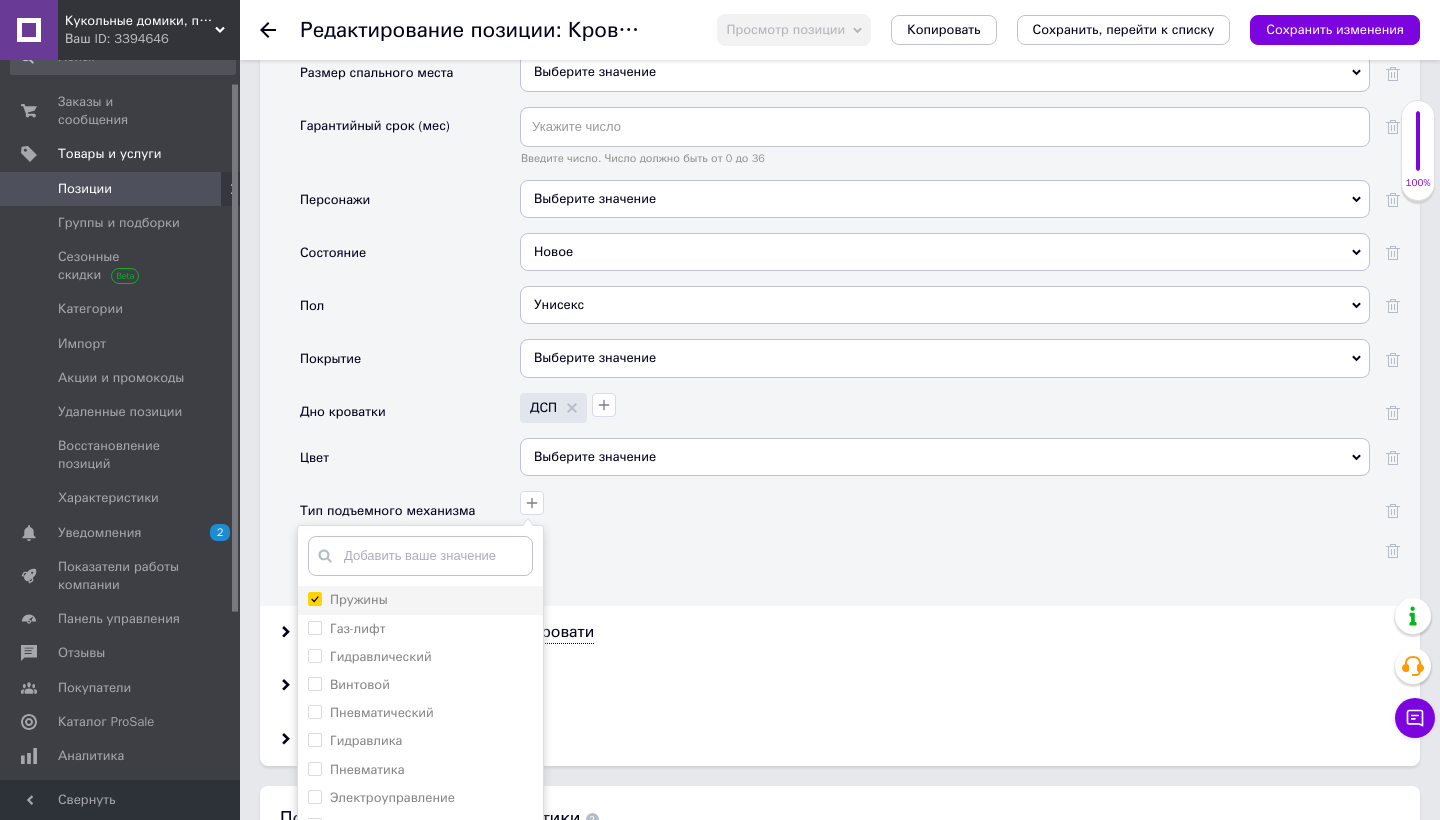 checkbox on "true" 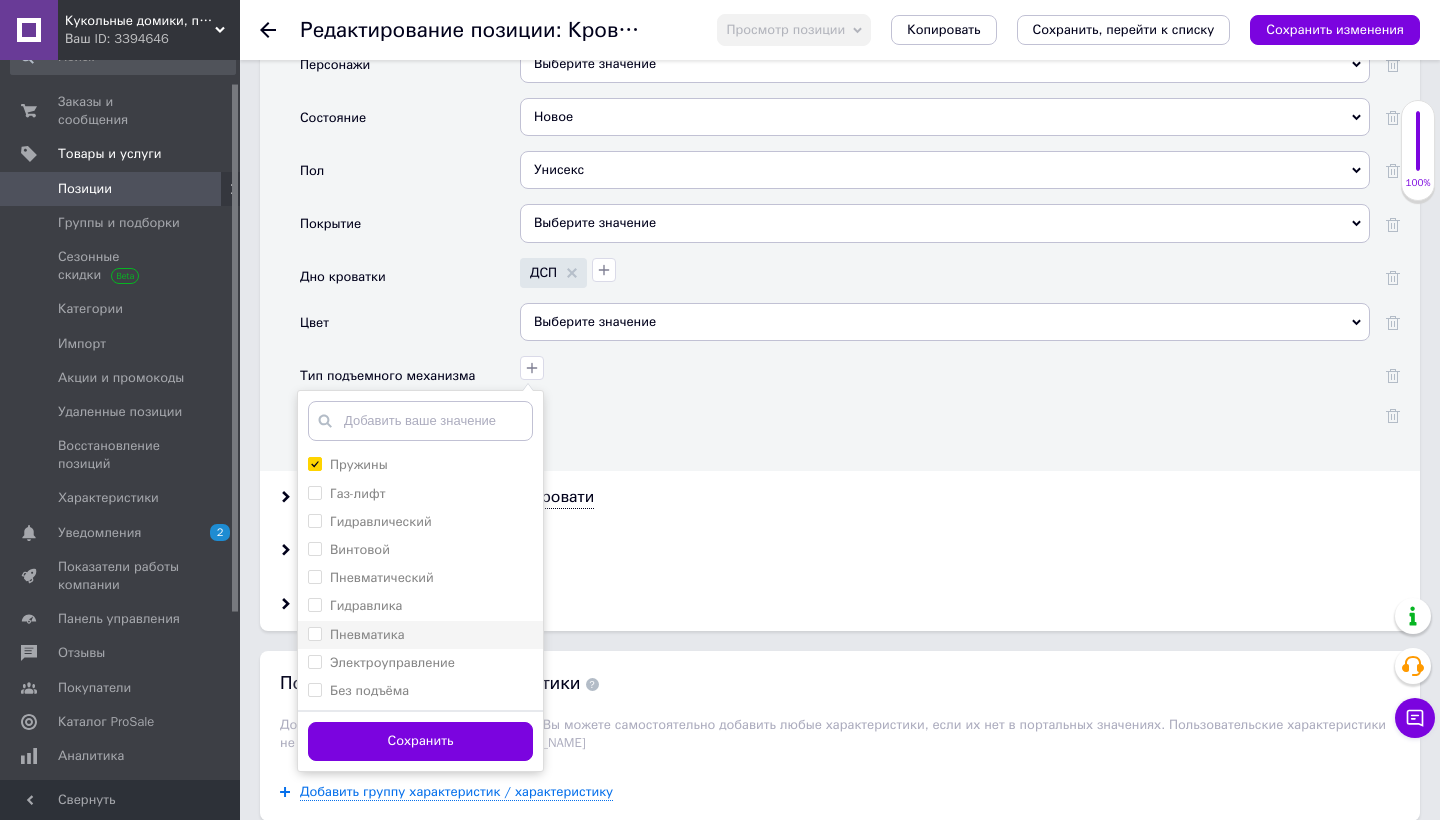 scroll, scrollTop: 2674, scrollLeft: 0, axis: vertical 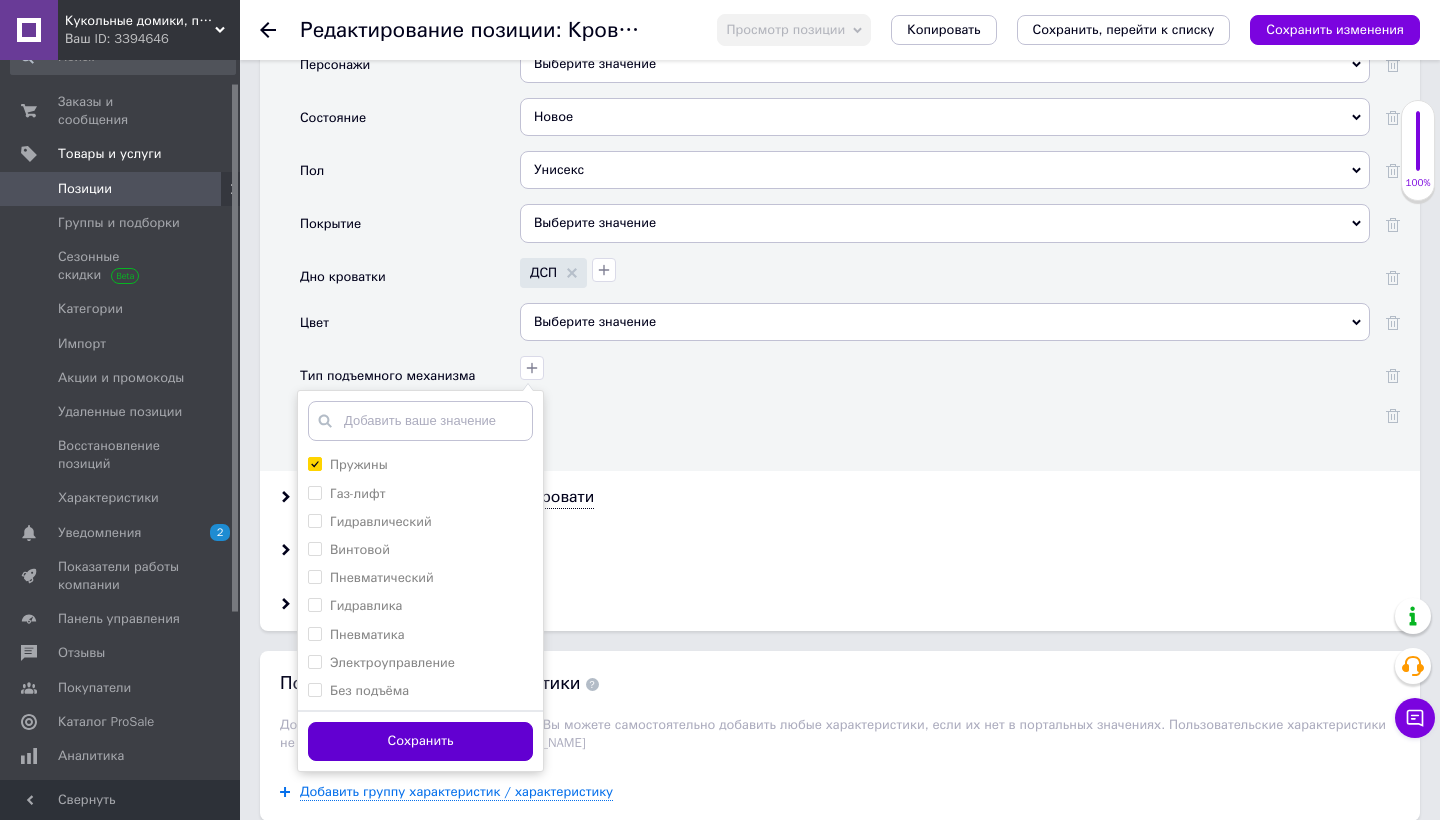 click on "Сохранить" at bounding box center [420, 741] 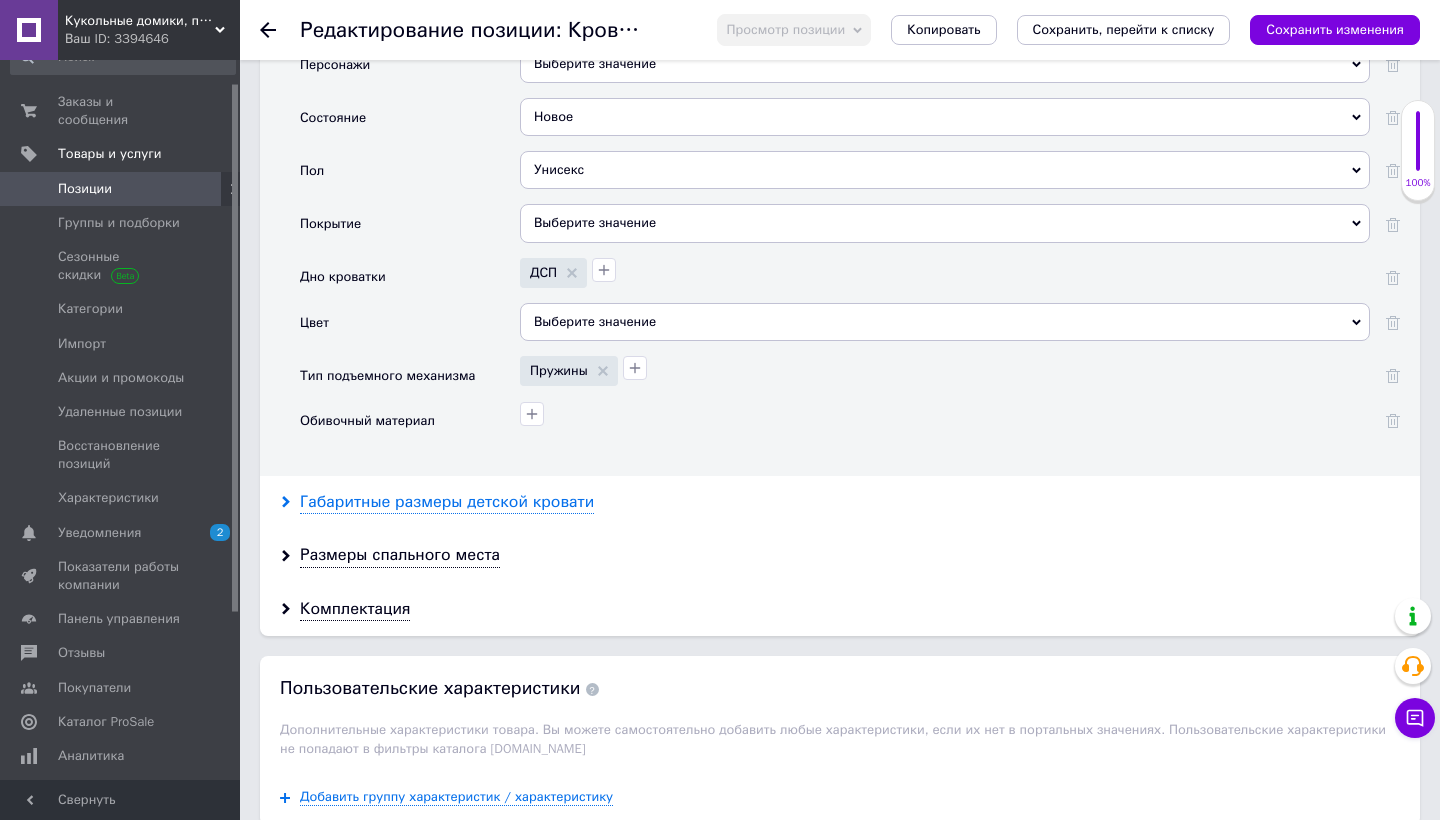 click on "Габаритные размеры детской кровати" at bounding box center (447, 502) 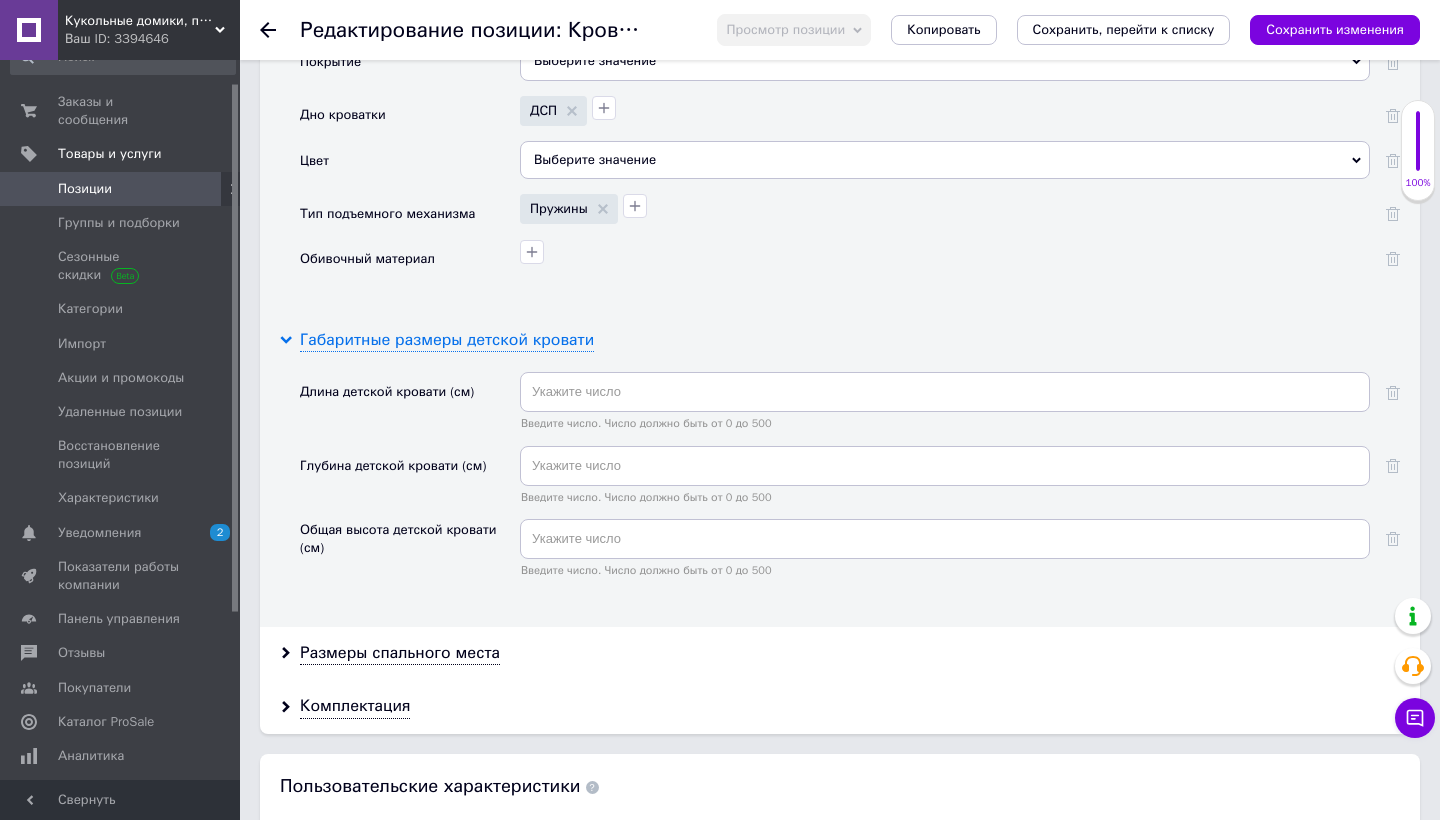 scroll, scrollTop: 2848, scrollLeft: 0, axis: vertical 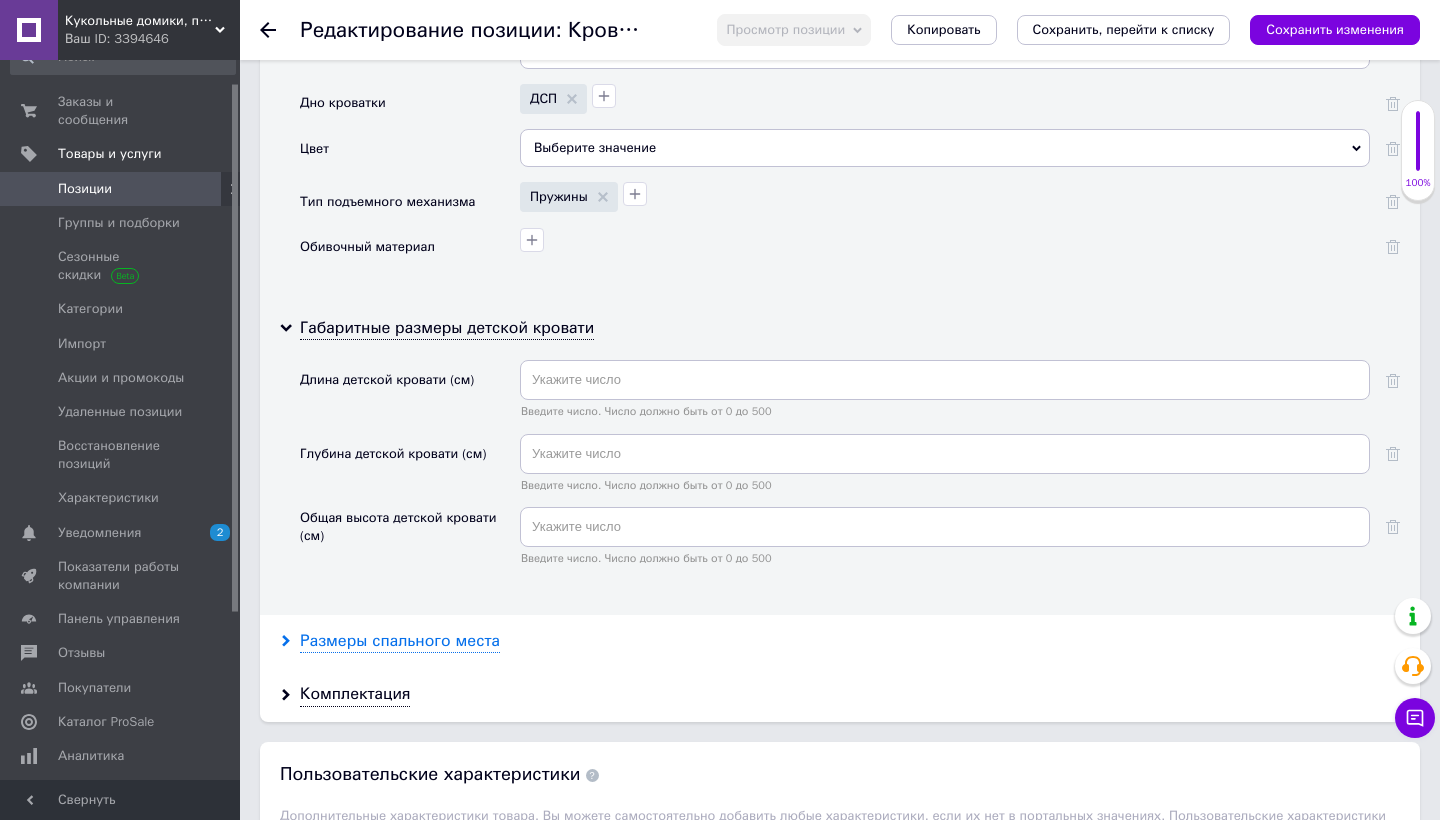 click on "Размеры спального места" at bounding box center (400, 641) 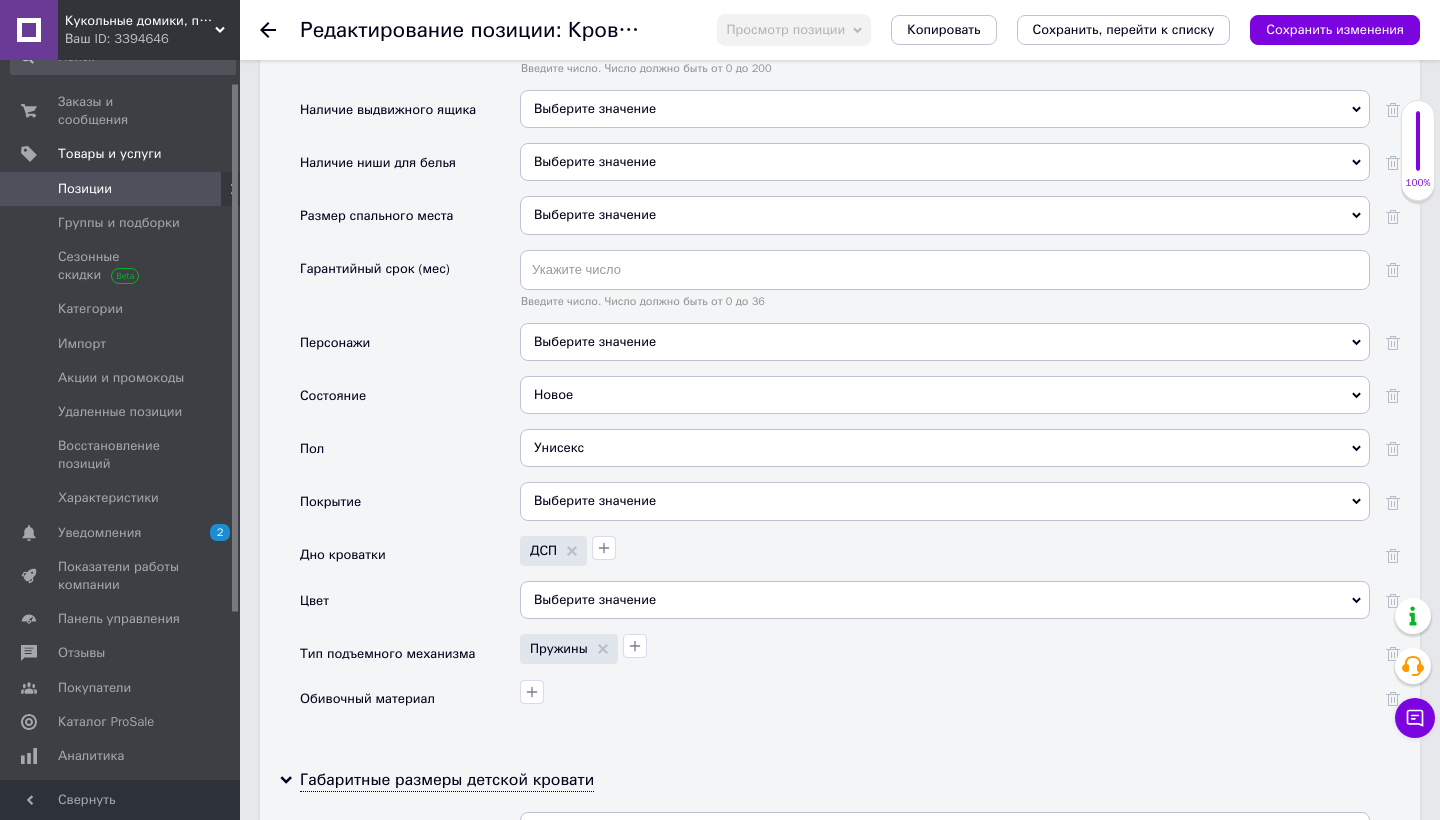 scroll, scrollTop: 2390, scrollLeft: 0, axis: vertical 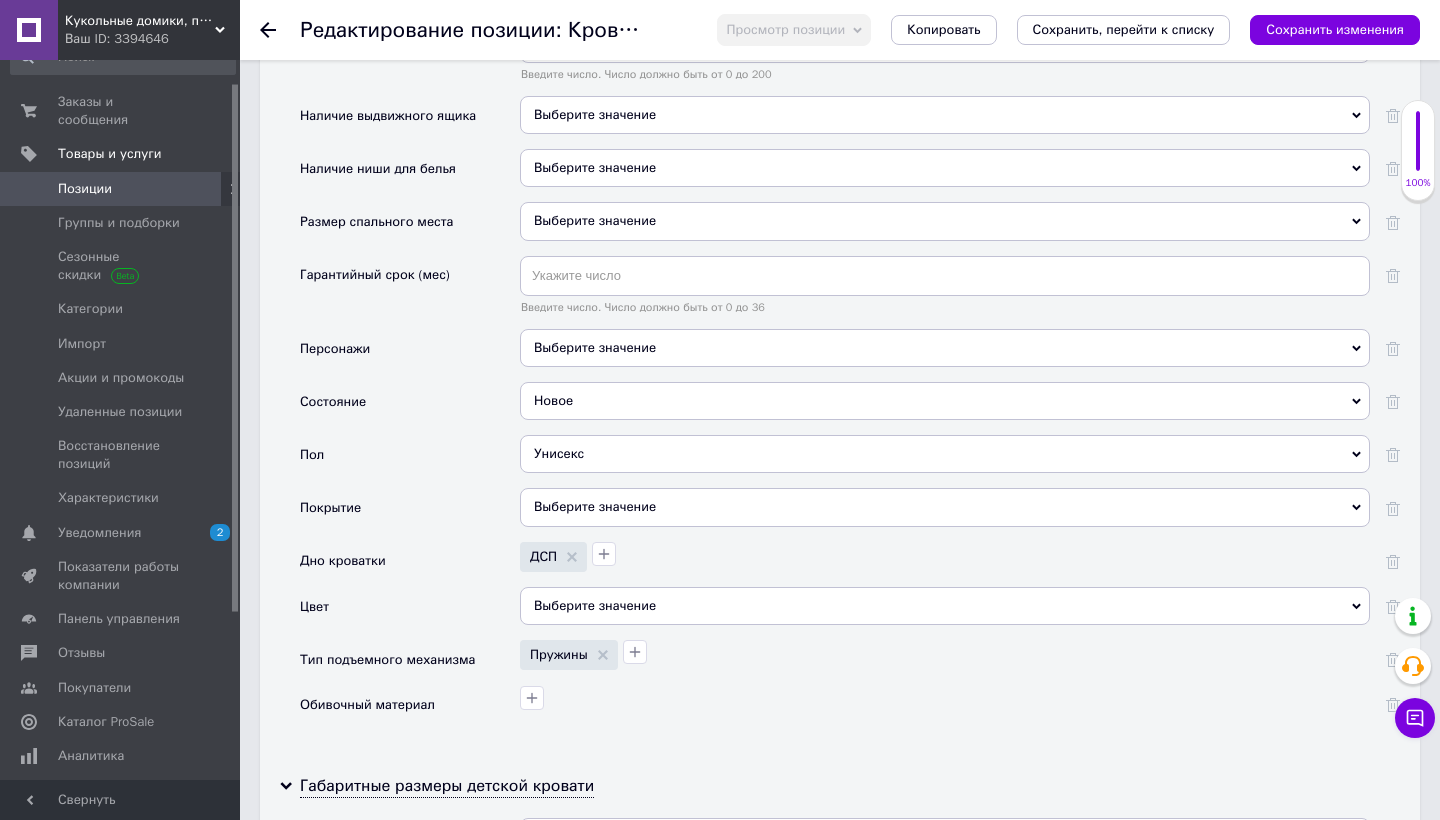 click on "Выберите значение" at bounding box center (945, 221) 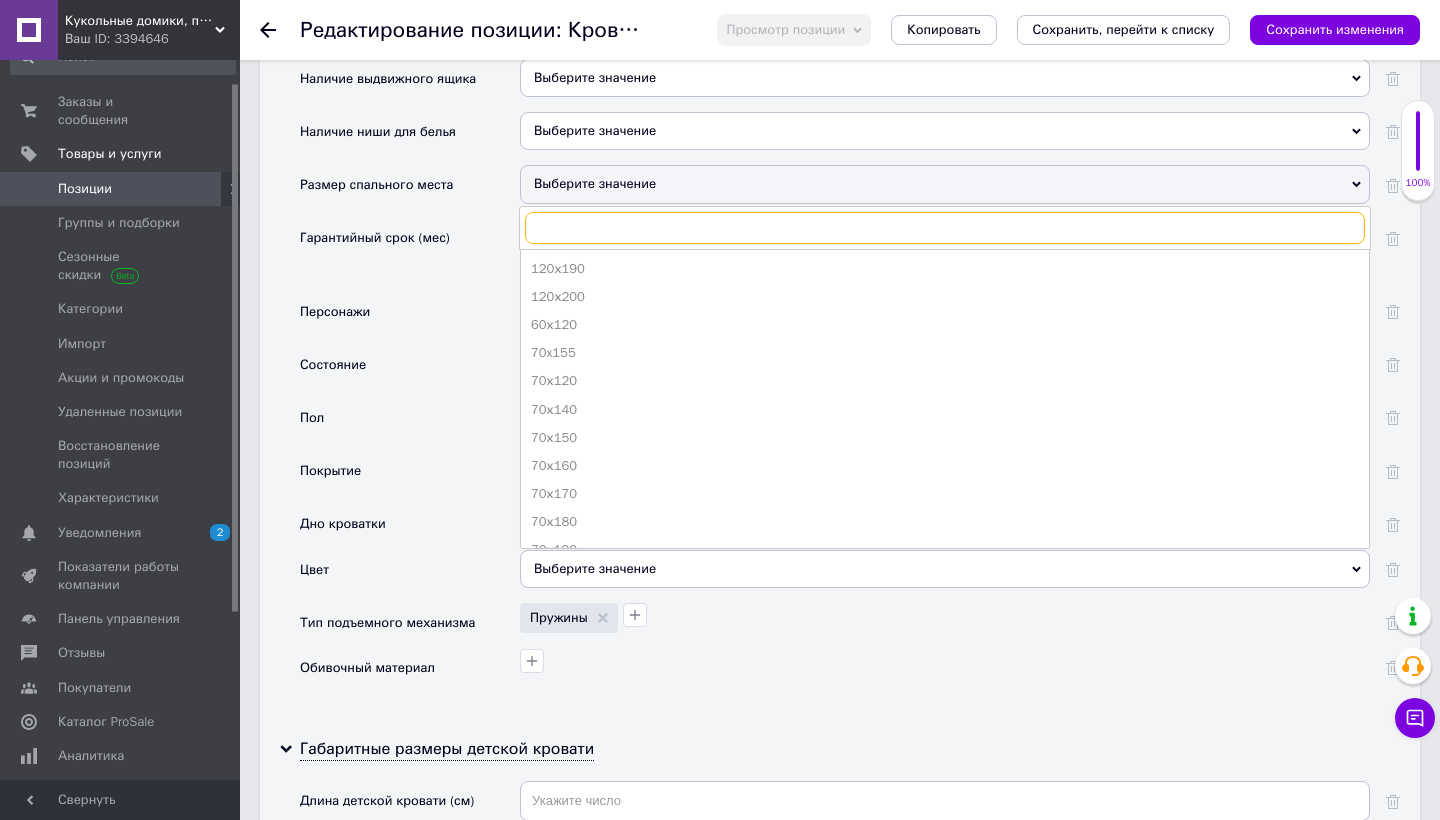 scroll, scrollTop: 2439, scrollLeft: 0, axis: vertical 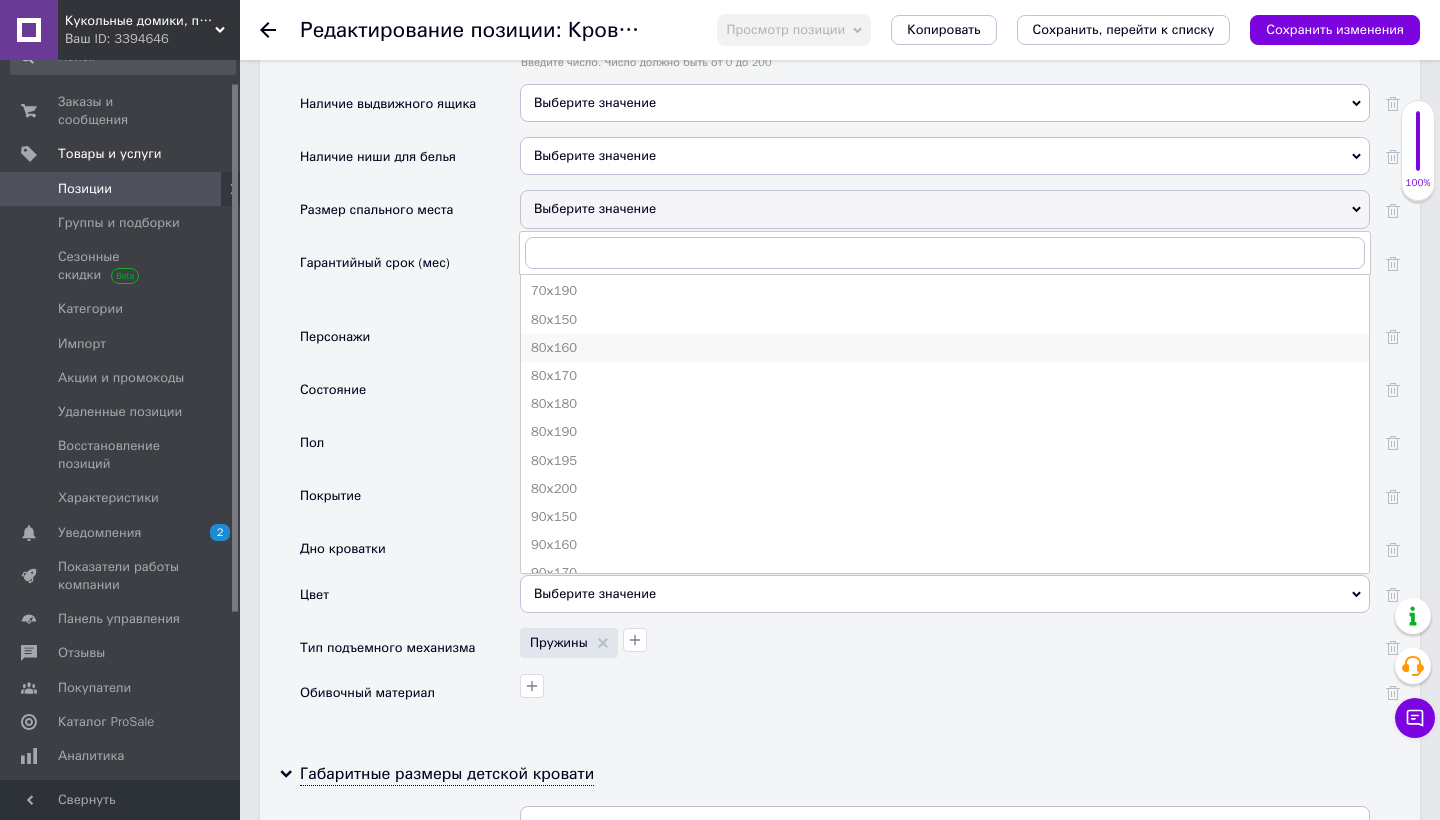 click on "80х160" at bounding box center (945, 348) 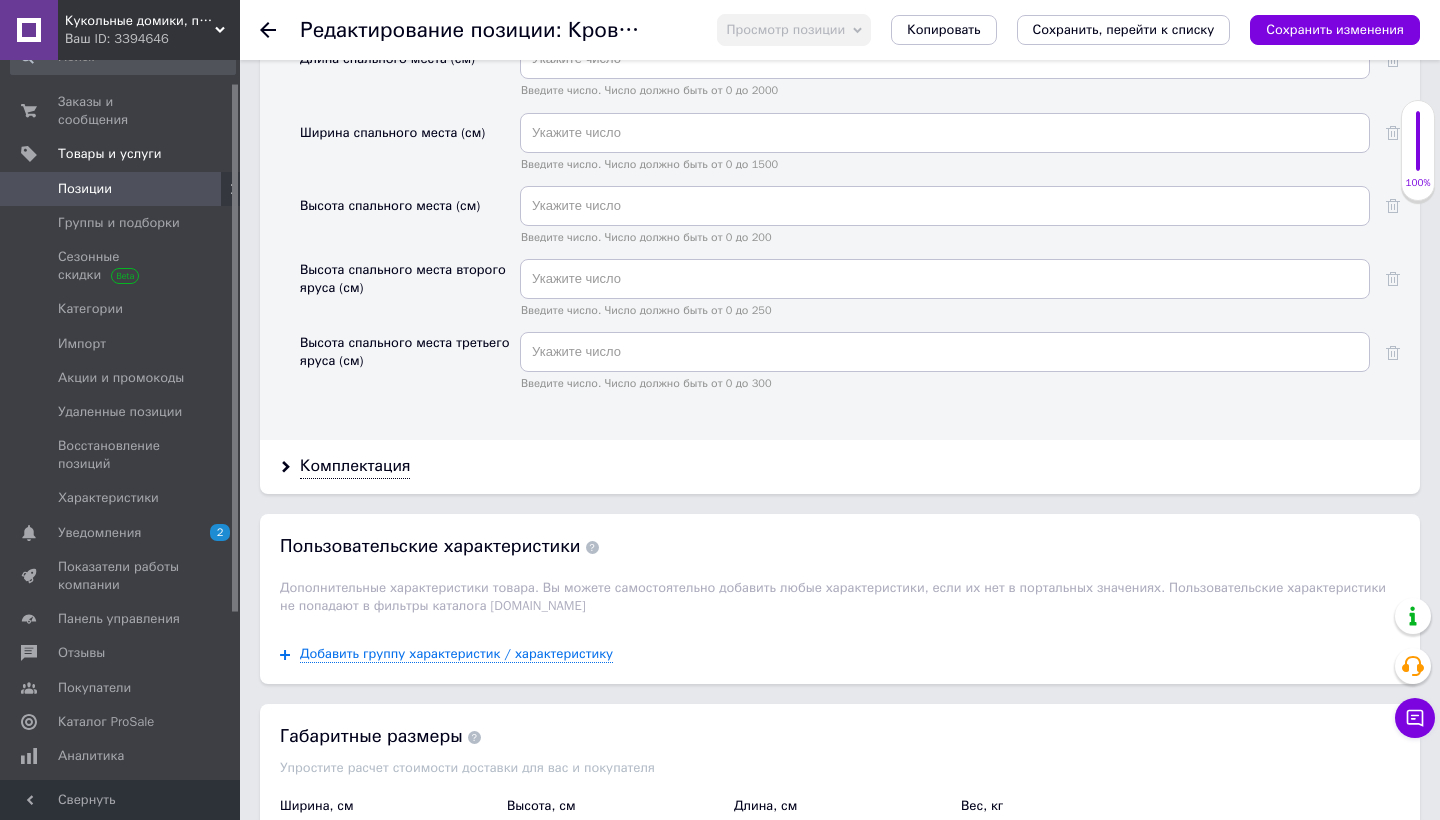 scroll, scrollTop: 3476, scrollLeft: 0, axis: vertical 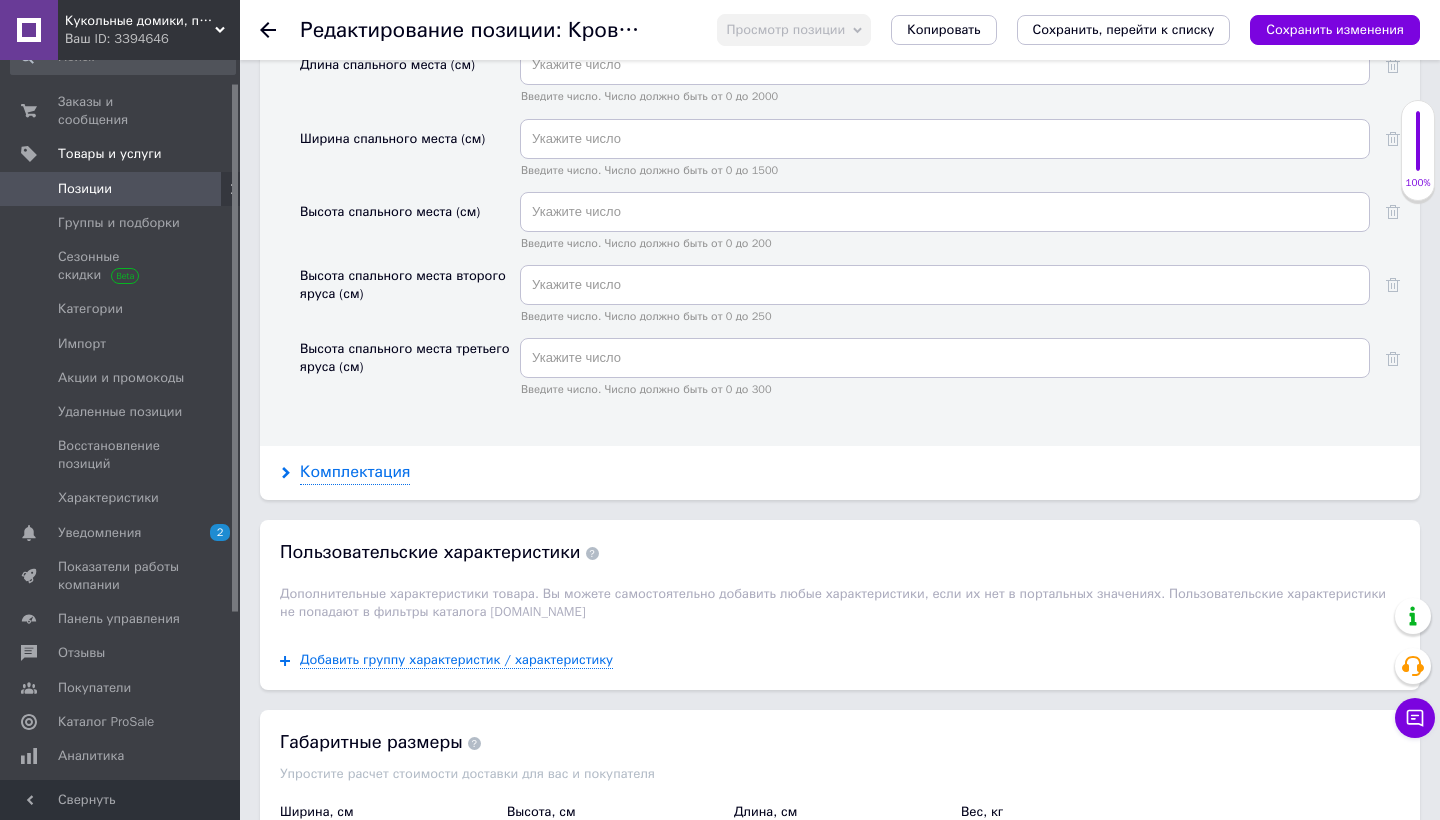click on "Комплектация" at bounding box center [355, 472] 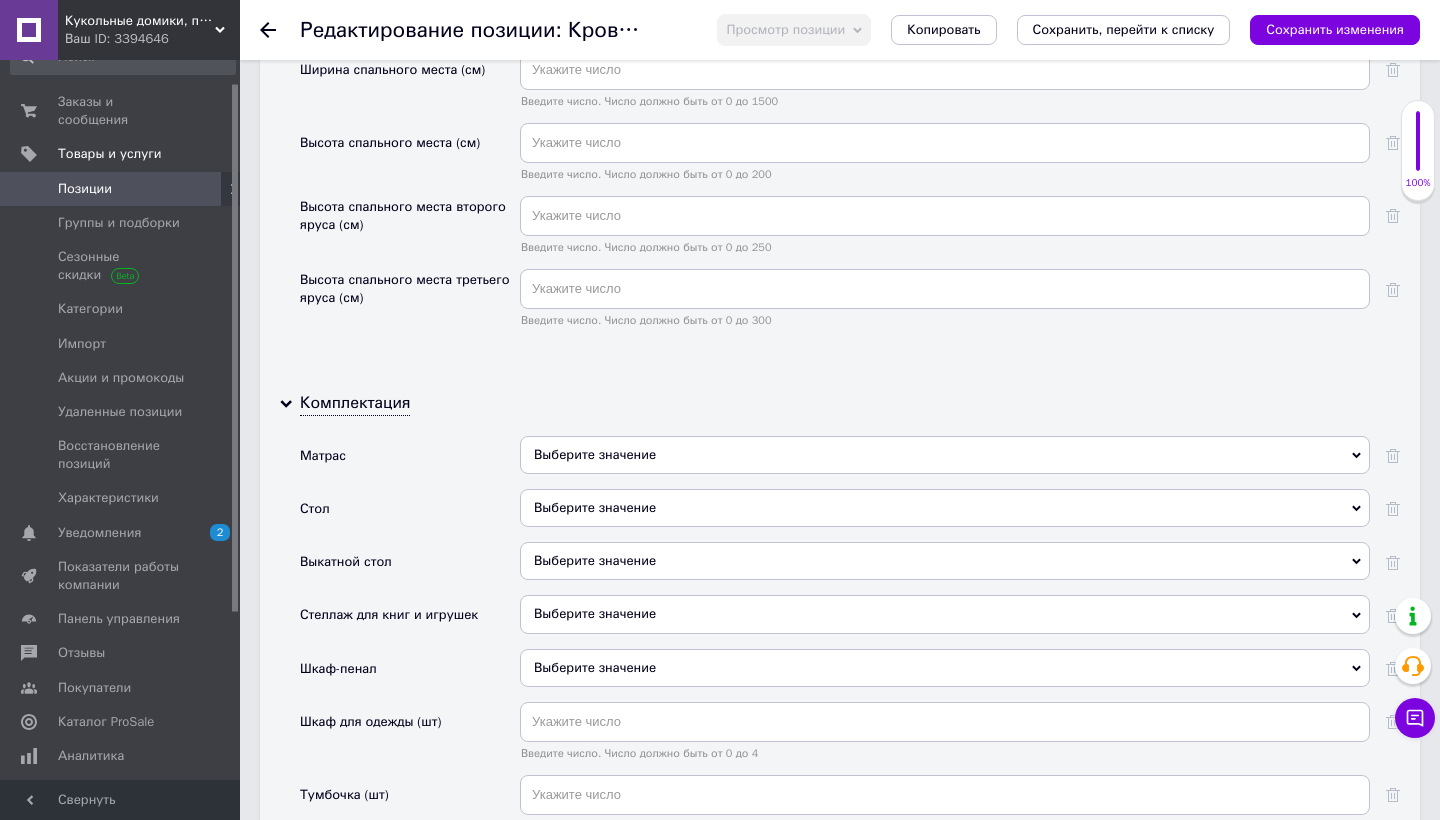 scroll, scrollTop: 3595, scrollLeft: 0, axis: vertical 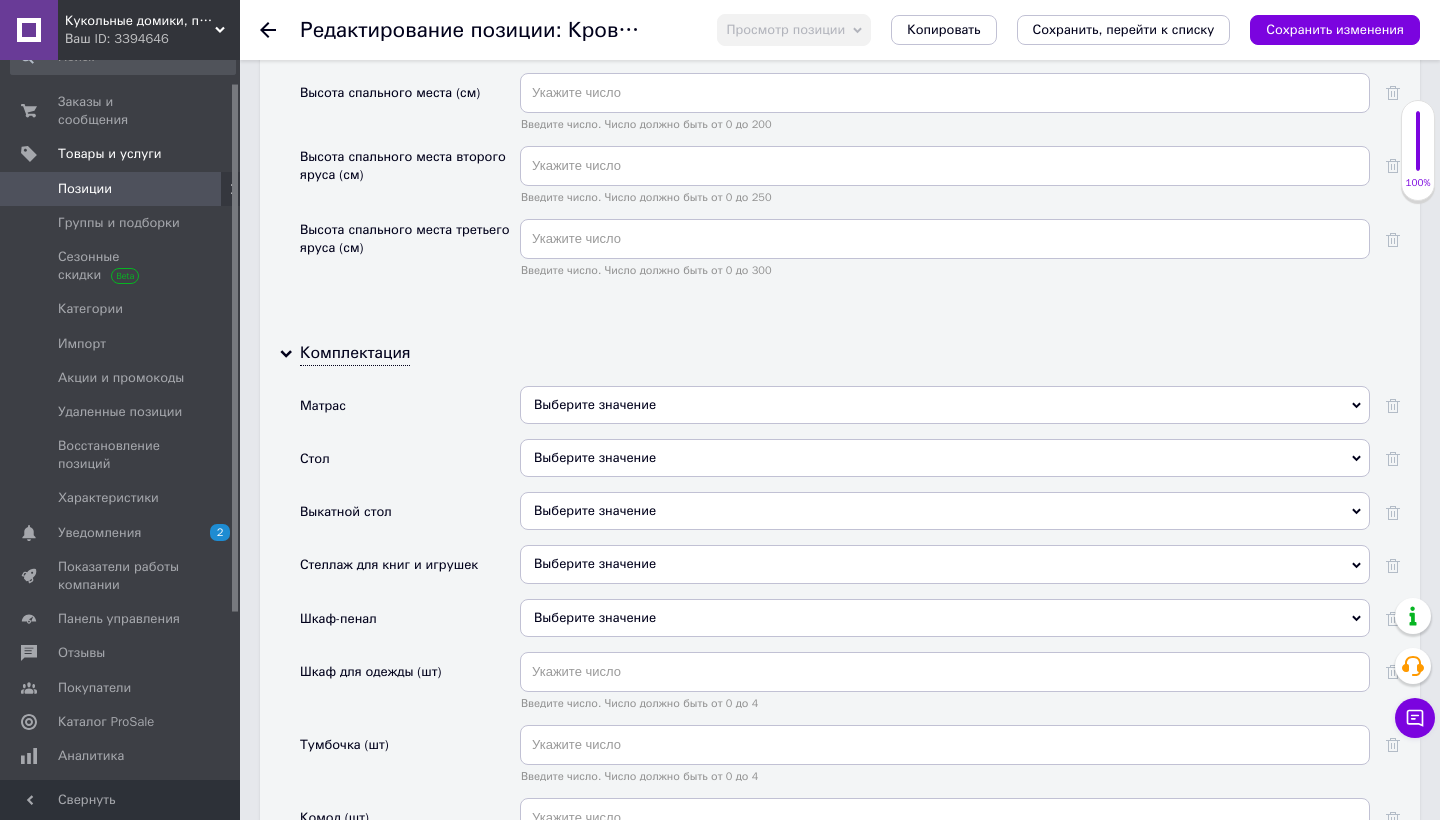 click on "Выберите значение" at bounding box center (595, 404) 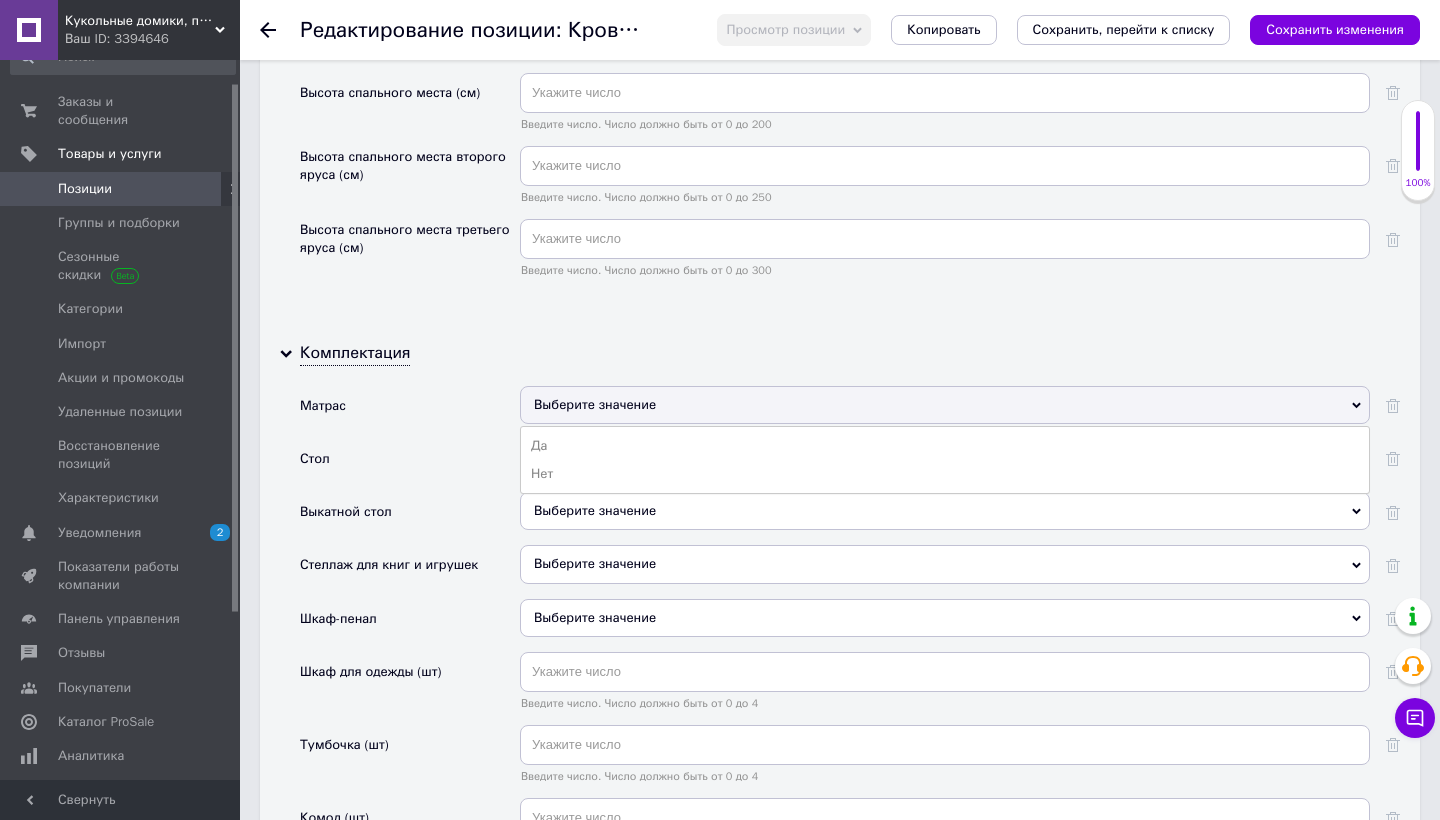 click on "Матрас" at bounding box center [410, 412] 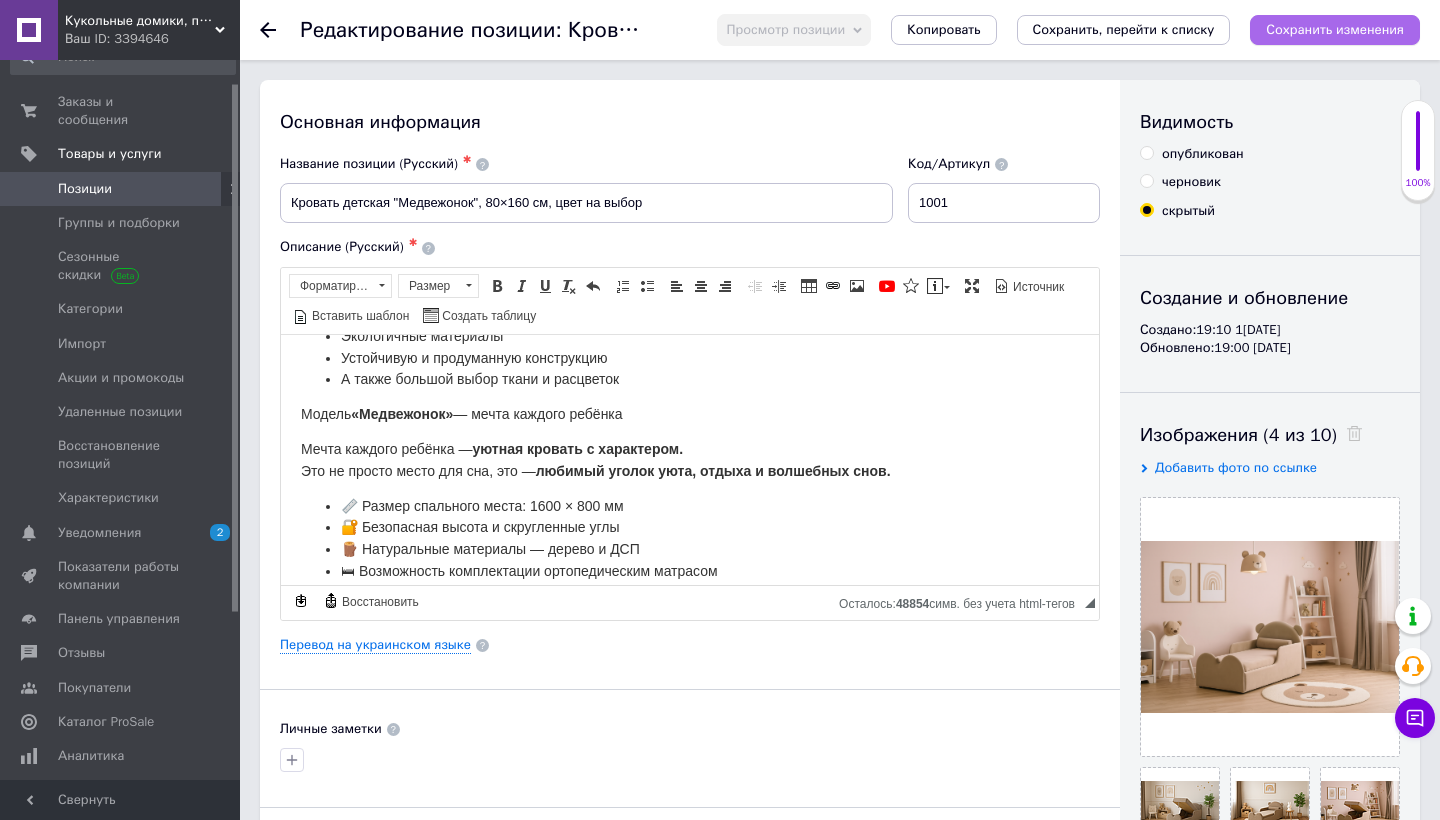 scroll, scrollTop: 0, scrollLeft: 0, axis: both 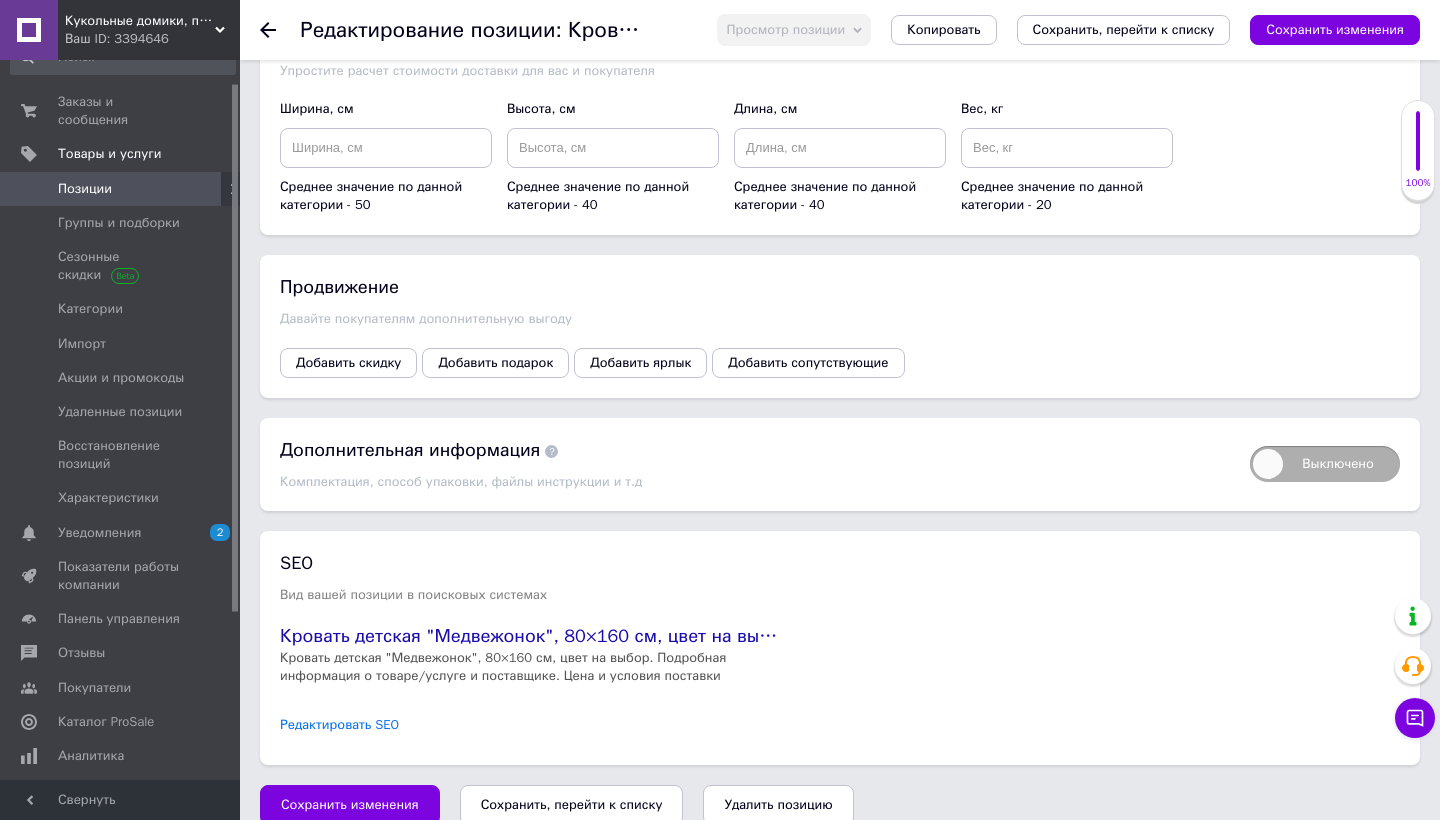 click on "Редактировать SEO" at bounding box center [339, 725] 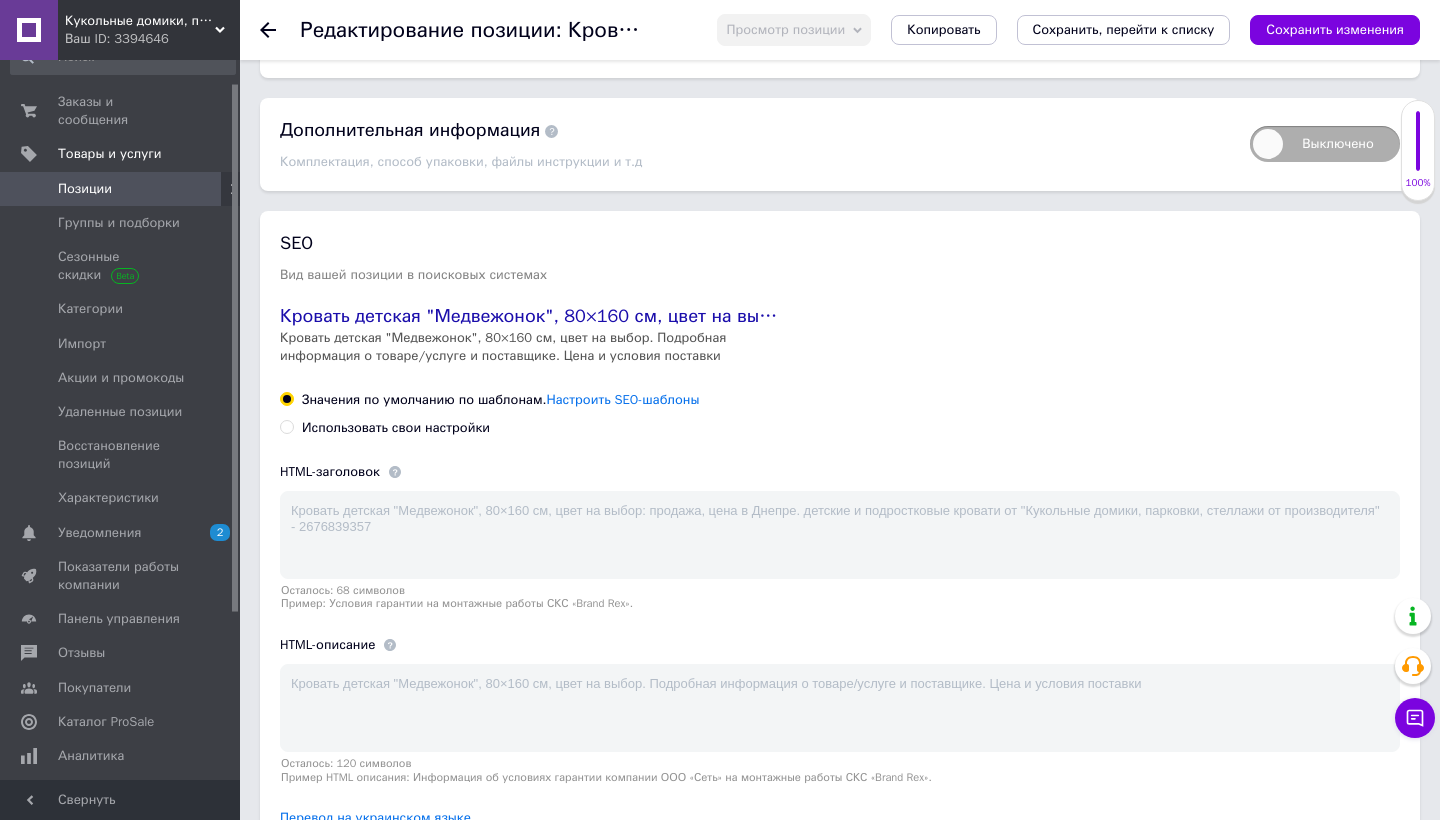 scroll, scrollTop: 5522, scrollLeft: 0, axis: vertical 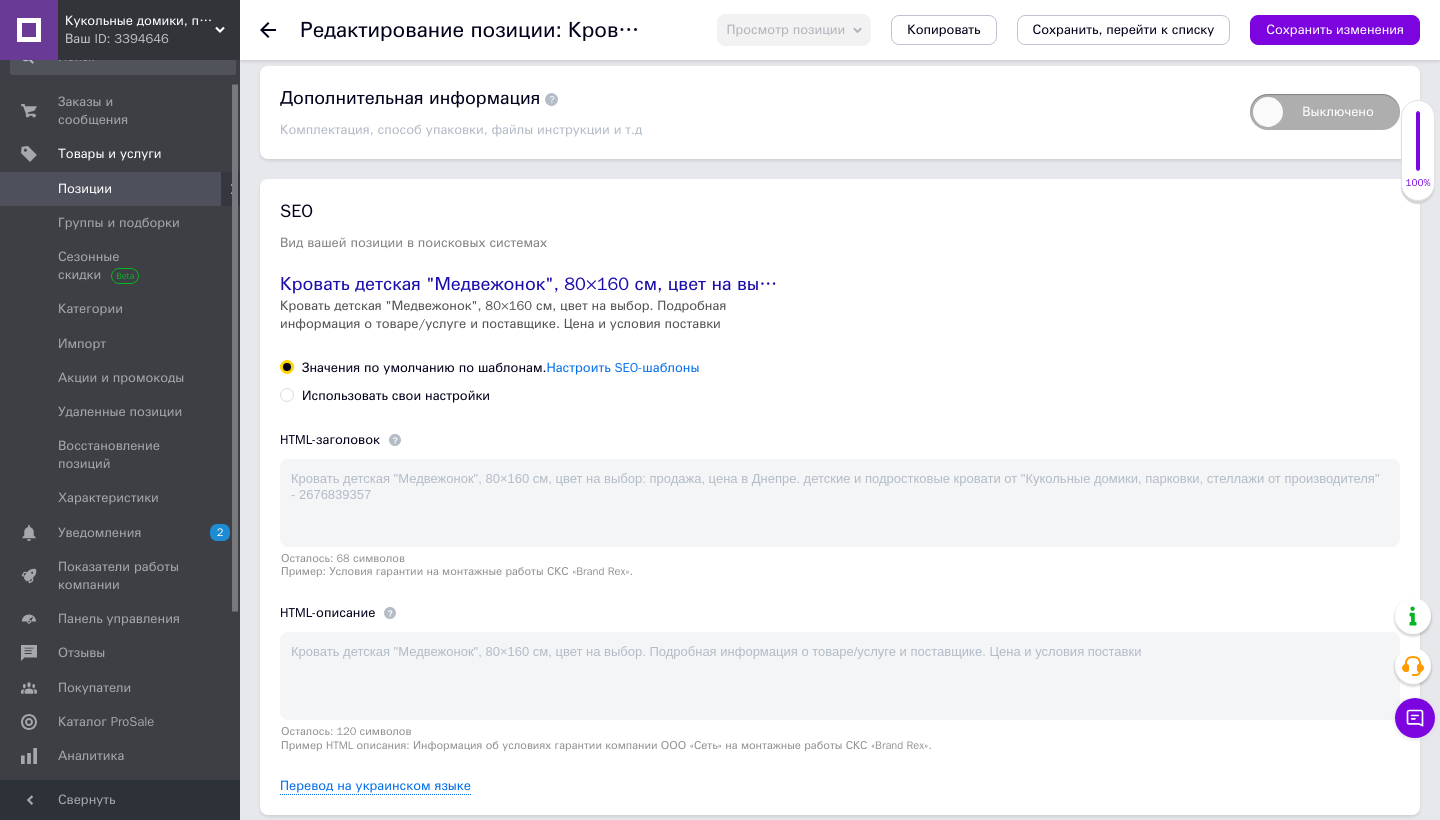click at bounding box center (287, 395) 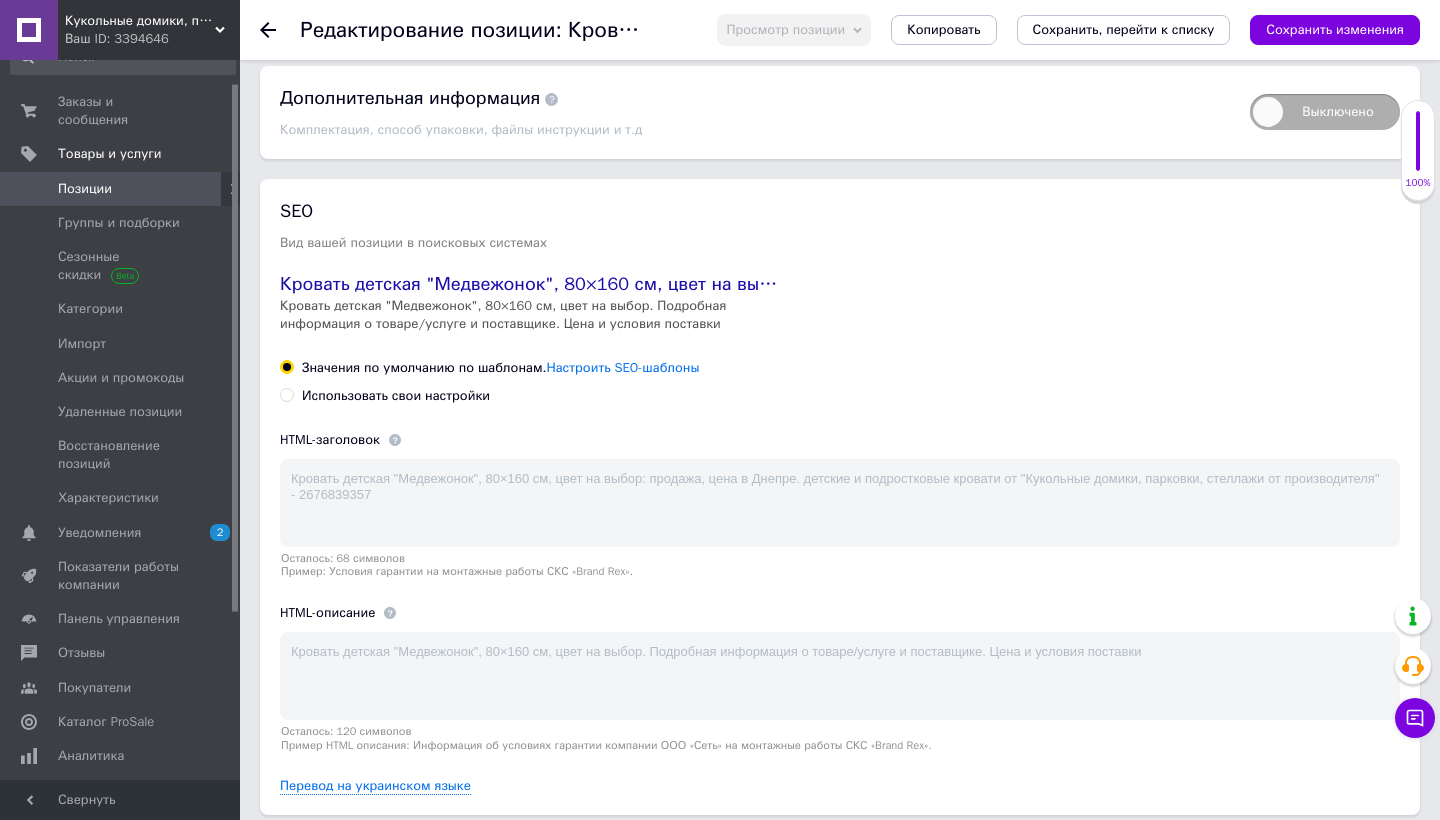 radio on "true" 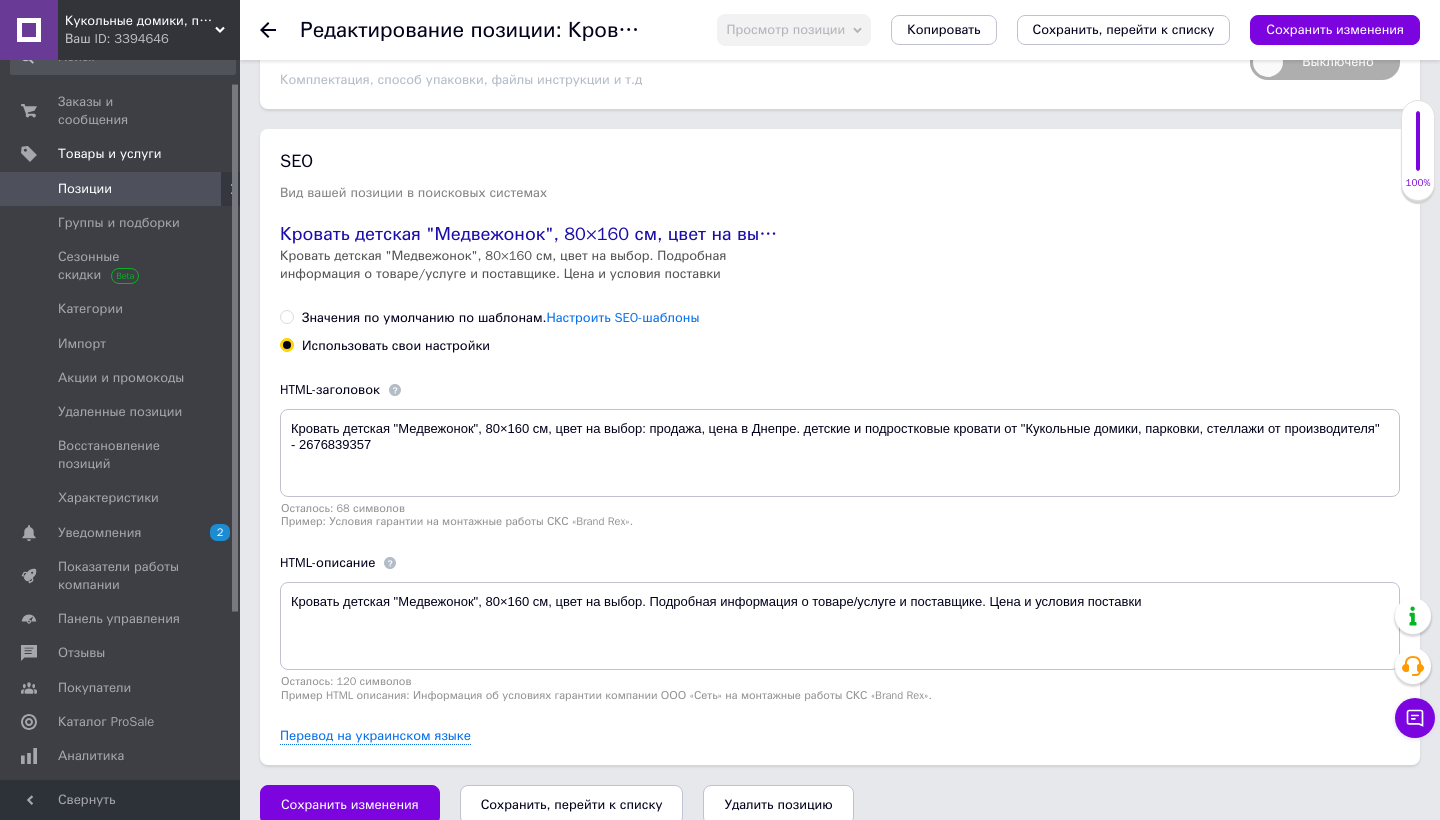 scroll, scrollTop: 5571, scrollLeft: 0, axis: vertical 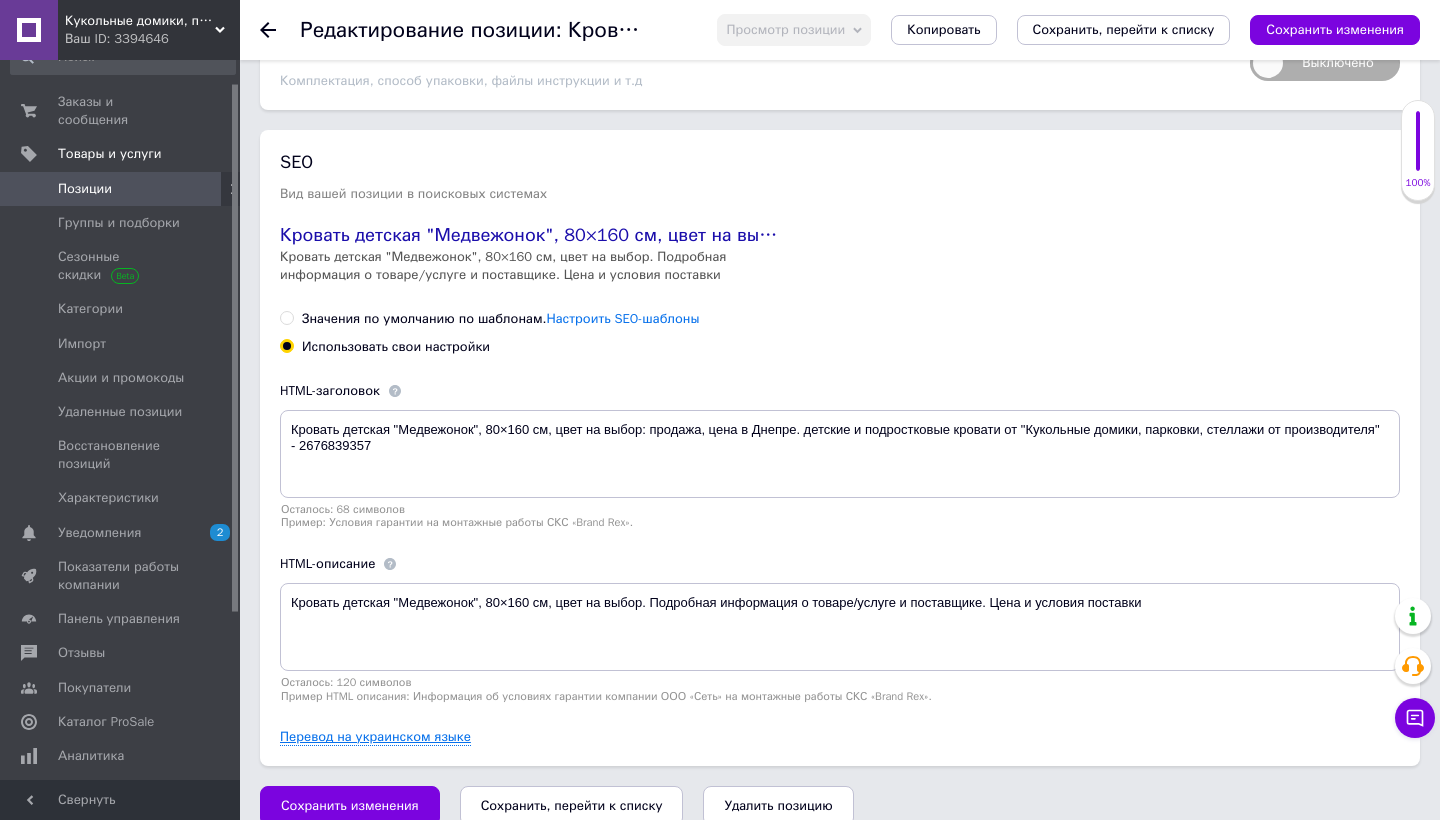 click on "Перевод на украинском языке" at bounding box center (375, 737) 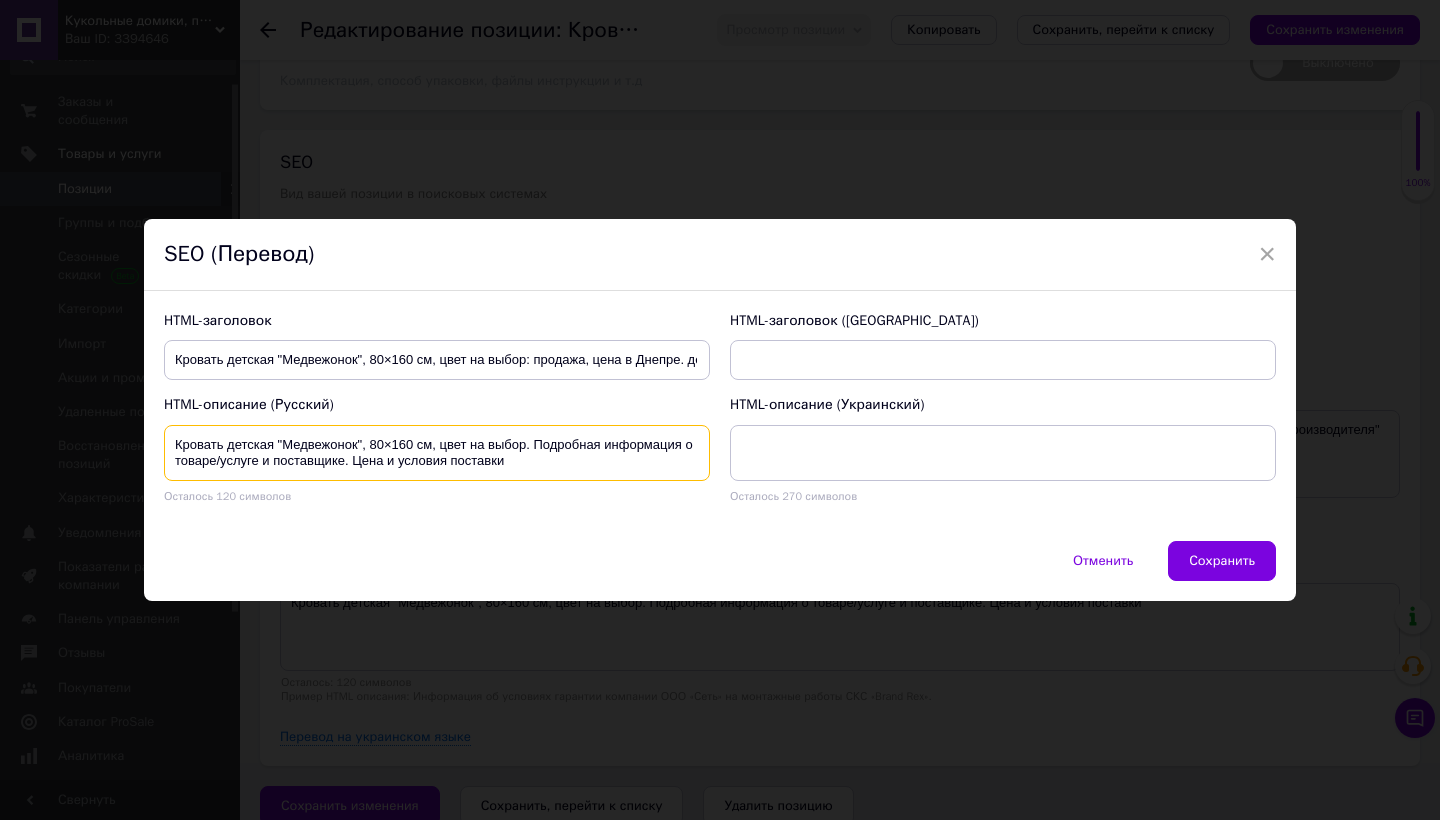 drag, startPoint x: 541, startPoint y: 466, endPoint x: 176, endPoint y: 417, distance: 368.27435 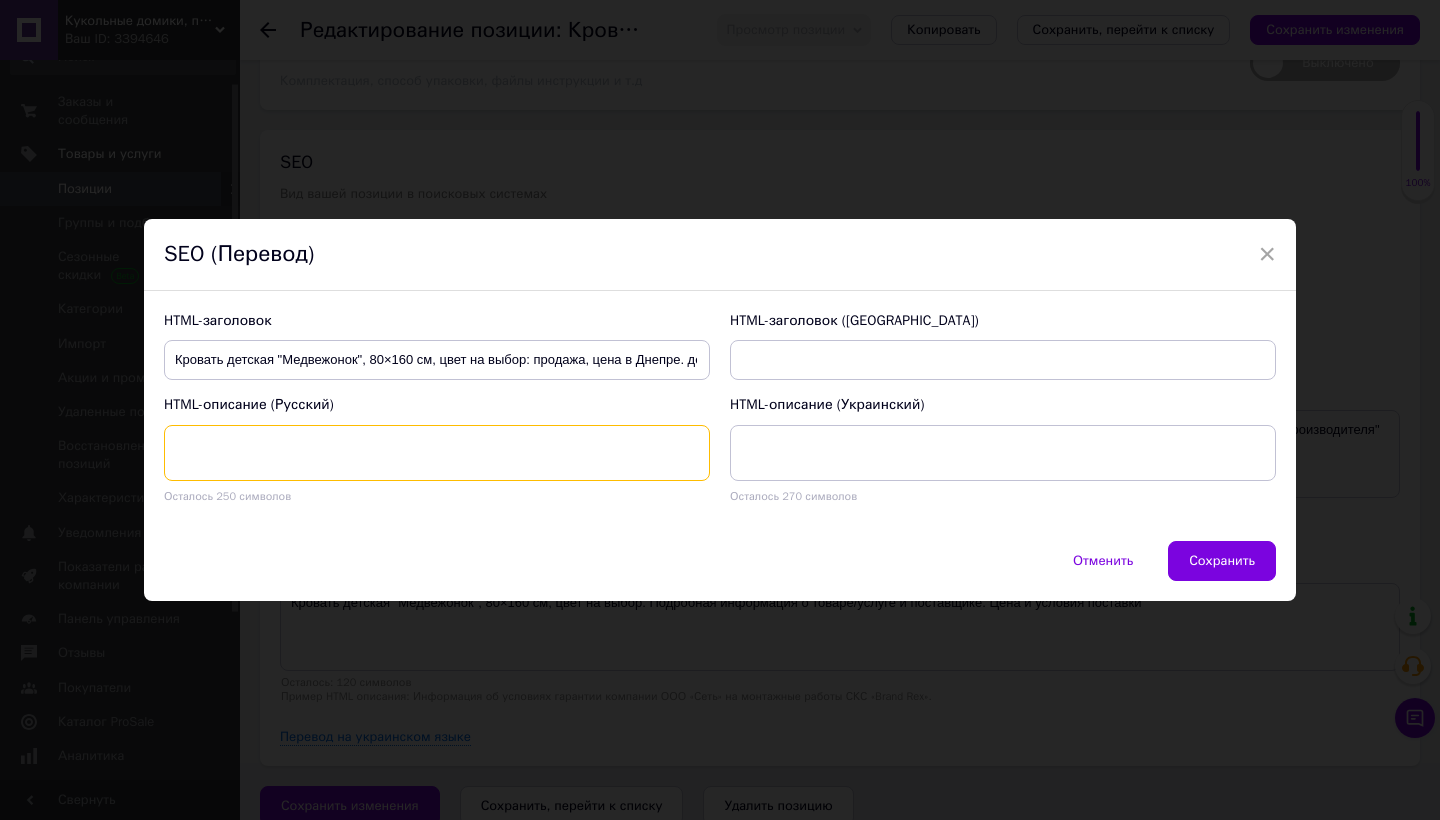 type 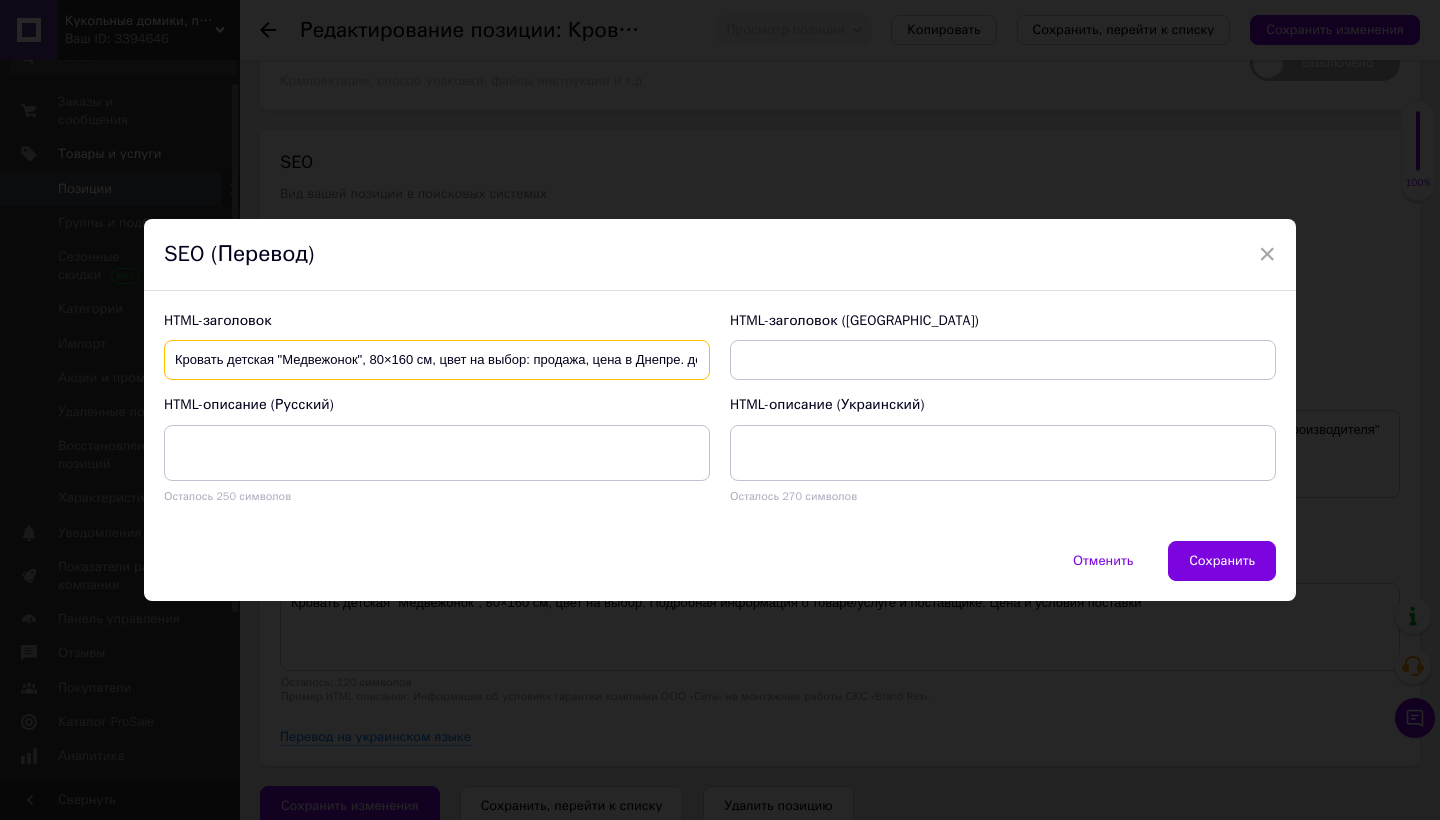 drag, startPoint x: 174, startPoint y: 364, endPoint x: 798, endPoint y: 527, distance: 644.938 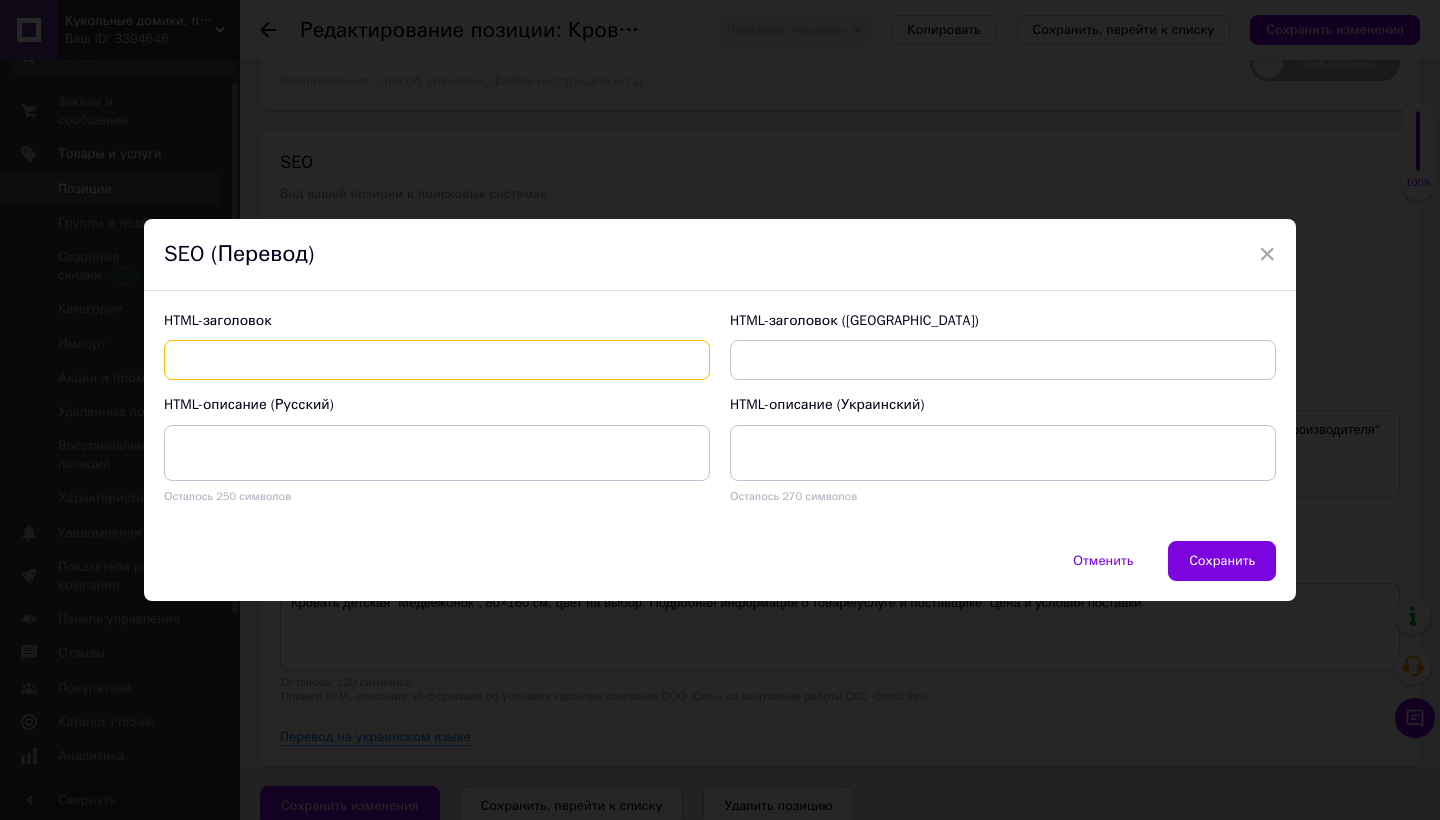 paste on "Купить кроватку Медвежонок для ребёнка – стиль и безопасность | [DOMAIN_NAME]" 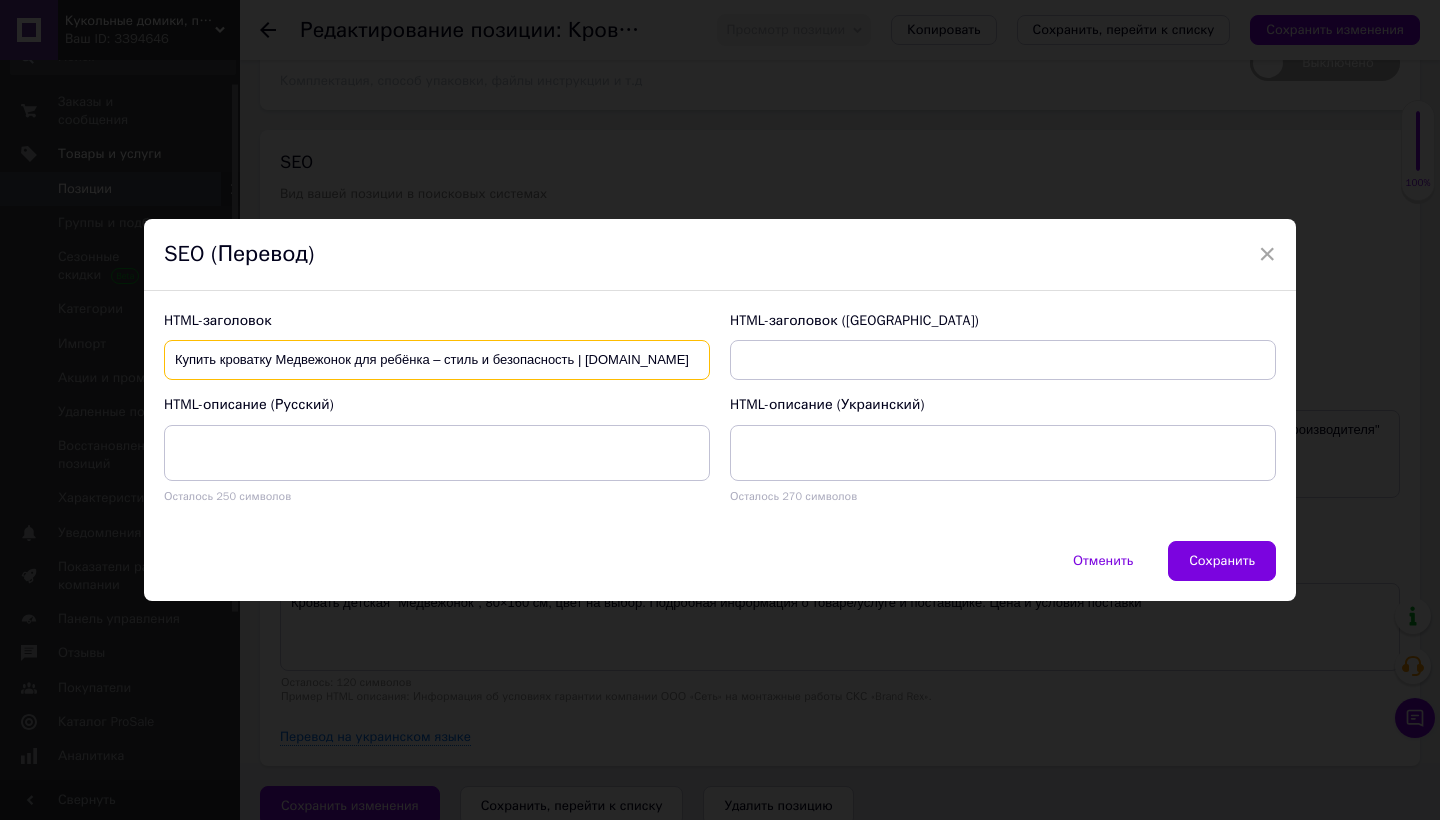type on "Купить кроватку Медвежонок для ребёнка – стиль и безопасность | [DOMAIN_NAME]" 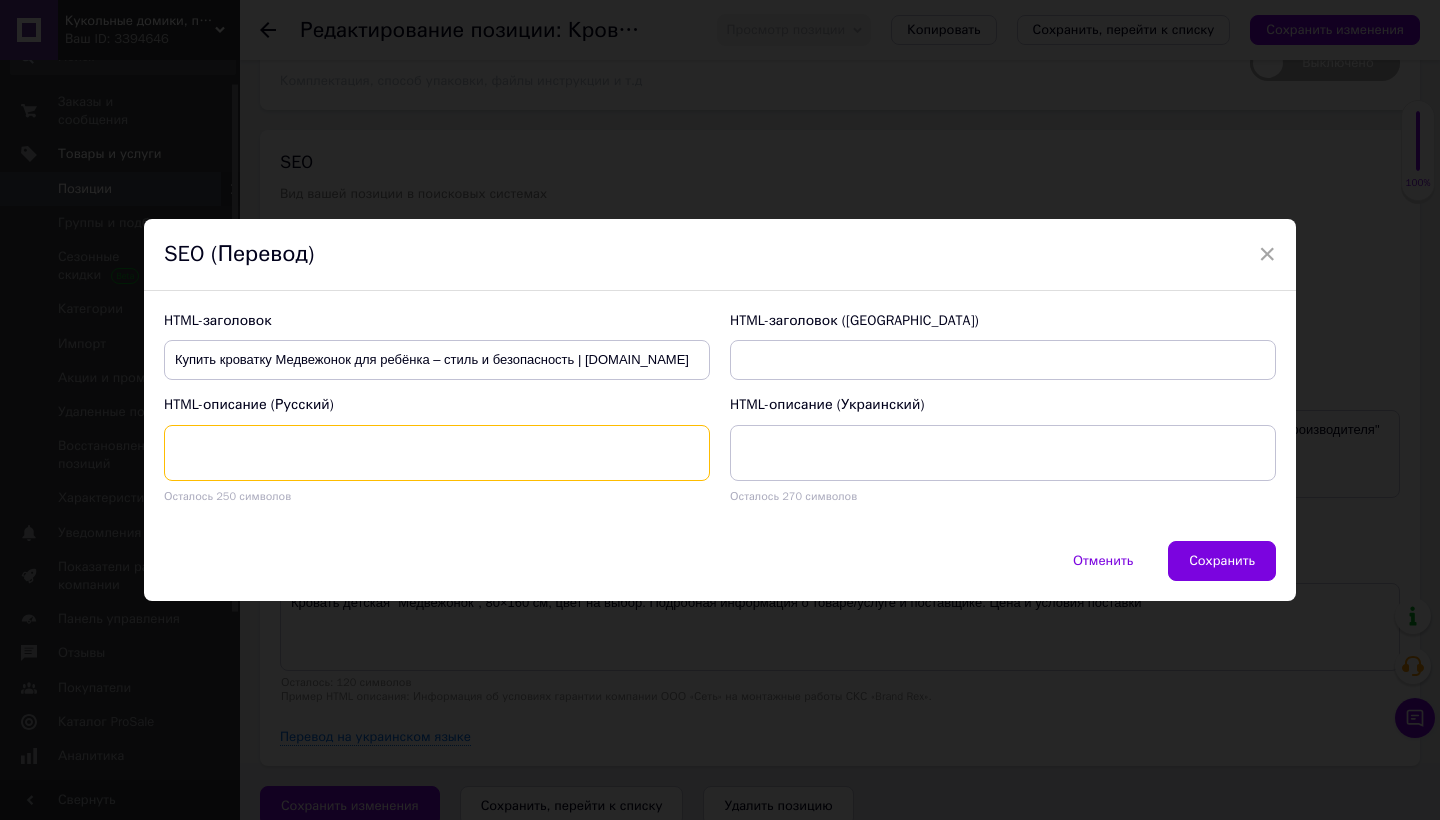 click at bounding box center [437, 453] 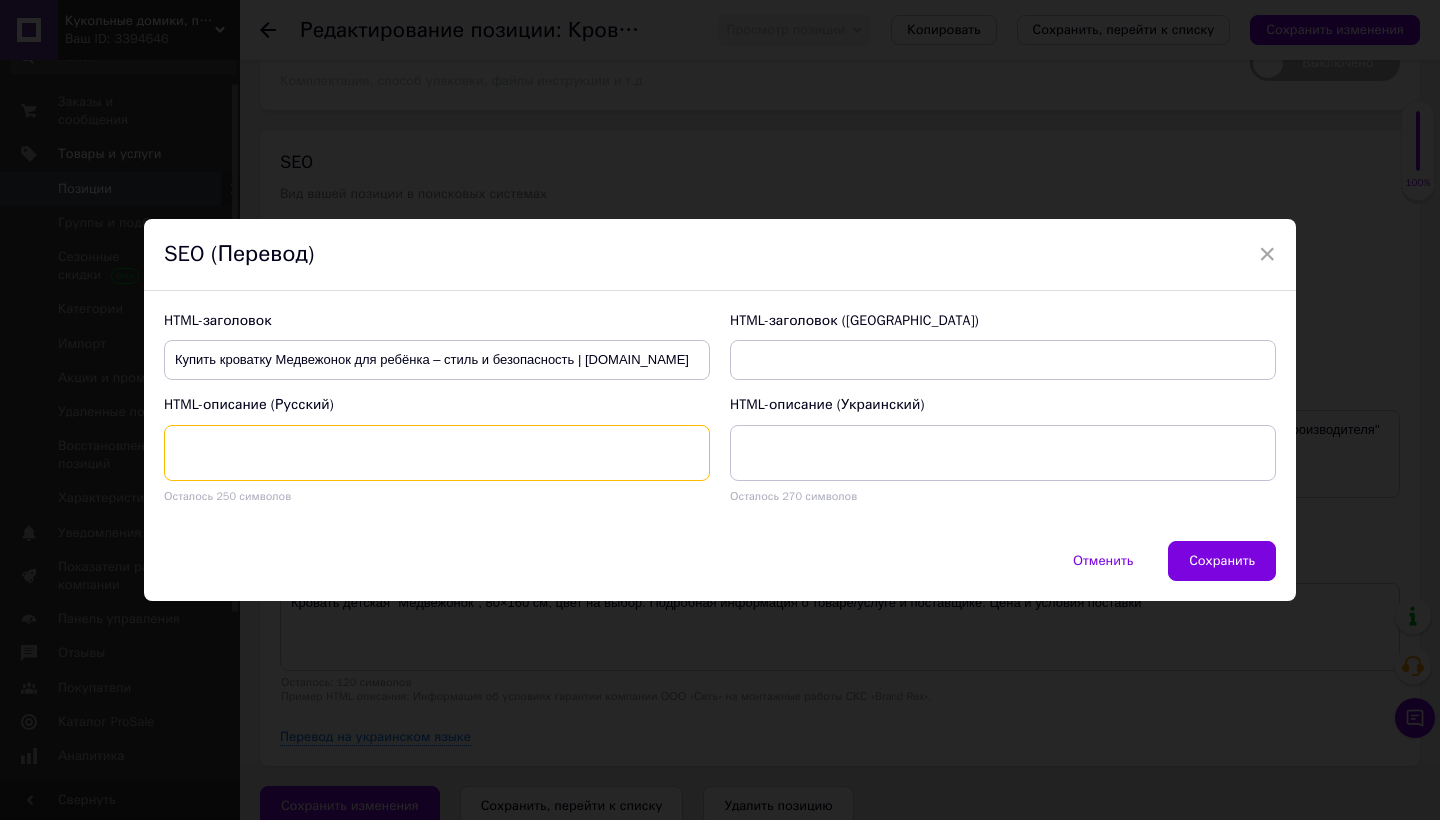 paste on "Большой выбор интересных детских кроваток. ✔ Красивый дизайн ✔ Качественные материалы ✔ Лучшая цена на рынке ✔ Быстрая доставка по [GEOGRAPHIC_DATA]✔" 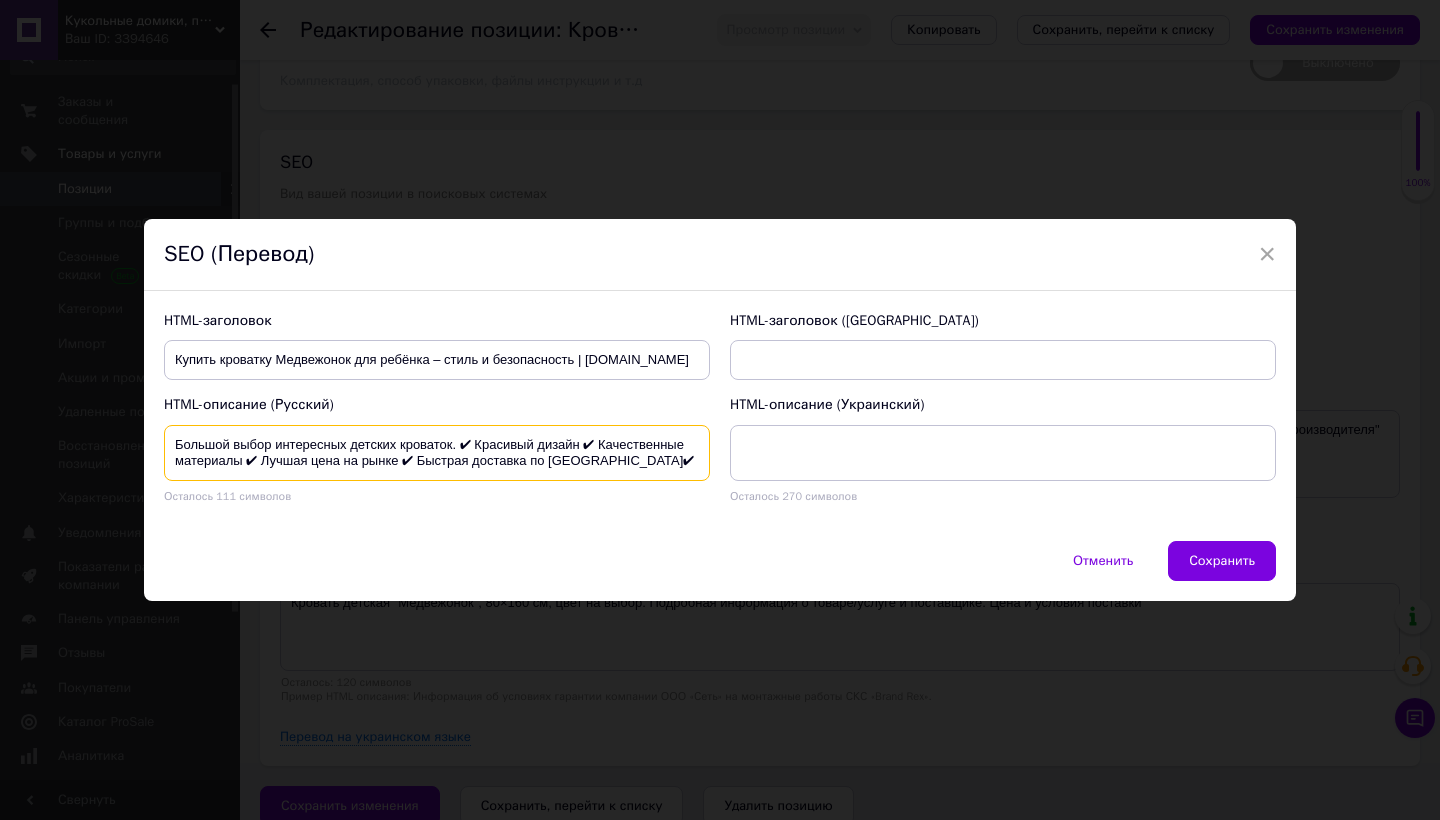 scroll, scrollTop: 0, scrollLeft: 0, axis: both 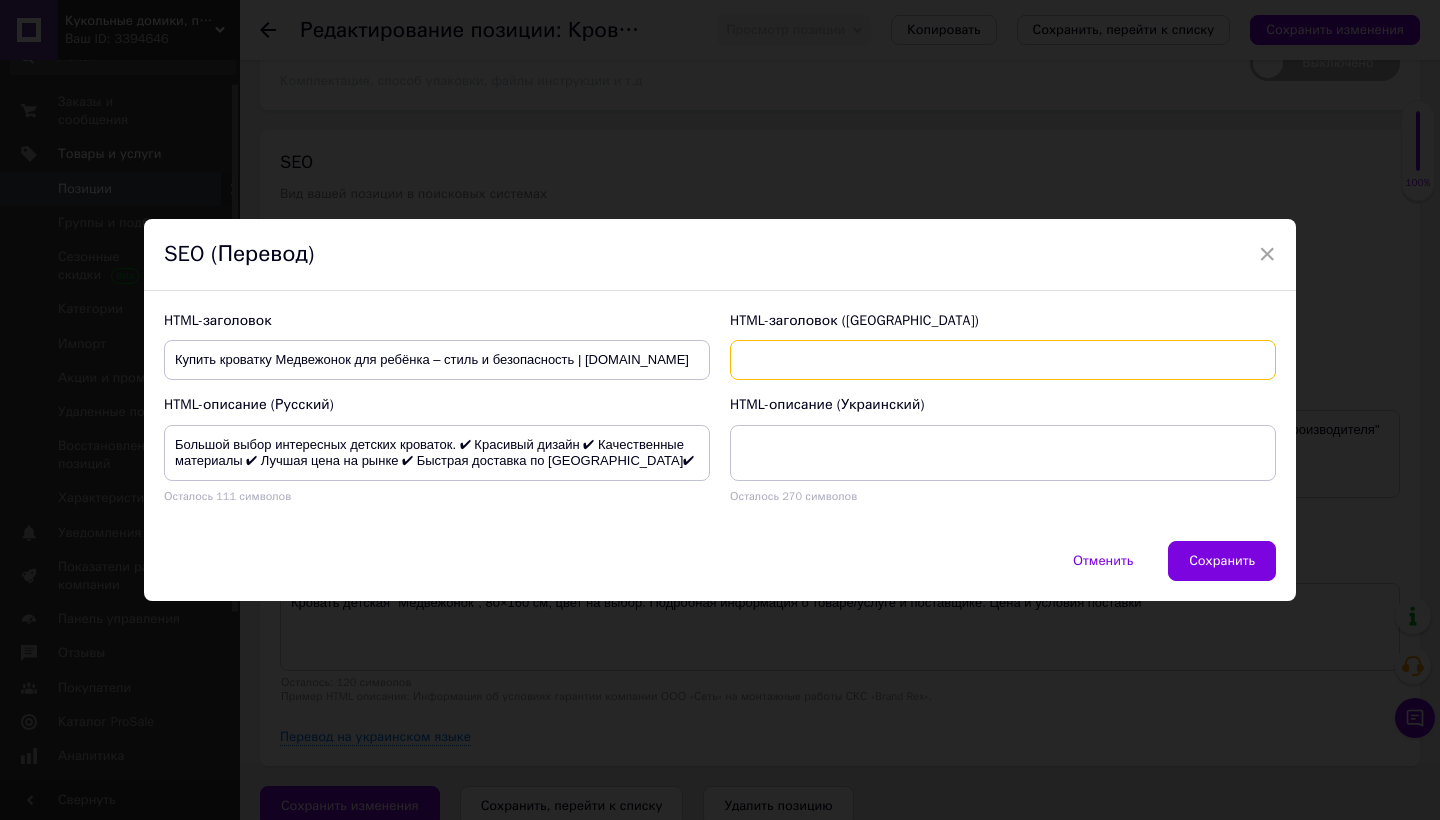 click at bounding box center (1003, 360) 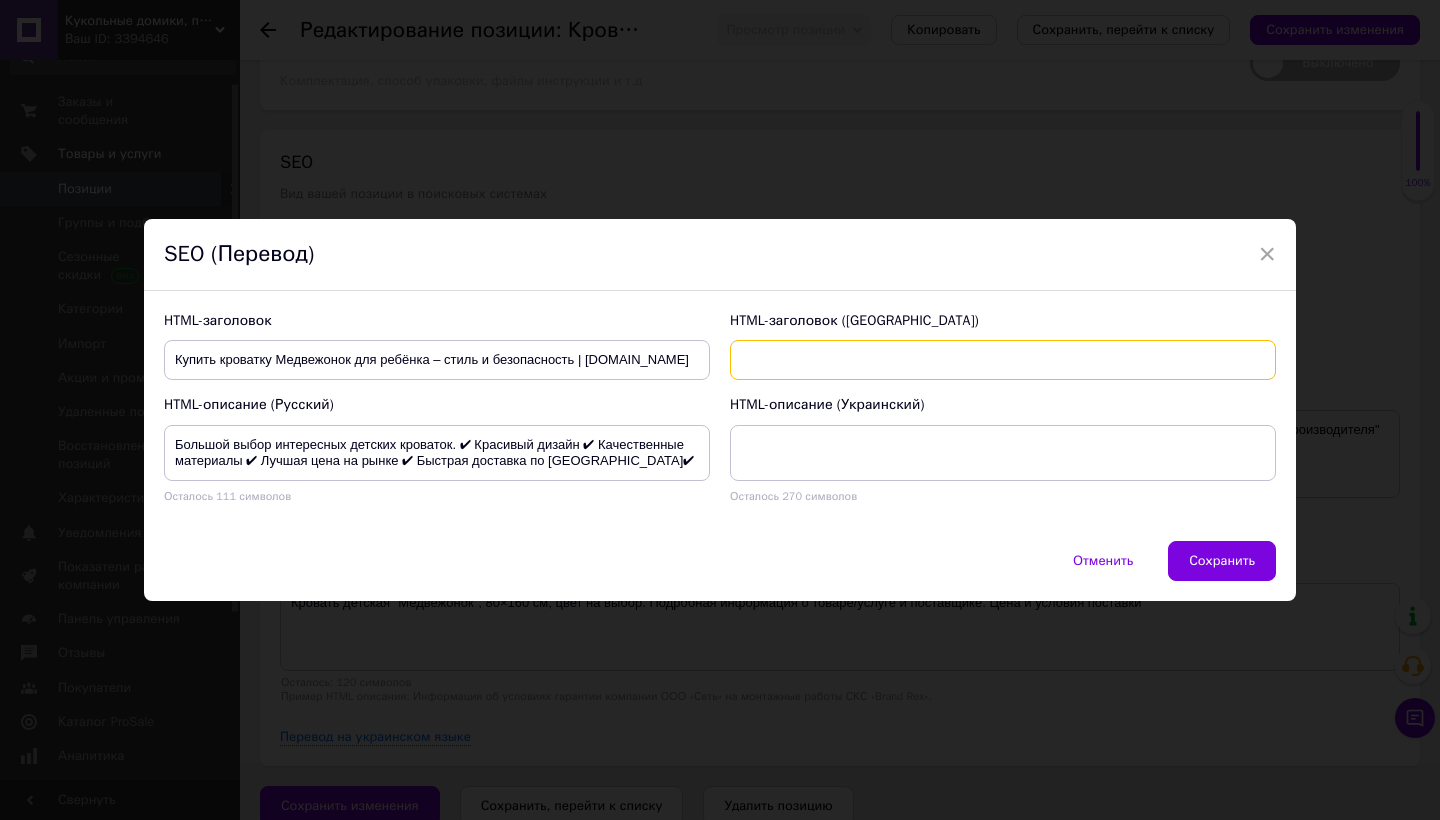 paste on "Купити ліжечко Ведмежа для дитини – стиль і безпека | [DOMAIN_NAME]" 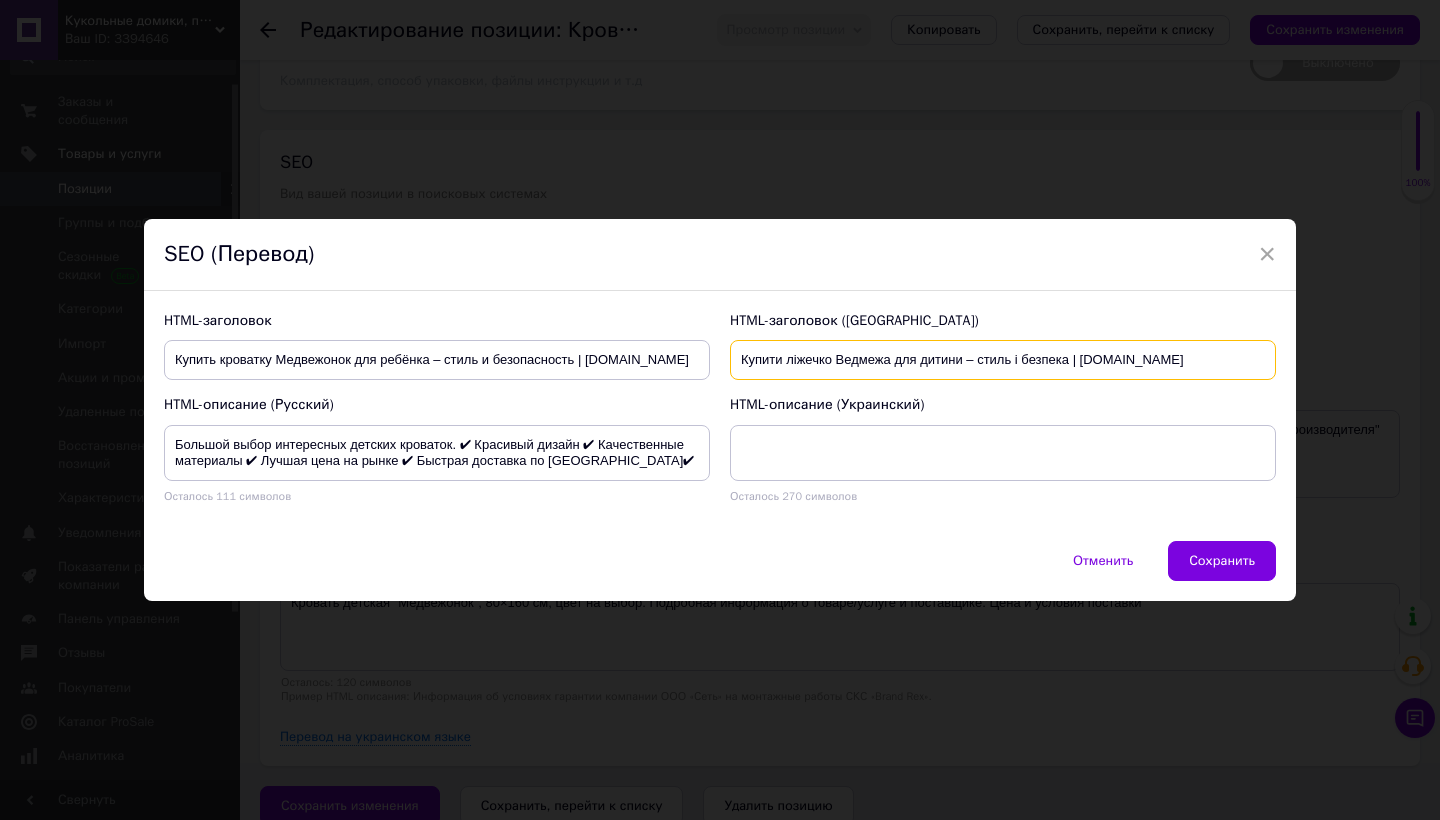 type on "Купити ліжечко Ведмежа для дитини – стиль і безпека | [DOMAIN_NAME]" 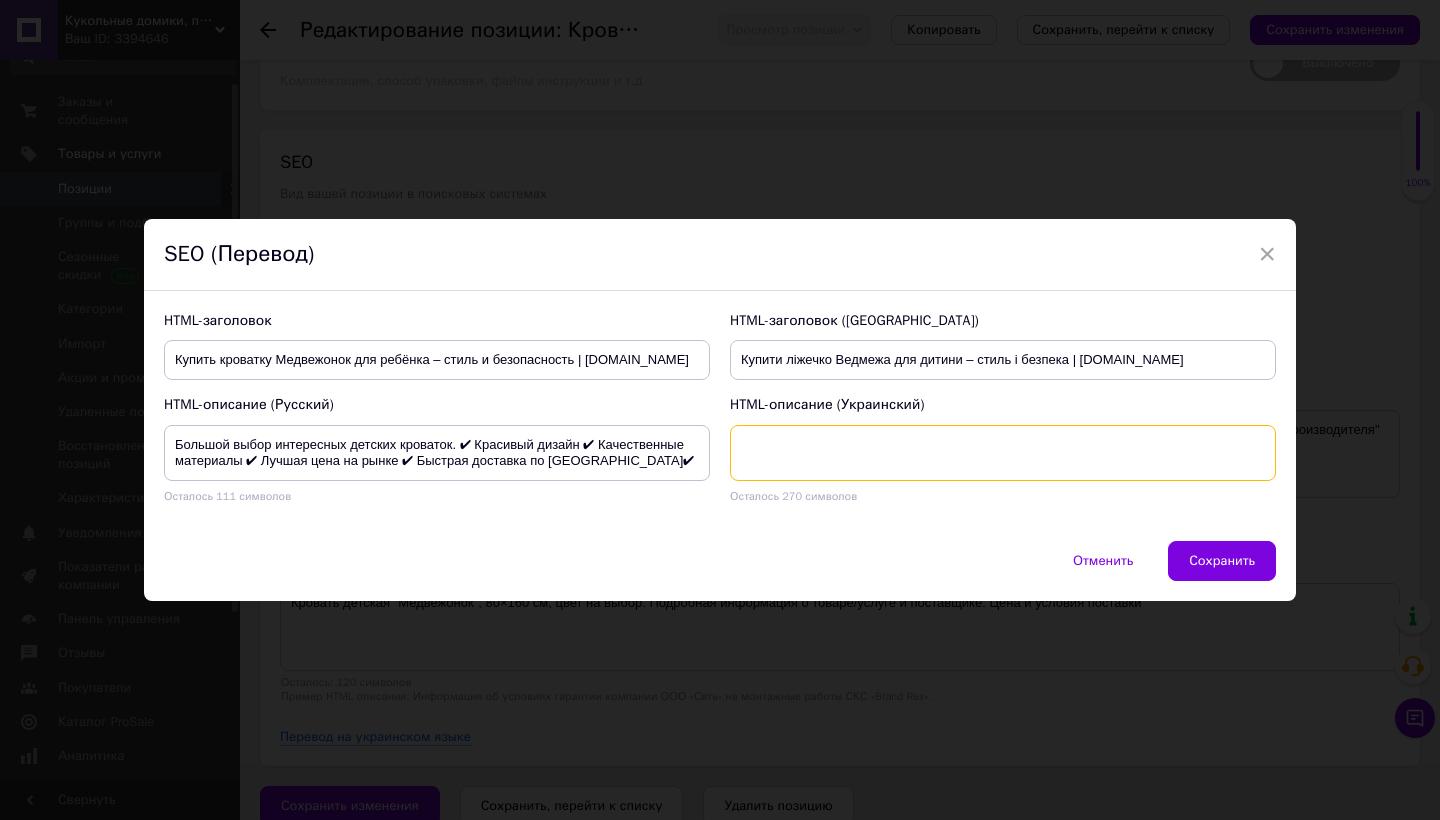 click at bounding box center (1003, 453) 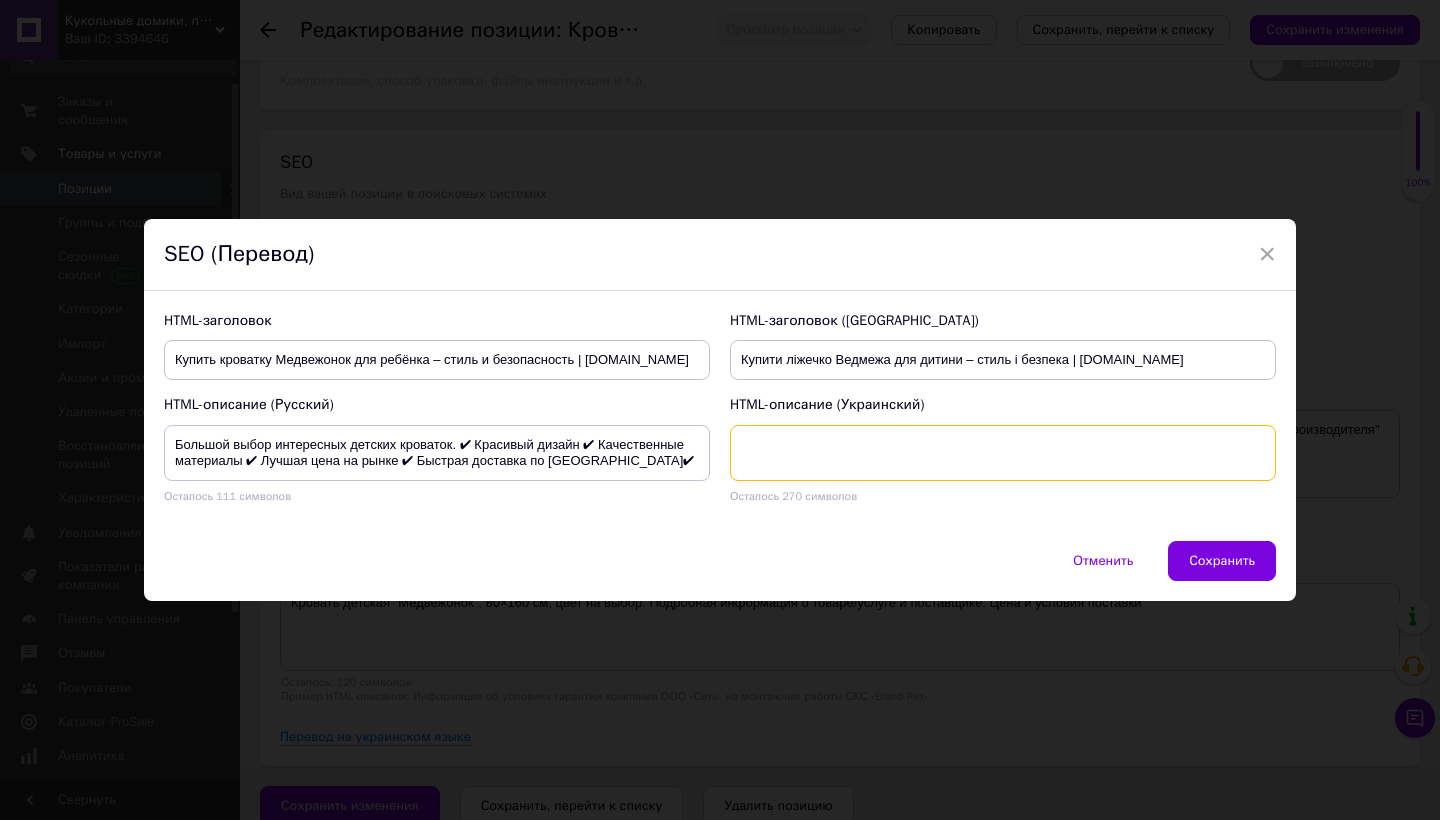 paste on "Великий вибір цікавих дитячих ліжечок. ✔ Гарний дизайн ✔ Якісні матеріали ✔ Найкраща ціна на ринку ✔ Швидка доставка по [GEOGRAPHIC_DATA] ✔" 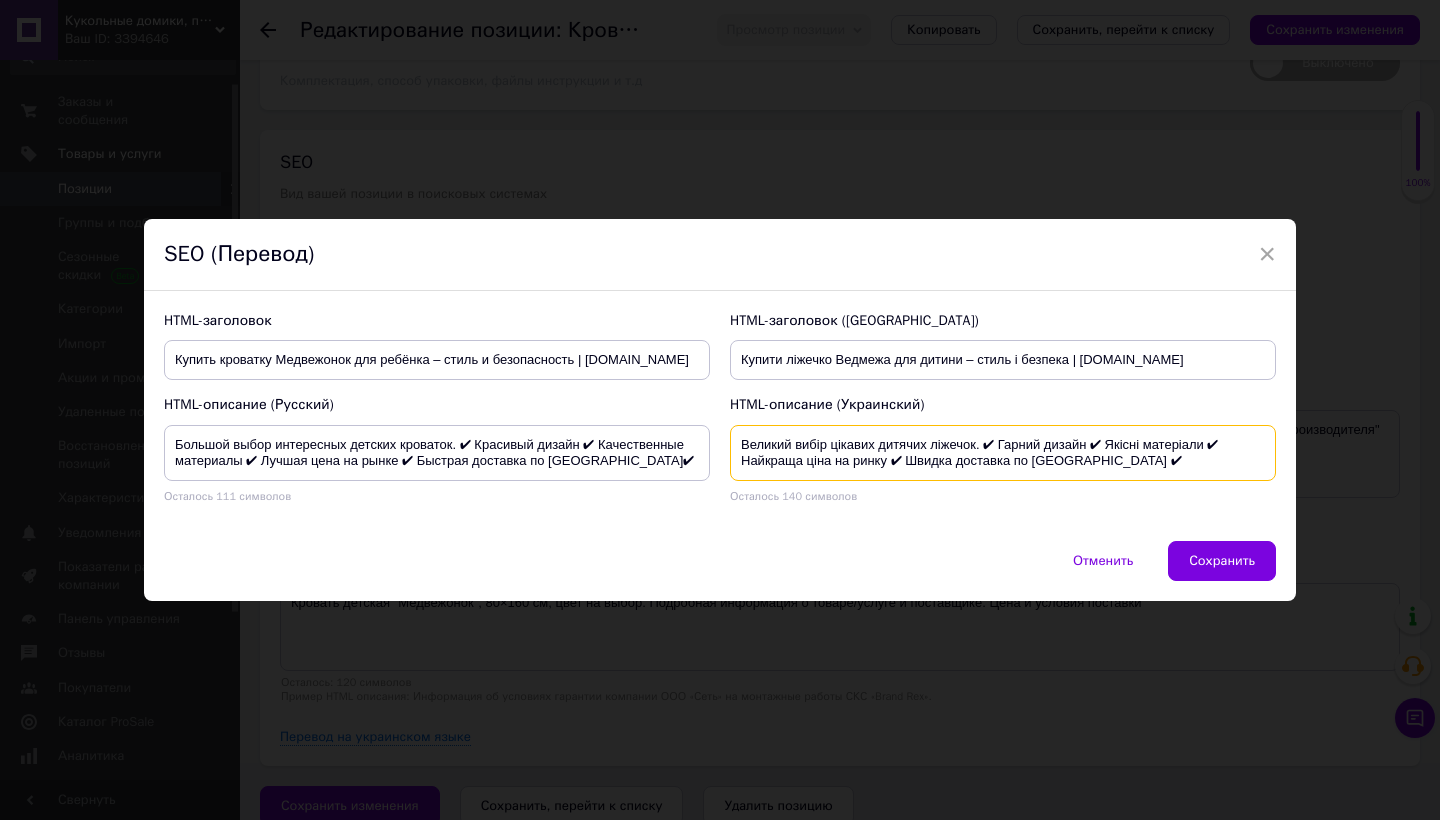 scroll, scrollTop: 0, scrollLeft: 0, axis: both 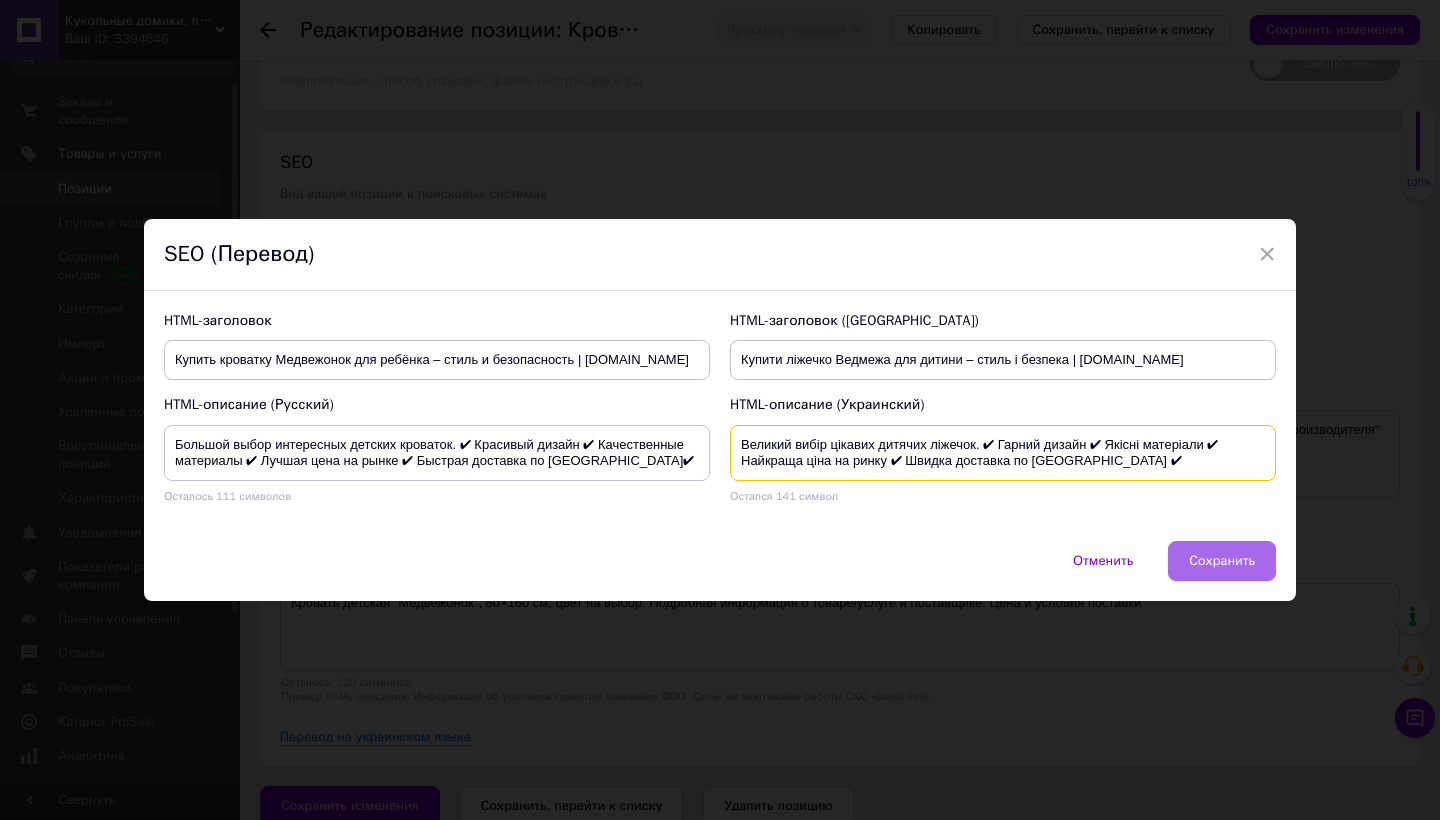 type on "Великий вибір цікавих дитячих ліжечок. ✔ Гарний дизайн ✔ Якісні матеріали ✔ Найкраща ціна на ринку ✔ Швидка доставка по [GEOGRAPHIC_DATA] ✔" 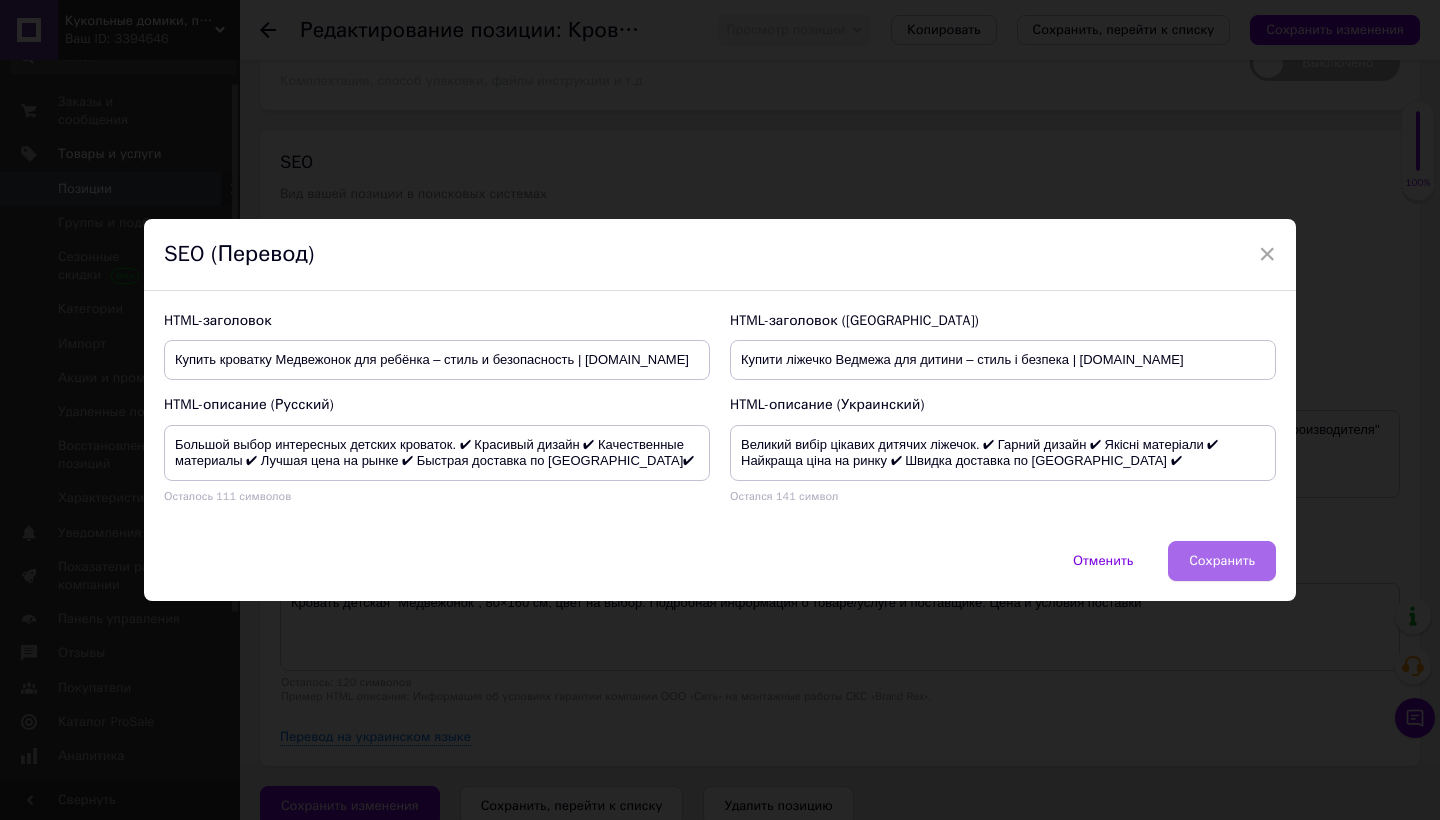click on "Сохранить" at bounding box center (1222, 561) 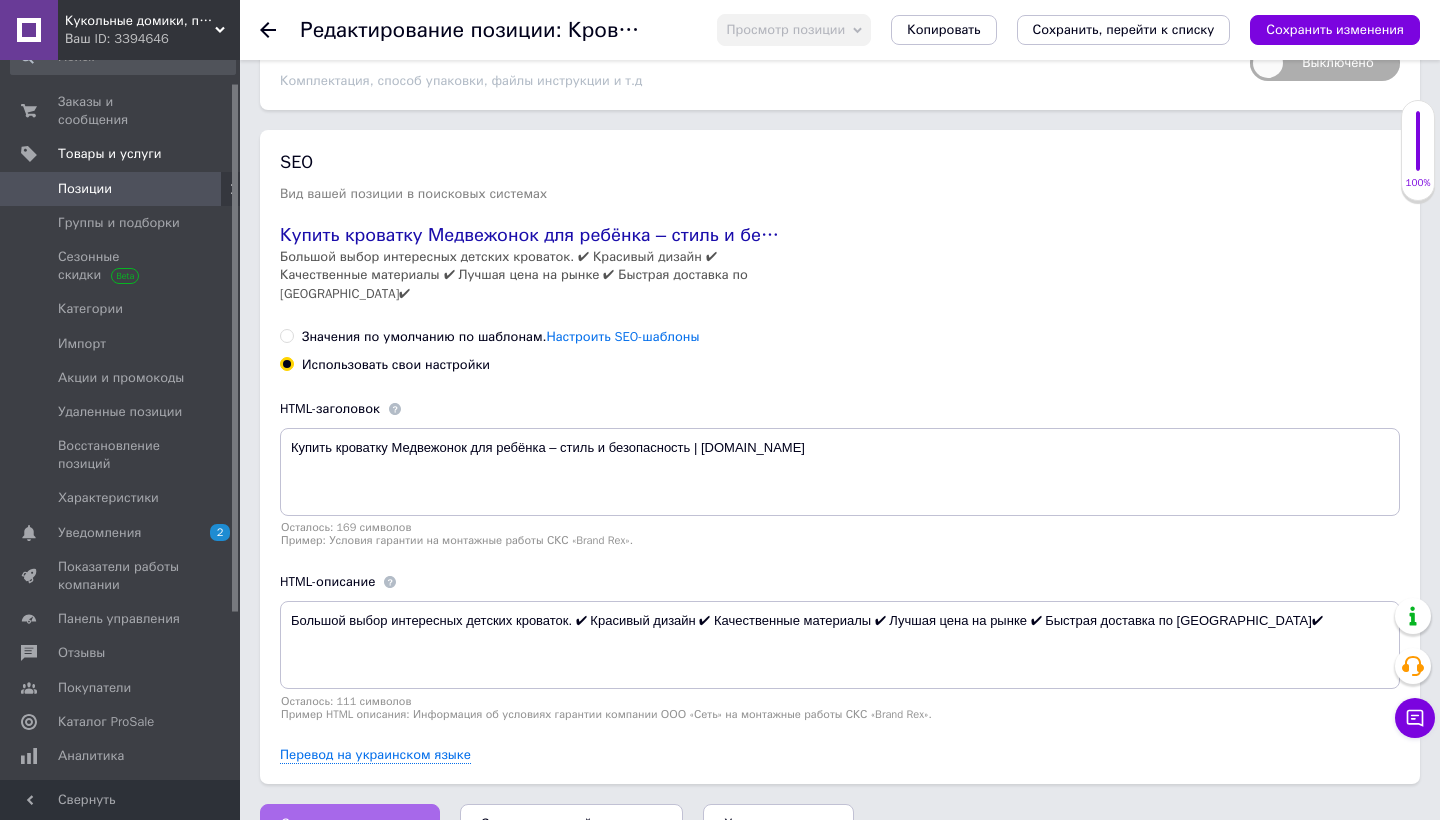click on "Сохранить изменения" at bounding box center (350, 824) 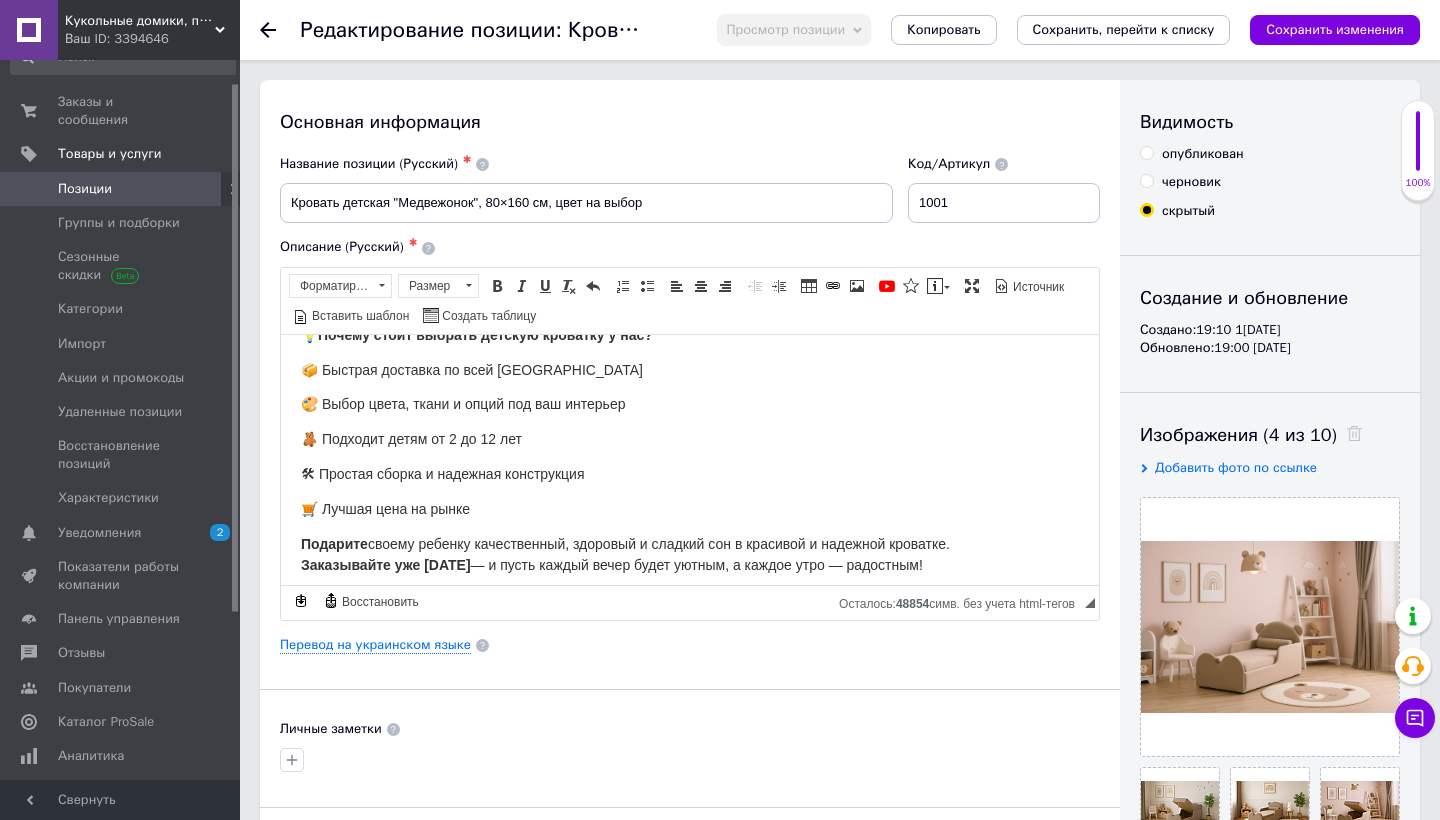 scroll, scrollTop: 0, scrollLeft: 0, axis: both 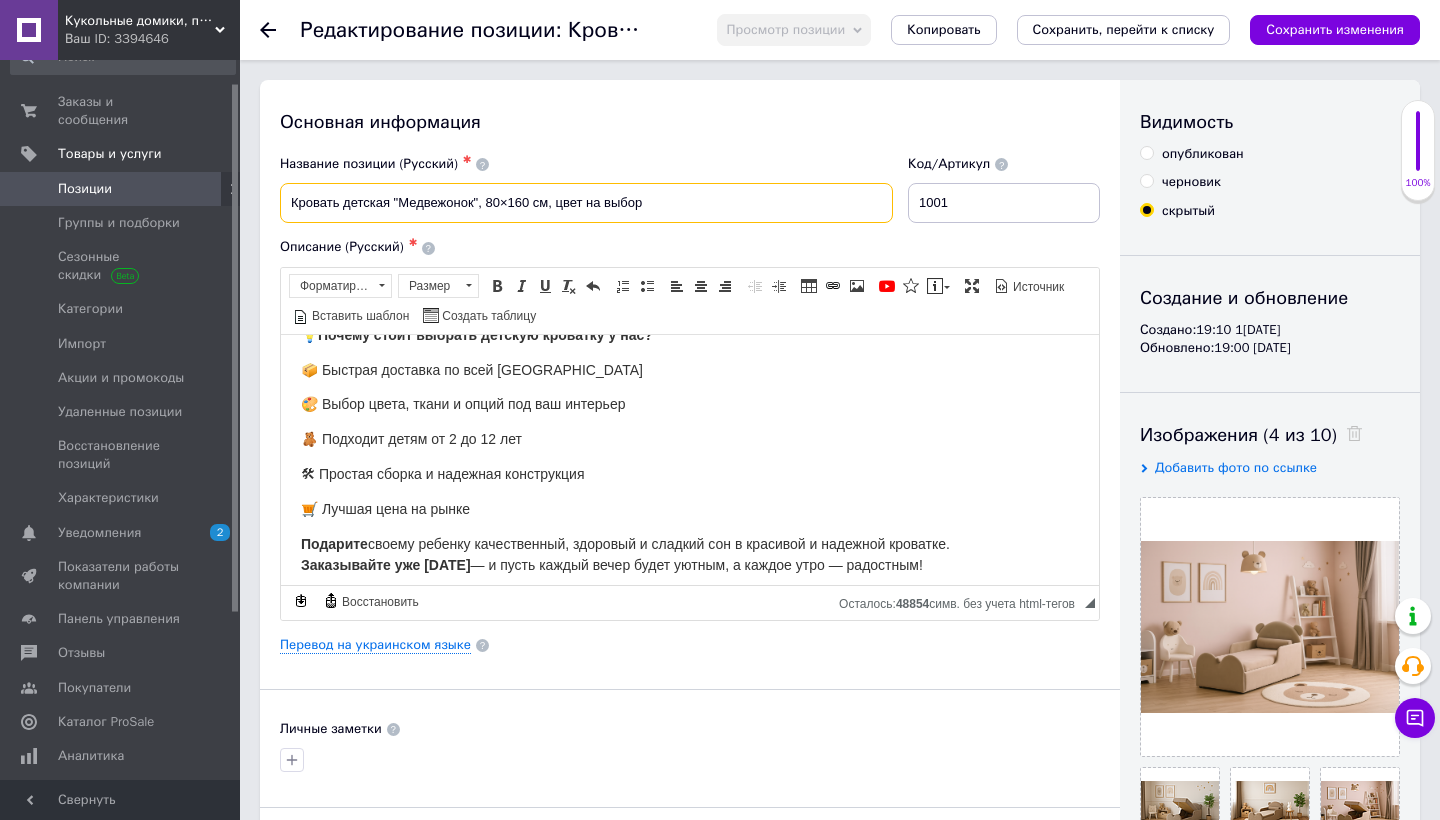 click on "Кровать детская "Медвежонок", 80×160 см, цвет на выбор" at bounding box center (586, 203) 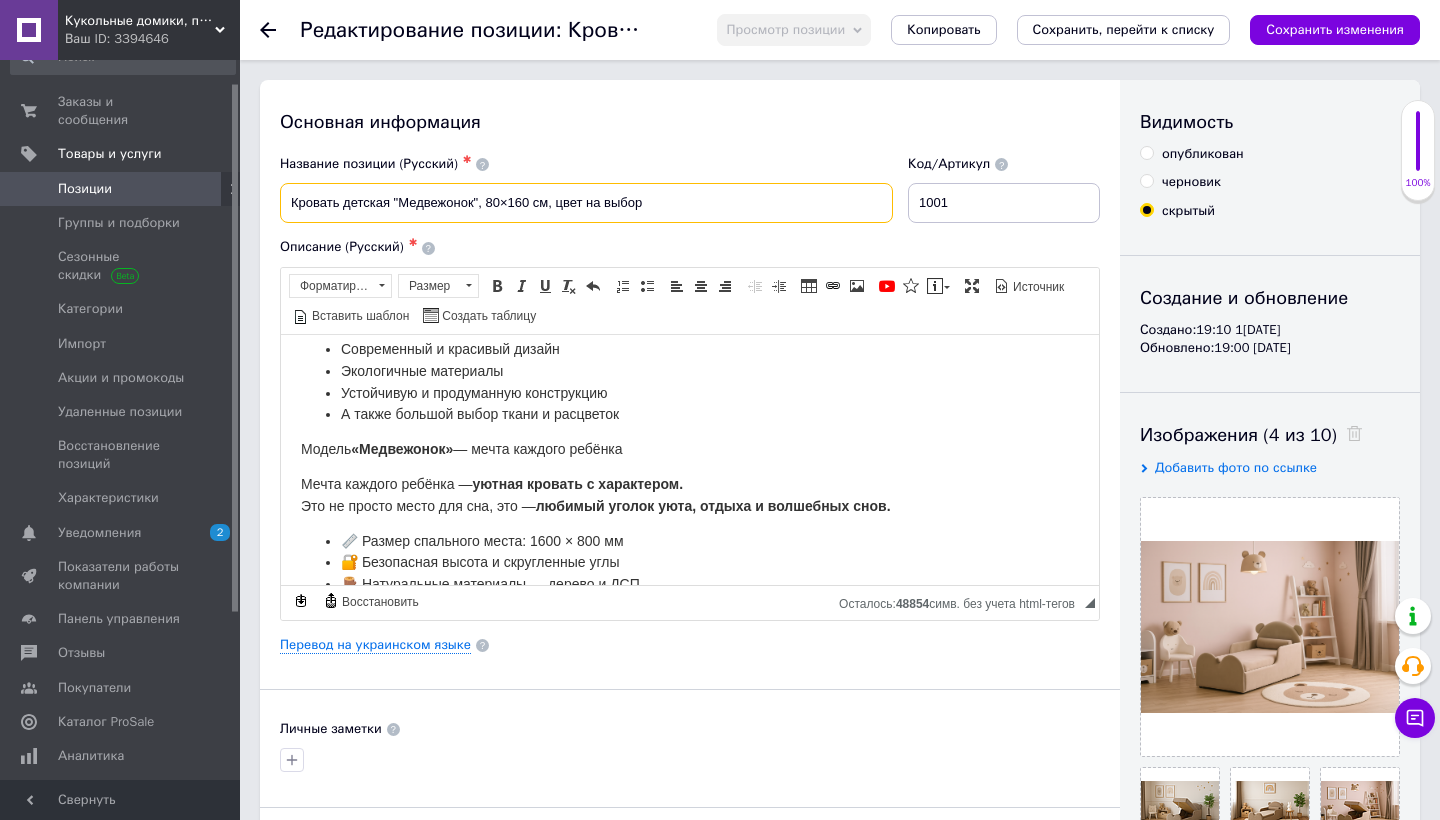 scroll, scrollTop: 166, scrollLeft: 0, axis: vertical 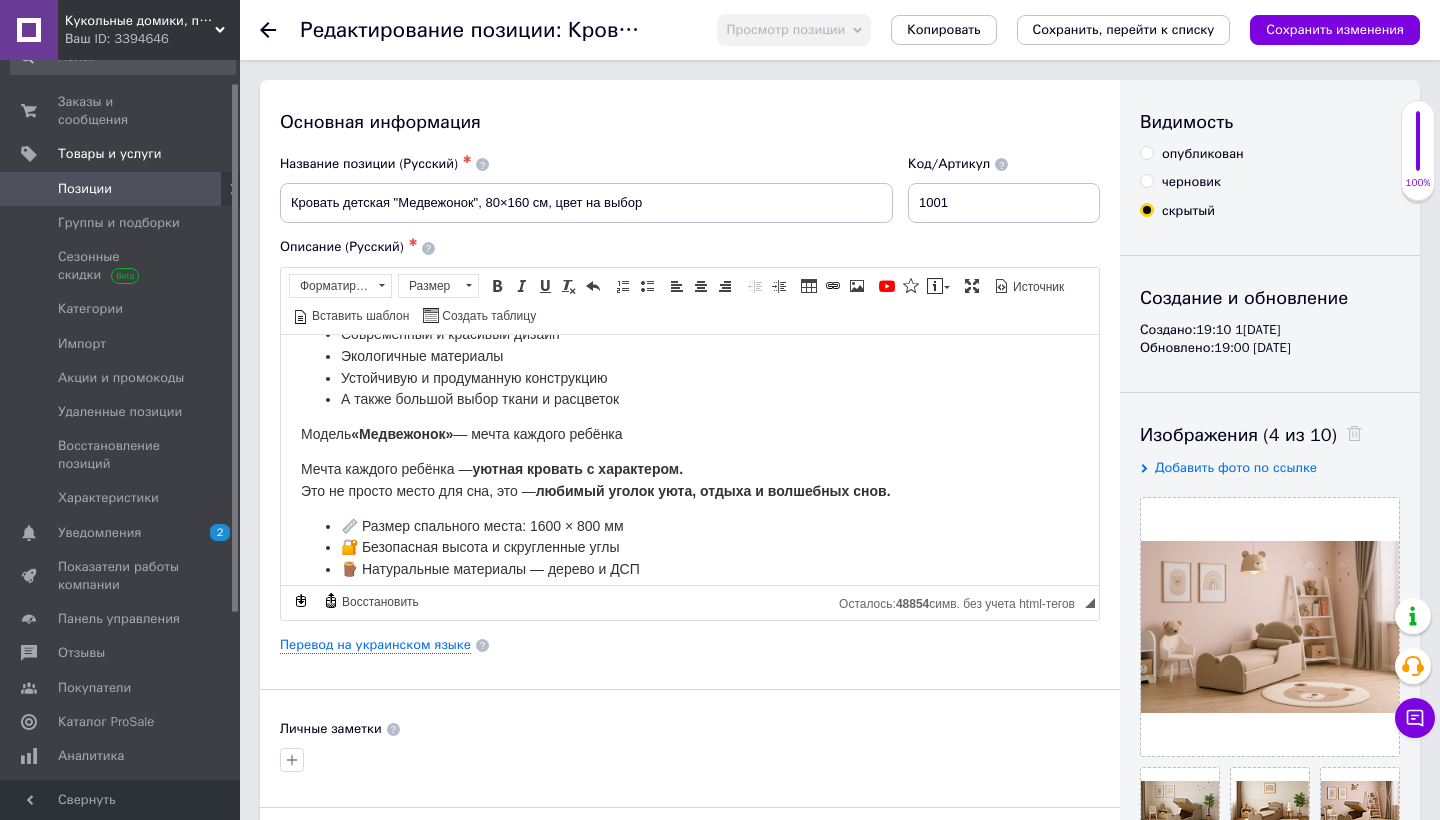 click on "Модель  «Медвежонок»  — мечта каждого ребёнка" at bounding box center (690, 434) 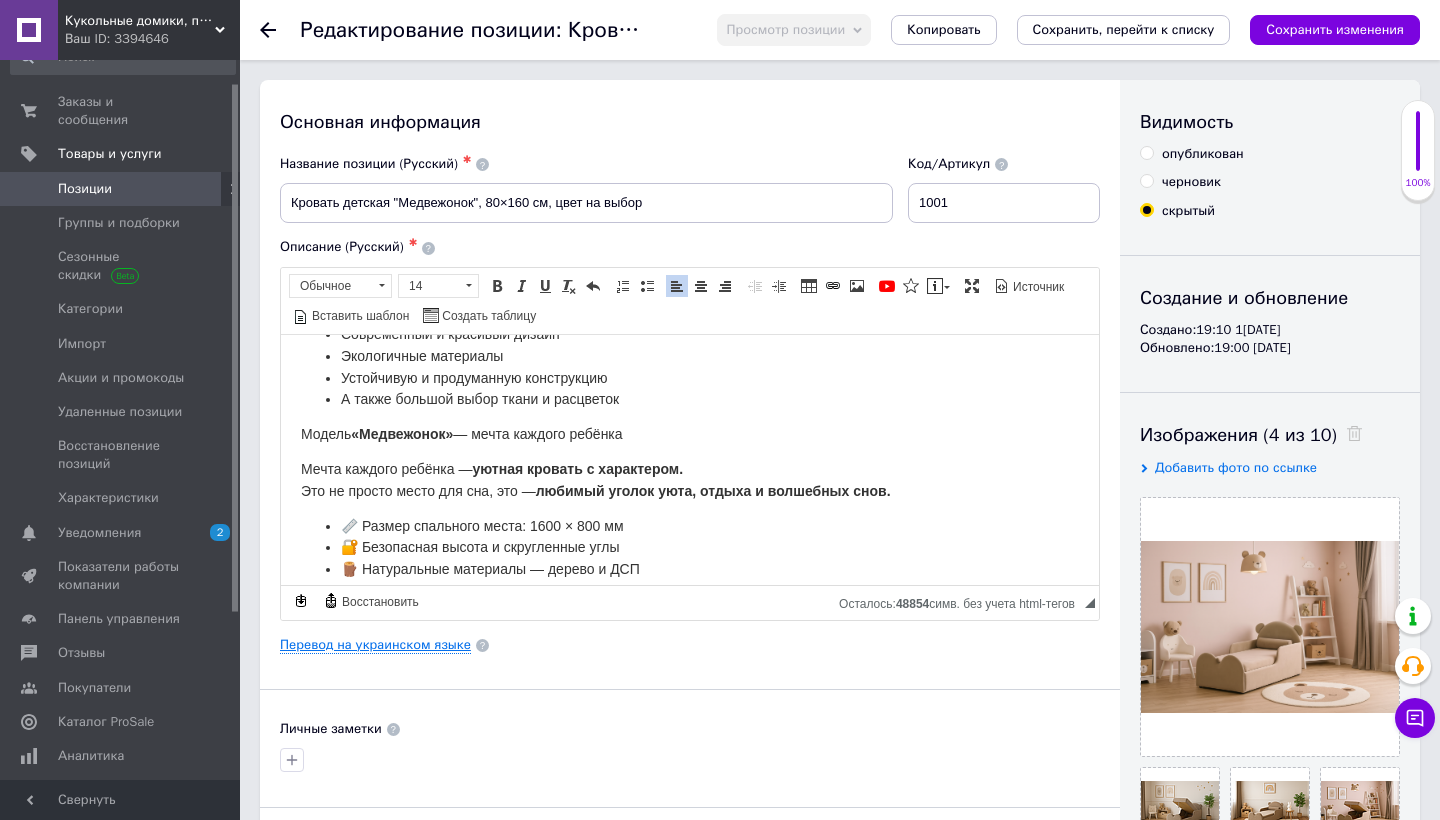 click on "Перевод на украинском языке" at bounding box center [375, 645] 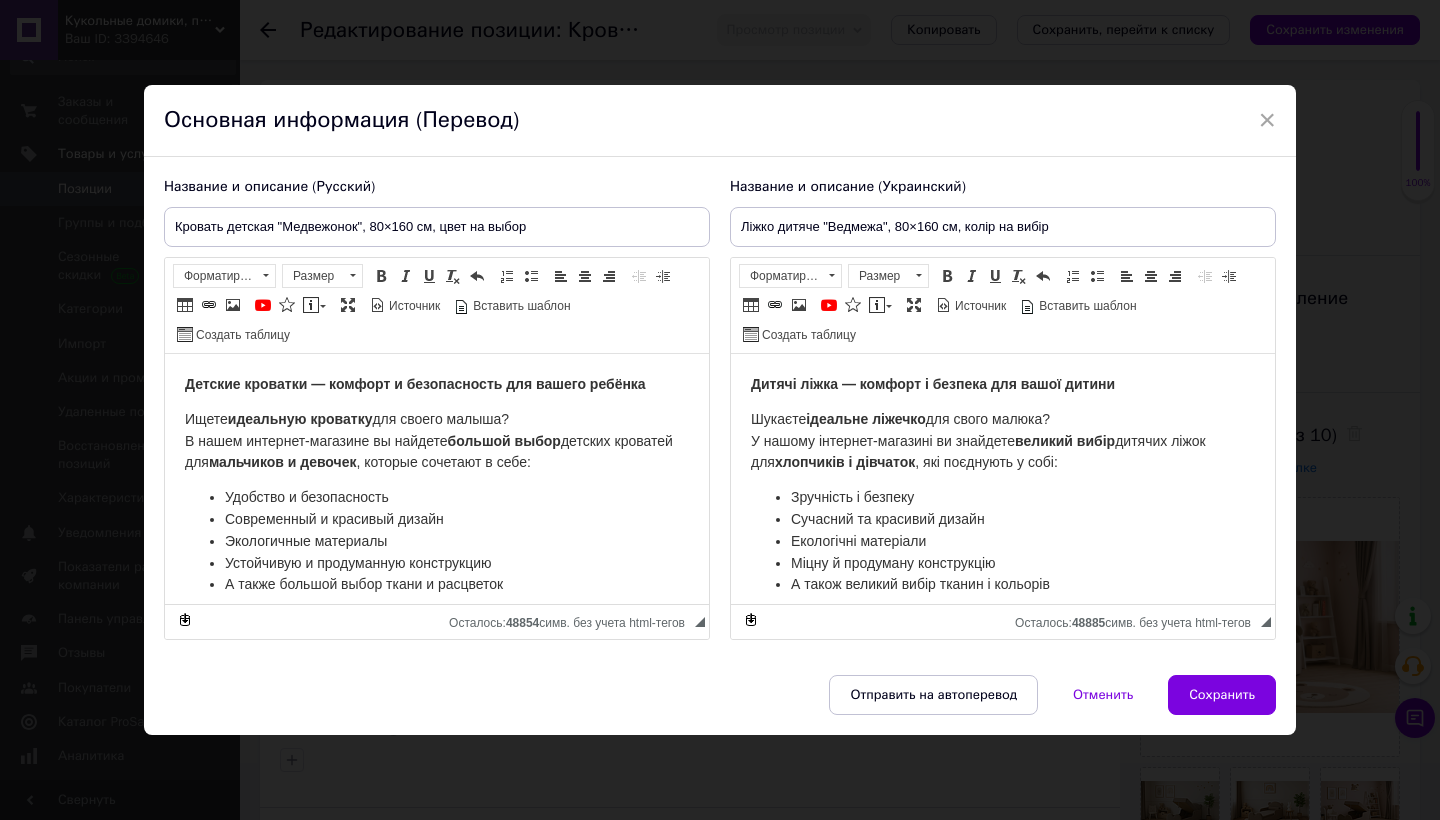 scroll, scrollTop: 0, scrollLeft: 0, axis: both 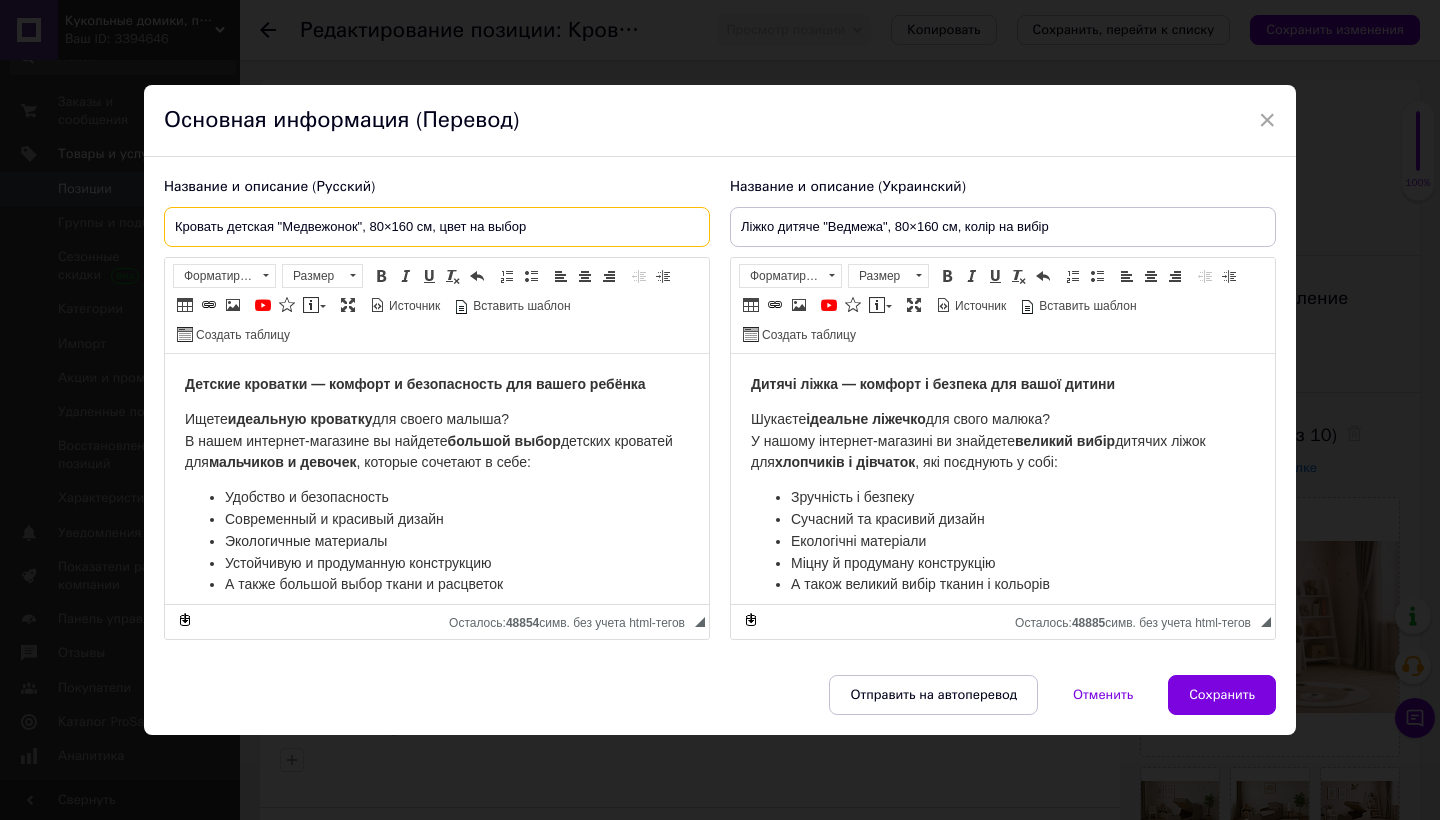 click on "Кровать детская "Медвежонок", 80×160 см, цвет на выбор" at bounding box center [437, 227] 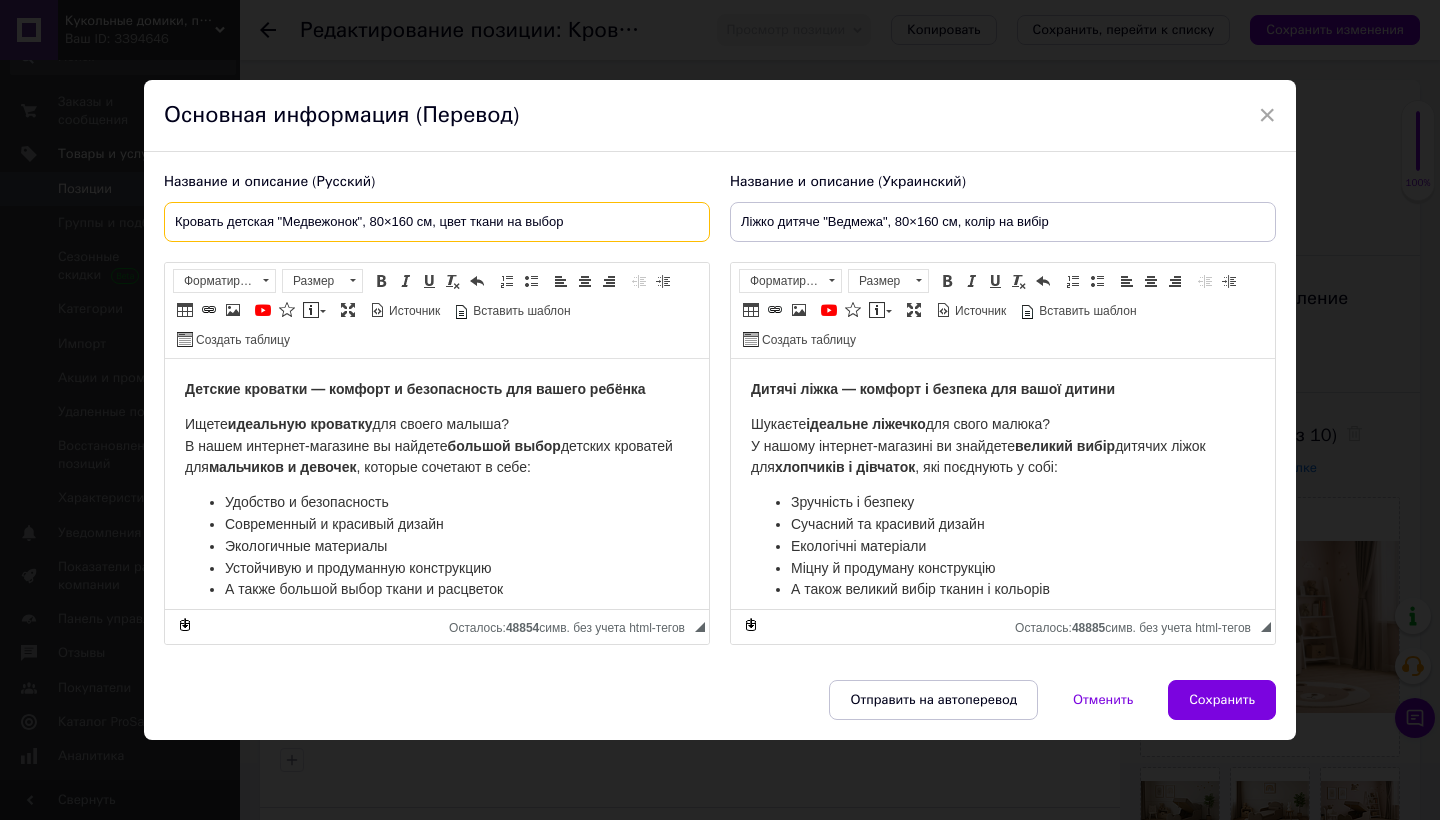 type on "Кровать детская "Медвежонок", 80×160 см, цвет ткани на выбор" 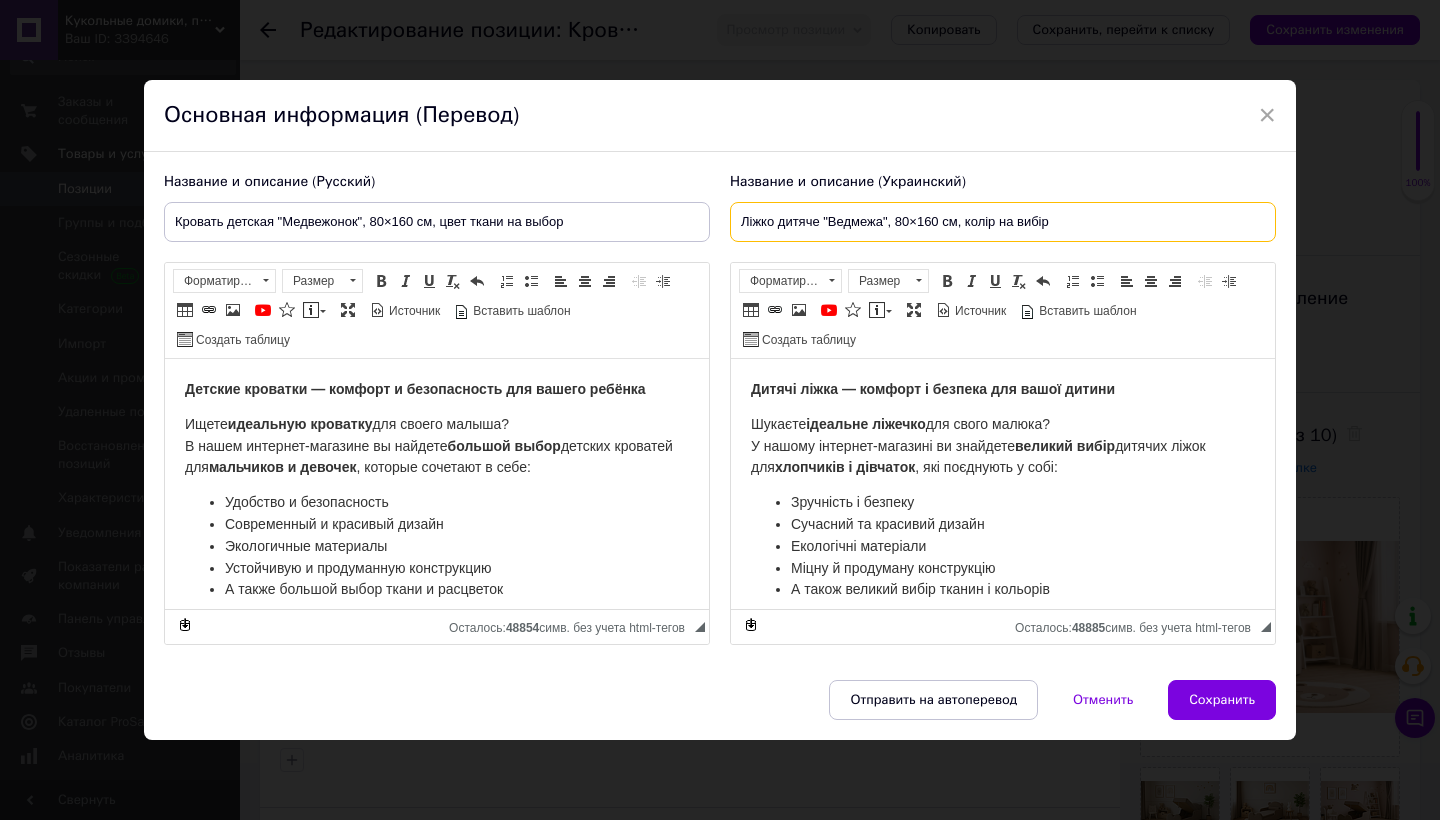 click on "Ліжко дитяче "Ведмежа", 80×160 см, колір на вибір" at bounding box center (1003, 222) 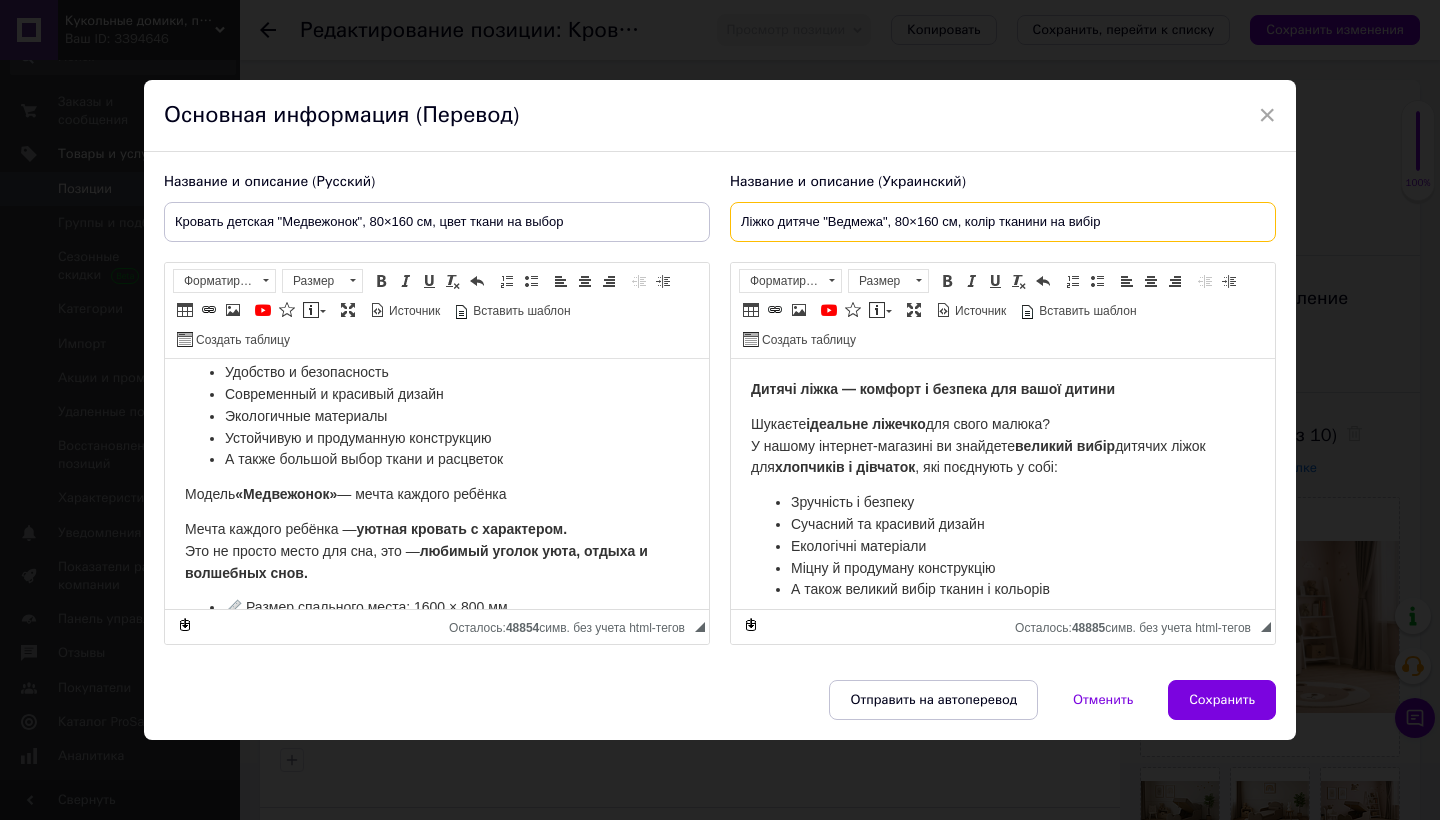 scroll, scrollTop: 140, scrollLeft: 0, axis: vertical 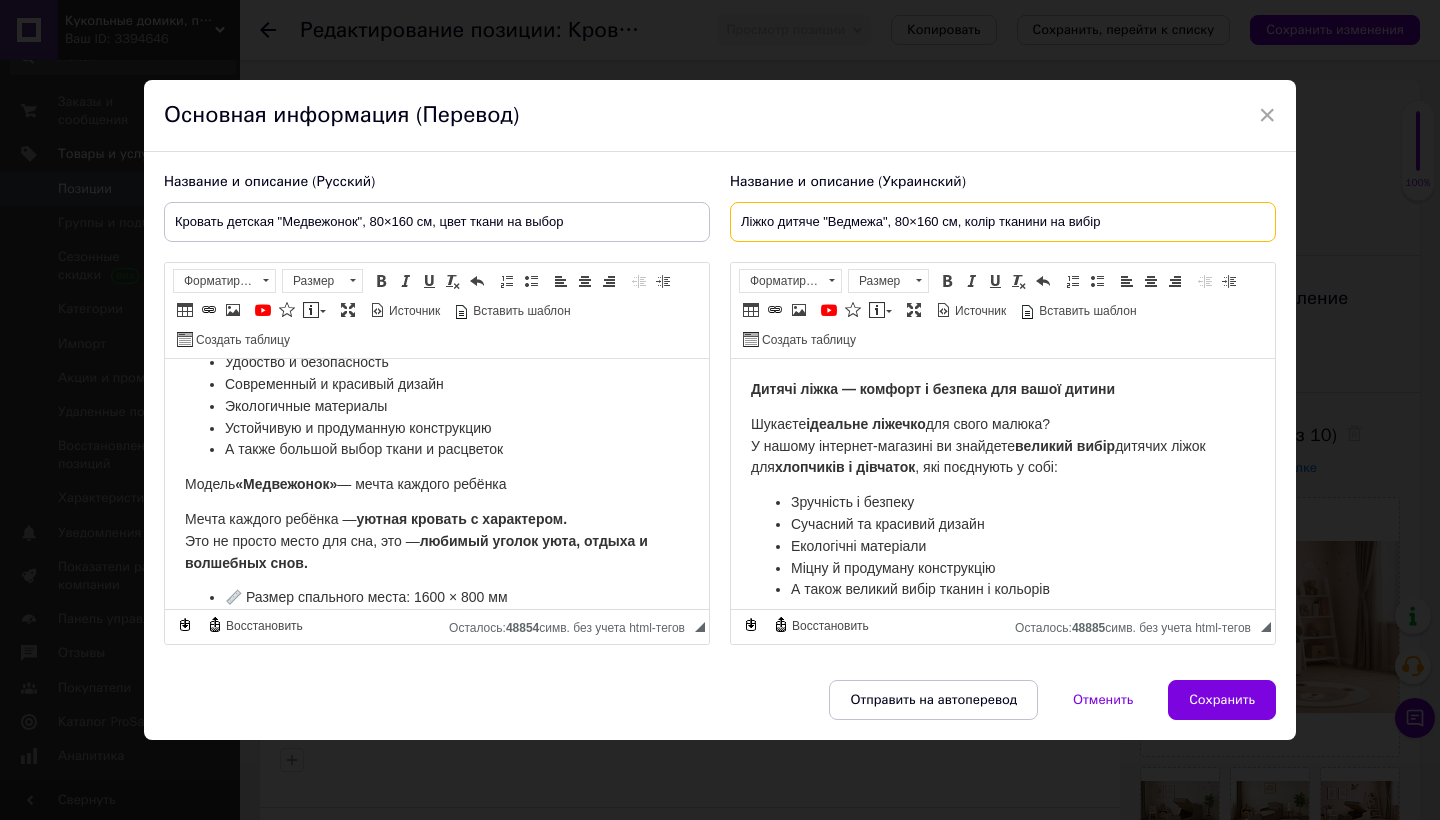 type on "Ліжко дитяче "Ведмежа", 80×160 см, колір тканини на вибір" 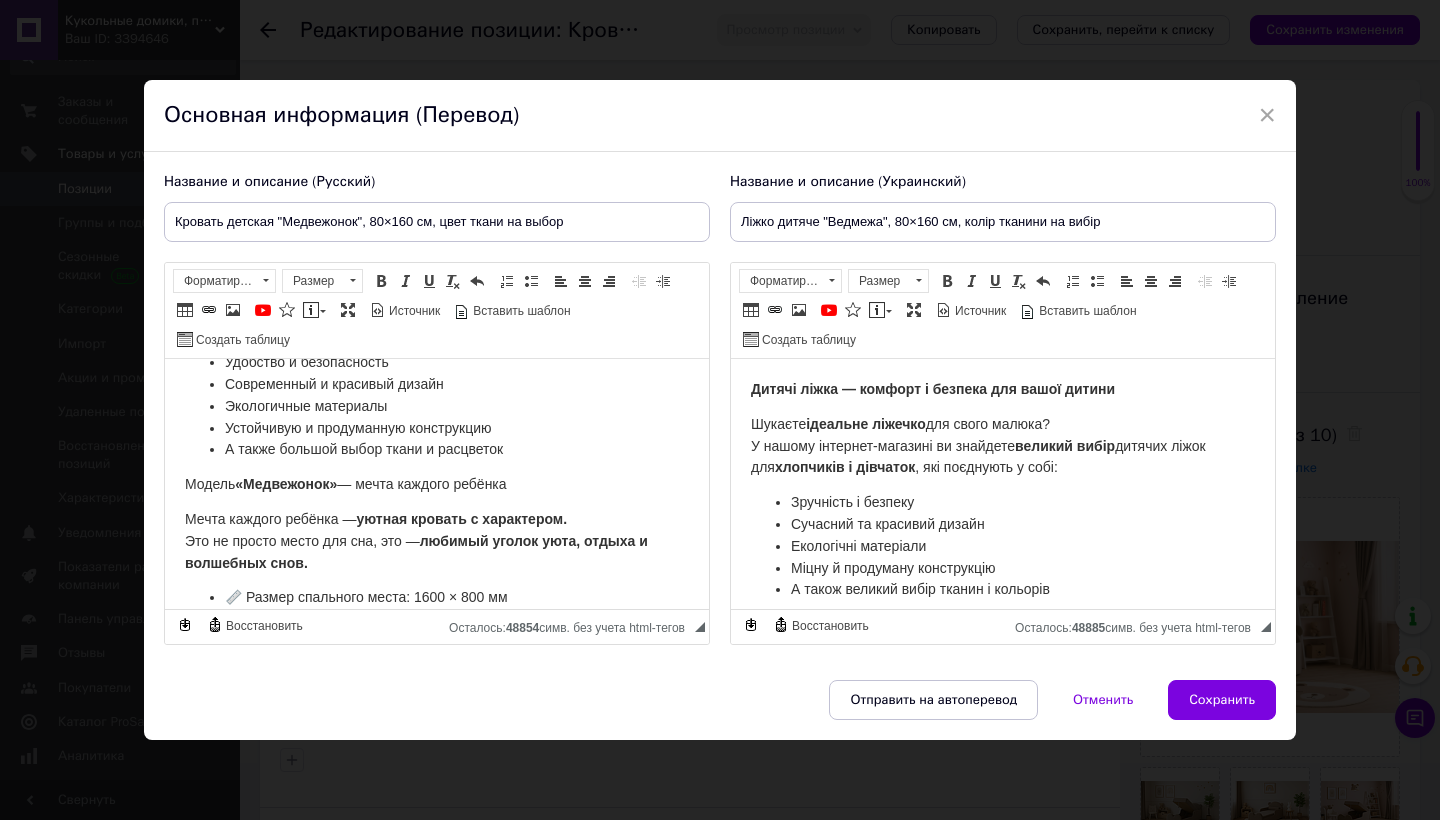 click on "Модель  «Медвежонок»  — мечта каждого ребёнка" at bounding box center [346, 483] 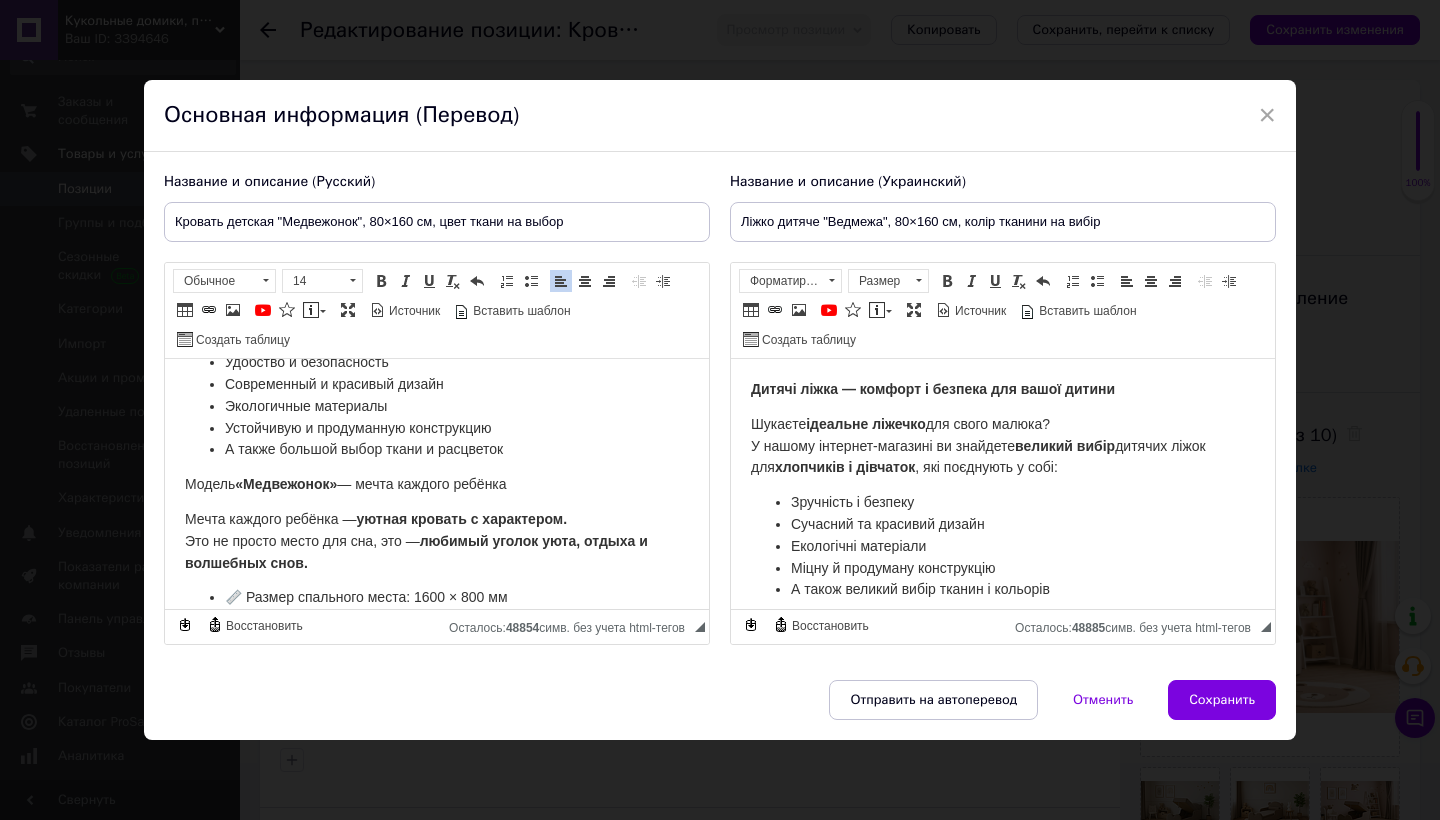type 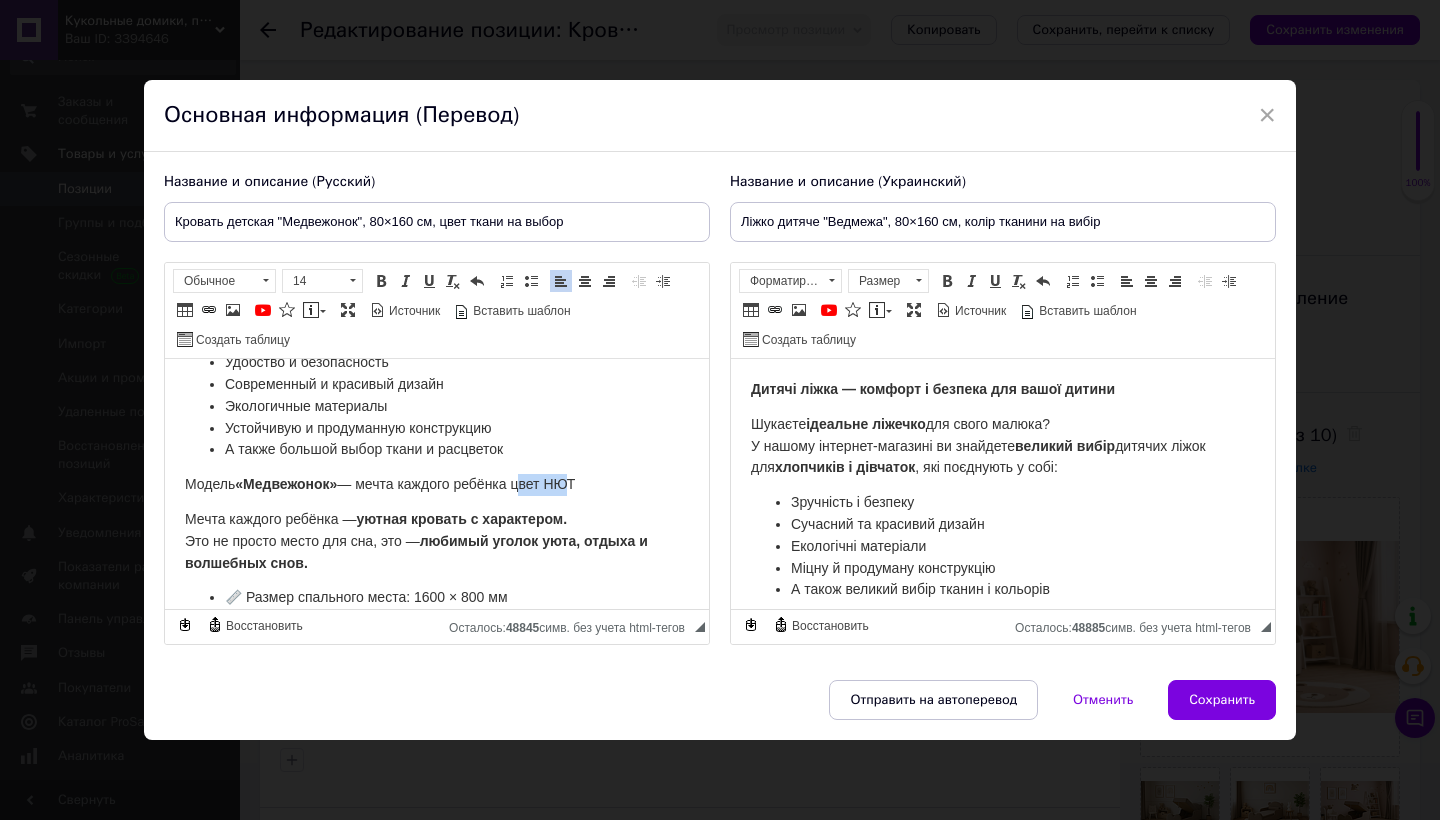 drag, startPoint x: 530, startPoint y: 481, endPoint x: 579, endPoint y: 475, distance: 49.365982 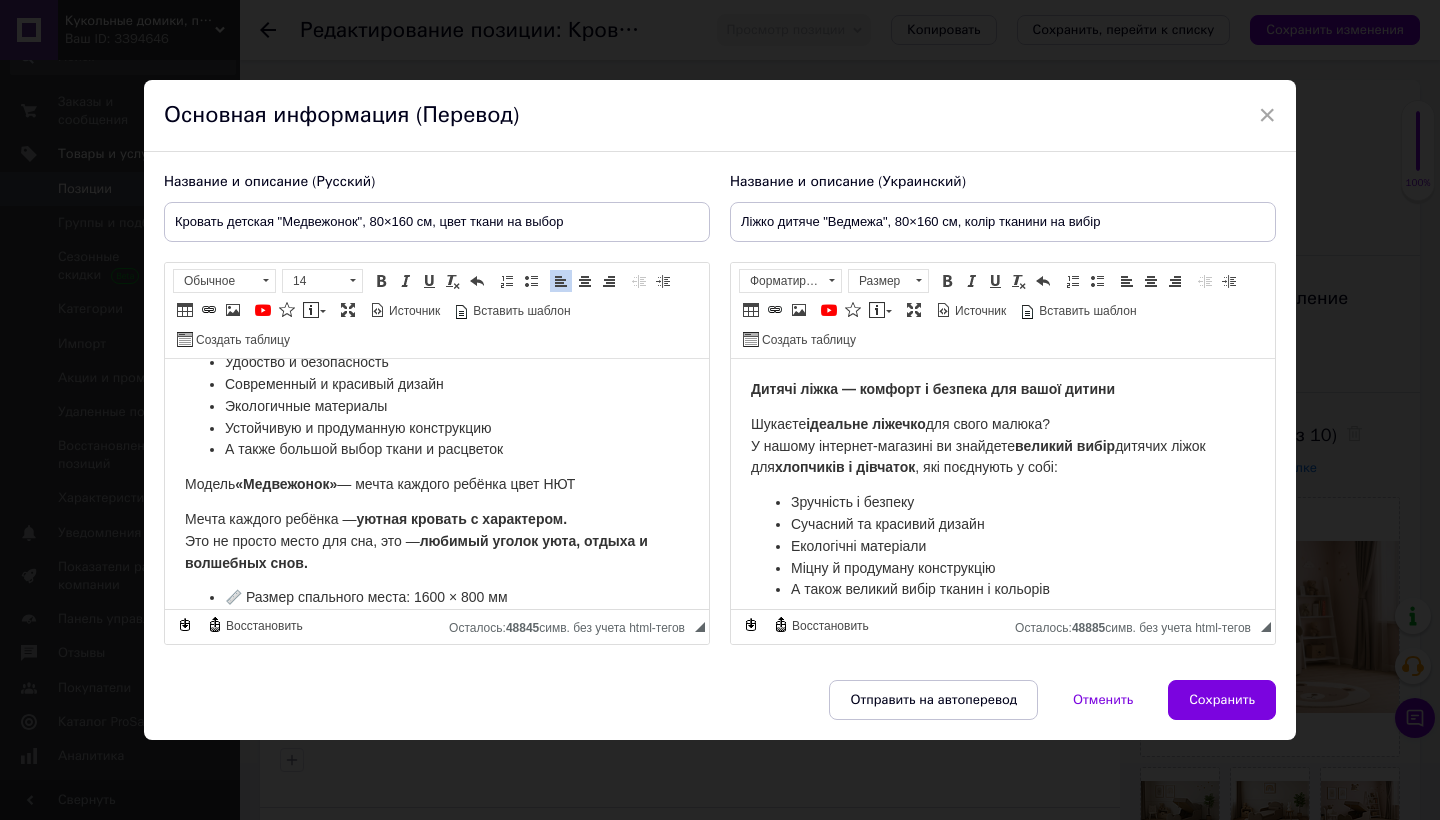 click on "Модель  «Медвежонок»  — мечта каждого ребёнка цвет НЮТ" at bounding box center [380, 483] 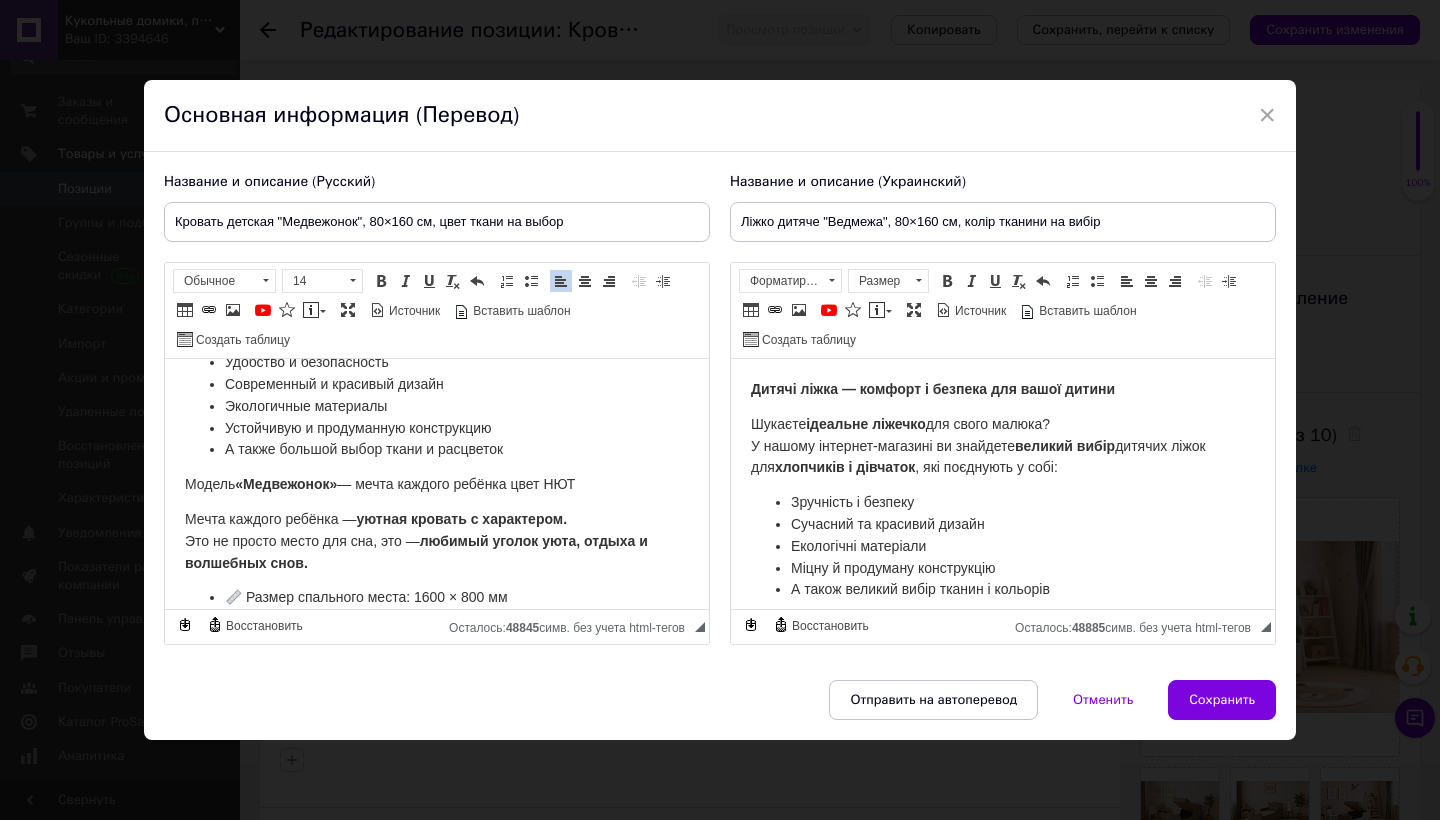 click on "Модель  «Медвежонок»  — мечта каждого ребёнка цвет НЮТ" at bounding box center (380, 483) 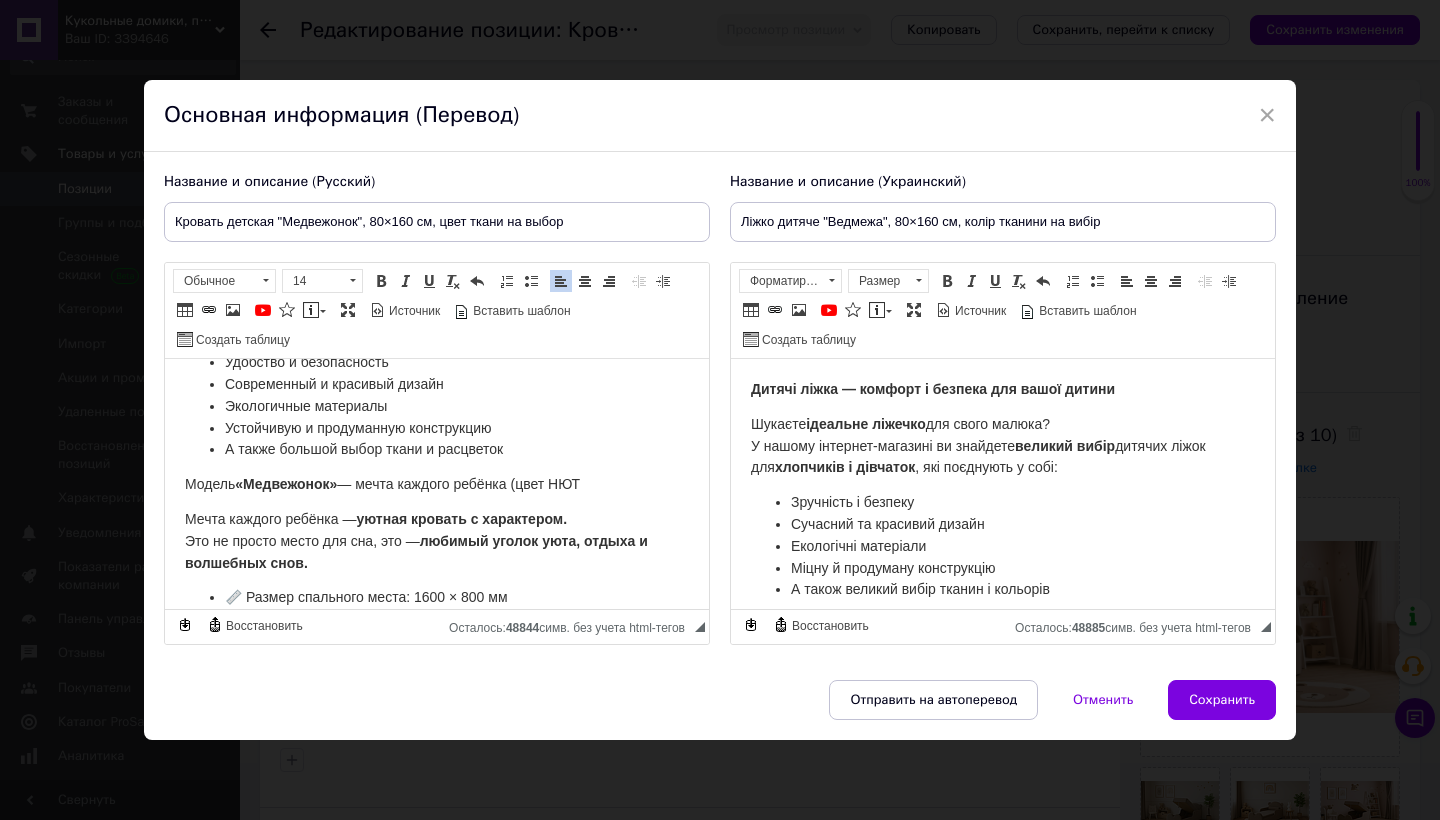 click on "Модель  «Медвежонок»  — мечта каждого ребёнка (цвет НЮТ" at bounding box center [382, 483] 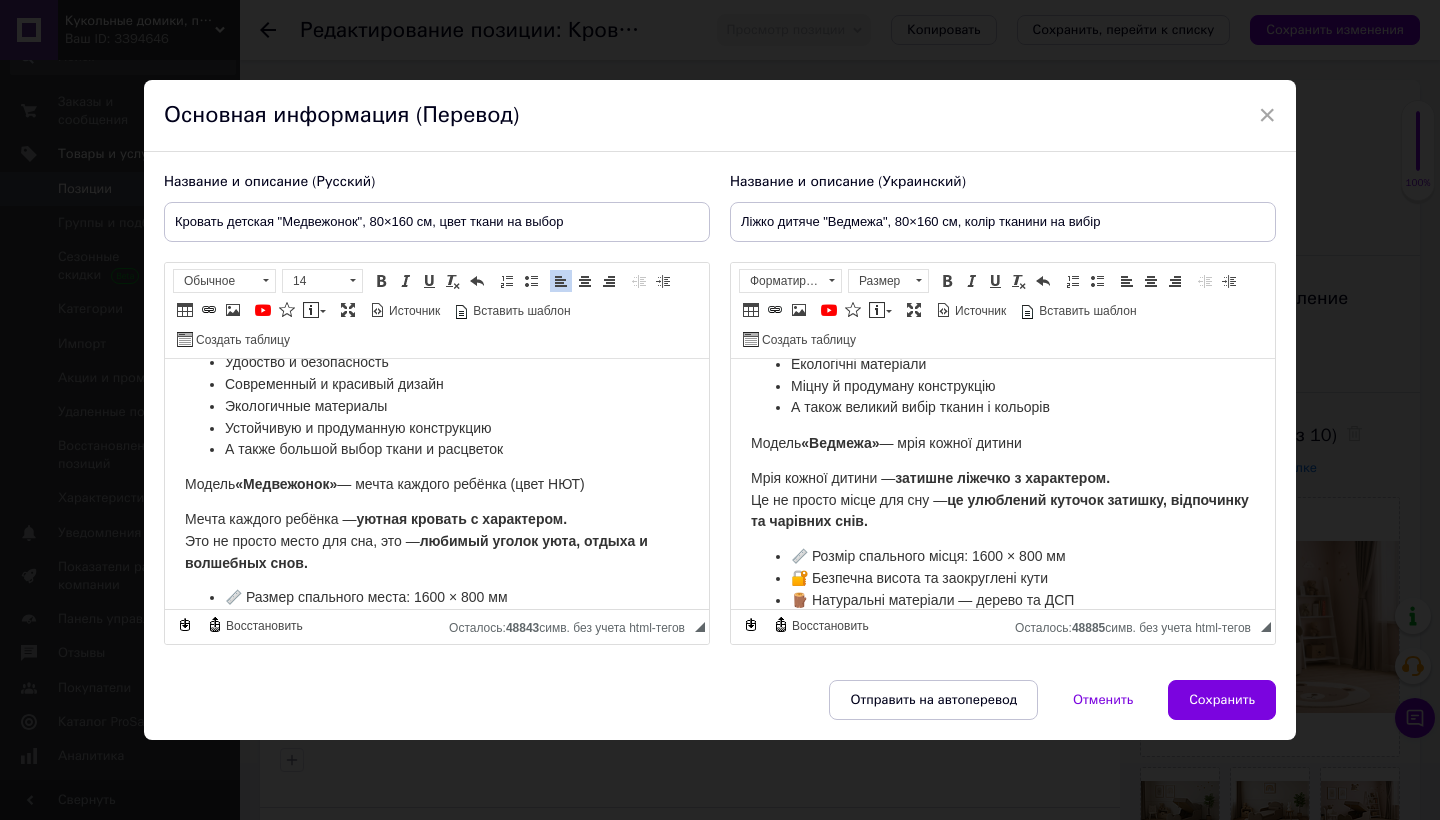 scroll, scrollTop: 187, scrollLeft: 0, axis: vertical 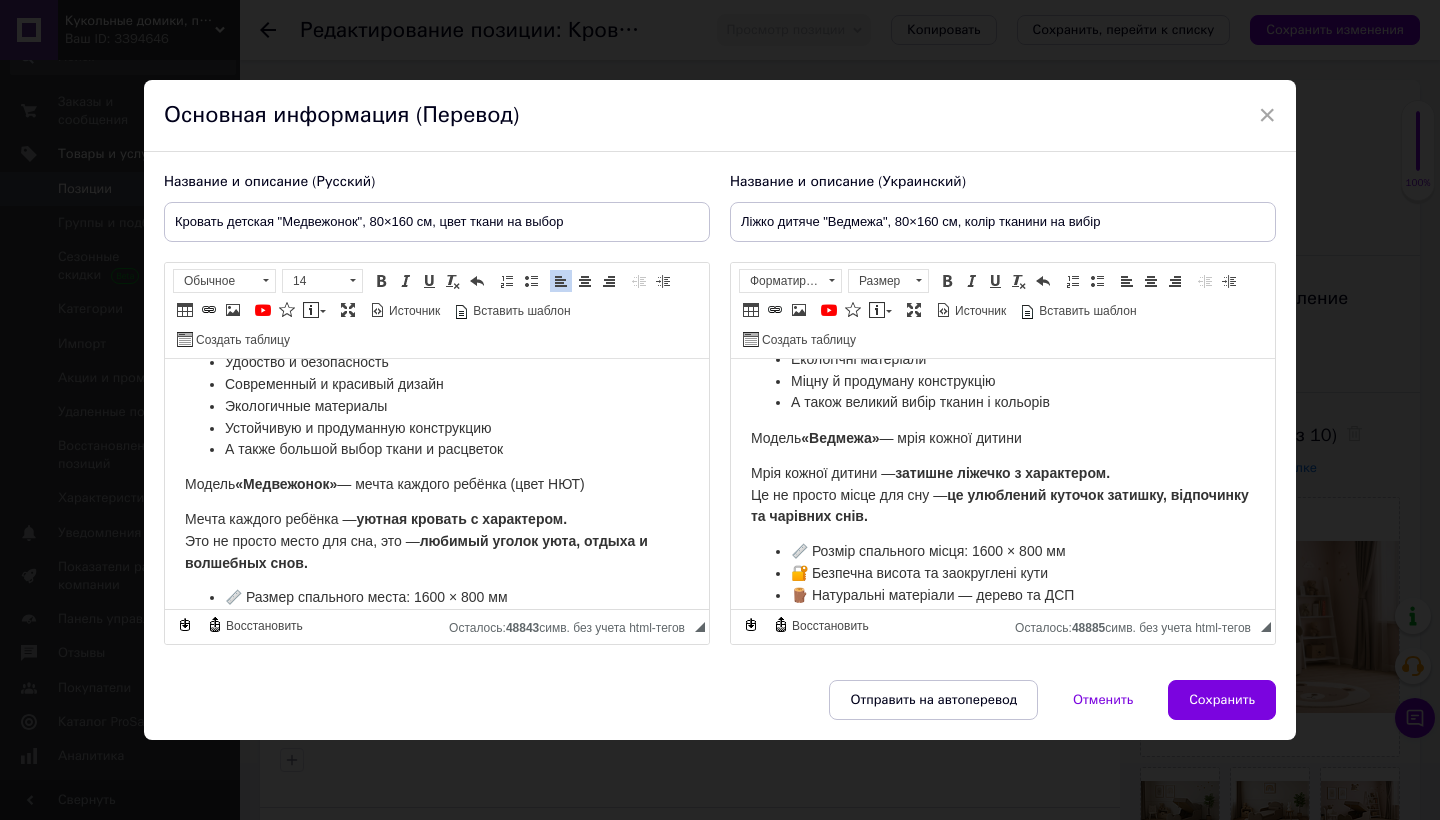 click on "Модель  «Ведмежа»  — мрія кожної дитини" at bounding box center (886, 437) 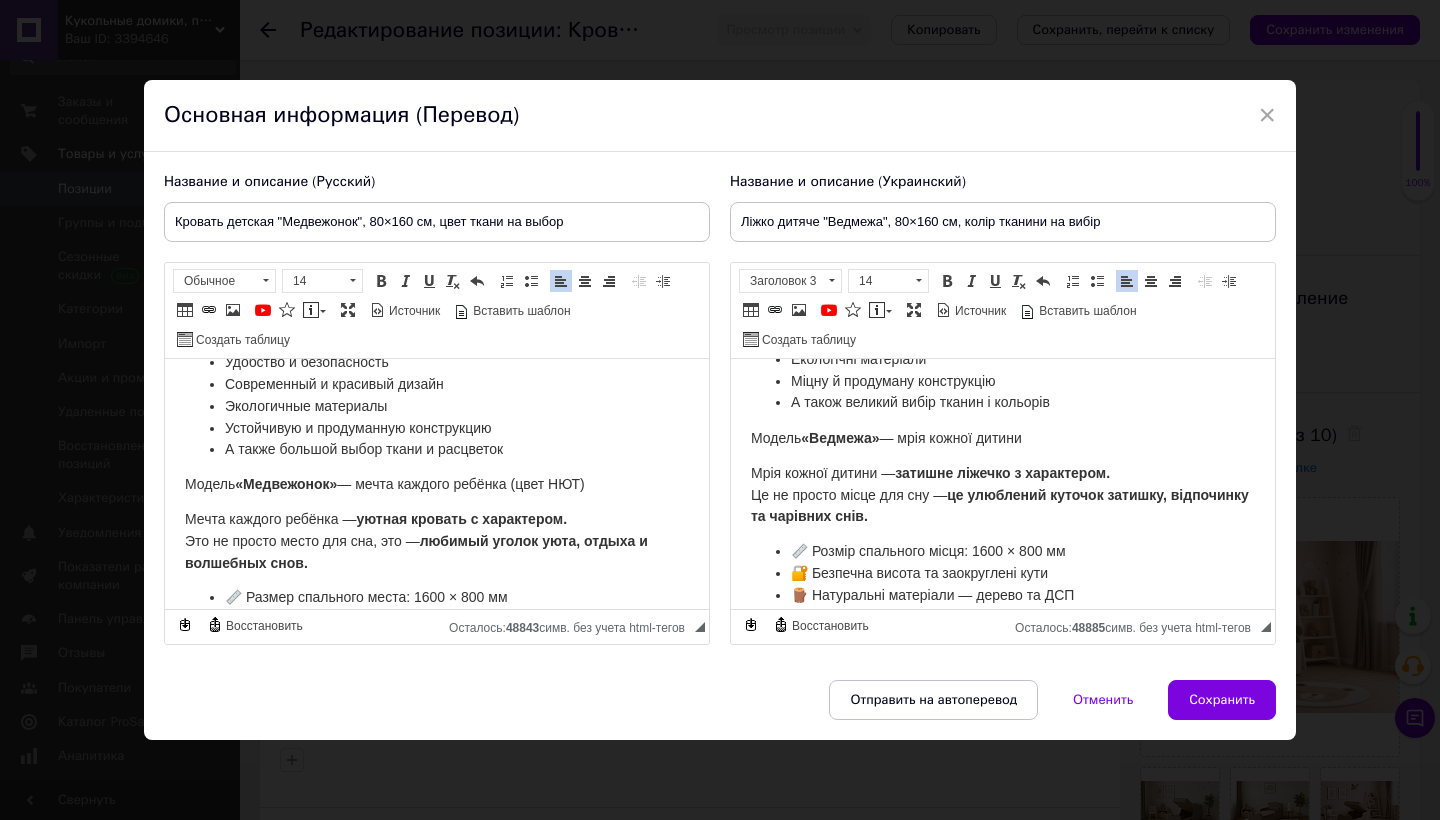type 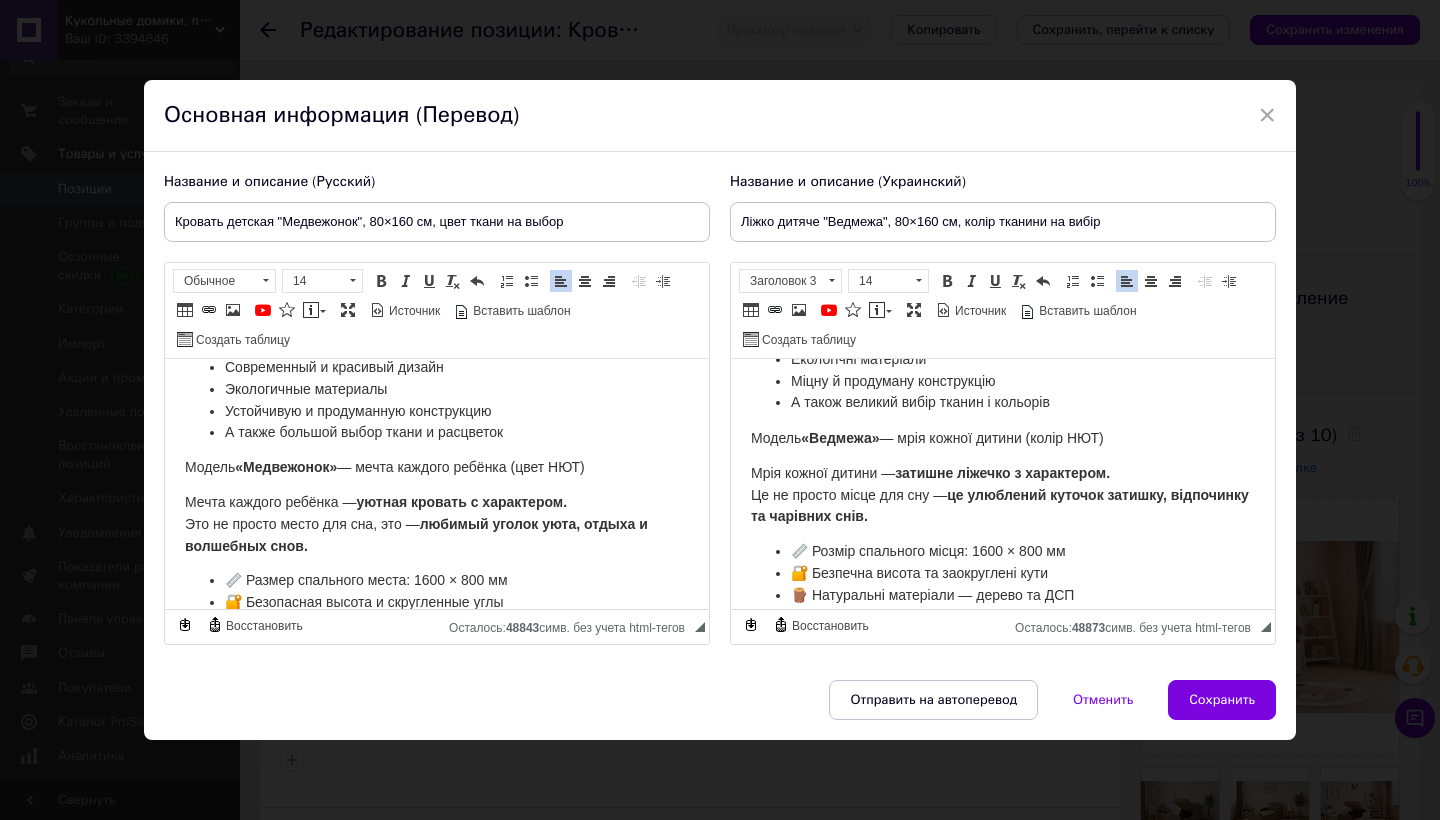 scroll, scrollTop: 161, scrollLeft: 0, axis: vertical 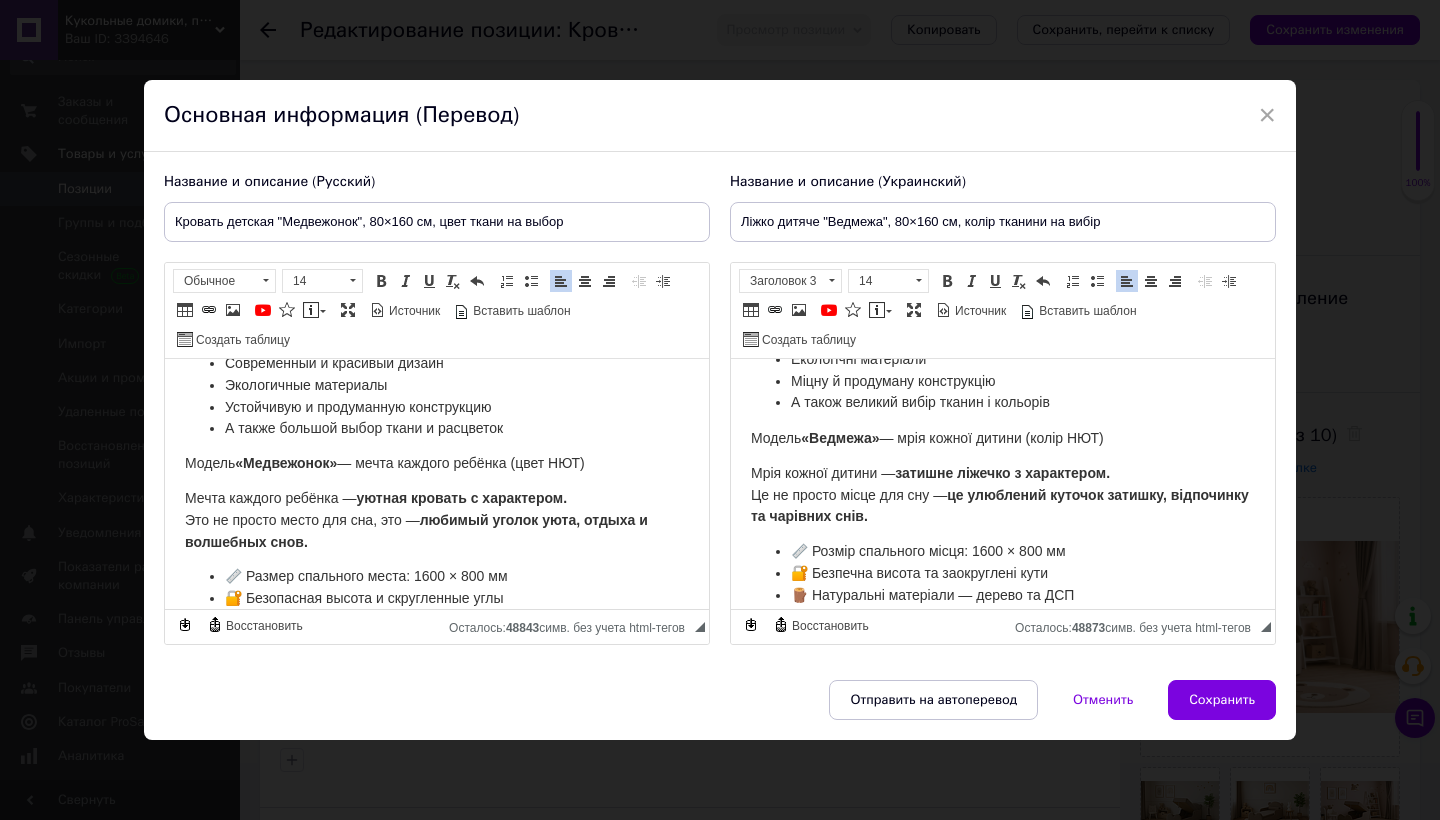 drag, startPoint x: 527, startPoint y: 458, endPoint x: 608, endPoint y: 458, distance: 81 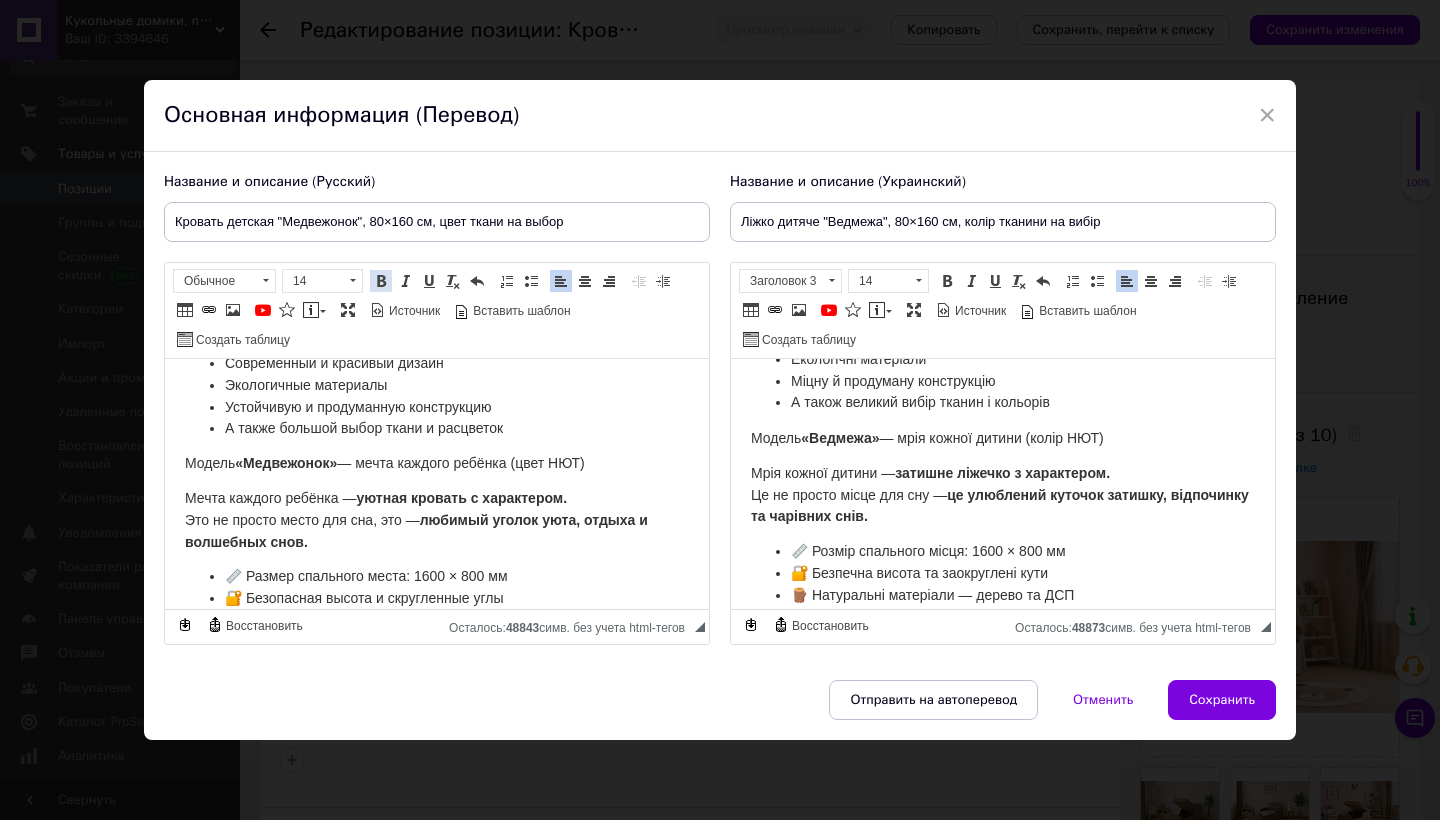 click at bounding box center [381, 281] 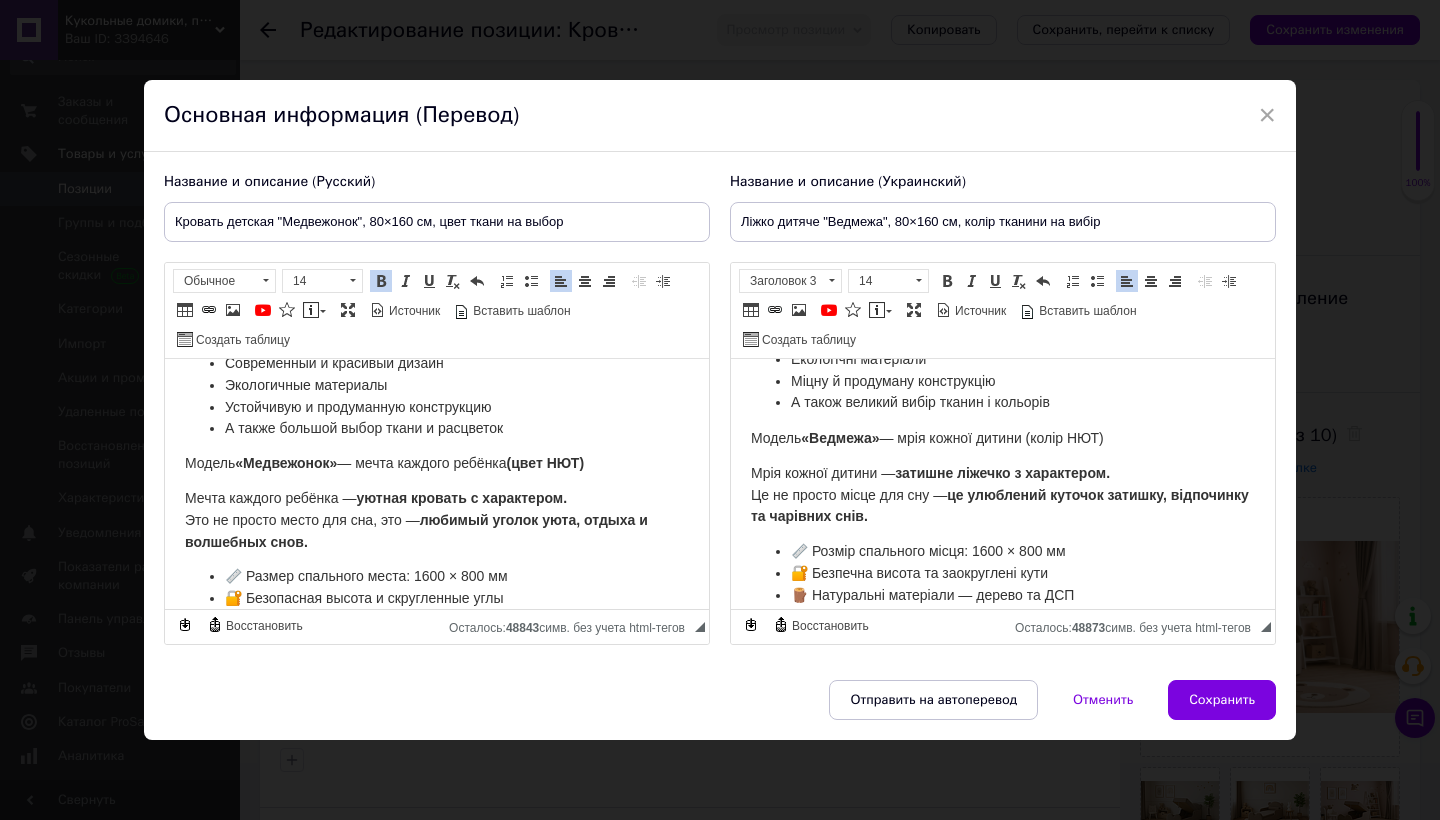drag, startPoint x: 1040, startPoint y: 433, endPoint x: 1127, endPoint y: 433, distance: 87 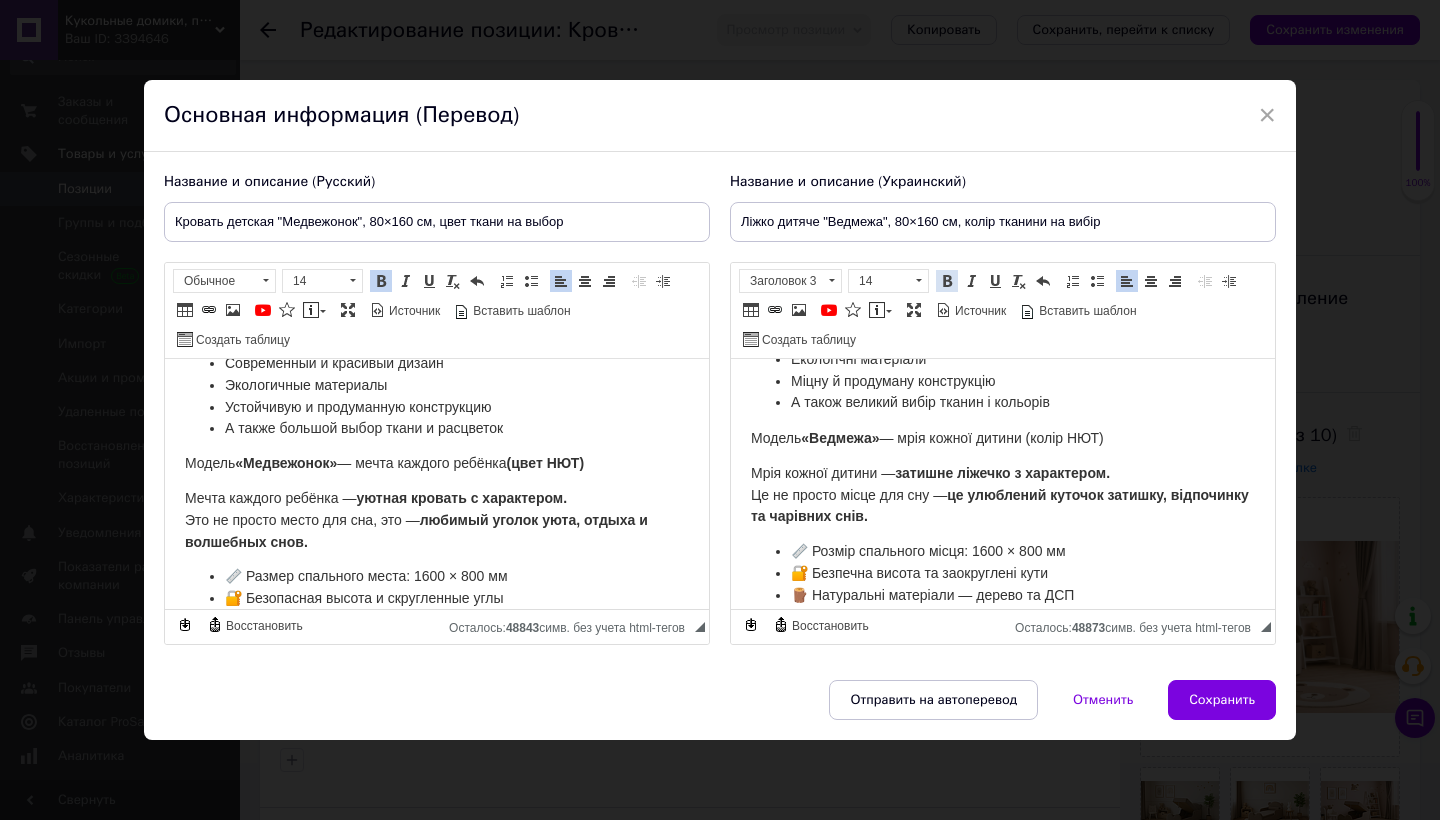 click at bounding box center (947, 281) 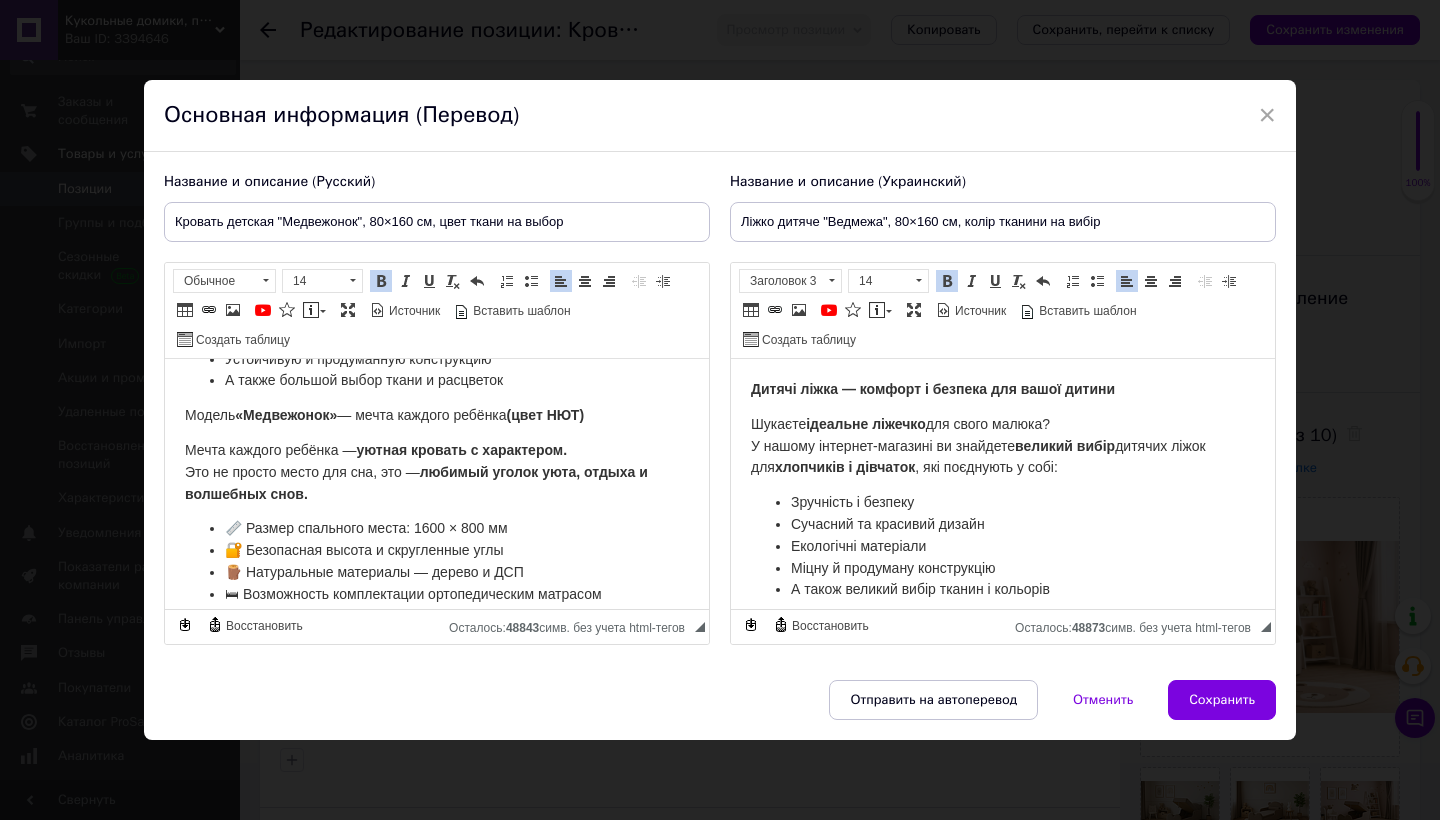 scroll, scrollTop: 177, scrollLeft: 0, axis: vertical 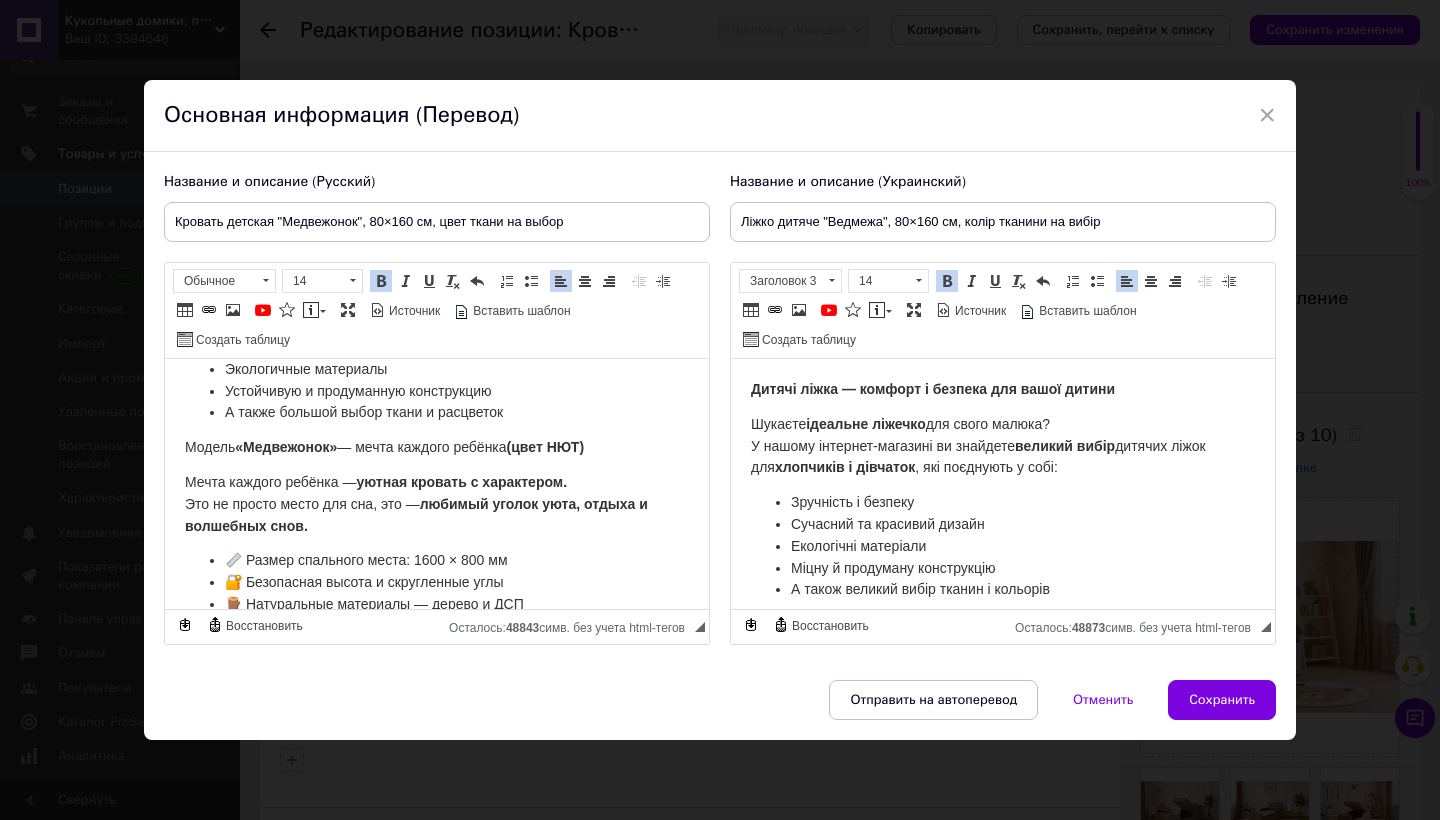 click on "Детские кроватки — комфорт и безопасность для вашего ребёнка Ищете  идеальную кроватку  для своего малыша? В нашем интернет-магазине вы найдете  большой выбор  детских кроватей для  мальчиков и девочек , которые сочетают в себе: Удобство и безопасность Современный и красивый дизайн Экологичные материалы Устойчивую и продуманную конструкцию А также большой выбор ткани и расцветок Модель  «Медвежонок»  — мечта каждого ребёнка  (цвет НЮТ) Мечта каждого ребёнка —  уютная кровать с характером. Это не просто место для сна, это —  💡 🛒 Лучшая цена на рынке" at bounding box center [437, 573] 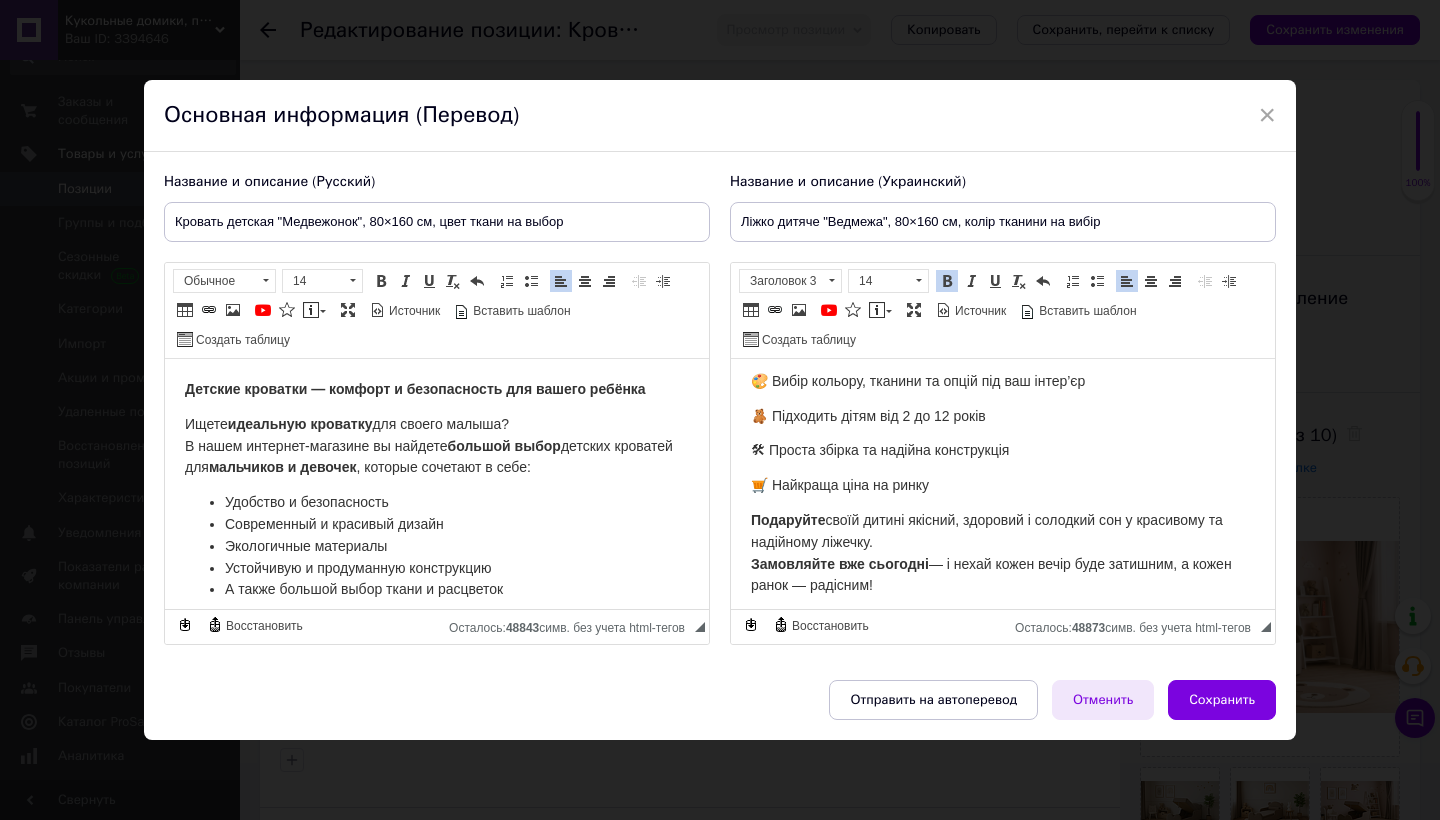 scroll, scrollTop: 523, scrollLeft: 0, axis: vertical 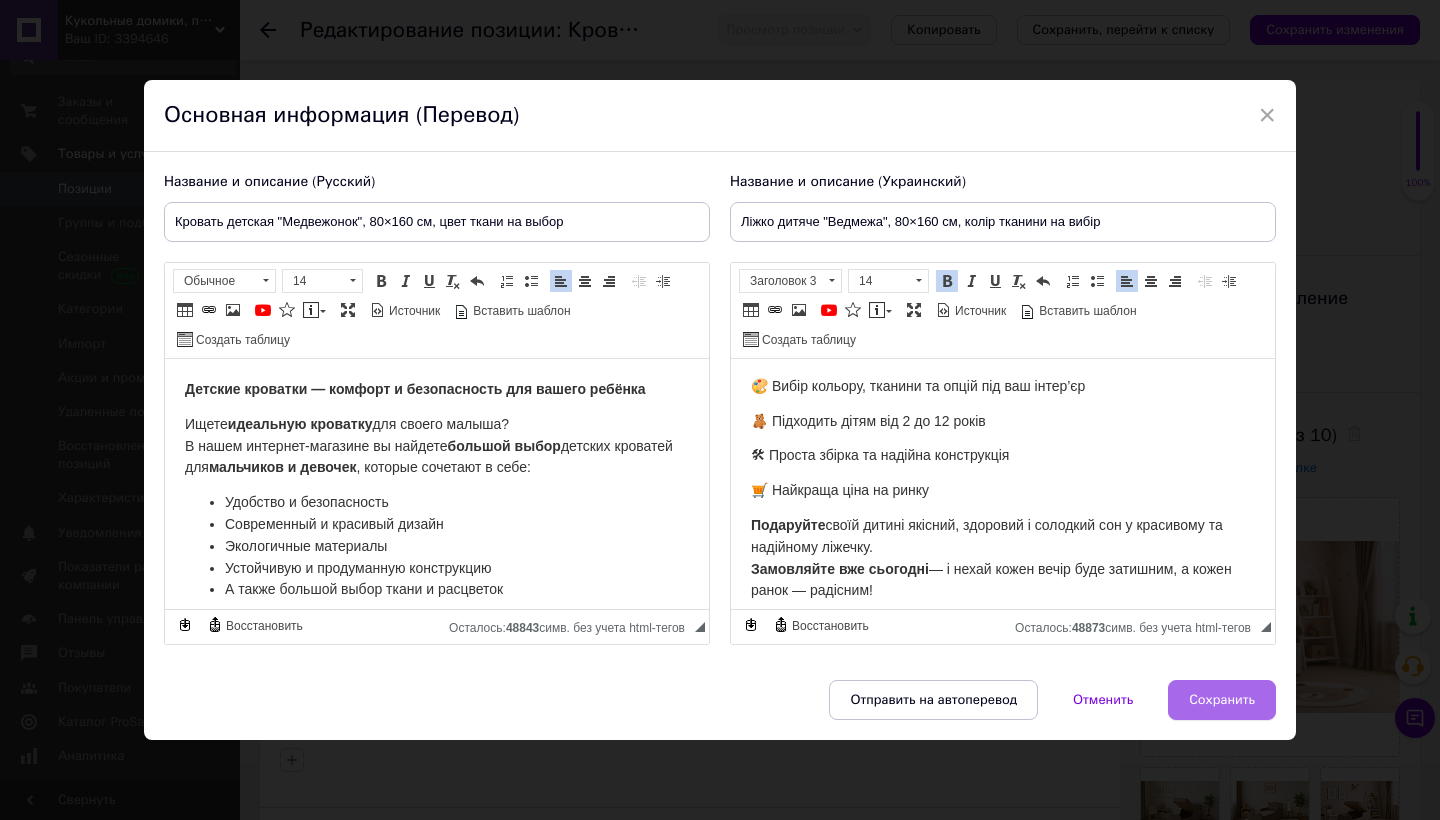 click on "Сохранить" at bounding box center (1222, 700) 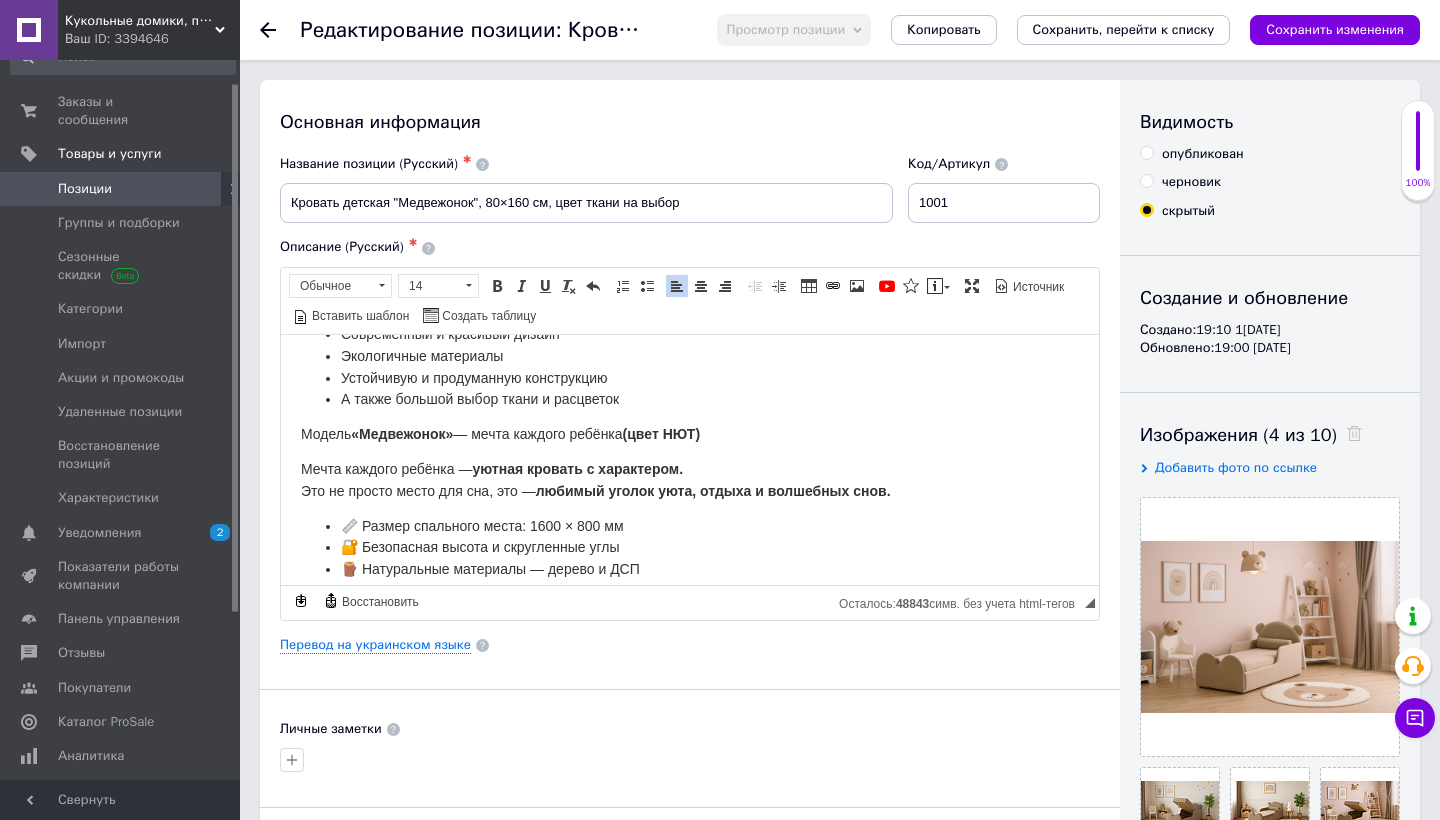 scroll, scrollTop: 166, scrollLeft: 0, axis: vertical 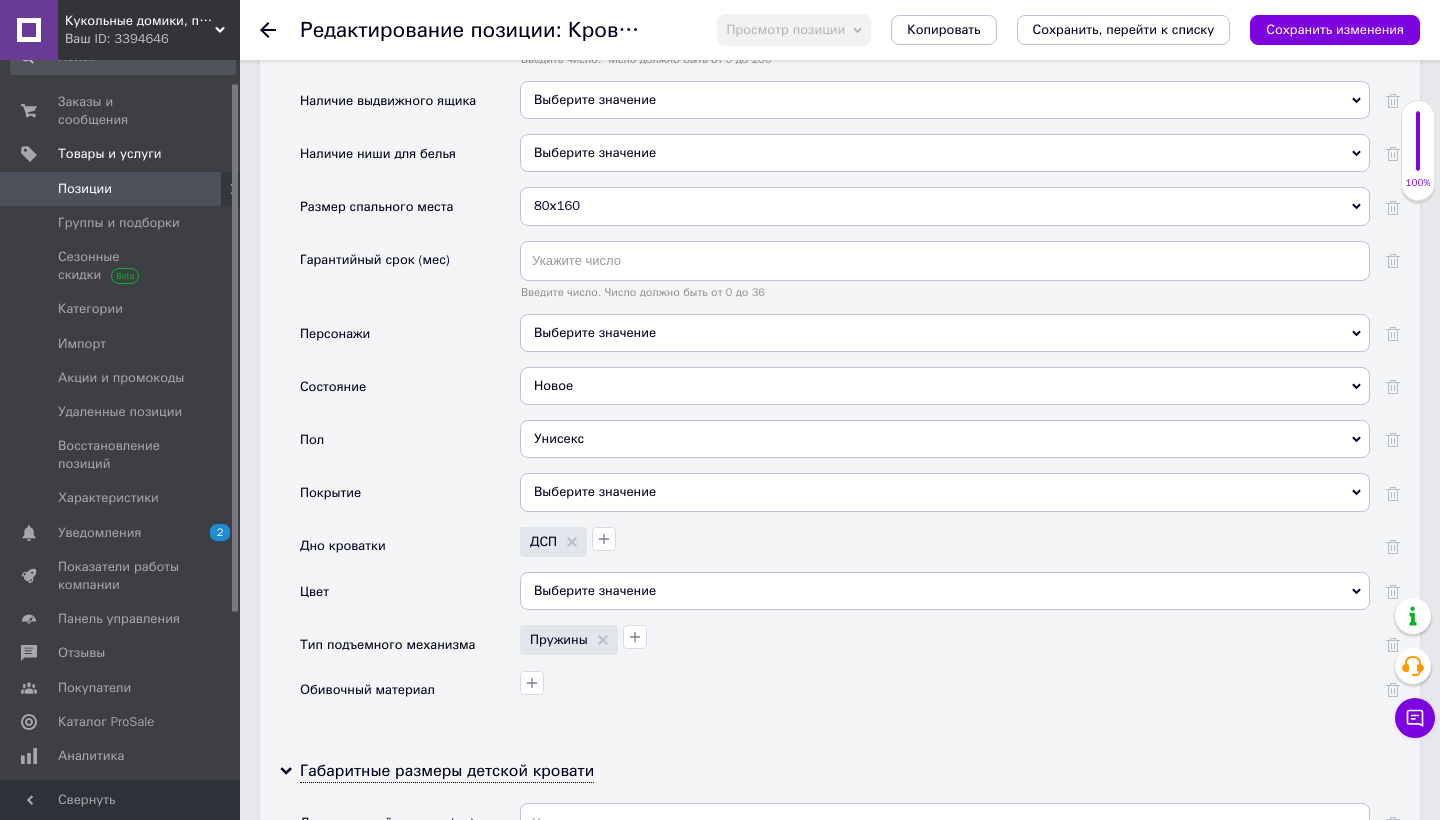 click on "Выберите значение" at bounding box center (945, 591) 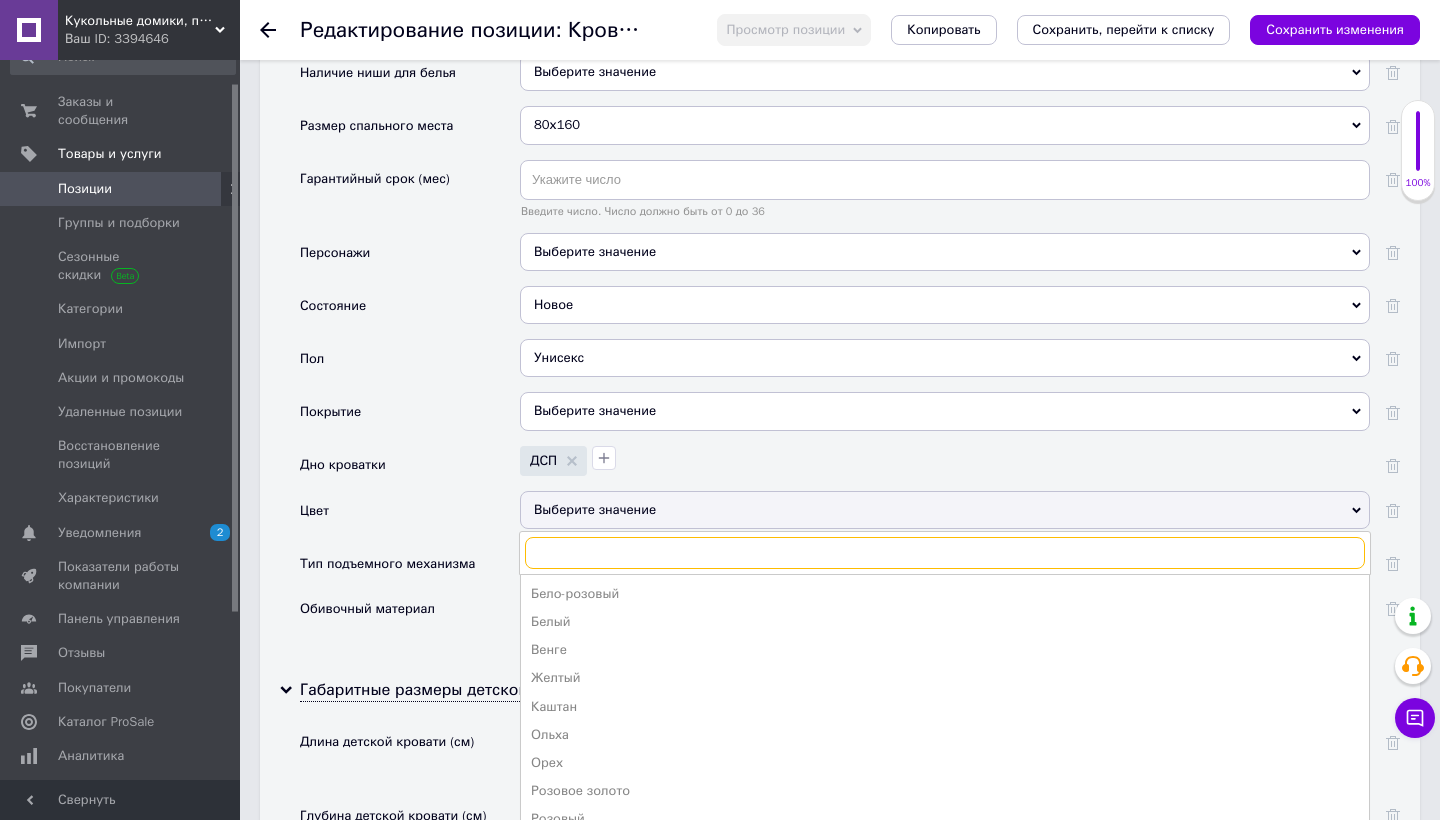 scroll, scrollTop: 2523, scrollLeft: 0, axis: vertical 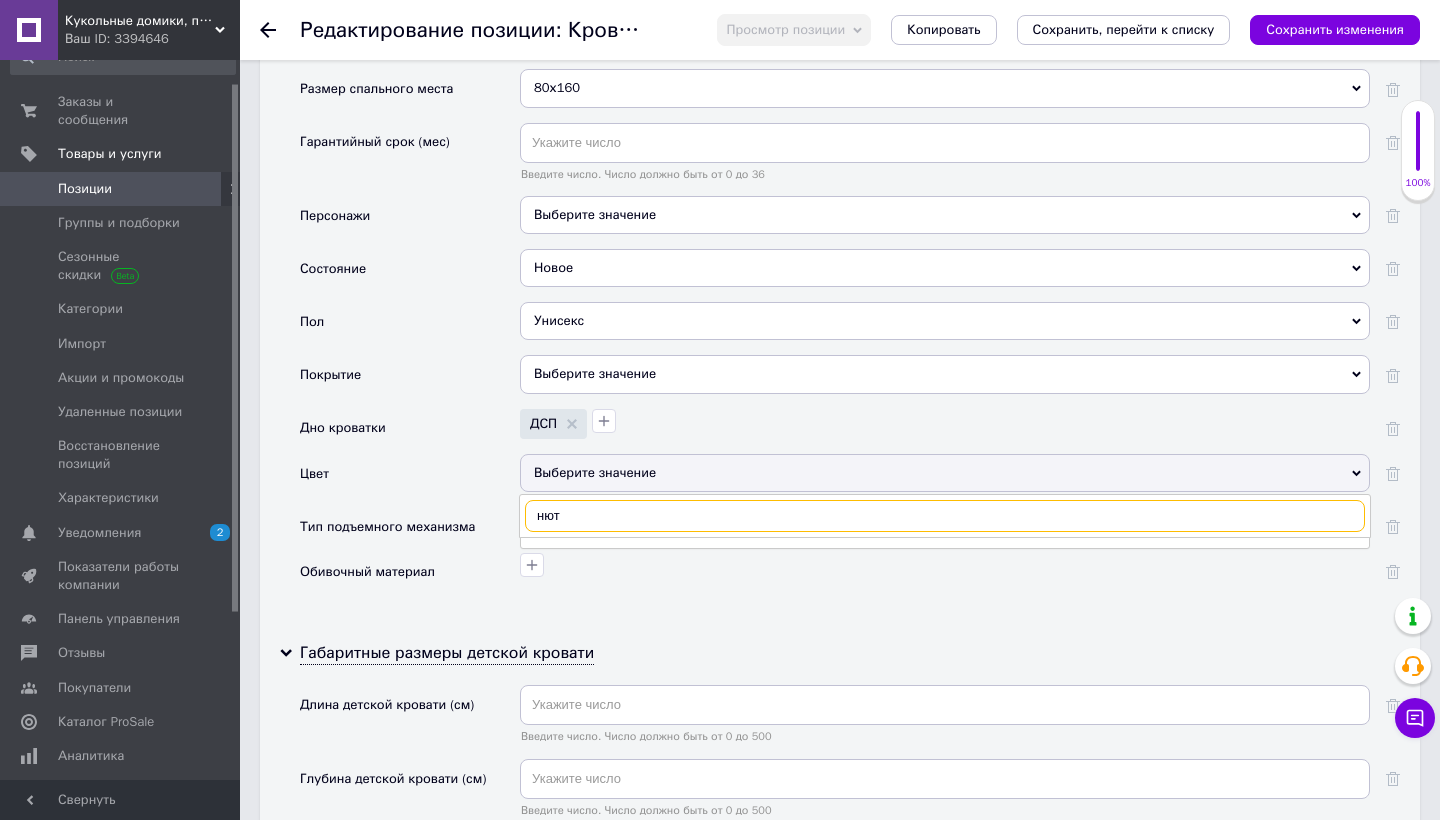 type on "нут" 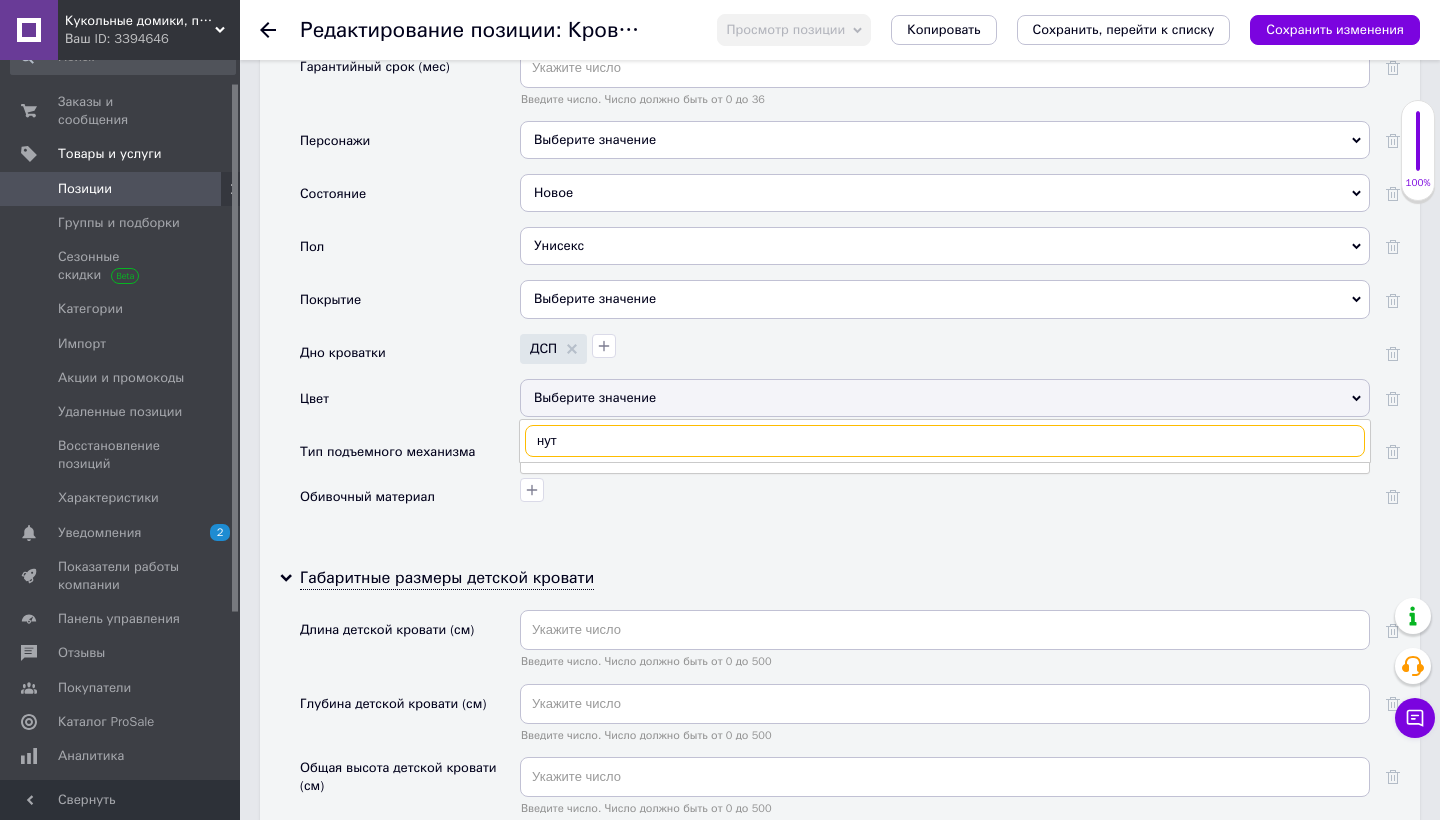scroll, scrollTop: 2642, scrollLeft: 0, axis: vertical 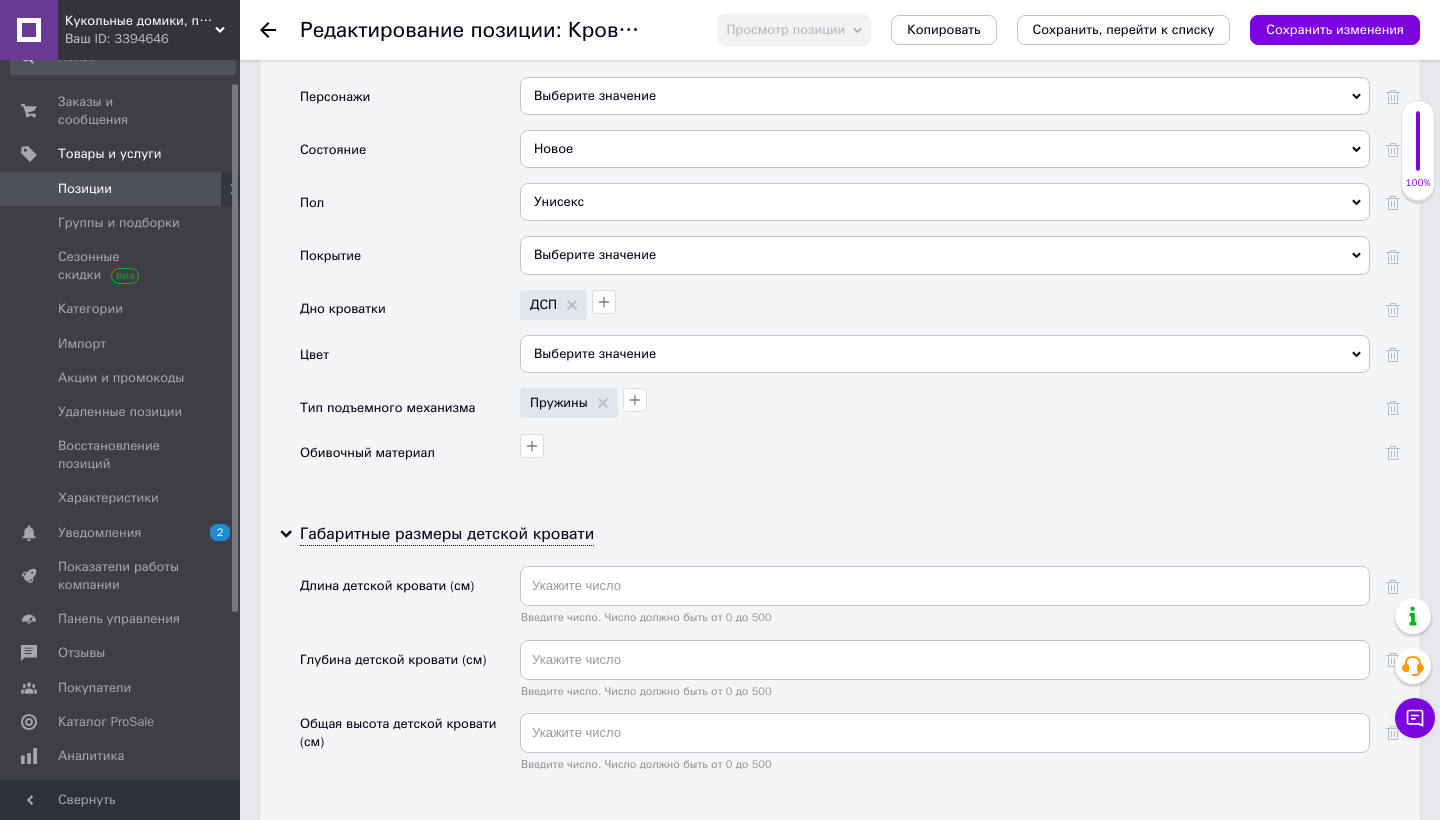 click at bounding box center (945, 453) 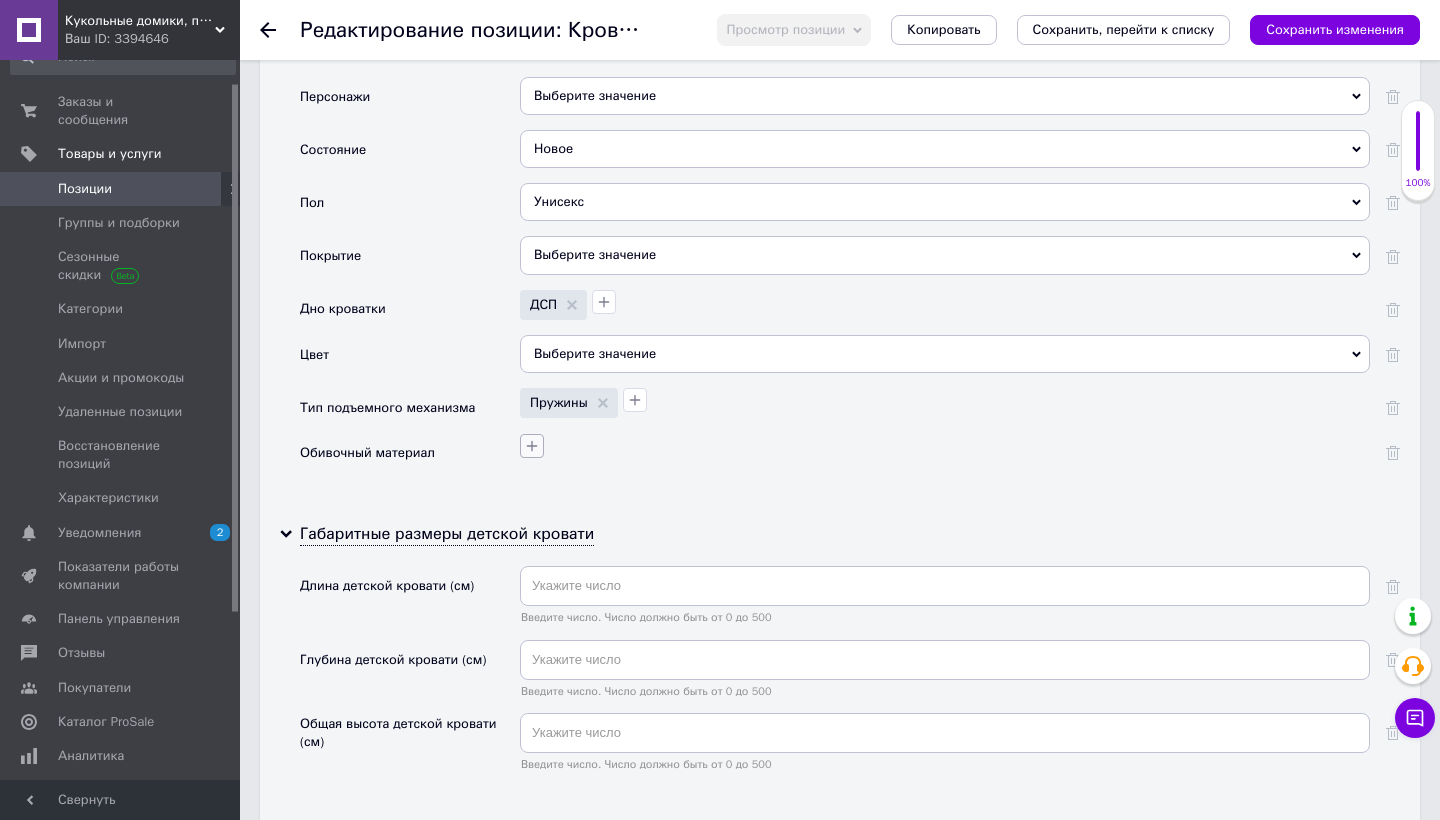 click 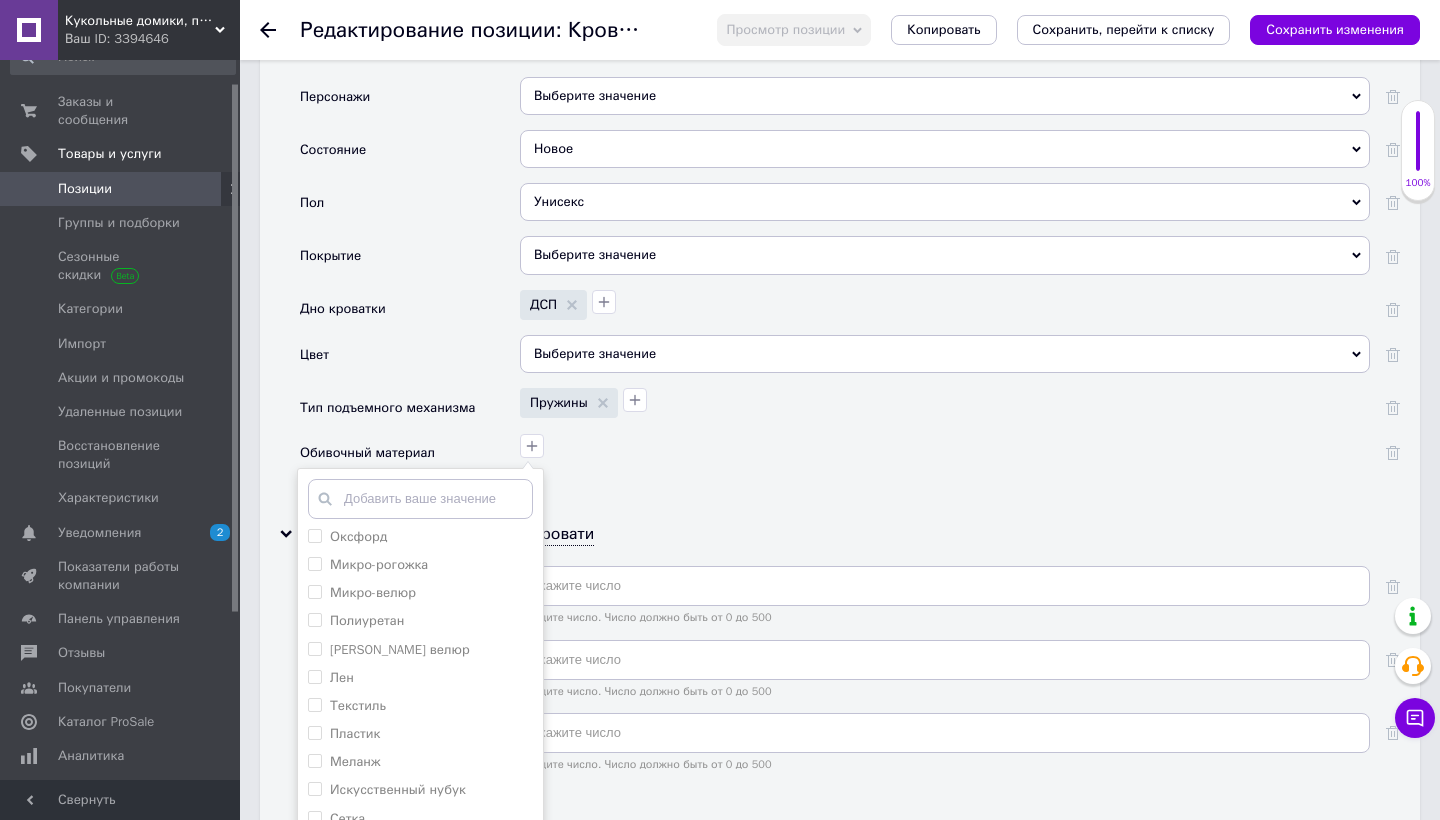 scroll, scrollTop: 1382, scrollLeft: 0, axis: vertical 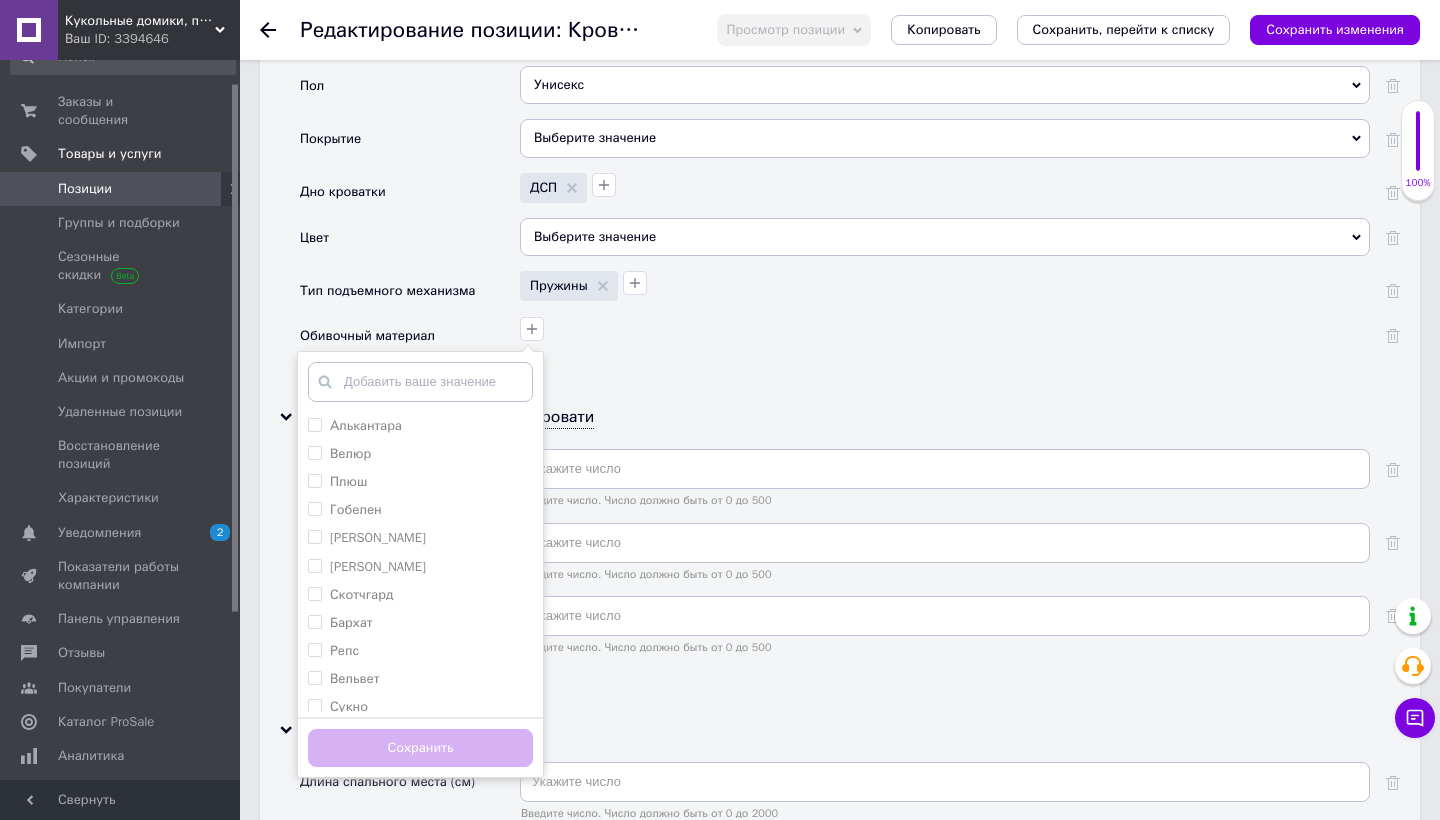 click on "Алькантара Велюр Плюш [PERSON_NAME] Вельвет Сукно Рогожка Пике Букле Микрофибра Нубук Габардин Бязь Набивная бязь Мебельный мех Винилискожа Арпатек Репс велюр Канвас Тафта Терможаккард Шелк Ткань двунитка Полиэстеровая ткань Полипропиленовая ткань Кемпинговая ткань Двухслойная ткань Хлопок Натуральный мех ПВХ (поливинилхлорид) Полипропилен Комбинированный Комбинированная кожа Texsilk Вельвет LUX Ткань Искусственная замша Искусственная кожа Натуральная кожа Экокожа Монако [PERSON_NAME] Микровелюр Оксфорд Микро-рогожка" at bounding box center (945, 336) 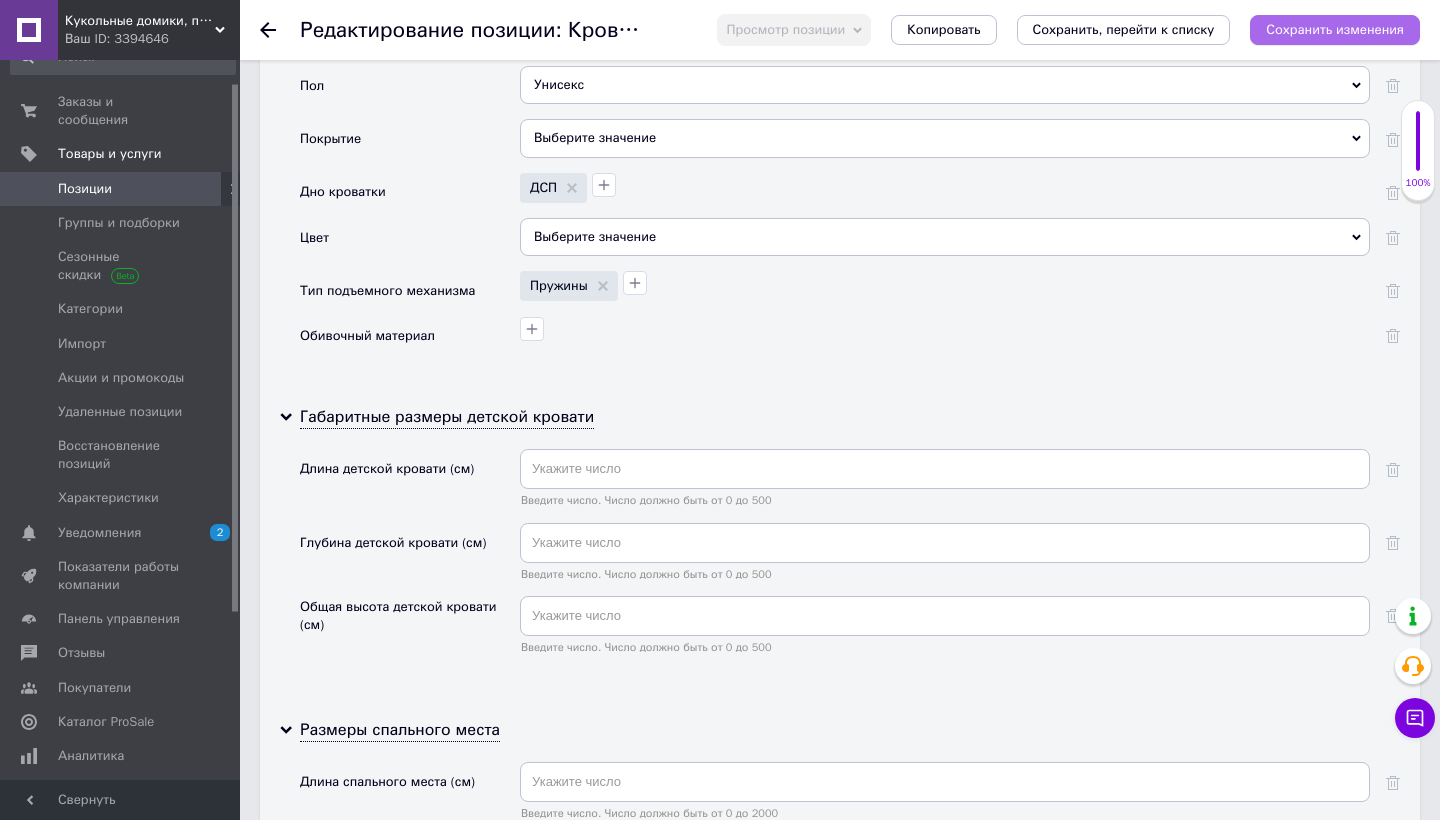 click on "Сохранить изменения" at bounding box center (1335, 29) 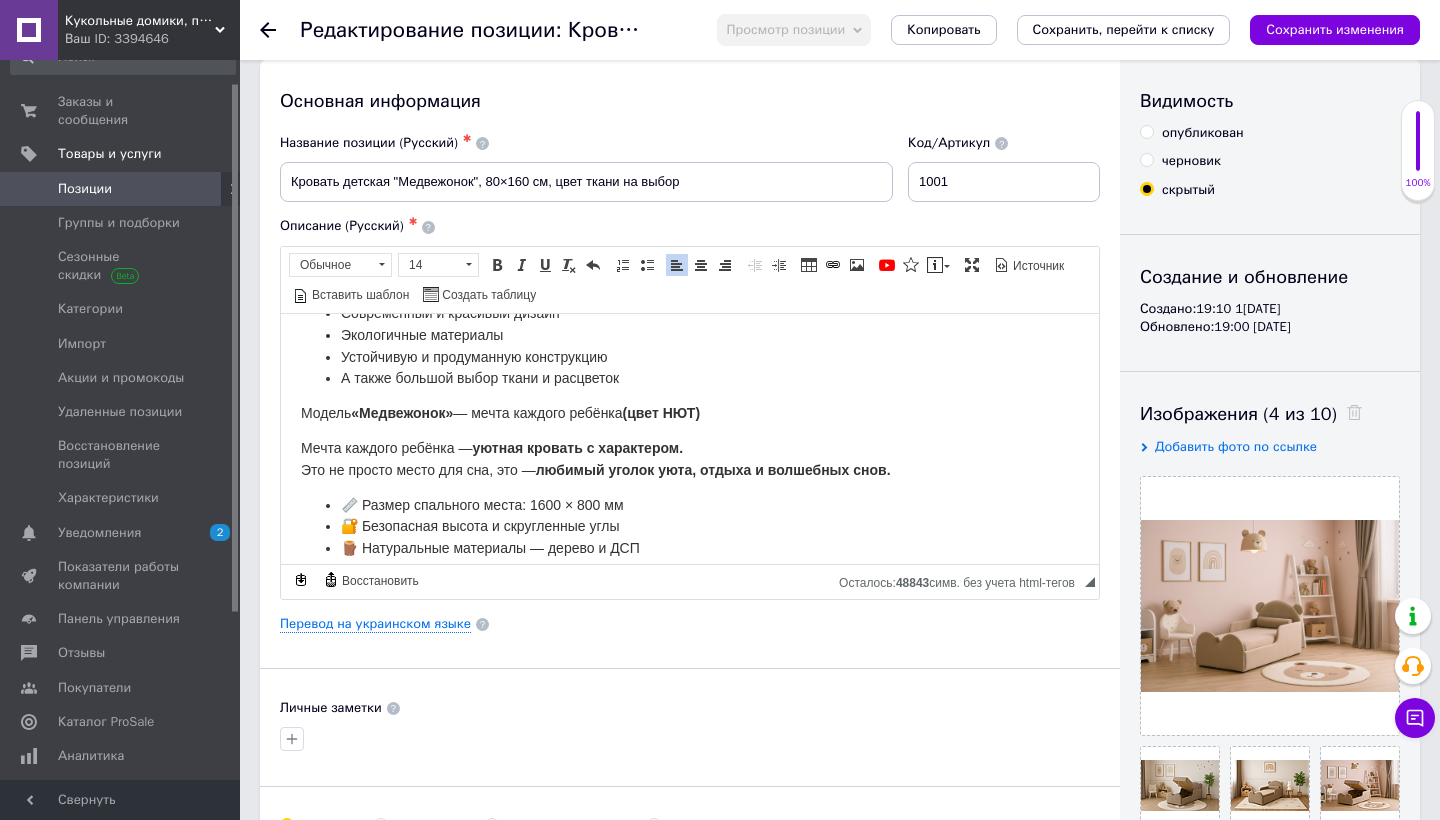 scroll, scrollTop: 0, scrollLeft: 0, axis: both 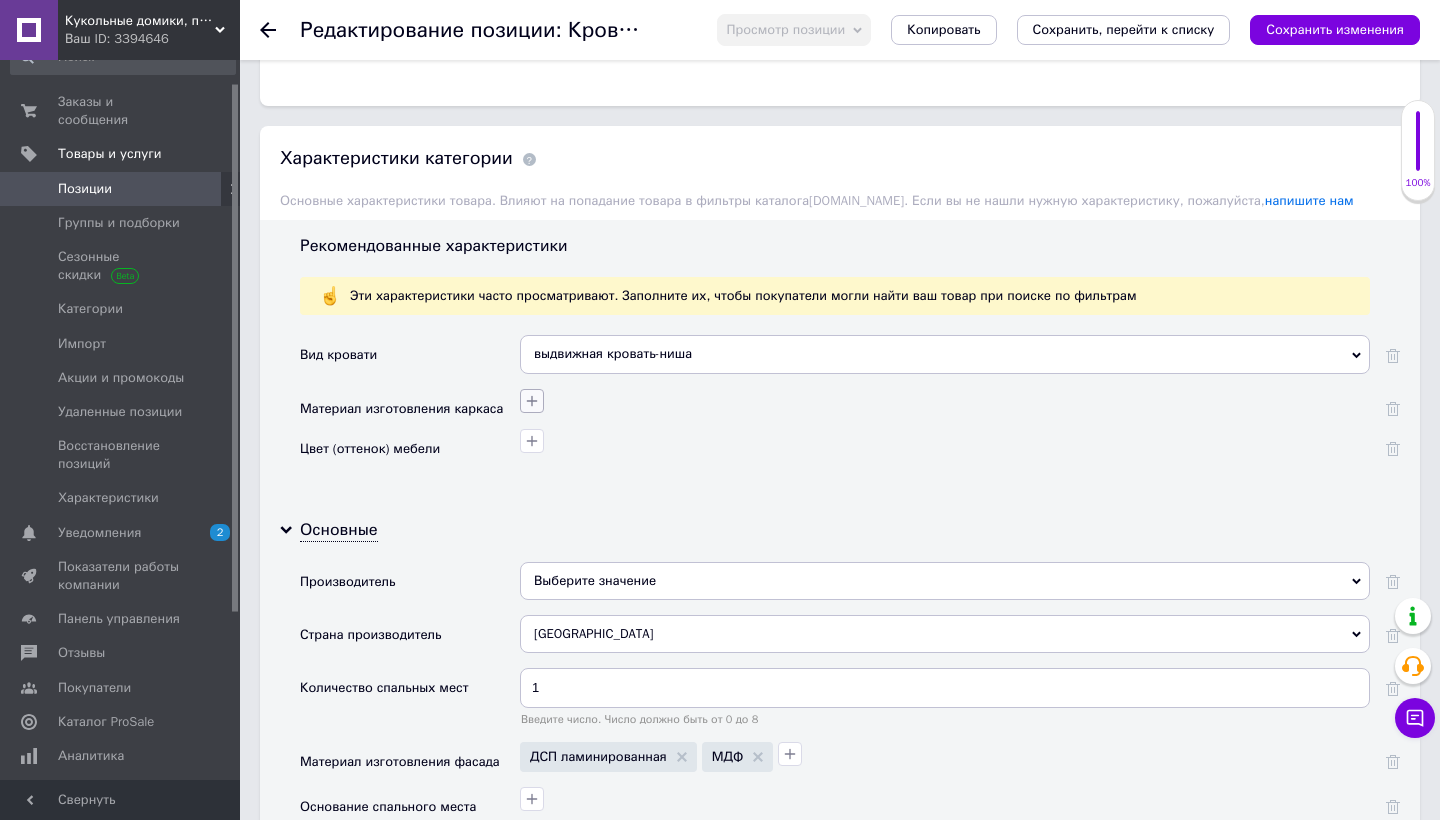 click 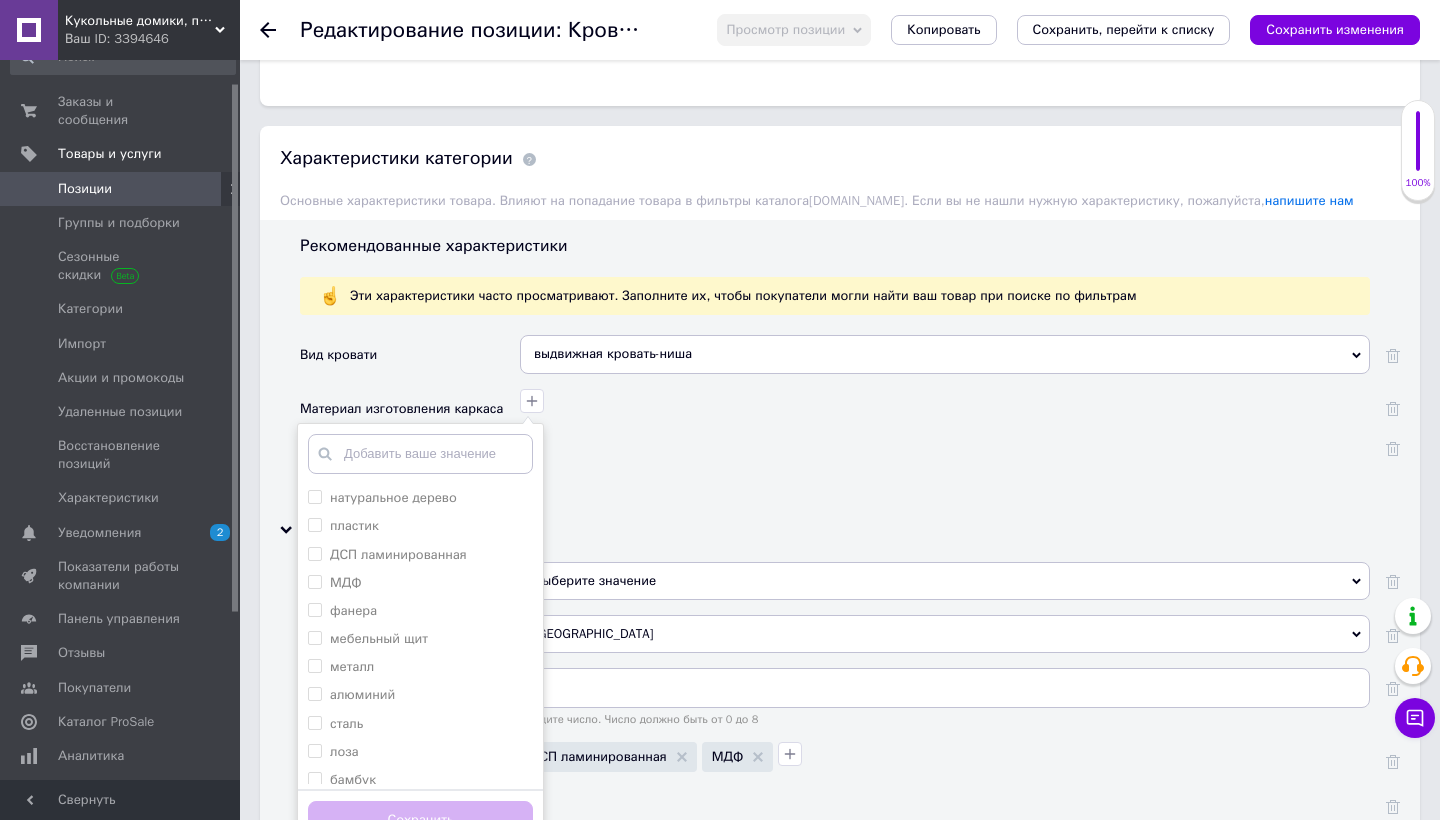 click on "Основные Производитель Выберите значение Страна производитель Украина Украина Количество спальных мест 1 Введите число. Число должно быть от 0 до 8 Материал изготовления фасада ДСП ламинированная МДФ Основание спального места Максимальная нагрузка на спальное место (кг) Введите число. Число должно быть от 0 до 200 Наличие выдвижного ящика Выберите значение Да Нет Наличие ниши для белья Выберите значение Да Нет Размер спального места 80х160 80х160 Гарантийный срок (мес) Введите число. Число должно быть от 0 до 36 Персонажи Выберите значение Состояние Новое Пол" at bounding box center [840, 1034] 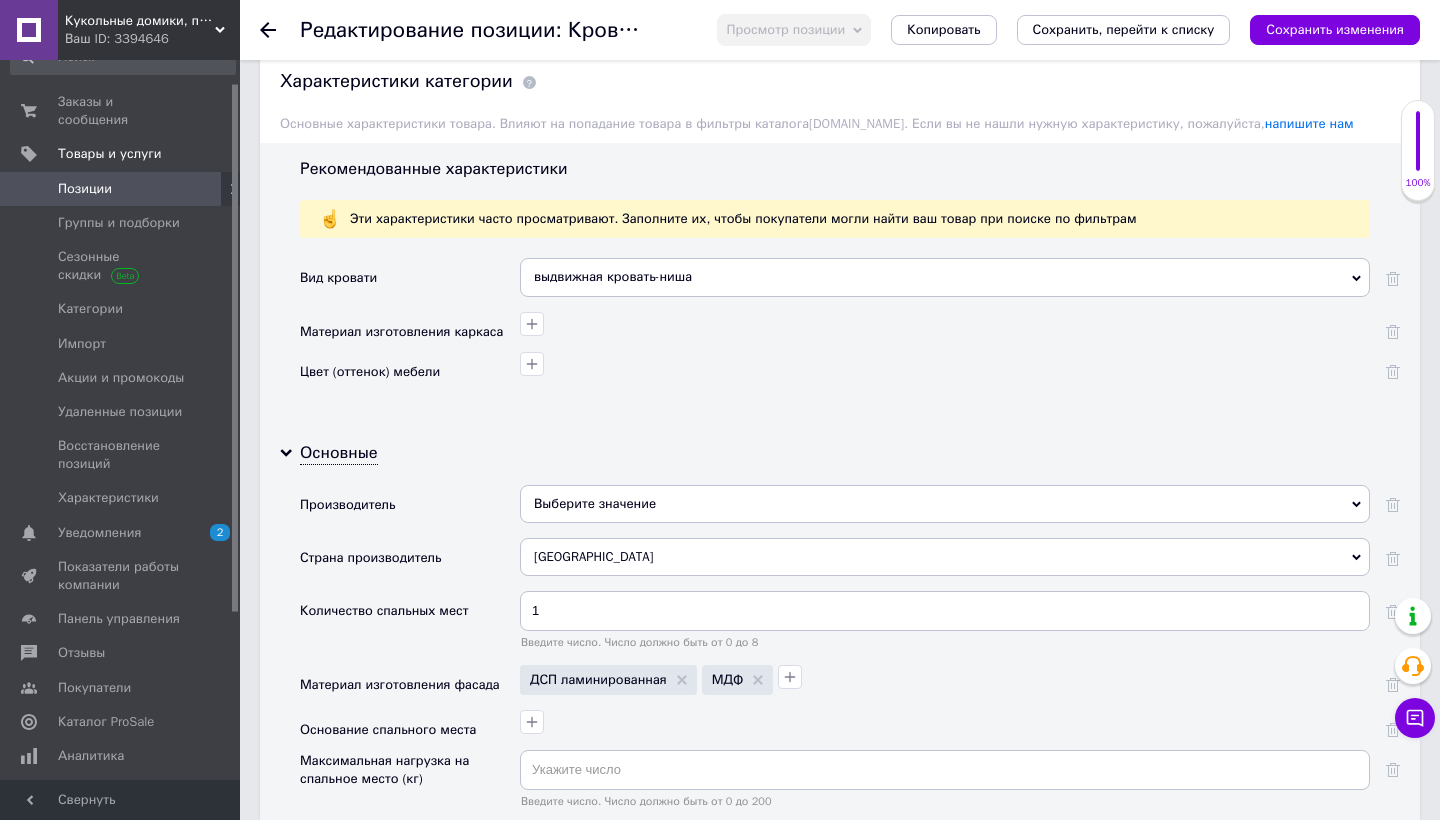 scroll, scrollTop: 1661, scrollLeft: 0, axis: vertical 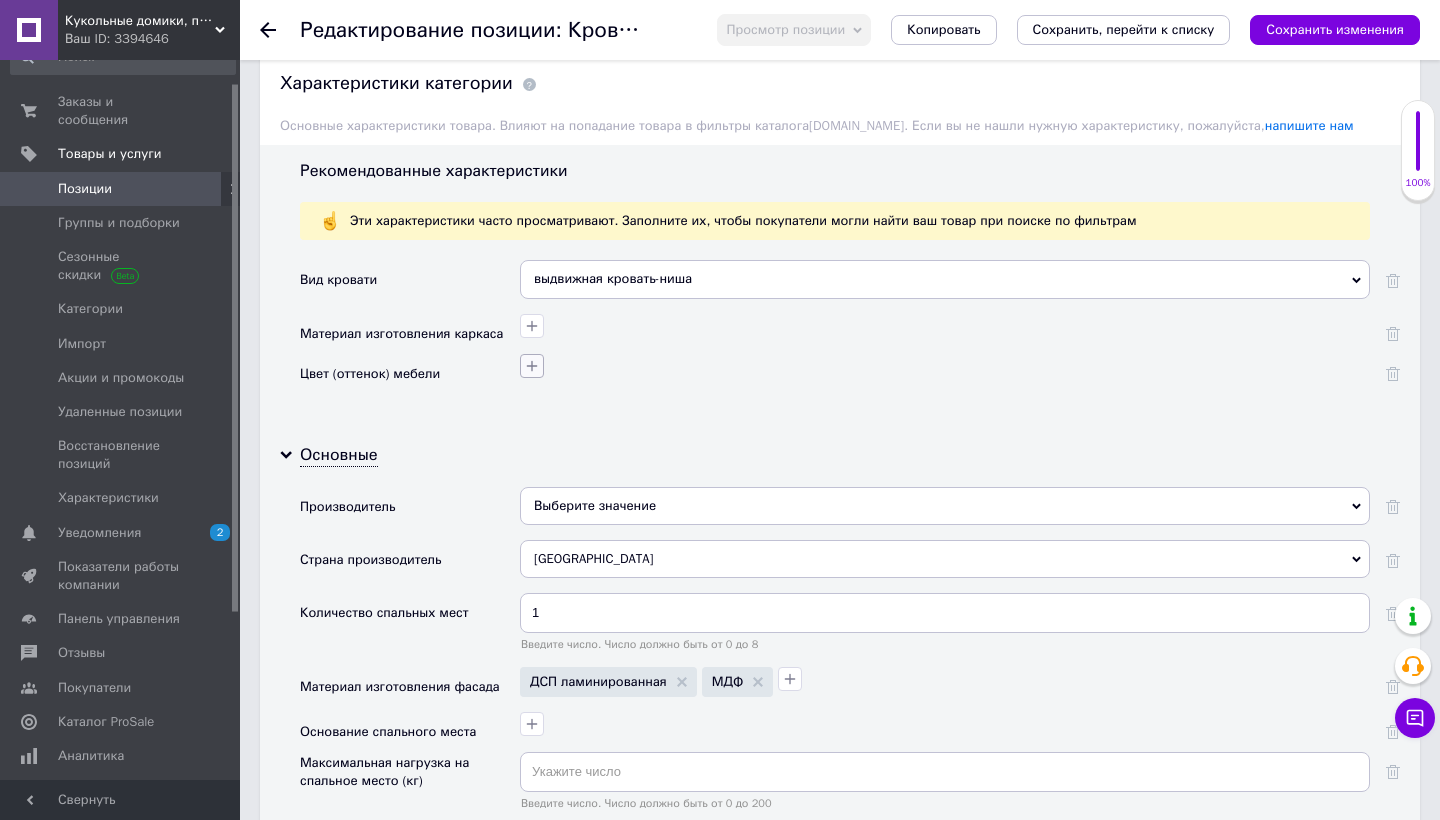 click 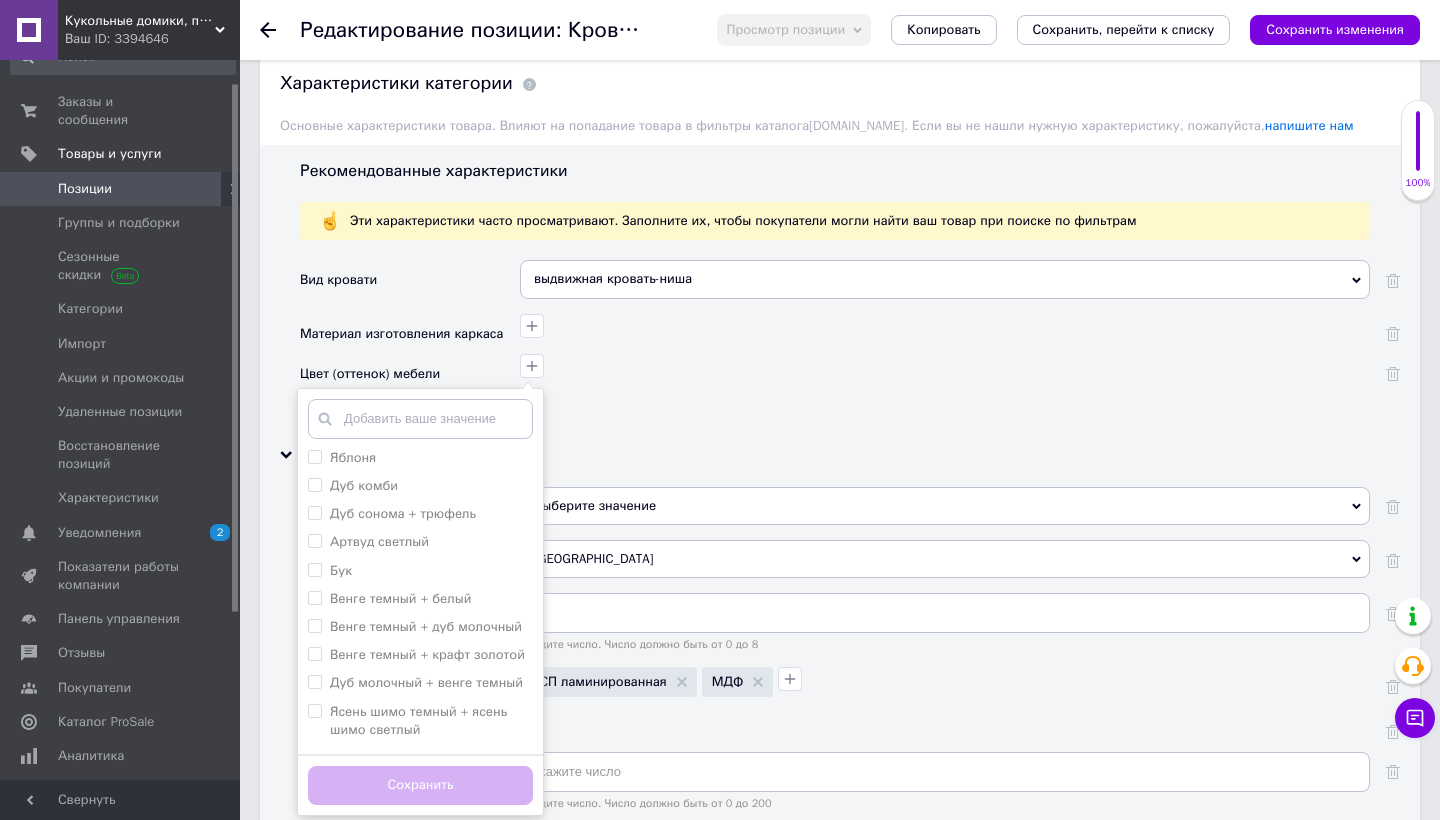 scroll, scrollTop: 3254, scrollLeft: 0, axis: vertical 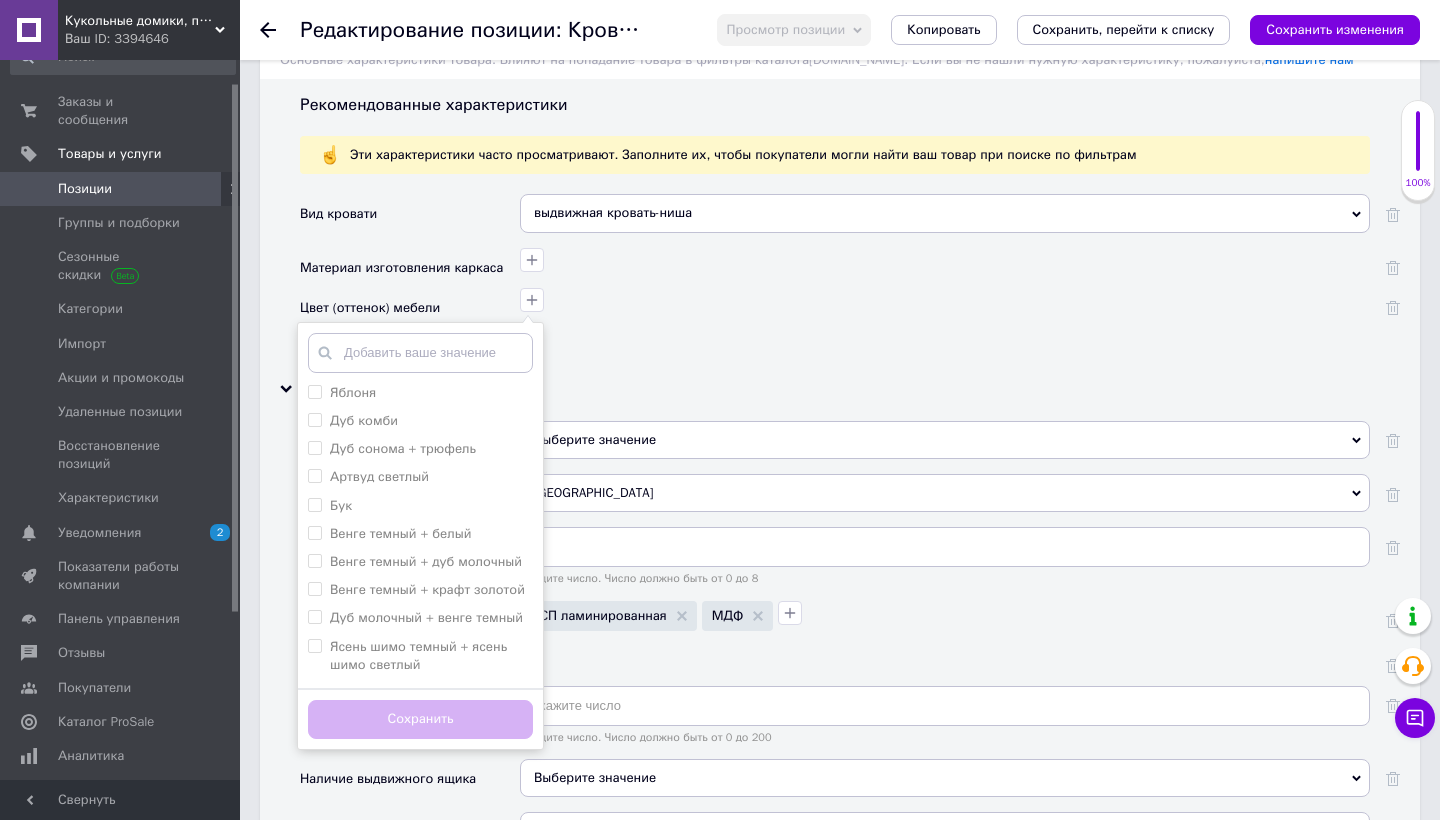 click on "Вид кровати выдвижная кровать-ниша выдвижная кровать-ниша Материал изготовления каркаса Цвет (оттенок) мебели Бук Бавария Бук натуральный Бук светлый Дуб молочный Яблоня локарно темная Яблоня локарно Яблоня светлая Ясень белый Махонь Ольха горная темная Ольха светлая Орех темный Орех экко Орех лесной Орех итальянский Орех миланский Орех светлый Орех Балтиморский Вишня Оксфорд Каштан Венге Кремовый Дуб венге Дуб альпийский Дуб атланта Дуб родос Дуб рустикаль Дуб седан Дуб шоколадный Дуб ясный Дуб Горный Акация Белый Голубой Алюминий Черный Красный" at bounding box center (850, 270) 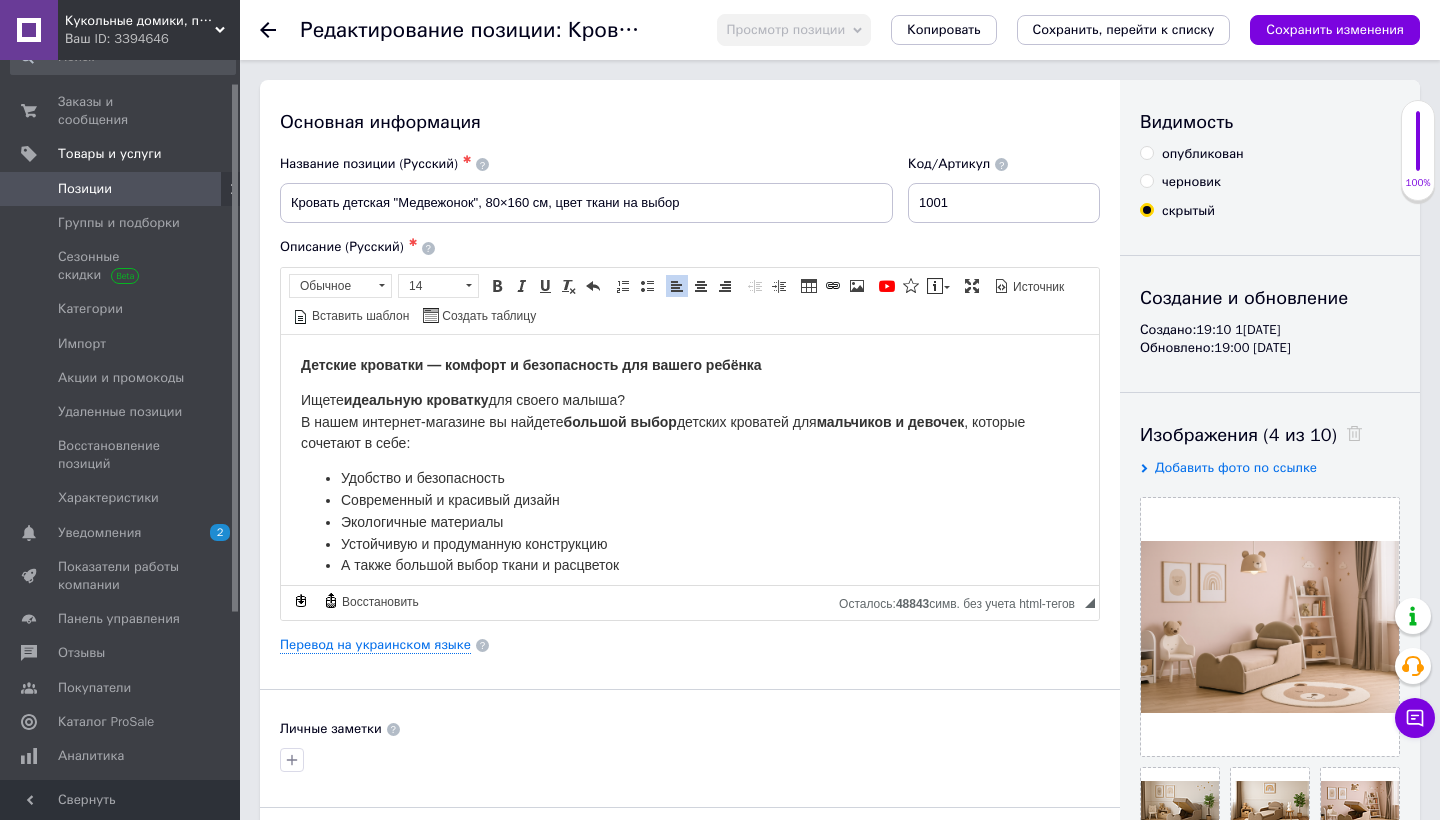 scroll, scrollTop: -1, scrollLeft: 0, axis: vertical 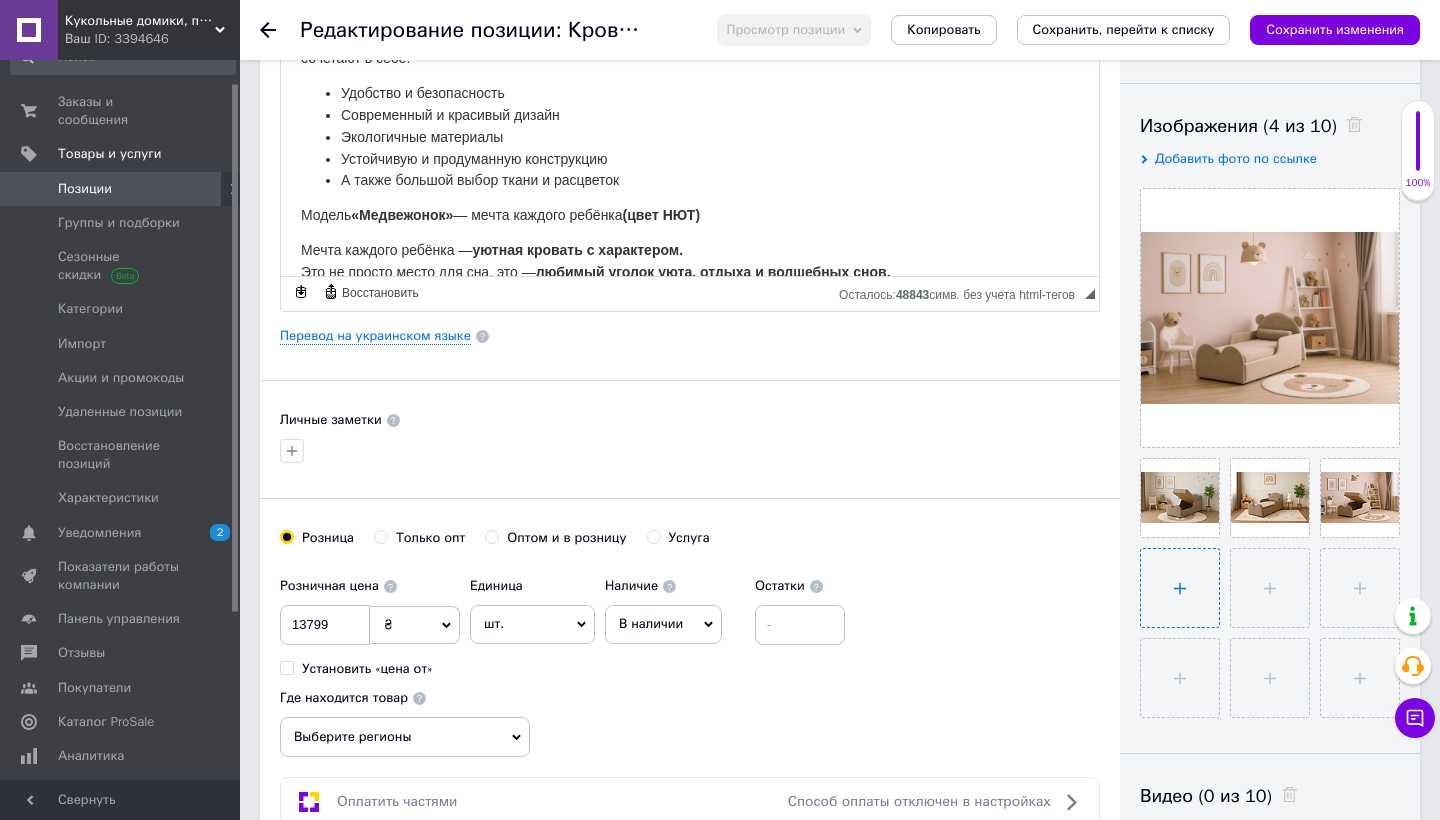 click at bounding box center (1180, 588) 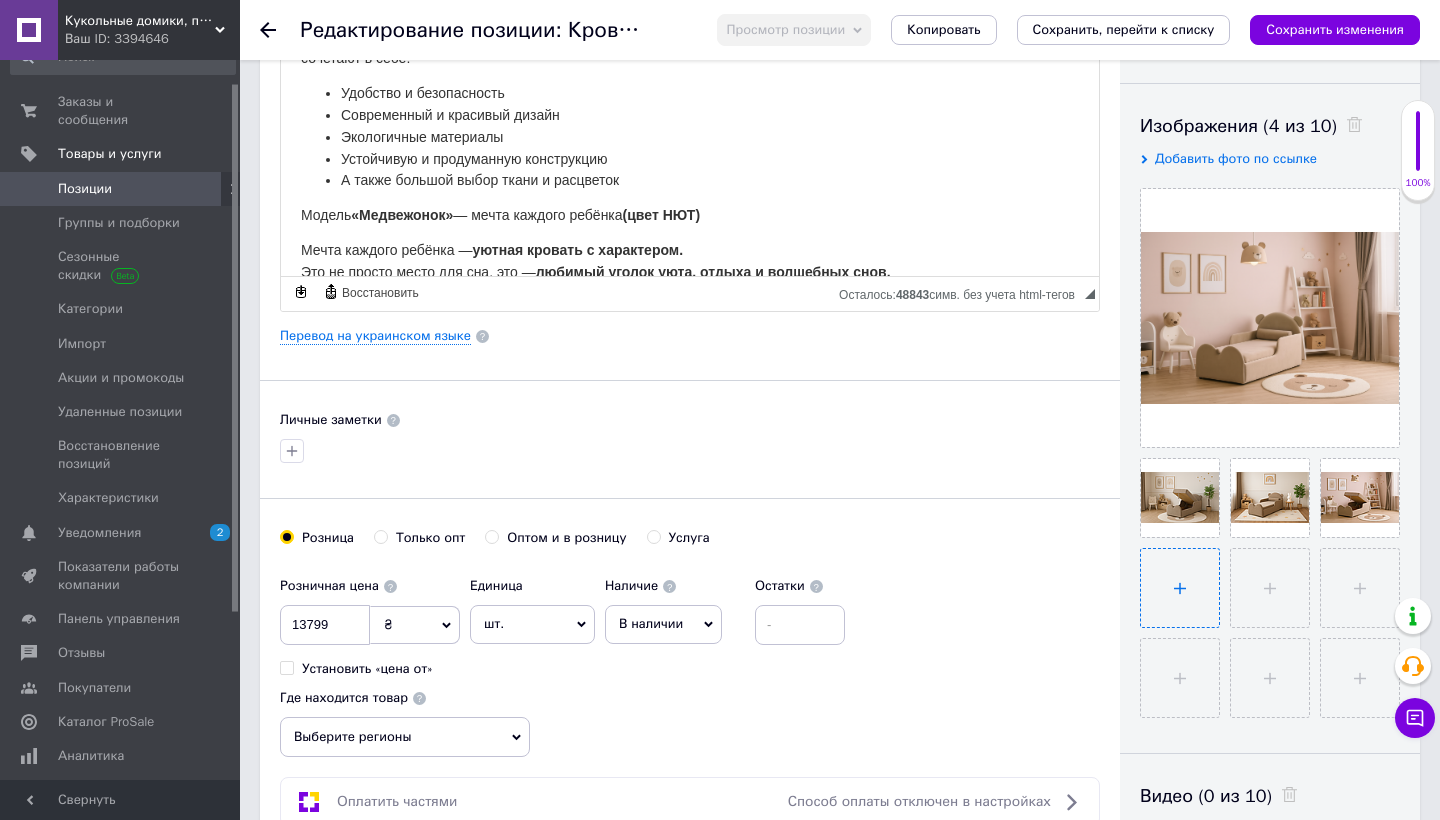 type on "C:\fakepath\ткани.jpg" 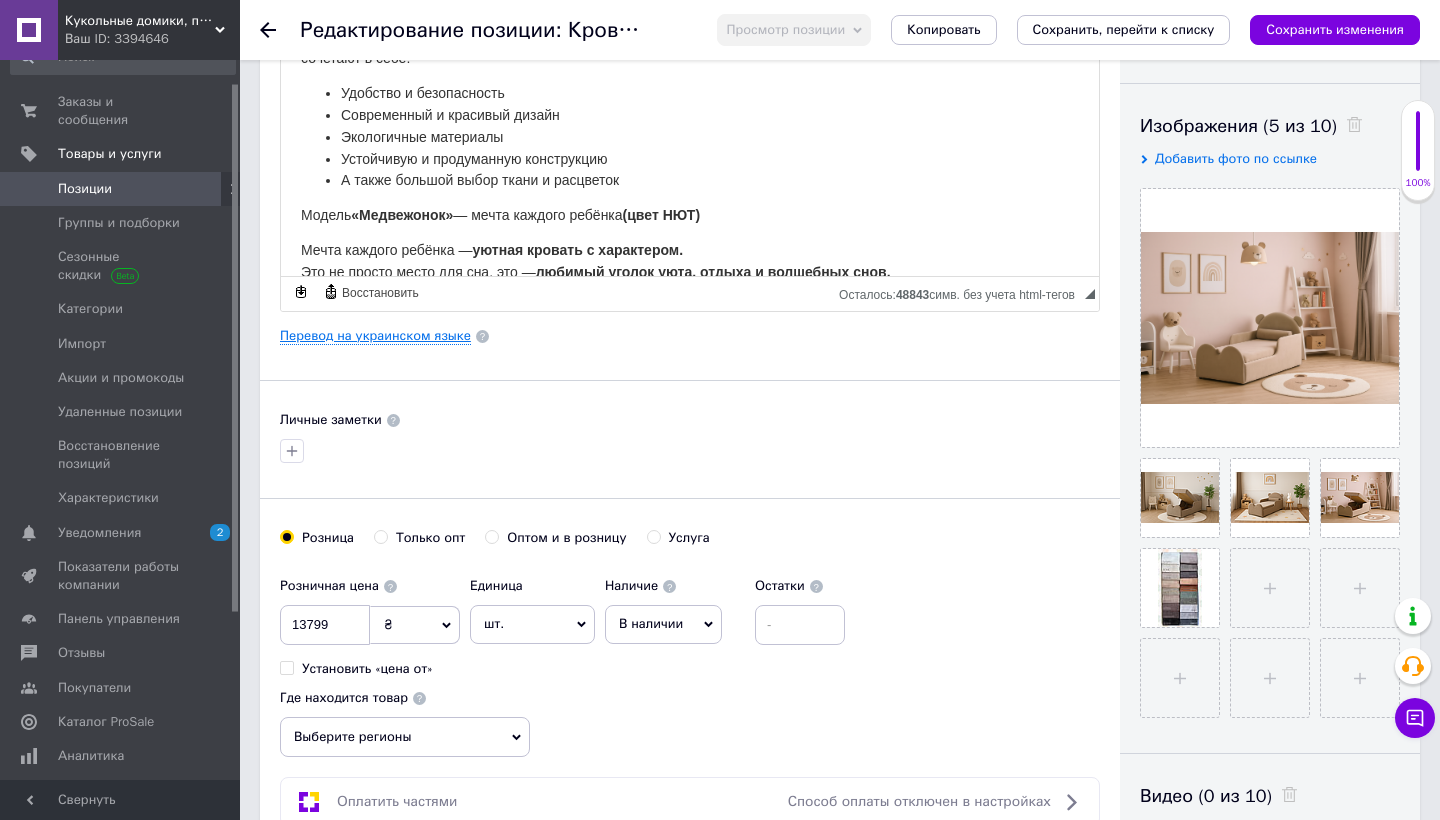 click on "Перевод на украинском языке" at bounding box center [375, 336] 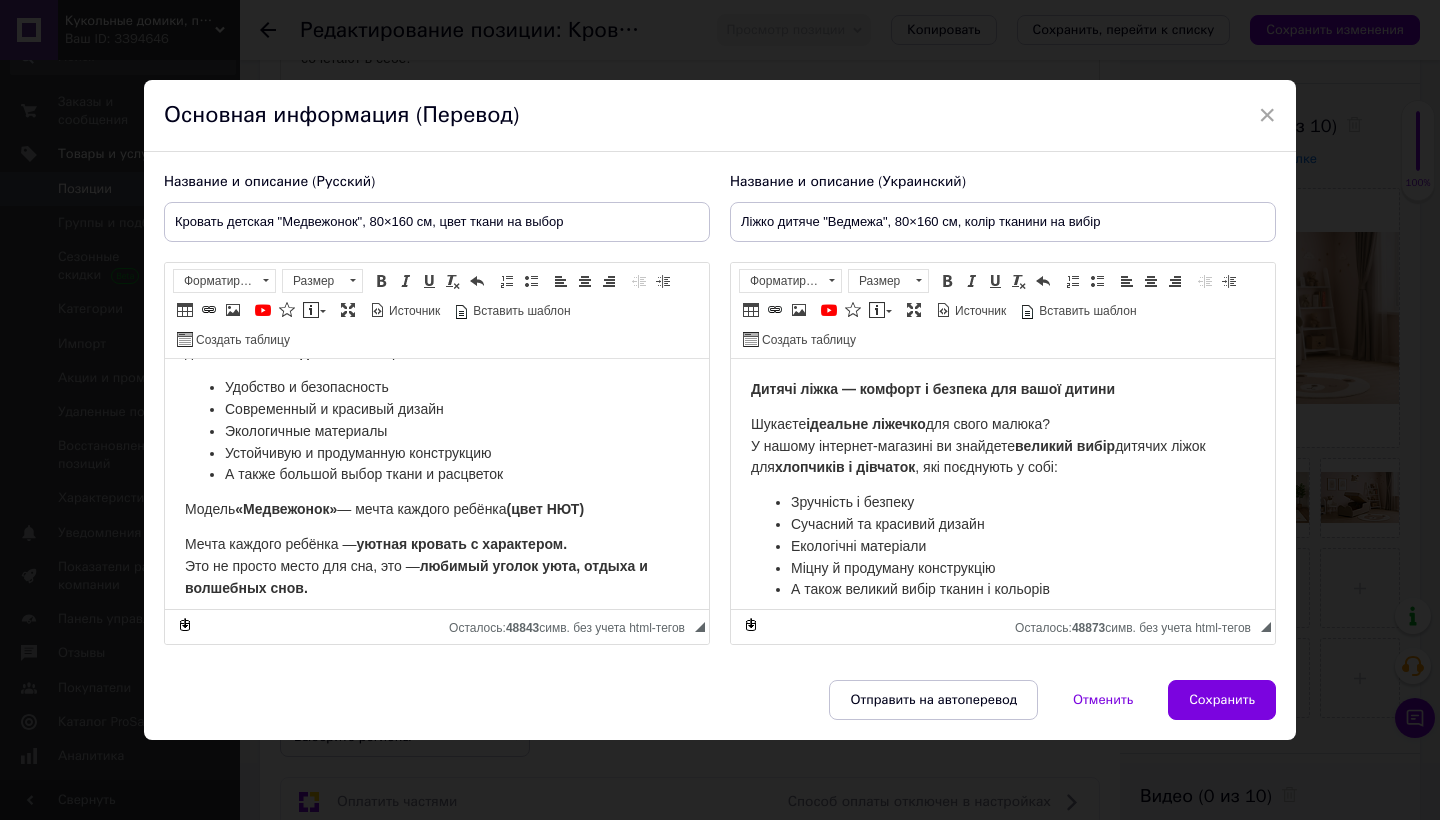 scroll, scrollTop: 125, scrollLeft: 0, axis: vertical 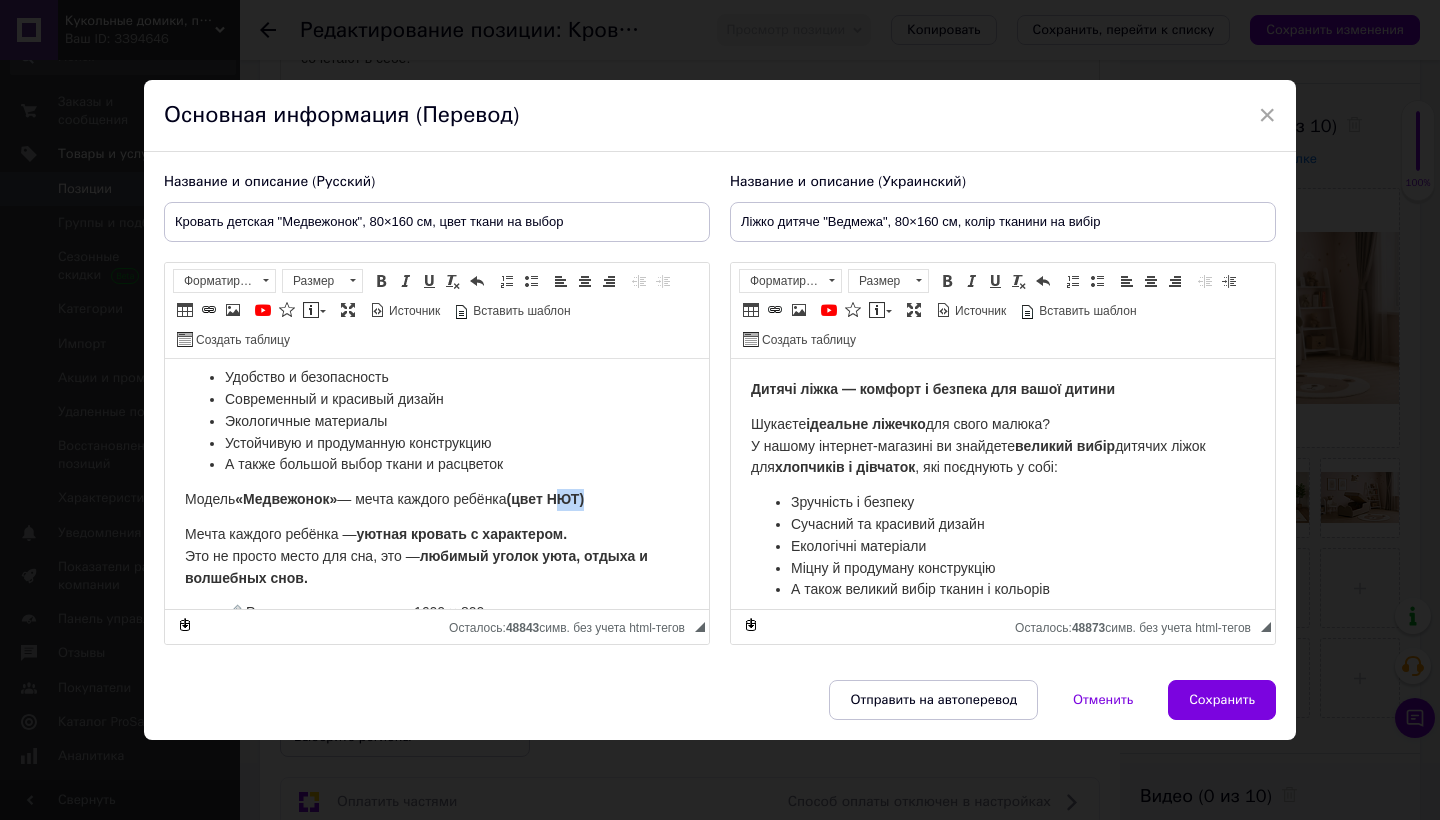 drag, startPoint x: 570, startPoint y: 495, endPoint x: 599, endPoint y: 494, distance: 29.017237 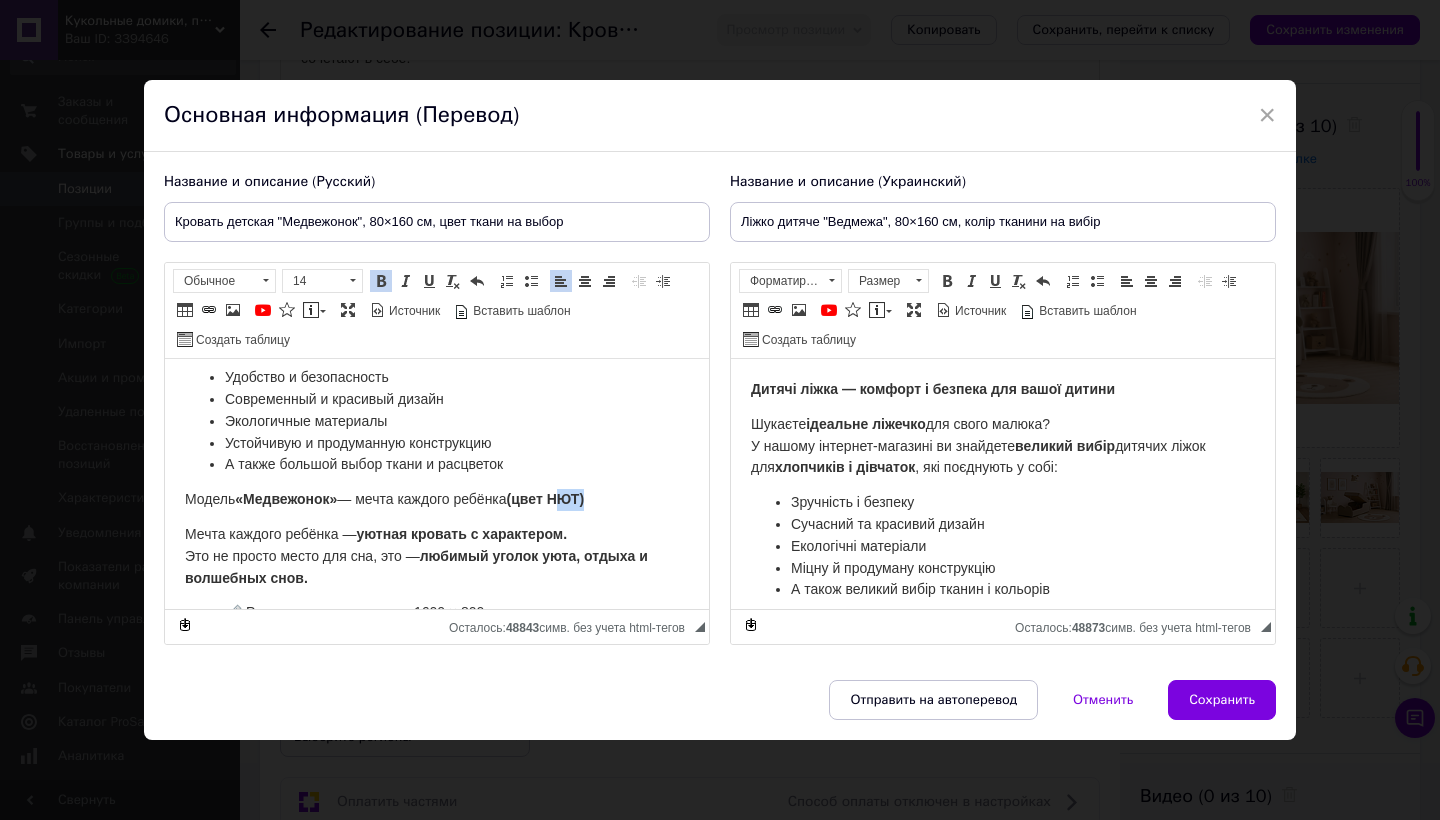 type 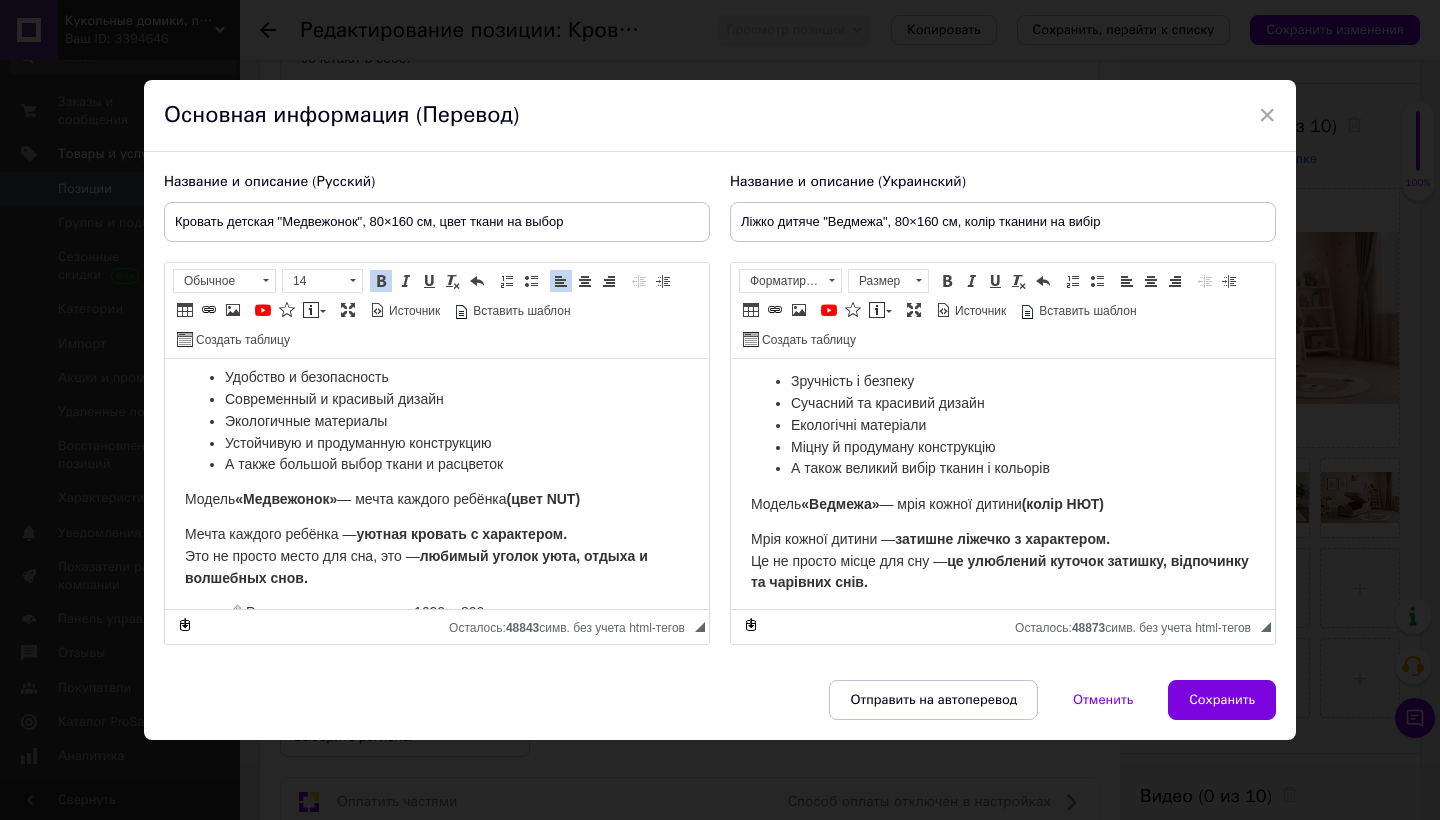 scroll, scrollTop: 126, scrollLeft: 0, axis: vertical 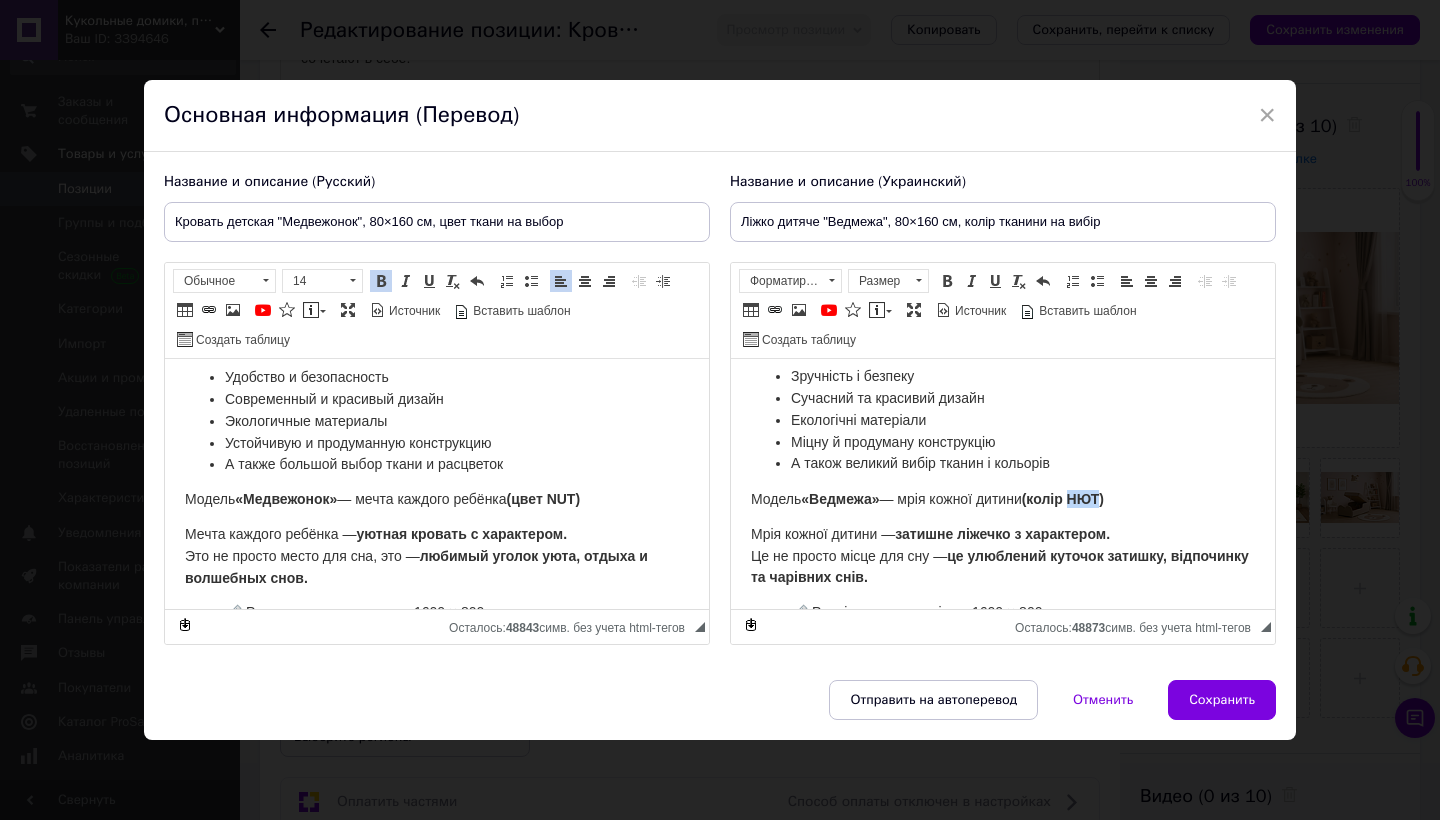 drag, startPoint x: 1087, startPoint y: 498, endPoint x: 1119, endPoint y: 493, distance: 32.38827 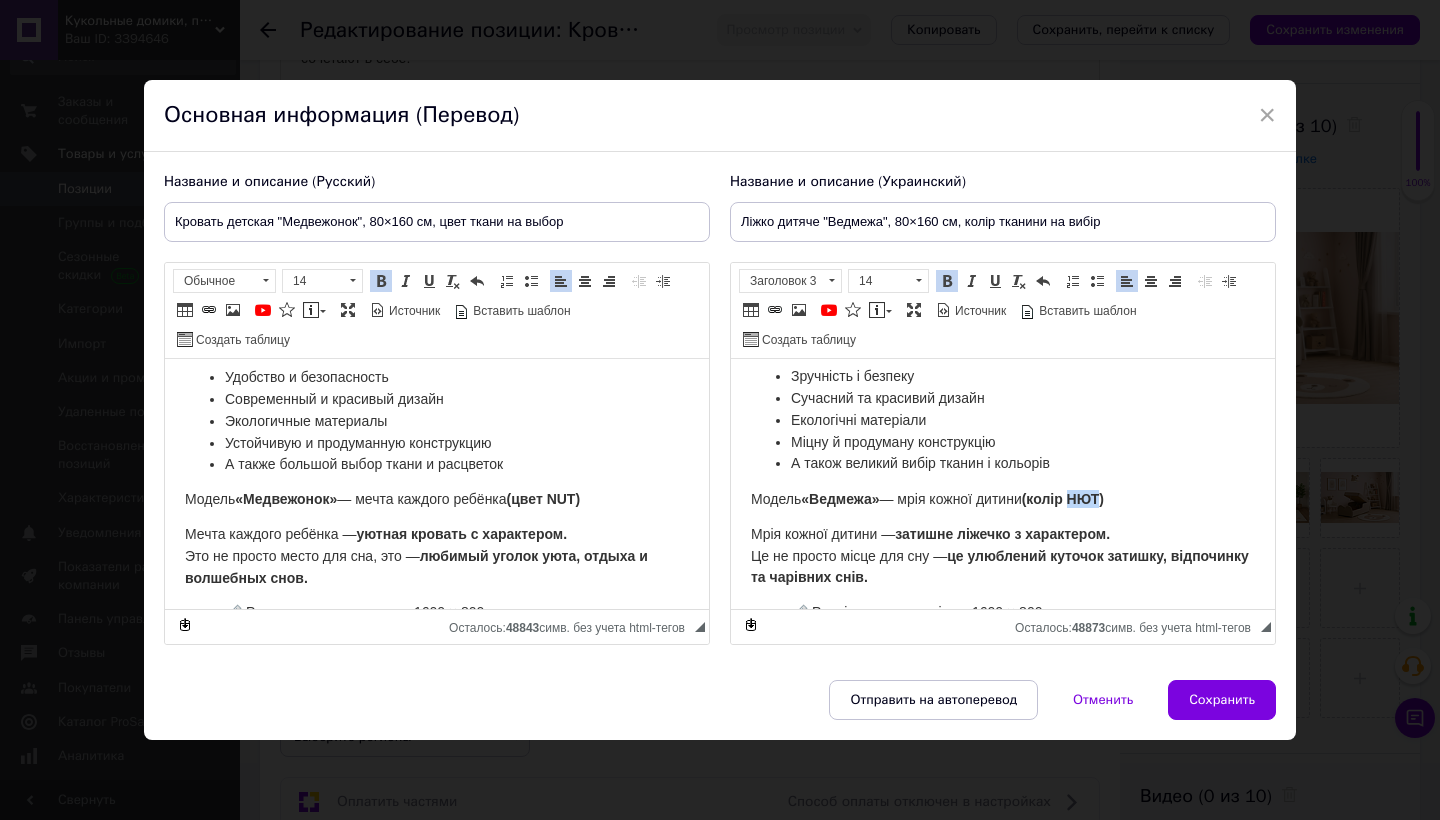 type 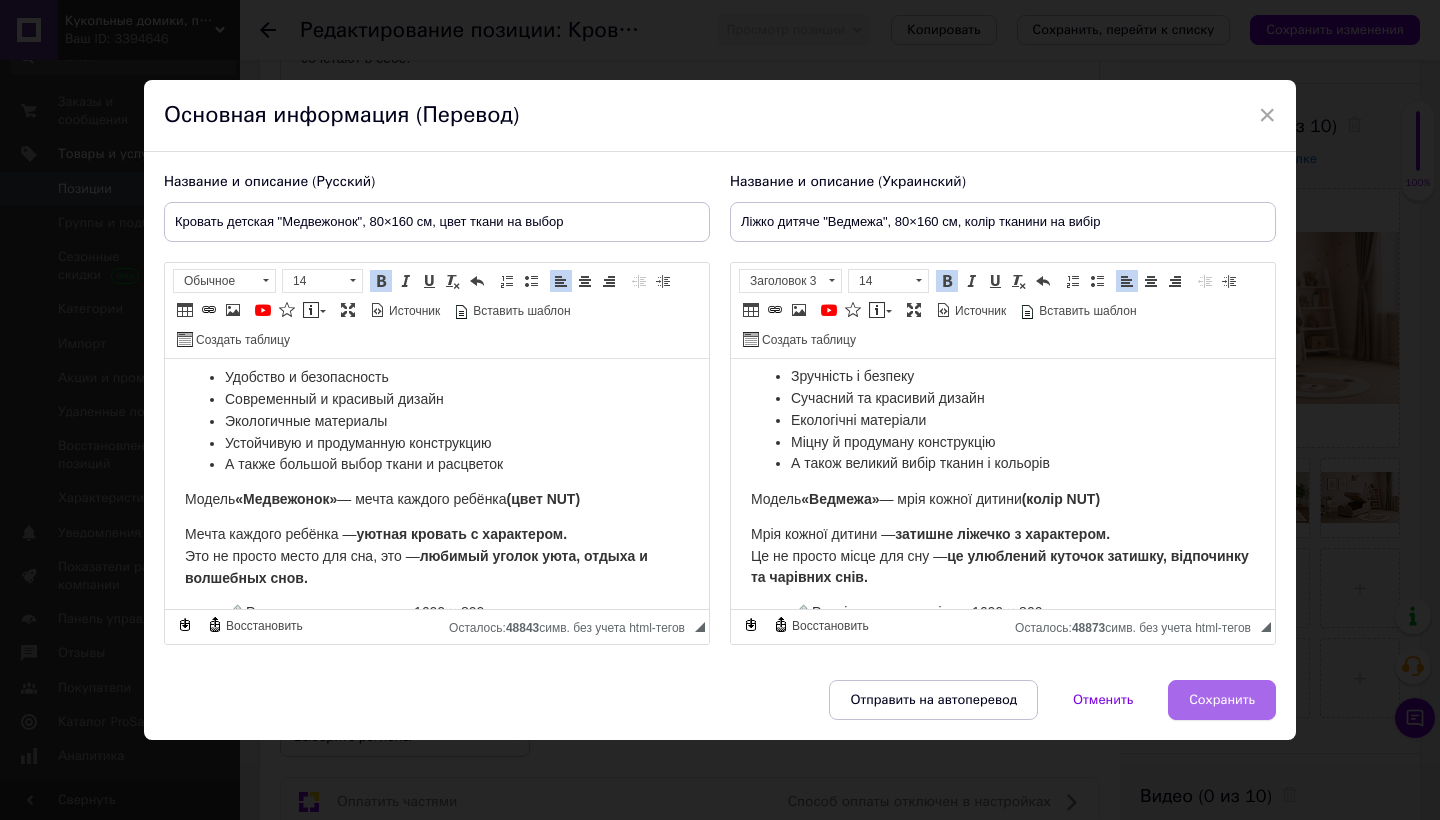 click on "Сохранить" at bounding box center [1222, 700] 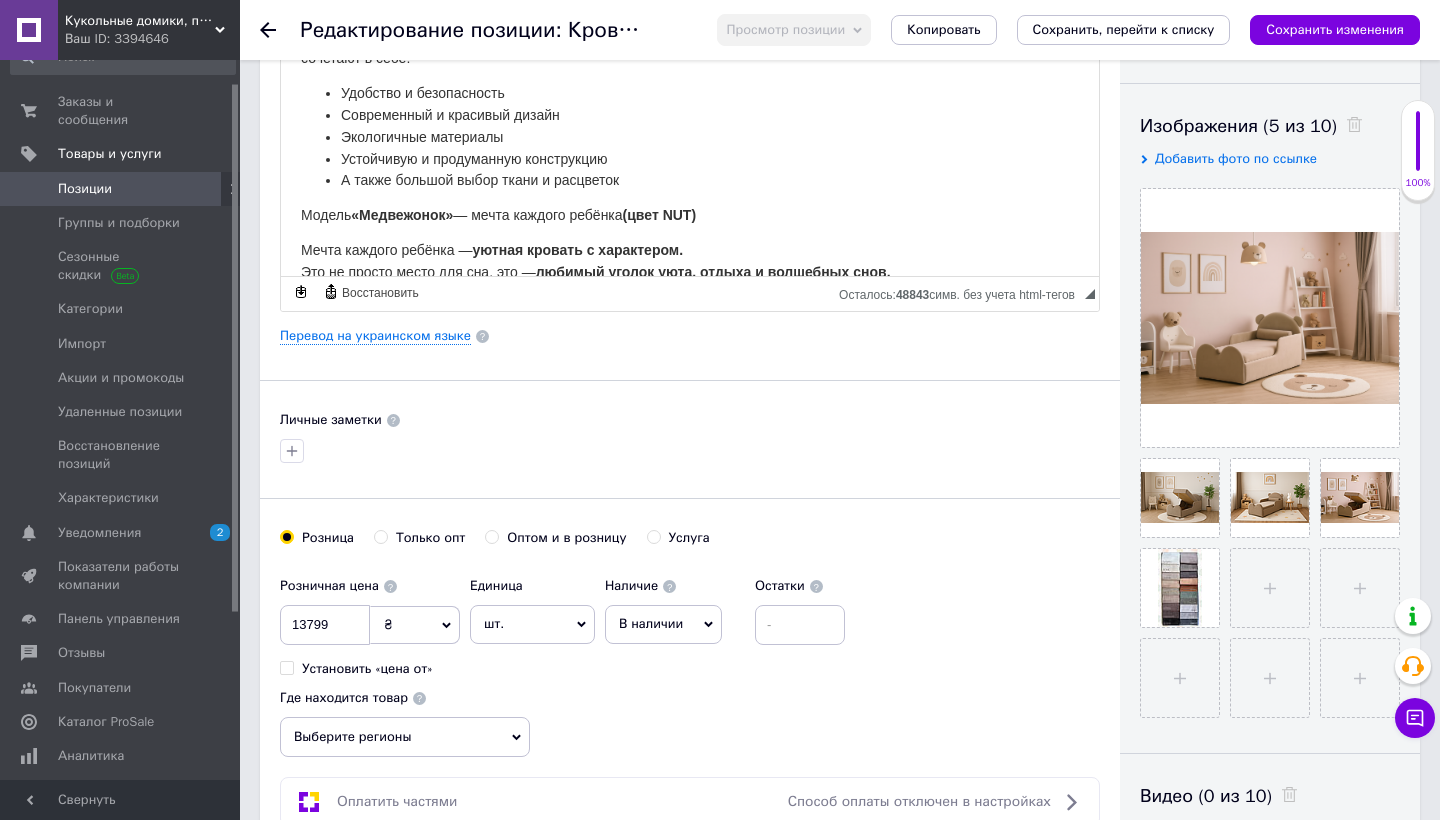 scroll, scrollTop: 76, scrollLeft: 0, axis: vertical 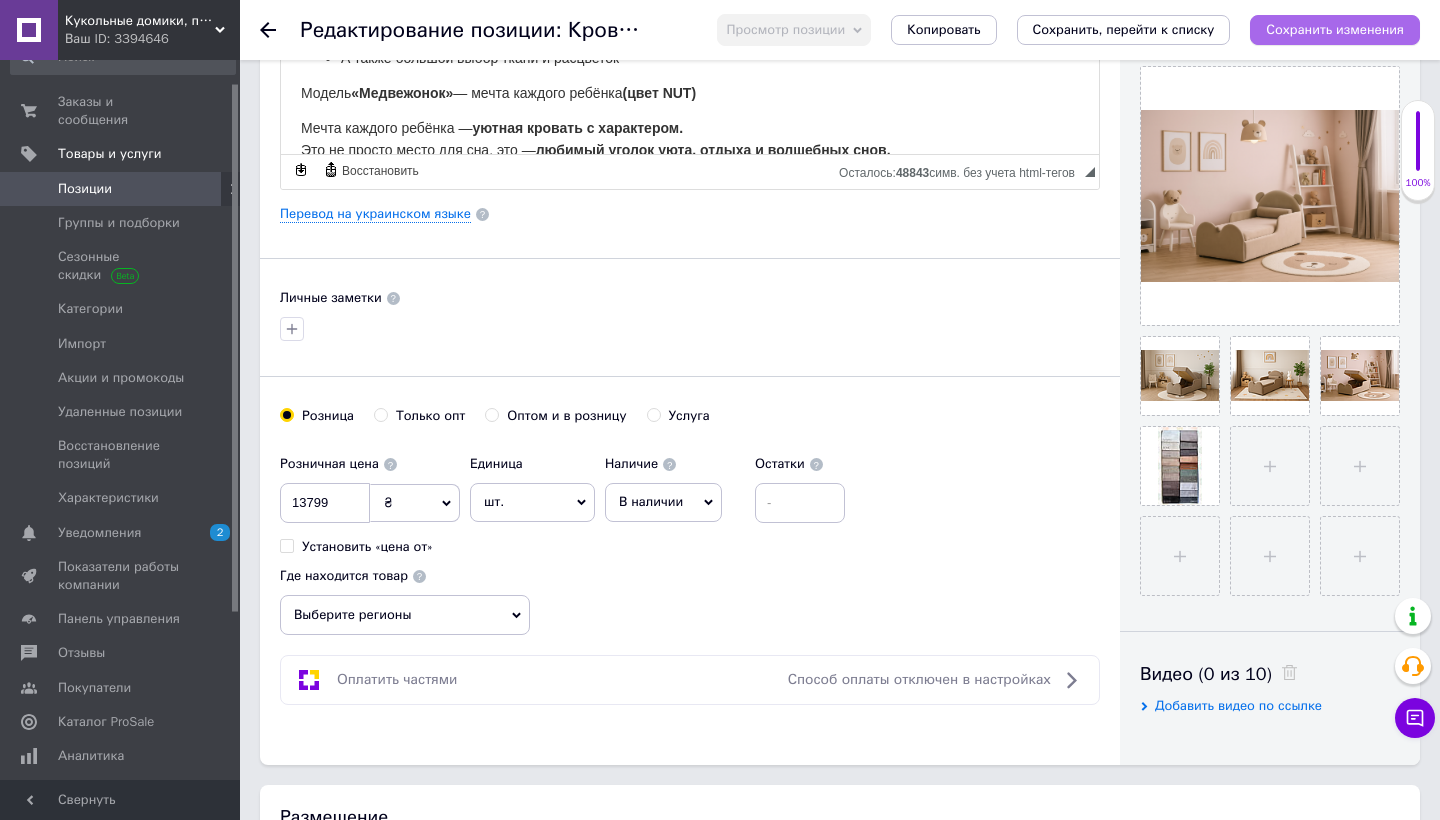 click on "Сохранить изменения" at bounding box center [1335, 29] 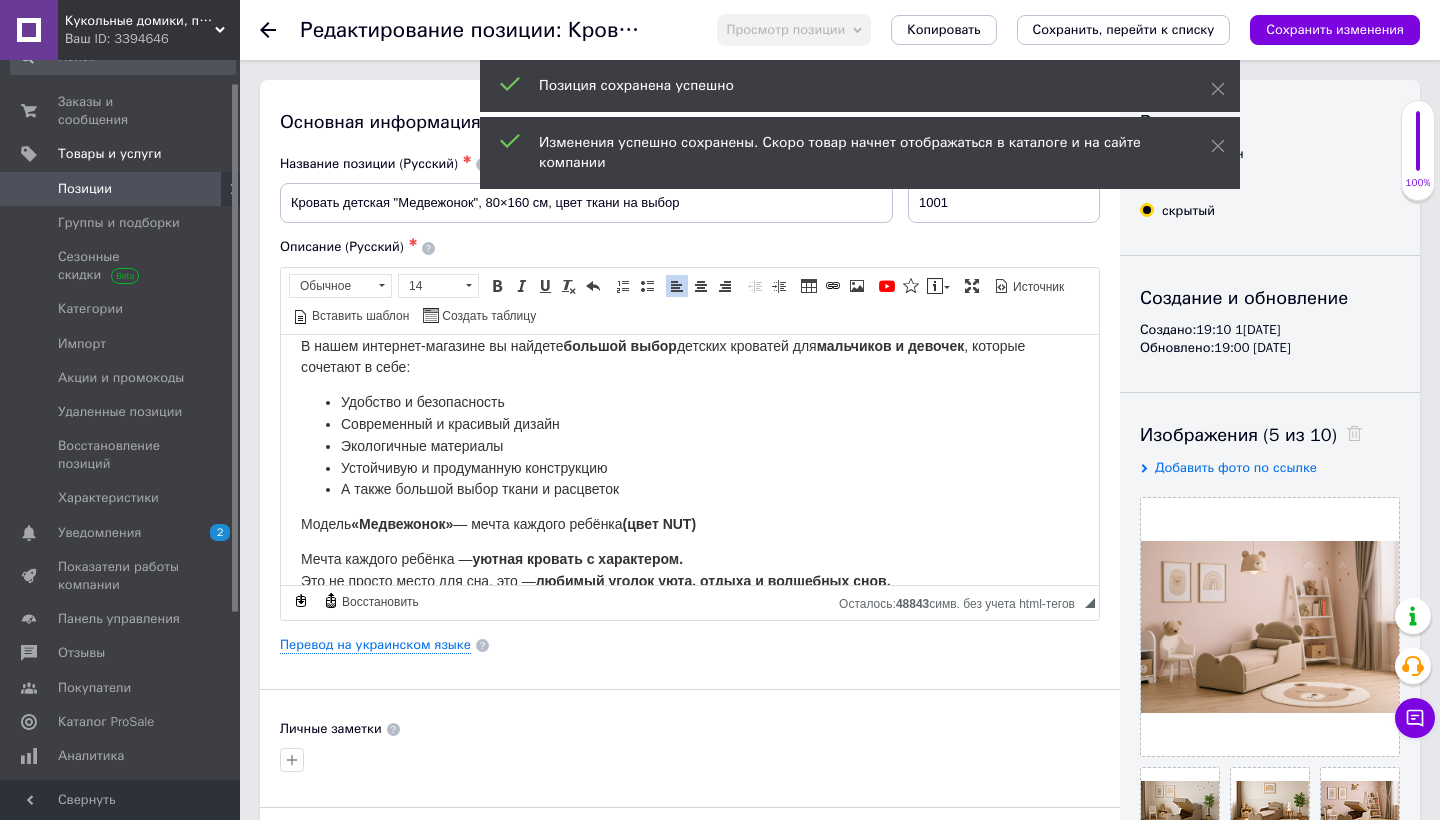 scroll, scrollTop: 0, scrollLeft: 0, axis: both 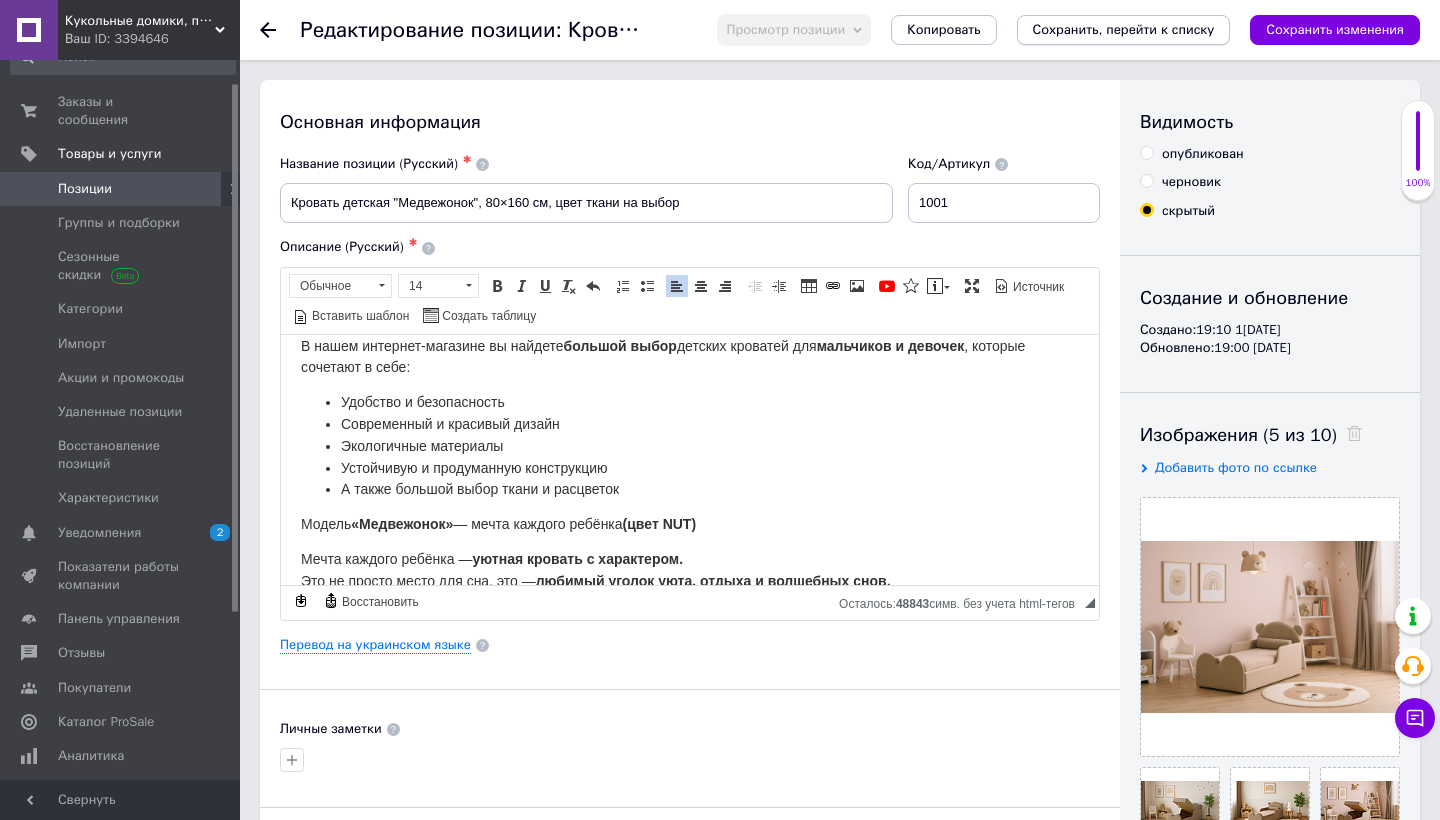 click on "Сохранить, перейти к списку" at bounding box center [1124, 29] 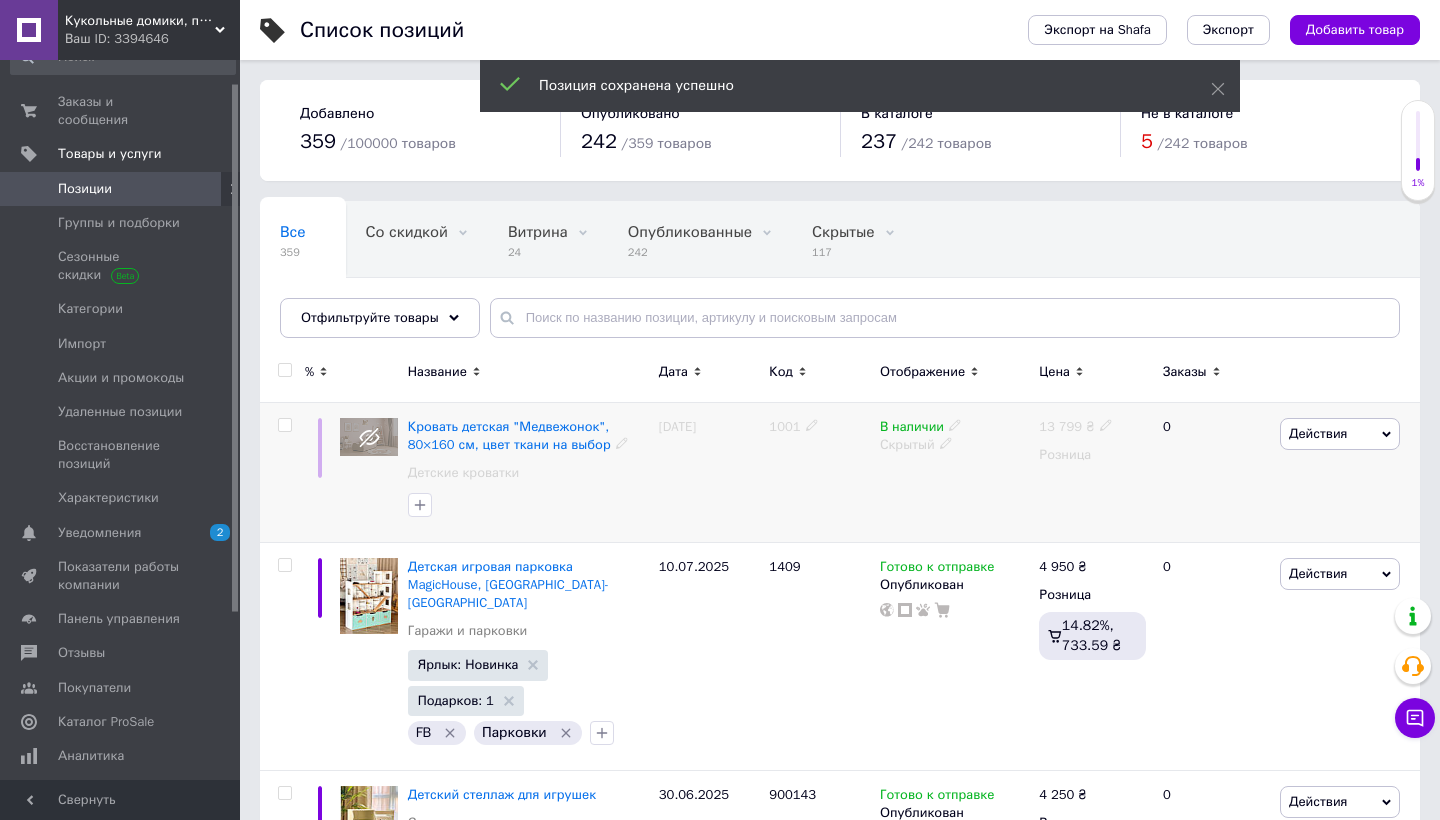 scroll, scrollTop: 74, scrollLeft: 0, axis: vertical 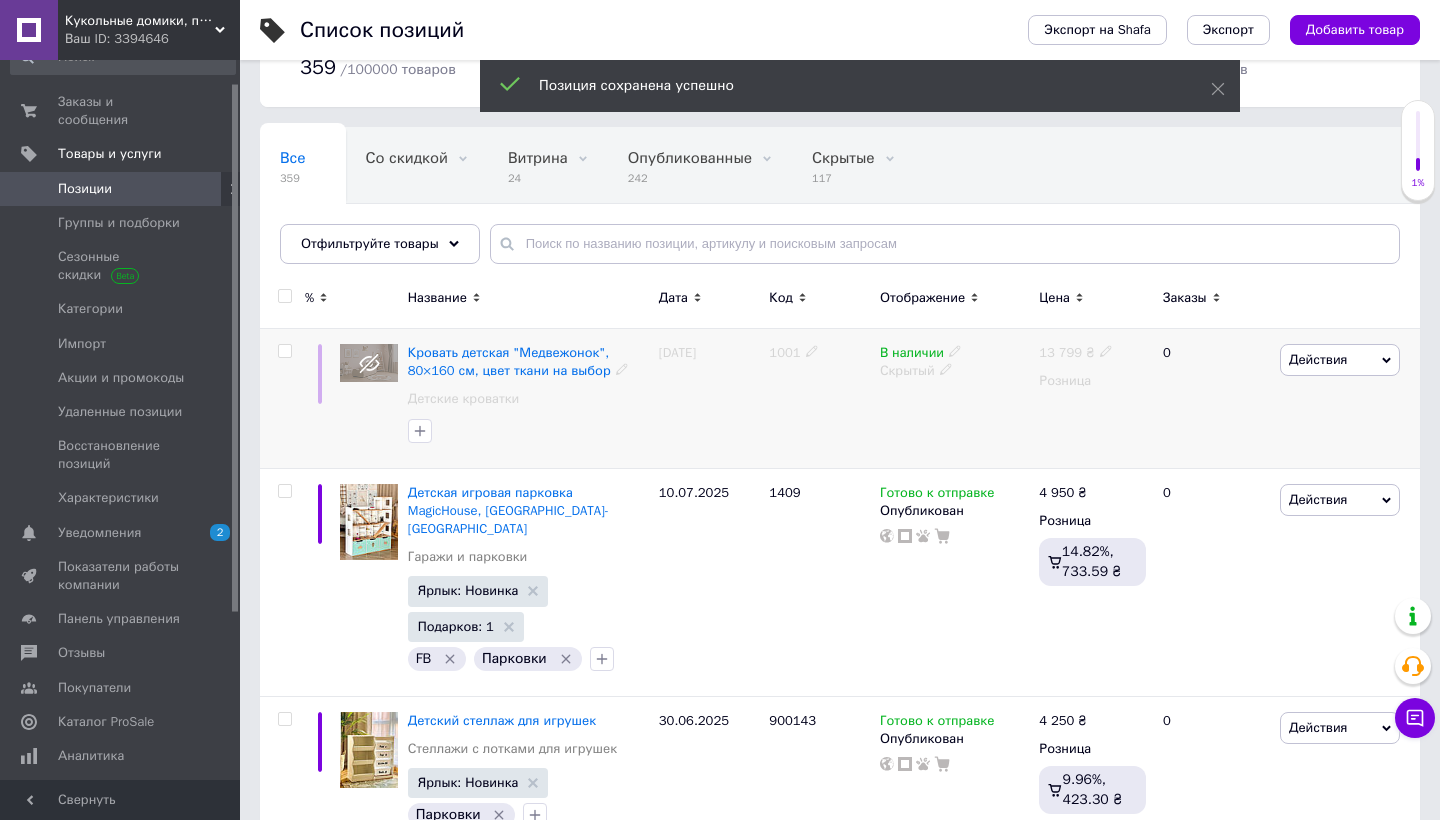 click on "Действия" at bounding box center (1318, 359) 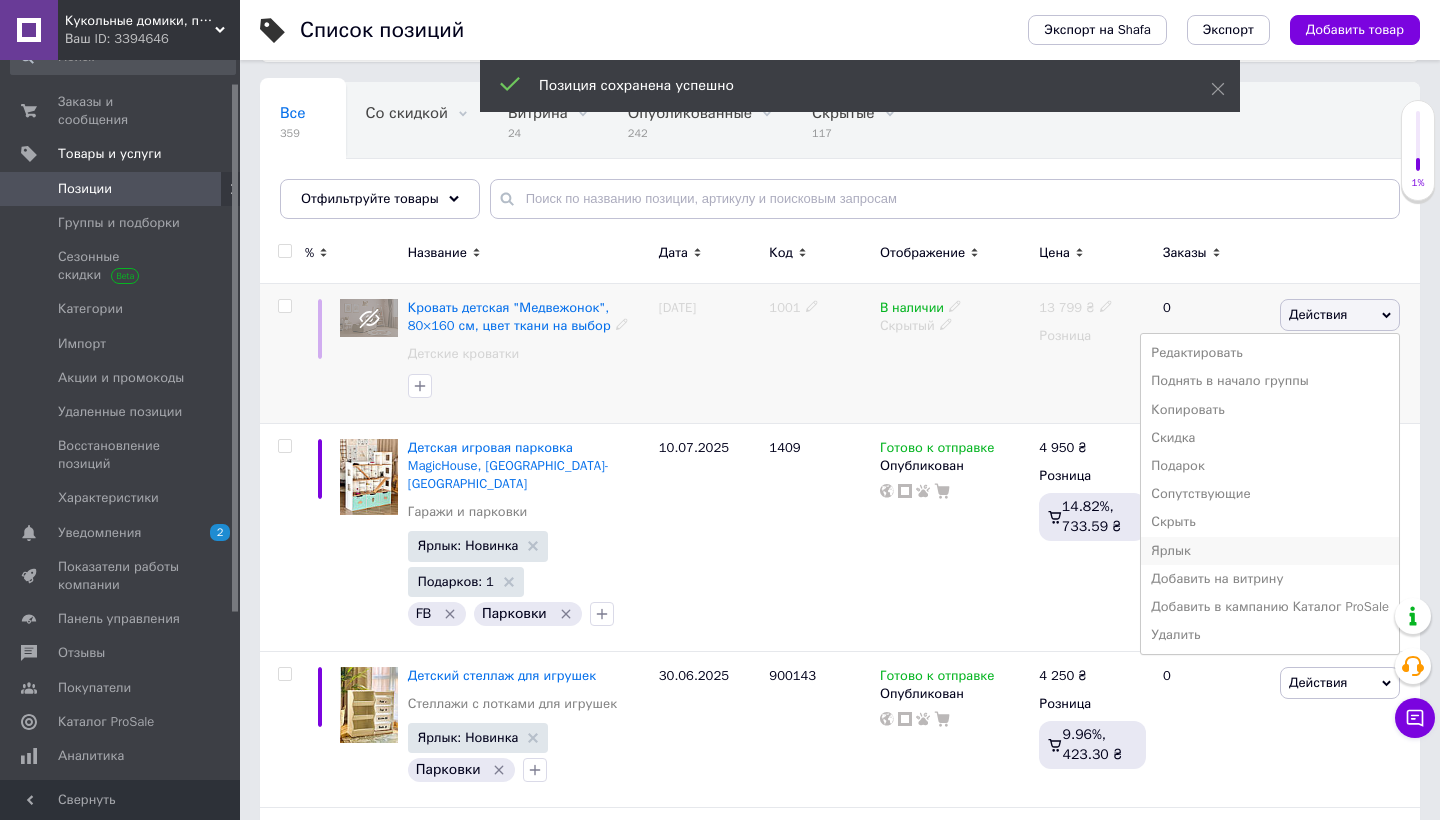 scroll, scrollTop: 121, scrollLeft: 0, axis: vertical 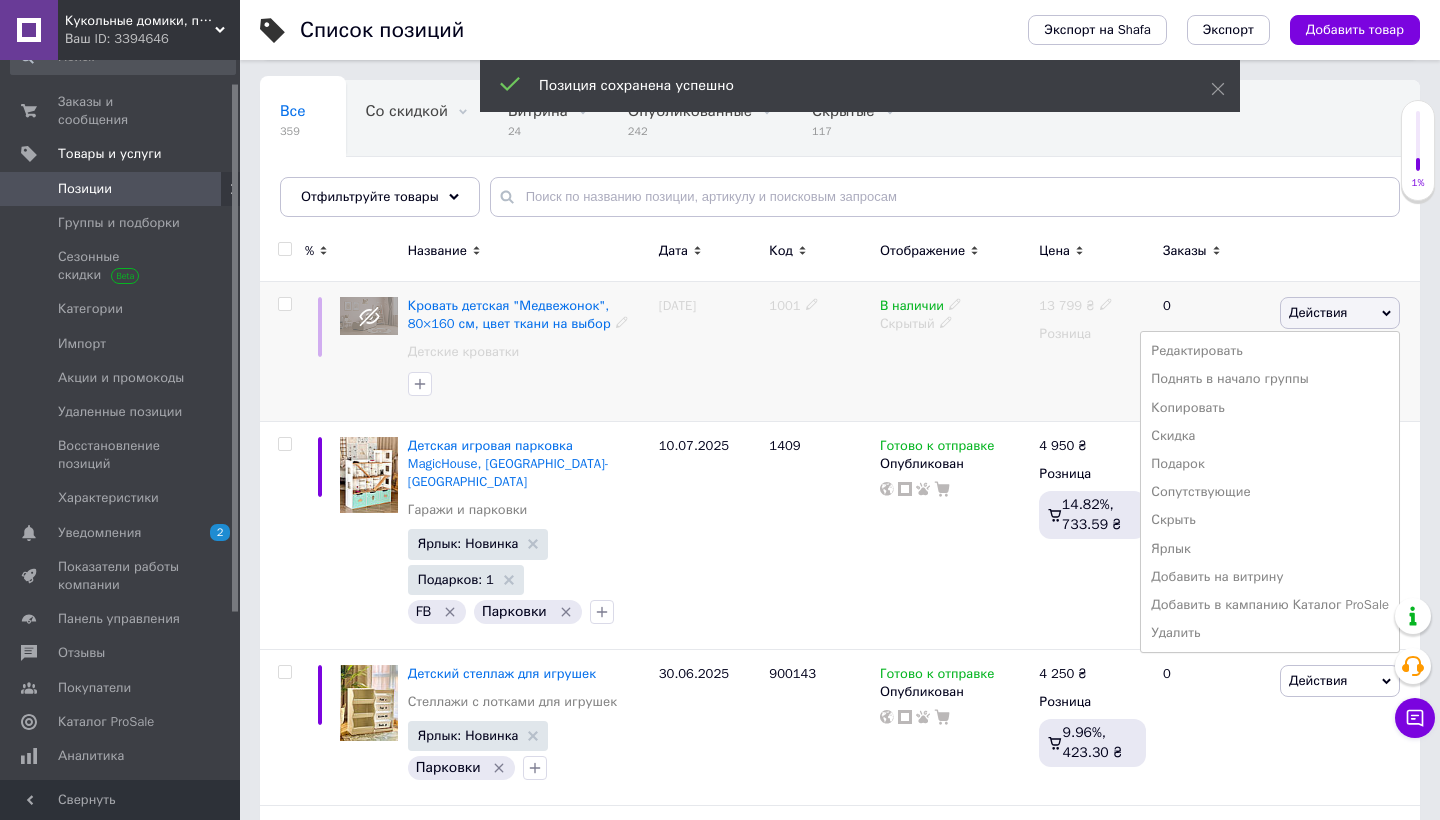 click at bounding box center (282, 352) 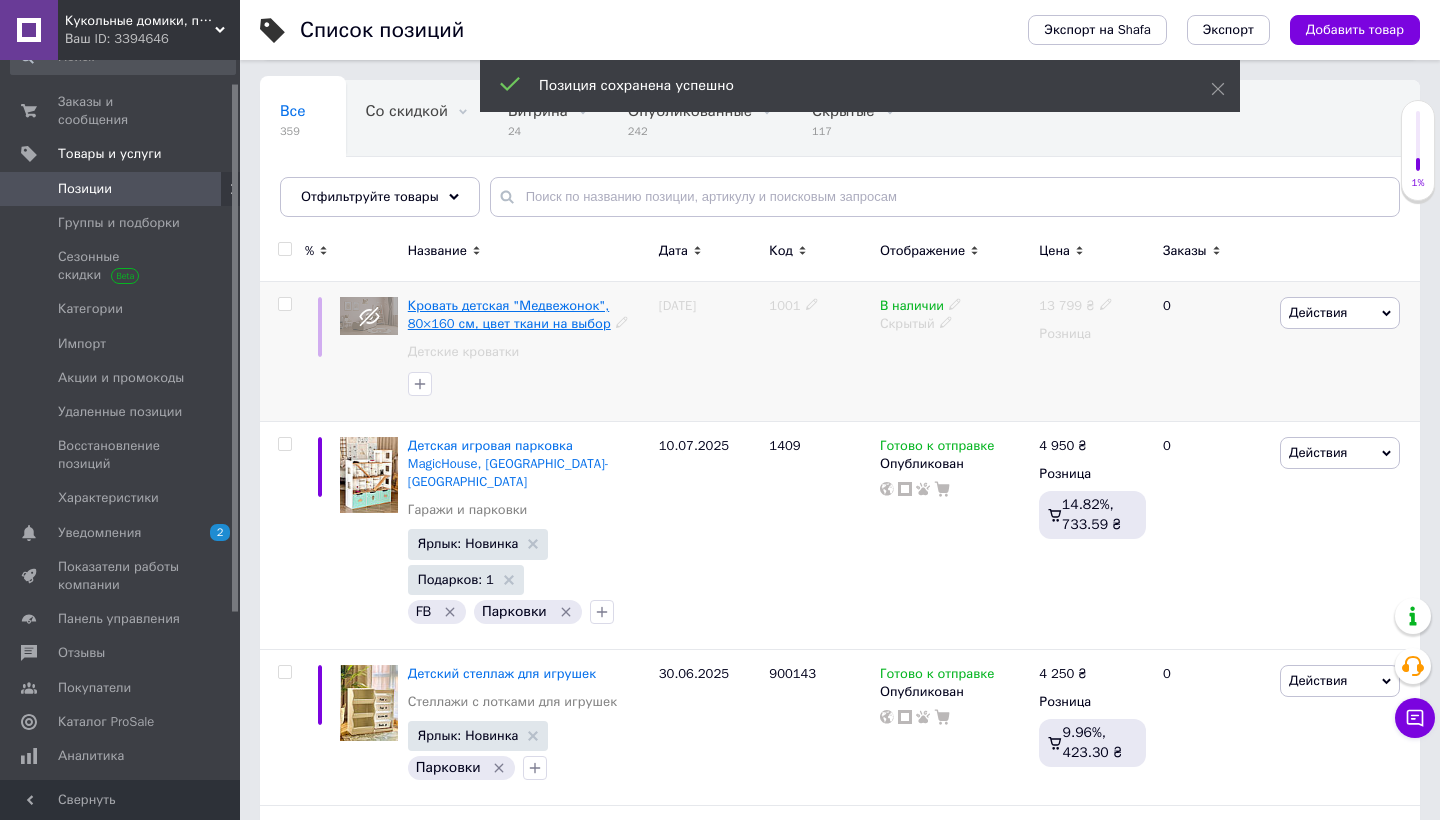 click on "Кровать детская "Медвежонок", 80×160 см, цвет ткани на выбор" at bounding box center (509, 314) 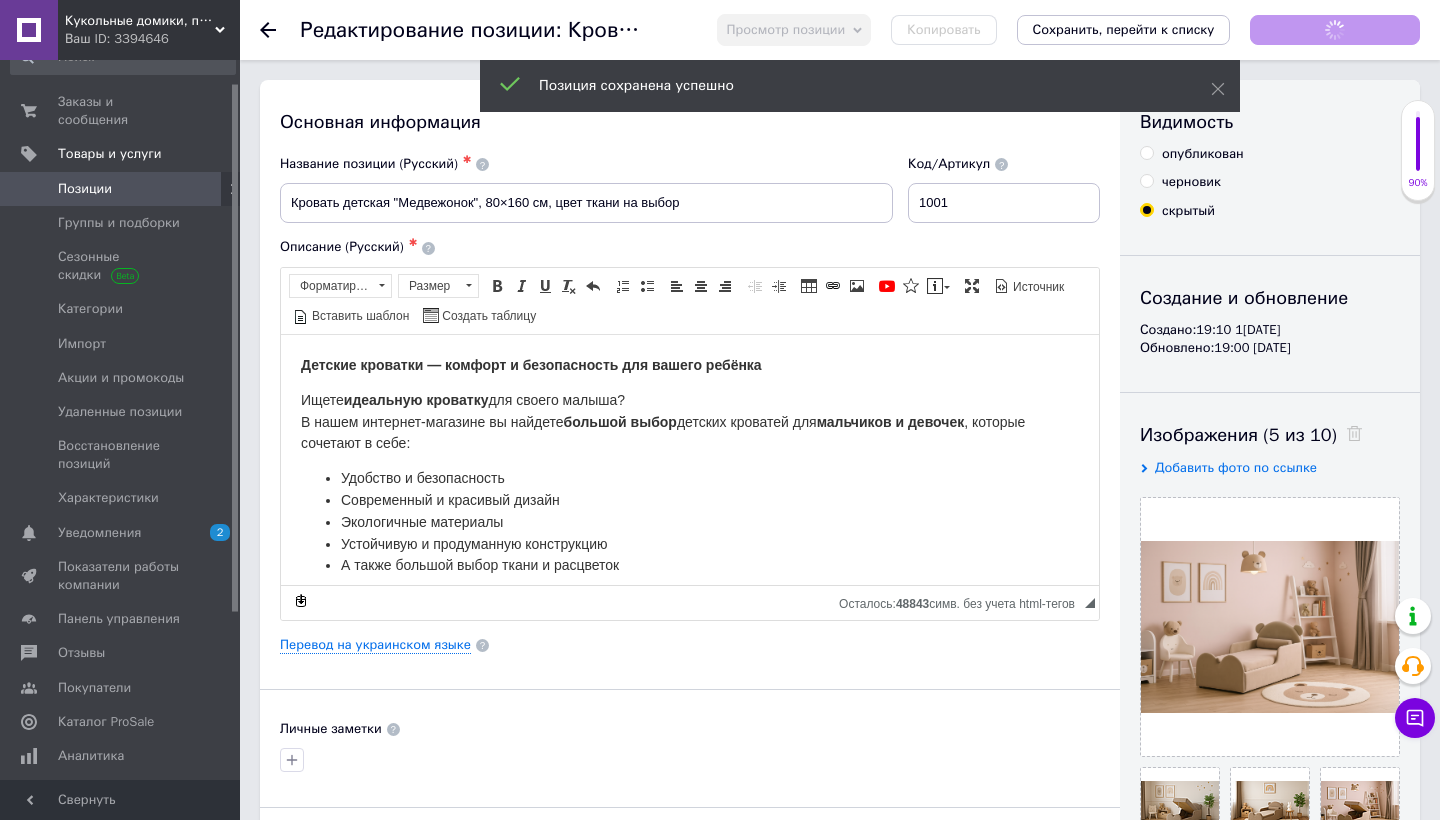 scroll, scrollTop: 0, scrollLeft: 0, axis: both 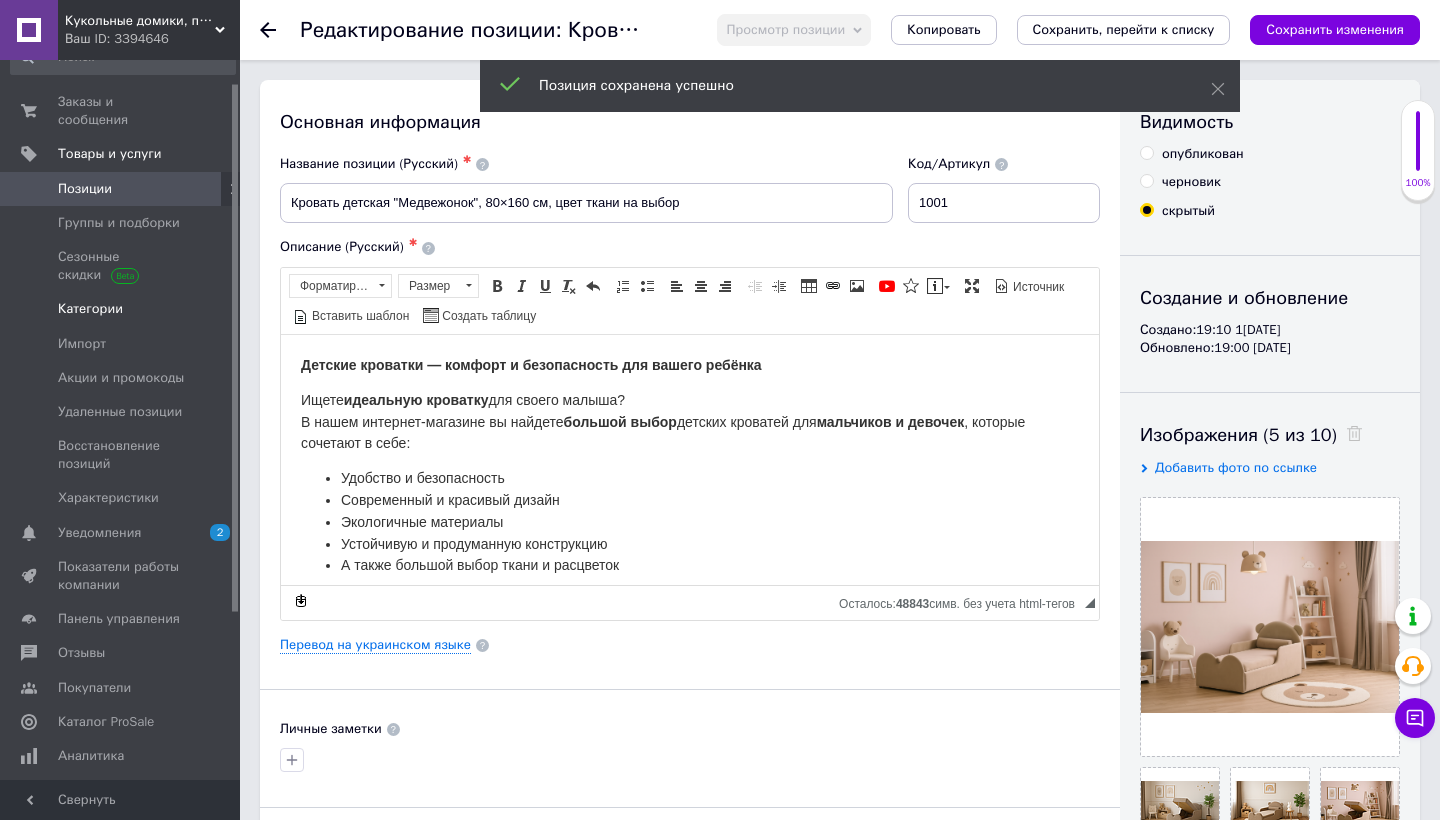 click on "Категории" at bounding box center [90, 309] 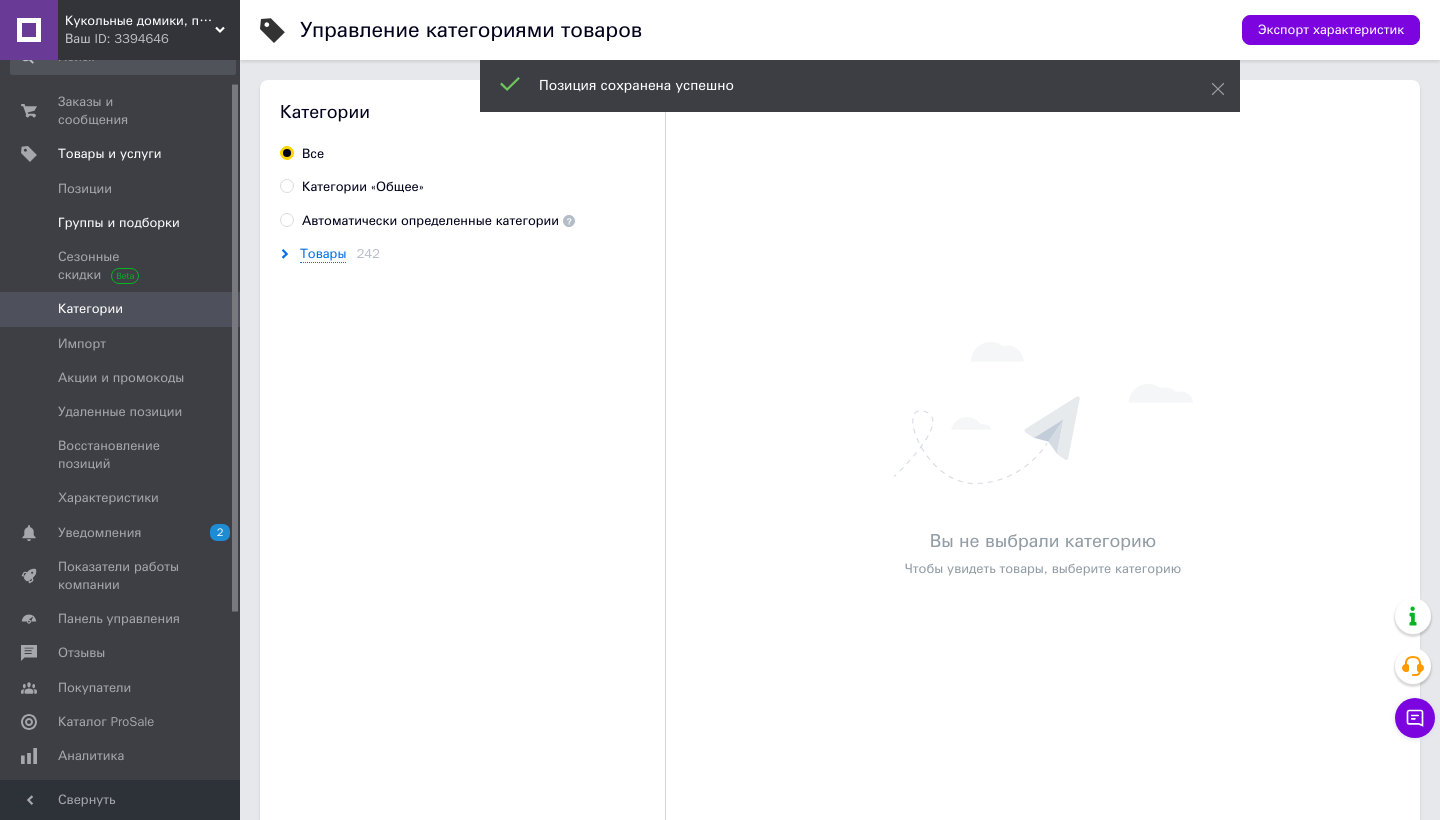 click on "Группы и подборки" at bounding box center [119, 223] 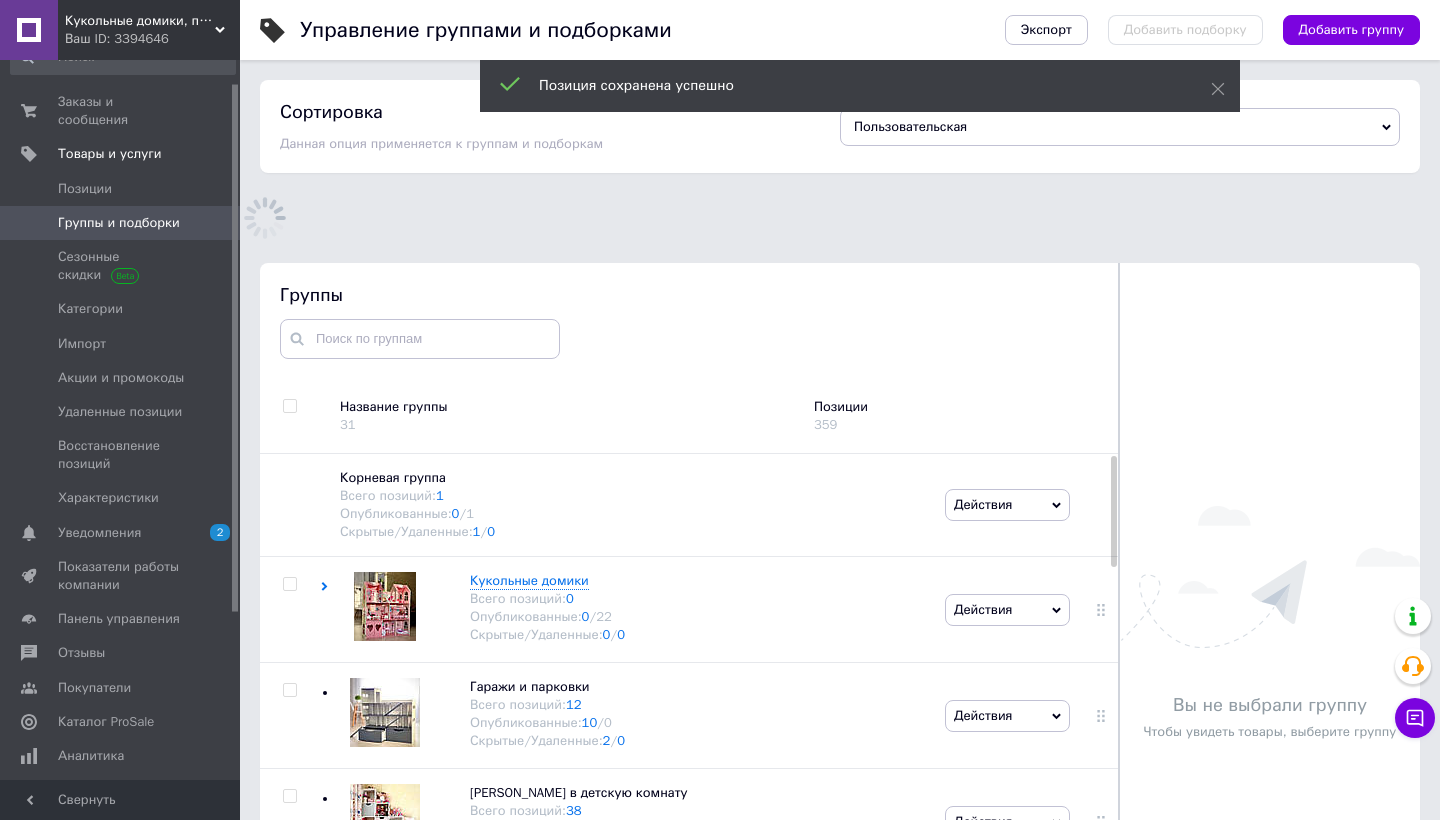 scroll, scrollTop: 139, scrollLeft: 0, axis: vertical 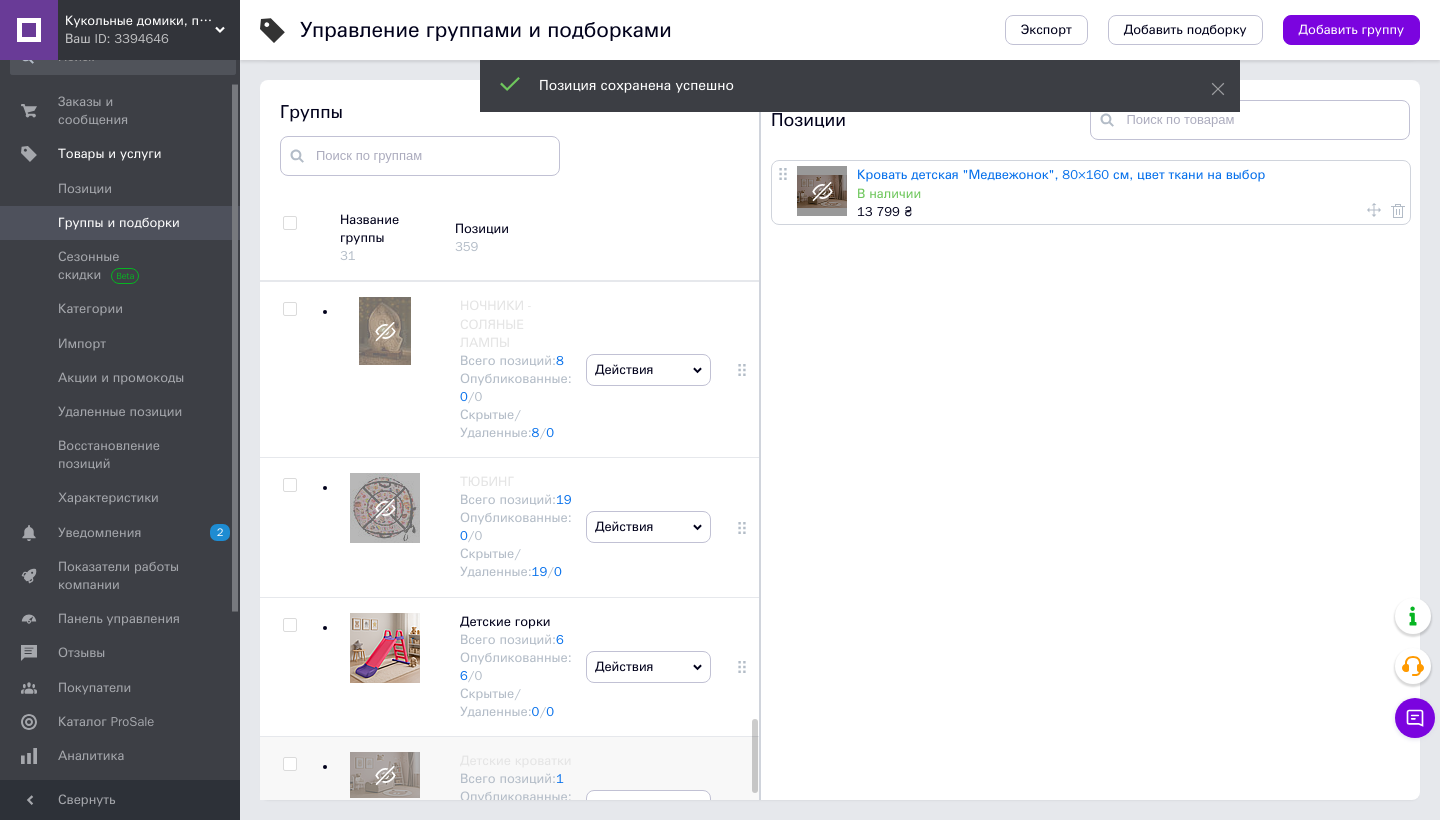 click on "Действия Опубликовать группу Редактировать группу Добавить подгруппу Добавить товар Удалить группу" at bounding box center (648, 805) 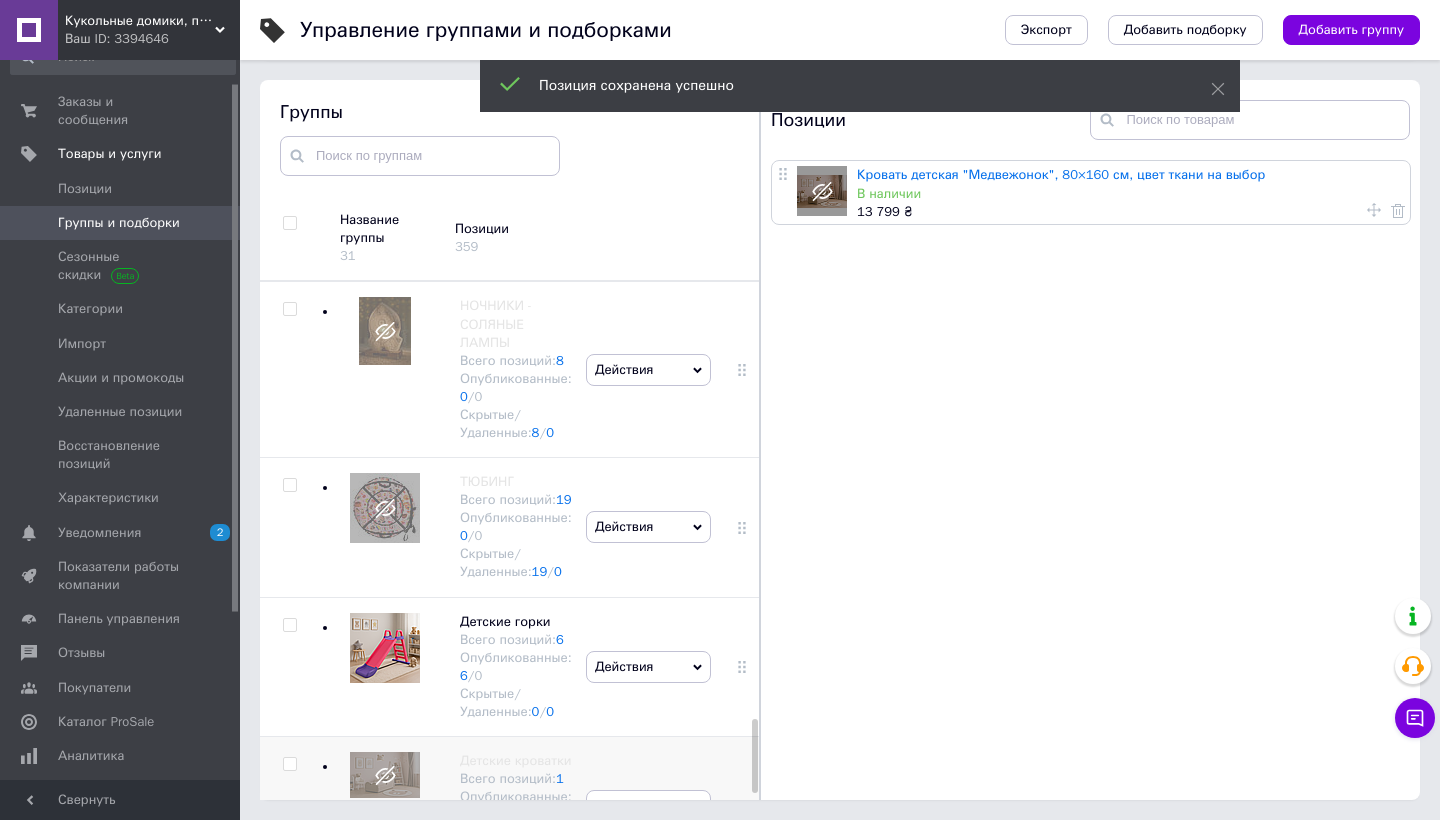 click on "Действия Опубликовать группу Редактировать группу Добавить подгруппу Добавить товар Удалить группу" at bounding box center (648, 805) 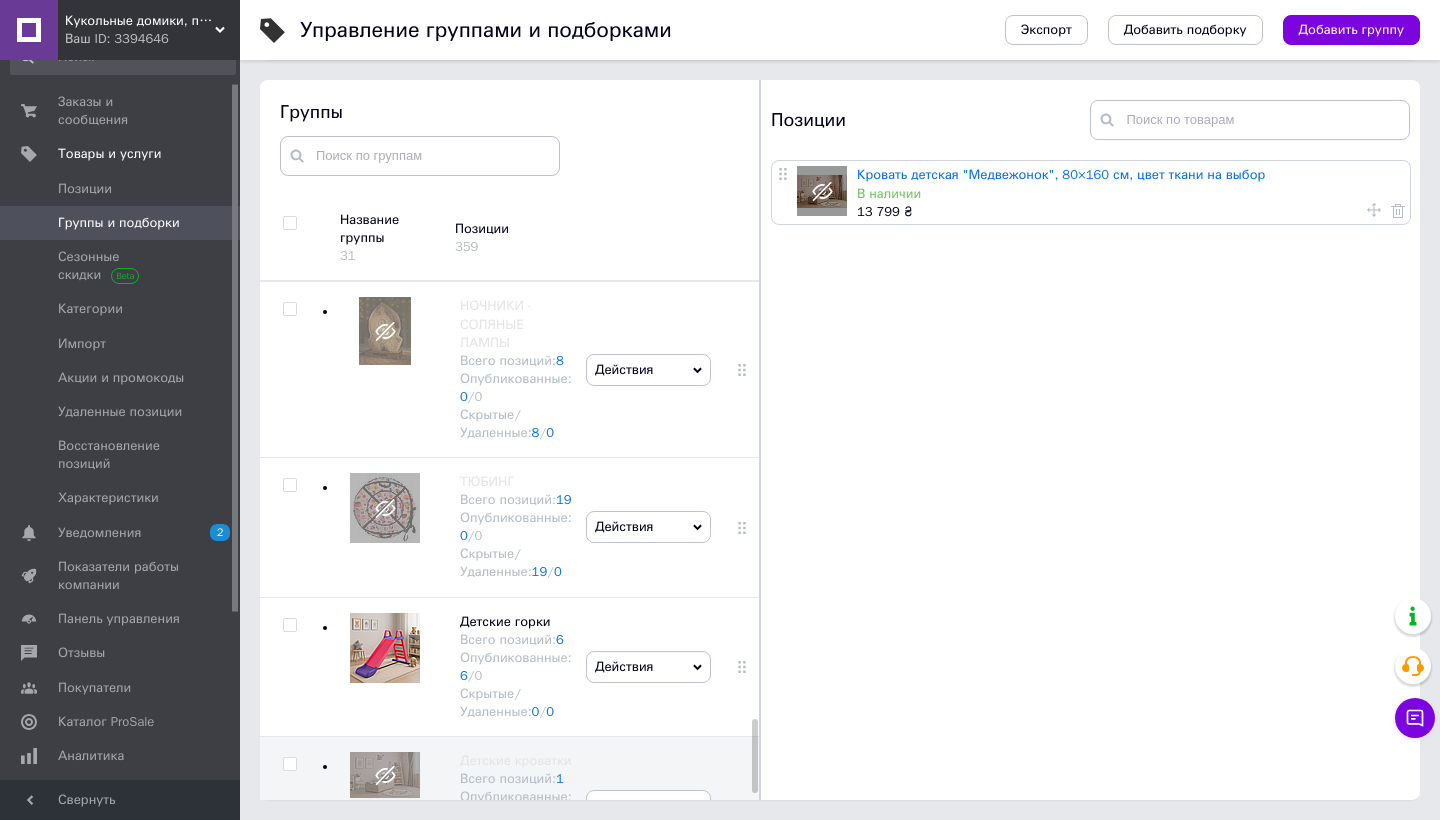 scroll, scrollTop: 113, scrollLeft: 0, axis: vertical 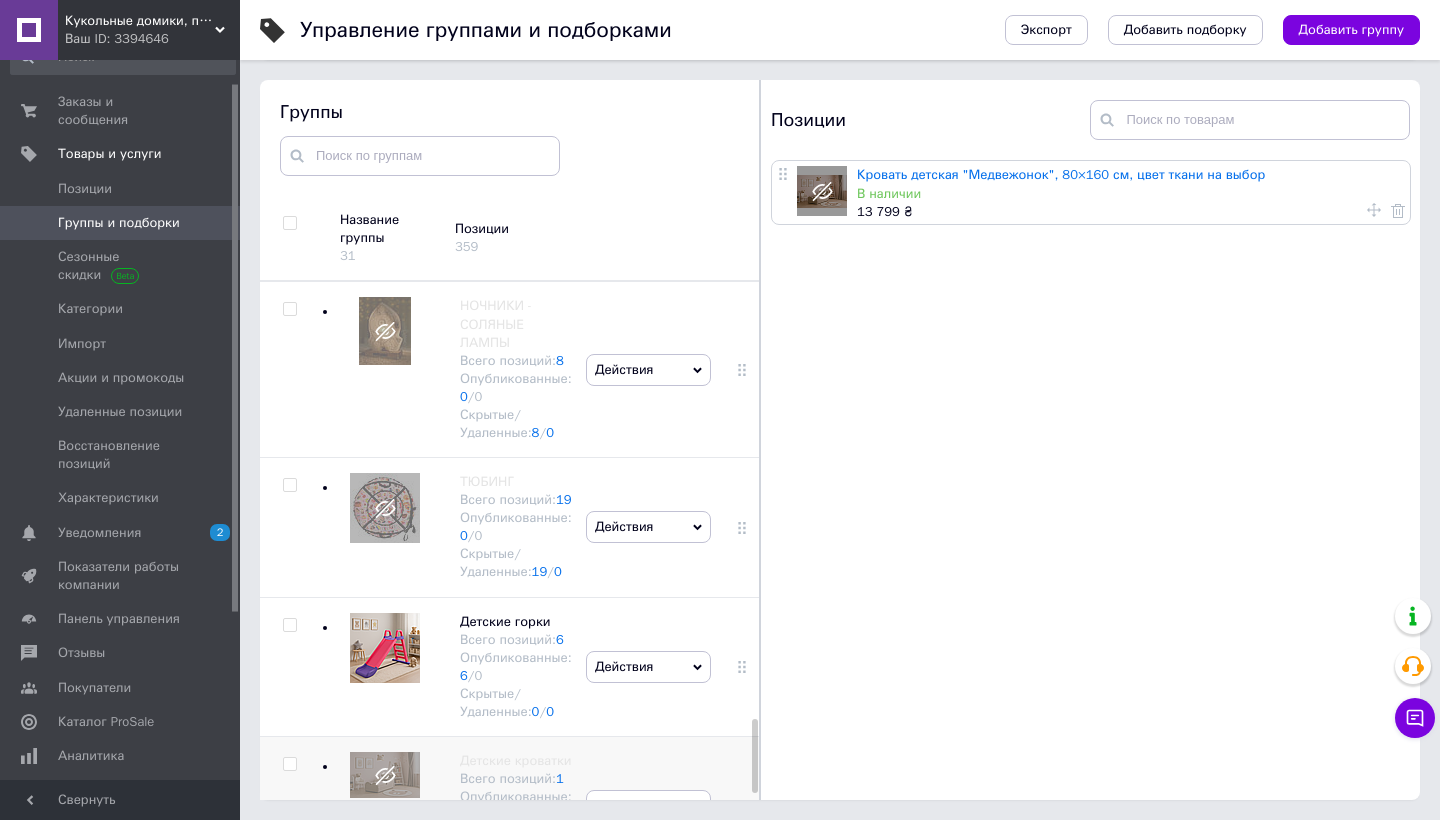 click on "Действия" at bounding box center (648, 806) 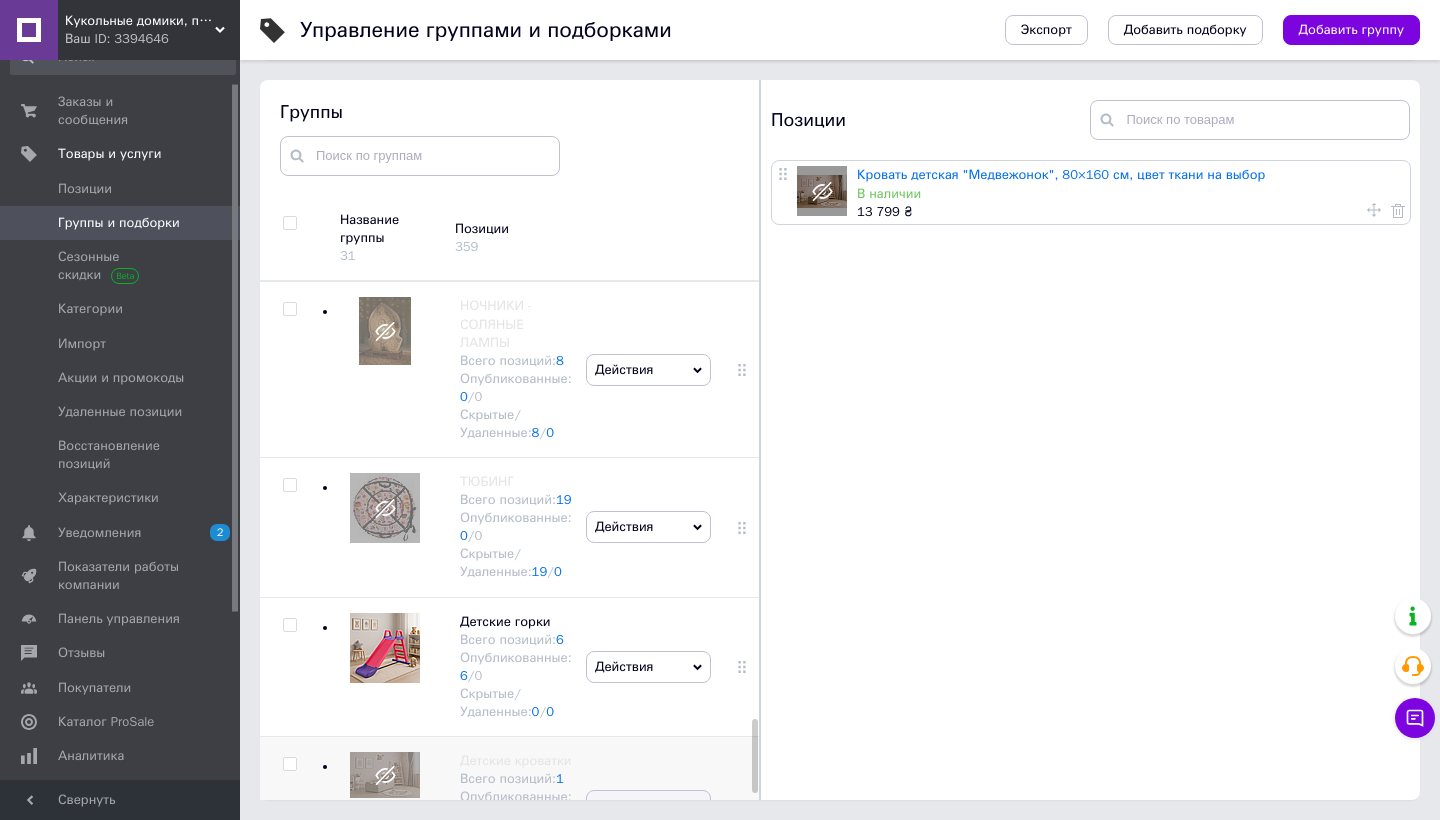 scroll, scrollTop: 113, scrollLeft: 0, axis: vertical 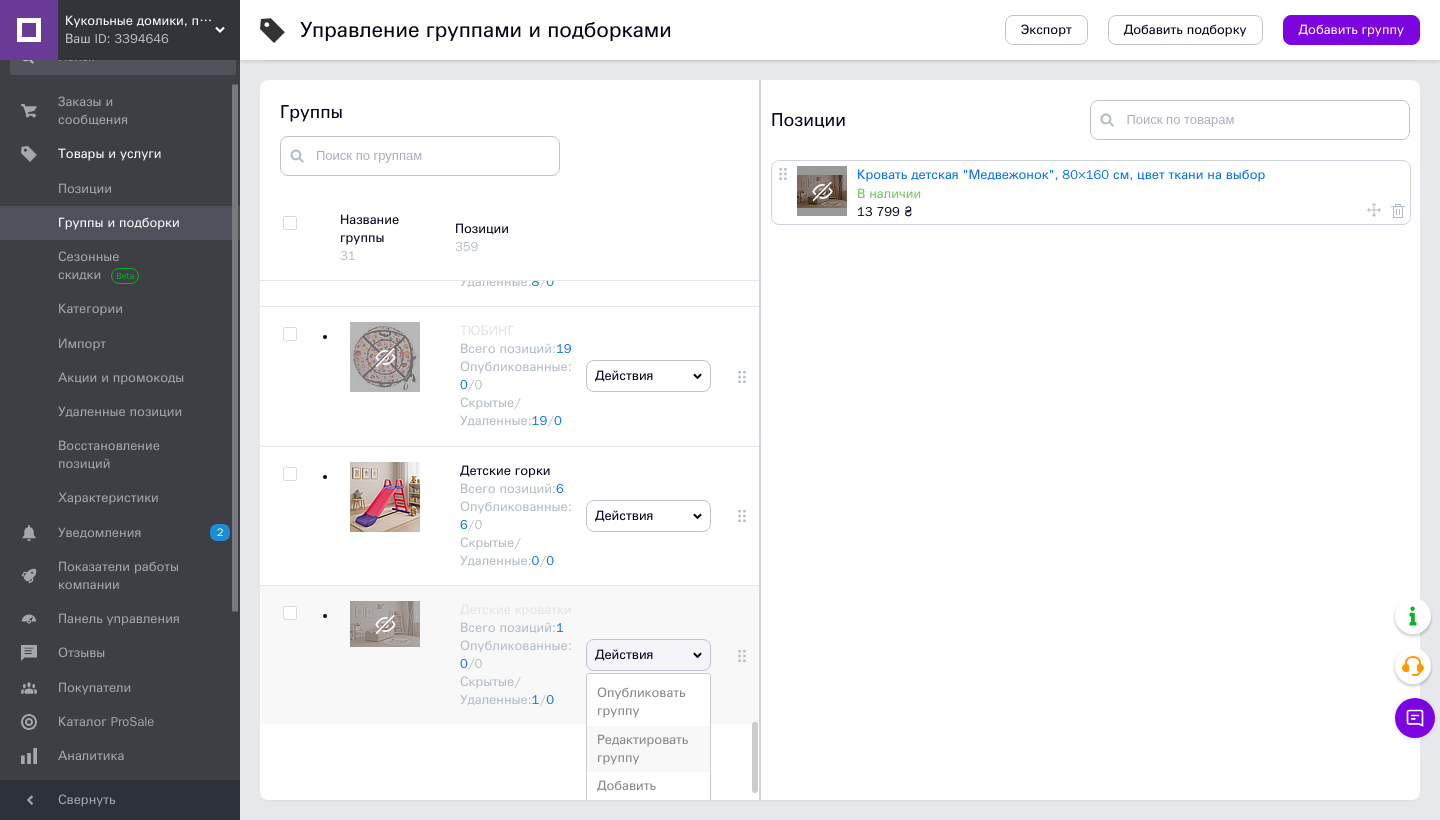 click on "Редактировать группу" at bounding box center (648, 749) 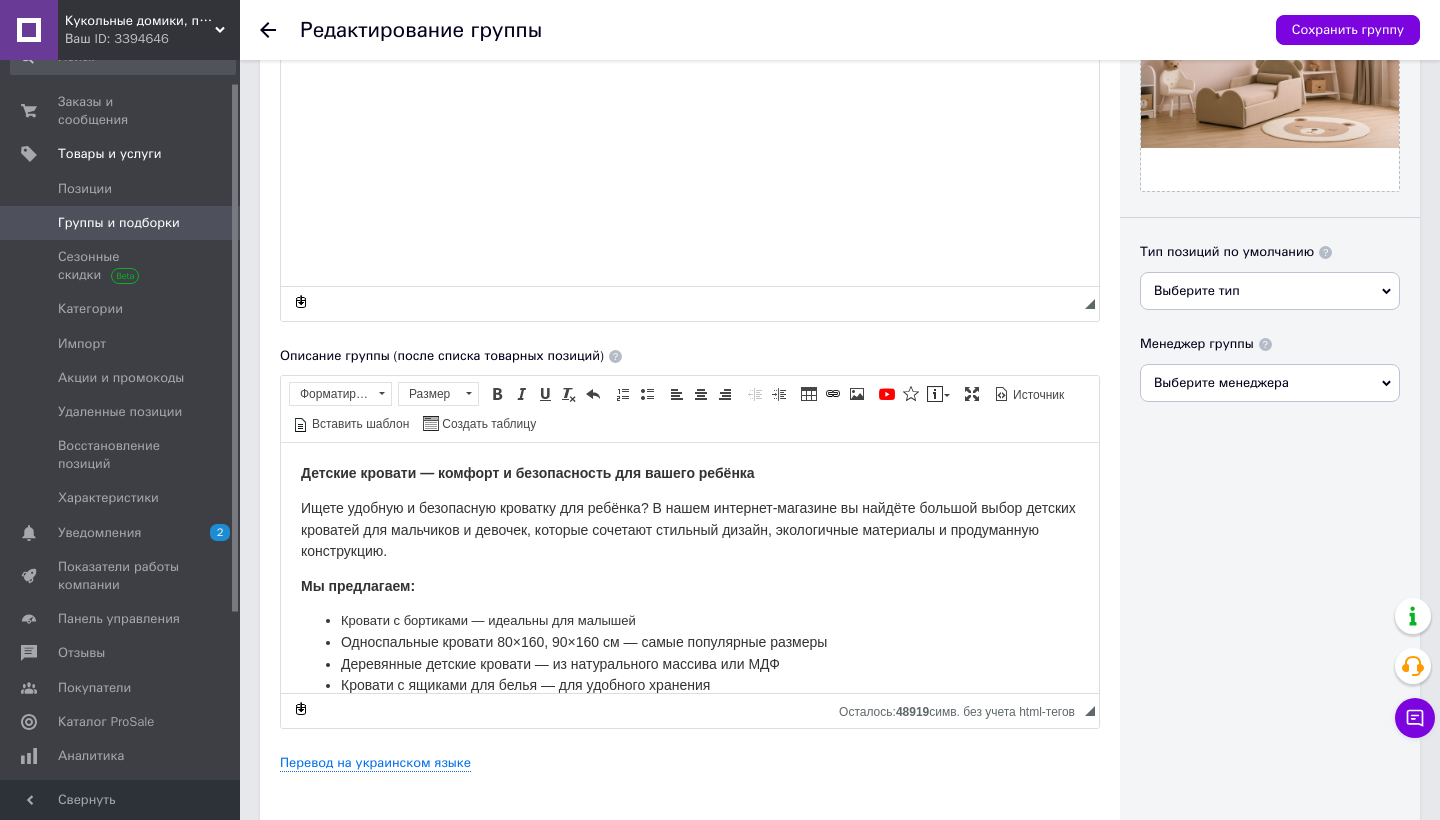 scroll, scrollTop: 595, scrollLeft: 0, axis: vertical 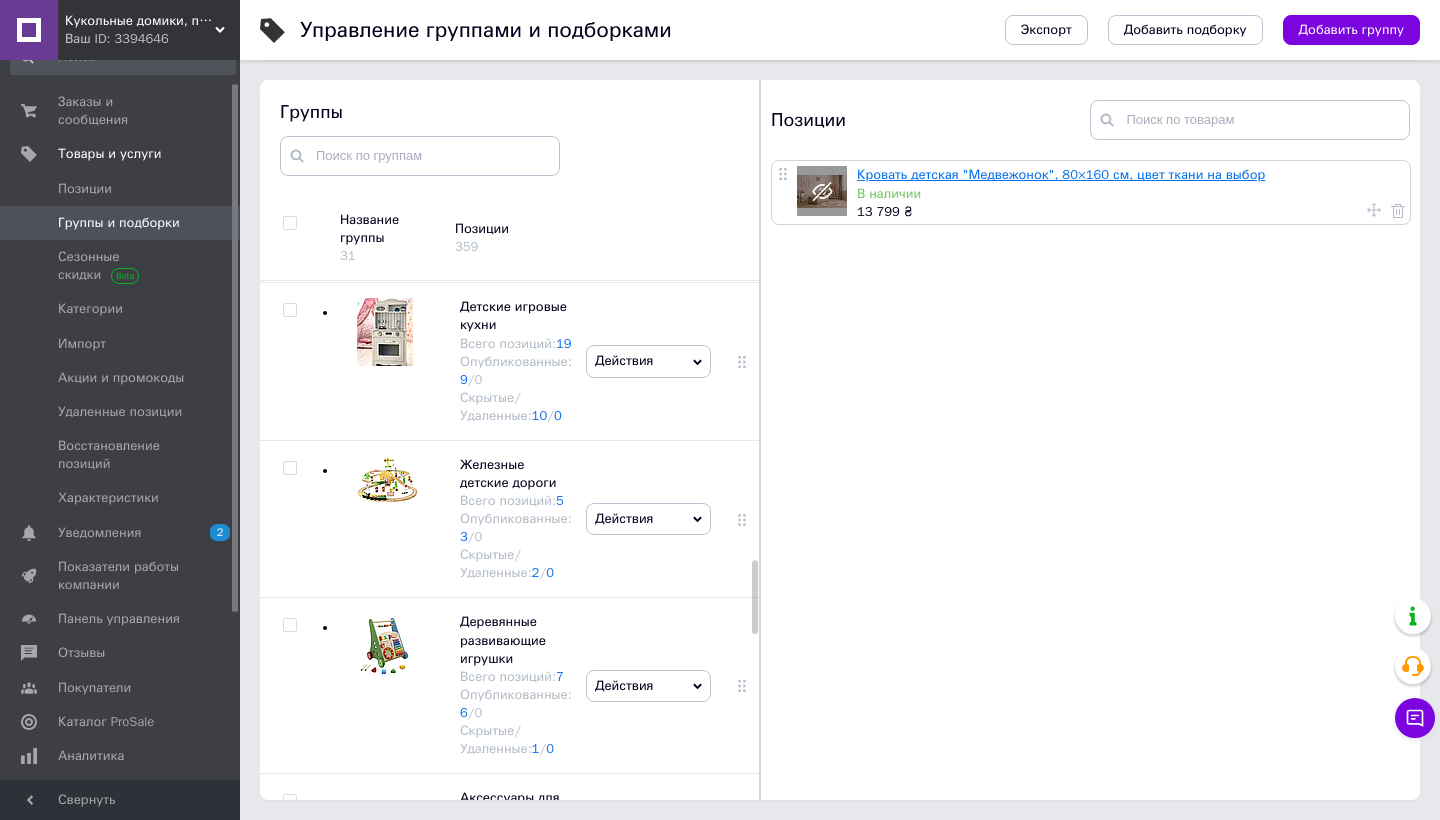 click on "Кровать детская "Медвежонок", 80×160 см, цвет ткани на выбор" at bounding box center [1061, 174] 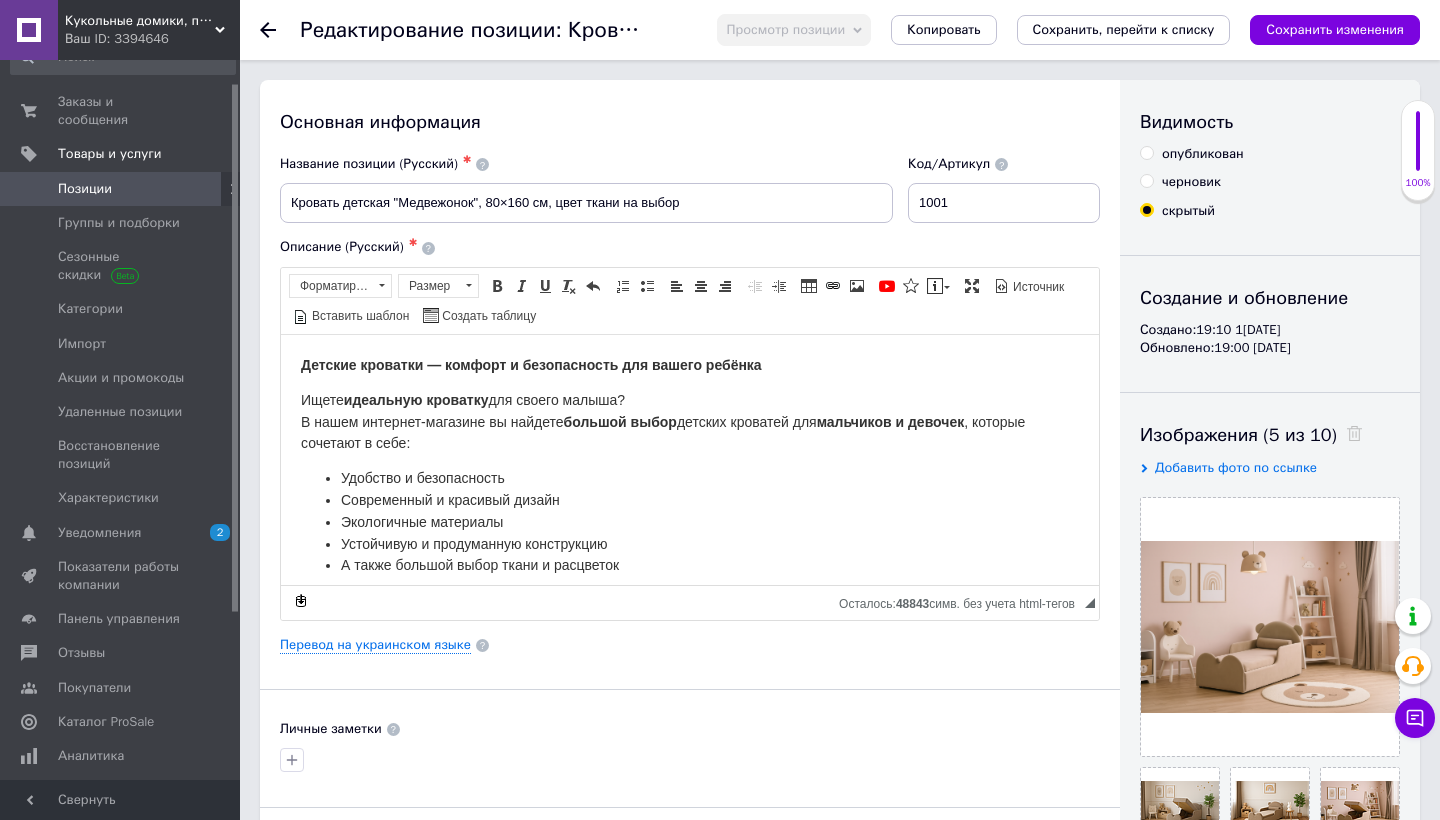 scroll, scrollTop: 0, scrollLeft: 0, axis: both 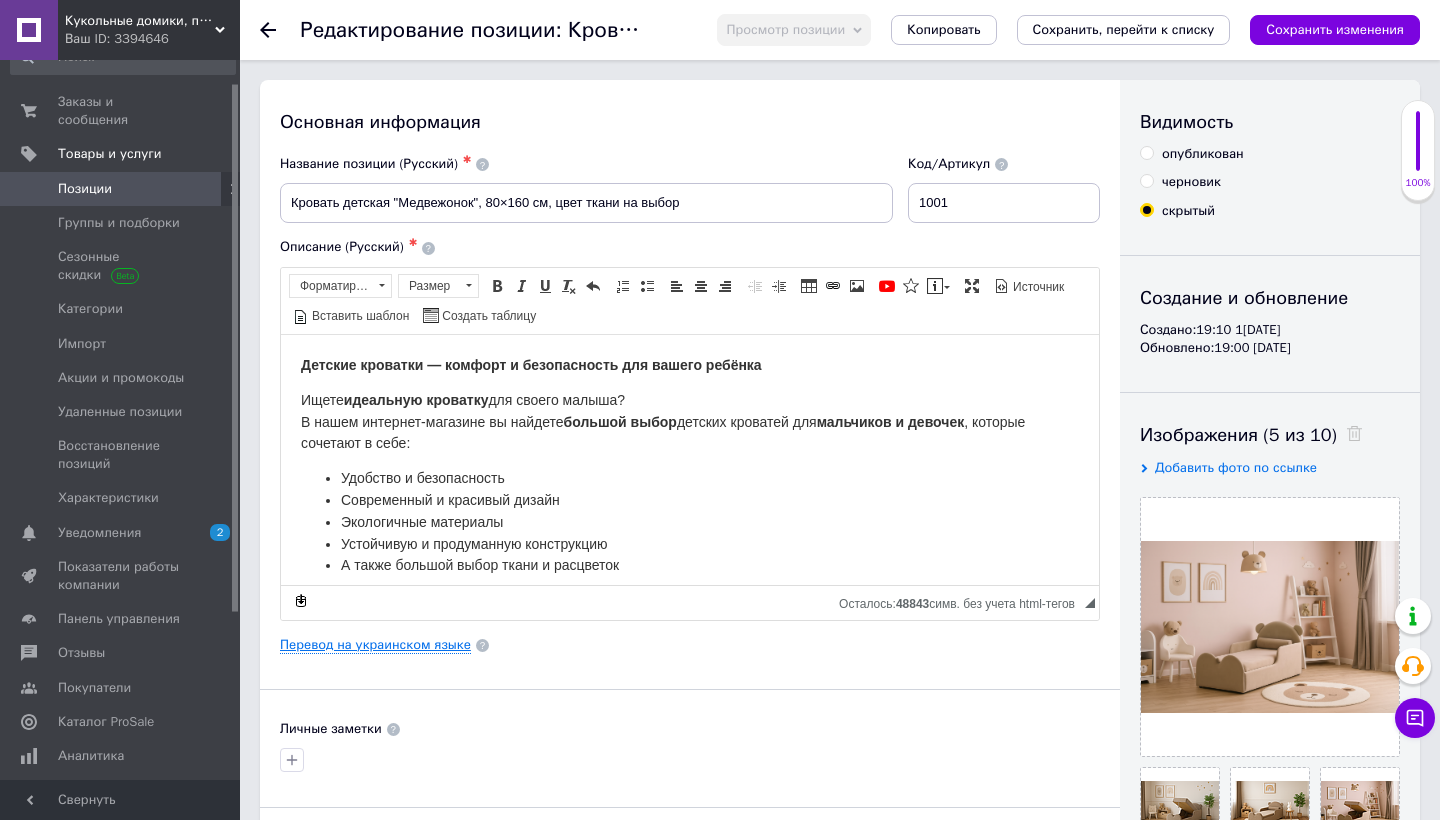 click on "Перевод на украинском языке" at bounding box center [375, 645] 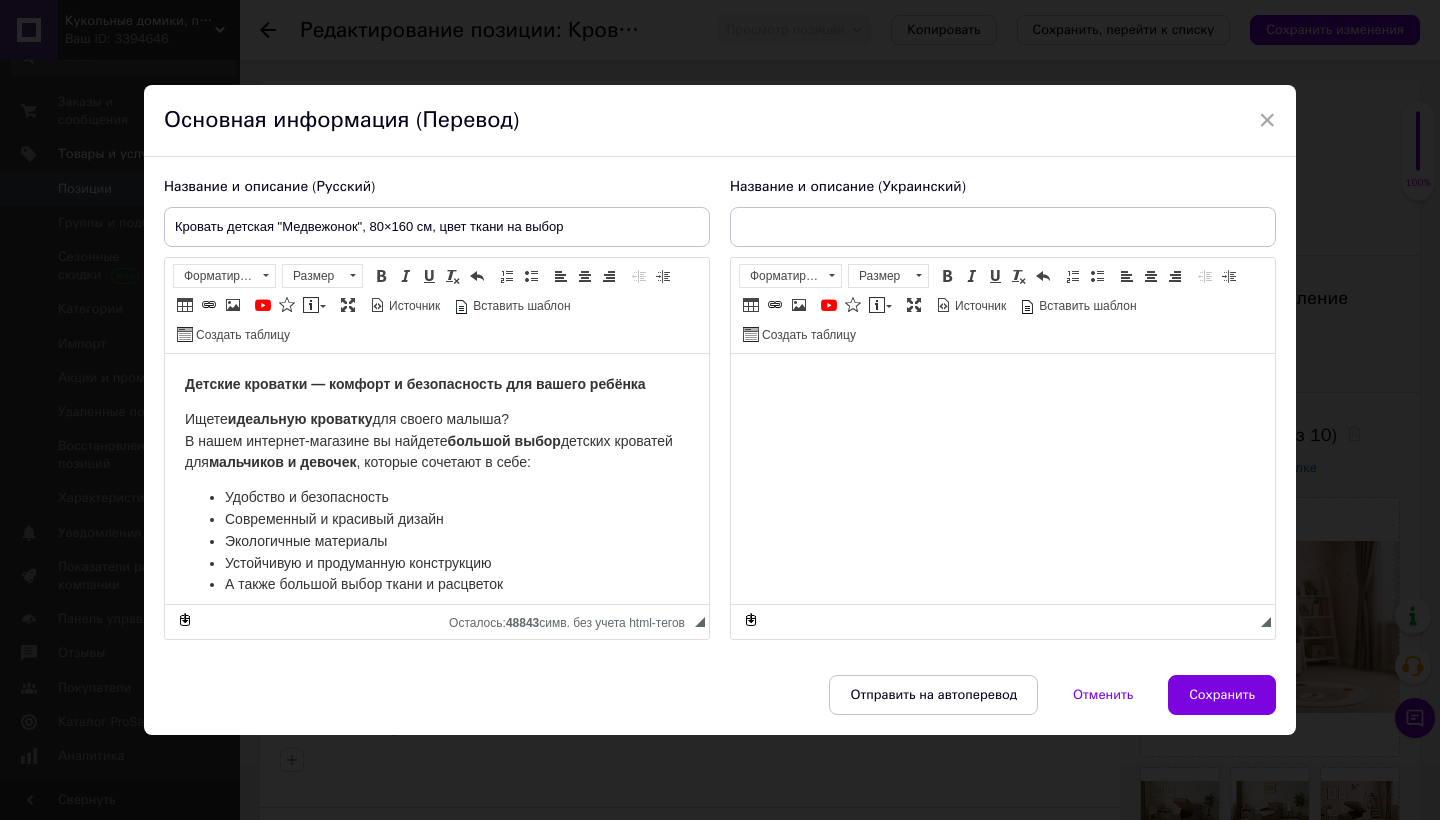 scroll, scrollTop: 0, scrollLeft: 0, axis: both 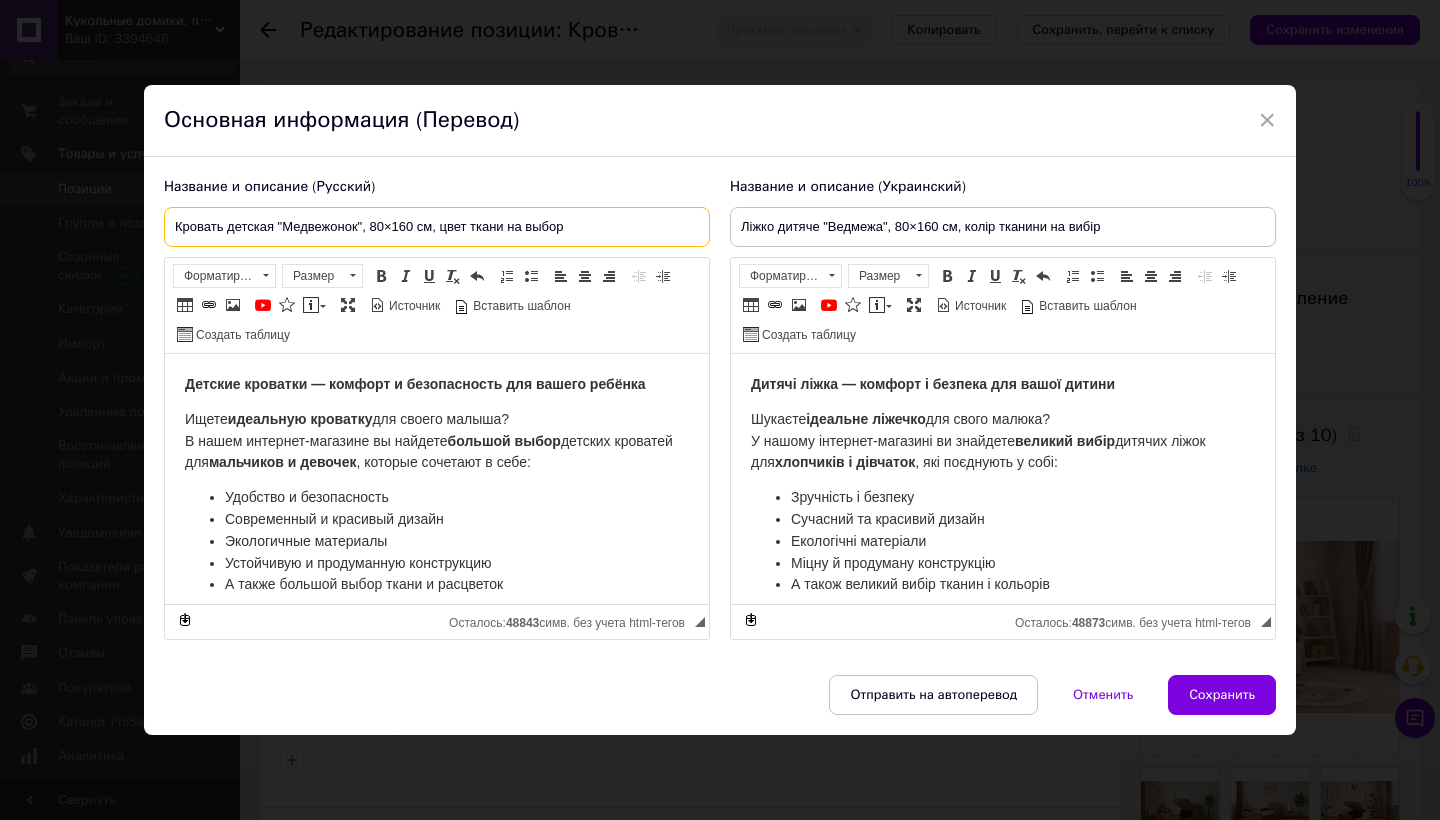 click on "Кровать детская "Медвежонок", 80×160 см, цвет ткани на выбор" at bounding box center (437, 227) 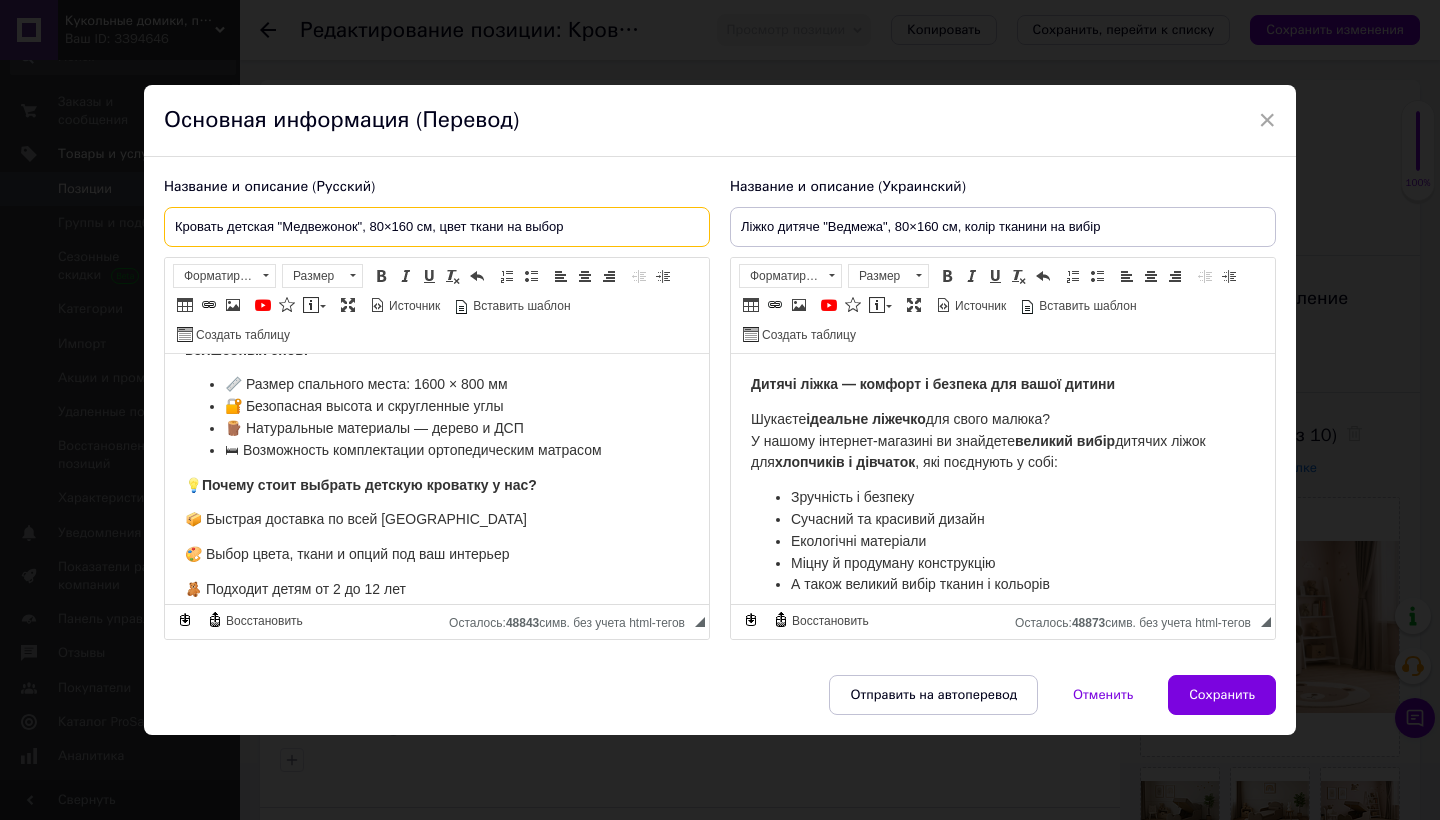 scroll, scrollTop: 353, scrollLeft: 0, axis: vertical 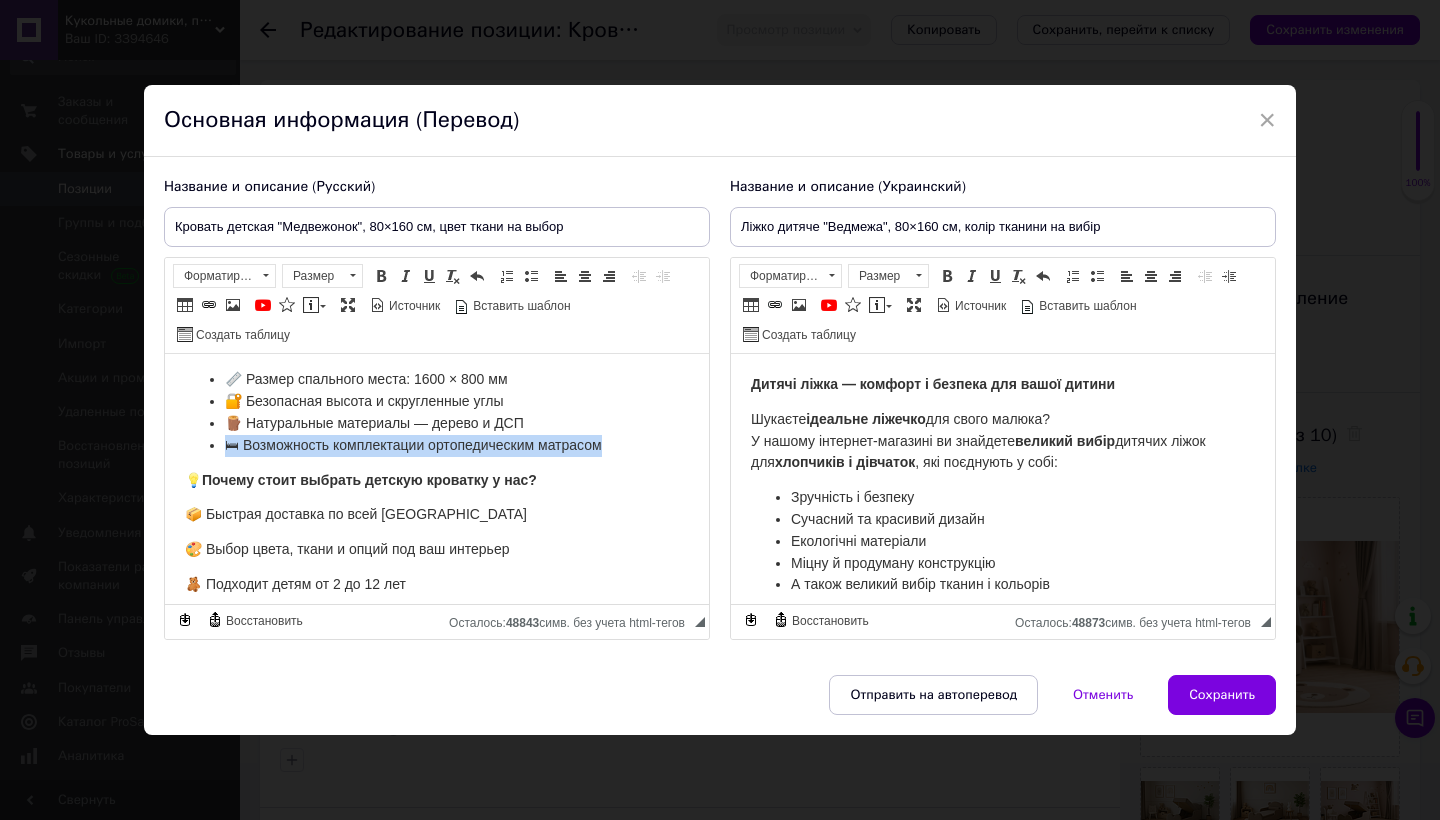 drag, startPoint x: 621, startPoint y: 438, endPoint x: 218, endPoint y: 432, distance: 403.04468 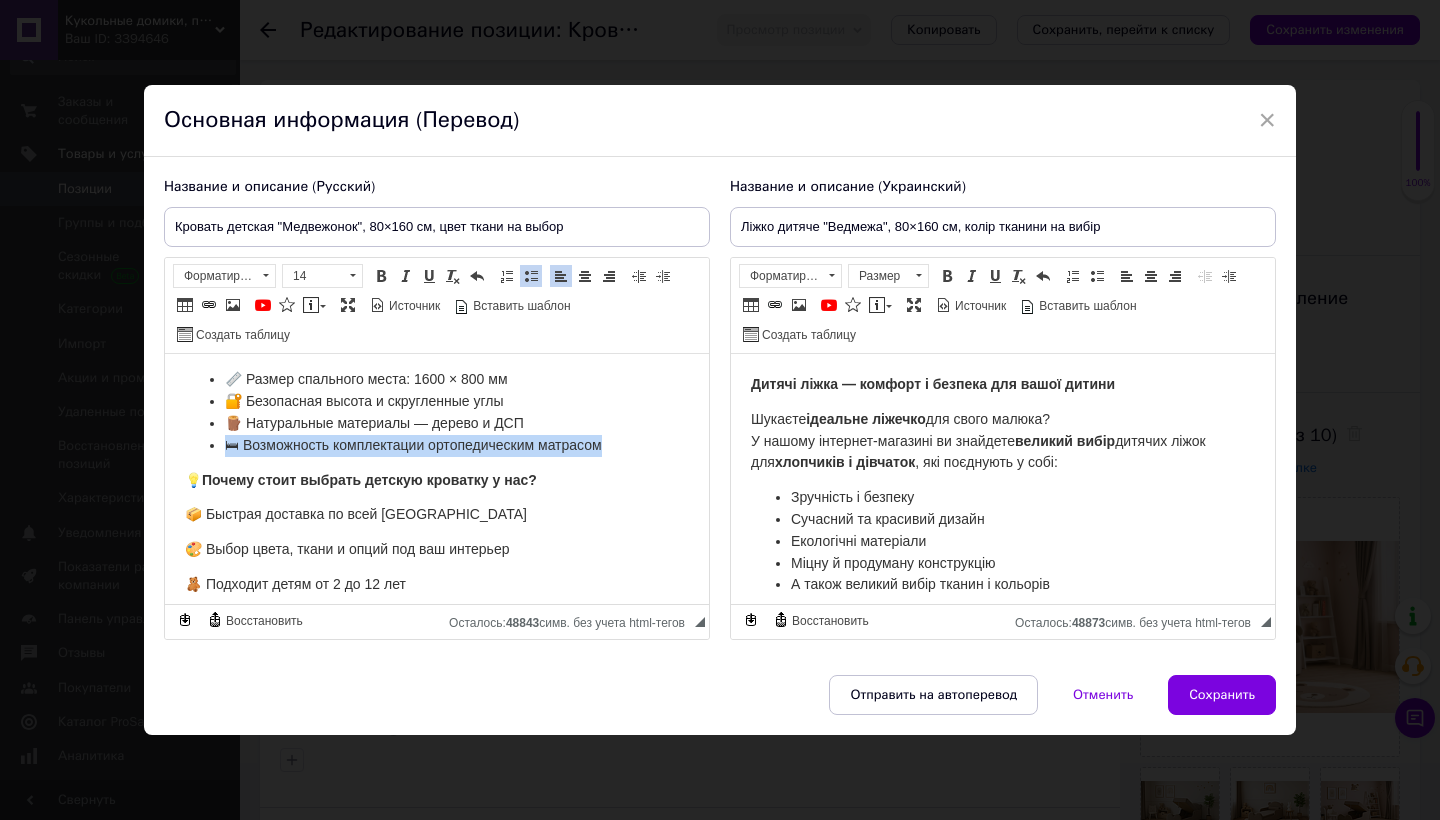 type 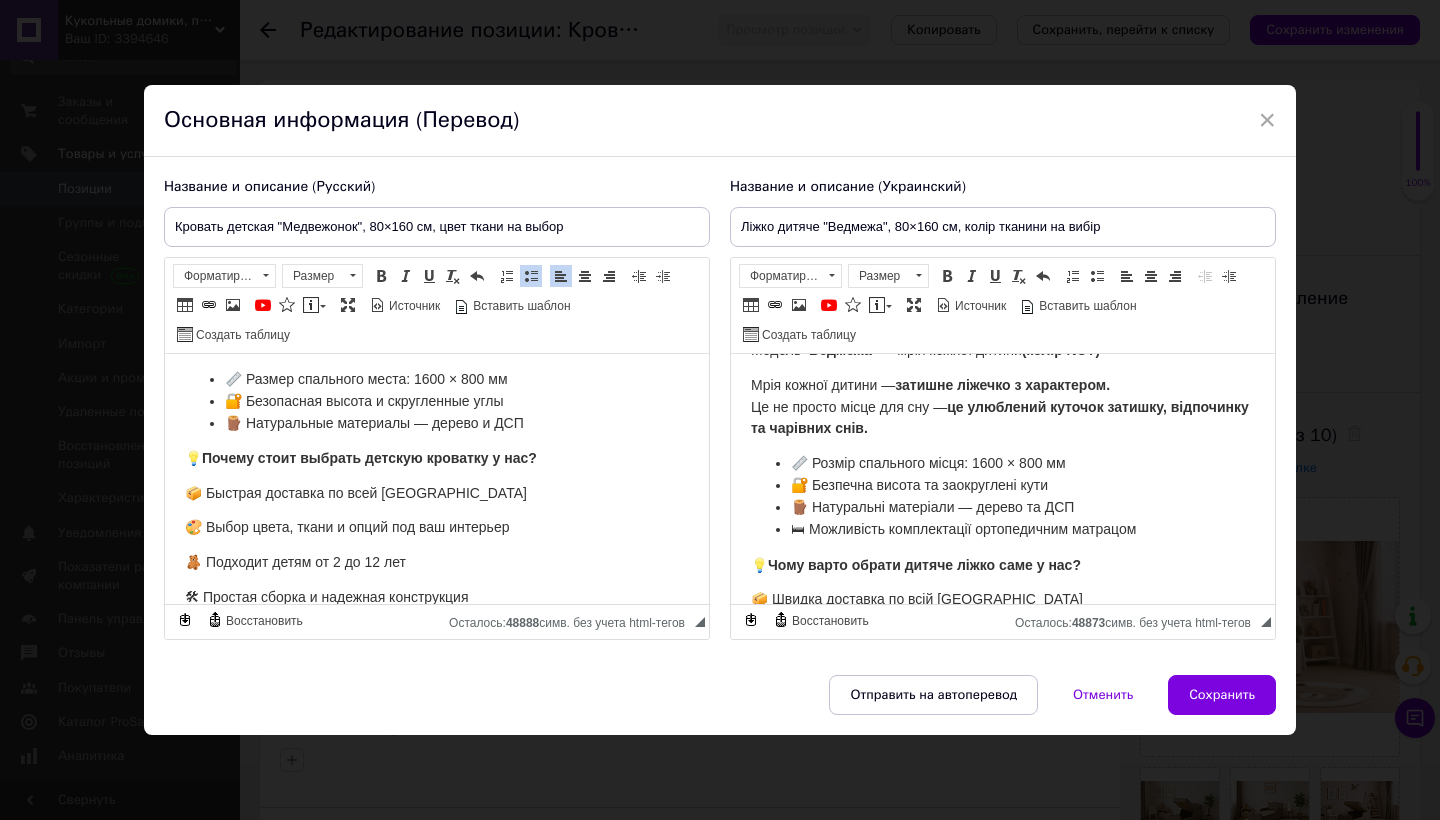 scroll, scrollTop: 275, scrollLeft: 0, axis: vertical 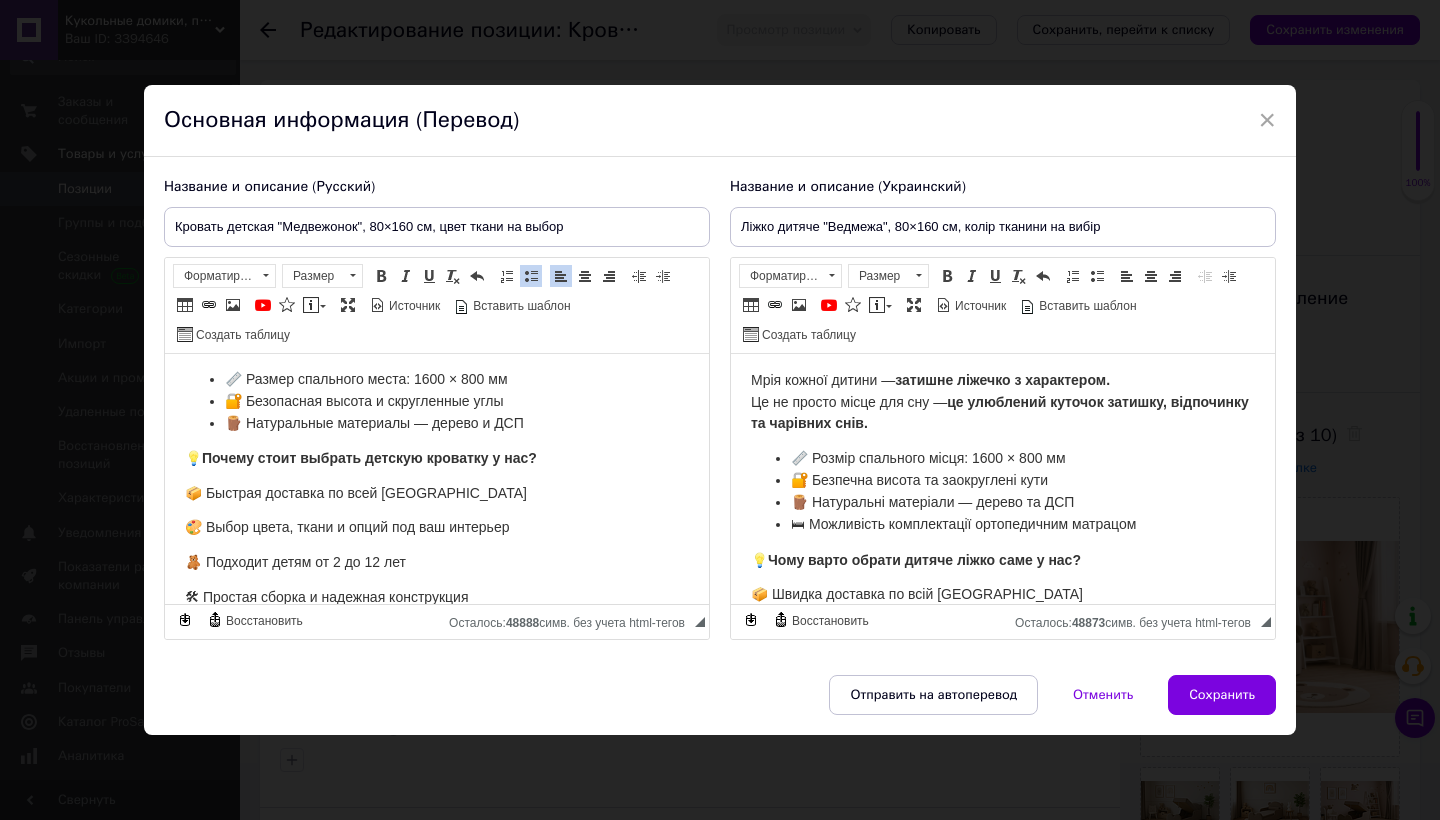click on "🛏 Можливість комплектації ортопедичним матрацом" at bounding box center (1003, 524) 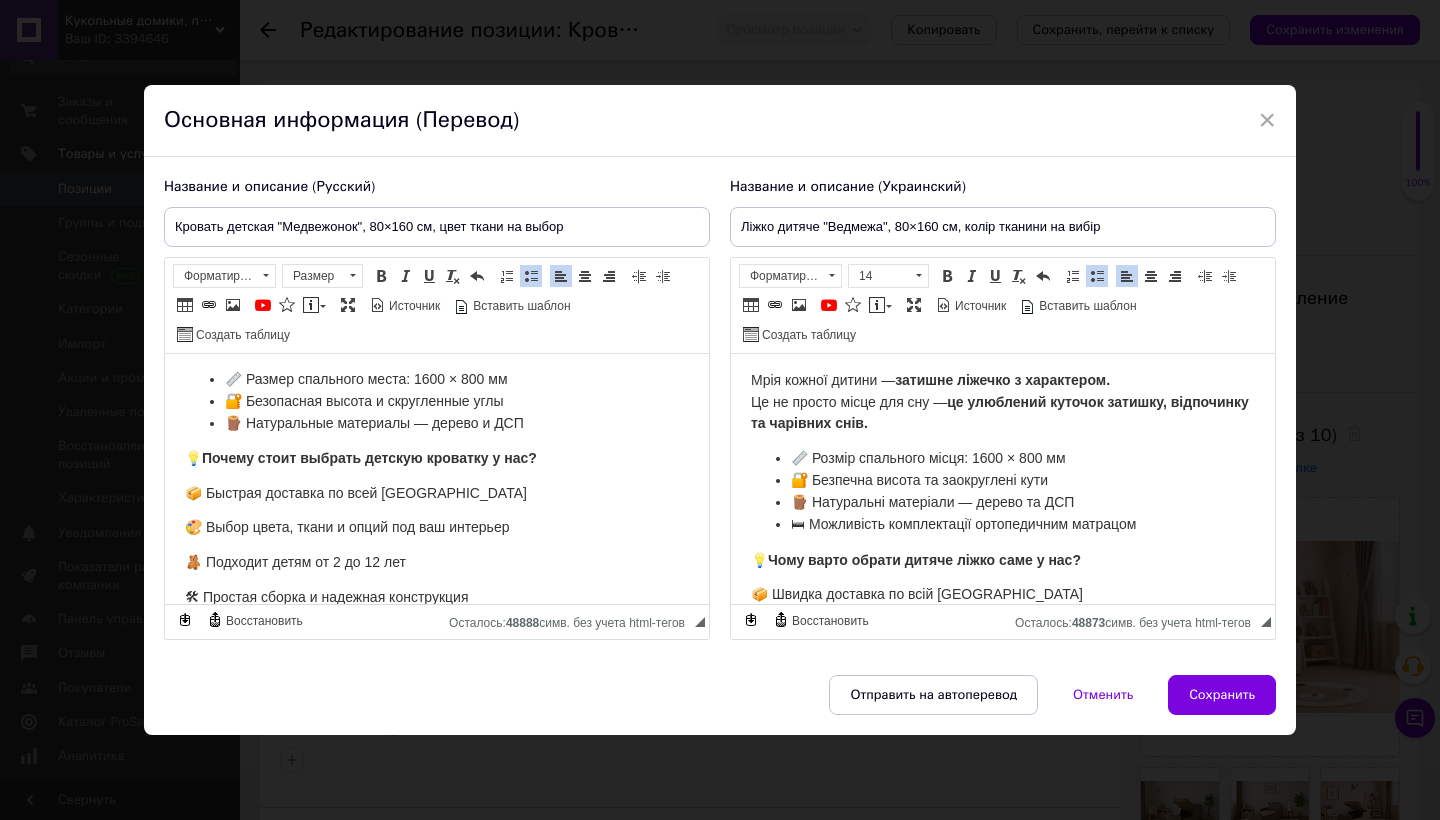 type 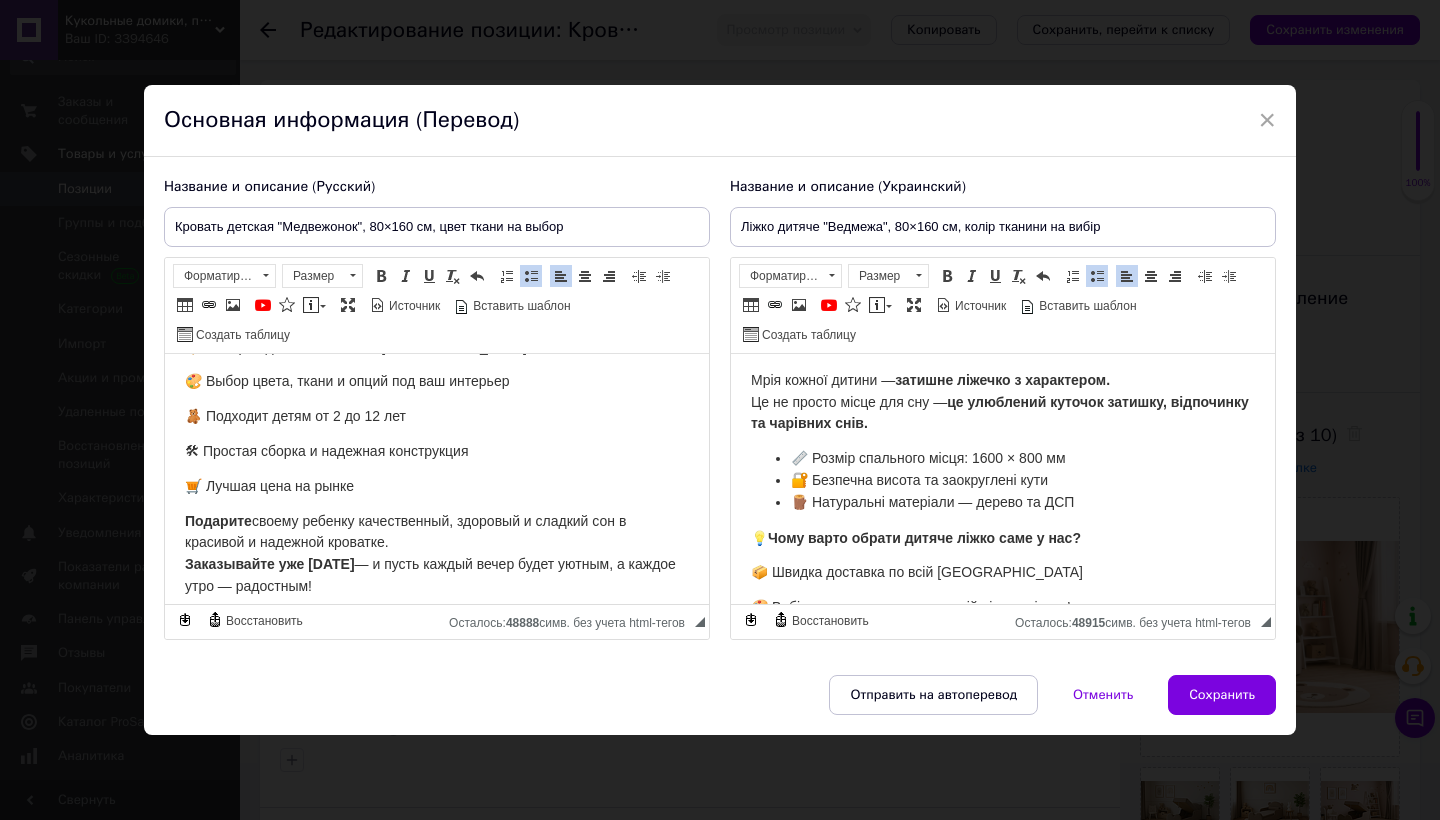 scroll, scrollTop: 498, scrollLeft: 0, axis: vertical 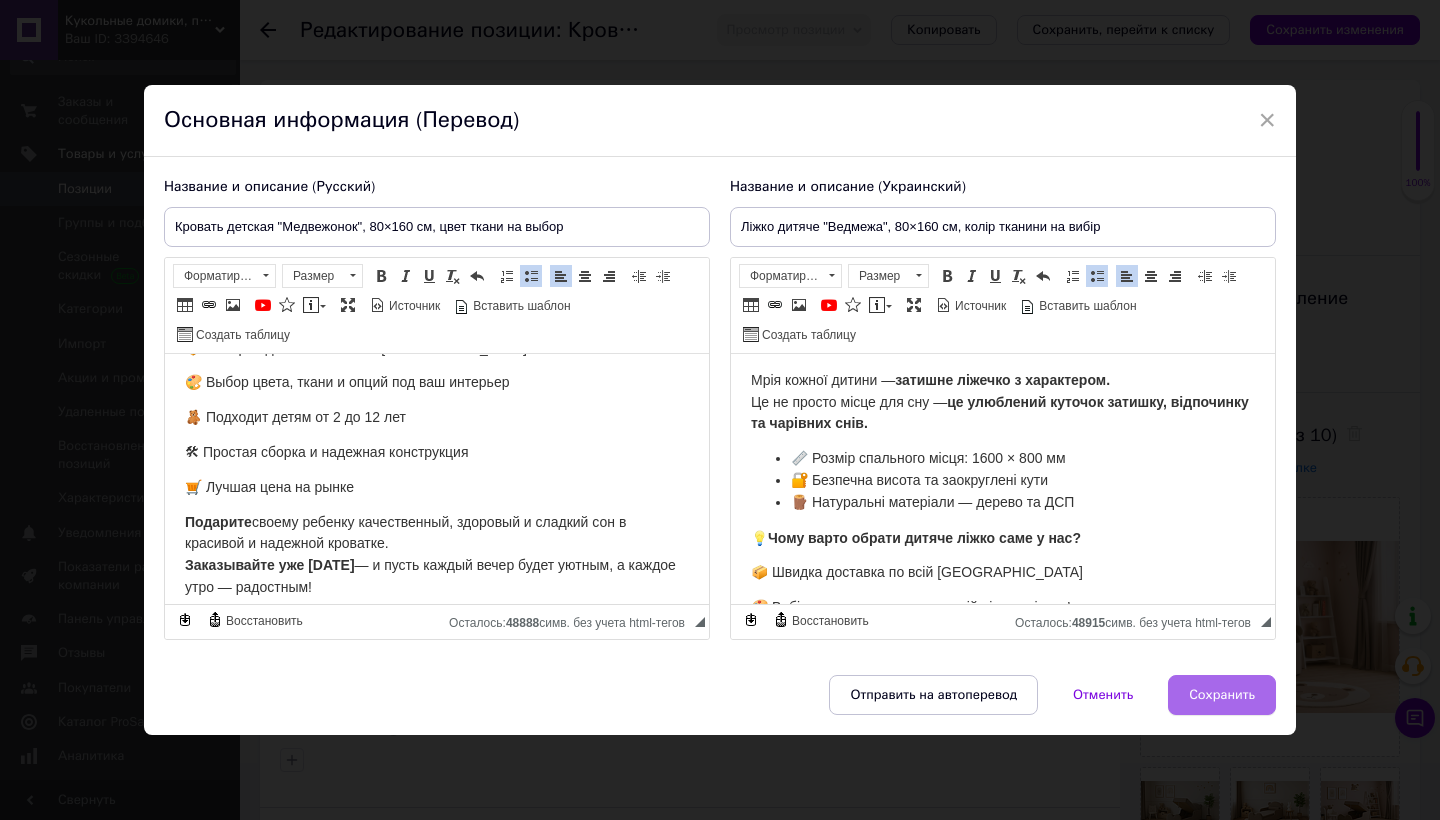 click on "Сохранить" at bounding box center [1222, 695] 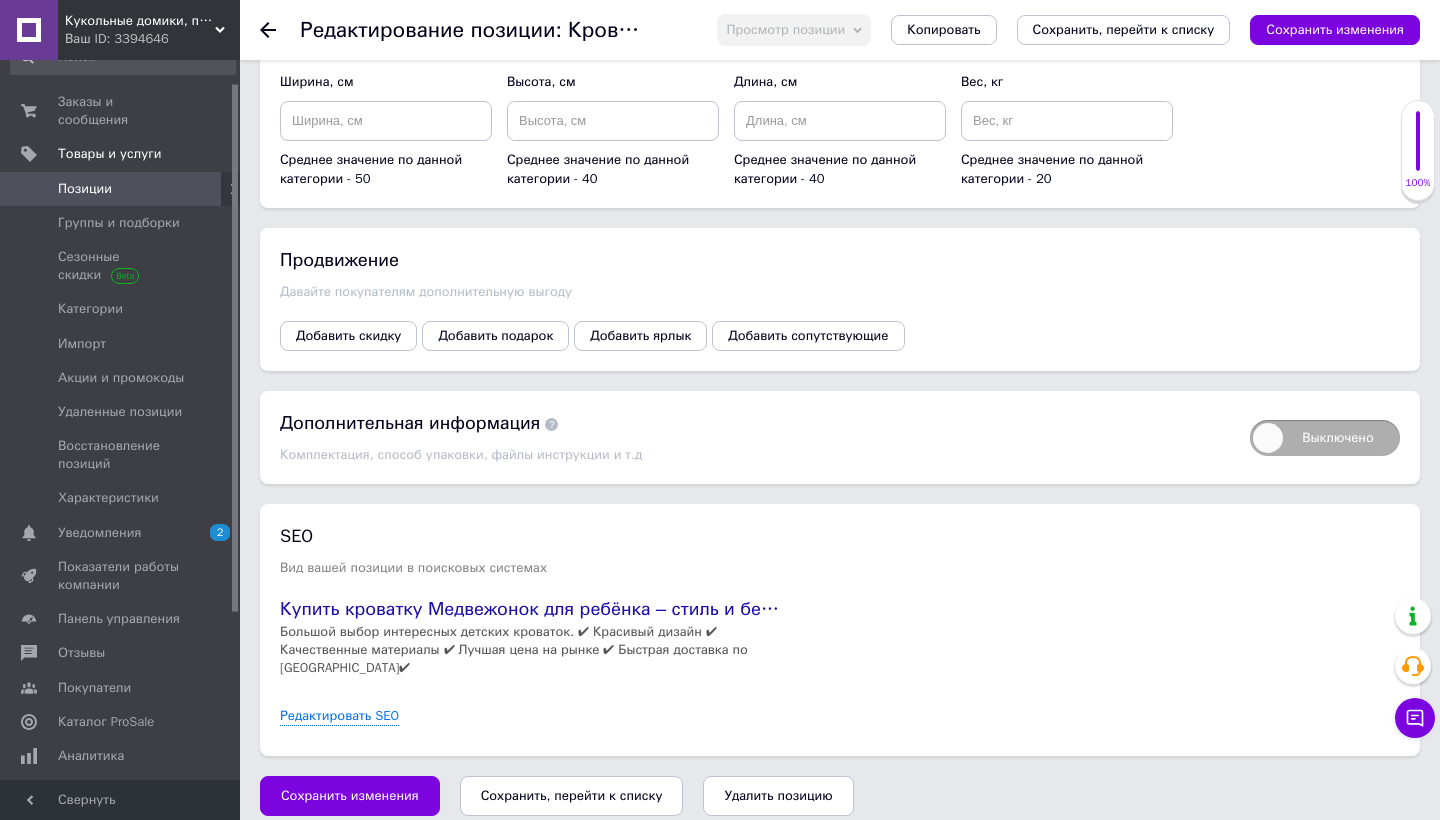 scroll, scrollTop: 2532, scrollLeft: 0, axis: vertical 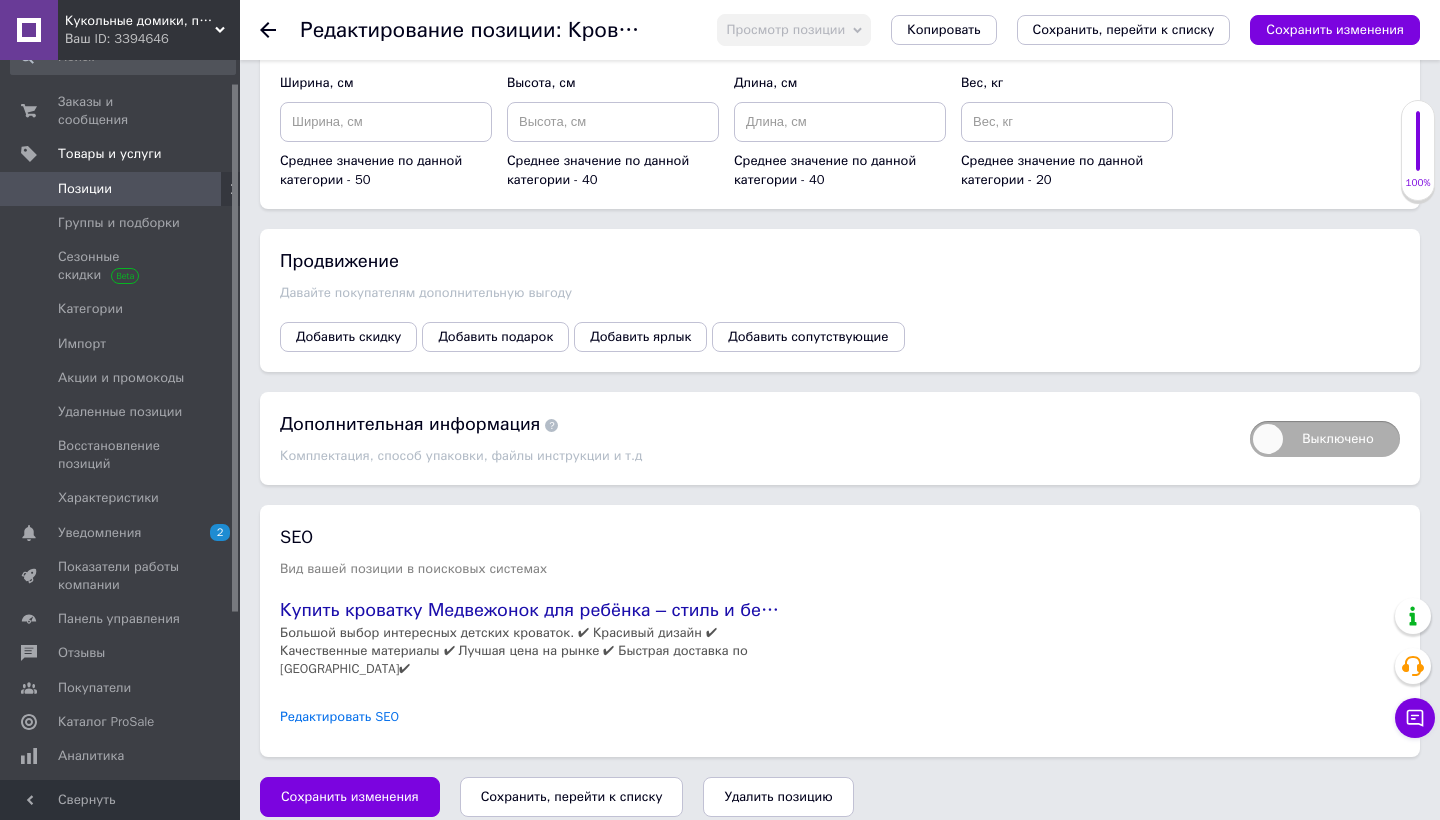 click on "Редактировать SEO" at bounding box center (339, 717) 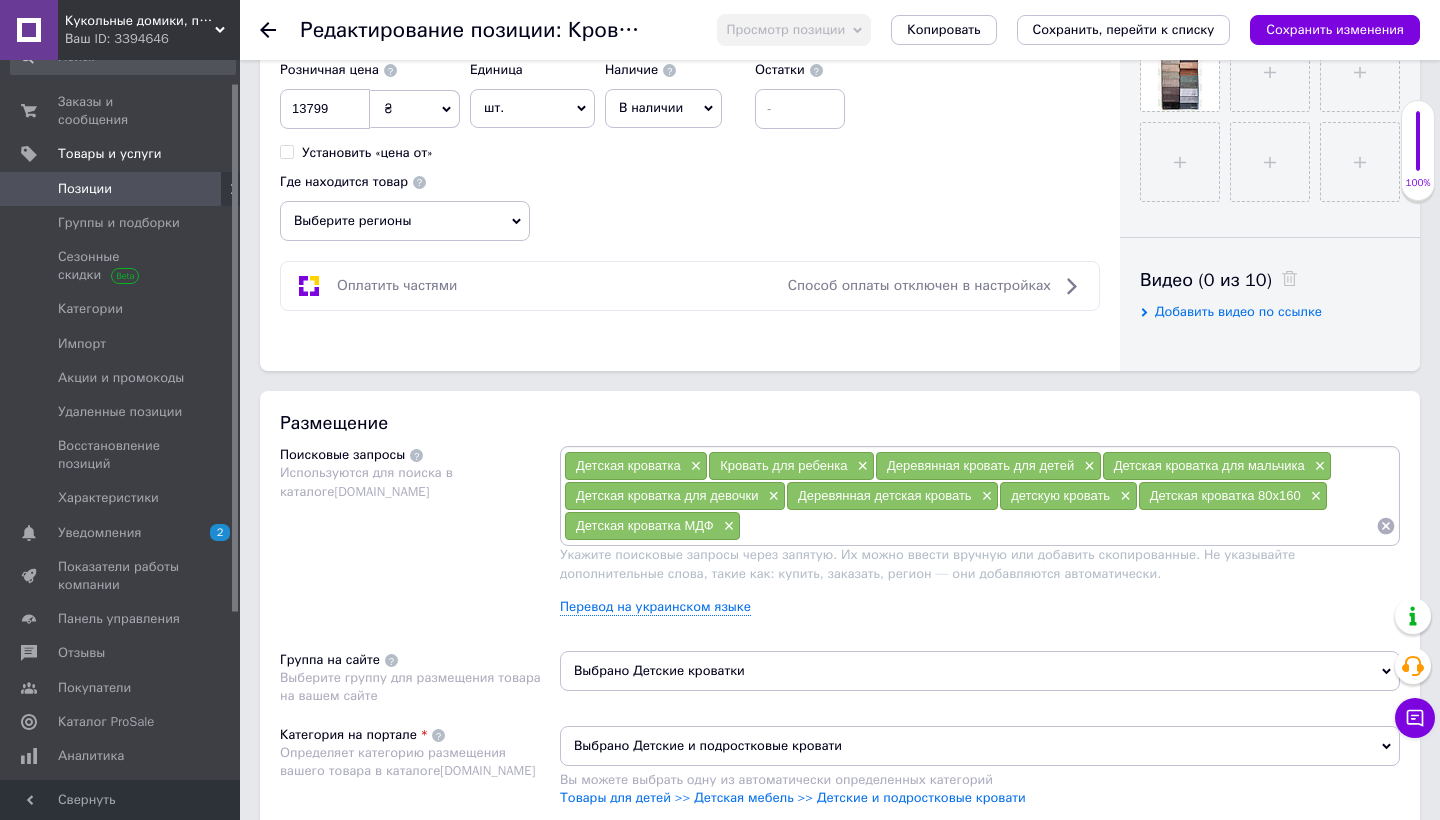 scroll, scrollTop: 60, scrollLeft: 0, axis: vertical 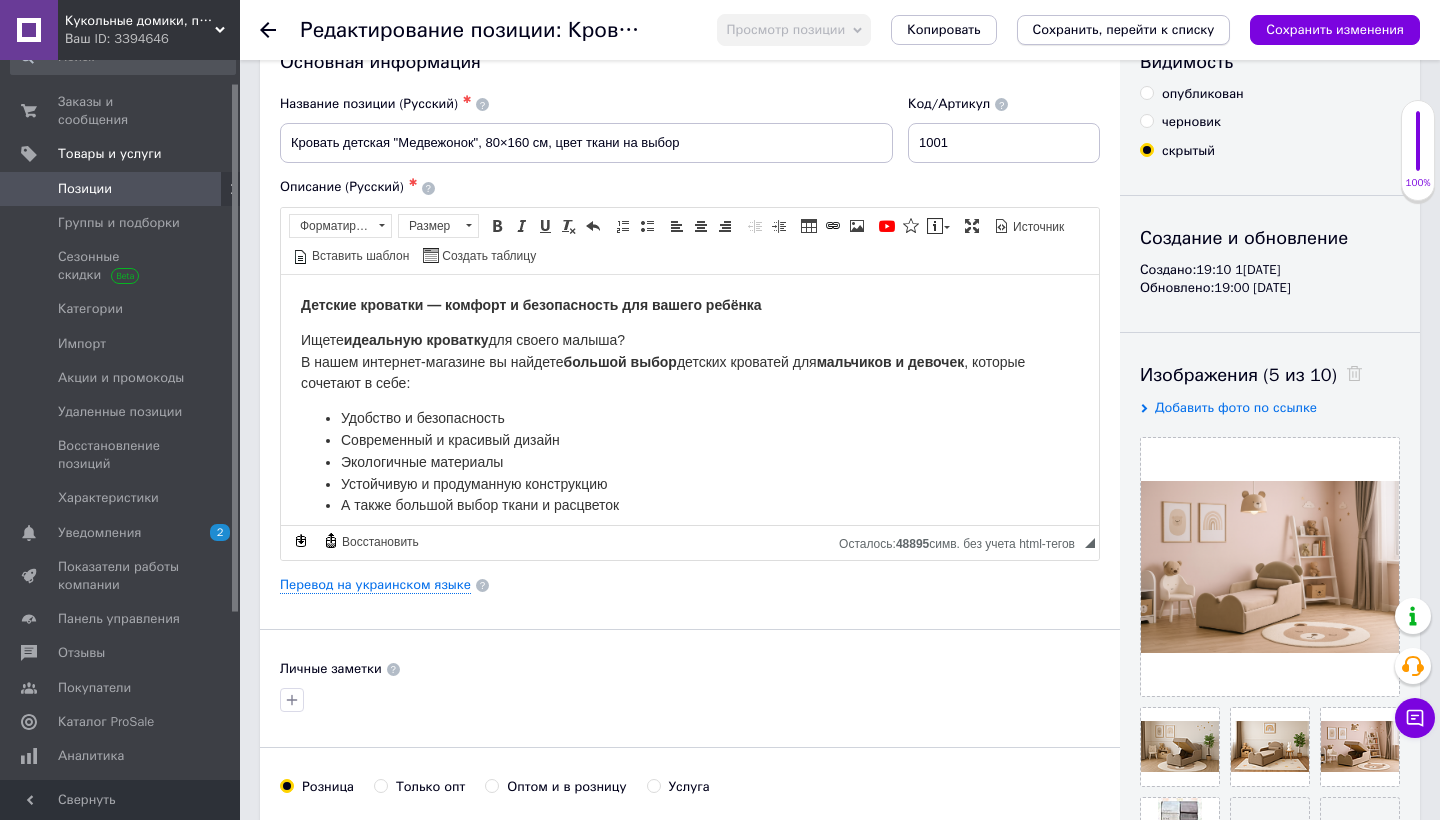 click on "Сохранить, перейти к списку" at bounding box center (1124, 29) 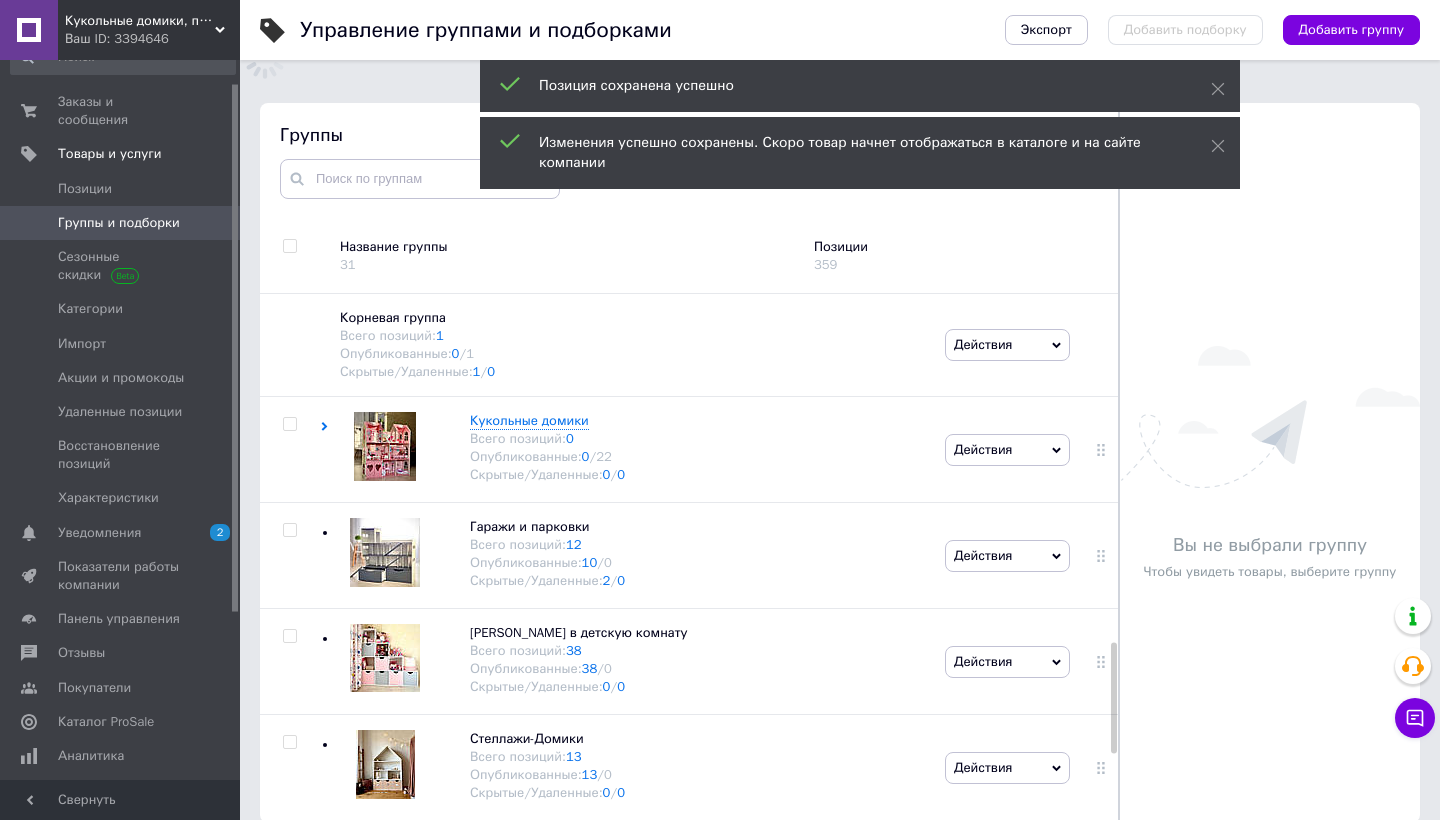 scroll, scrollTop: 113, scrollLeft: 0, axis: vertical 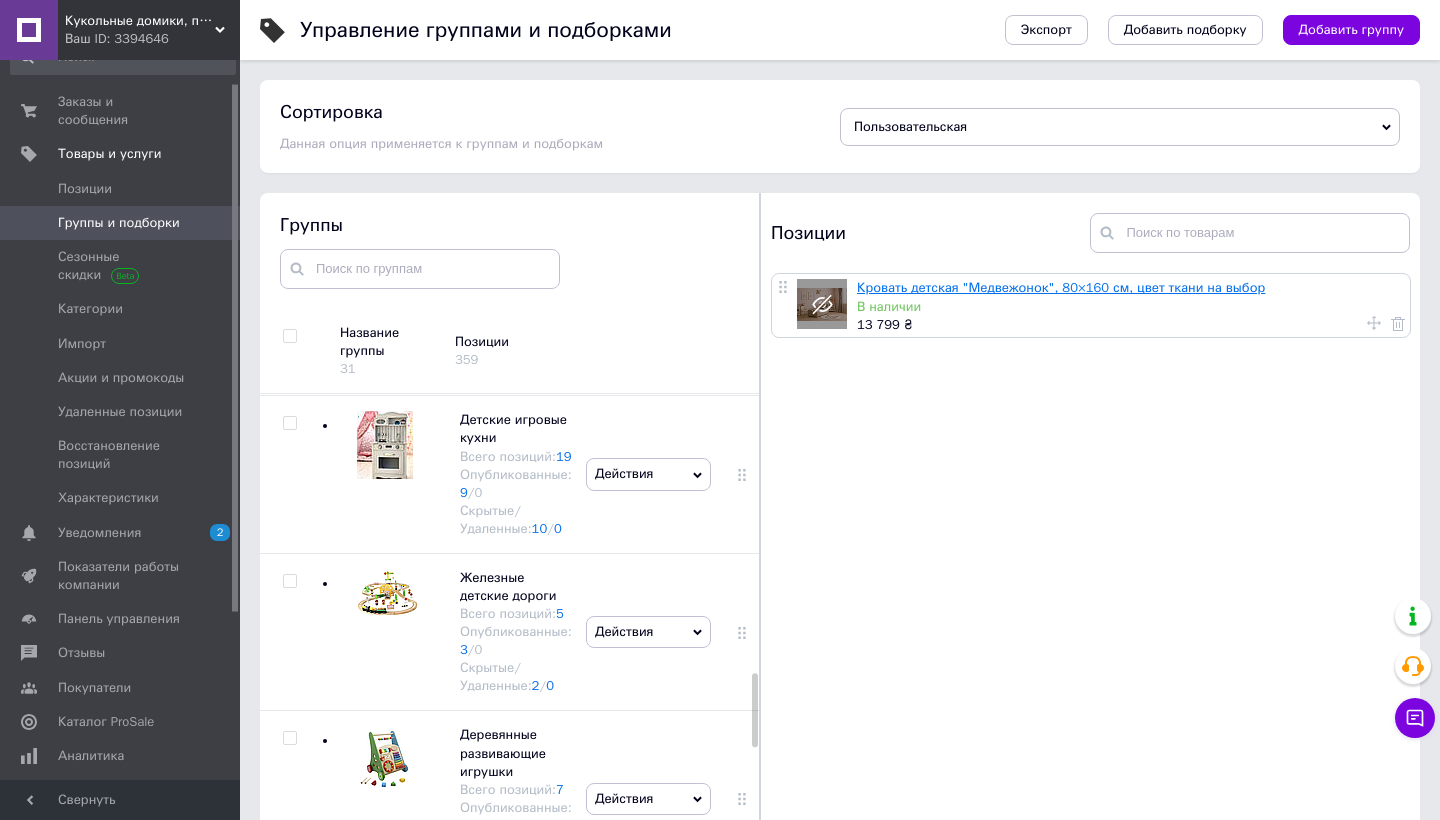 click on "Кровать детская "Медвежонок", 80×160 см, цвет ткани на выбор" at bounding box center (1061, 287) 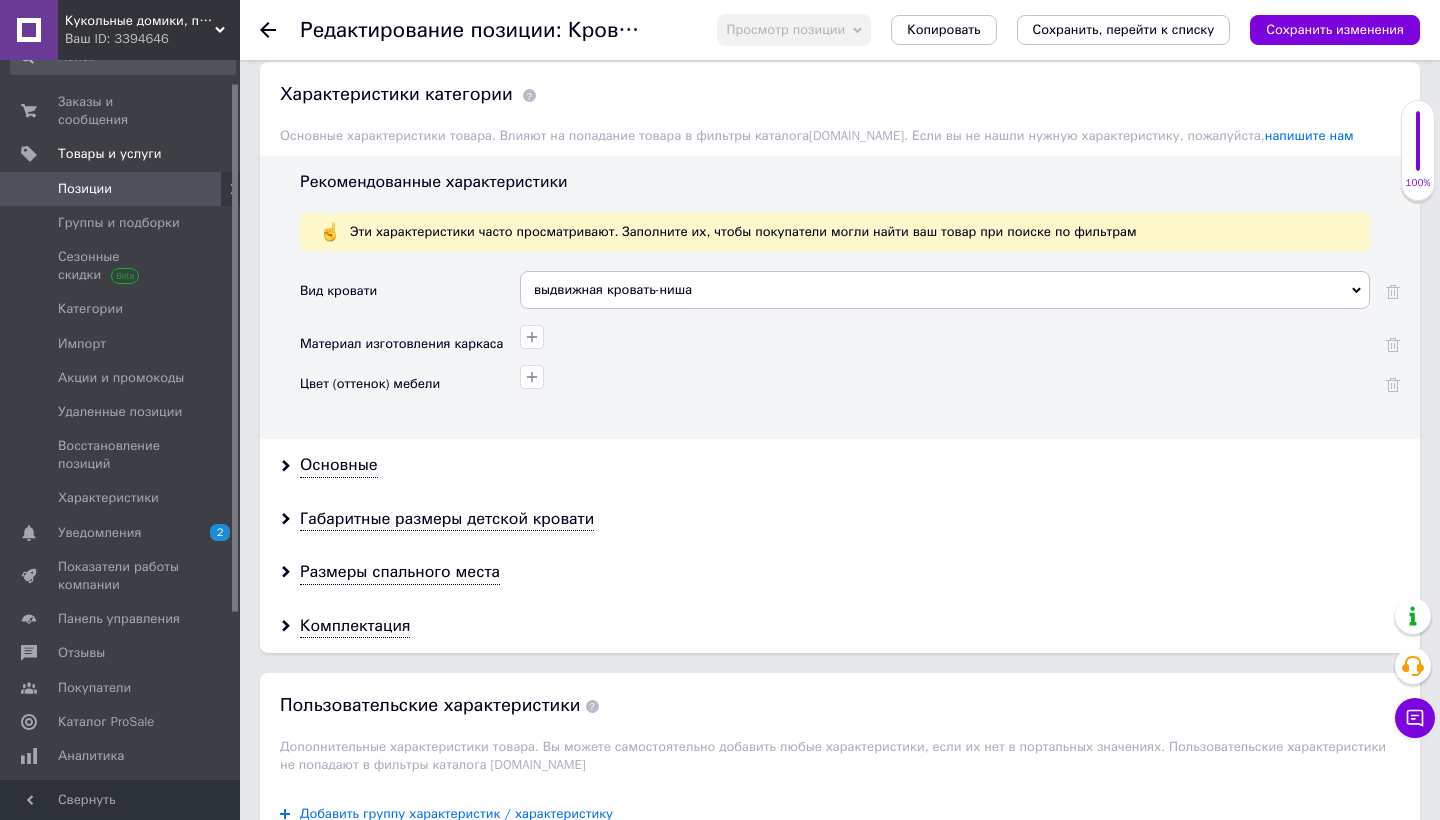 scroll, scrollTop: 1641, scrollLeft: 0, axis: vertical 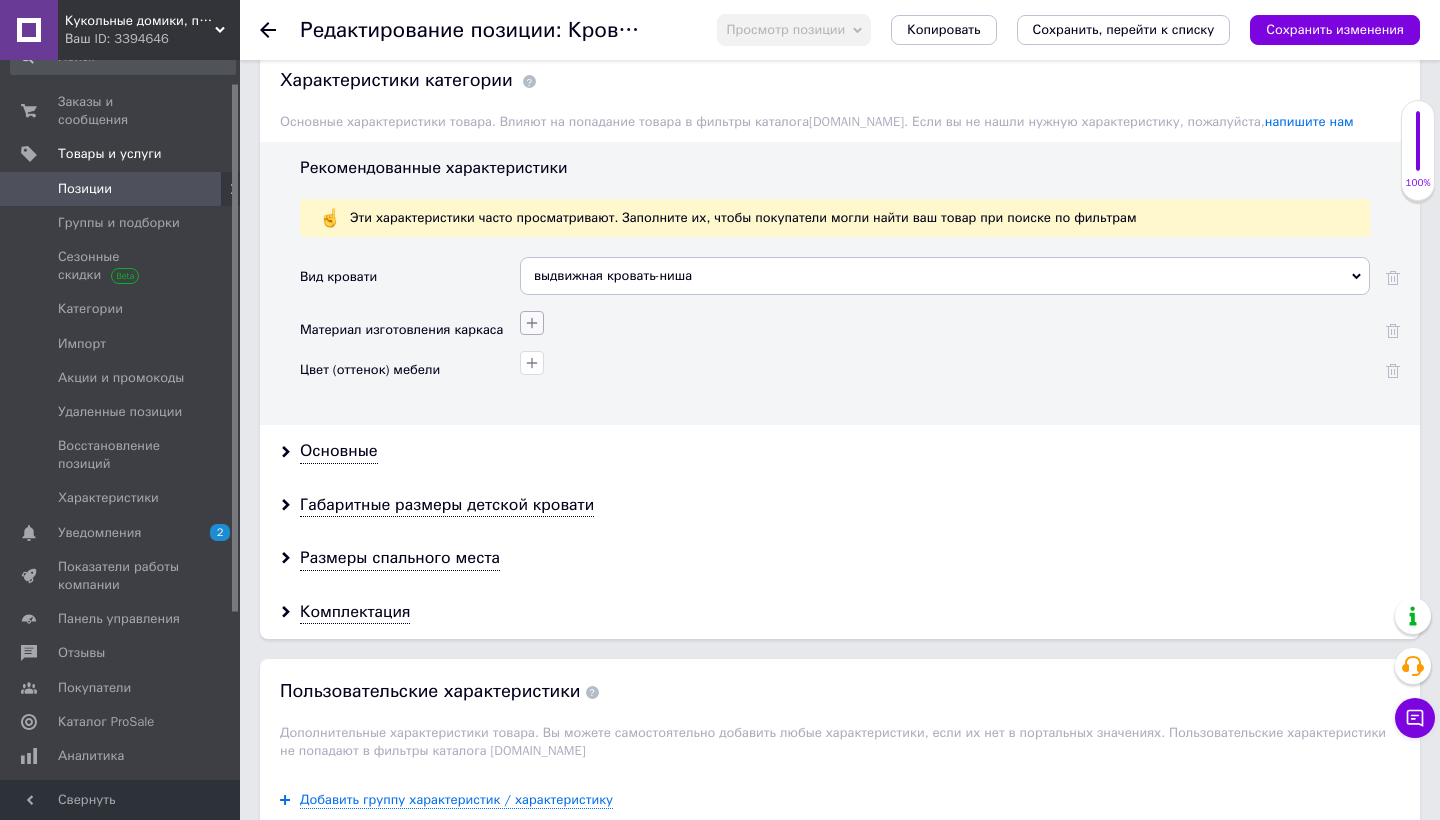 click 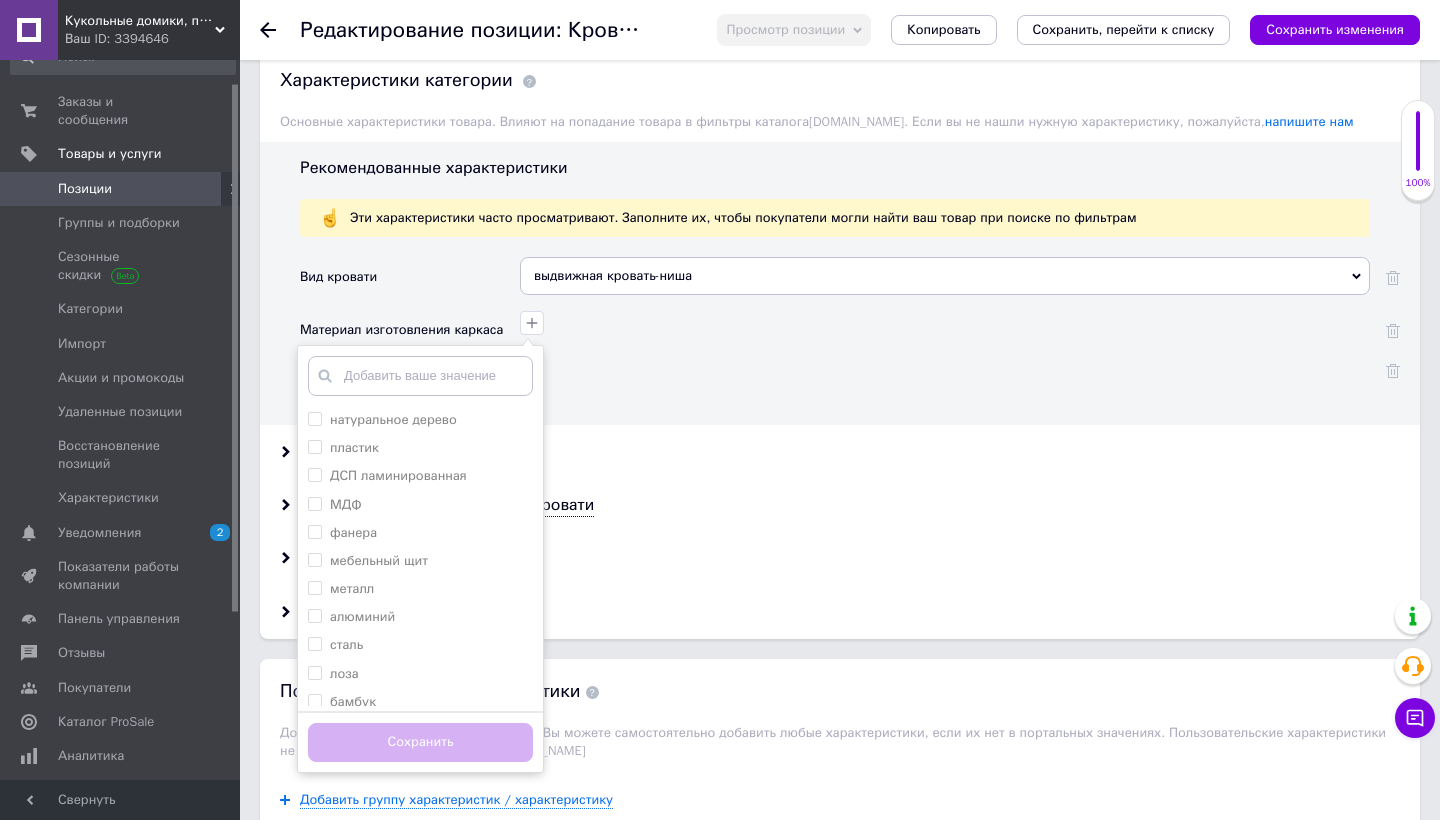 click at bounding box center [945, 370] 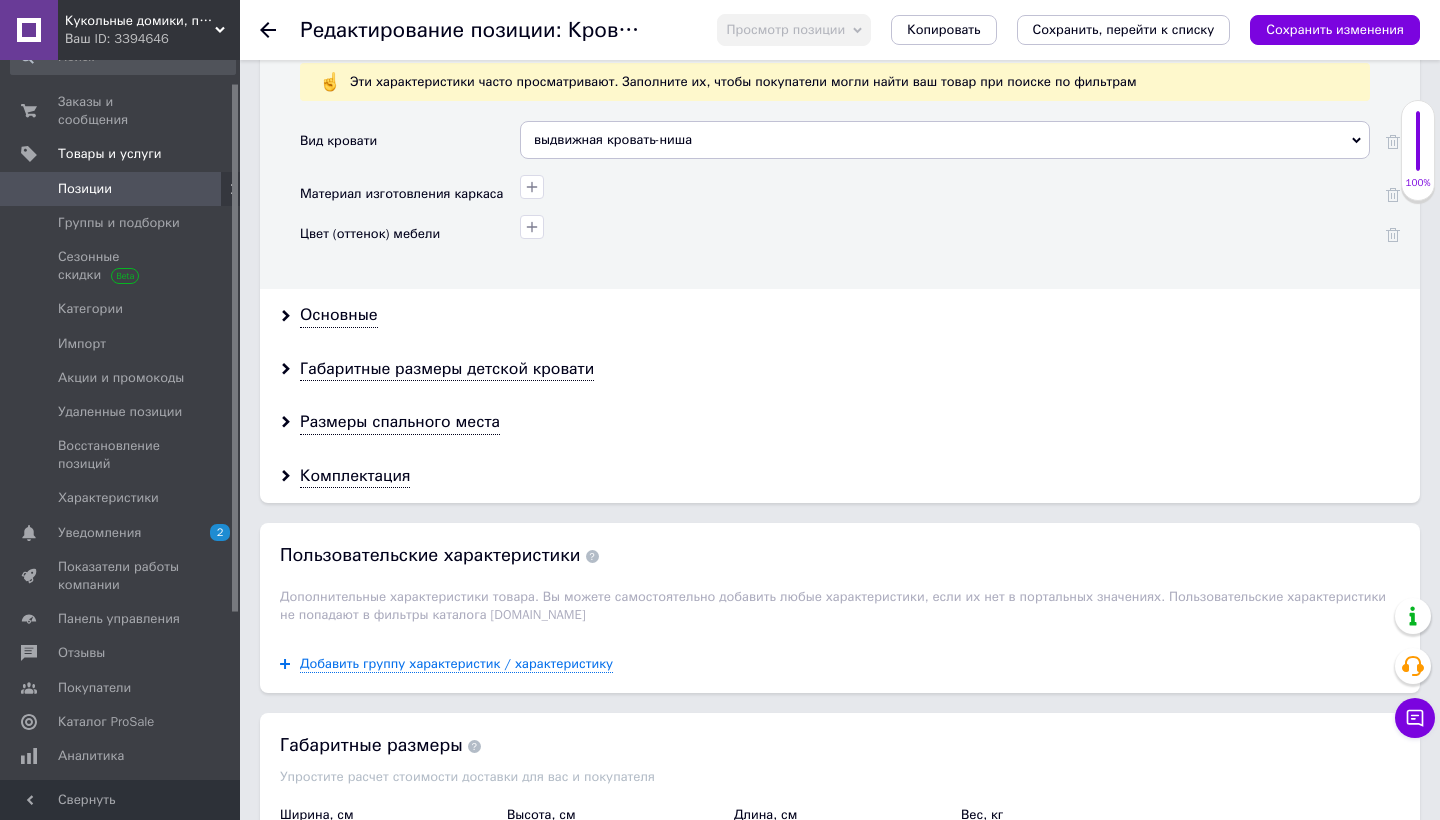 scroll, scrollTop: 1782, scrollLeft: 0, axis: vertical 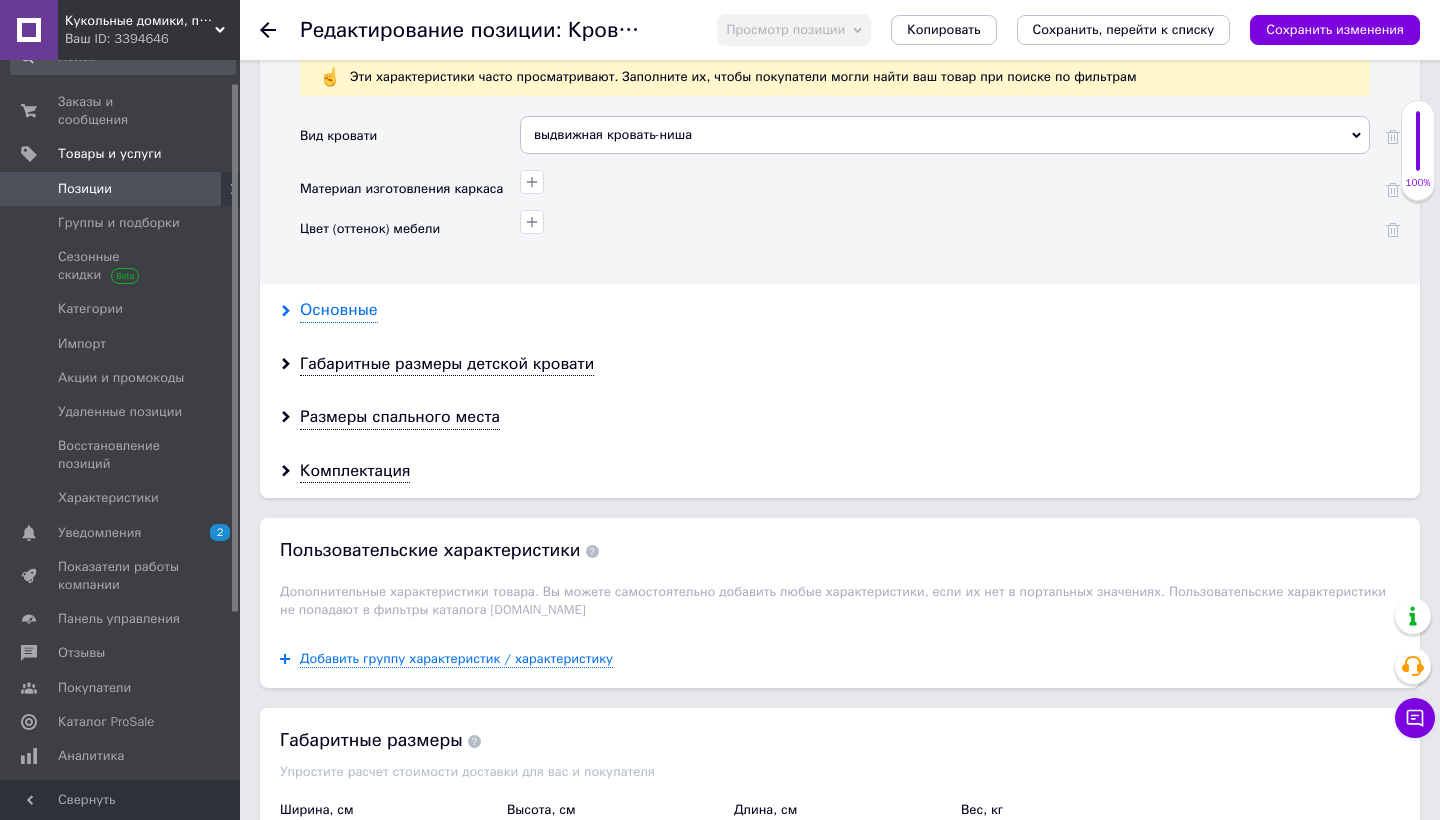 click on "Основные" at bounding box center (339, 310) 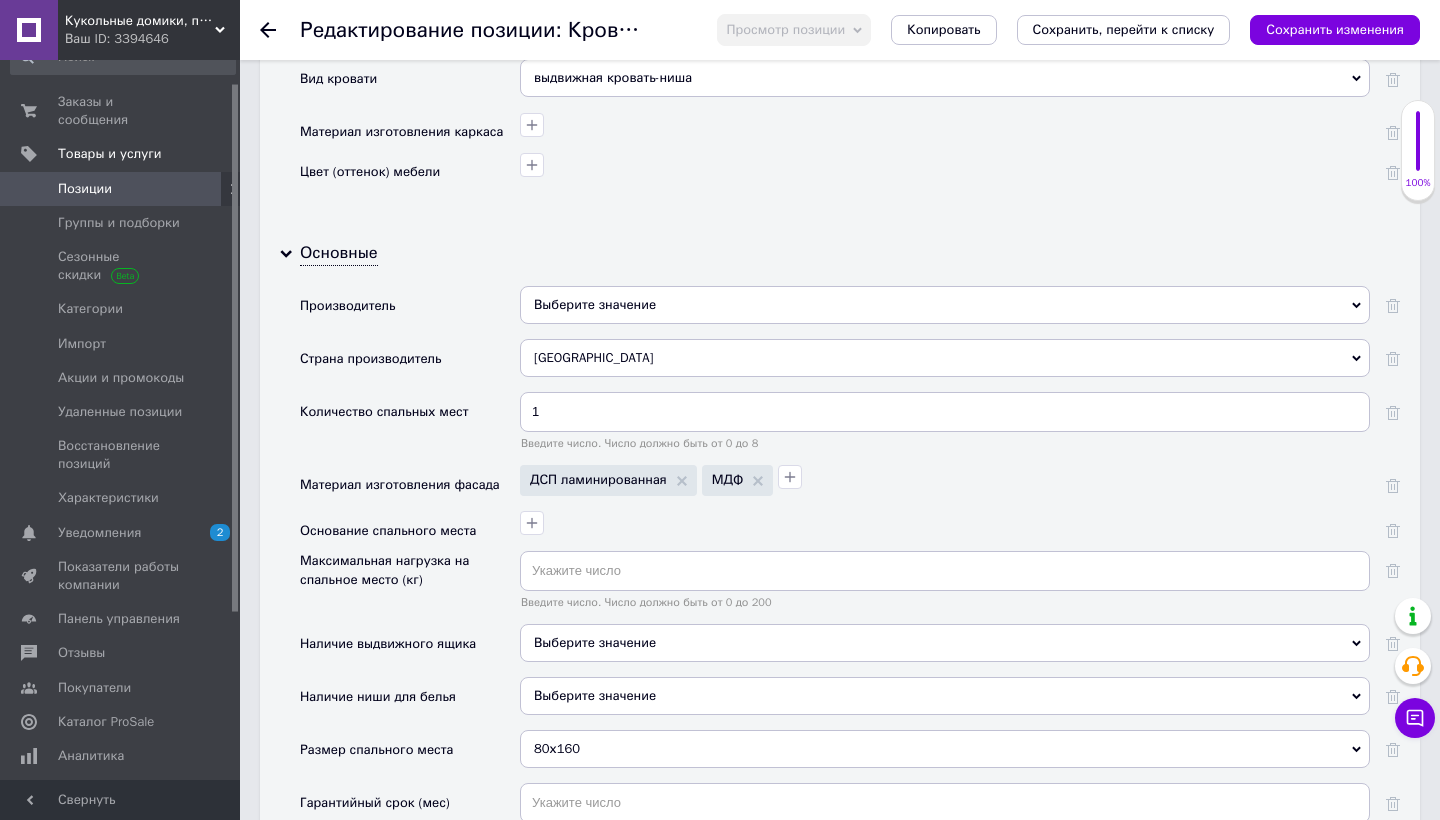 scroll, scrollTop: 1843, scrollLeft: 0, axis: vertical 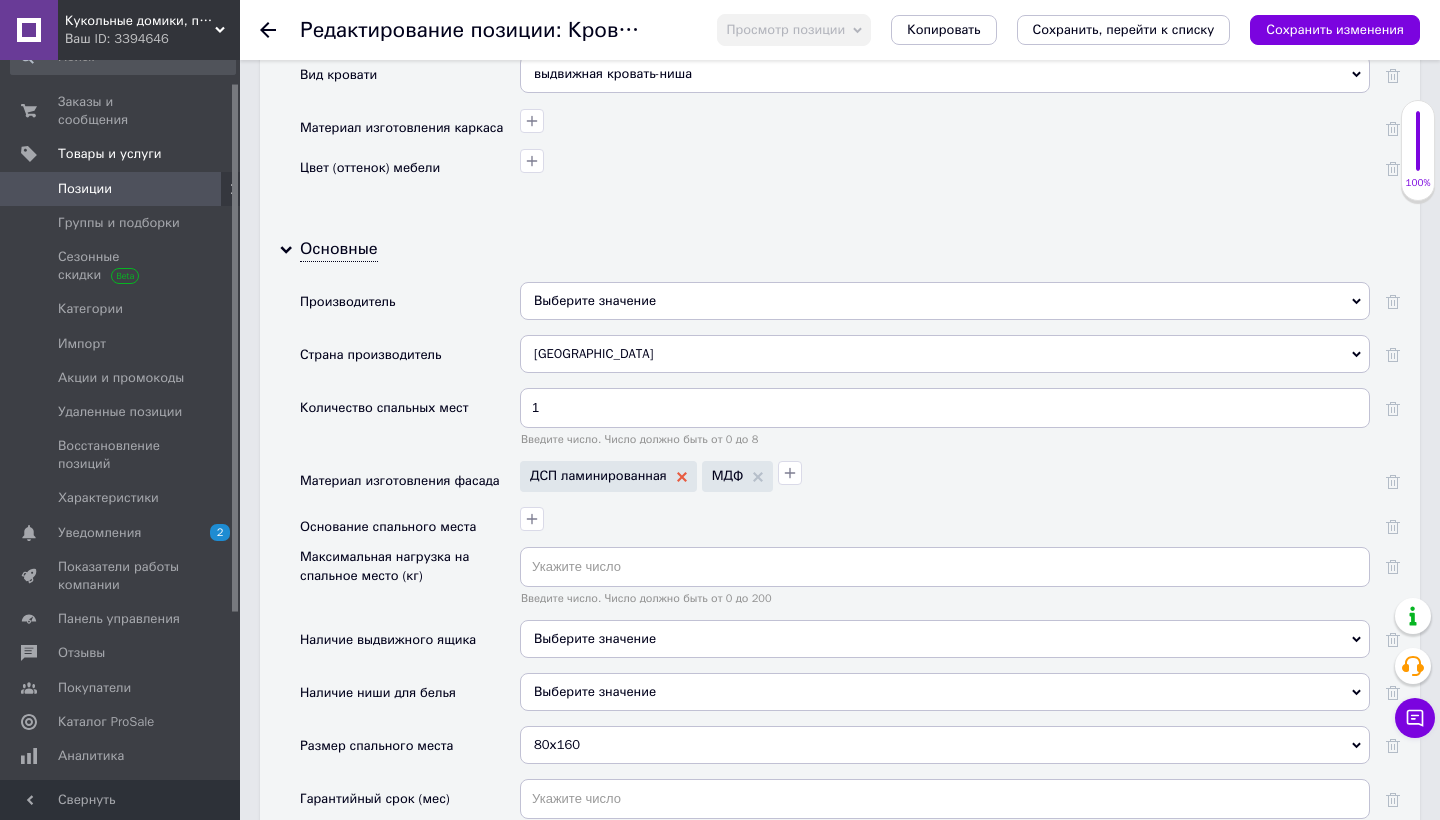click 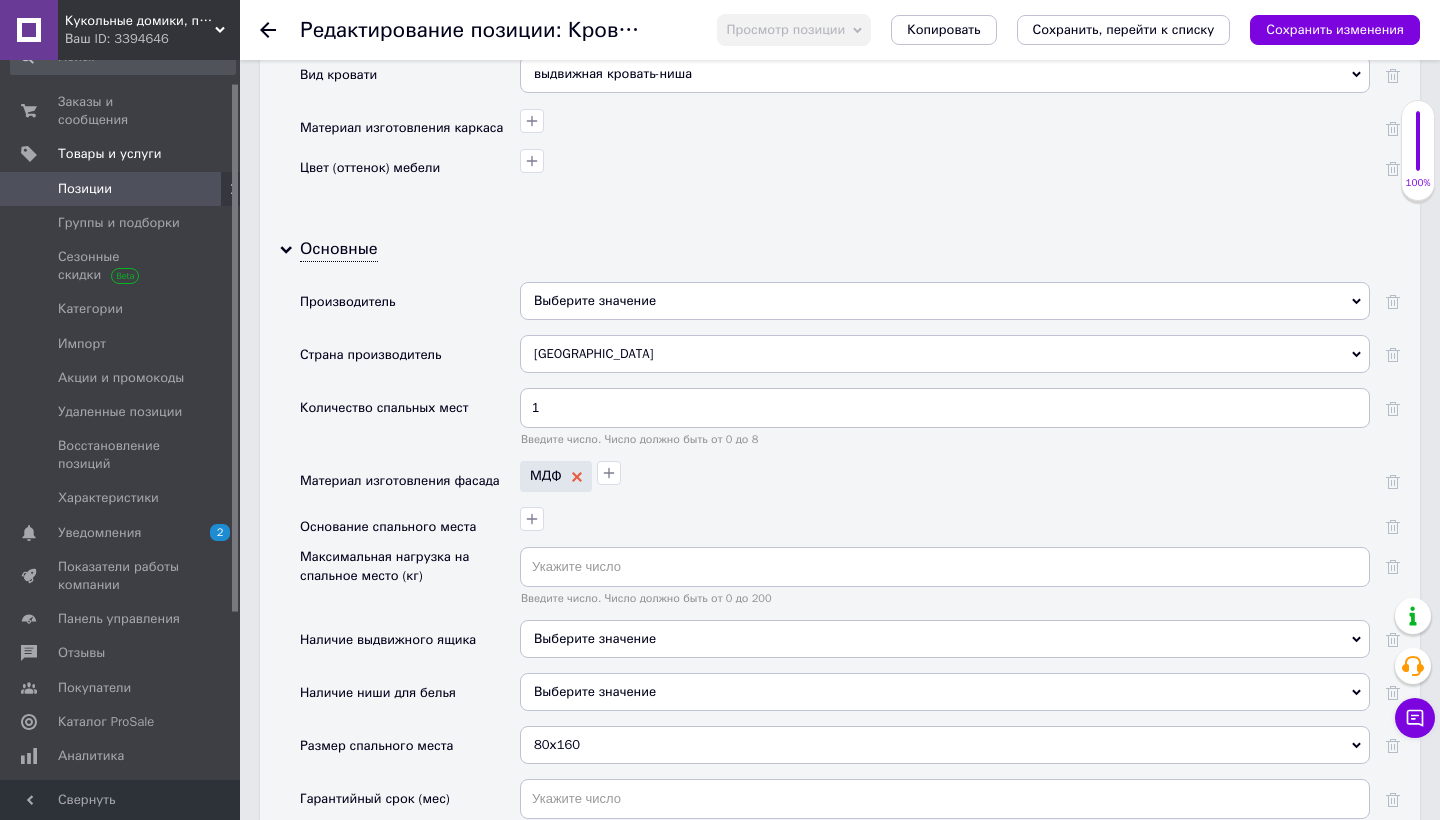 click 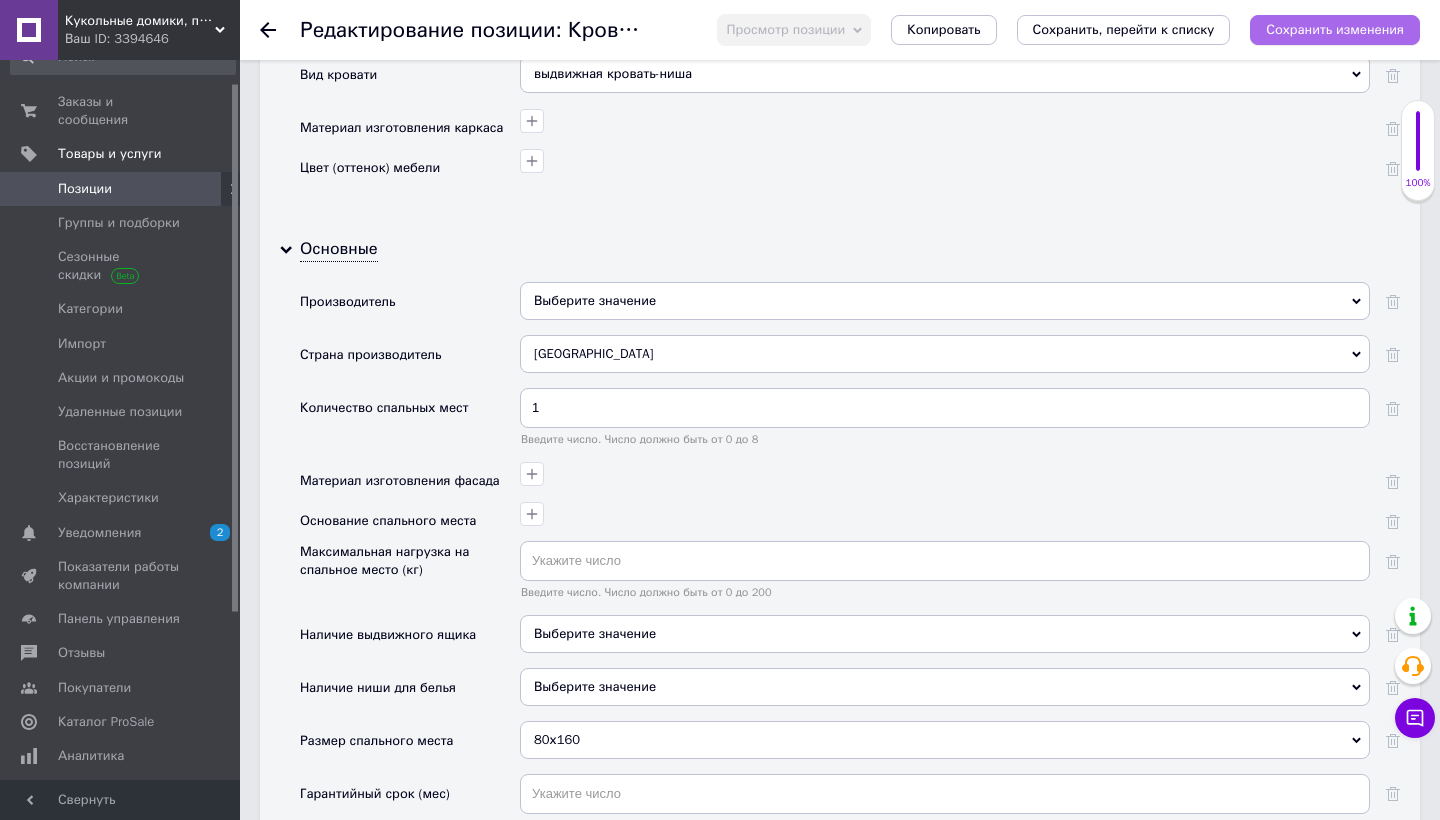 click on "Сохранить изменения" at bounding box center (1335, 29) 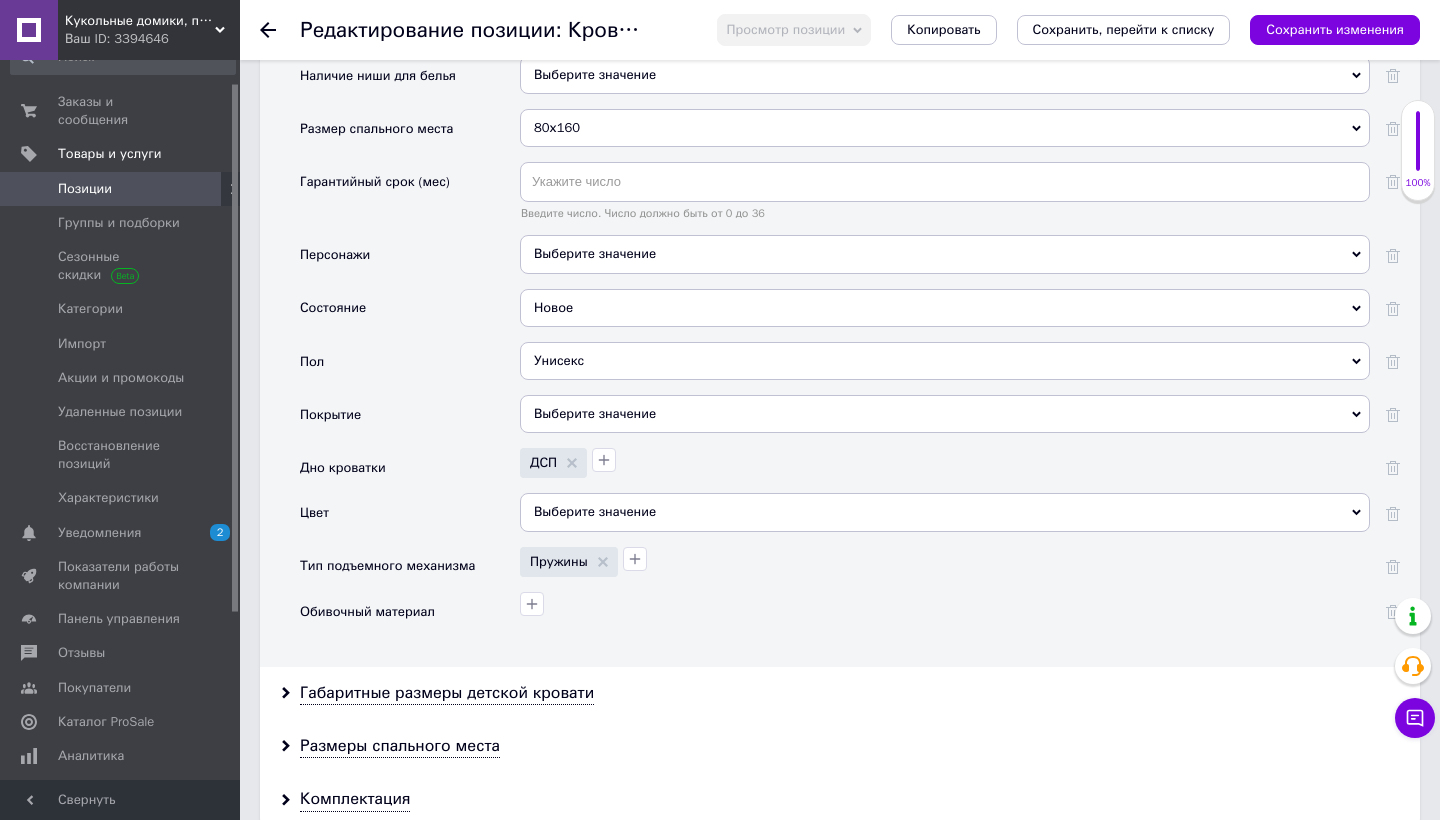 scroll, scrollTop: 2456, scrollLeft: 0, axis: vertical 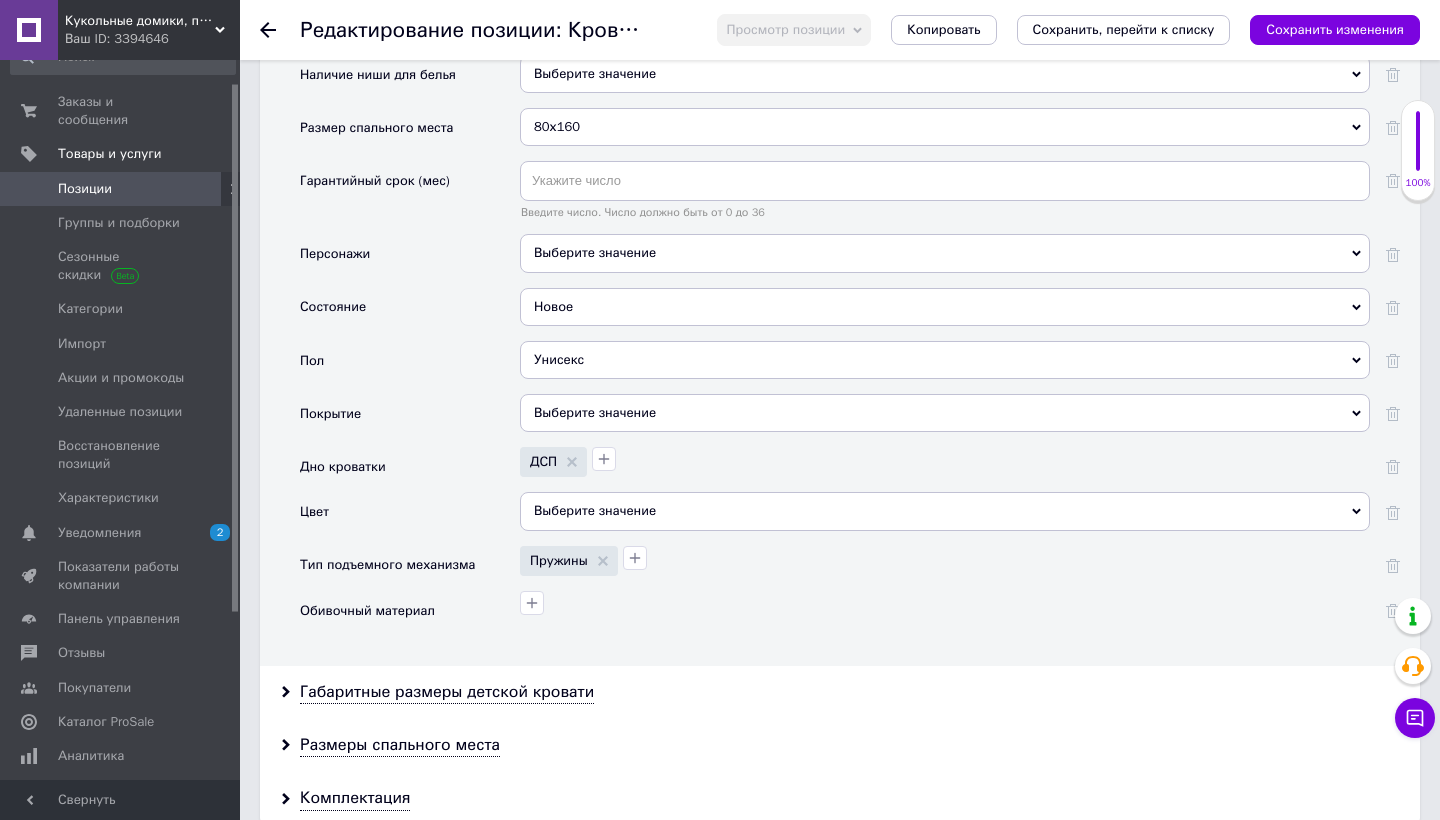 click on "Выберите значение" at bounding box center (945, 511) 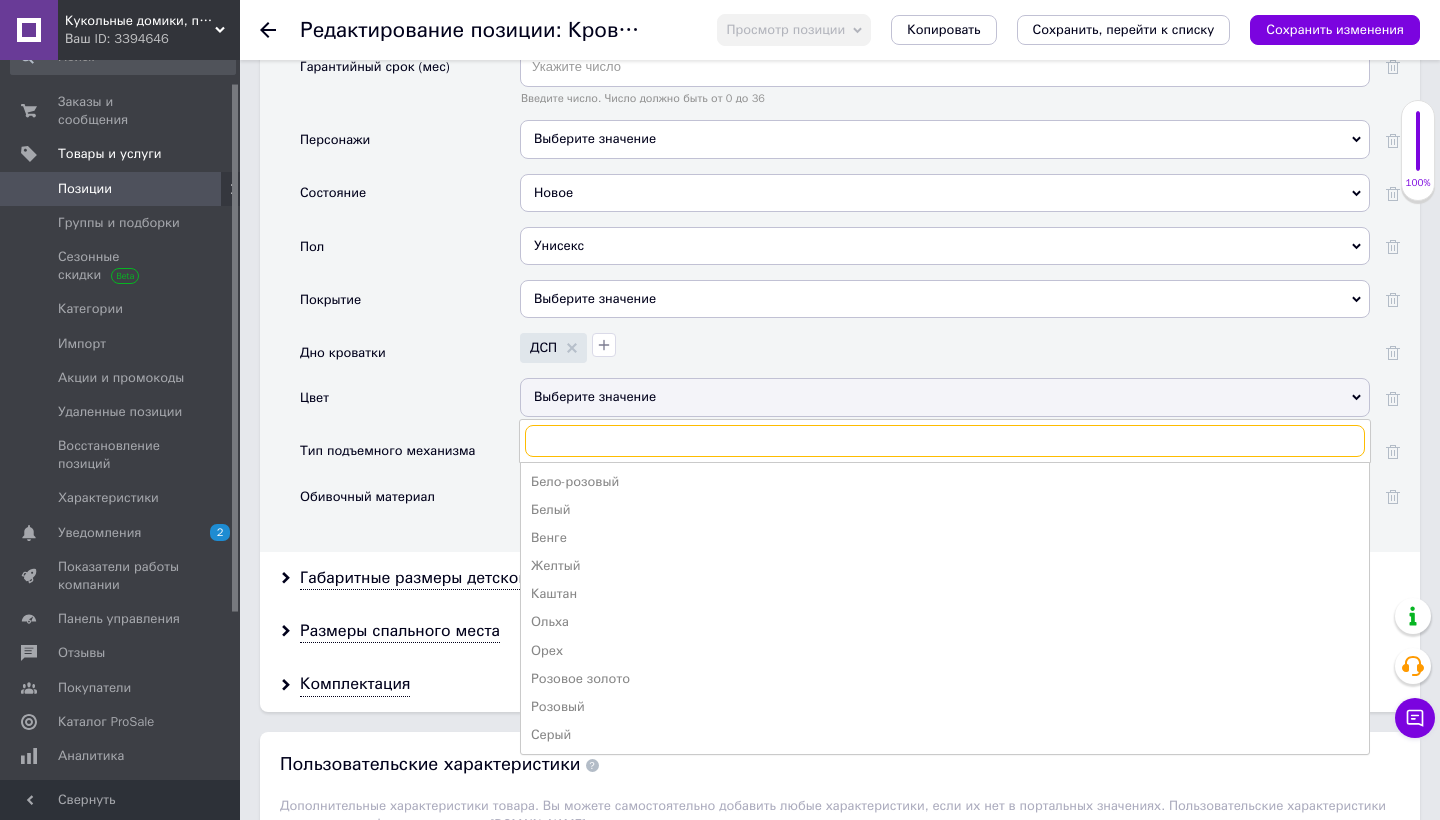 scroll, scrollTop: 2536, scrollLeft: 0, axis: vertical 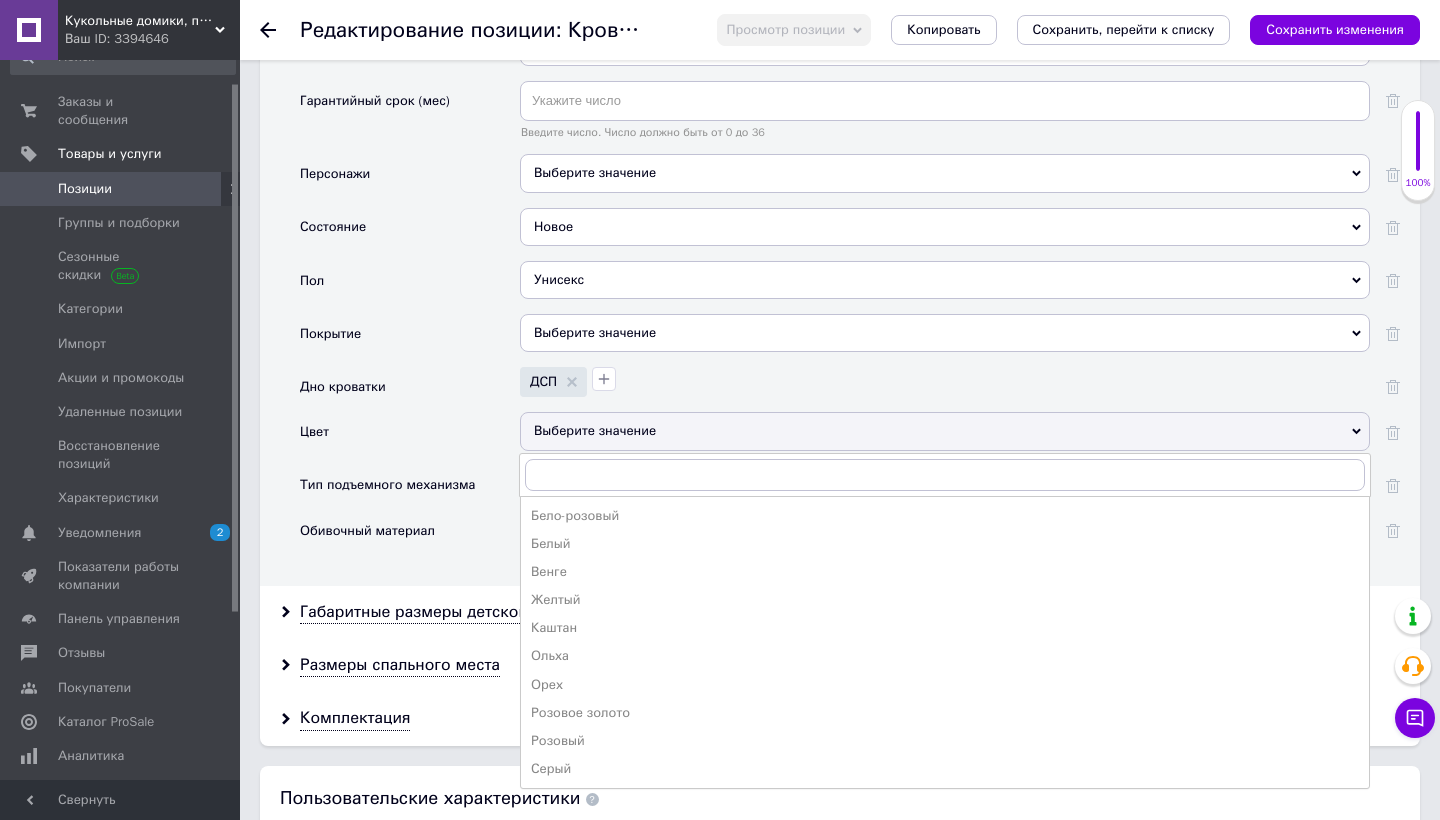click on "ДСП" at bounding box center [945, 389] 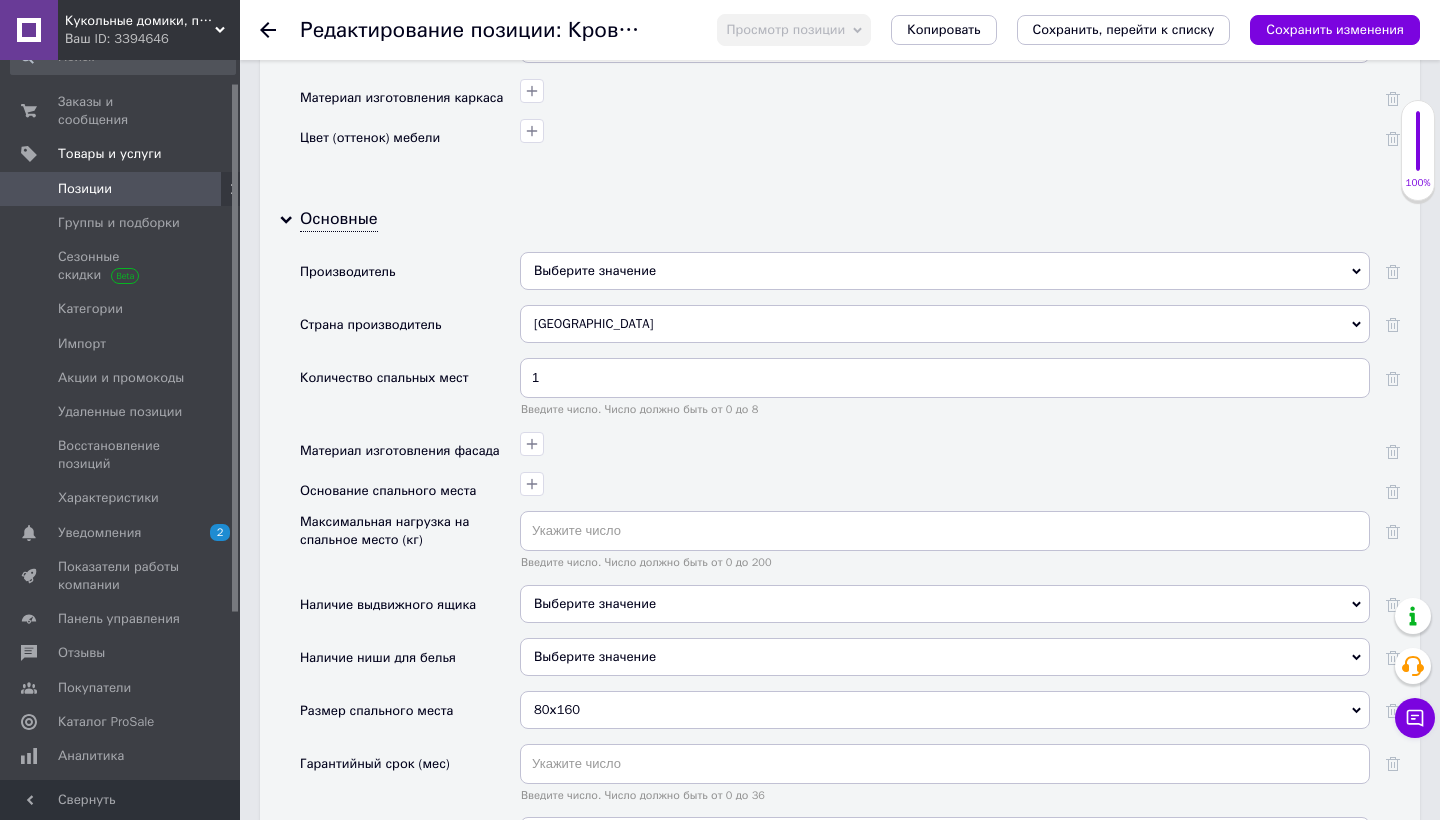 scroll, scrollTop: 1871, scrollLeft: 0, axis: vertical 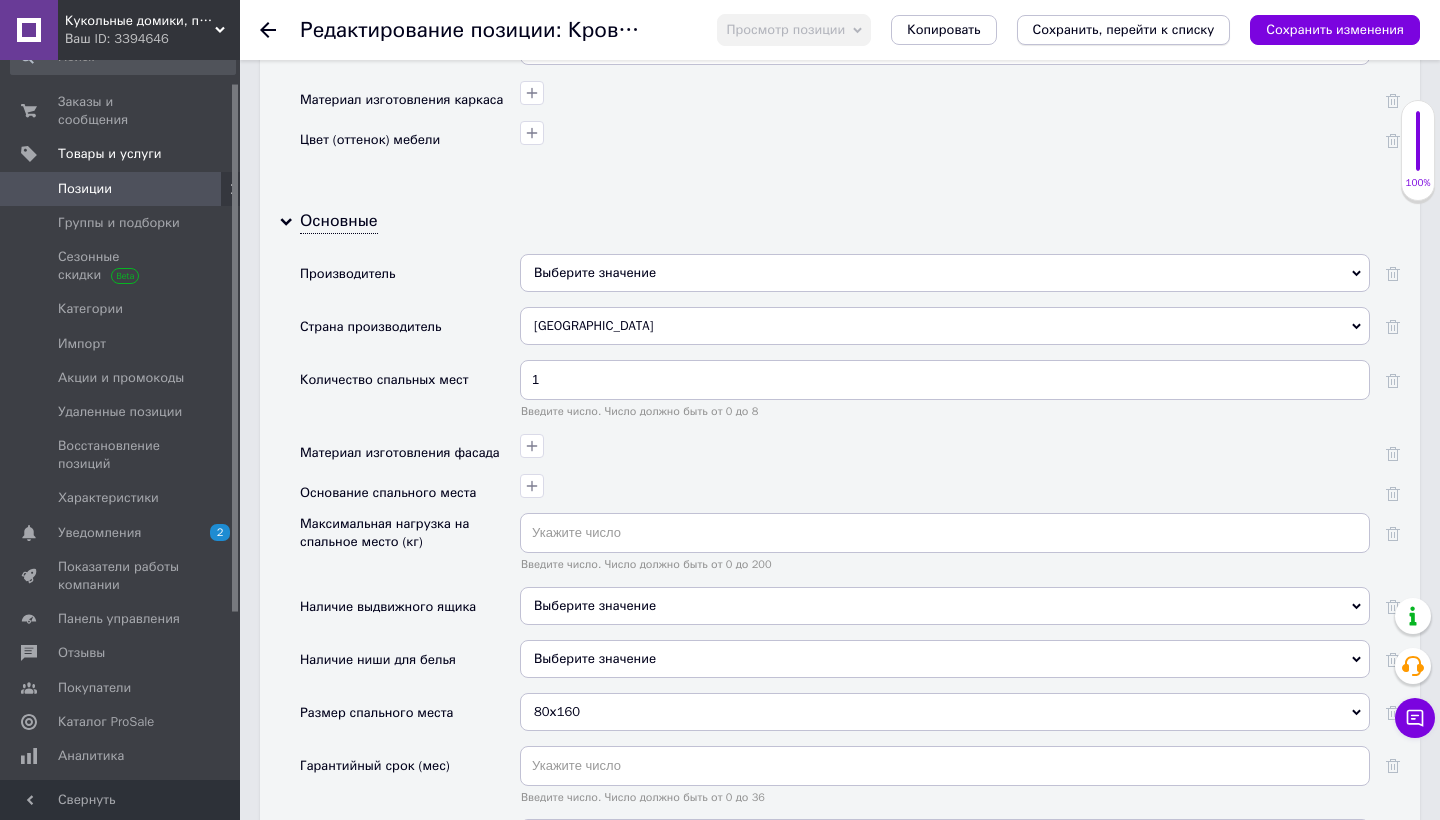 click on "Сохранить, перейти к списку" at bounding box center (1124, 29) 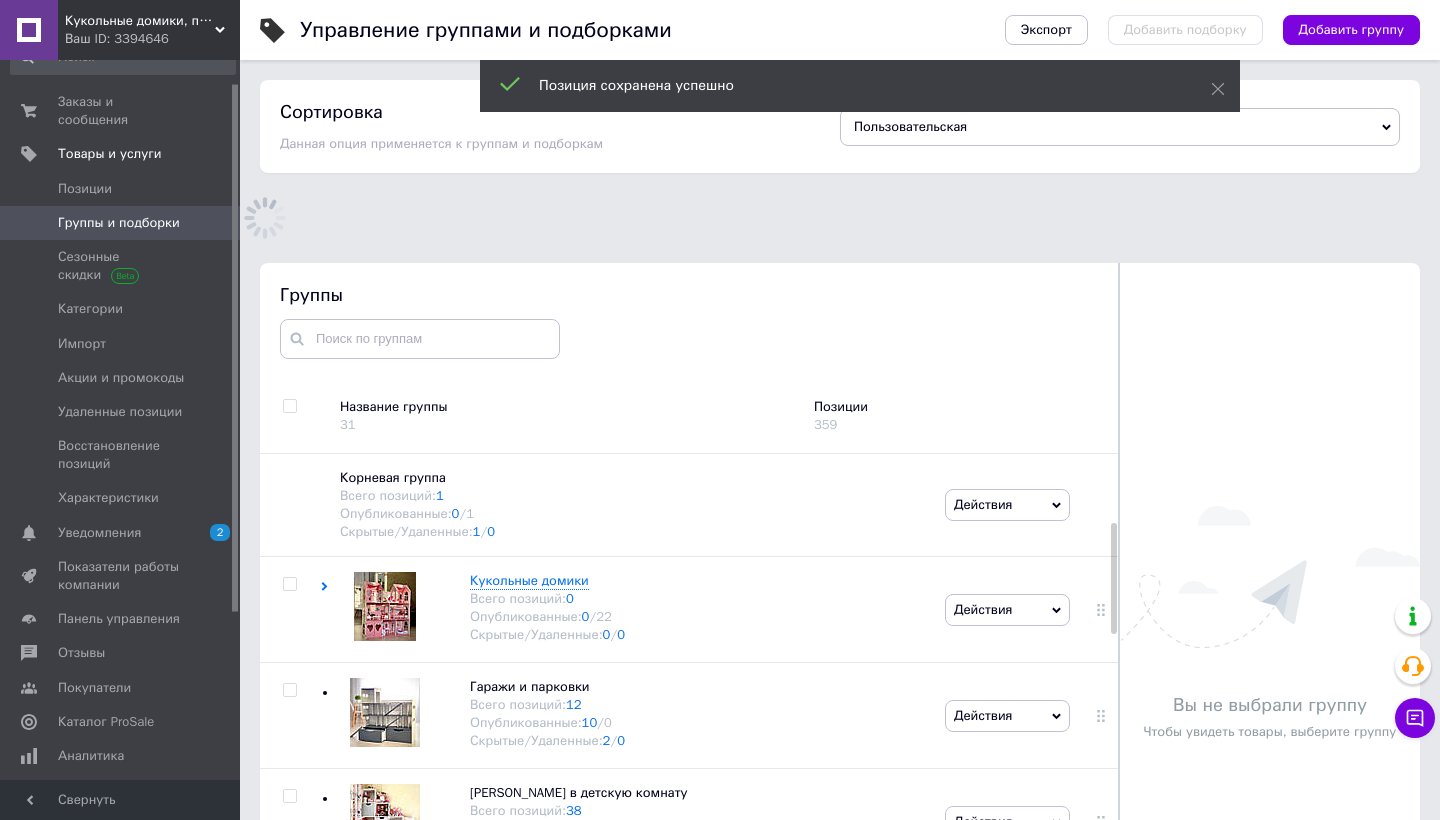 scroll, scrollTop: 178, scrollLeft: 0, axis: vertical 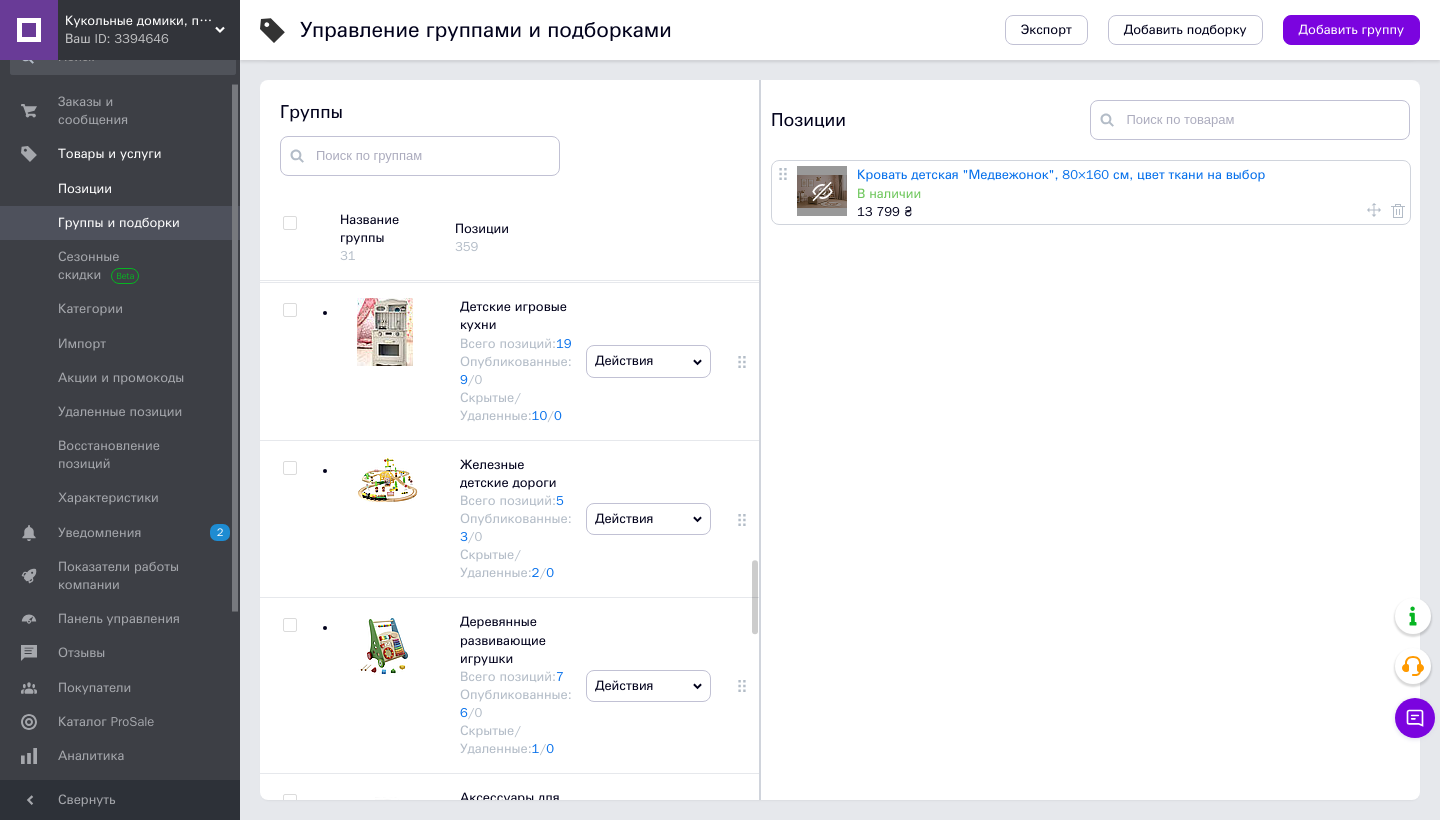 click on "Позиции" at bounding box center [85, 189] 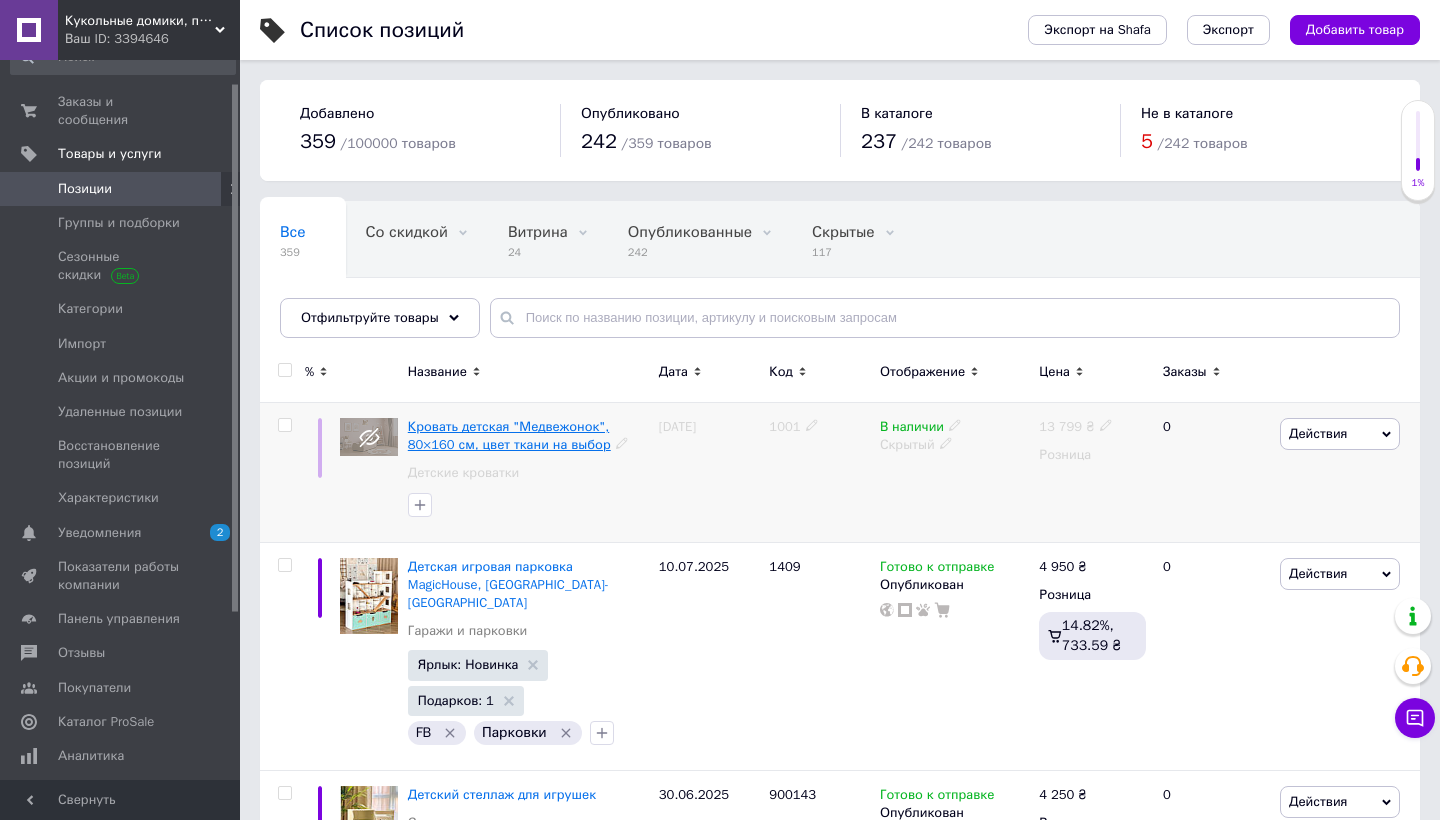 click on "Кровать детская "Медвежонок", 80×160 см, цвет ткани на выбор" at bounding box center (509, 435) 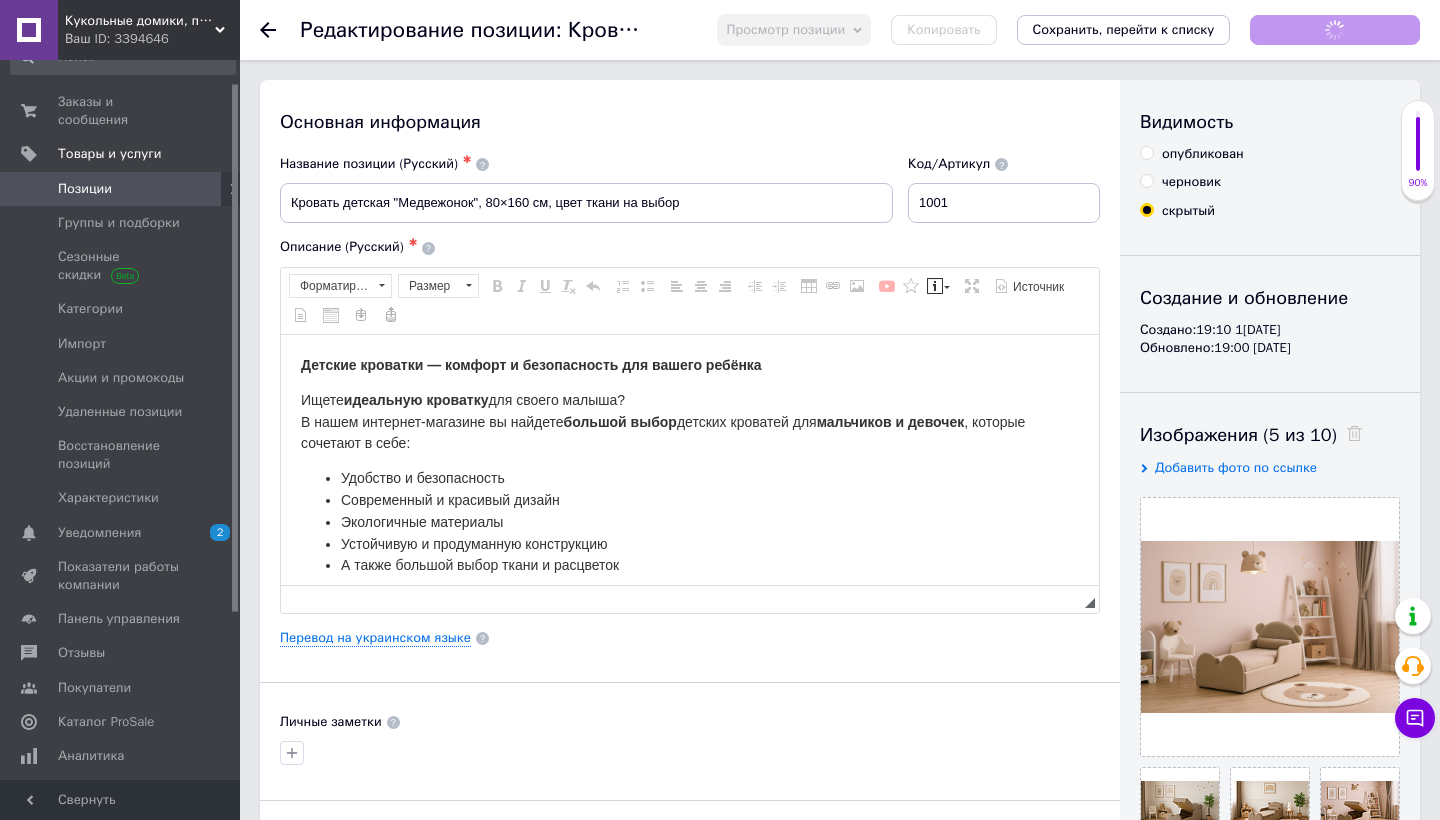 scroll, scrollTop: 0, scrollLeft: 0, axis: both 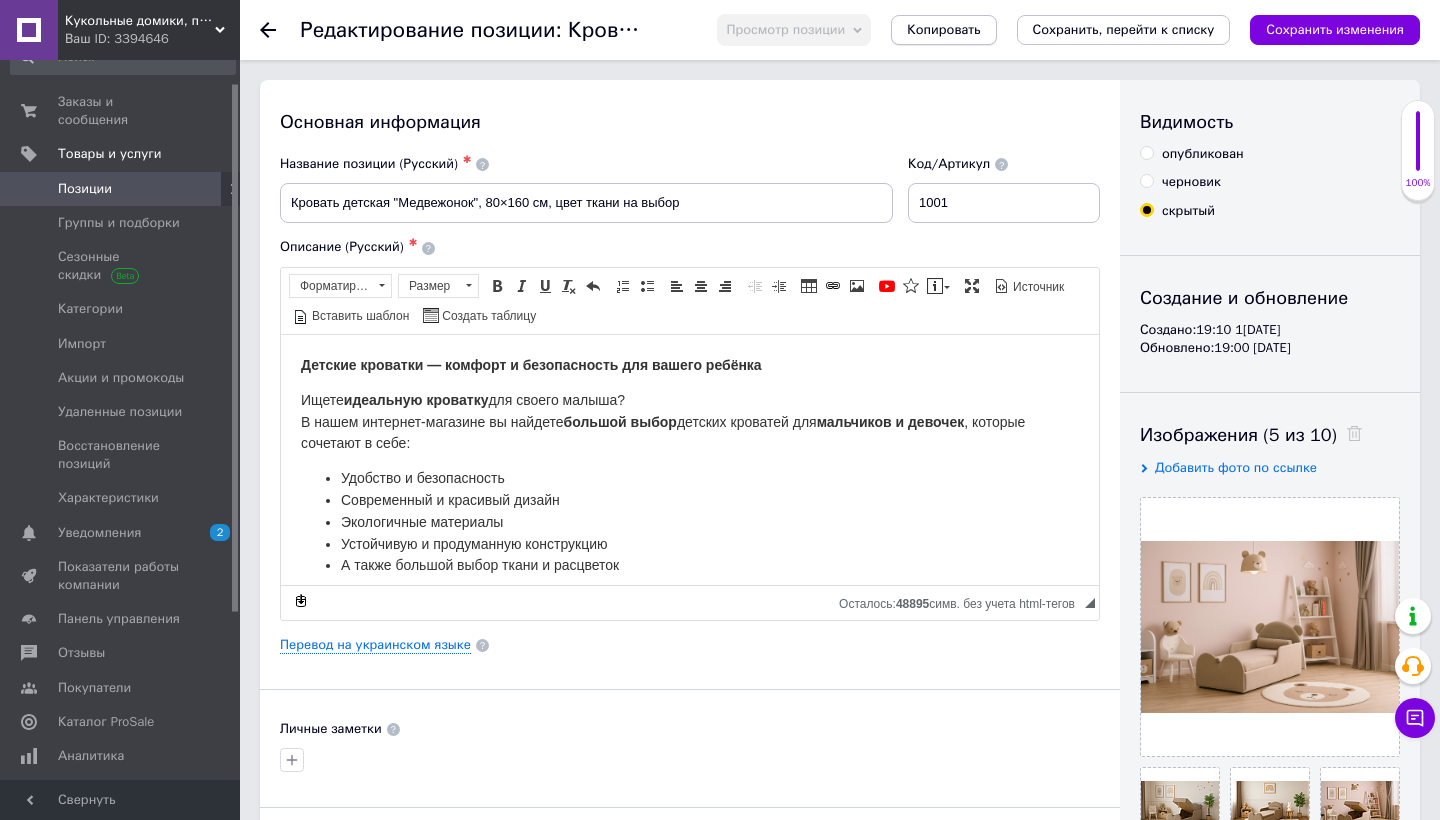 click on "Копировать" at bounding box center (943, 30) 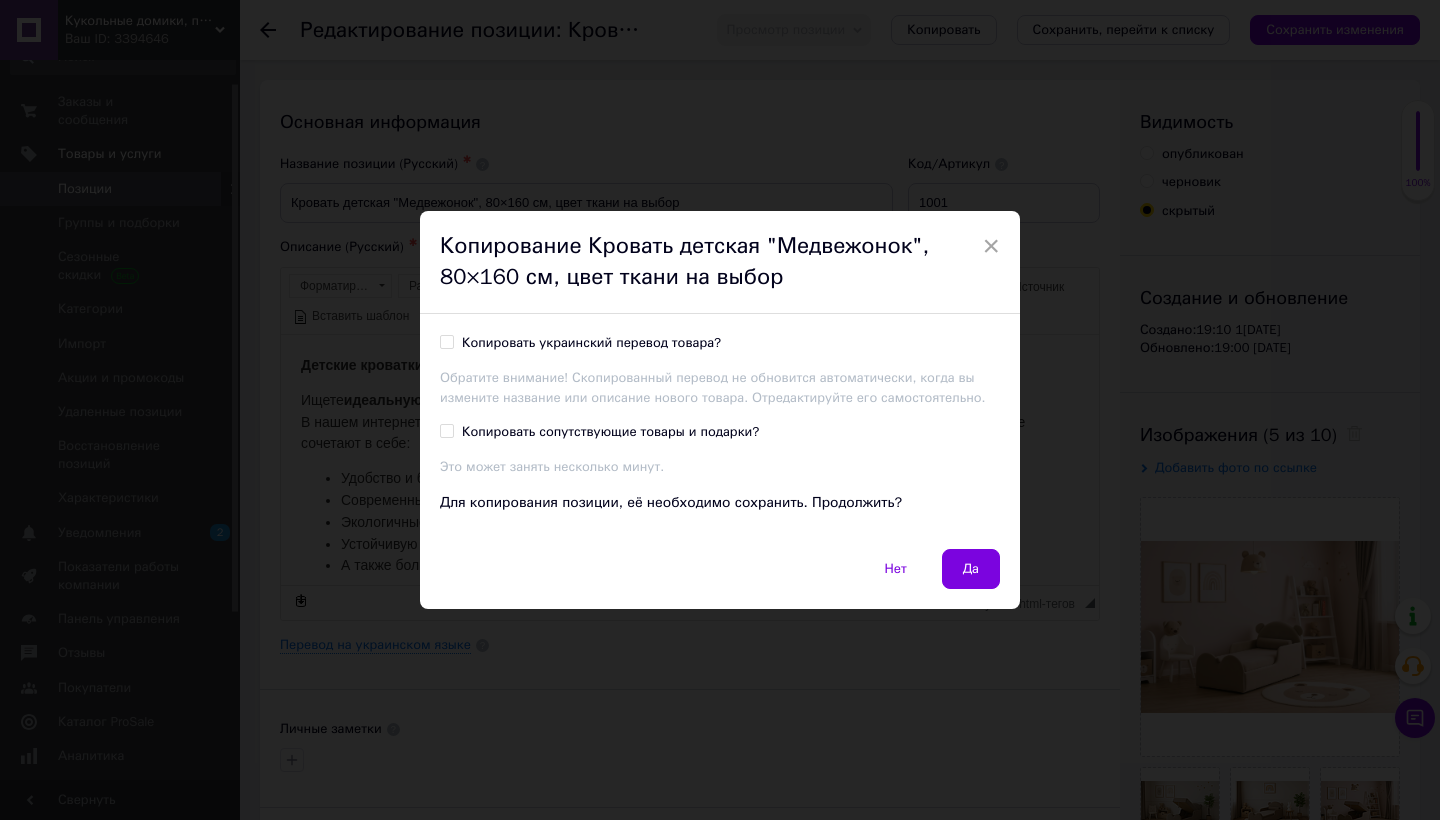 click on "Копировать украинский перевод товара?" at bounding box center (446, 341) 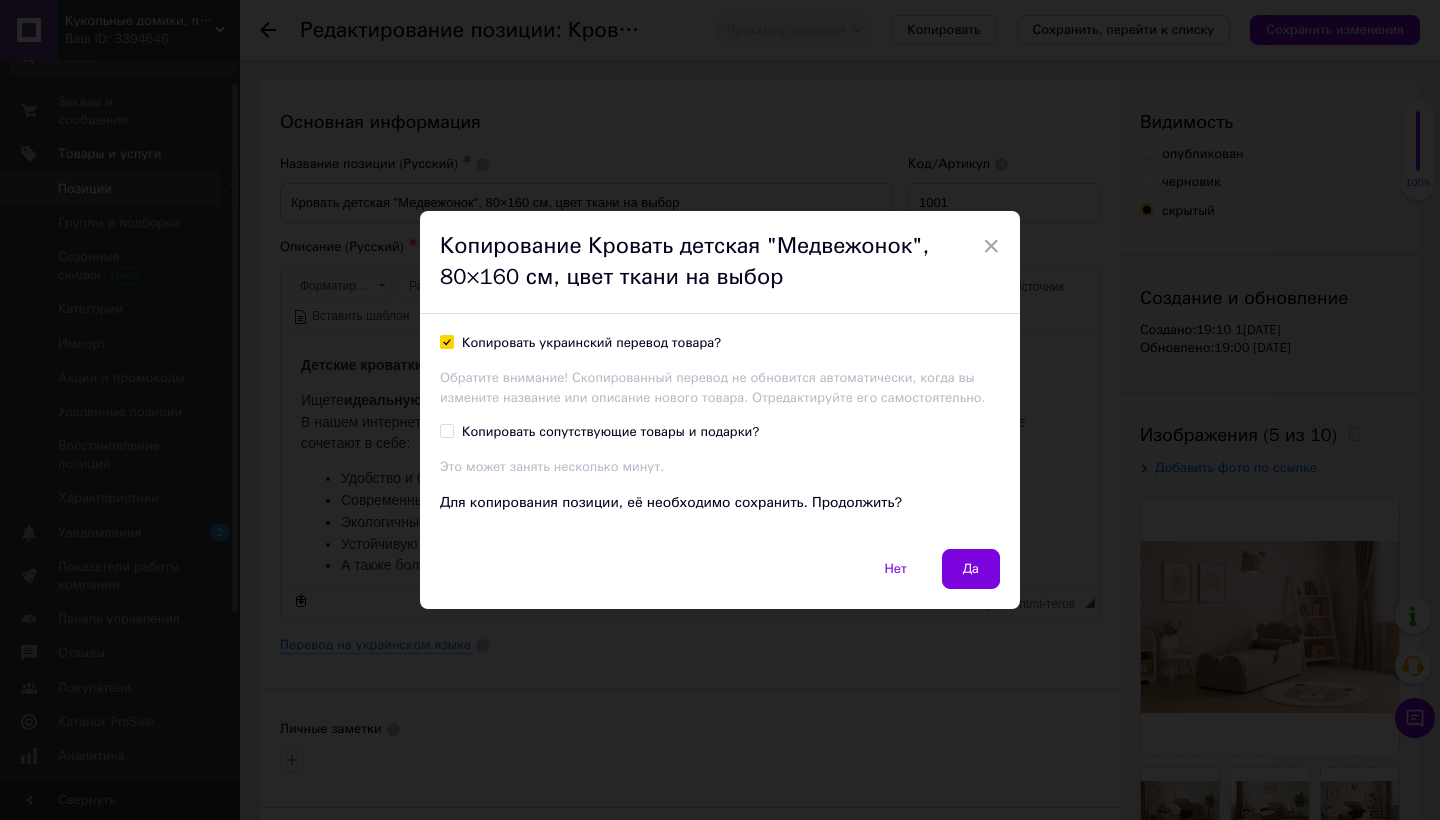checkbox on "true" 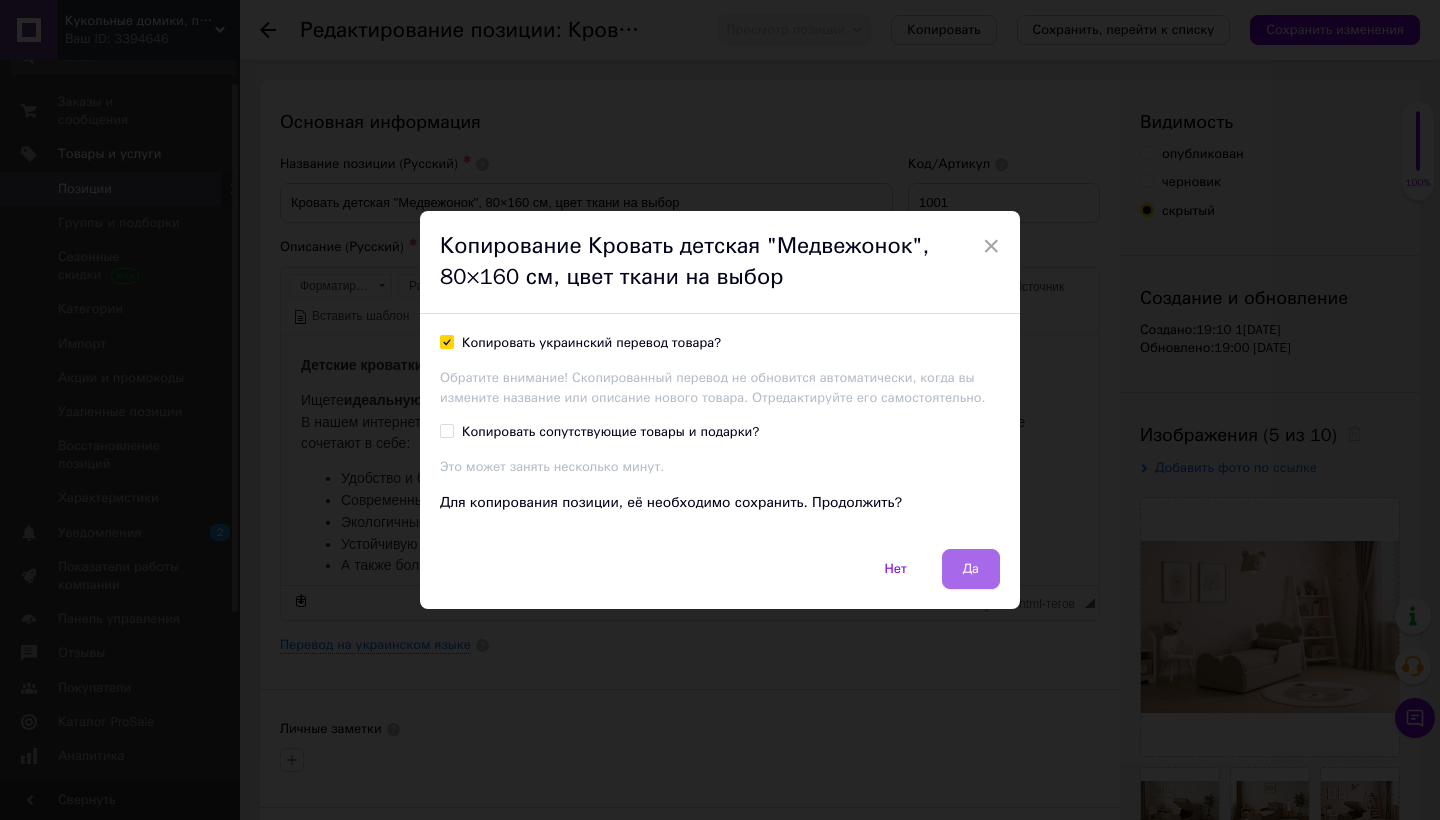 click on "Да" at bounding box center [971, 569] 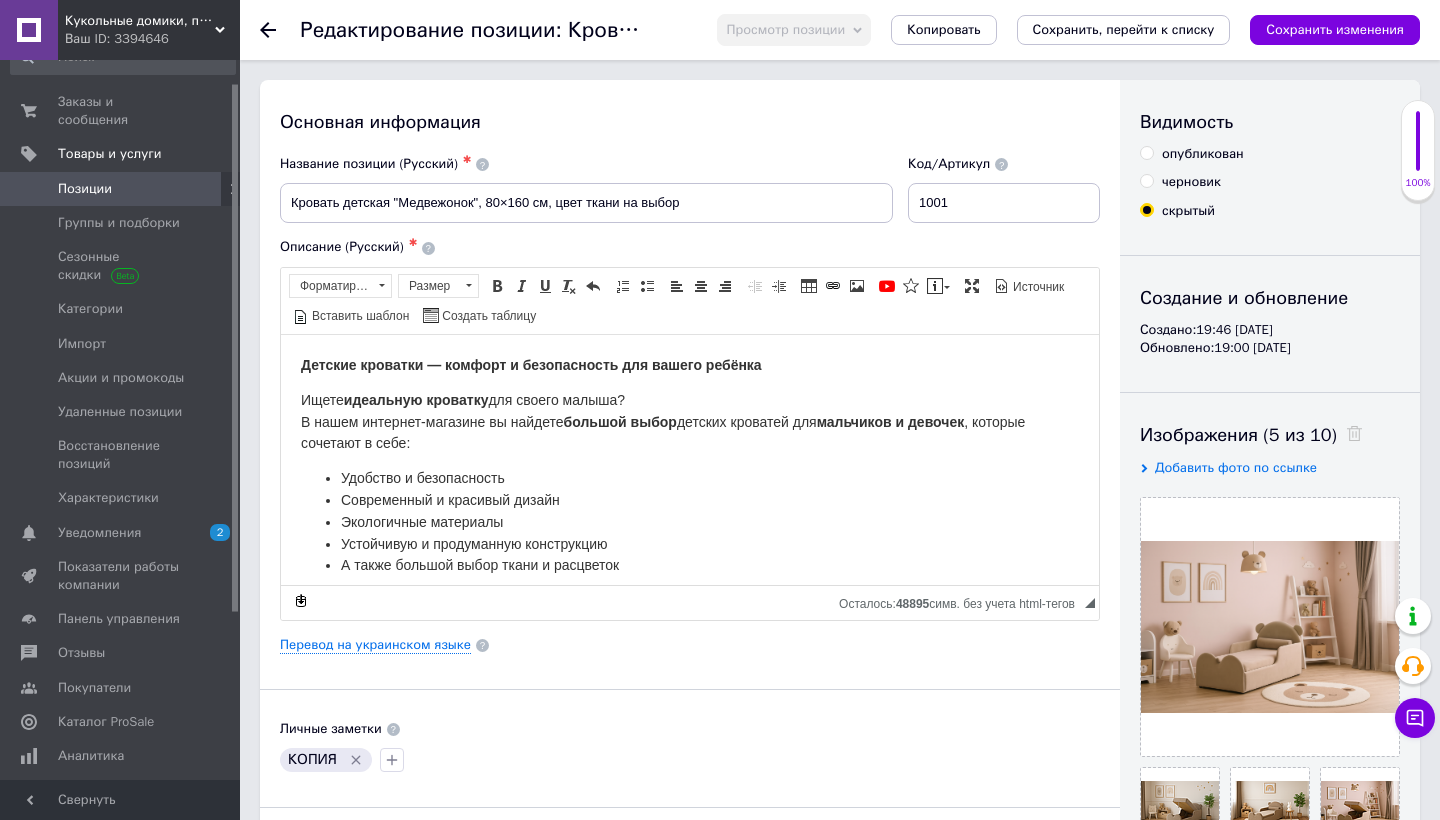 scroll, scrollTop: 0, scrollLeft: 0, axis: both 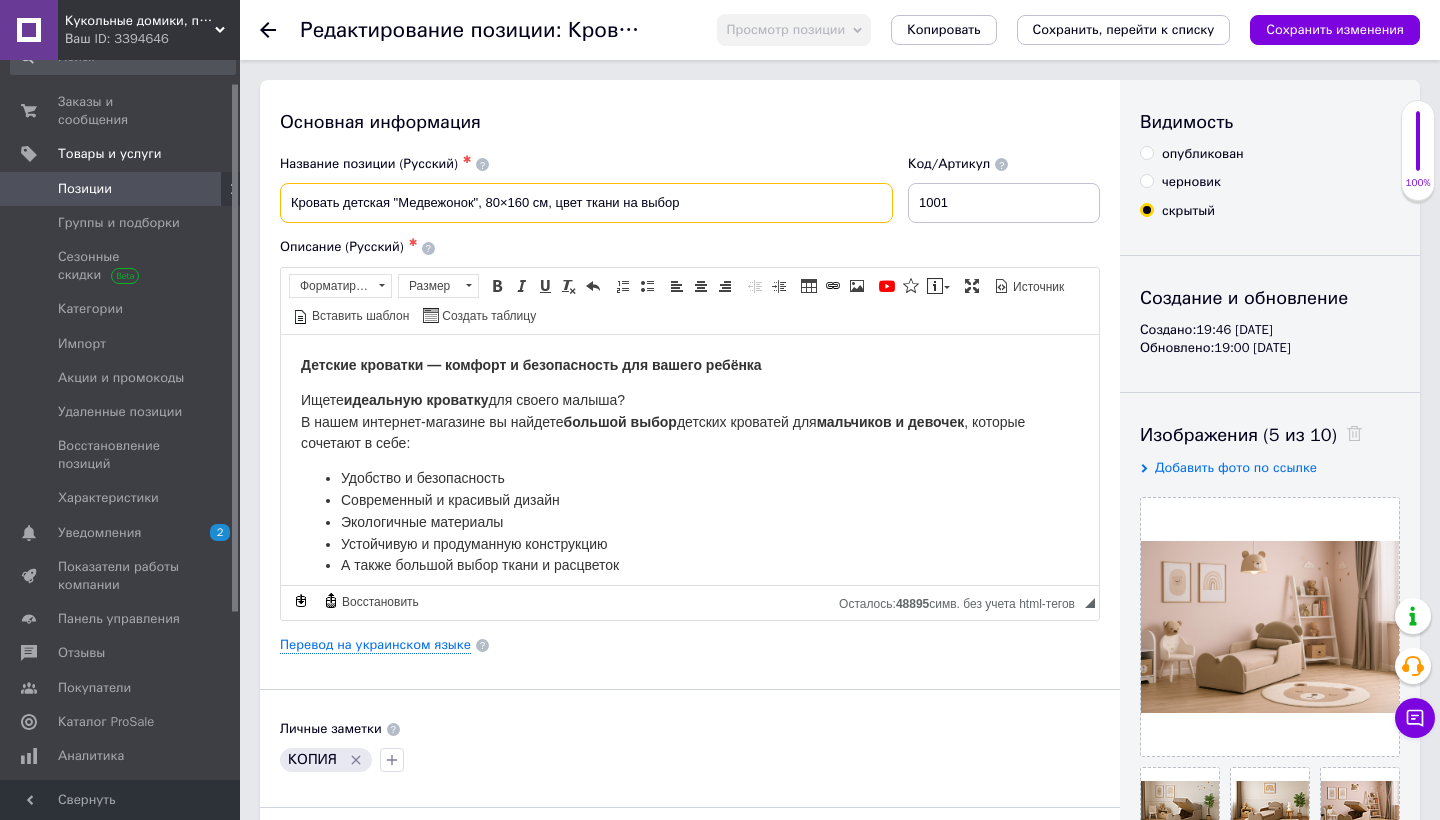 click on "Кровать детская "Медвежонок", 80×160 см, цвет ткани на выбор" at bounding box center (586, 203) 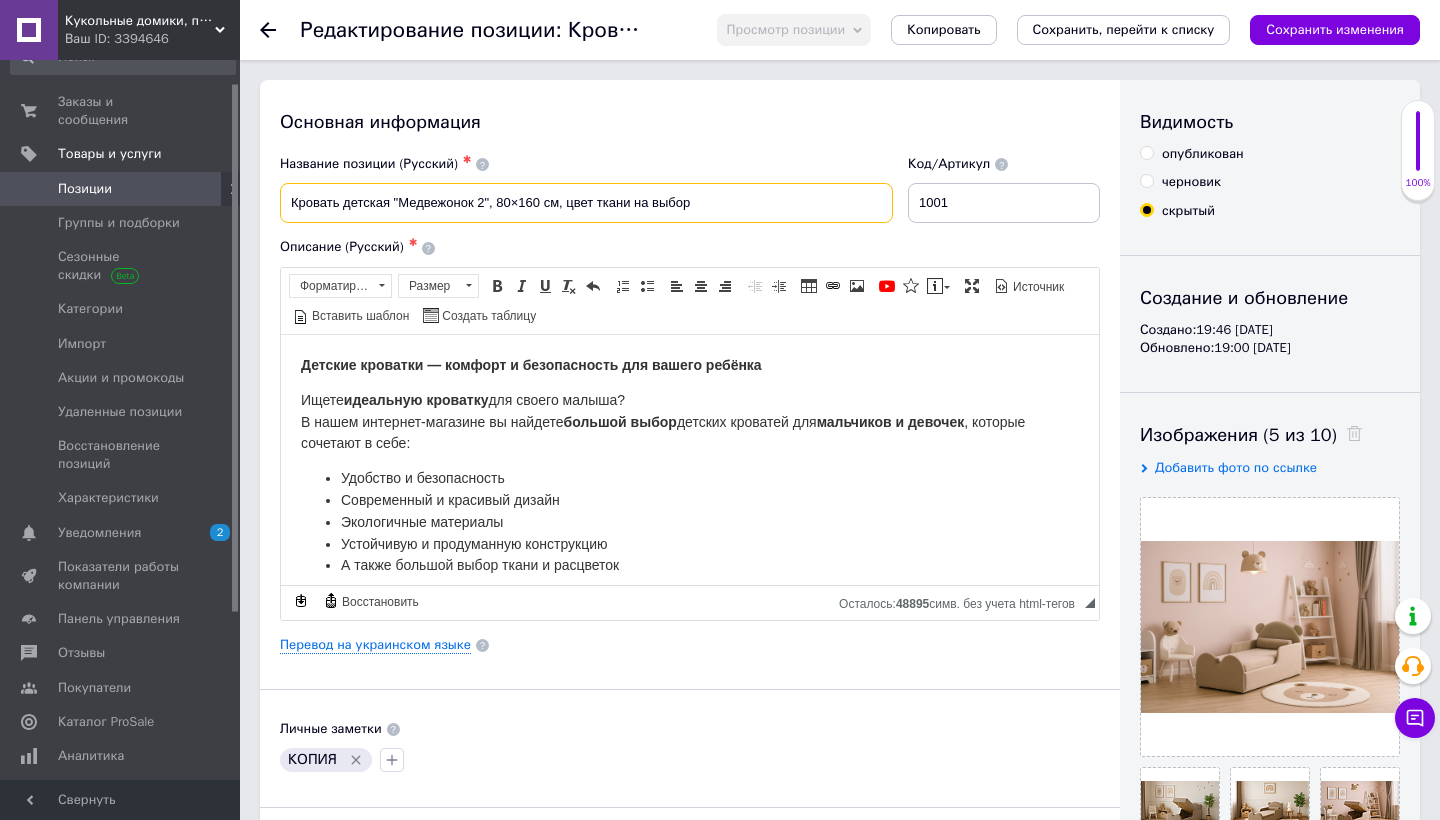 type on "Кровать детская "Медвежонок 2", 80×160 см, цвет ткани на выбор" 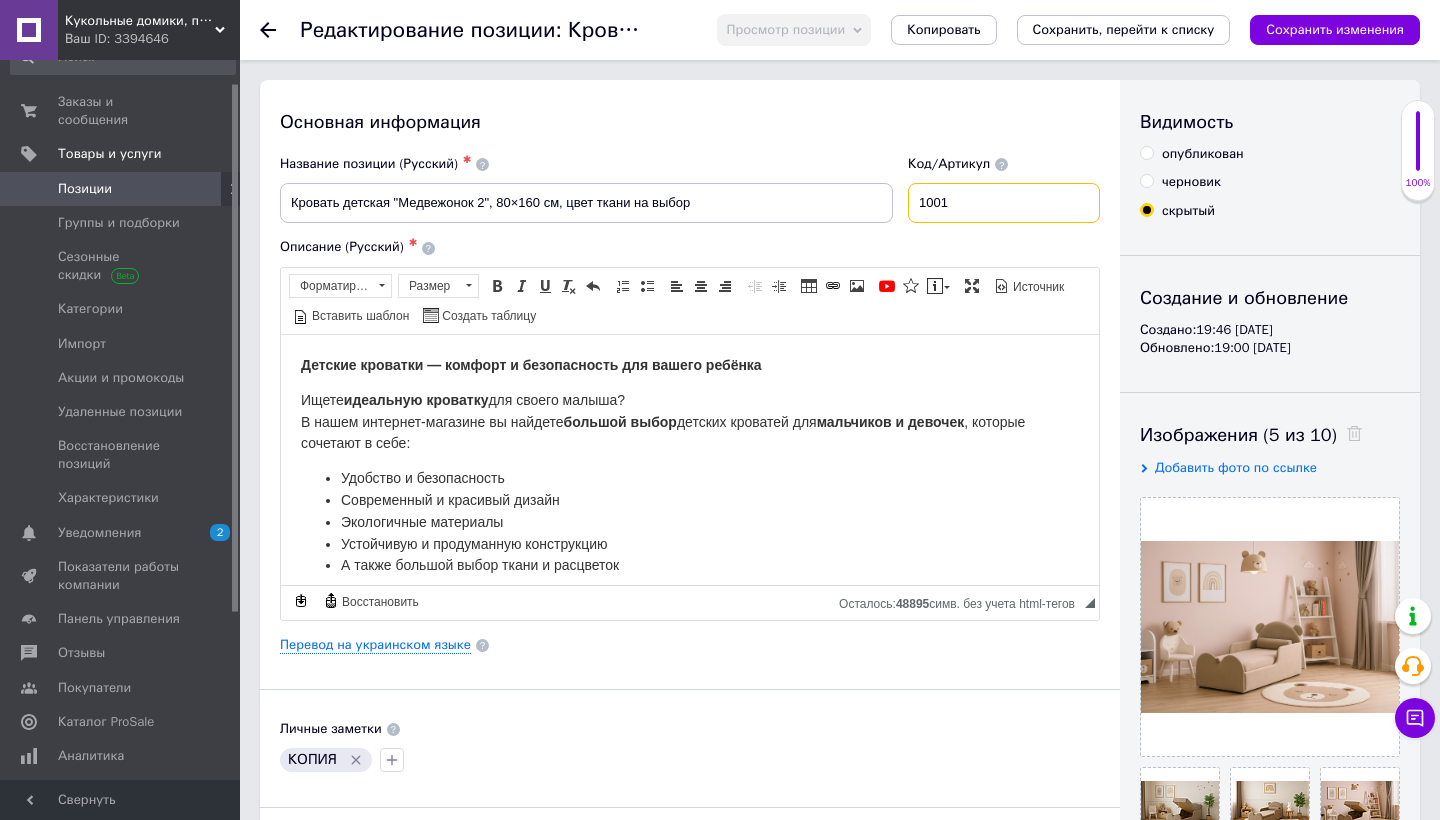 click on "1001" at bounding box center [1004, 203] 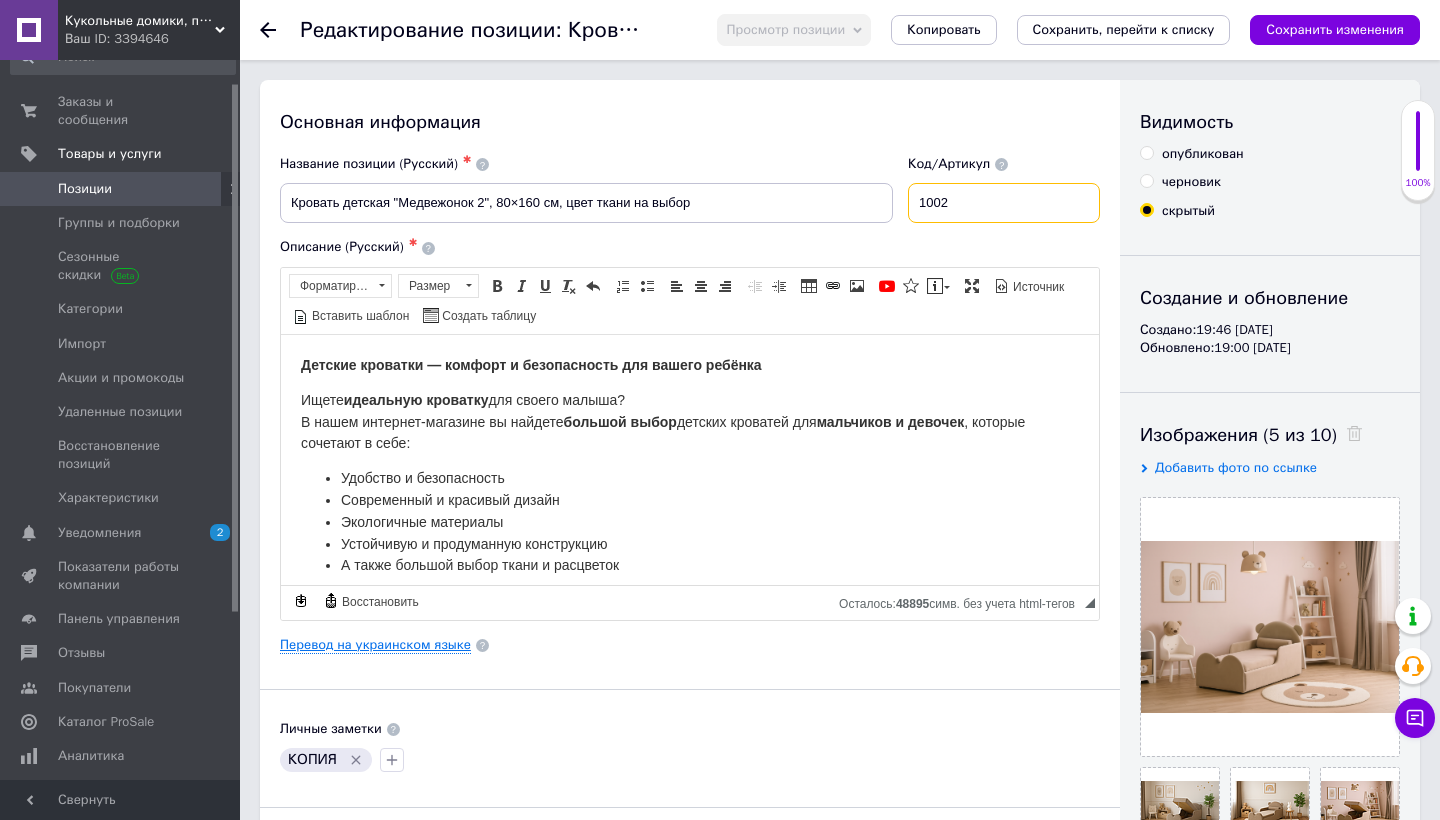 type on "1002" 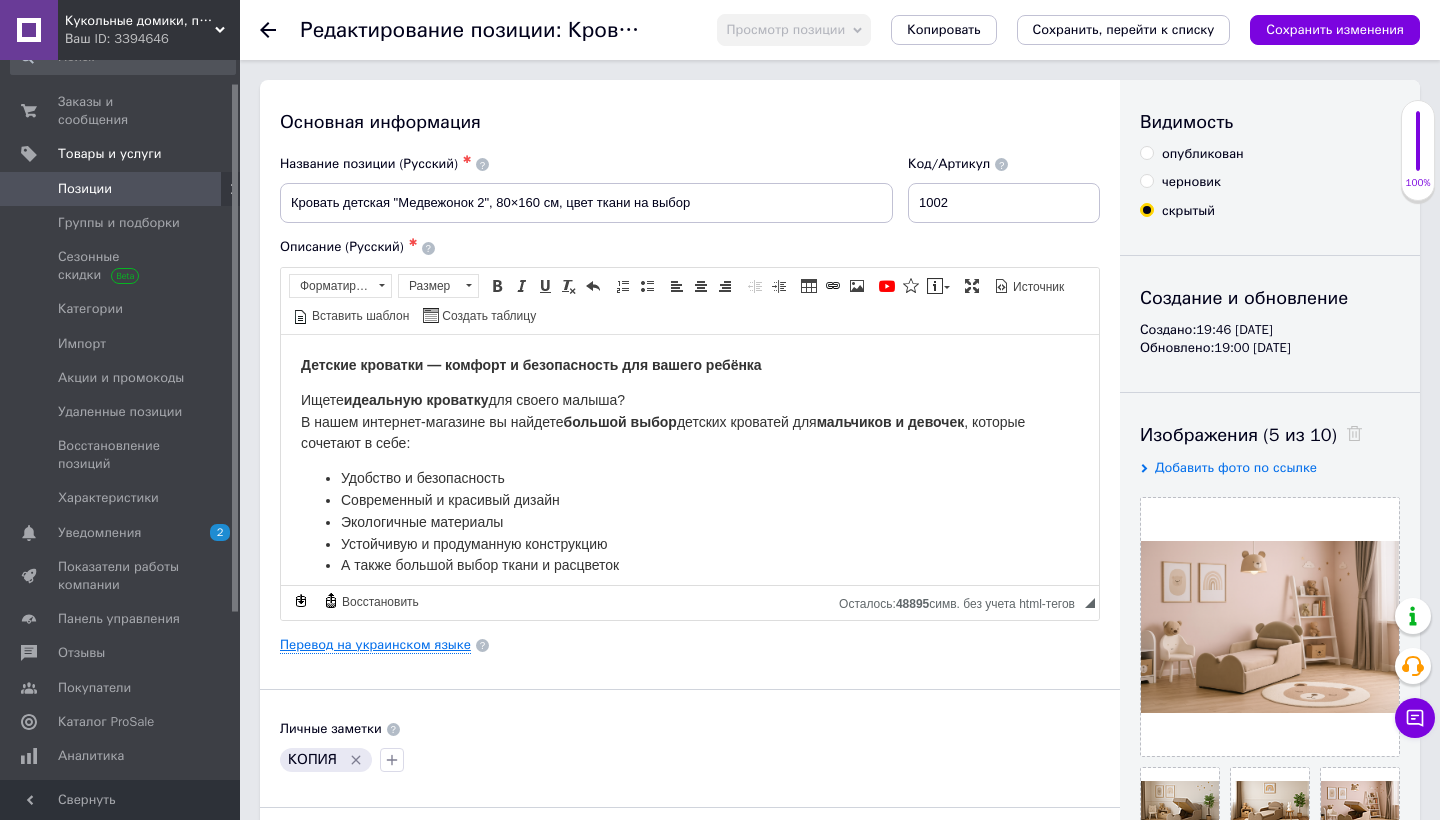 click on "Перевод на украинском языке" at bounding box center (375, 645) 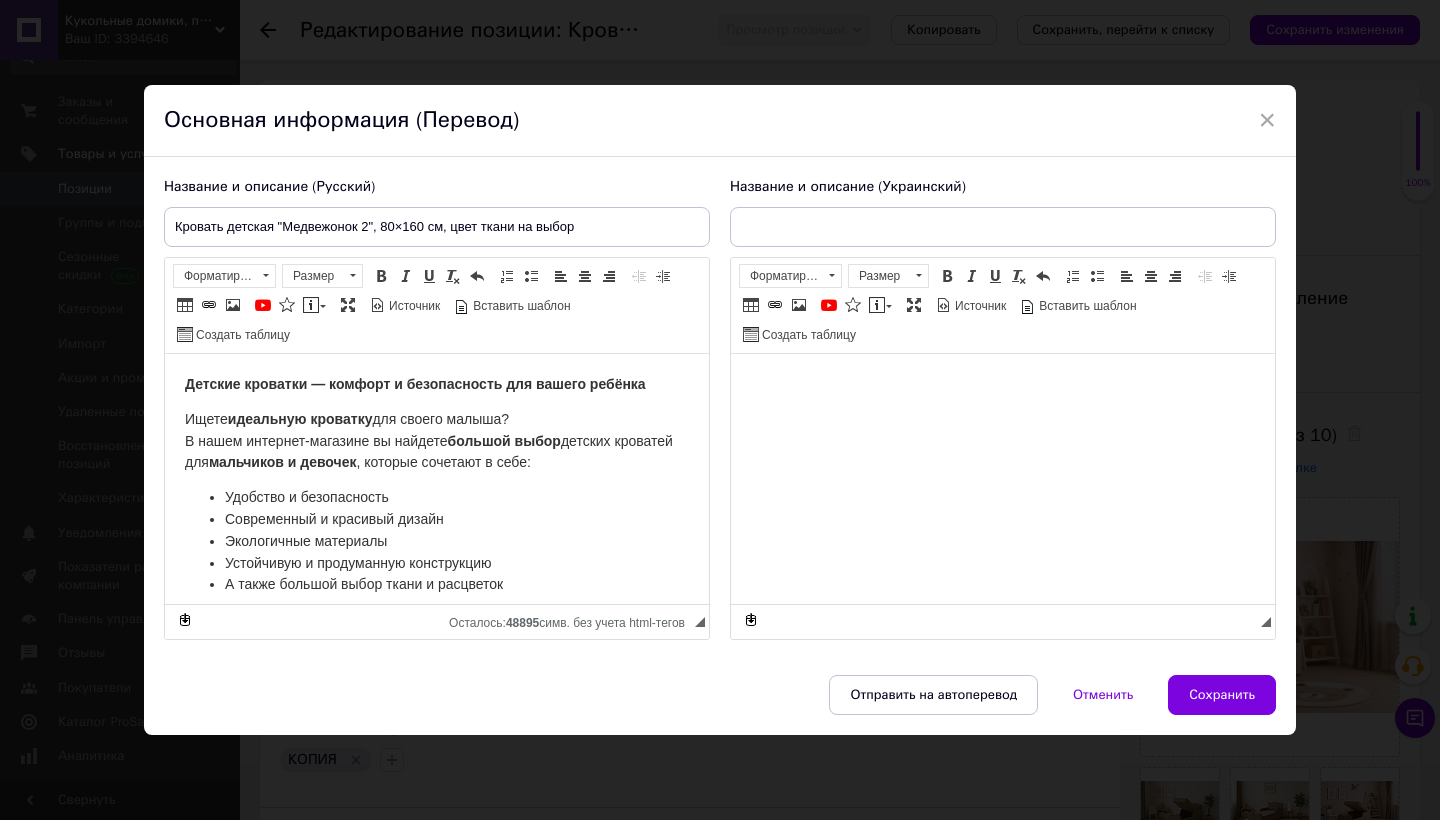 scroll, scrollTop: 0, scrollLeft: 0, axis: both 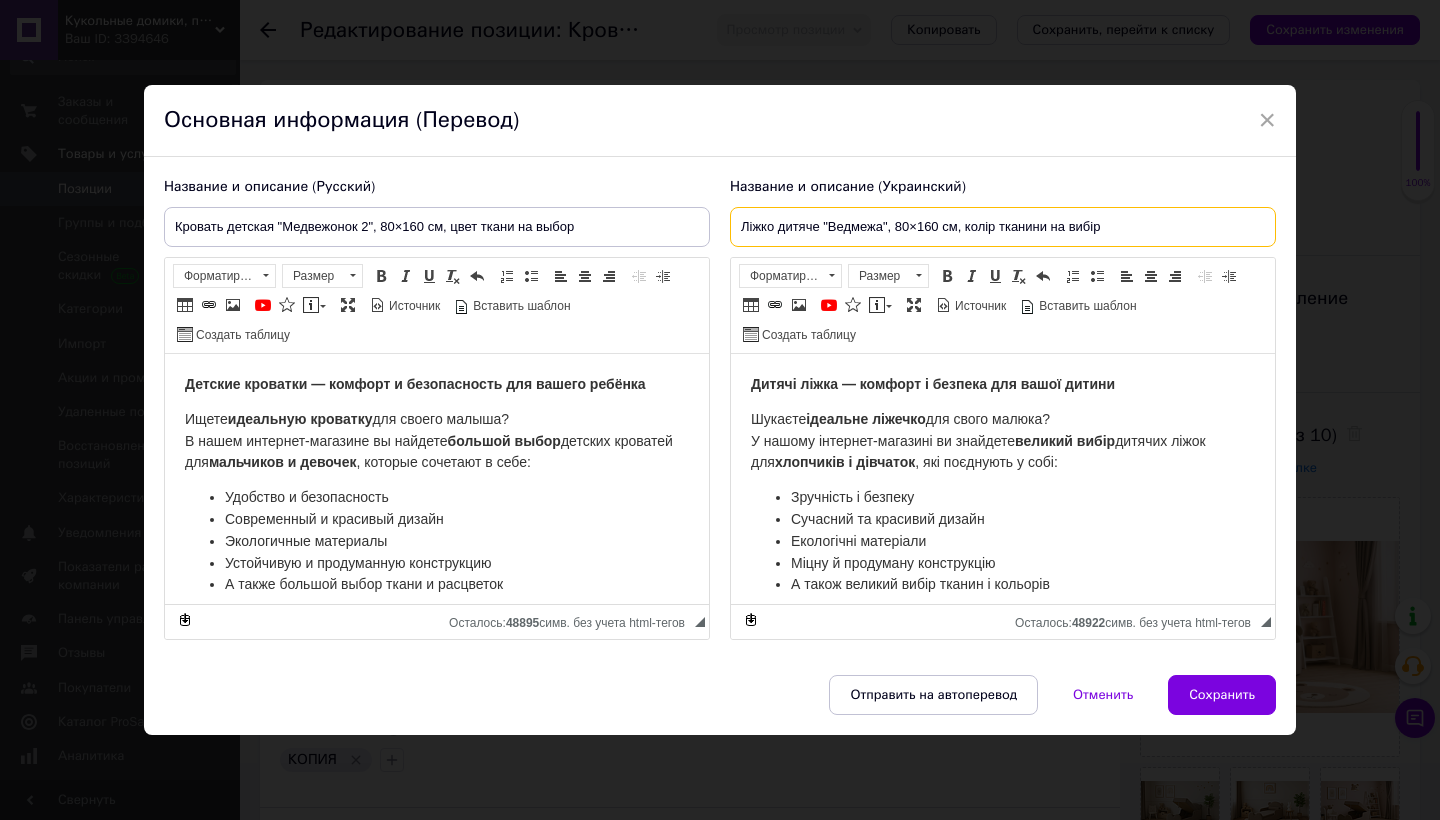 click on "Ліжко дитяче "Ведмежа", 80×160 см, колір тканини на вибір" at bounding box center (1003, 227) 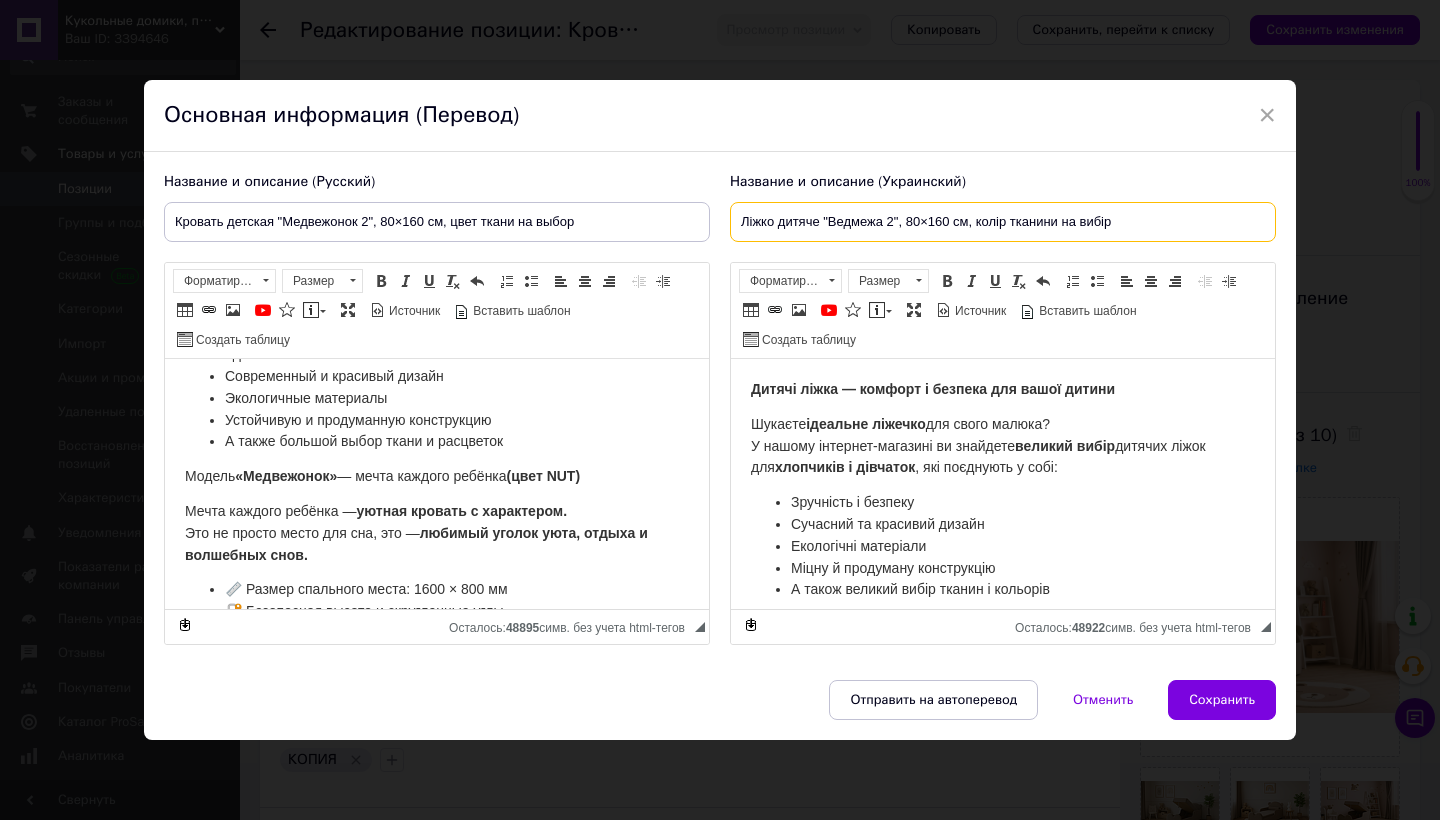 scroll, scrollTop: 149, scrollLeft: 0, axis: vertical 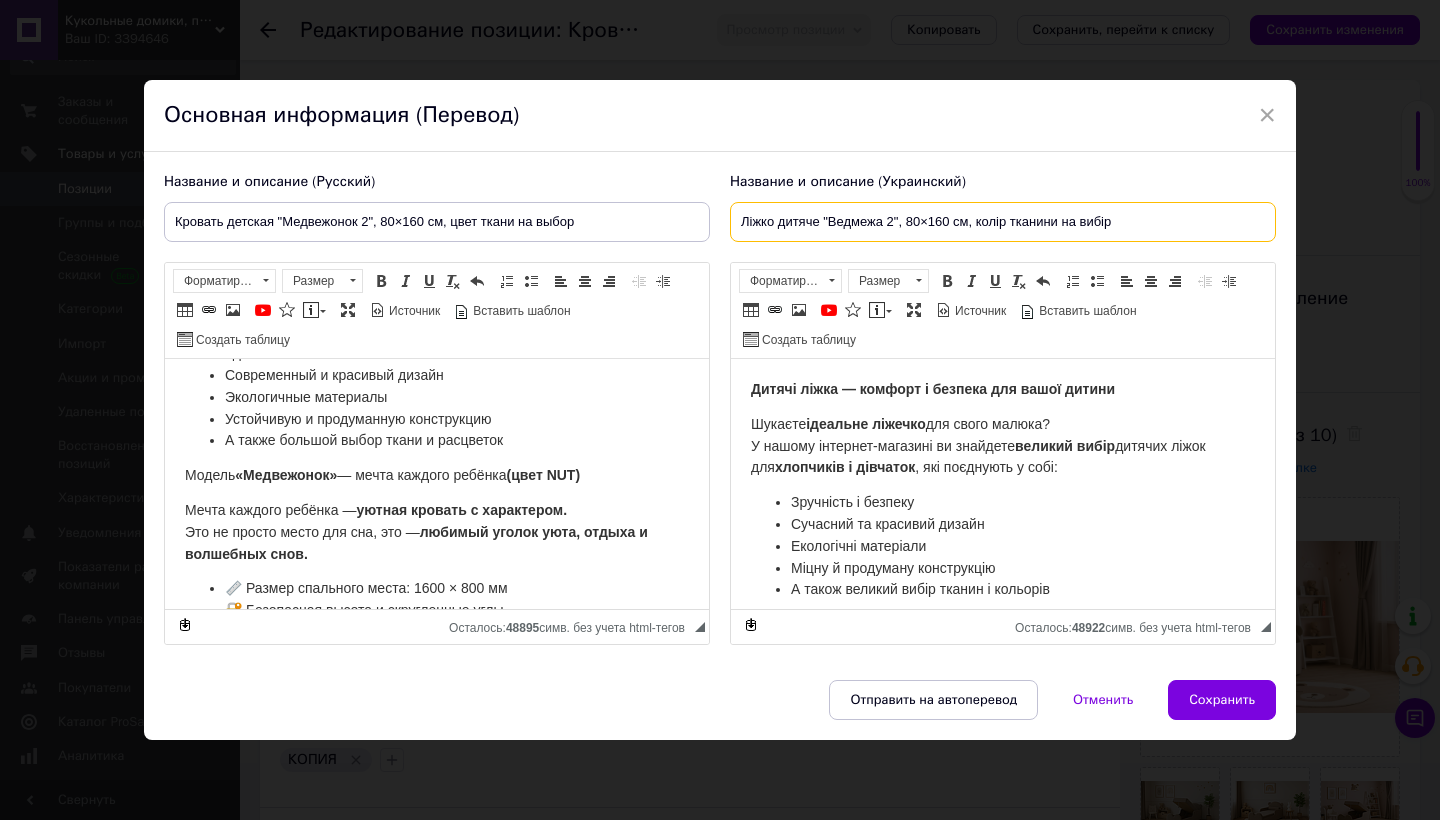 type on "Ліжко дитяче "Ведмежа 2", 80×160 см, колір тканини на вибір" 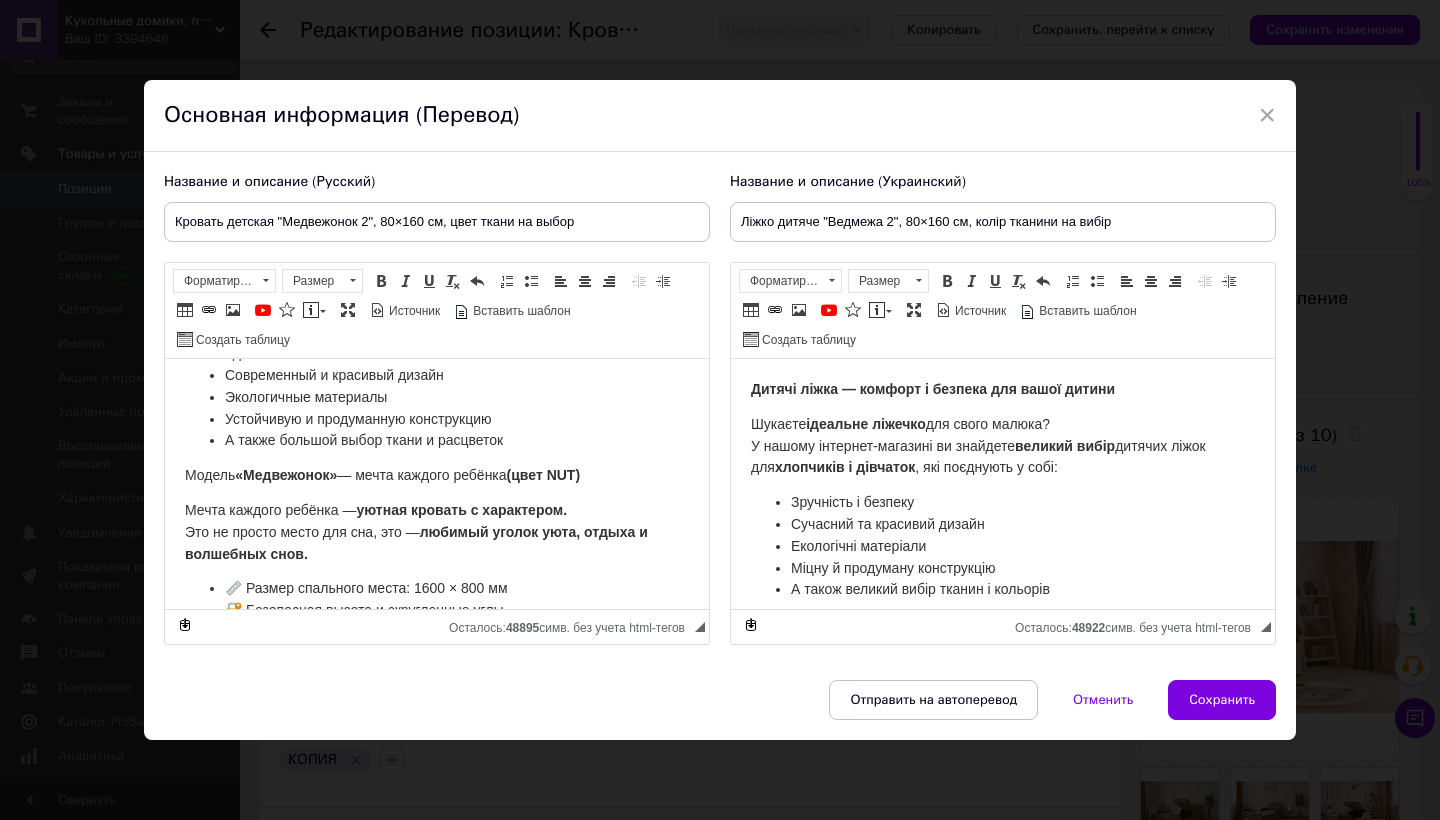 click on "«Медвежонок»" at bounding box center [286, 474] 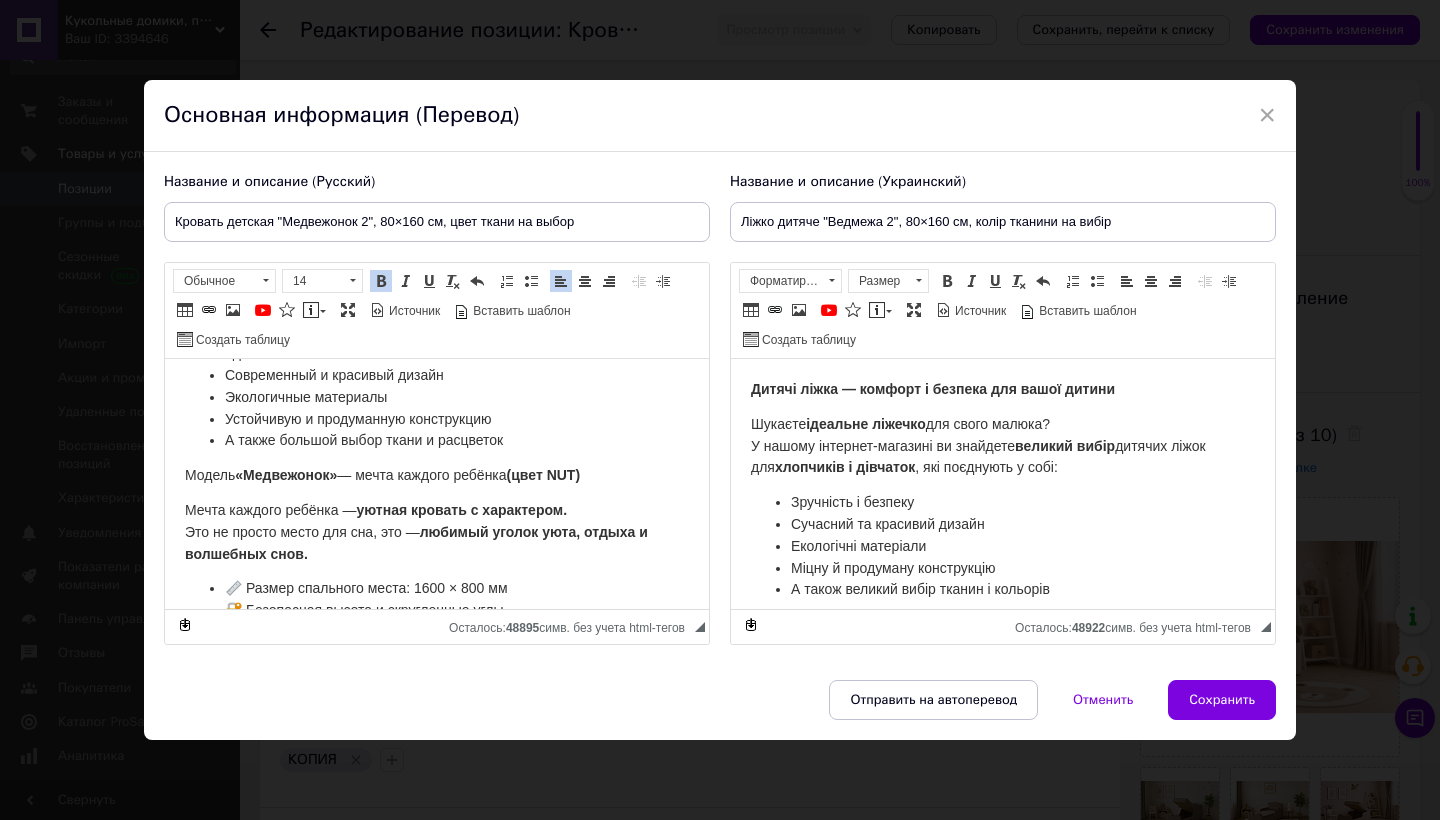 type 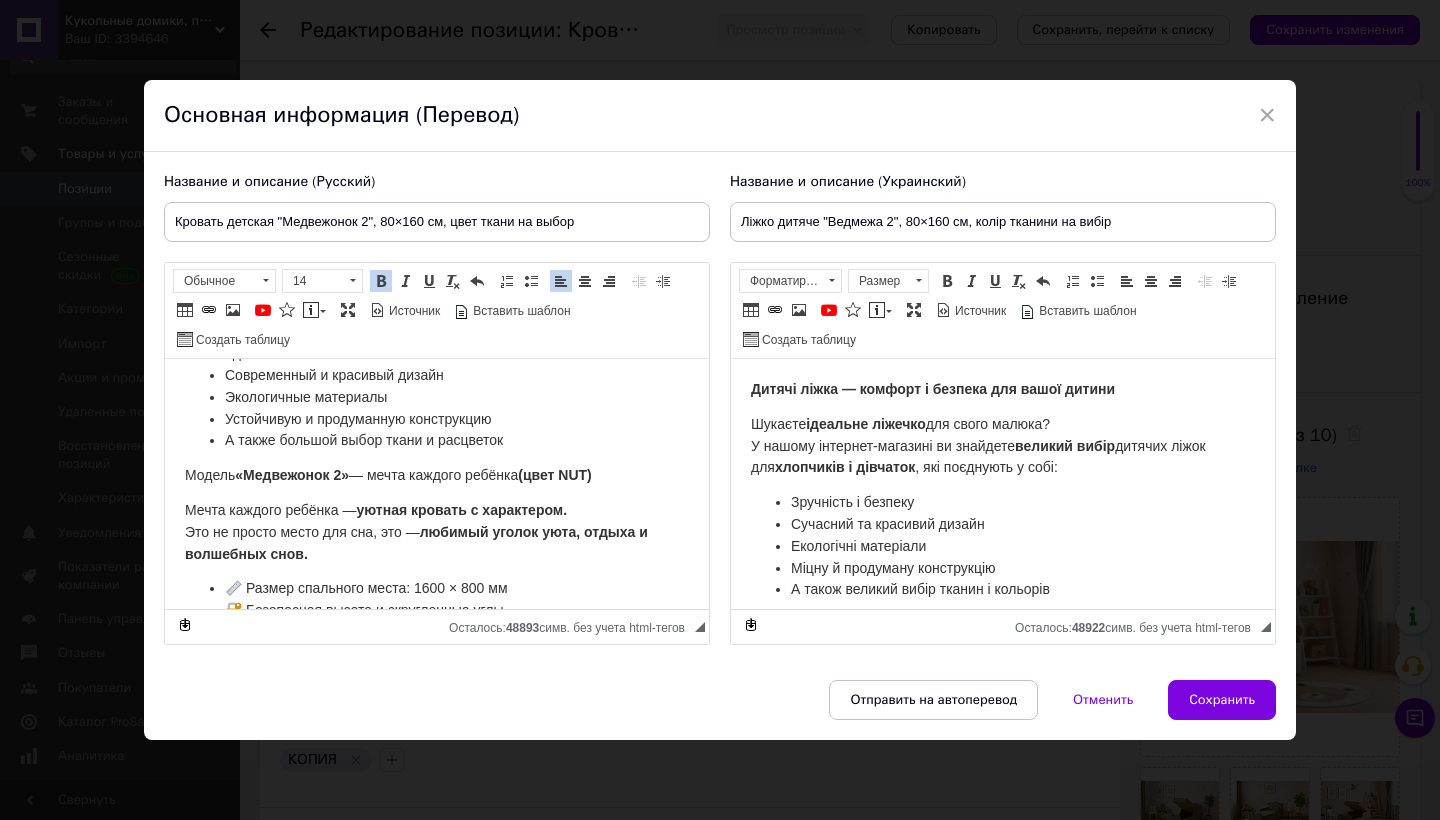 scroll, scrollTop: 109, scrollLeft: 0, axis: vertical 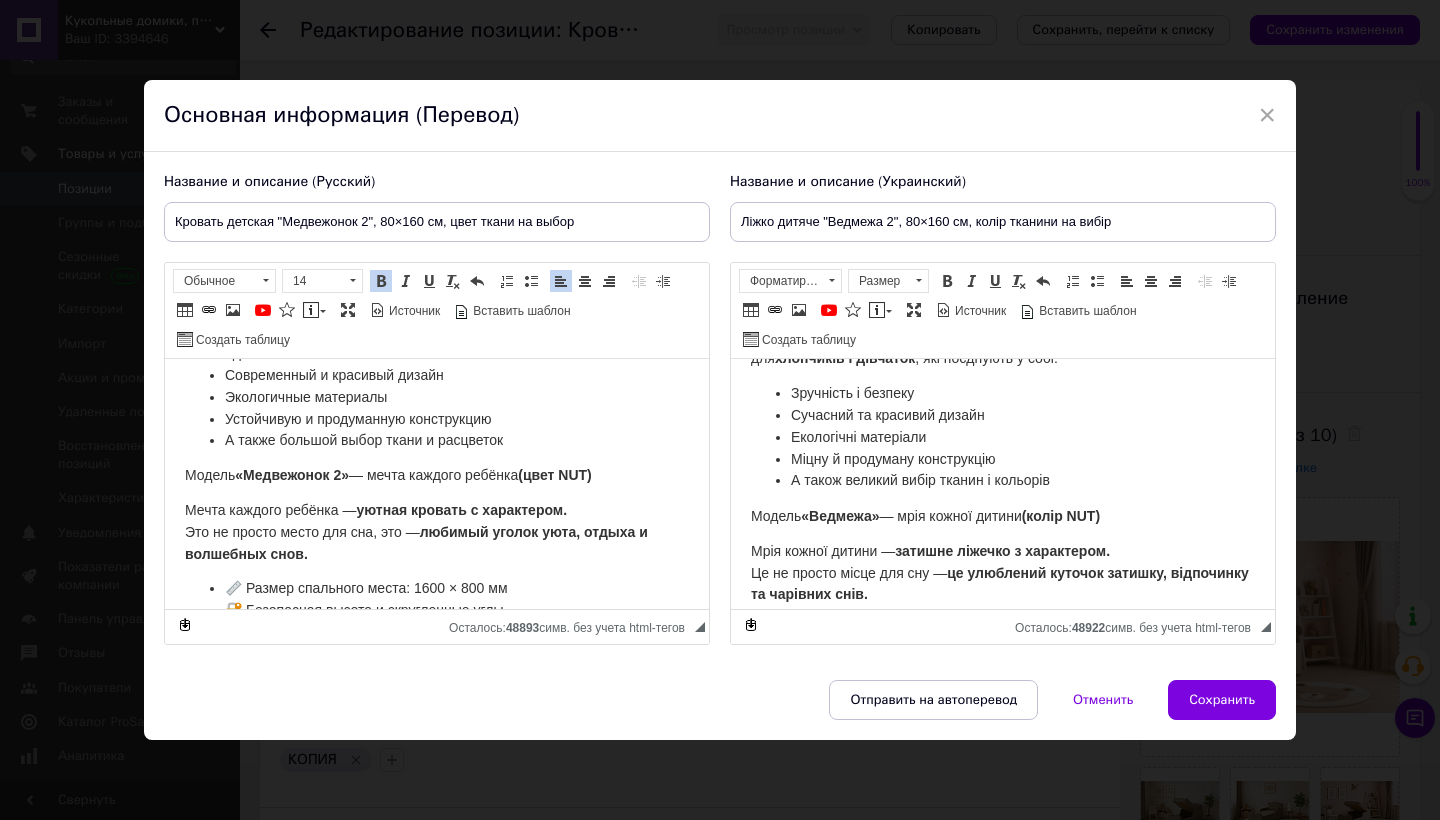 click on "«Ведмежа»" at bounding box center (840, 515) 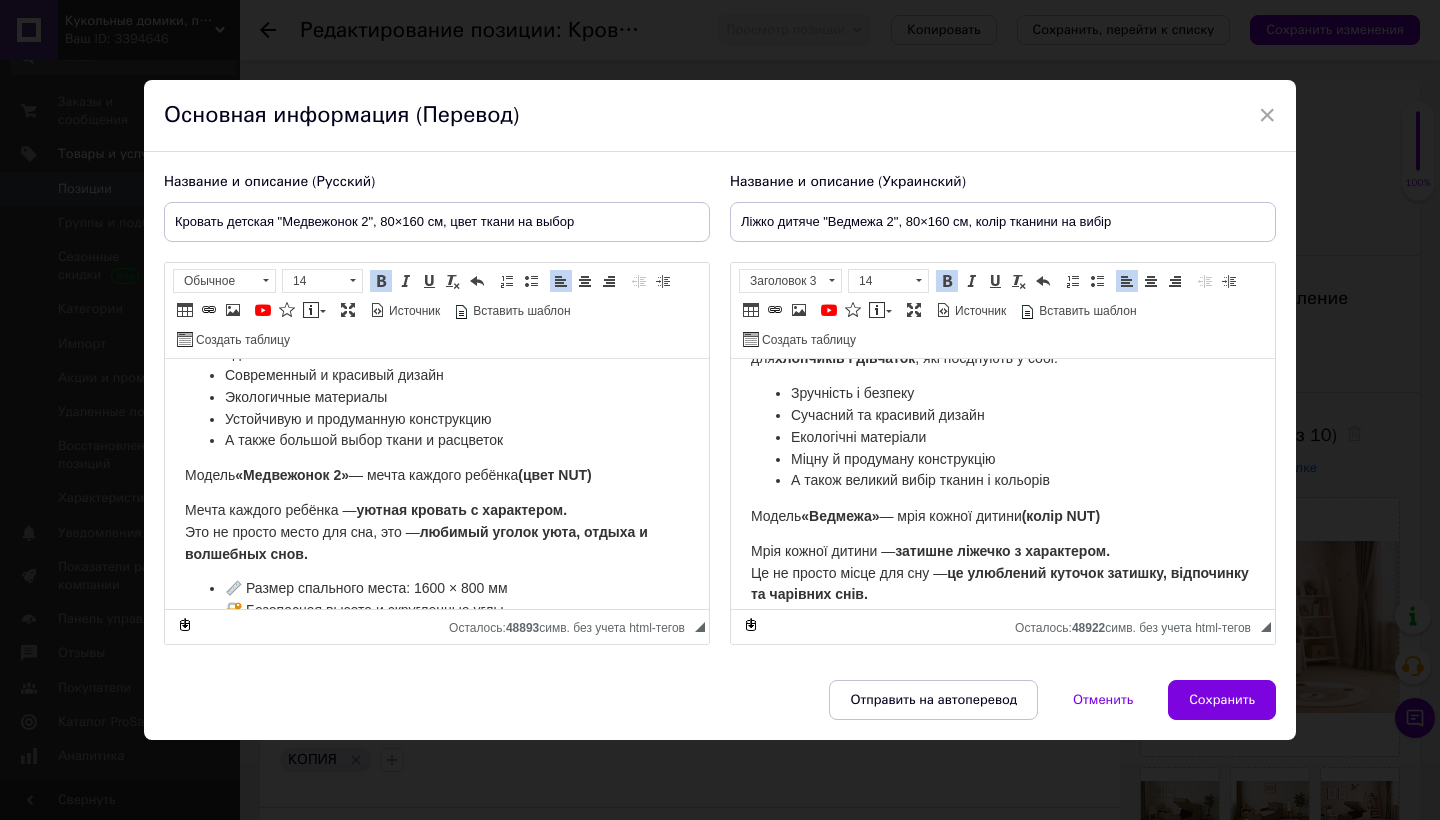 type 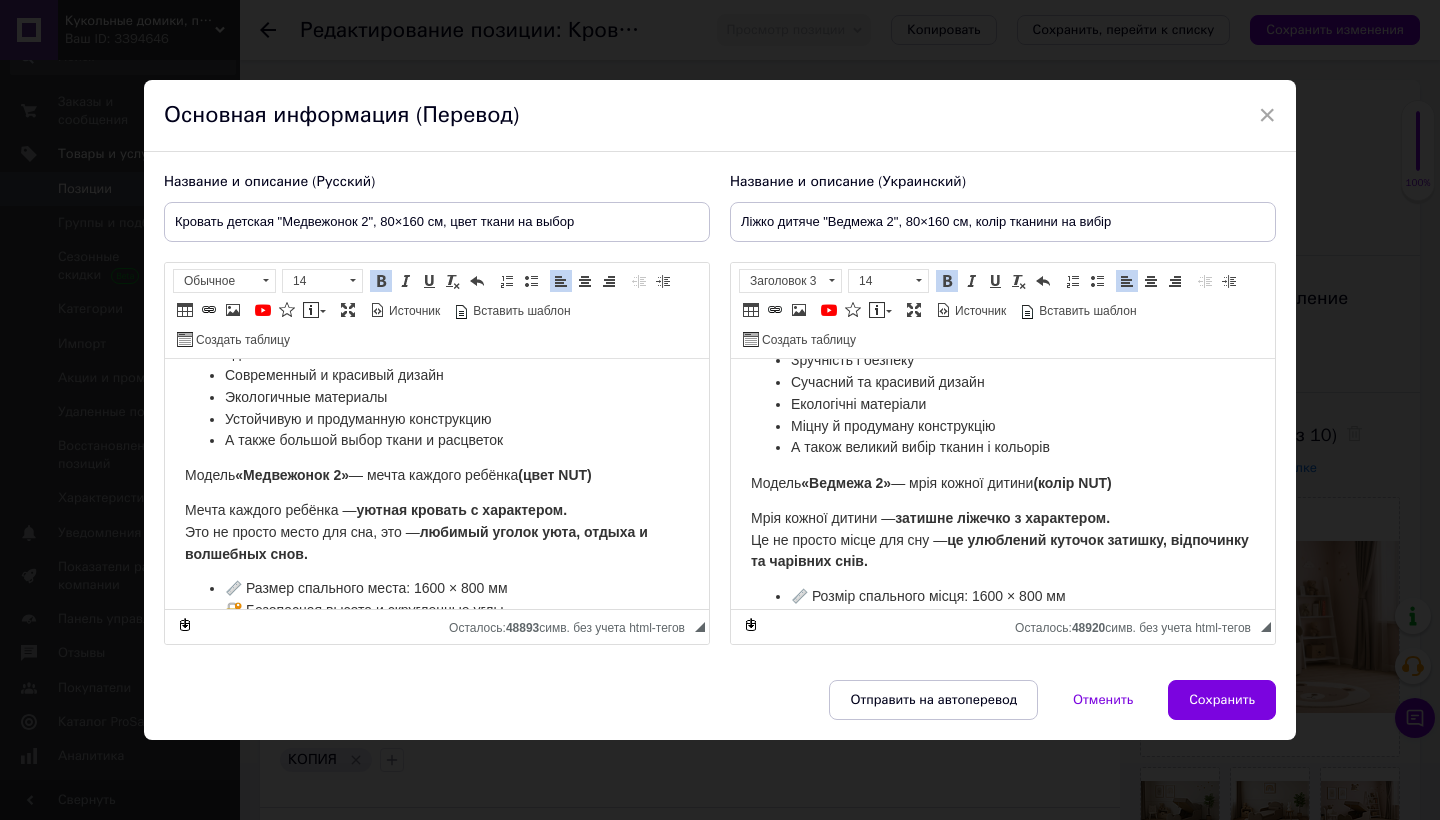 scroll, scrollTop: 145, scrollLeft: 0, axis: vertical 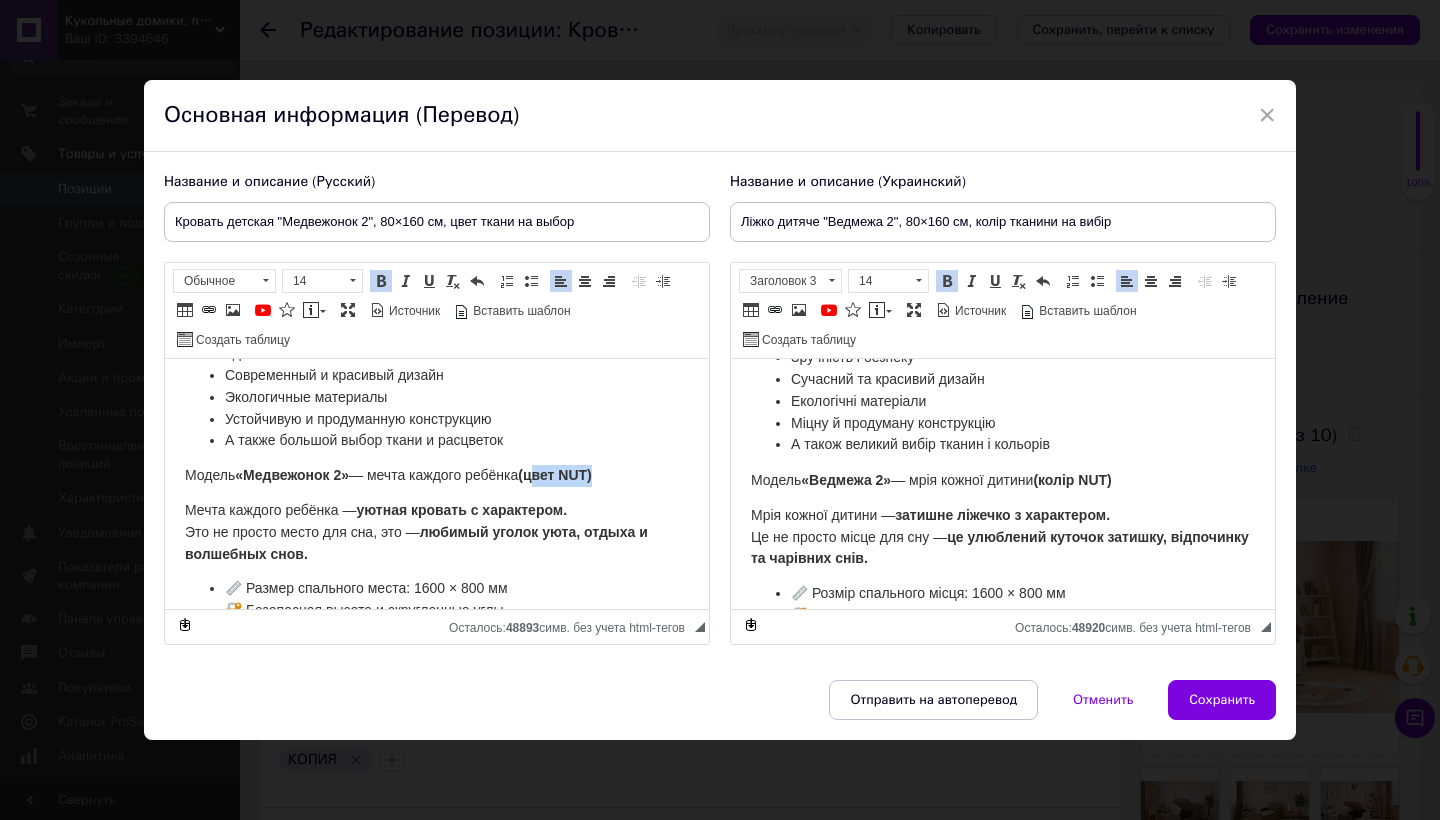 drag, startPoint x: 546, startPoint y: 472, endPoint x: 608, endPoint y: 470, distance: 62.03225 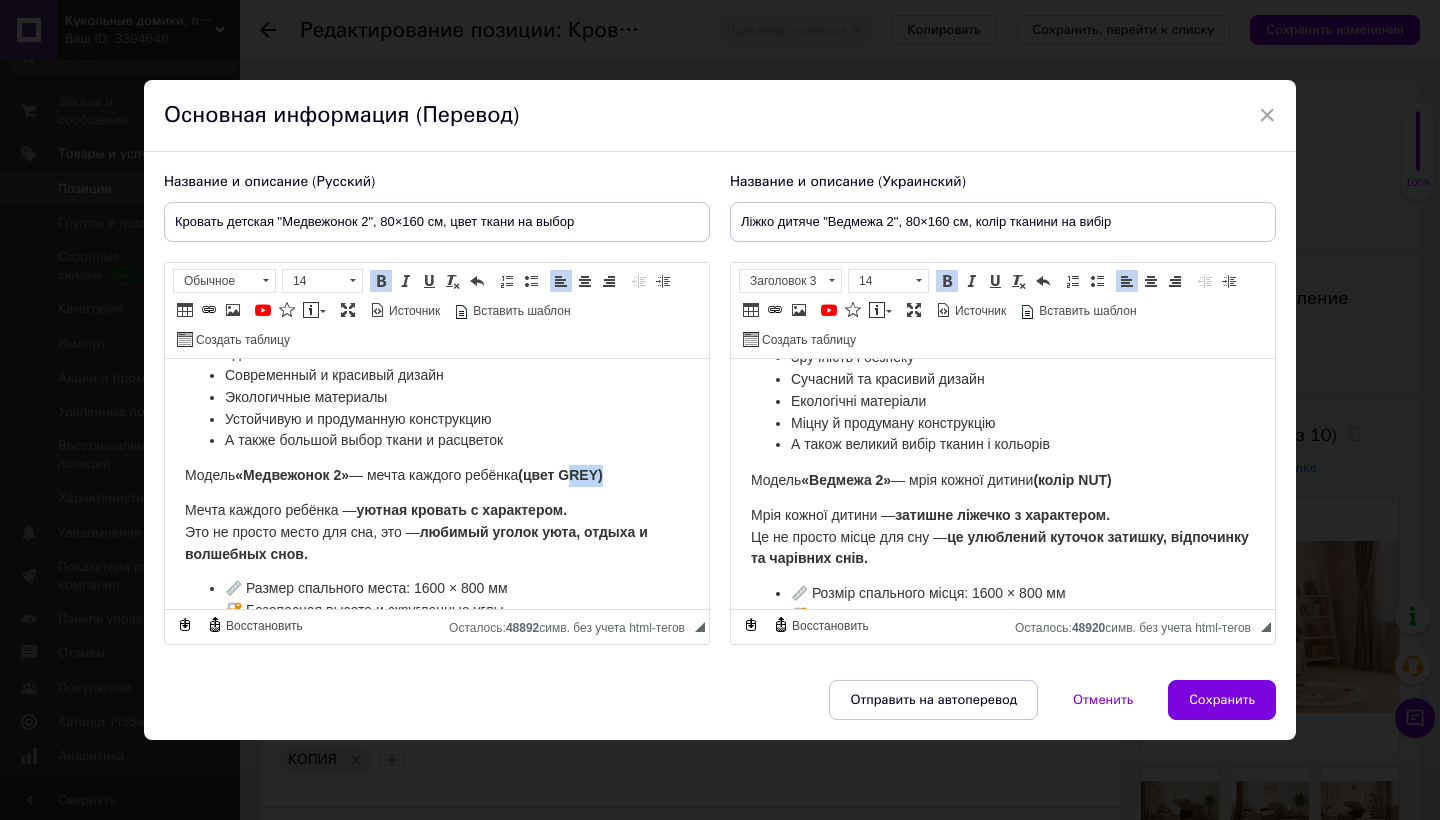 drag, startPoint x: 582, startPoint y: 470, endPoint x: 617, endPoint y: 466, distance: 35.22783 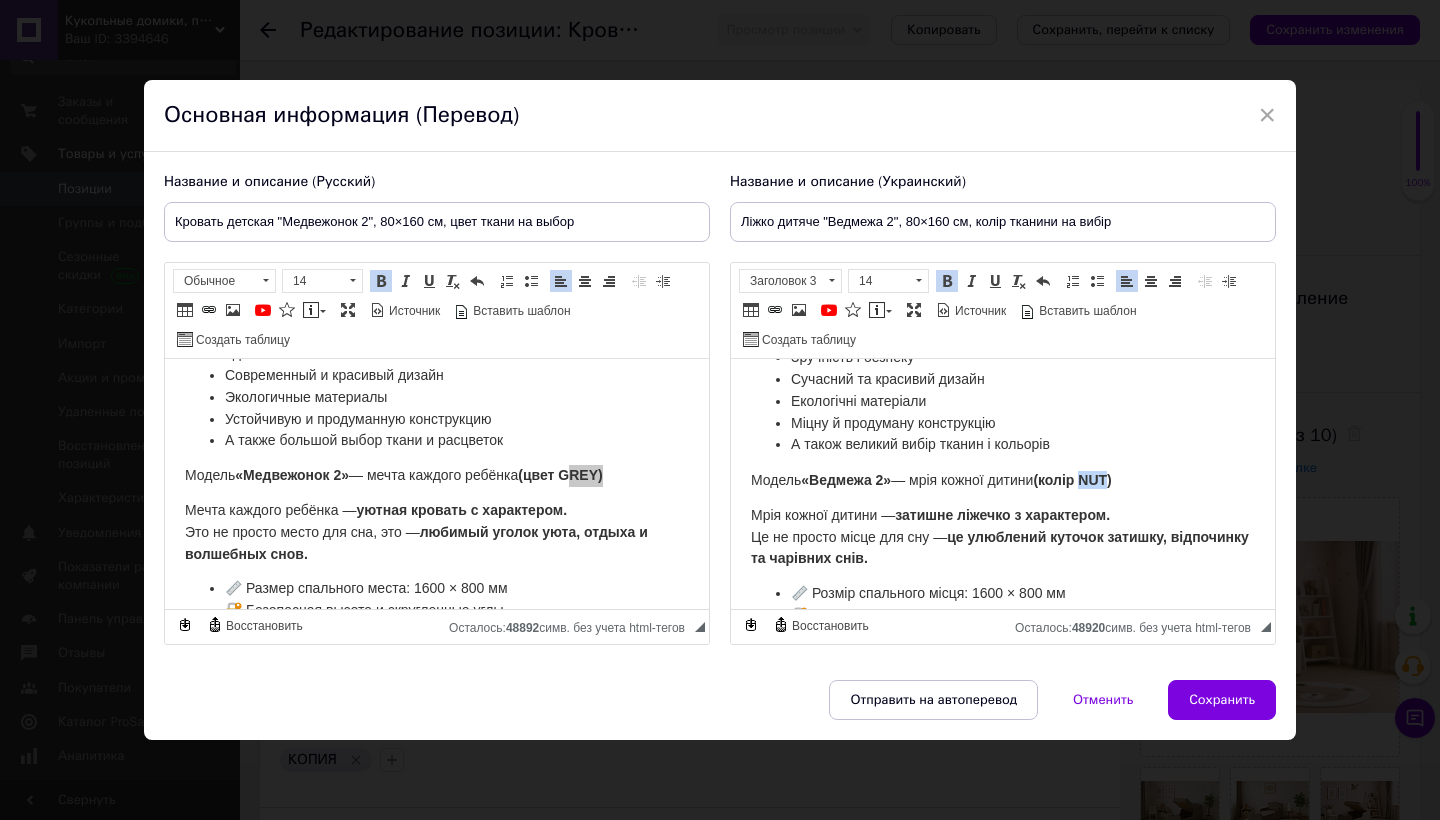 drag, startPoint x: 1102, startPoint y: 479, endPoint x: 1124, endPoint y: 473, distance: 22.803509 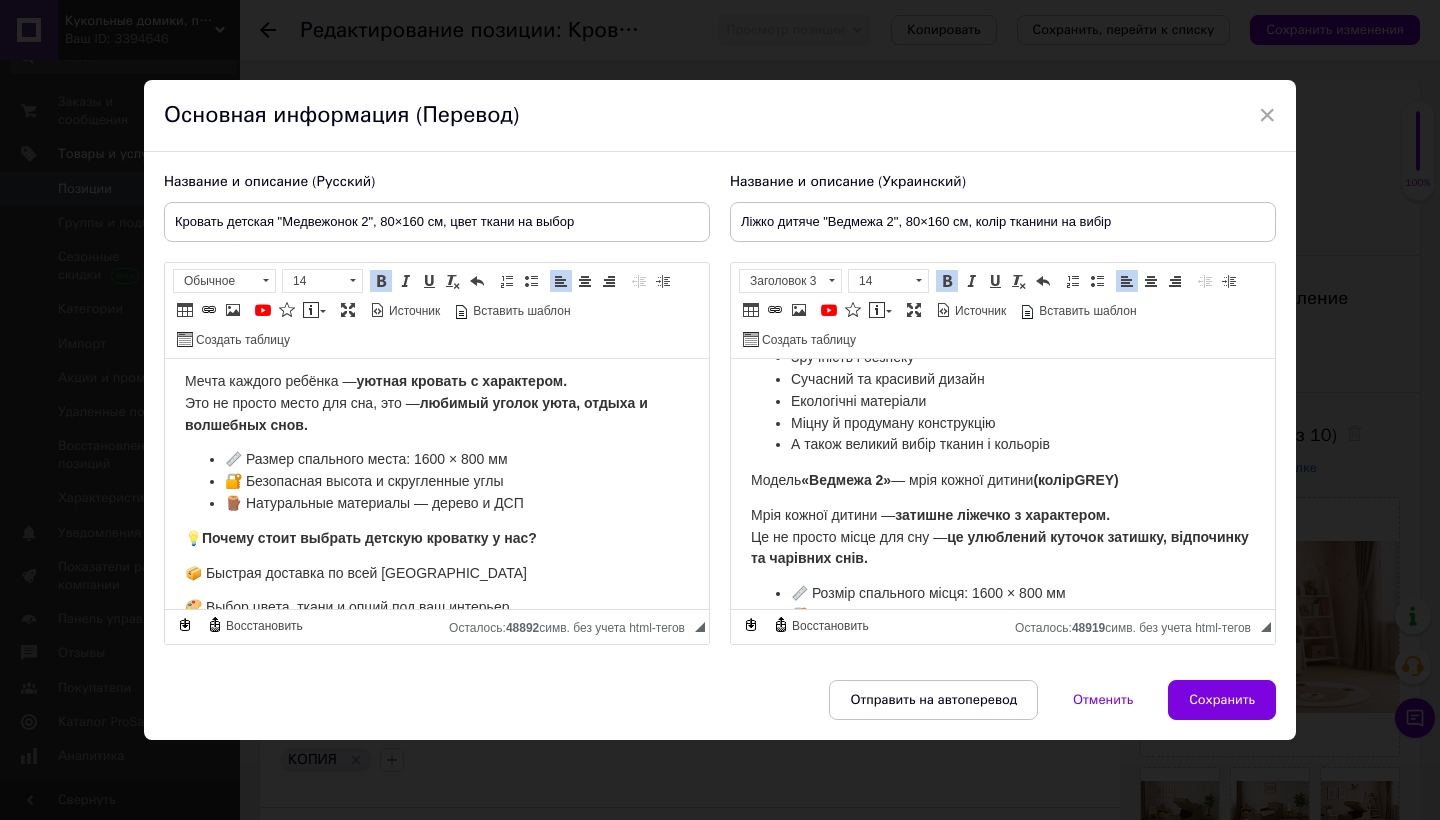 scroll, scrollTop: 301, scrollLeft: 0, axis: vertical 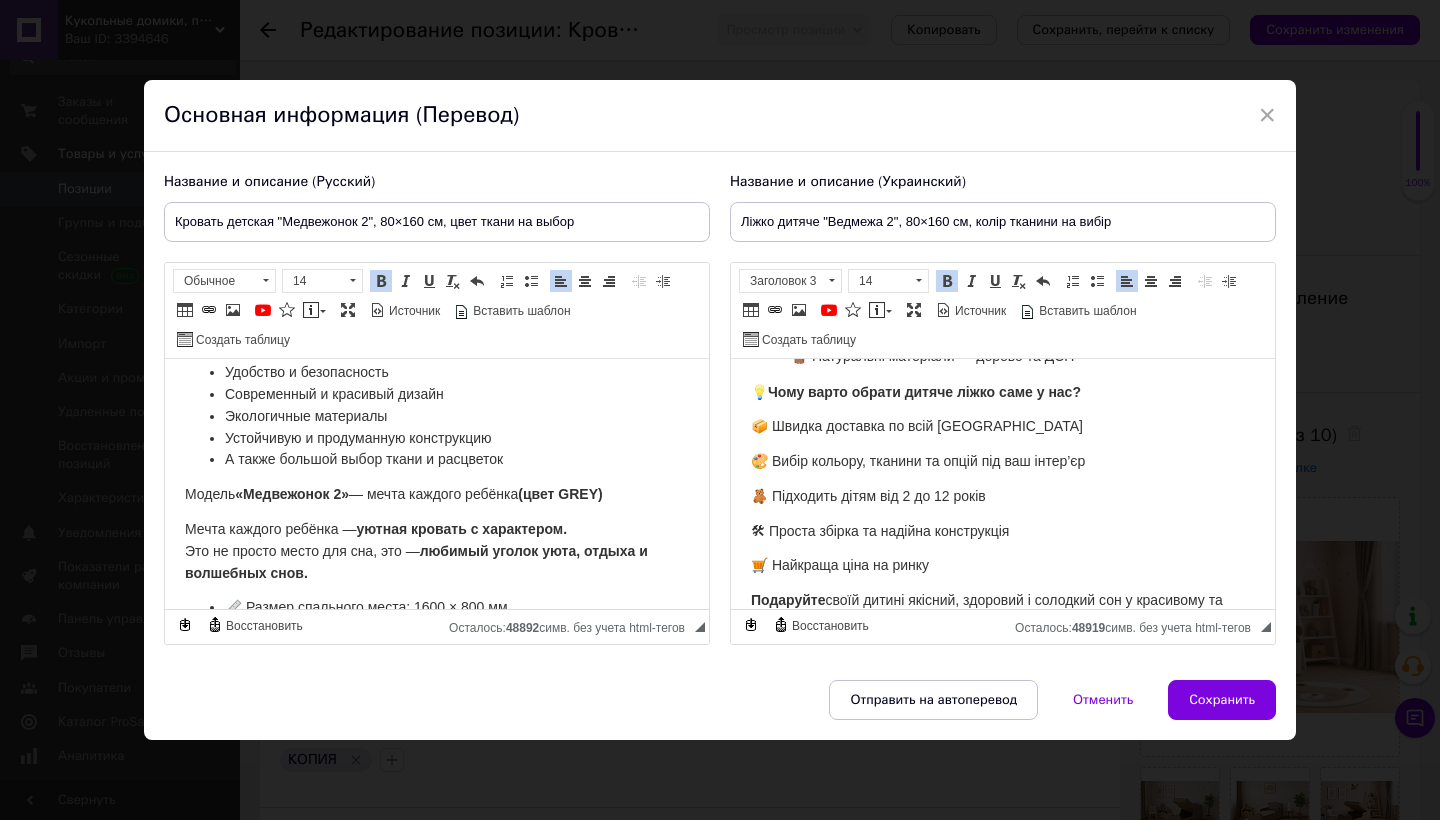 click on "А также большой выбор ткани и расцветок" at bounding box center [437, 459] 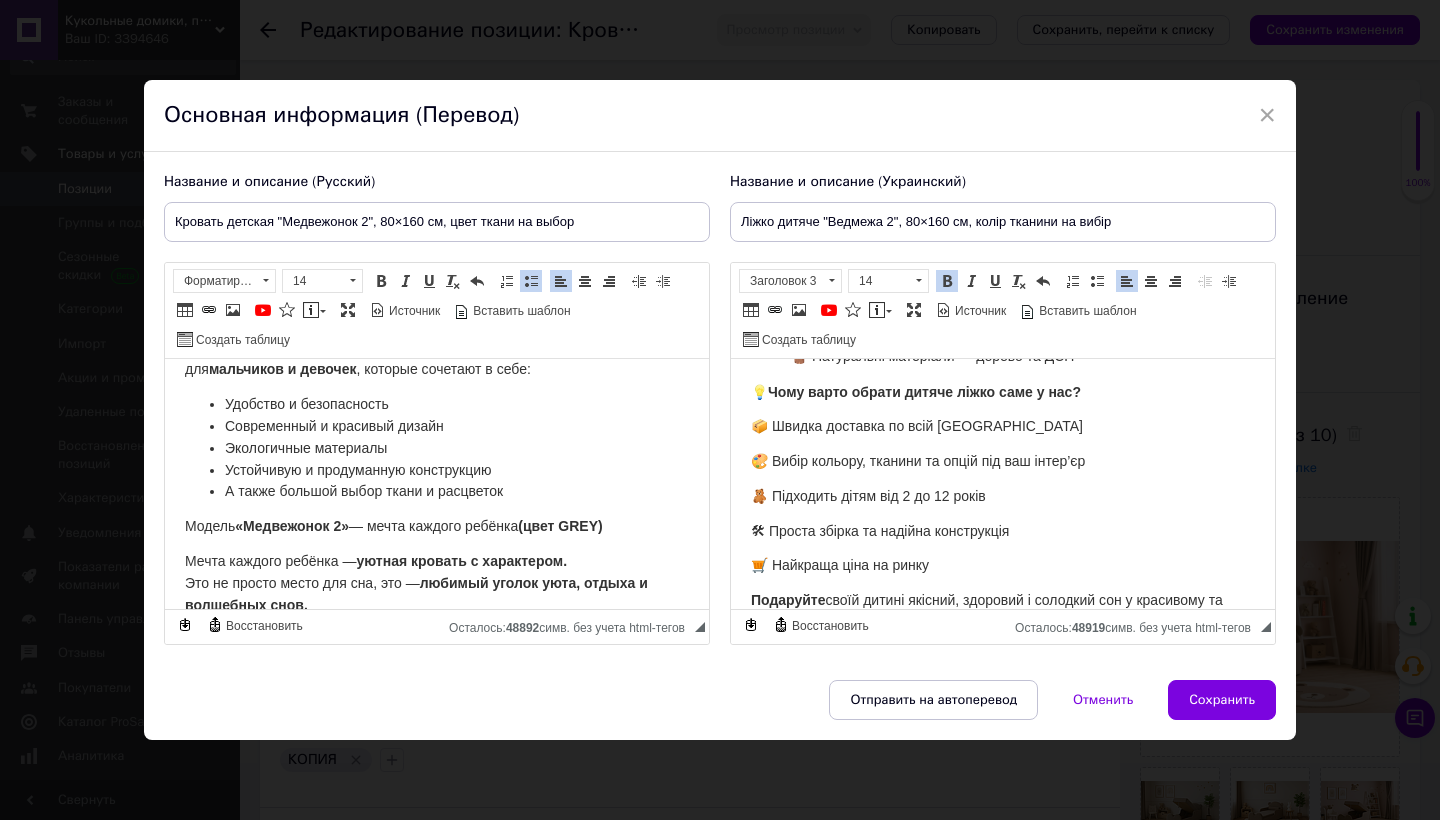 scroll, scrollTop: 99, scrollLeft: 0, axis: vertical 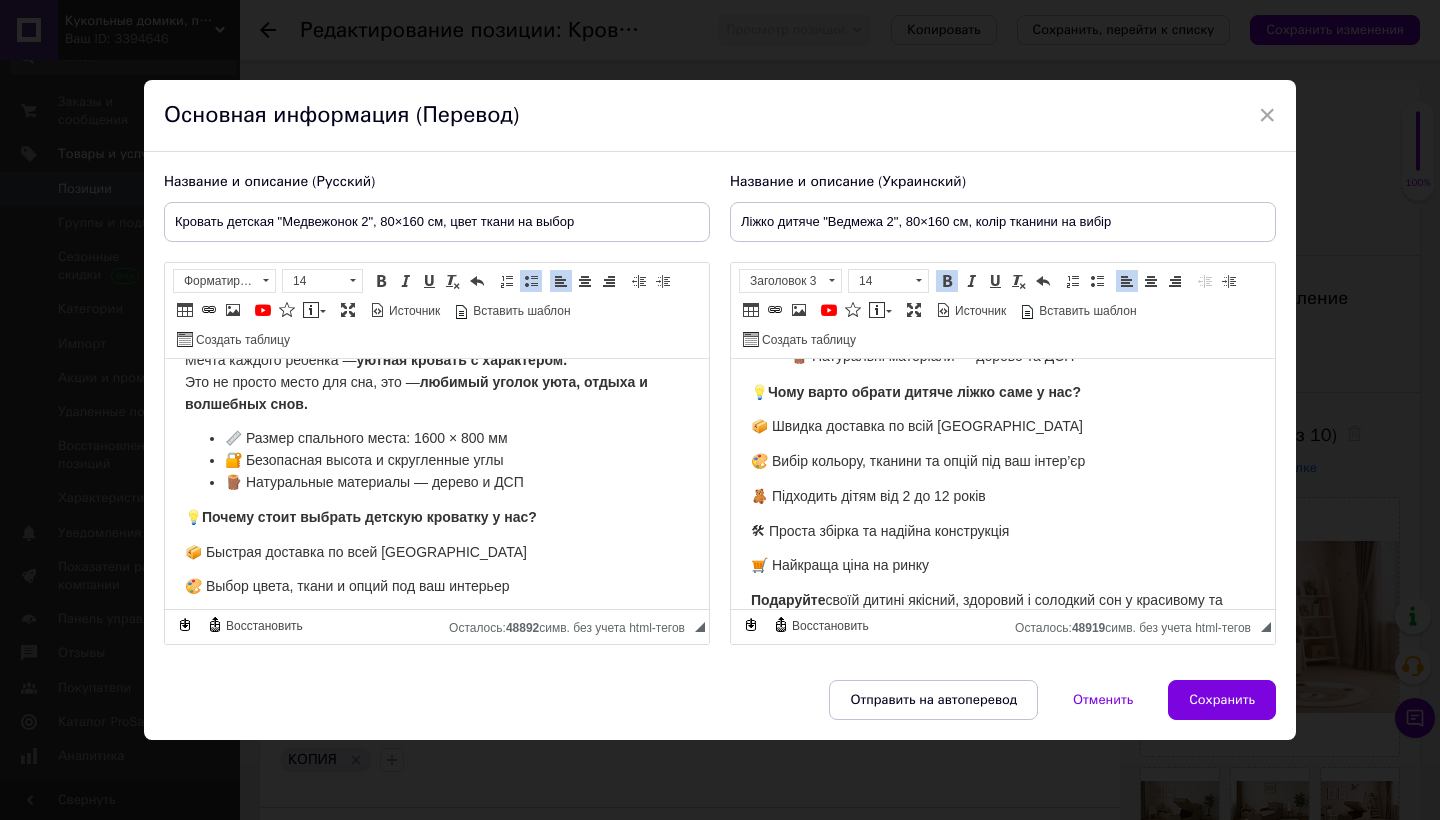 click on "🪵 Натуральные материалы — дерево и ДСП" at bounding box center [437, 482] 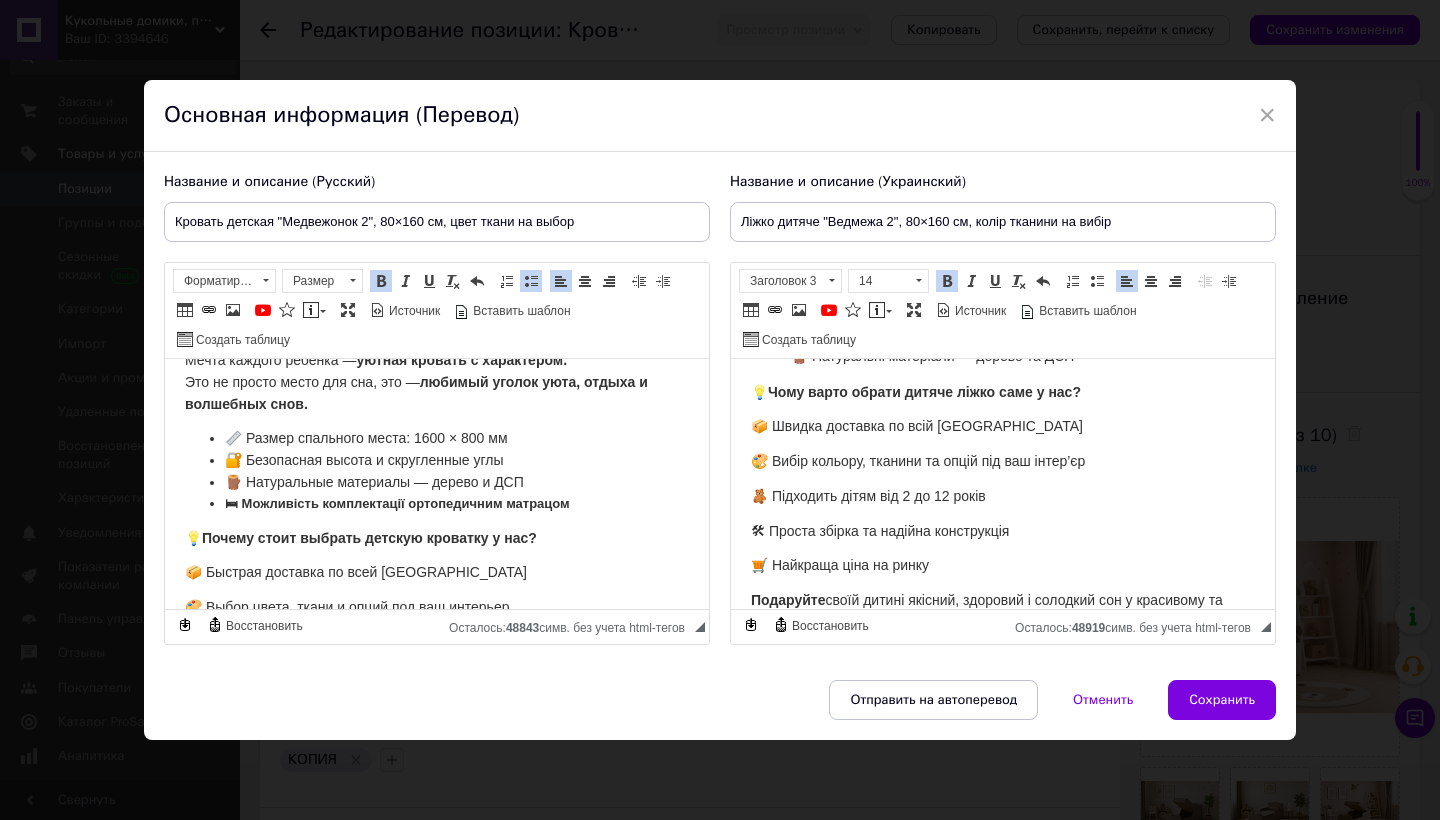 drag, startPoint x: 585, startPoint y: 499, endPoint x: 233, endPoint y: 494, distance: 352.03552 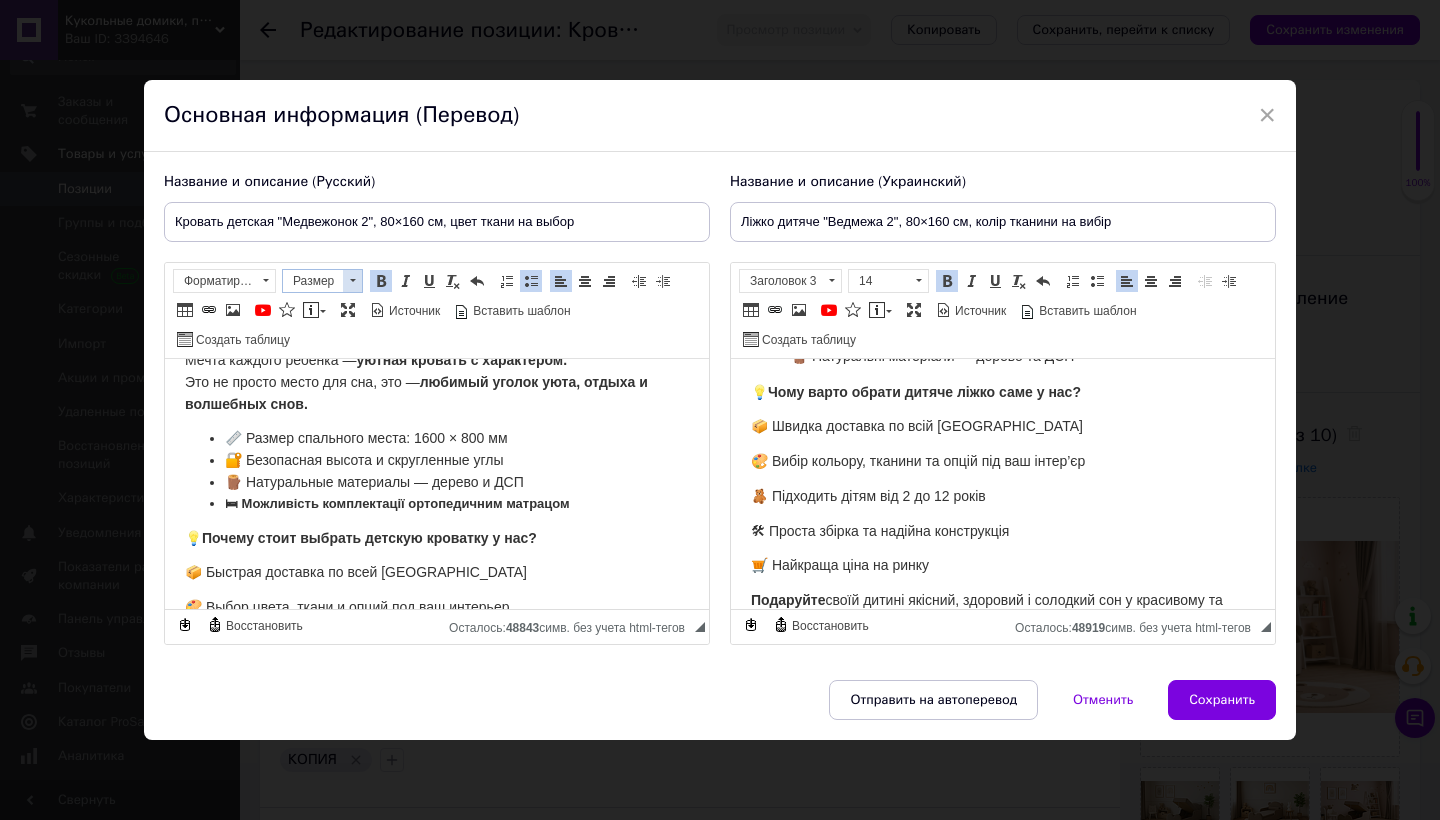 click at bounding box center [353, 280] 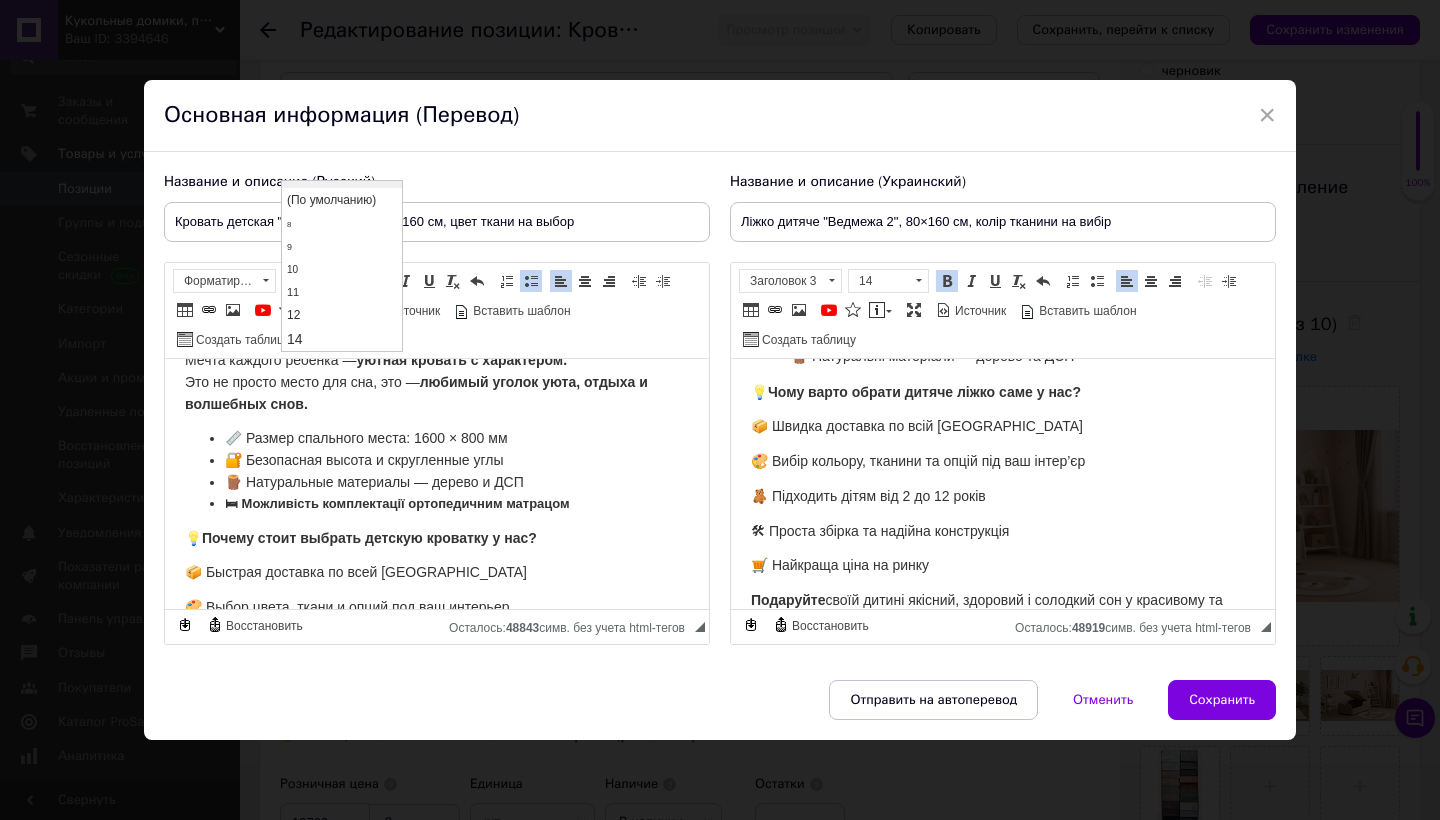scroll, scrollTop: 23, scrollLeft: 0, axis: vertical 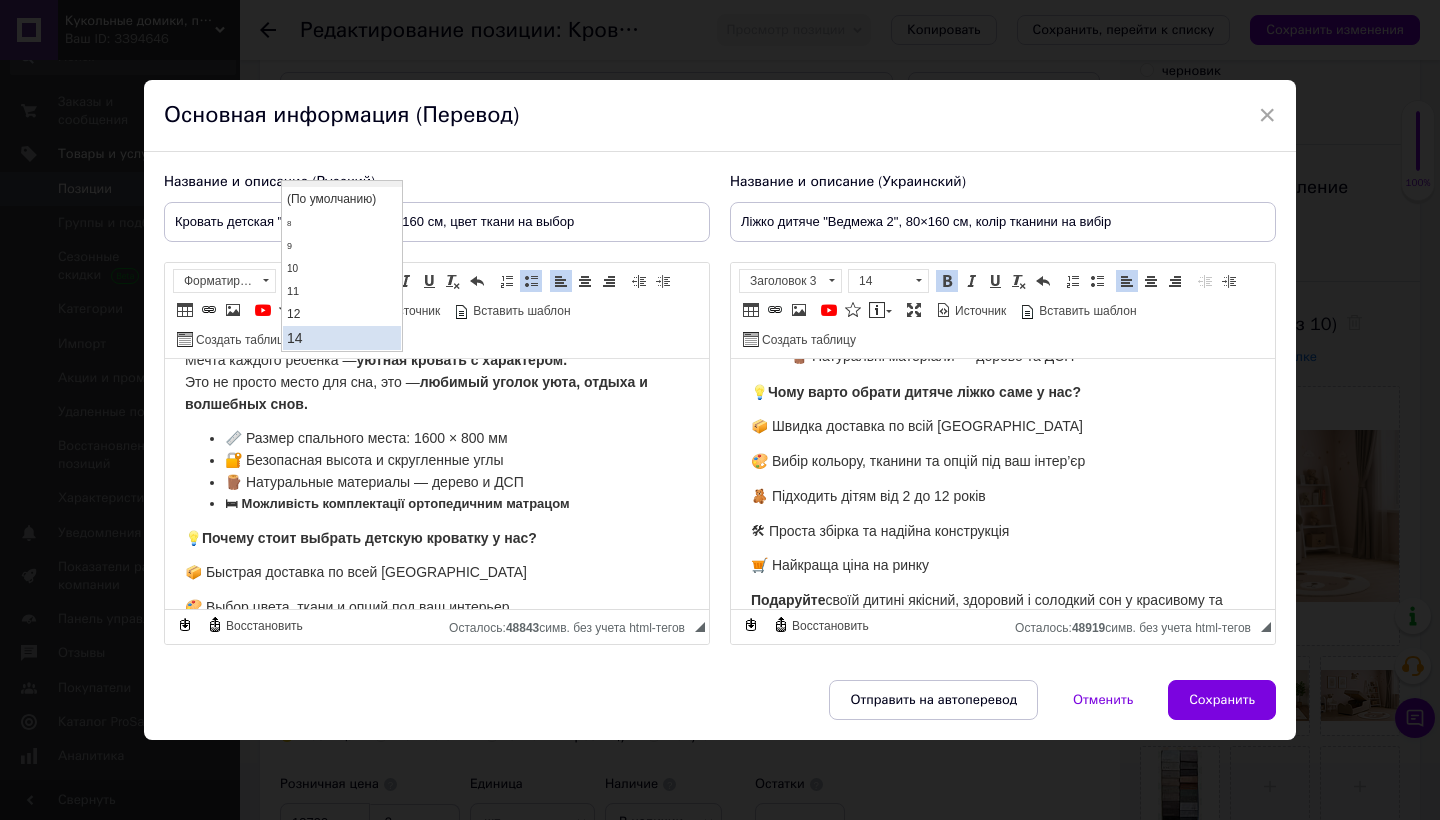 click on "14" at bounding box center (342, 338) 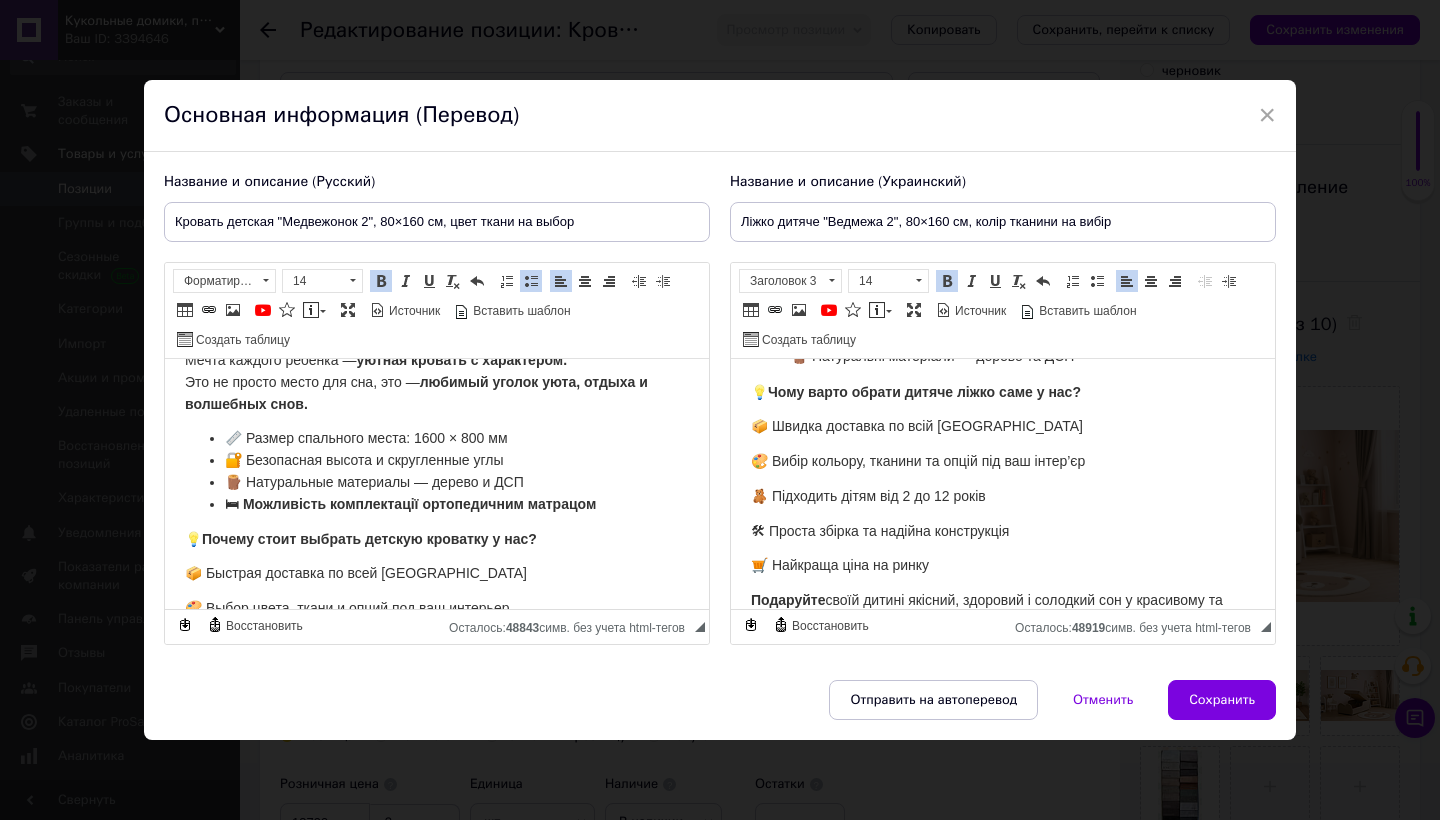 click at bounding box center (381, 281) 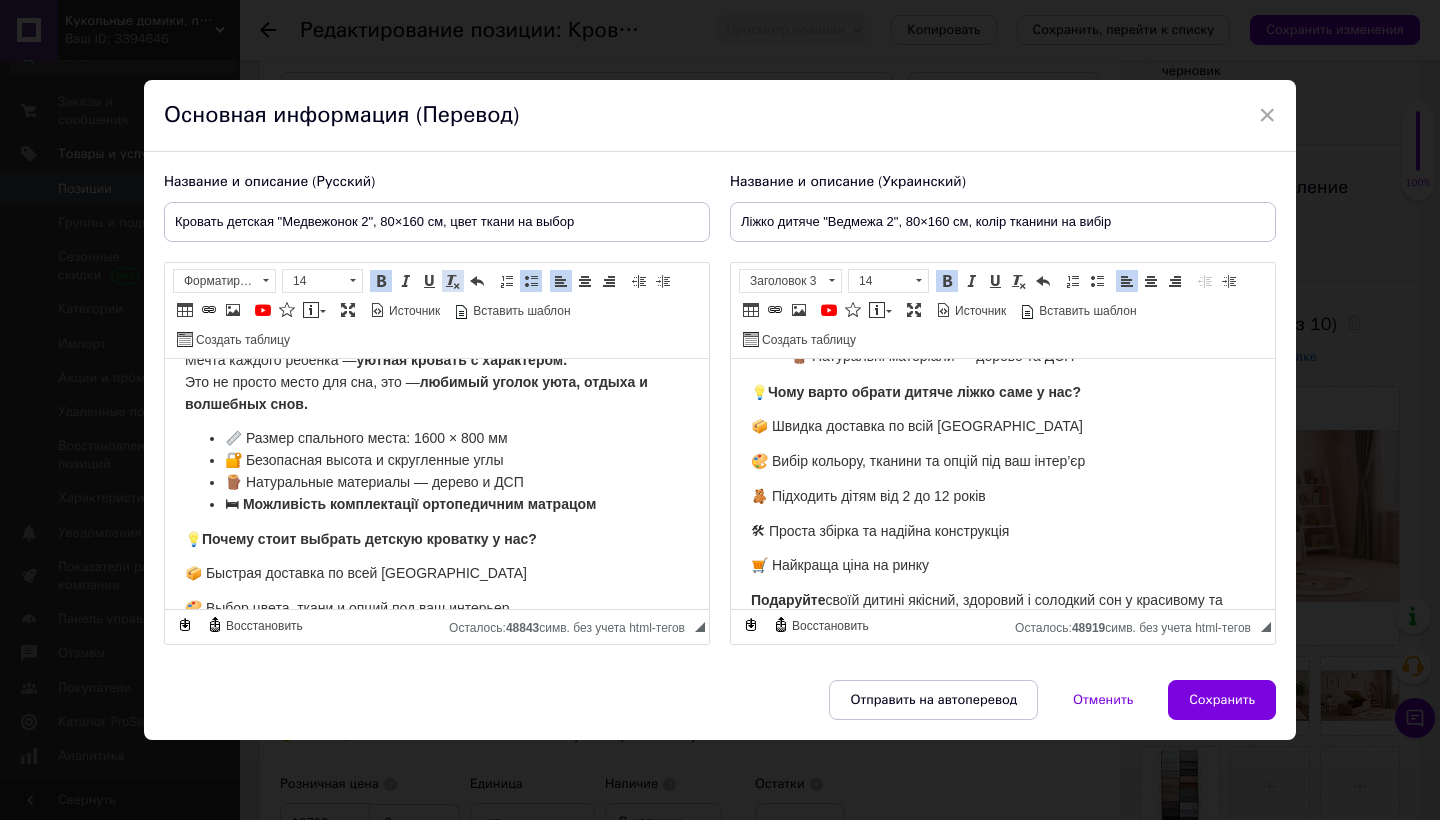click at bounding box center [453, 281] 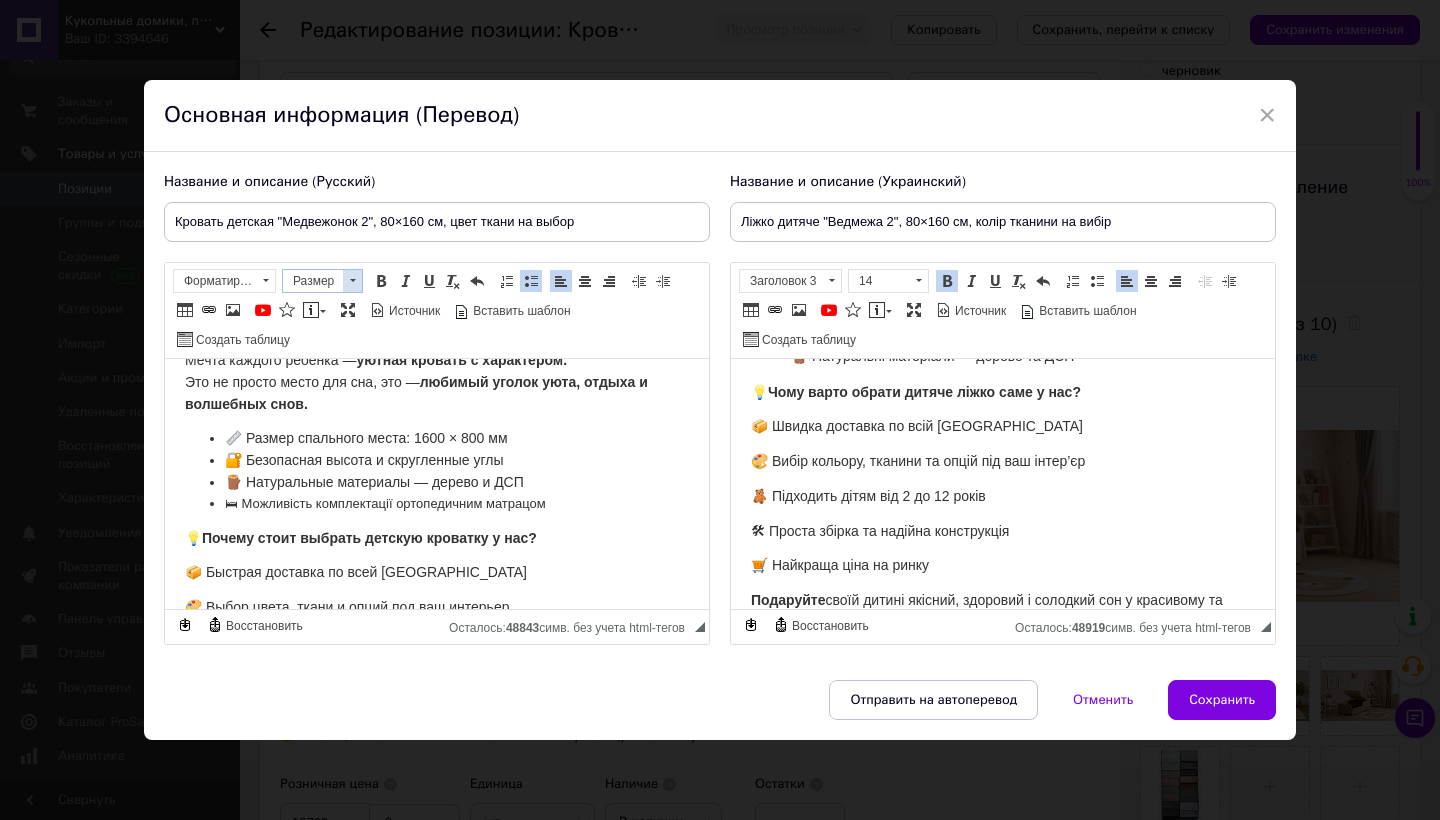 click at bounding box center [352, 281] 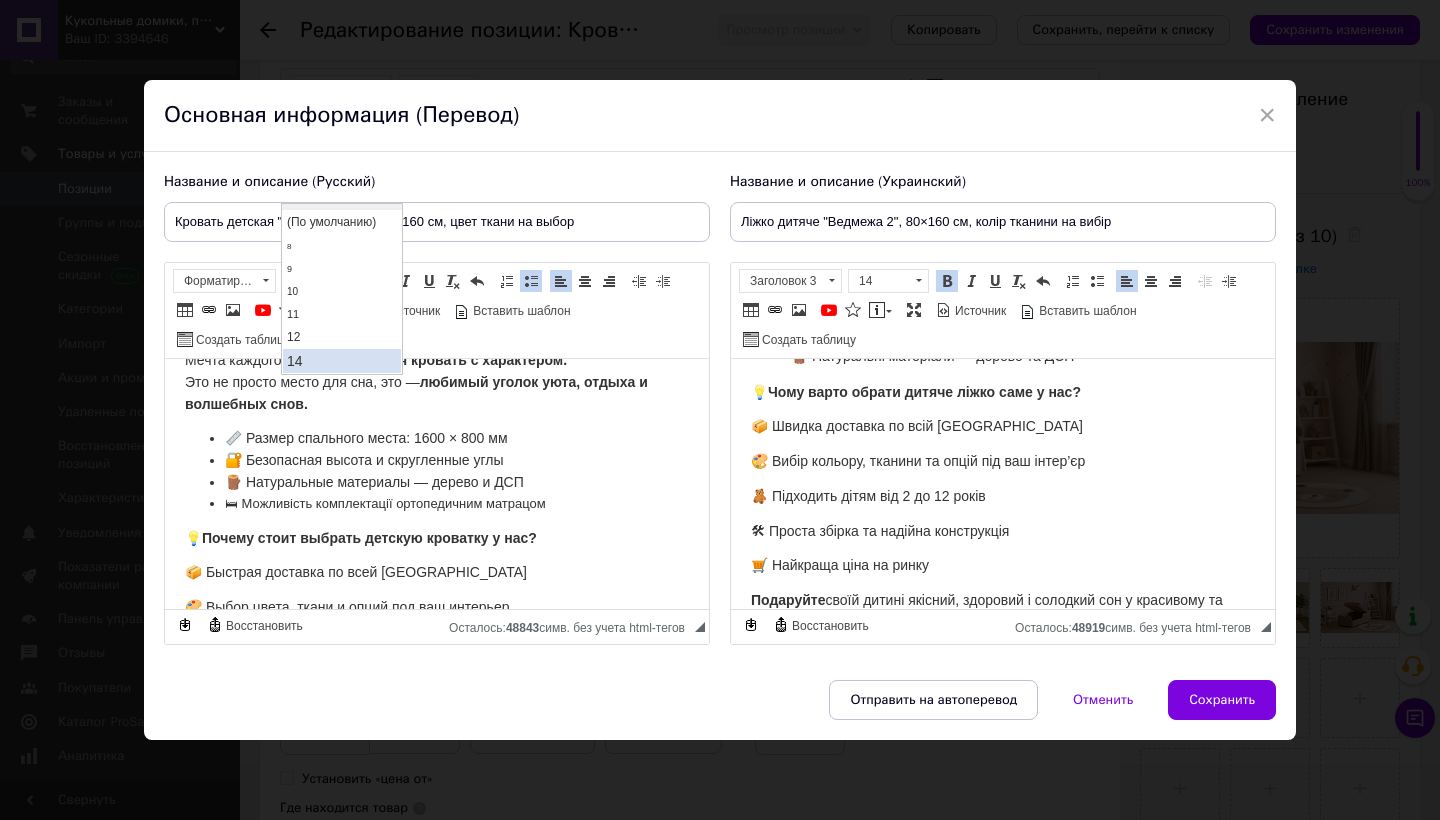 click on "14" at bounding box center [342, 361] 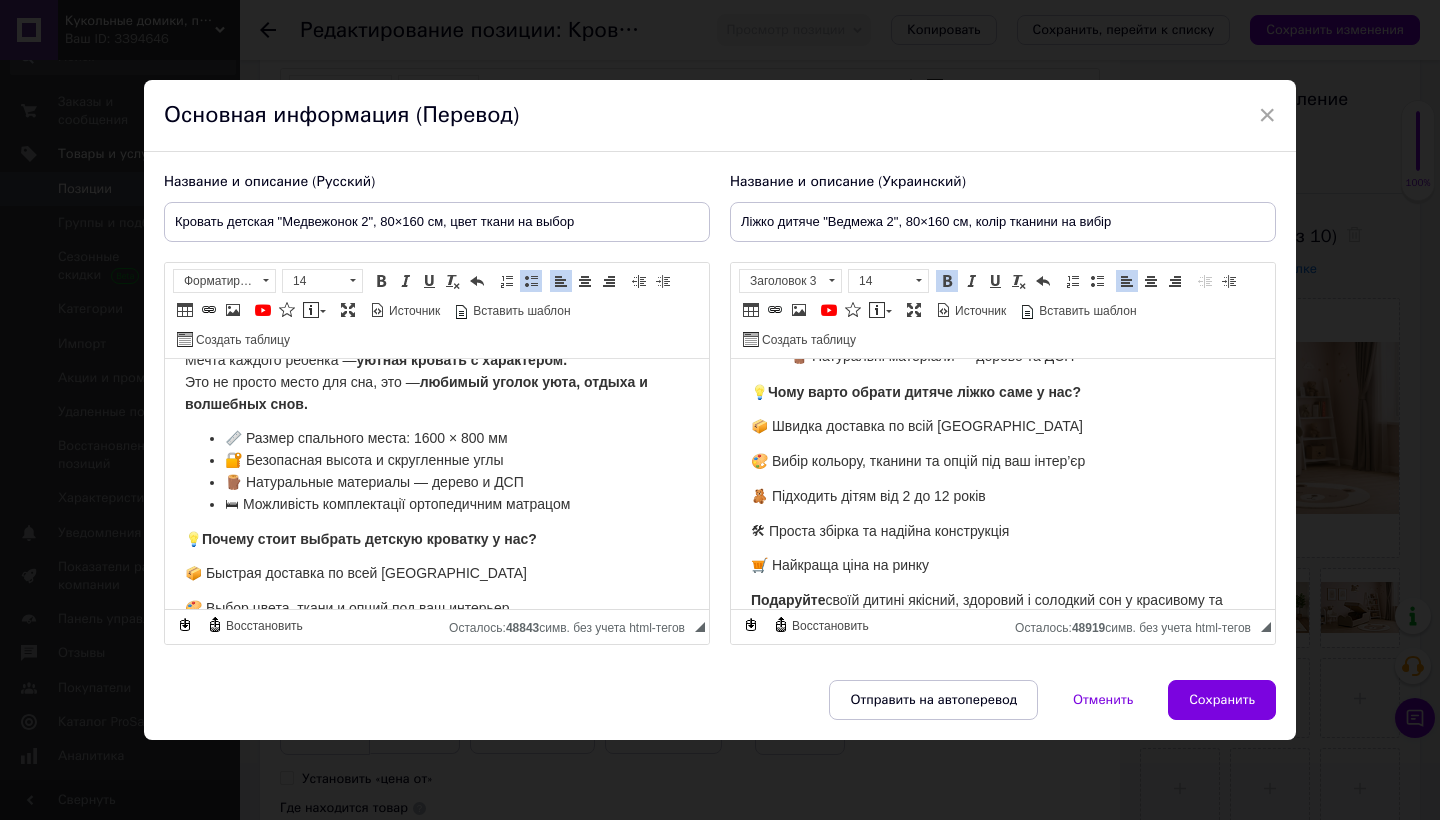 click on "🛏 Можливість комплектації ортопедичним матрацом" at bounding box center [397, 503] 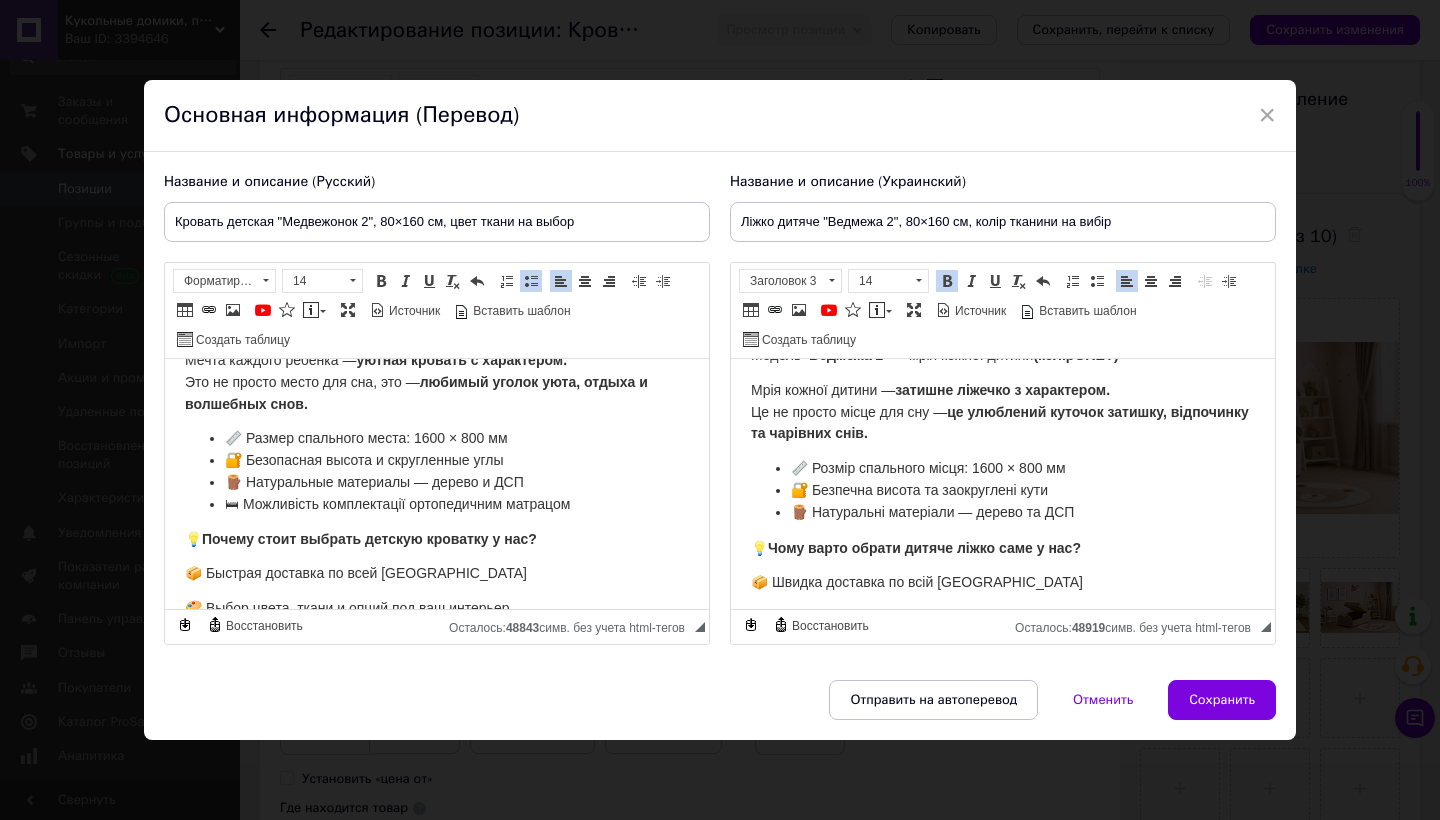 scroll, scrollTop: 269, scrollLeft: 0, axis: vertical 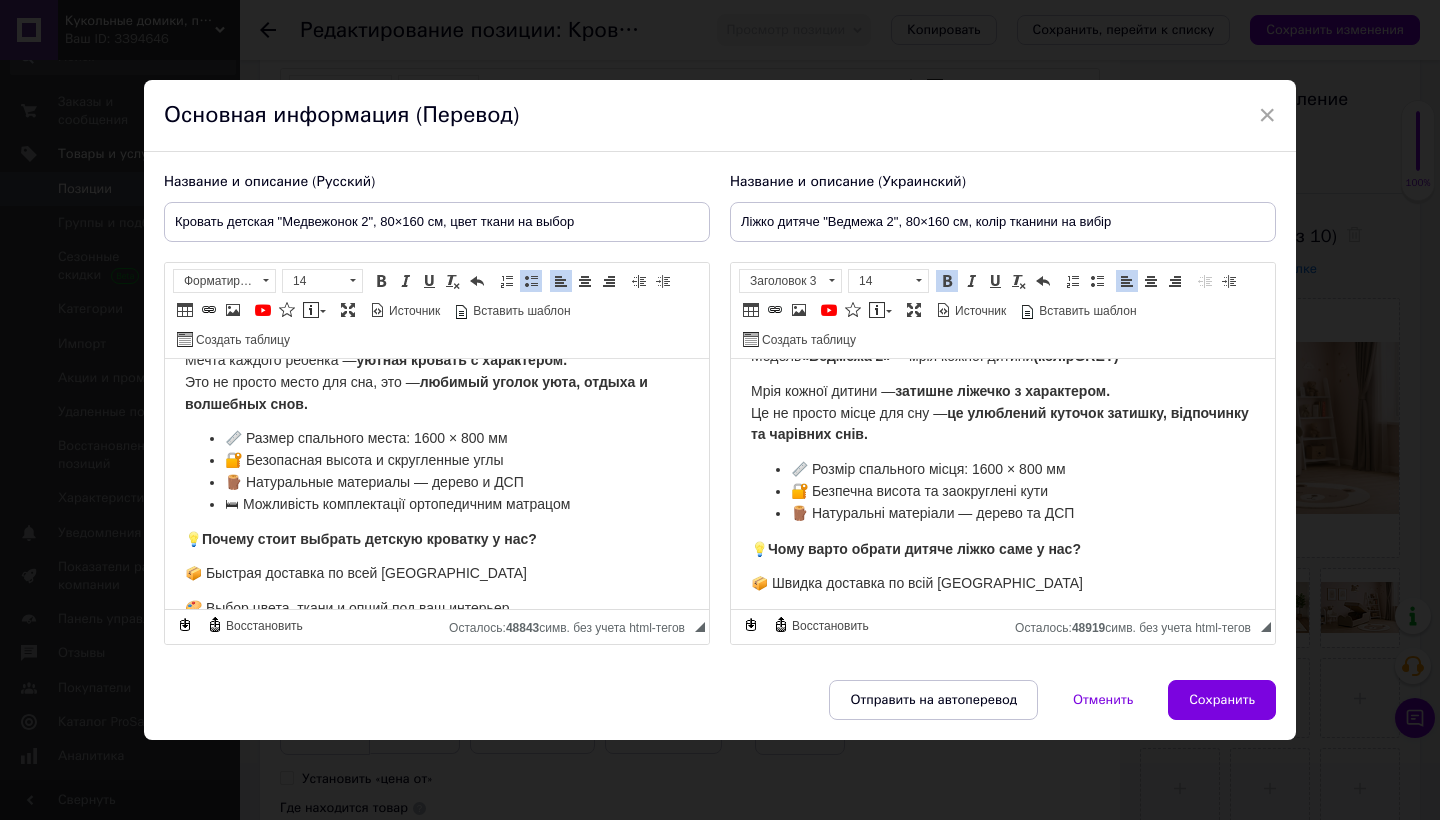 click on "🪵 Натуральні матеріали — дерево та ДСП" at bounding box center [1003, 513] 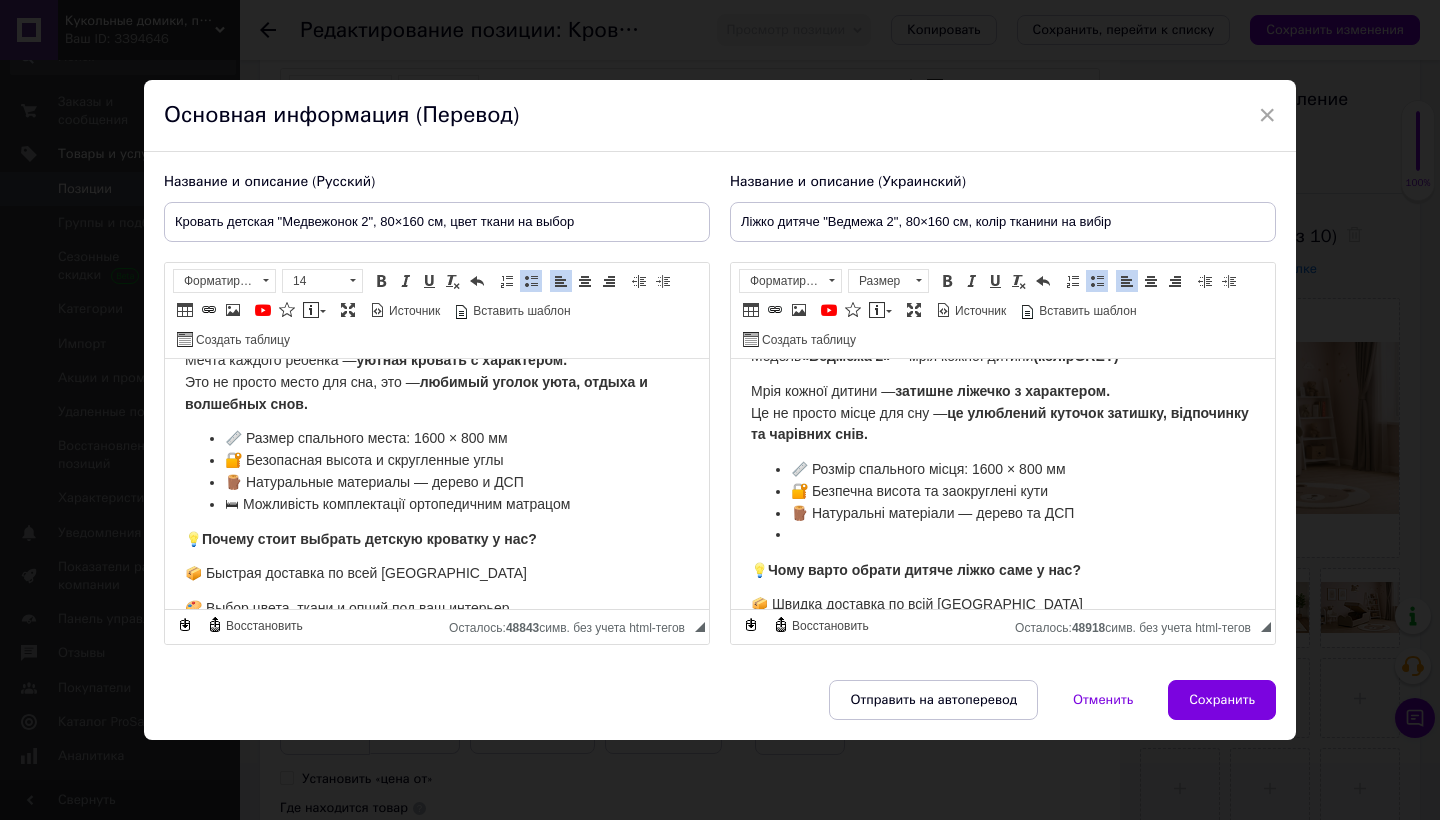 click on "🛏 Можливість комплектації ортопедичним матрацом" at bounding box center [397, 503] 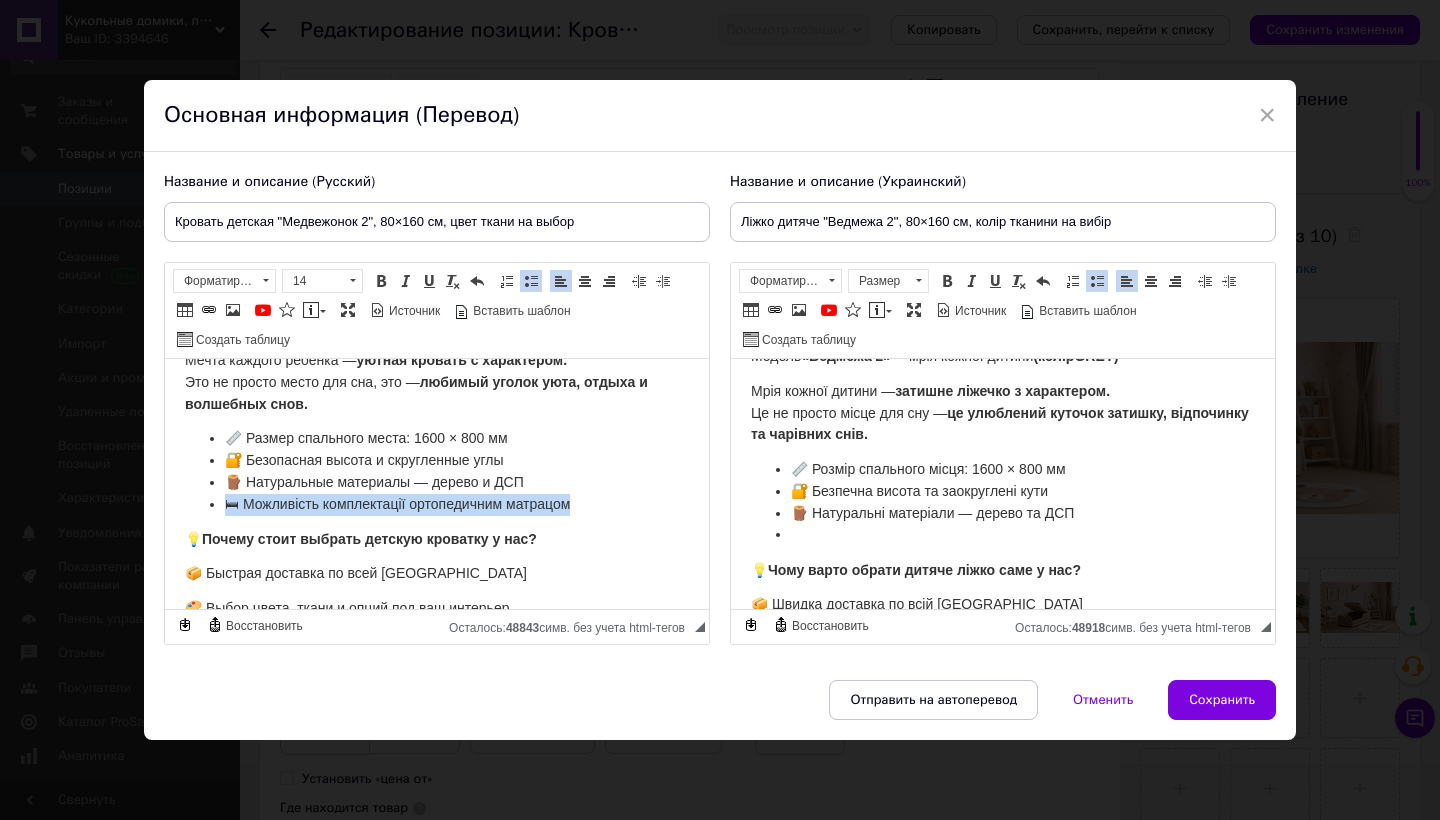 drag, startPoint x: 583, startPoint y: 495, endPoint x: 217, endPoint y: 494, distance: 366.00137 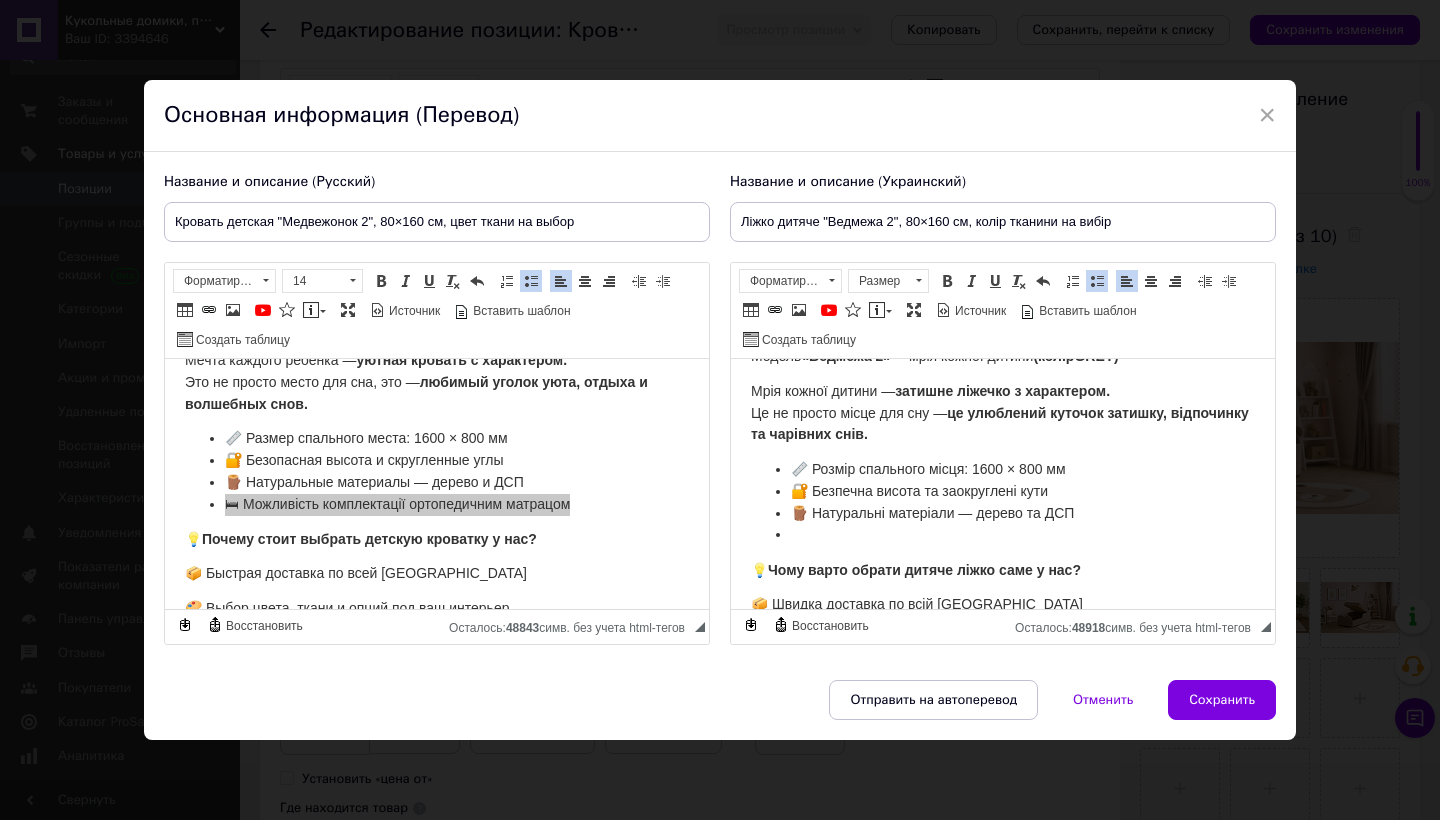 click at bounding box center [1003, 534] 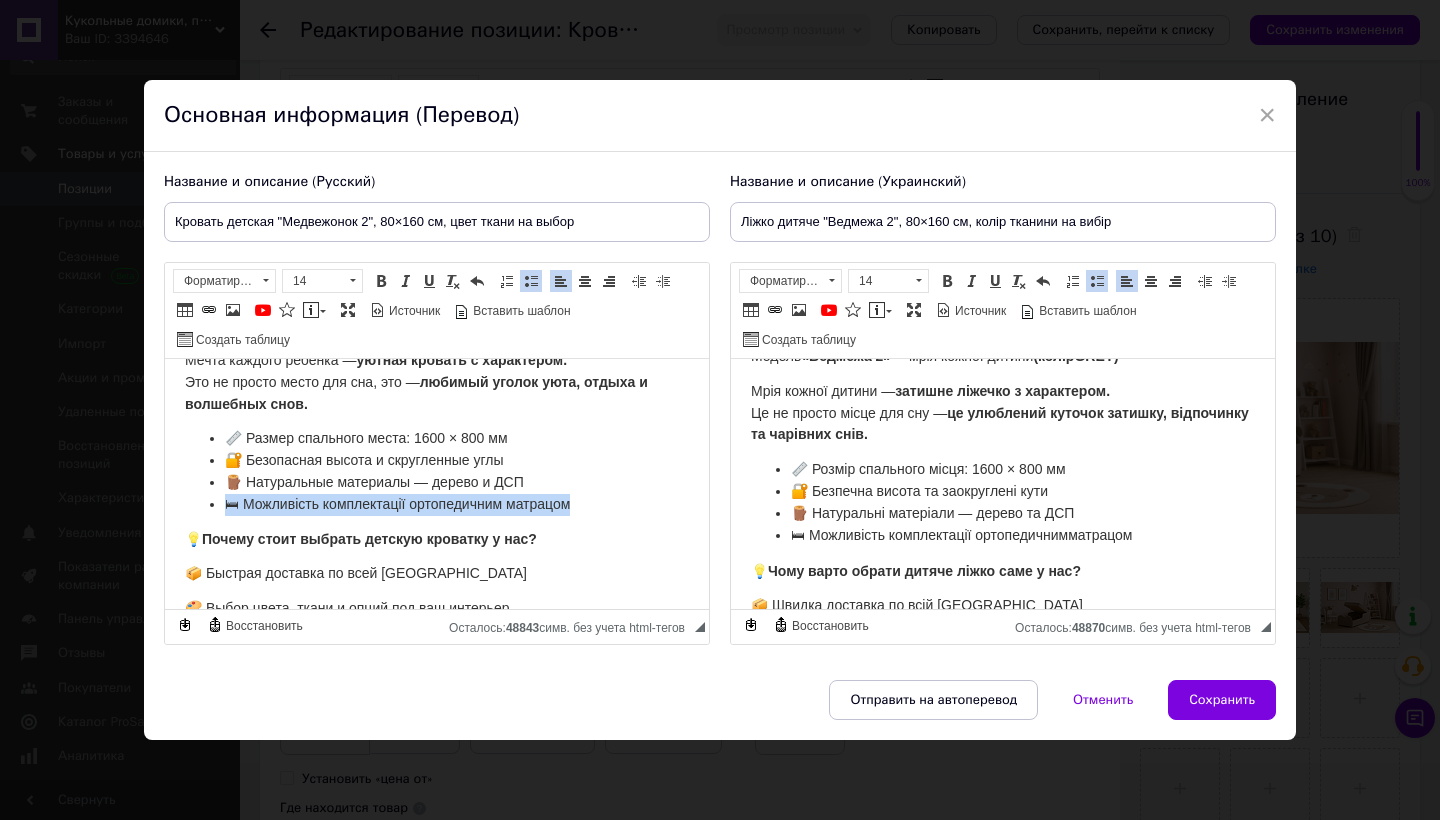 click on "🛏 Можливість комплектації ортопедичним матрацом" at bounding box center [437, 504] 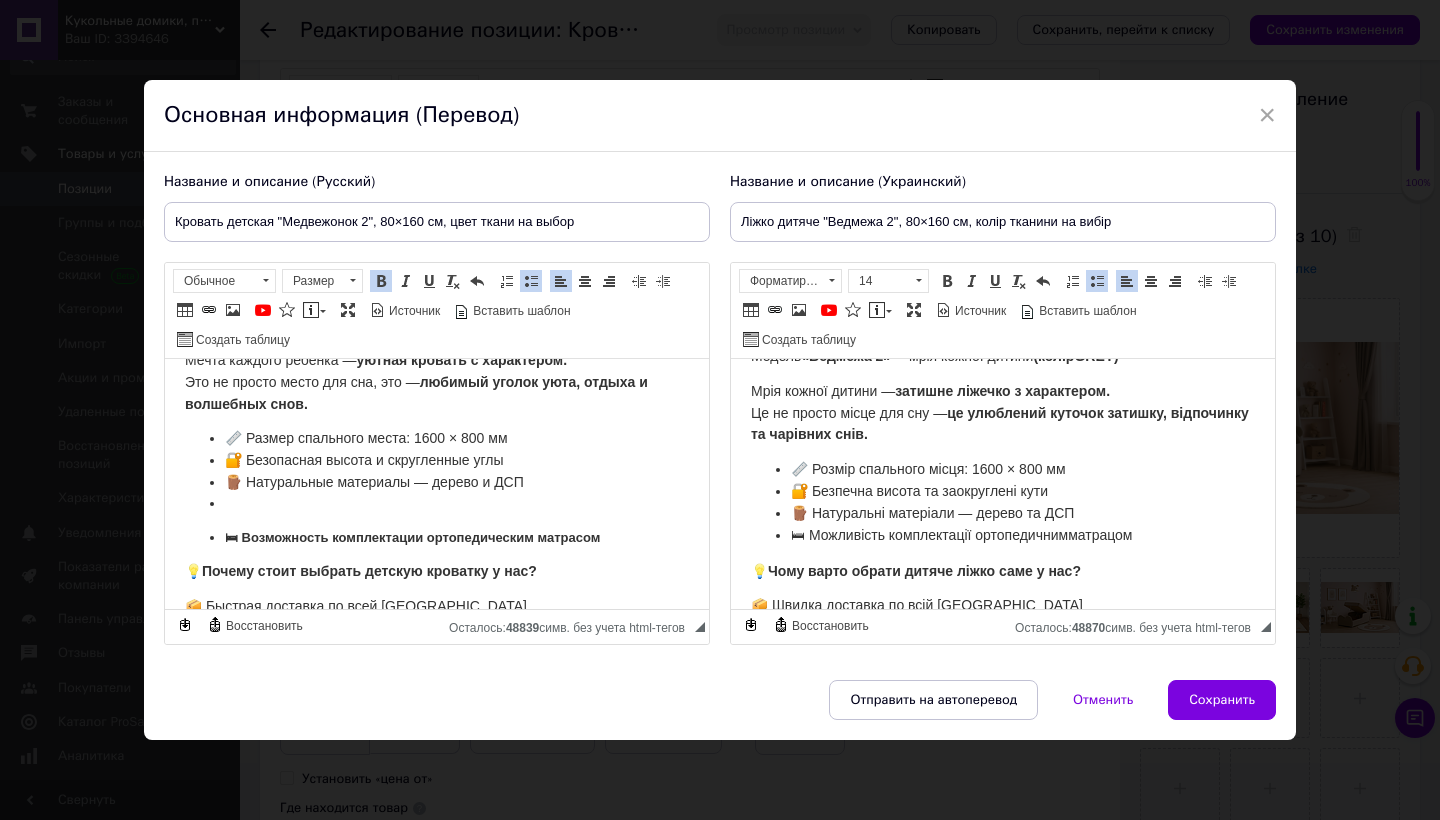 click on "📏 Размер спального места: 1600 × 800 мм 🔐 Безопасная высота и скругленные углы 🪵 Натуральные материалы — дерево и ДСП 🛏 Возможность комплектации ортопедическим матрасом" at bounding box center [437, 487] 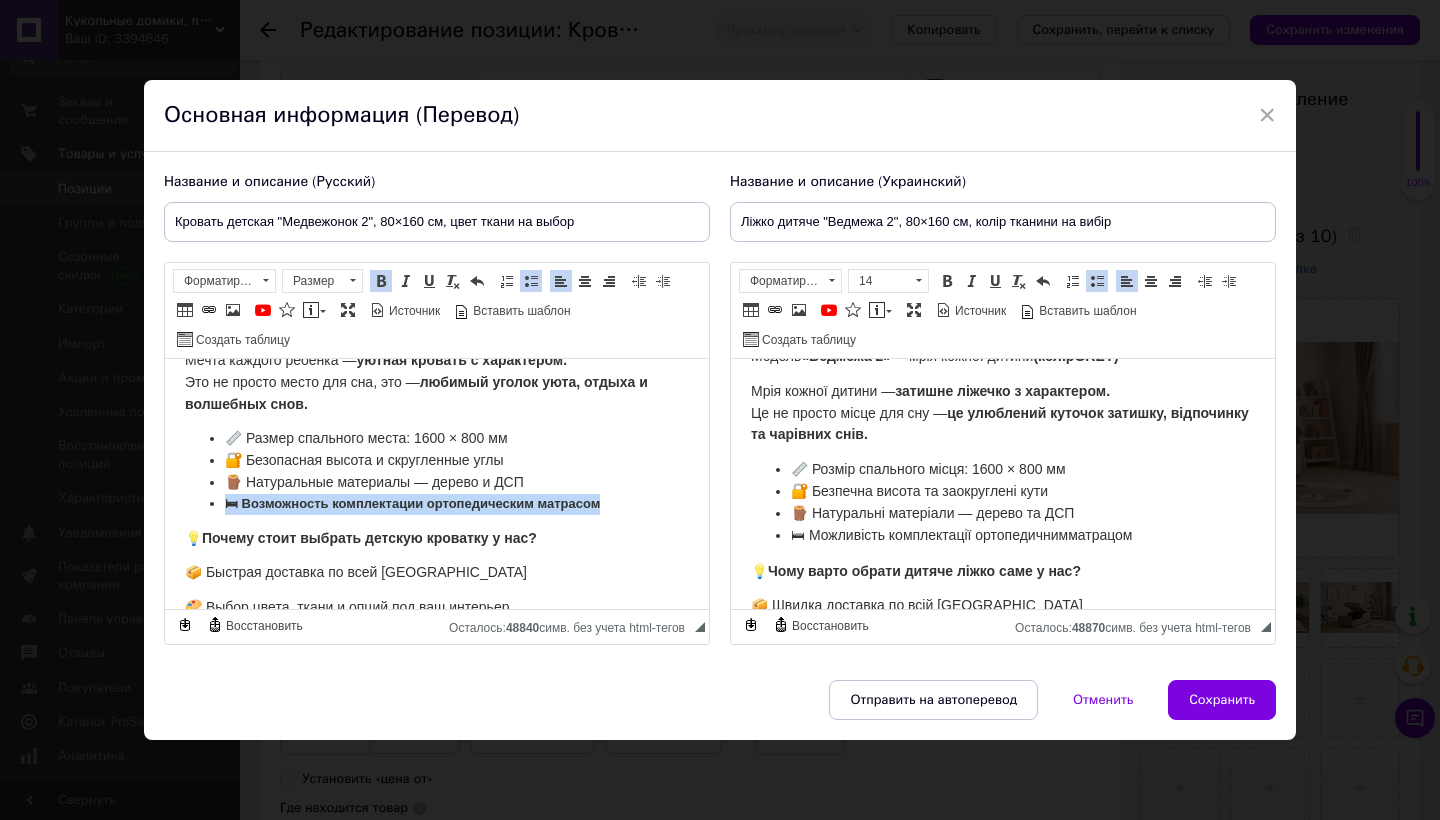 drag, startPoint x: 225, startPoint y: 501, endPoint x: 613, endPoint y: 500, distance: 388.00128 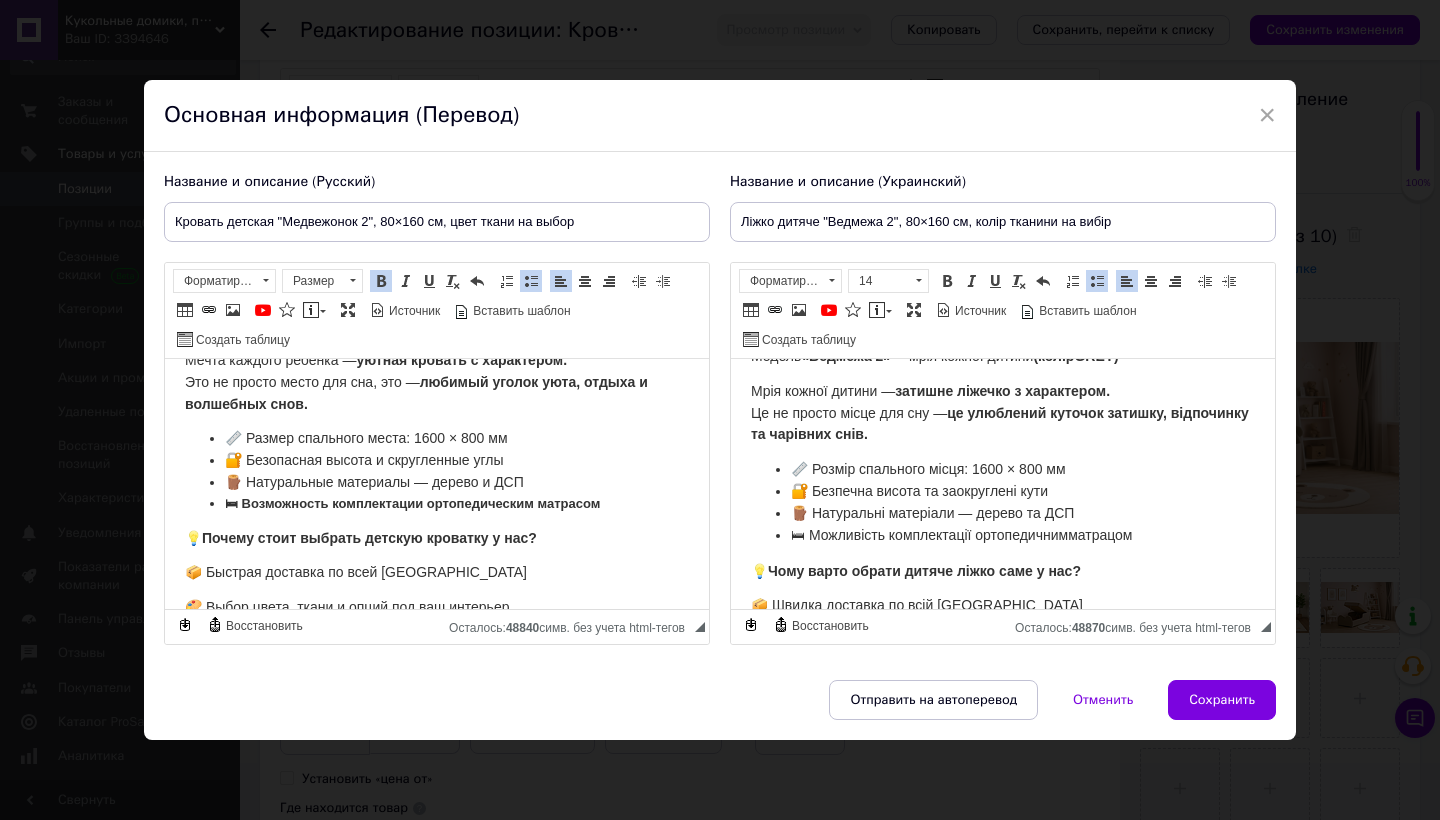 click at bounding box center [381, 281] 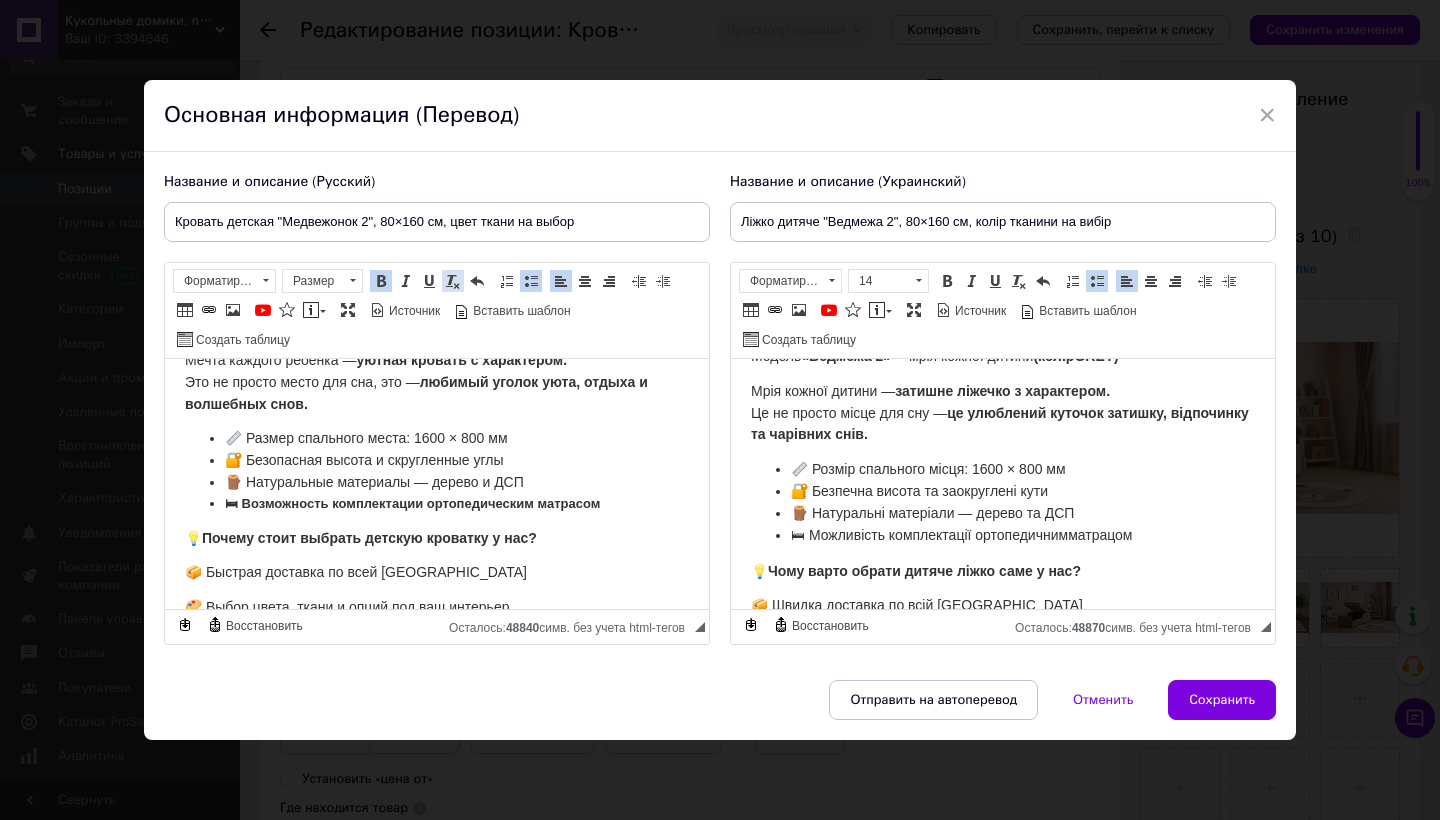 click at bounding box center (453, 281) 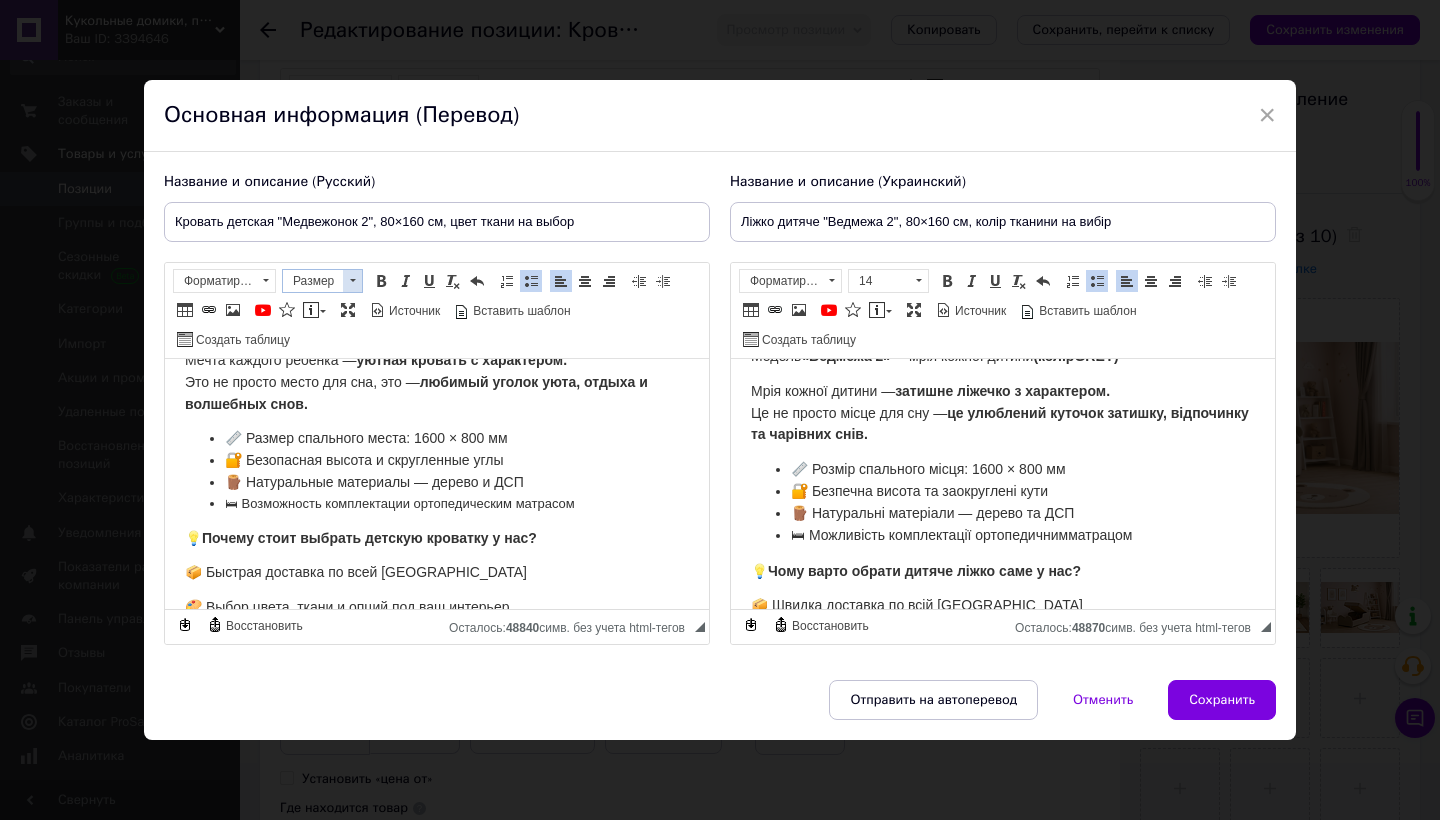 click at bounding box center (352, 281) 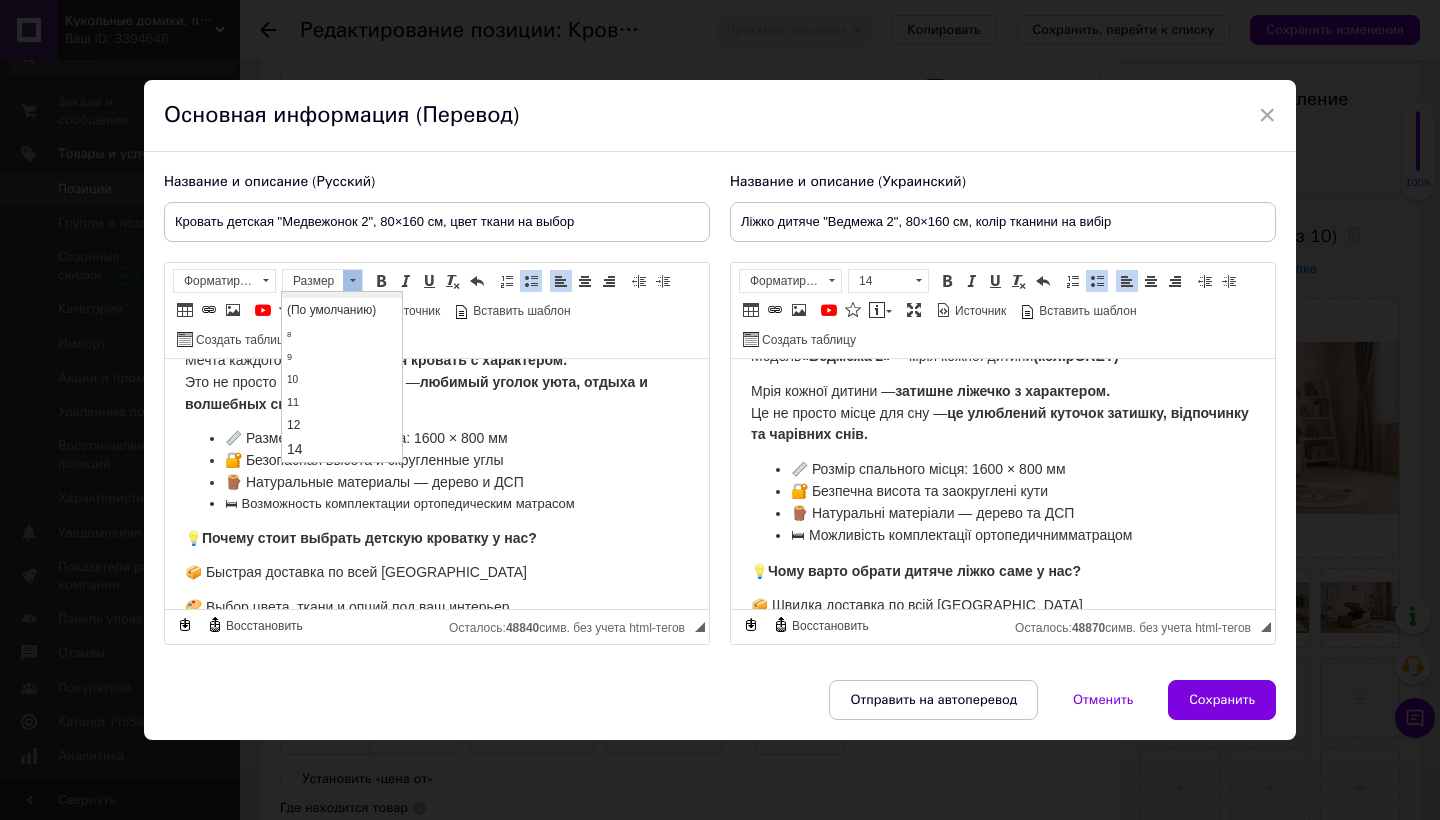 scroll, scrollTop: 287, scrollLeft: 0, axis: vertical 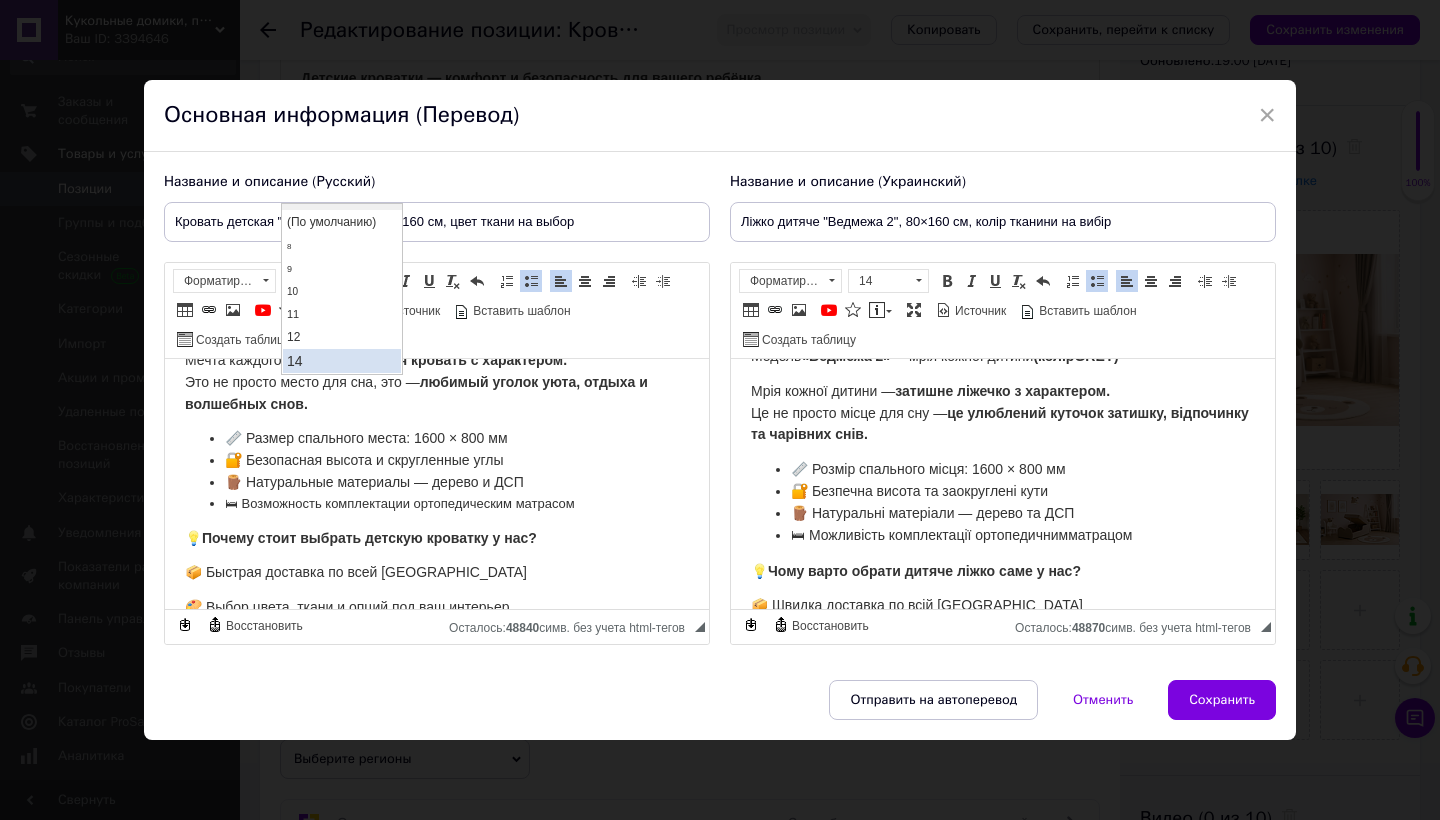 click on "14" at bounding box center (342, 361) 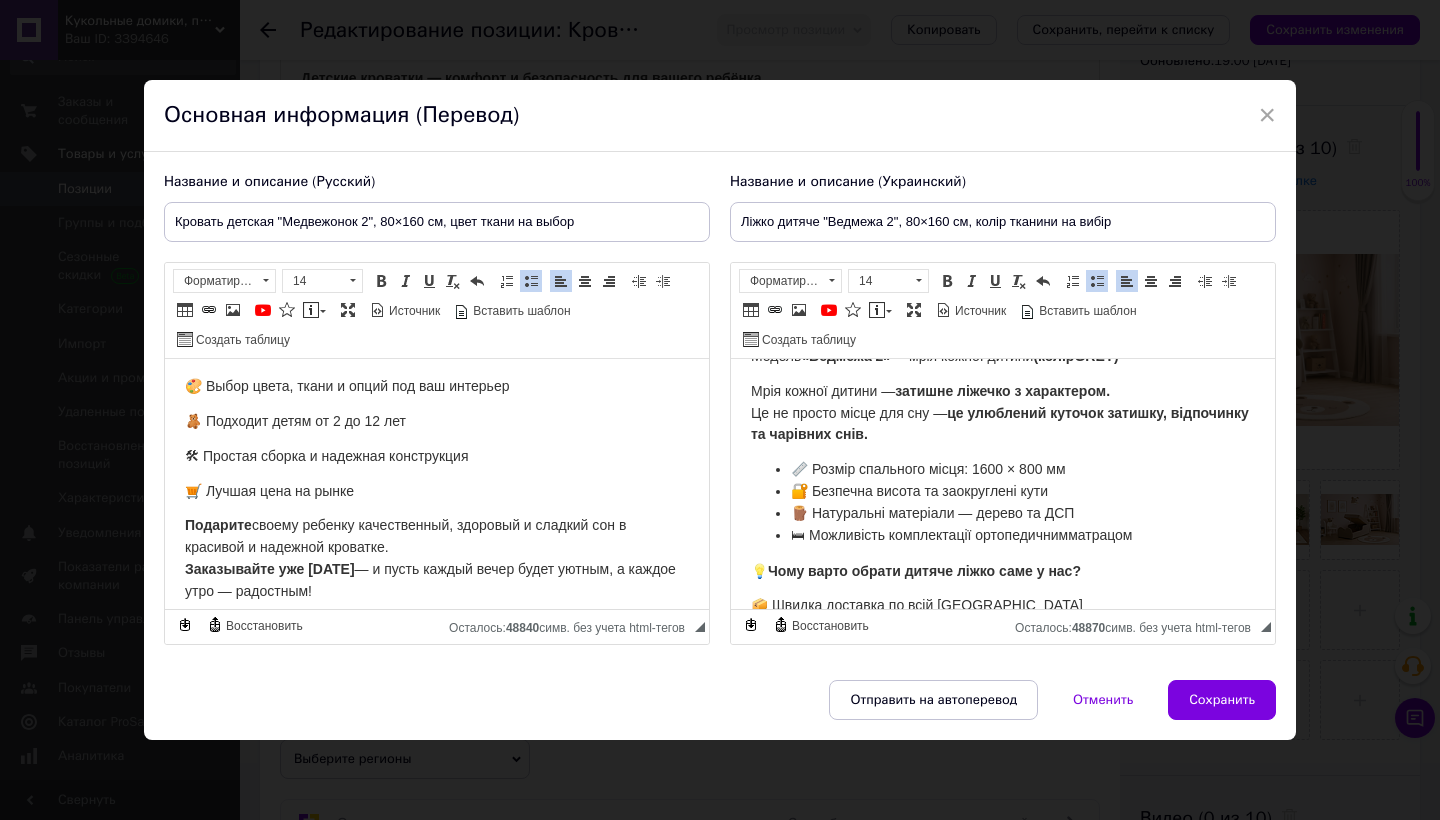 scroll, scrollTop: 520, scrollLeft: 0, axis: vertical 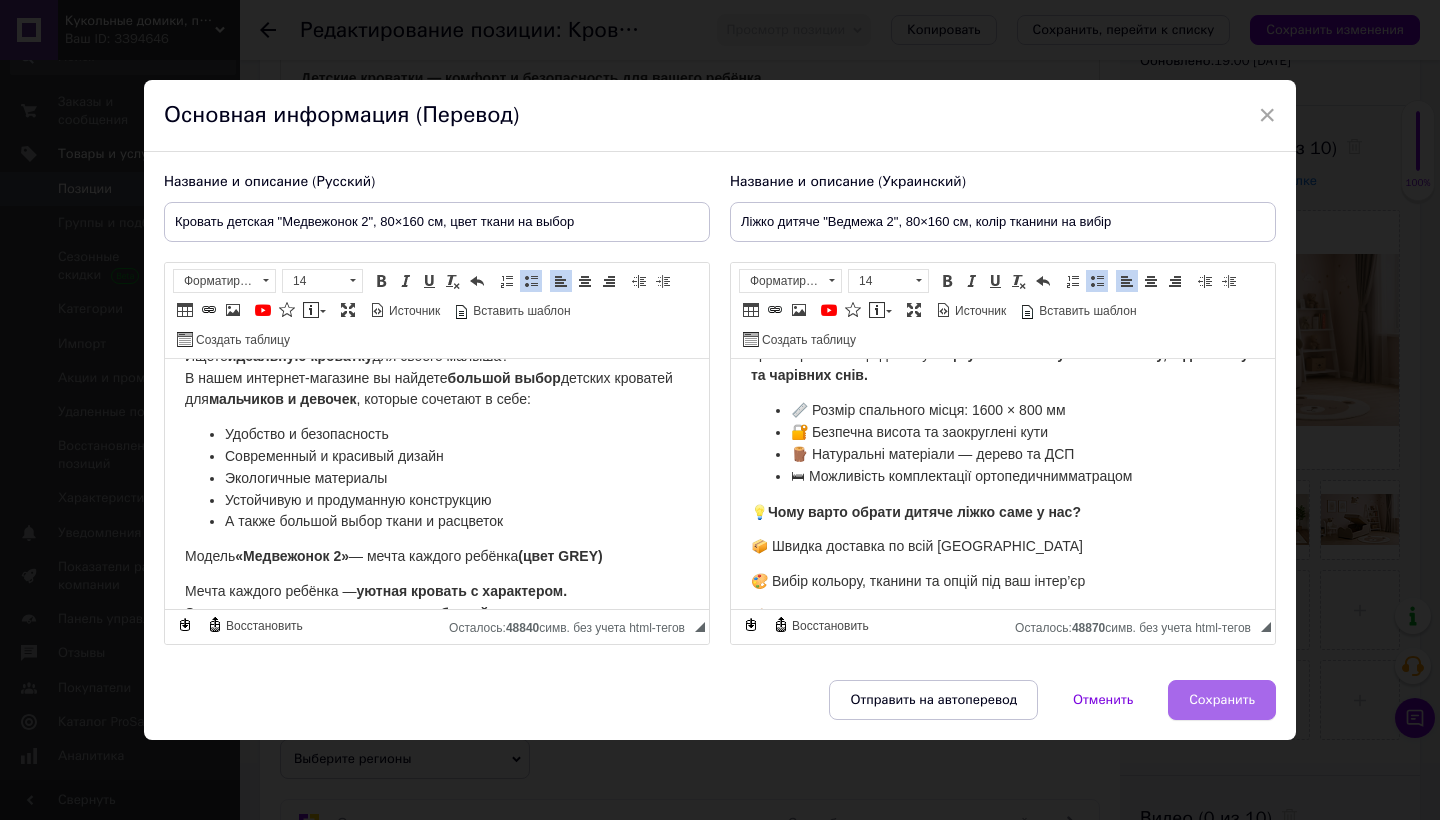 click on "Сохранить" at bounding box center (1222, 700) 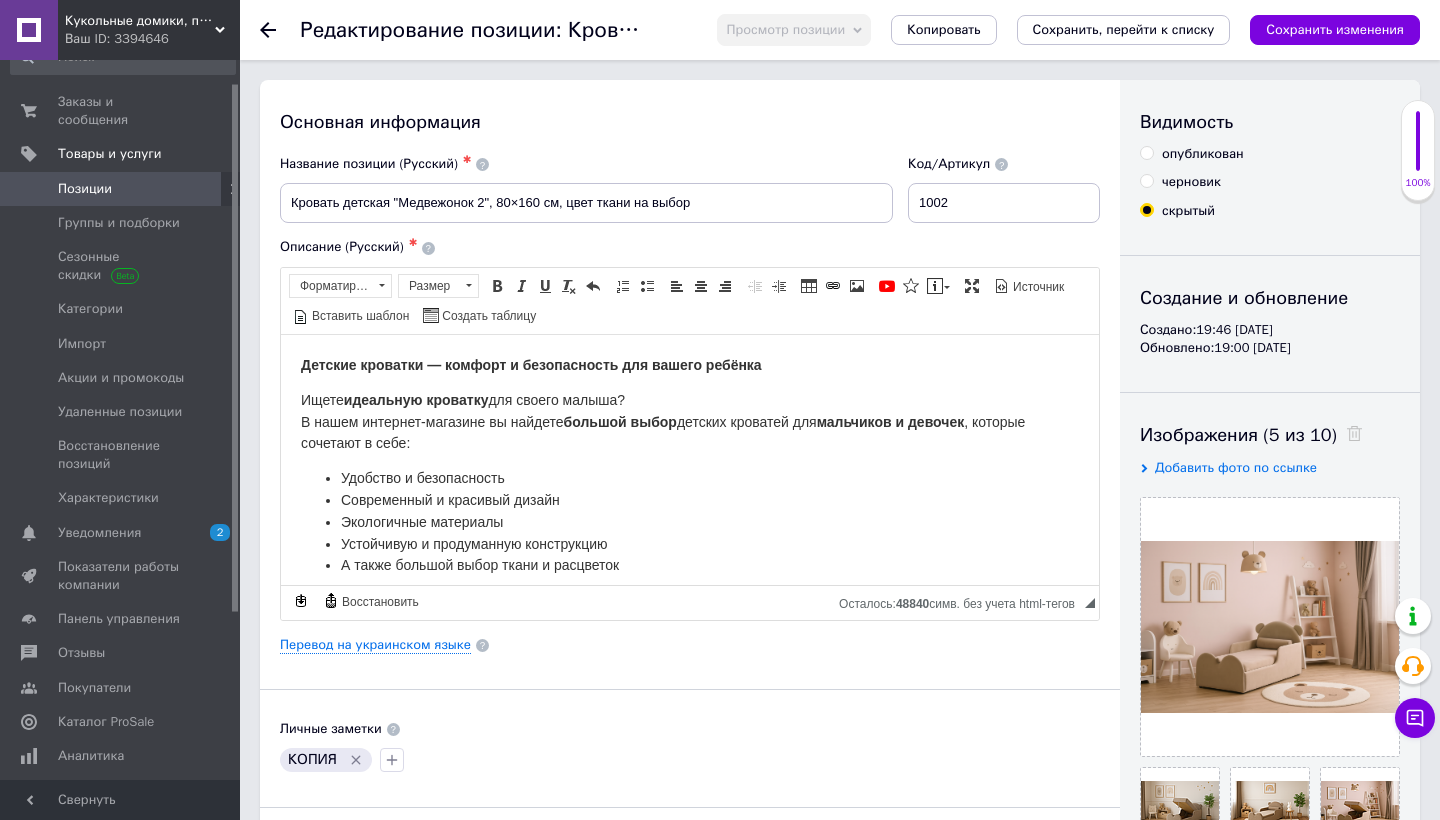 scroll, scrollTop: 0, scrollLeft: 0, axis: both 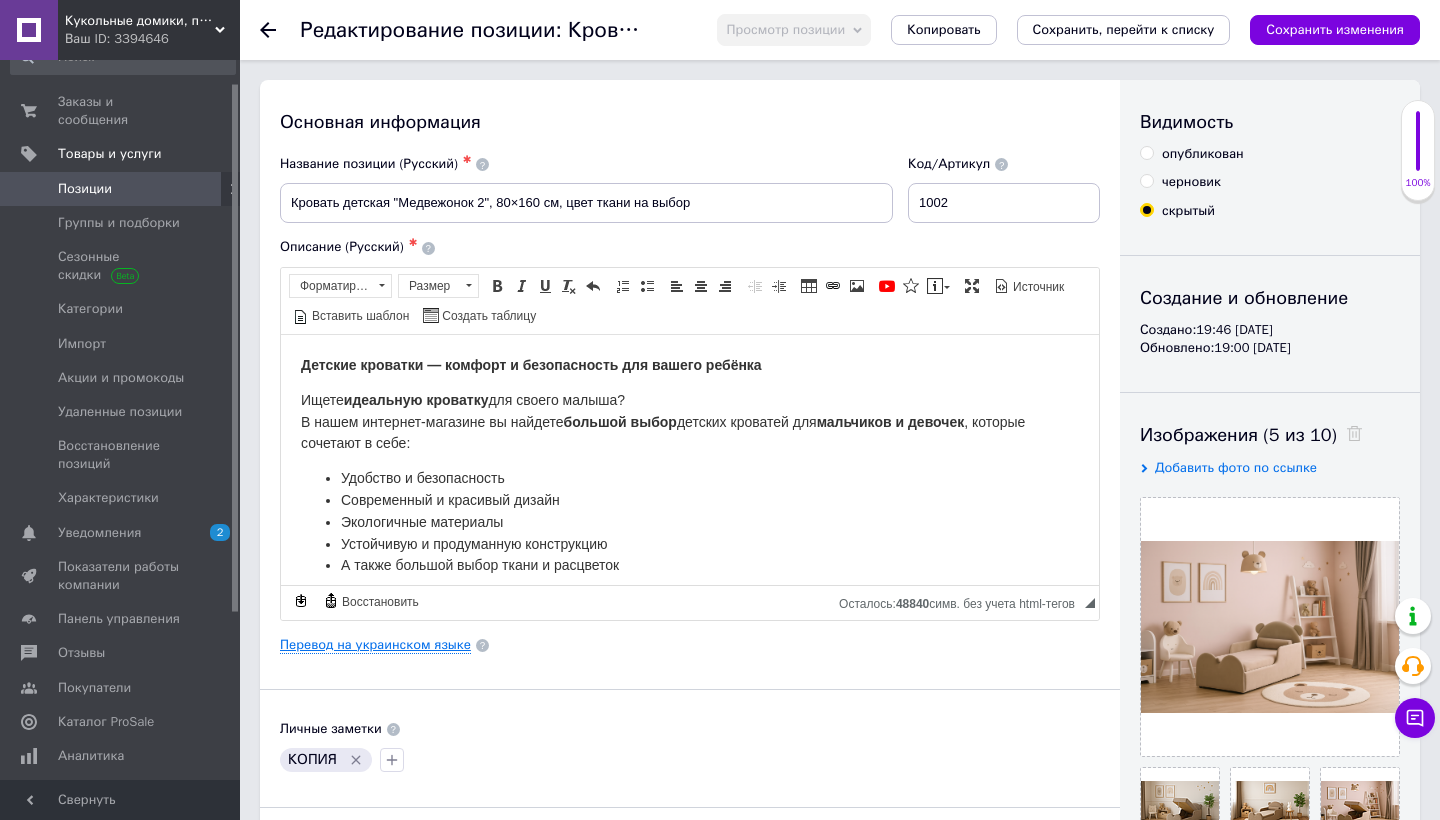click on "Перевод на украинском языке" at bounding box center [375, 645] 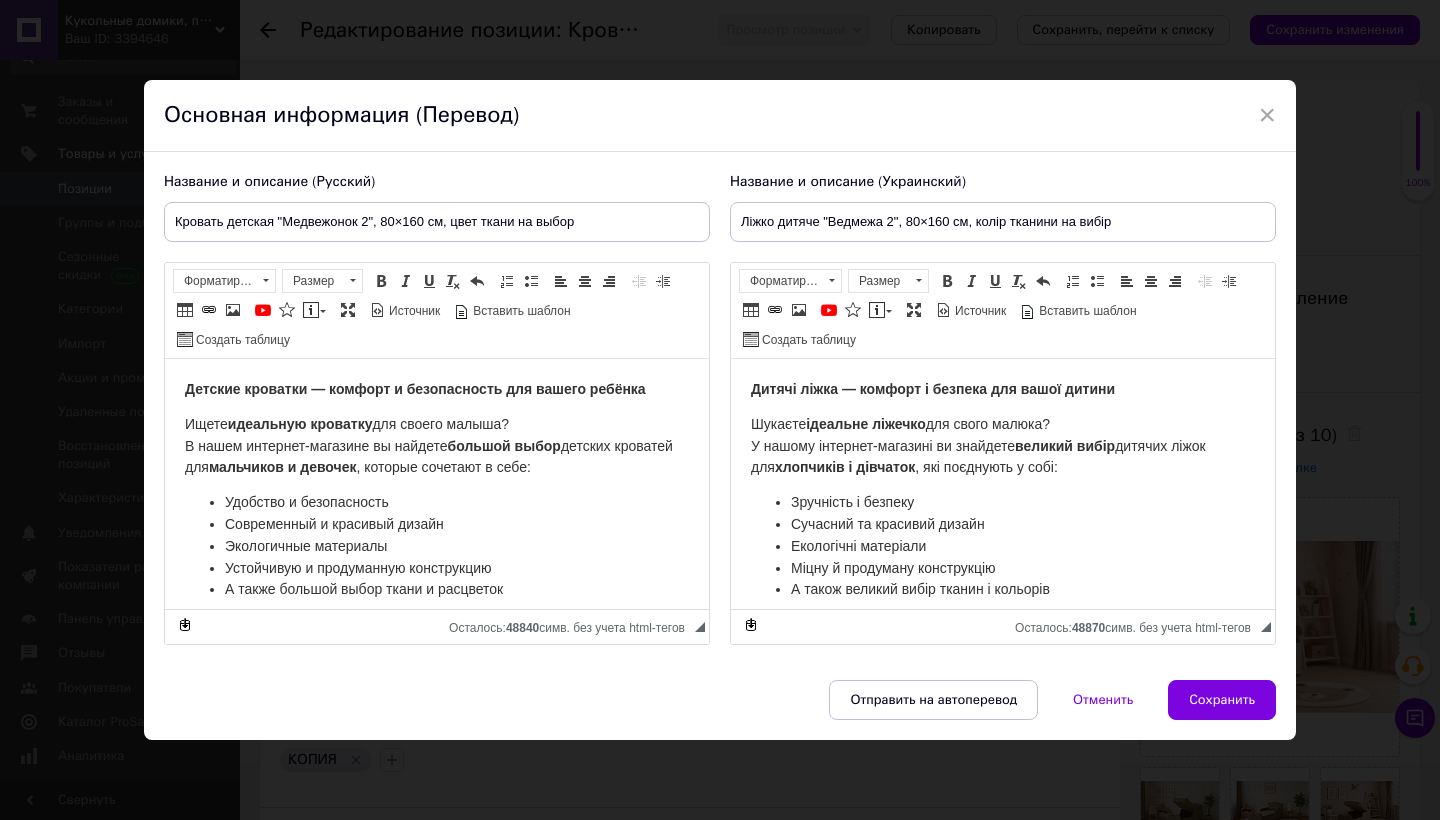 scroll, scrollTop: 0, scrollLeft: 0, axis: both 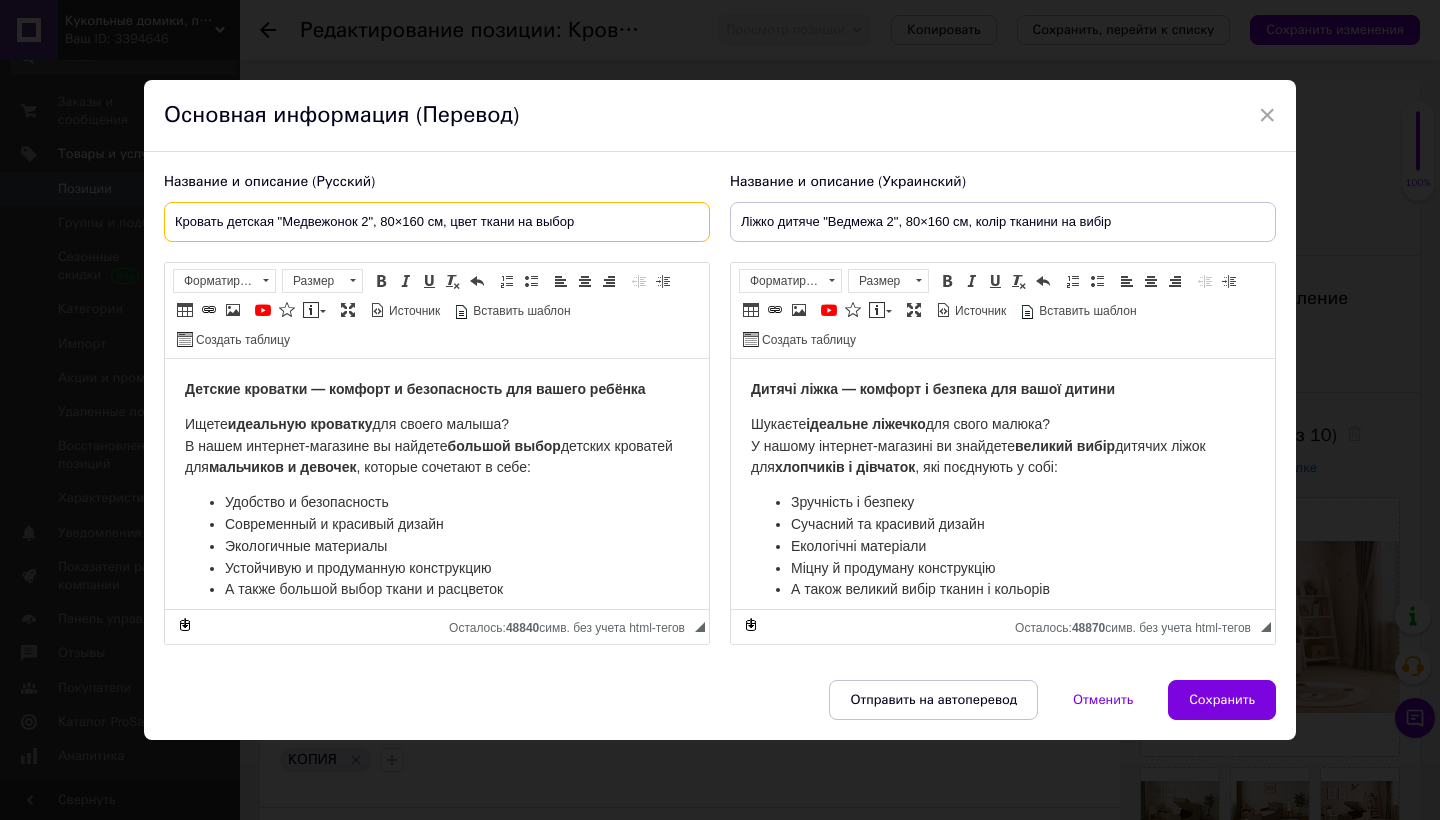 click on "Кровать детская "Медвежонок 2", 80×160 см, цвет ткани на выбор" at bounding box center (437, 222) 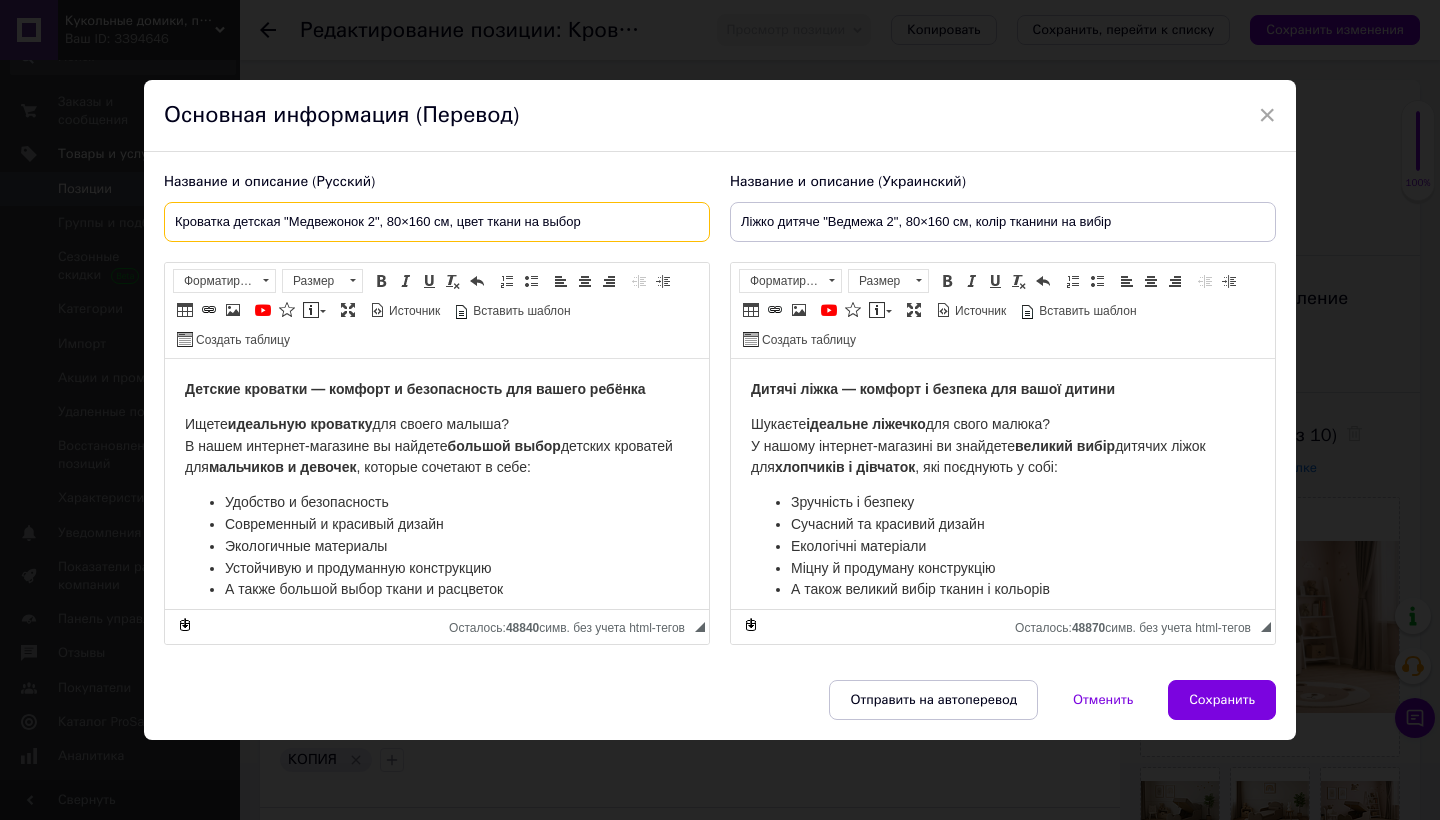click on "Кроватка детская "Медвежонок 2", 80×160 см, цвет ткани на выбор" at bounding box center [437, 222] 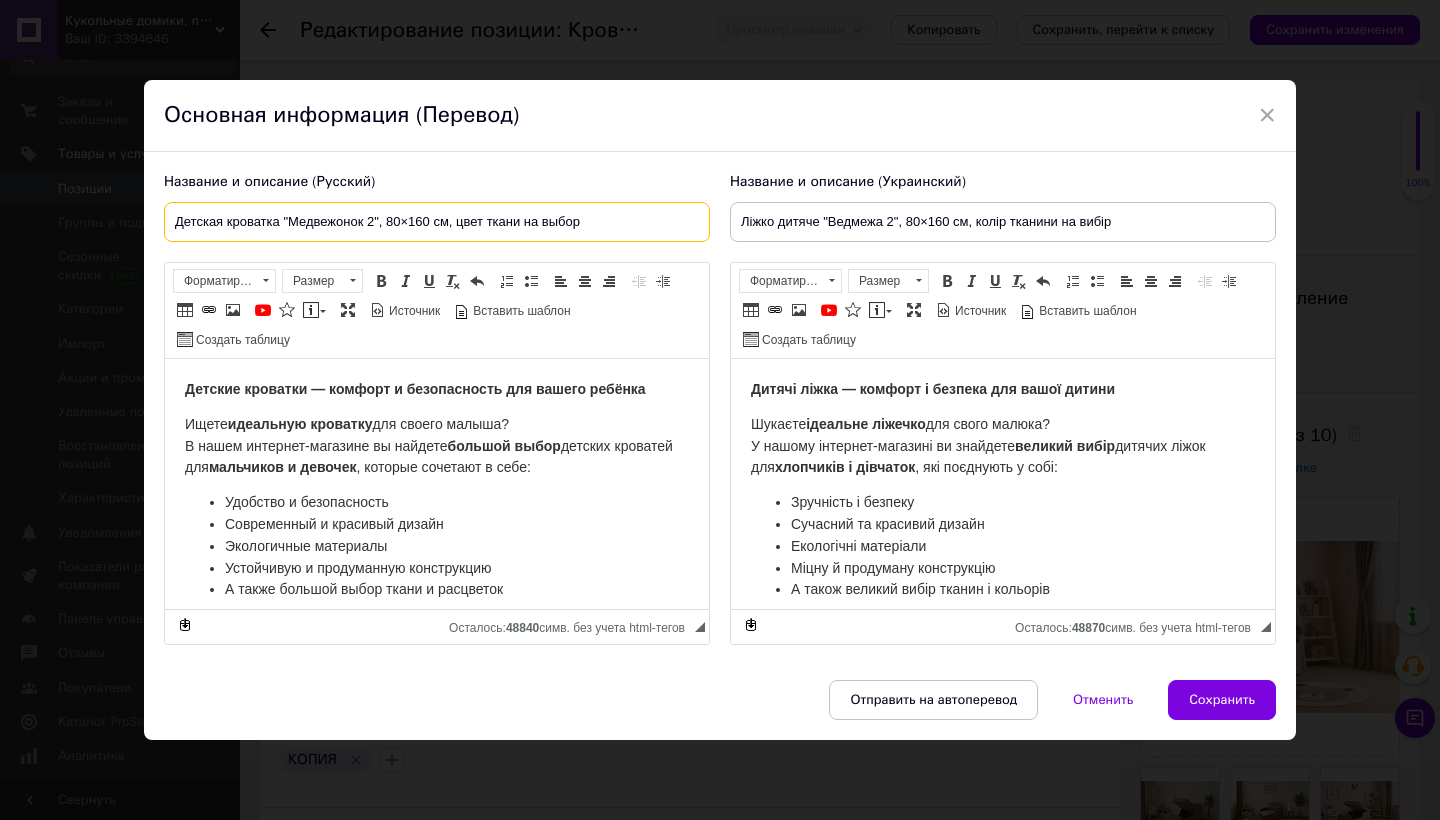 type on "Детская кроватка "Медвежонок 2", 80×160 см, цвет ткани на выбор" 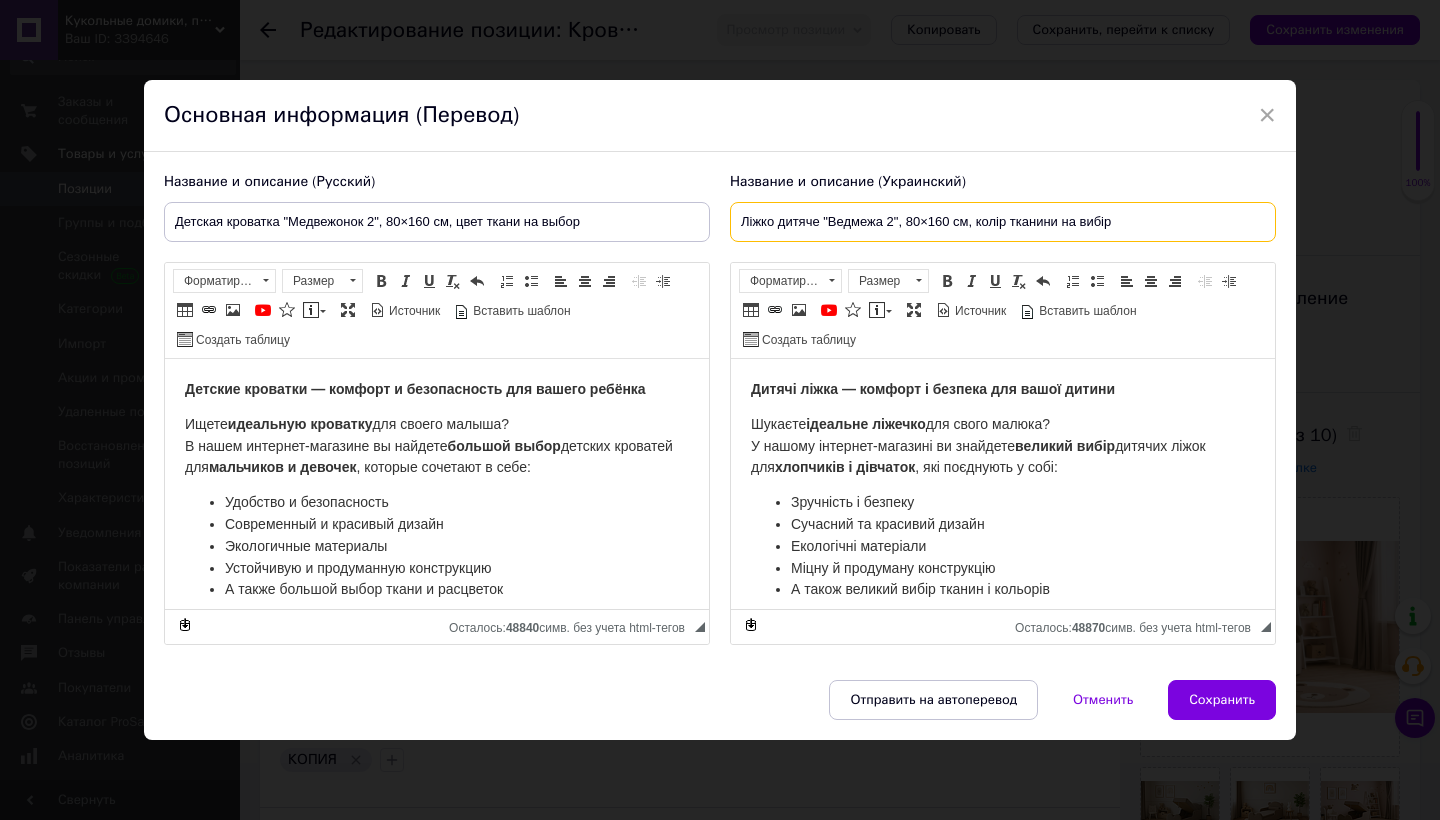 drag, startPoint x: 773, startPoint y: 223, endPoint x: 816, endPoint y: 217, distance: 43.416588 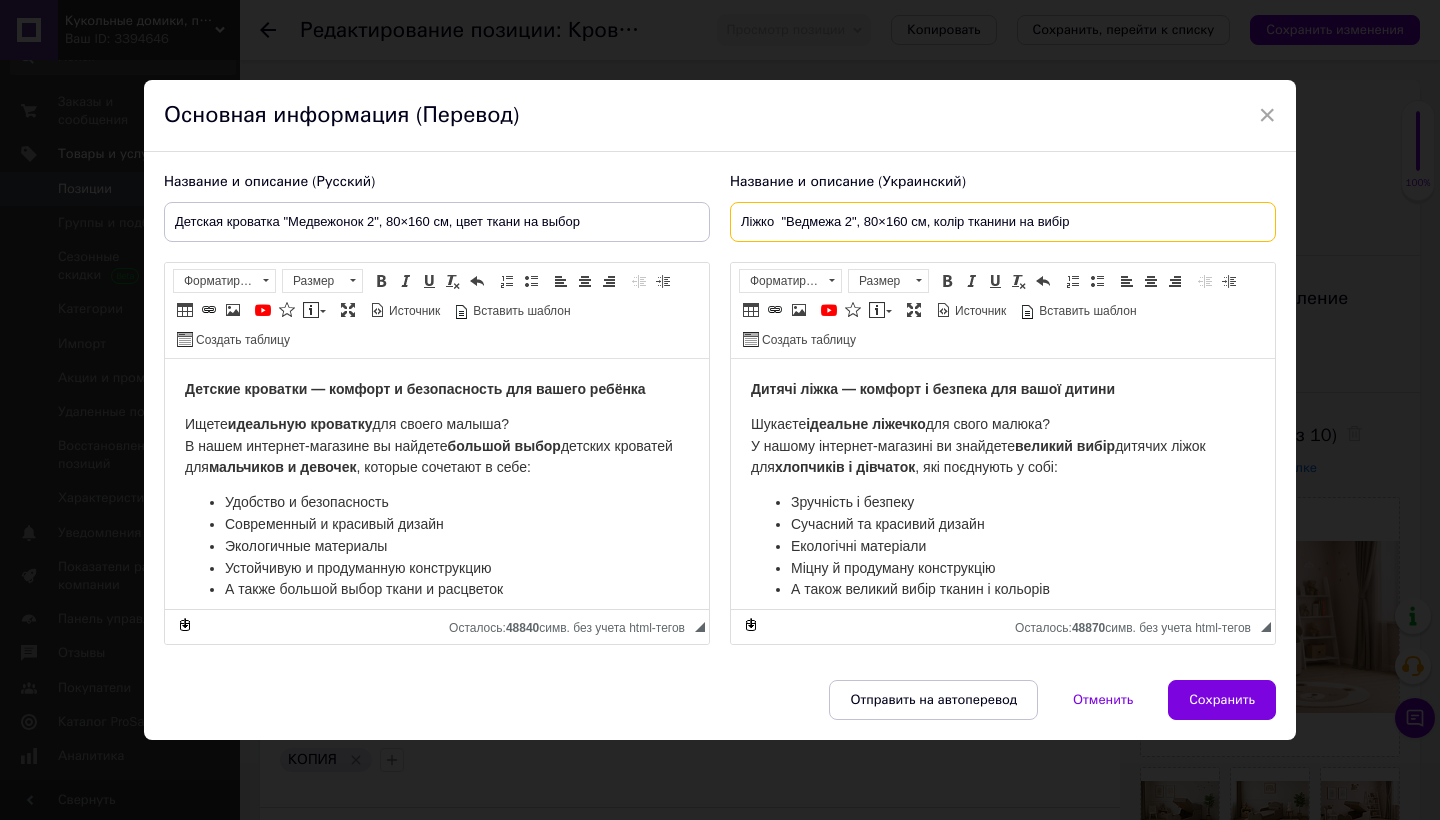 click on "Ліжко  "Ведмежа 2", 80×160 см, колір тканини на вибір" at bounding box center (1003, 222) 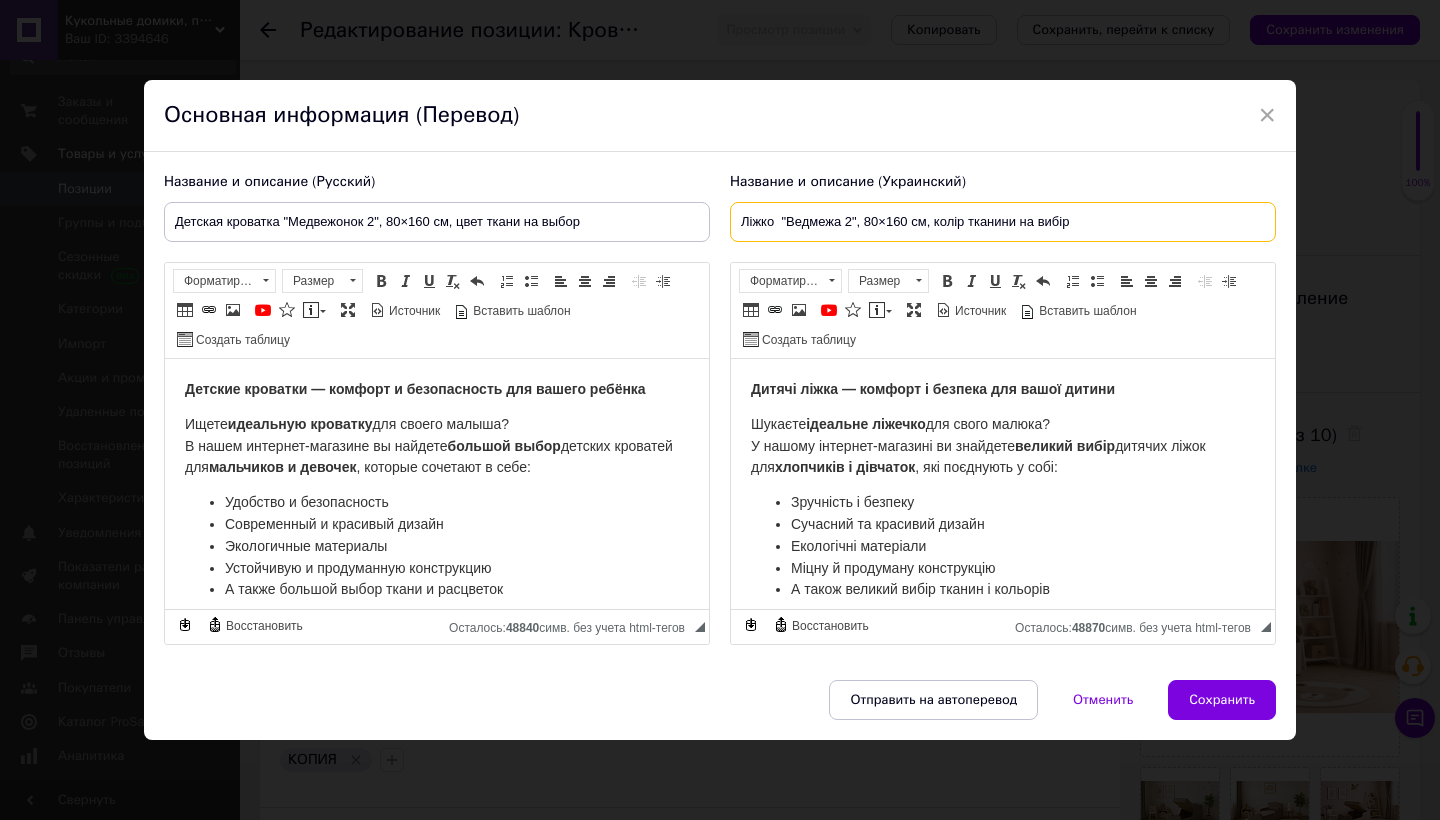paste on "дитяче" 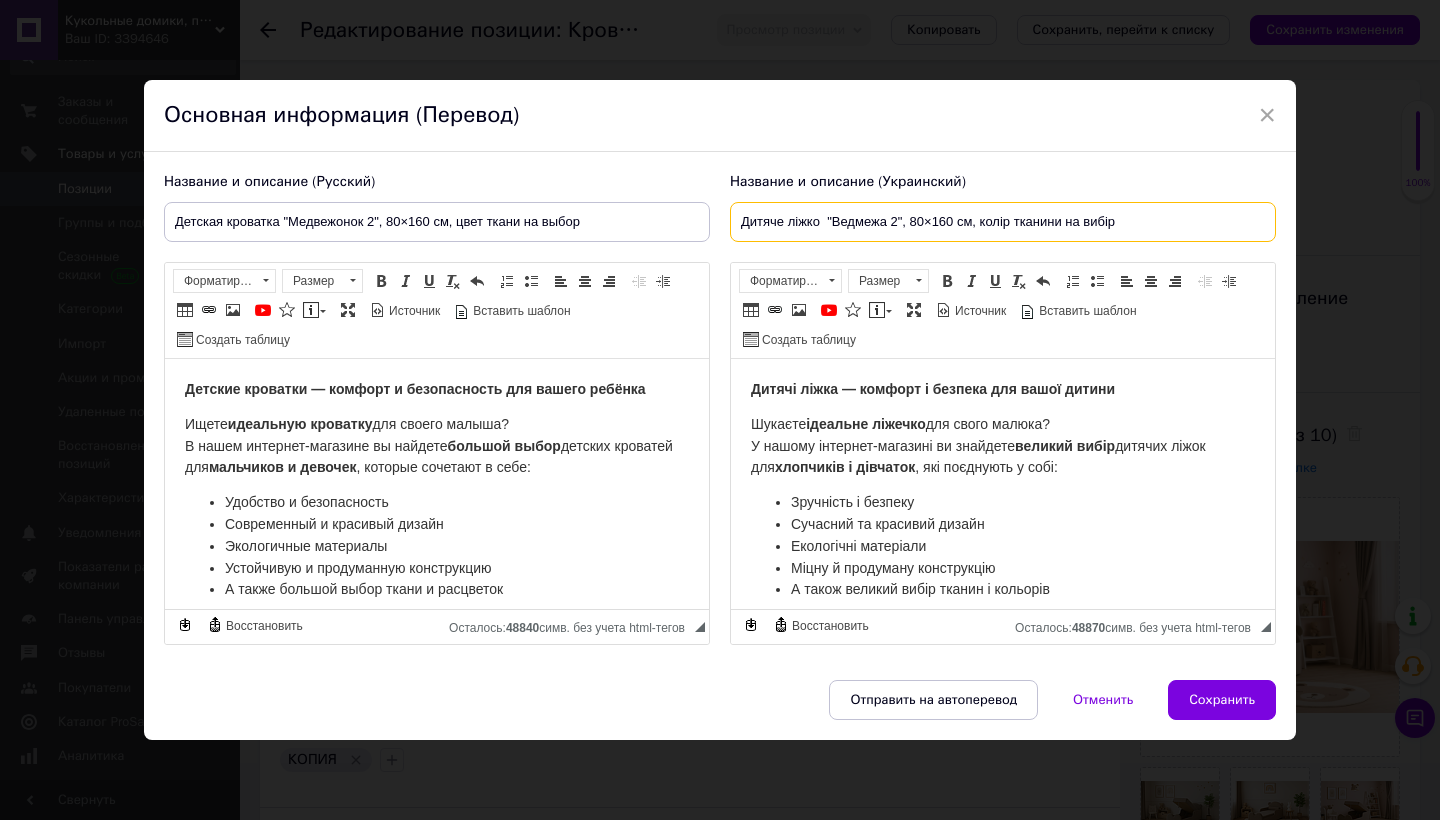 click on "Дитяче ліжко  "Ведмежа 2", 80×160 см, колір тканини на вибір" at bounding box center (1003, 222) 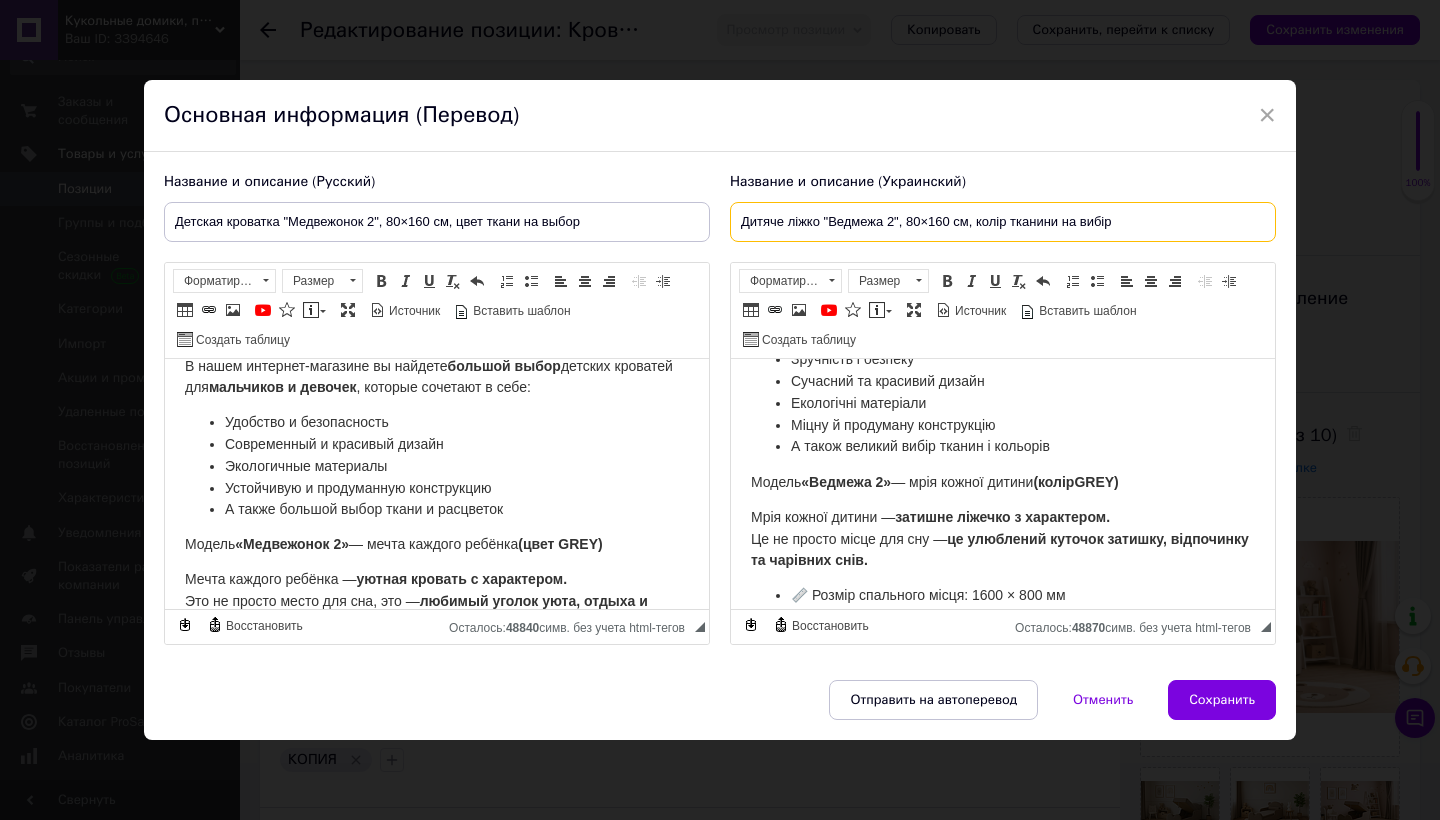 scroll, scrollTop: 231, scrollLeft: 0, axis: vertical 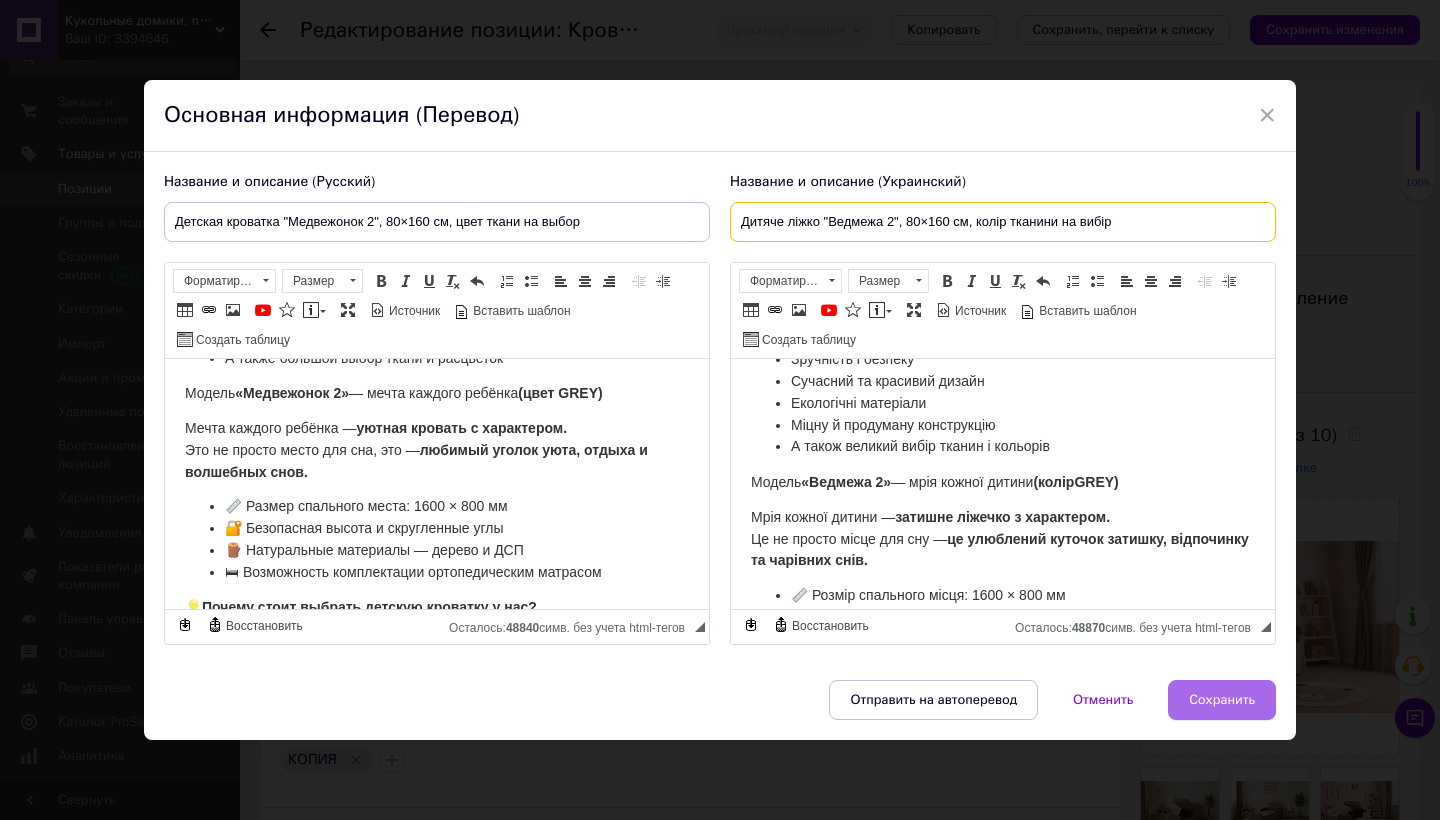 type on "Дитяче ліжко "Ведмежа 2", 80×160 см, колір тканини на вибір" 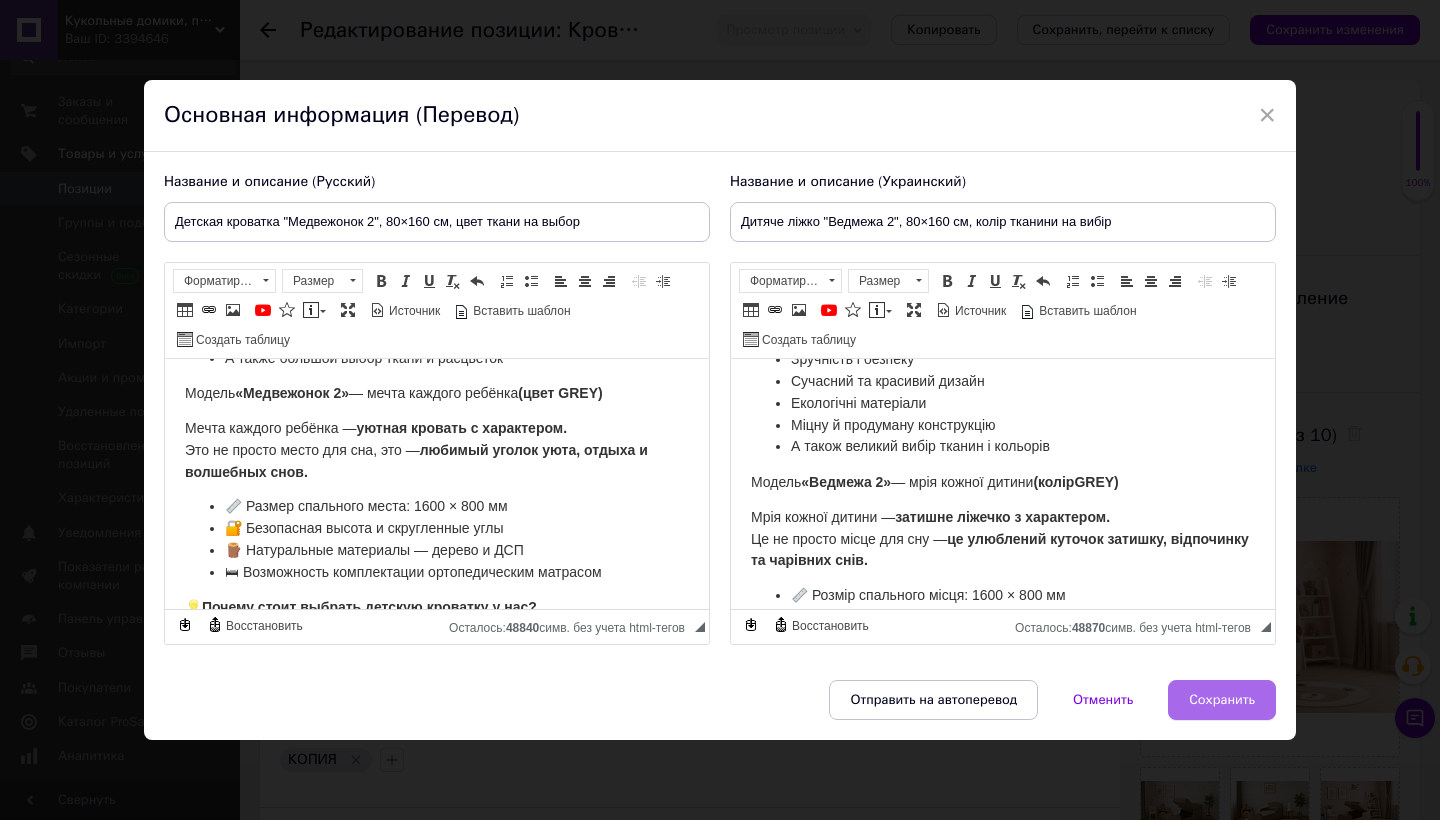 click on "Сохранить" at bounding box center [1222, 700] 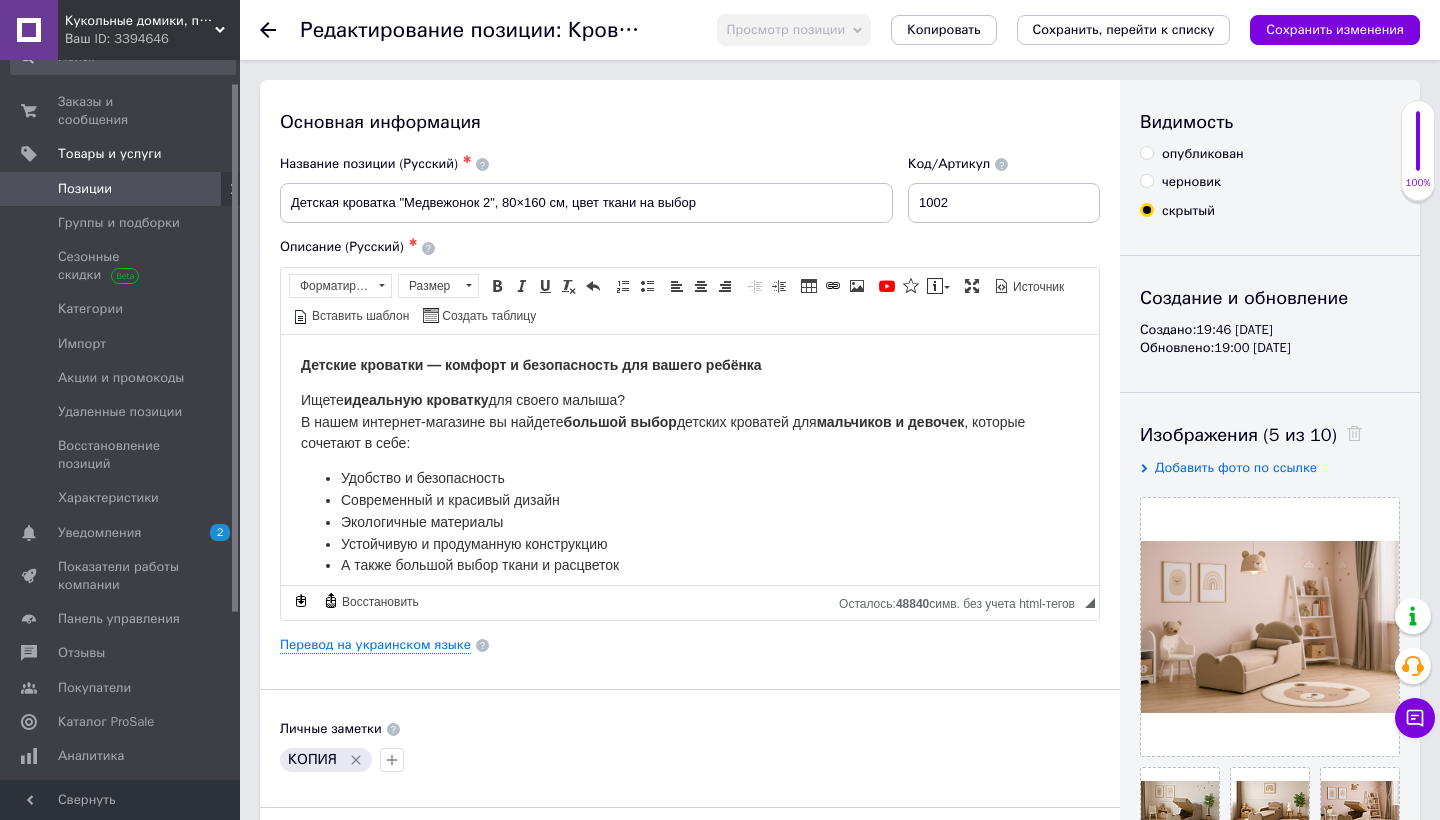 scroll, scrollTop: 0, scrollLeft: 0, axis: both 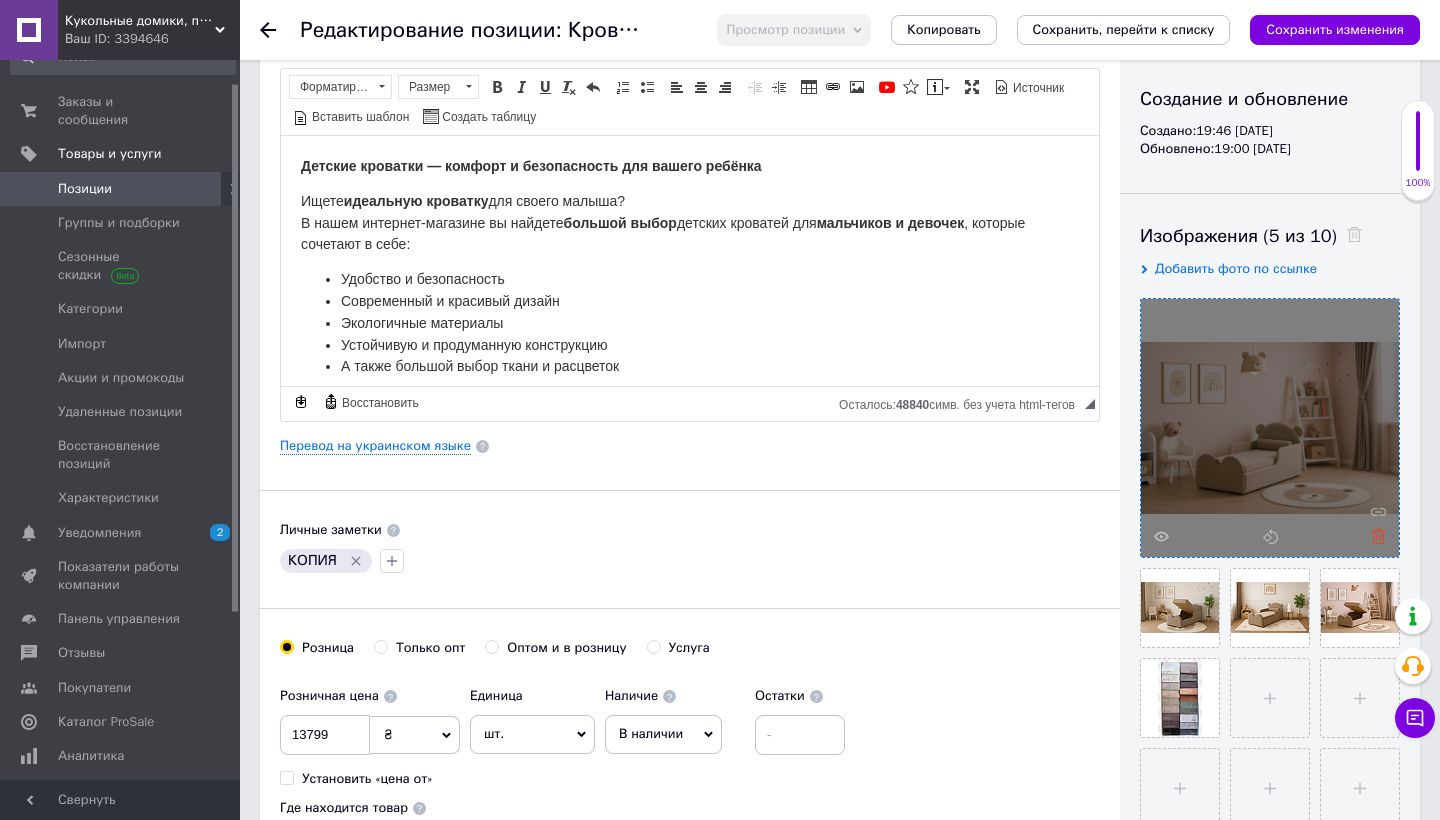 click 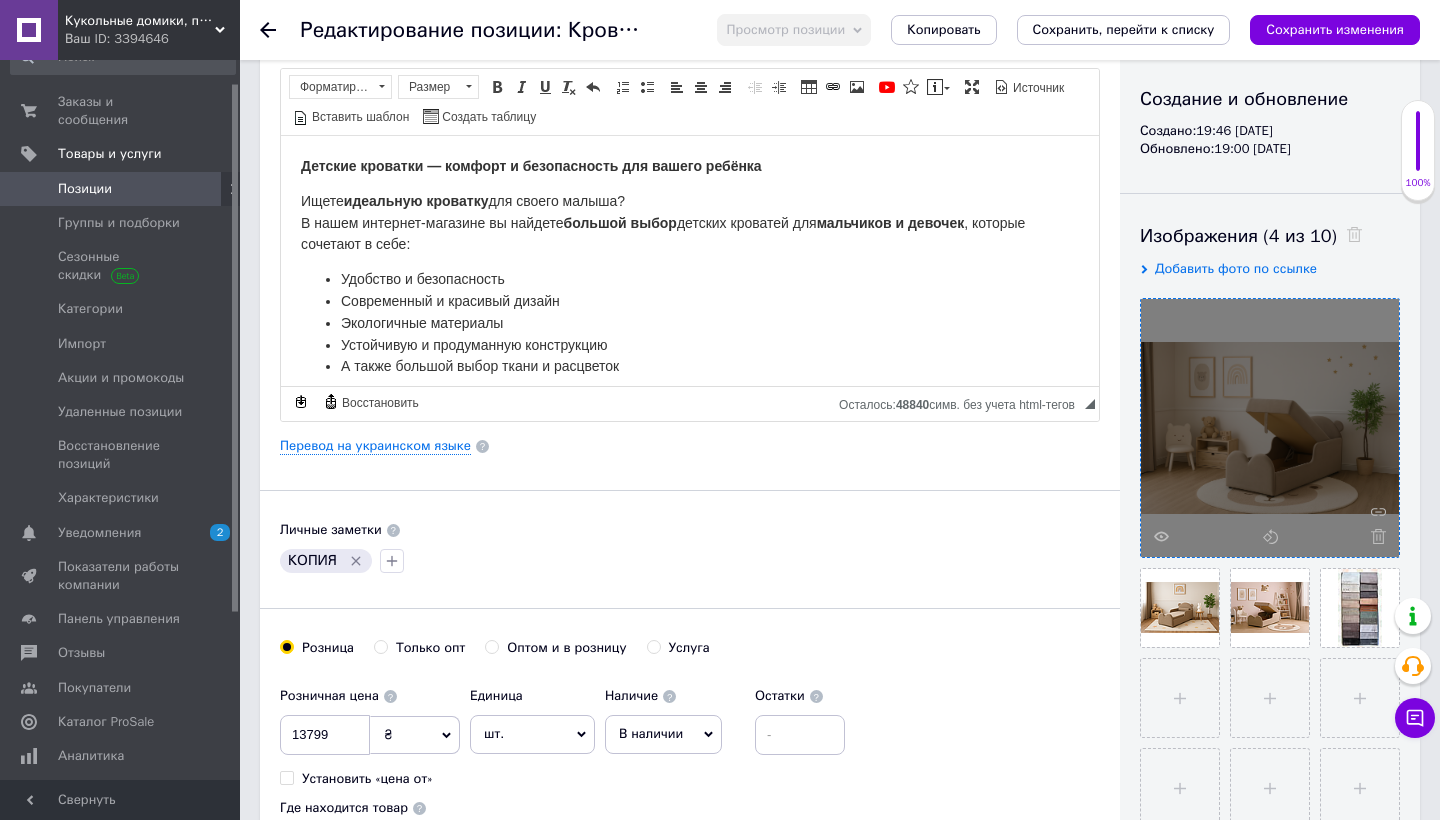 click 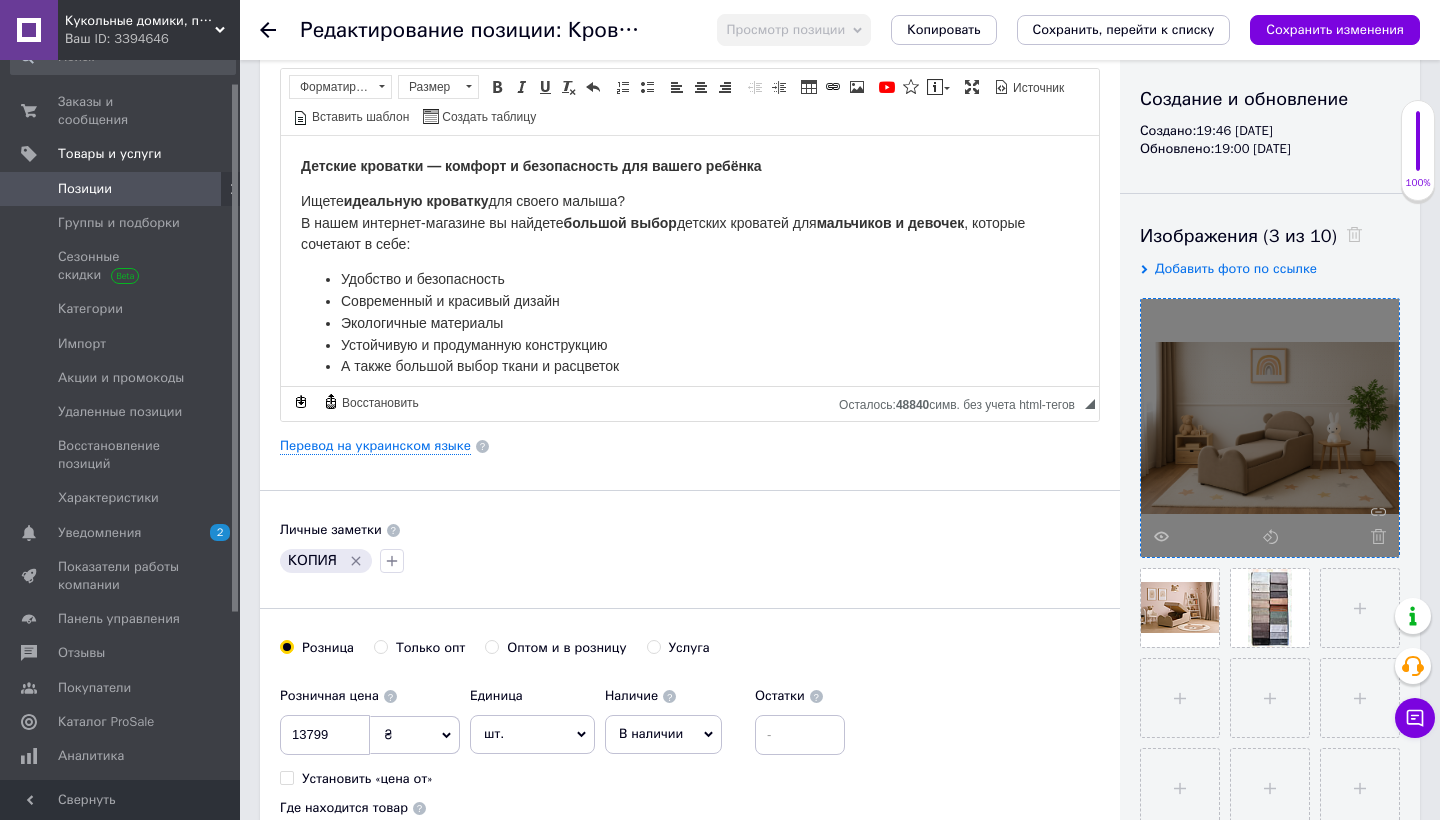 click 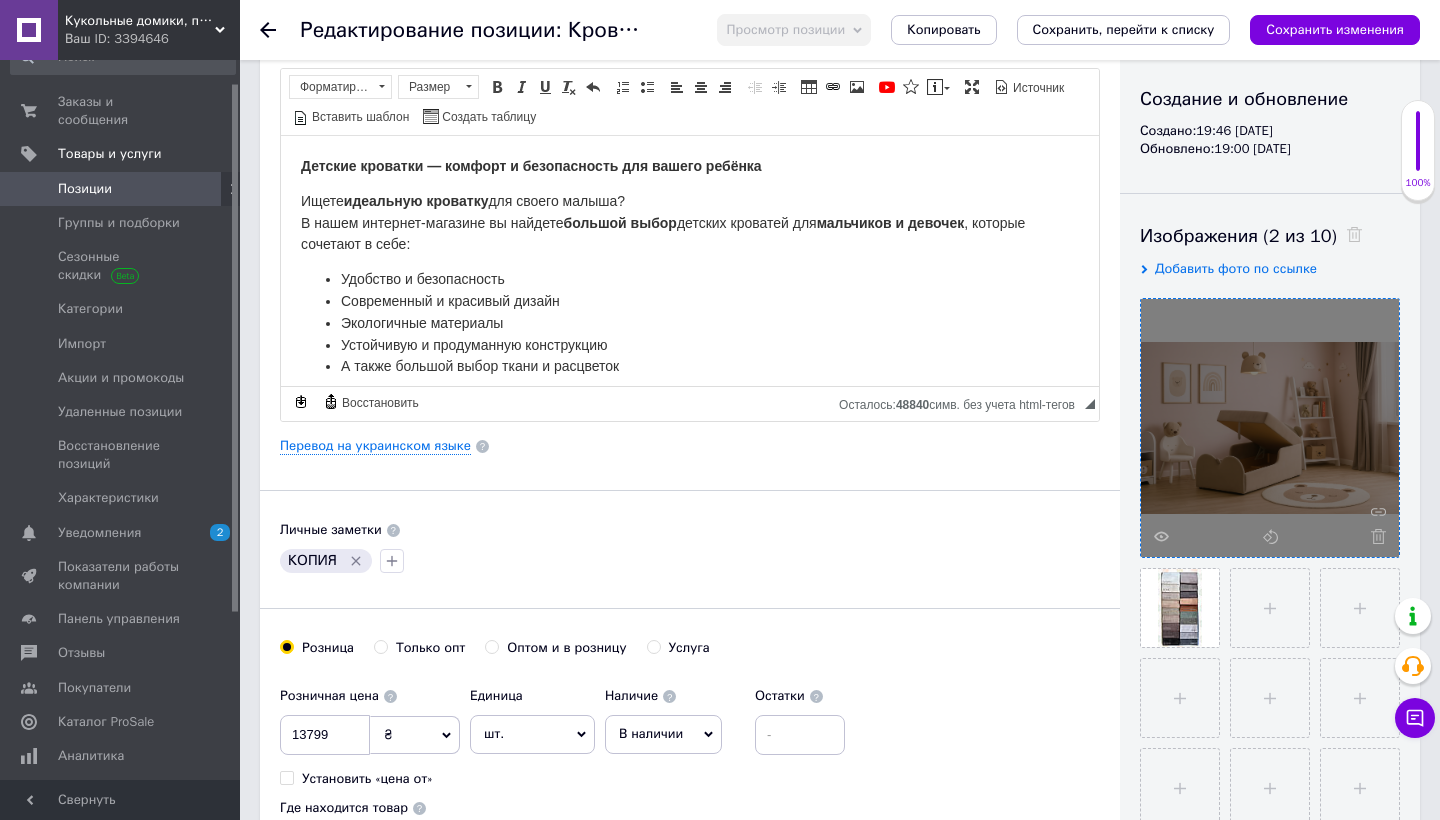 click 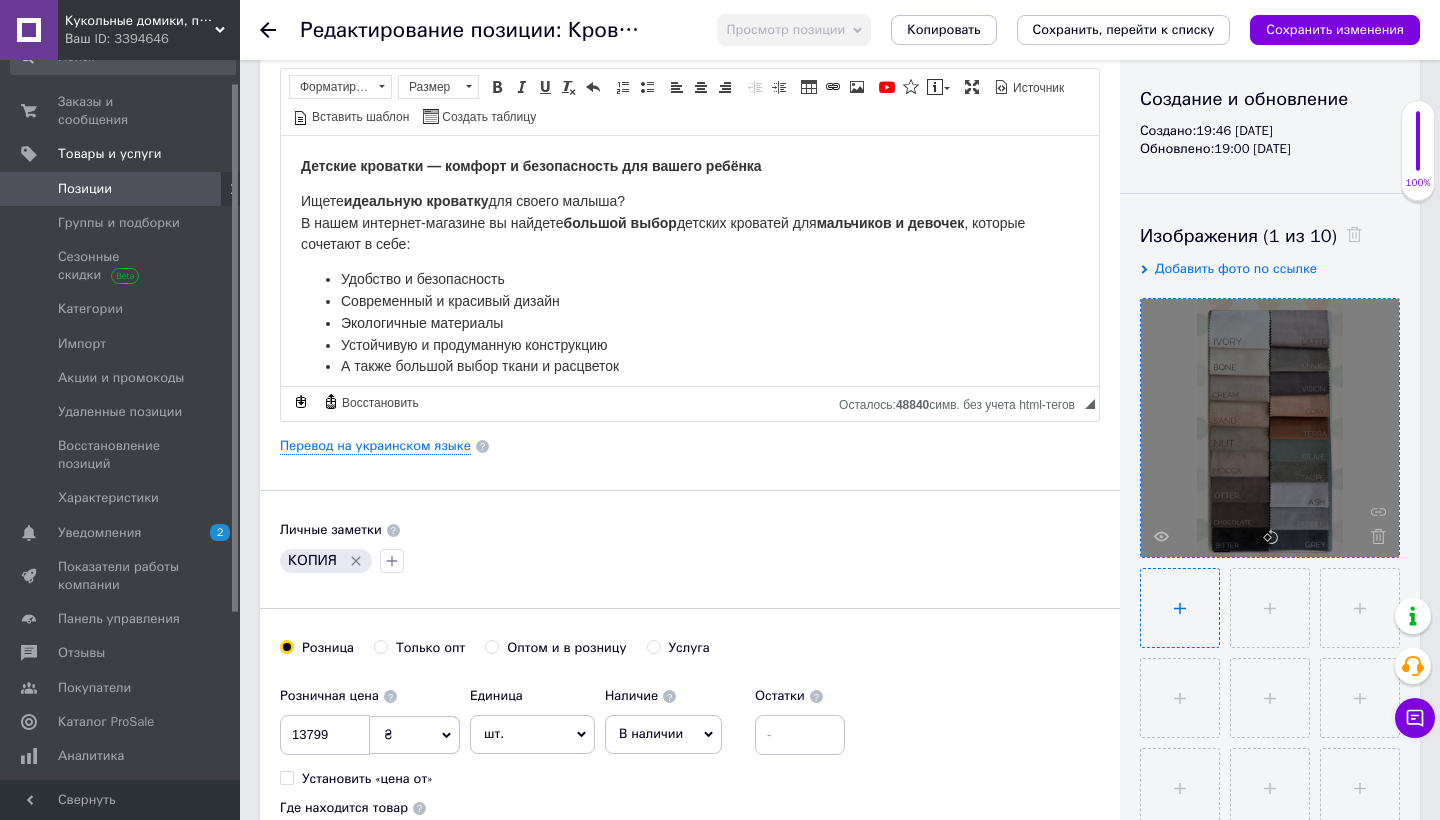 click at bounding box center [1180, 608] 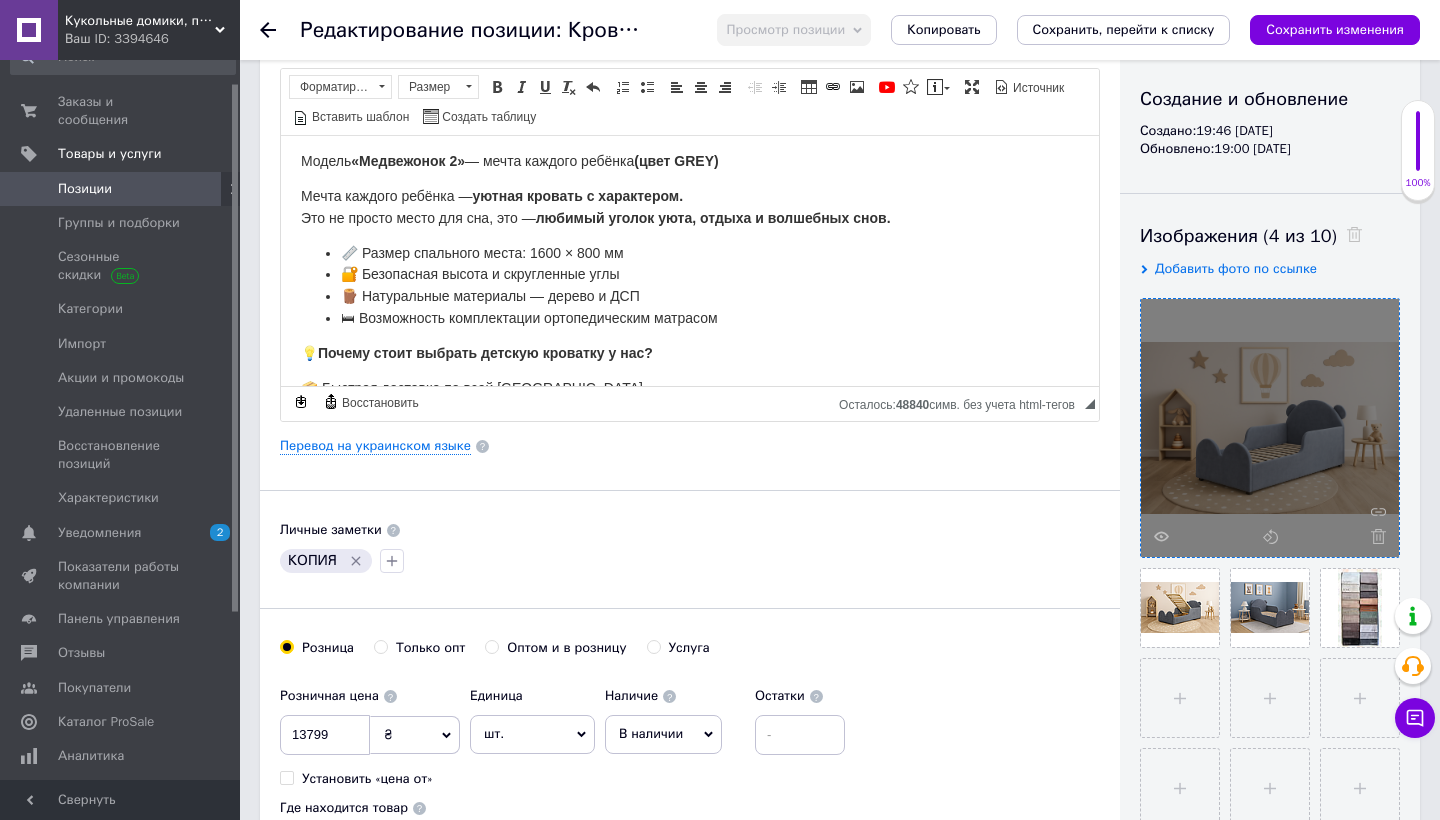 scroll, scrollTop: 270, scrollLeft: 0, axis: vertical 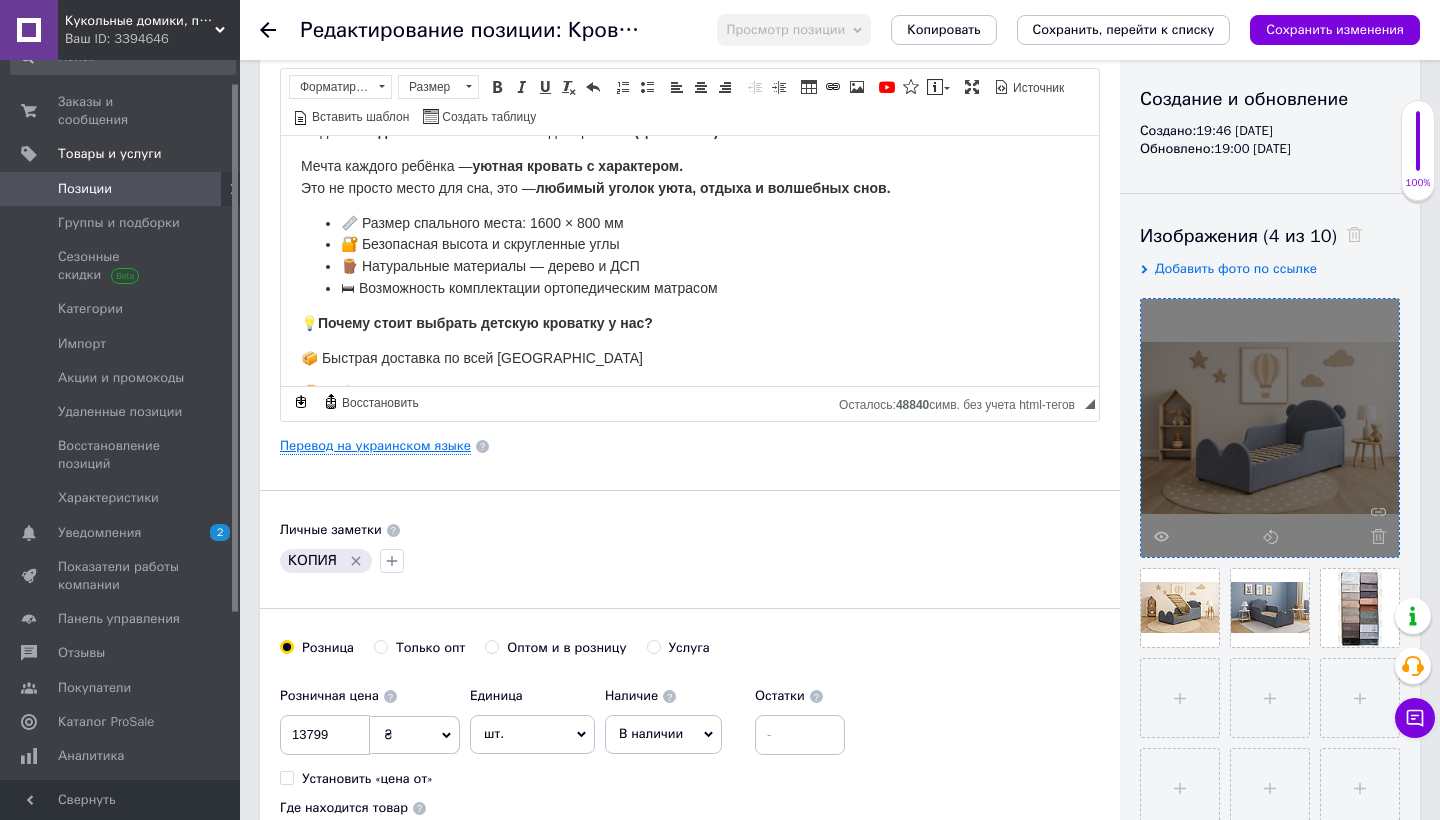 click on "Перевод на украинском языке" at bounding box center (375, 446) 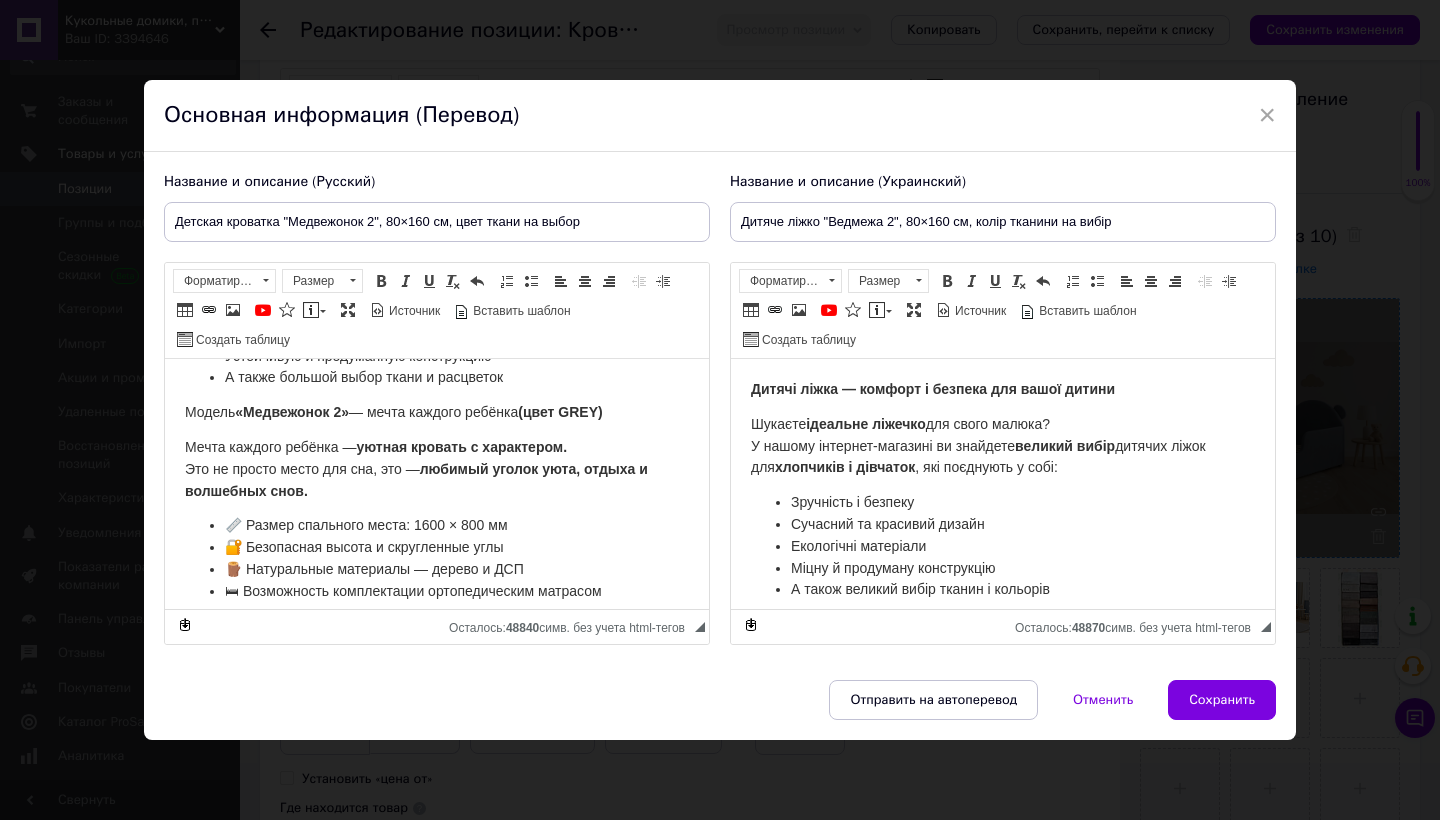scroll, scrollTop: 272, scrollLeft: 0, axis: vertical 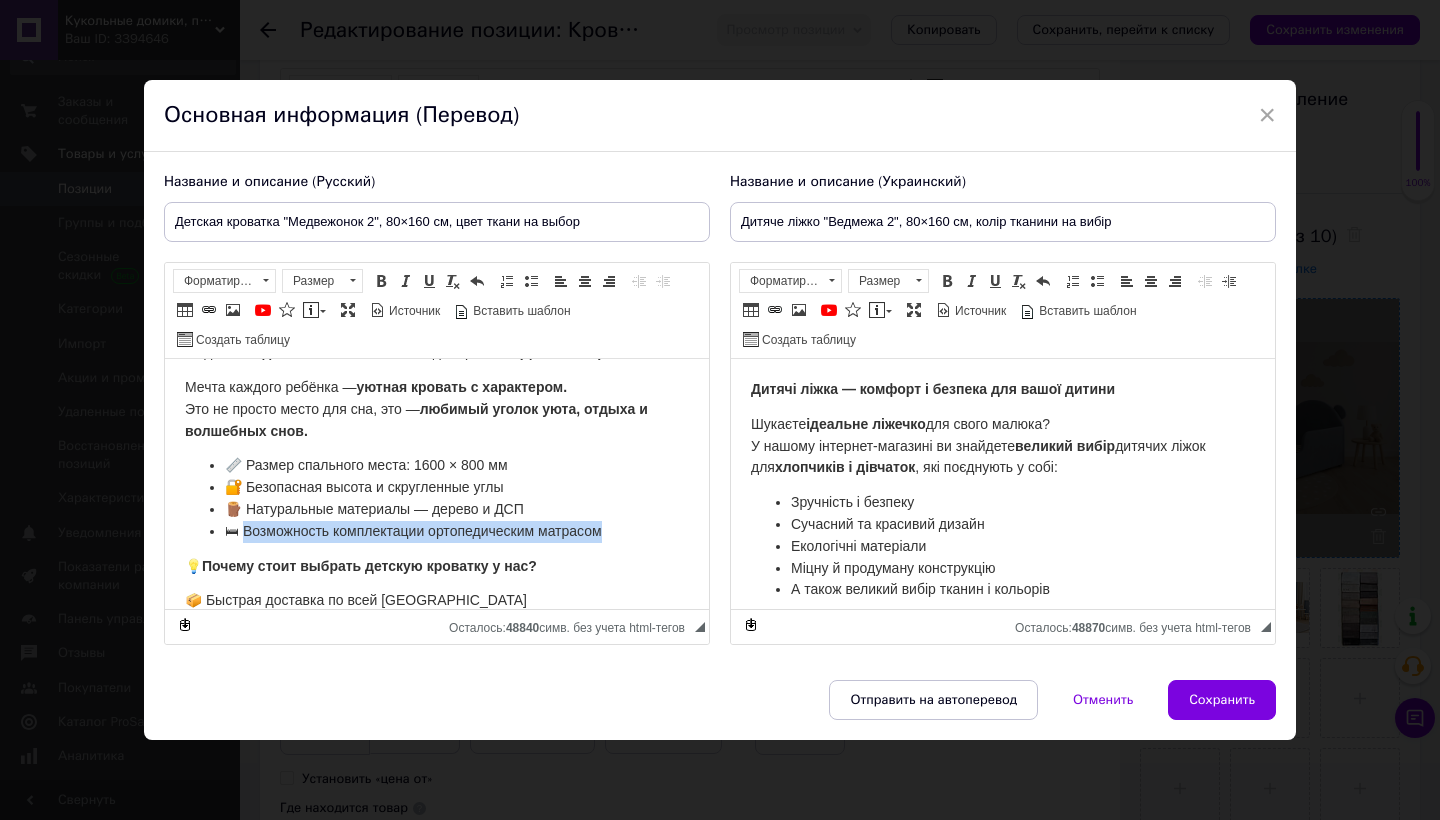 drag, startPoint x: 248, startPoint y: 521, endPoint x: 622, endPoint y: 519, distance: 374.00534 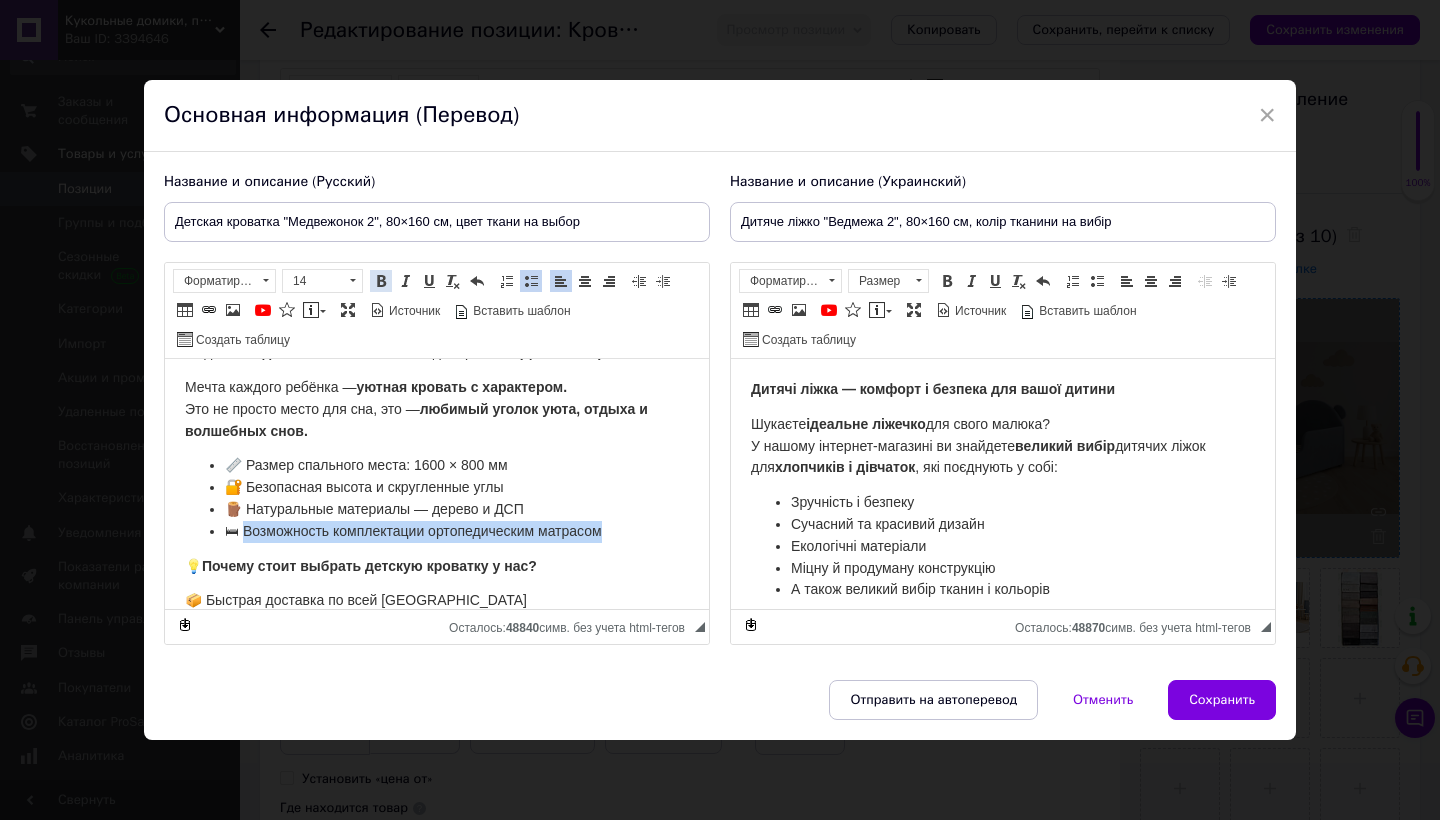 click on "Полужирный  Комбинация клавиш Command+B" at bounding box center [381, 281] 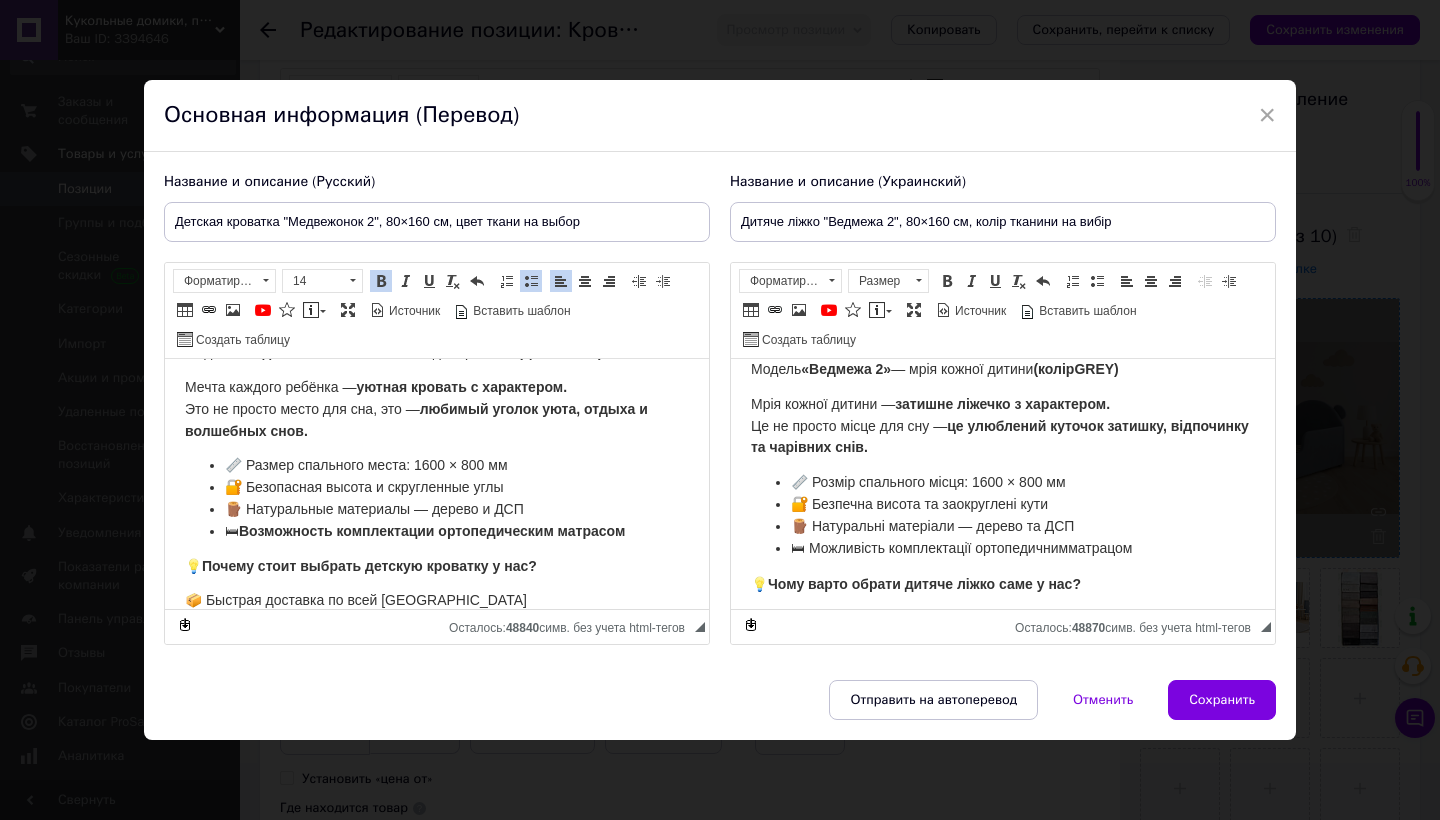 scroll, scrollTop: 263, scrollLeft: 0, axis: vertical 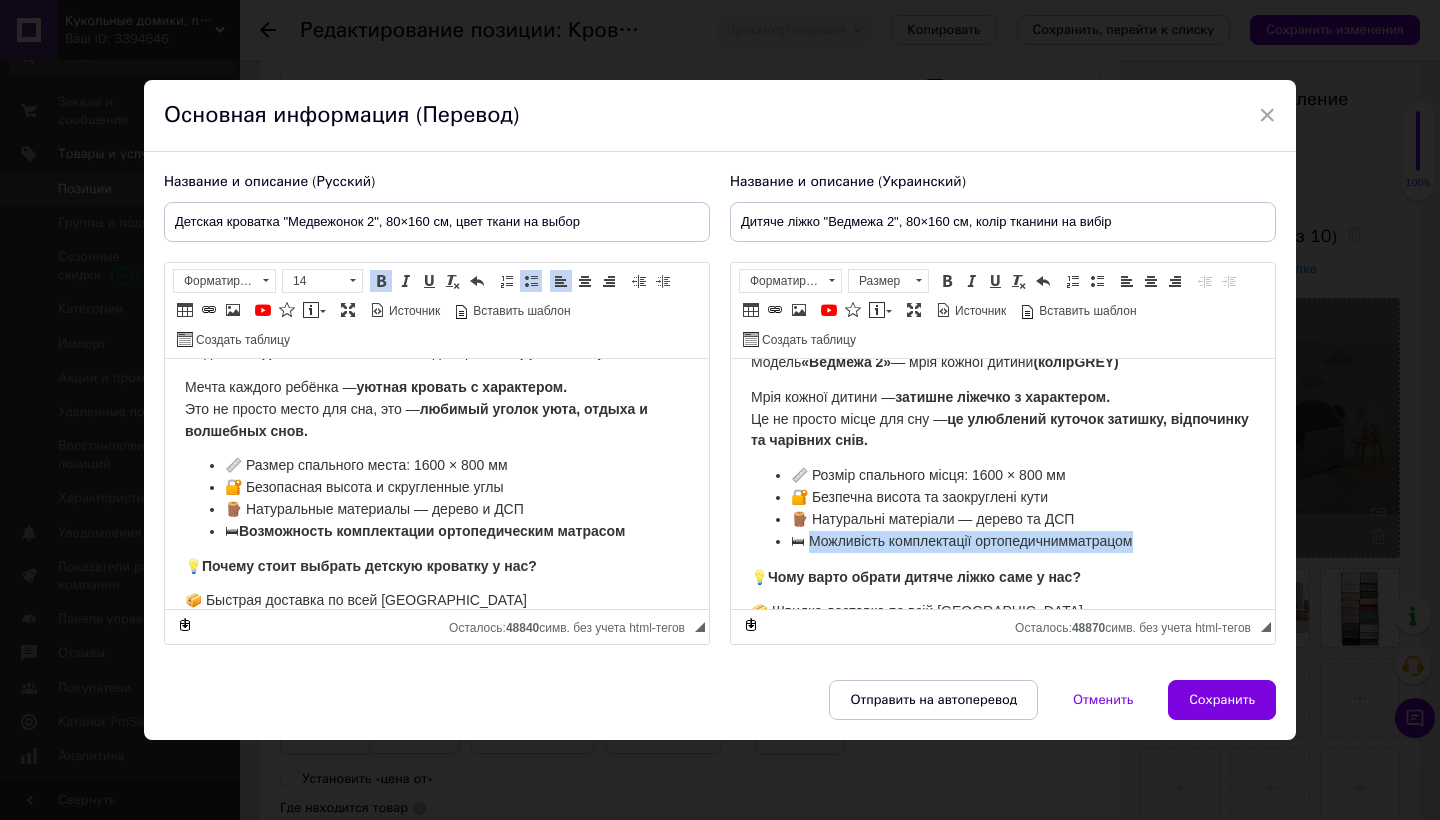 drag, startPoint x: 813, startPoint y: 532, endPoint x: 1151, endPoint y: 533, distance: 338.00146 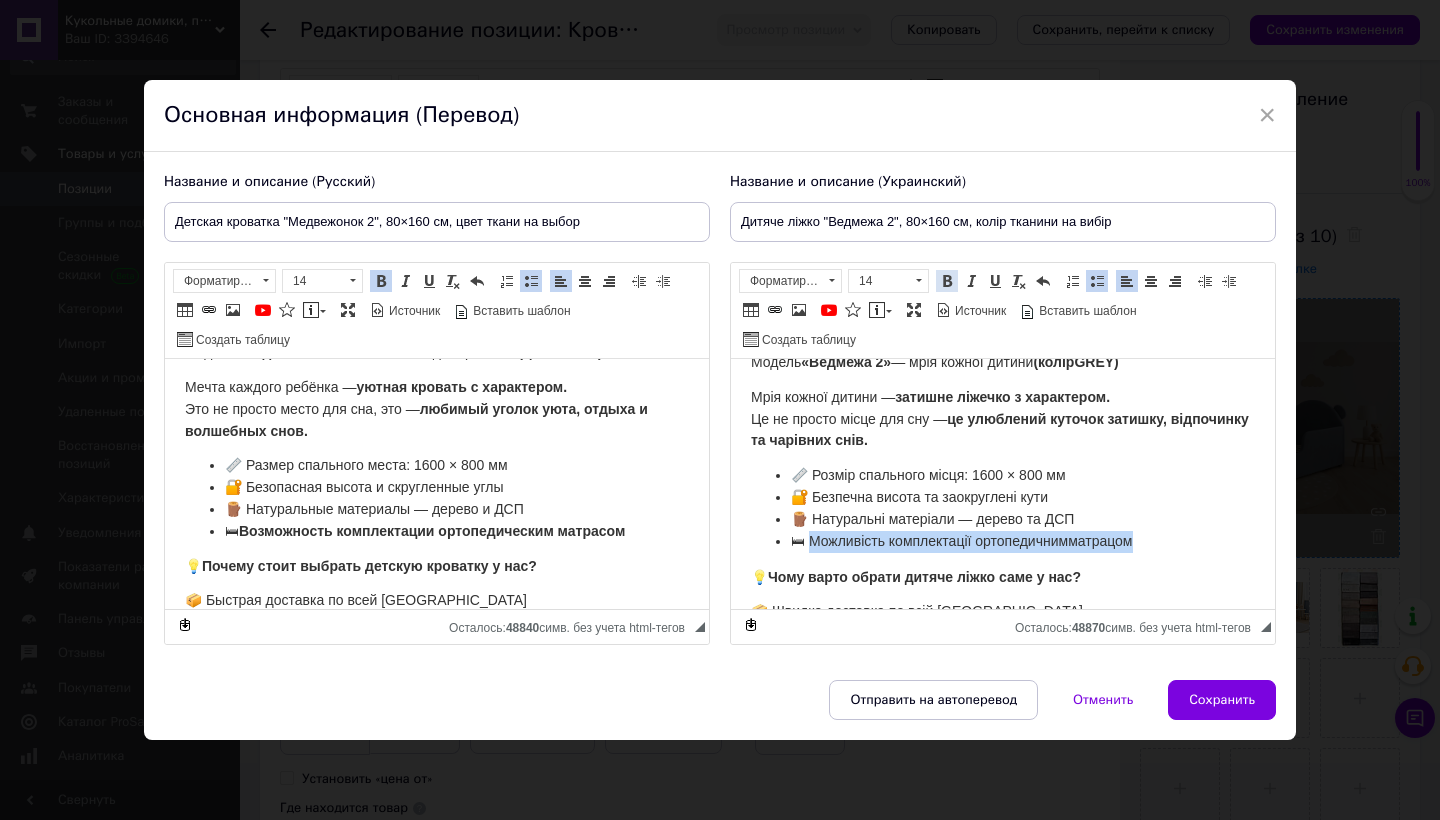 click at bounding box center (947, 281) 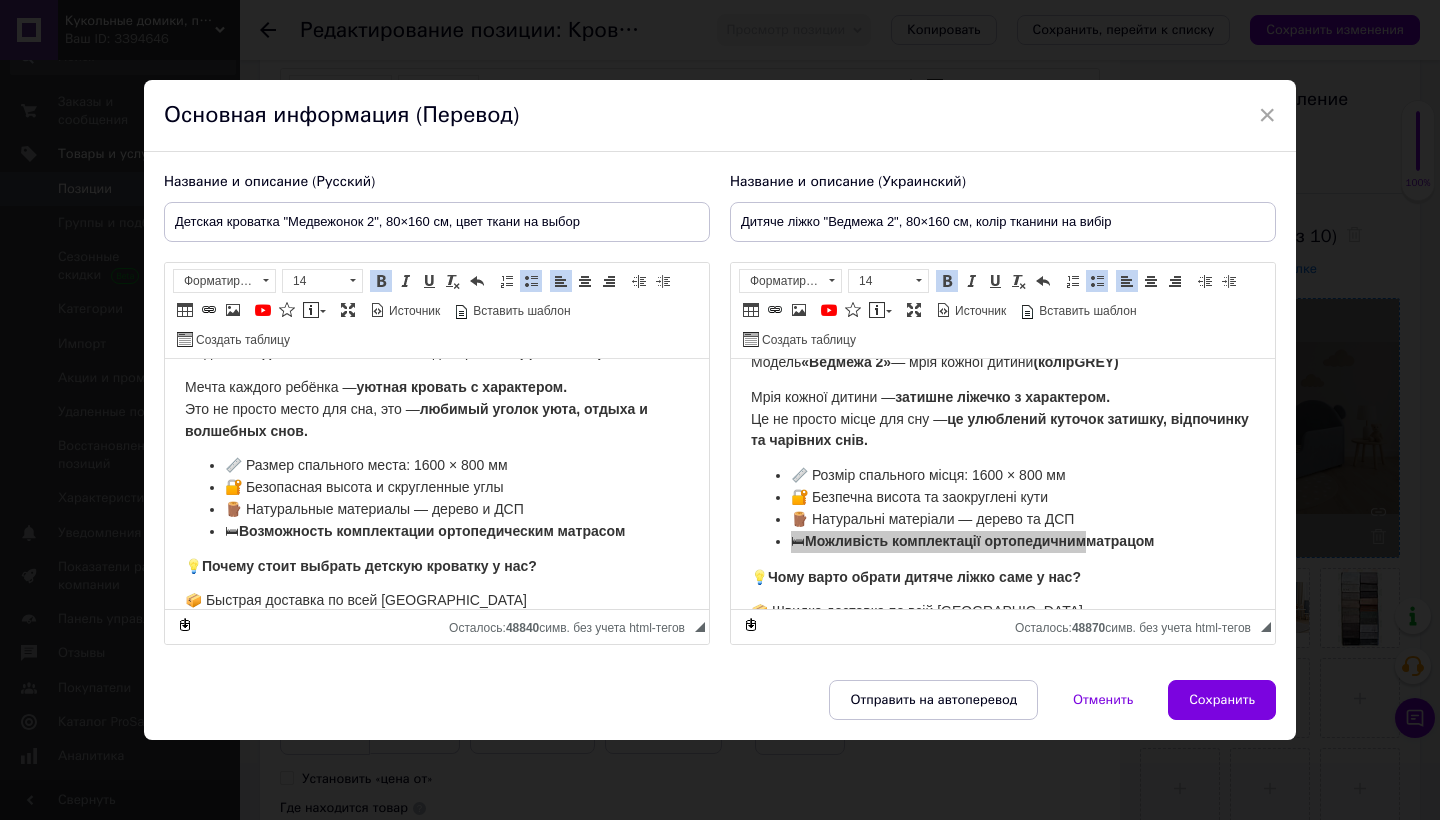 click on "📏 Размер спального места: 1600 × 800 мм 🔐 Безопасная высота и скругленные углы 🪵 Натуральные материалы — дерево и ДСП 🛏  Возможность комплектации ортопедическим матрасом" at bounding box center (437, 497) 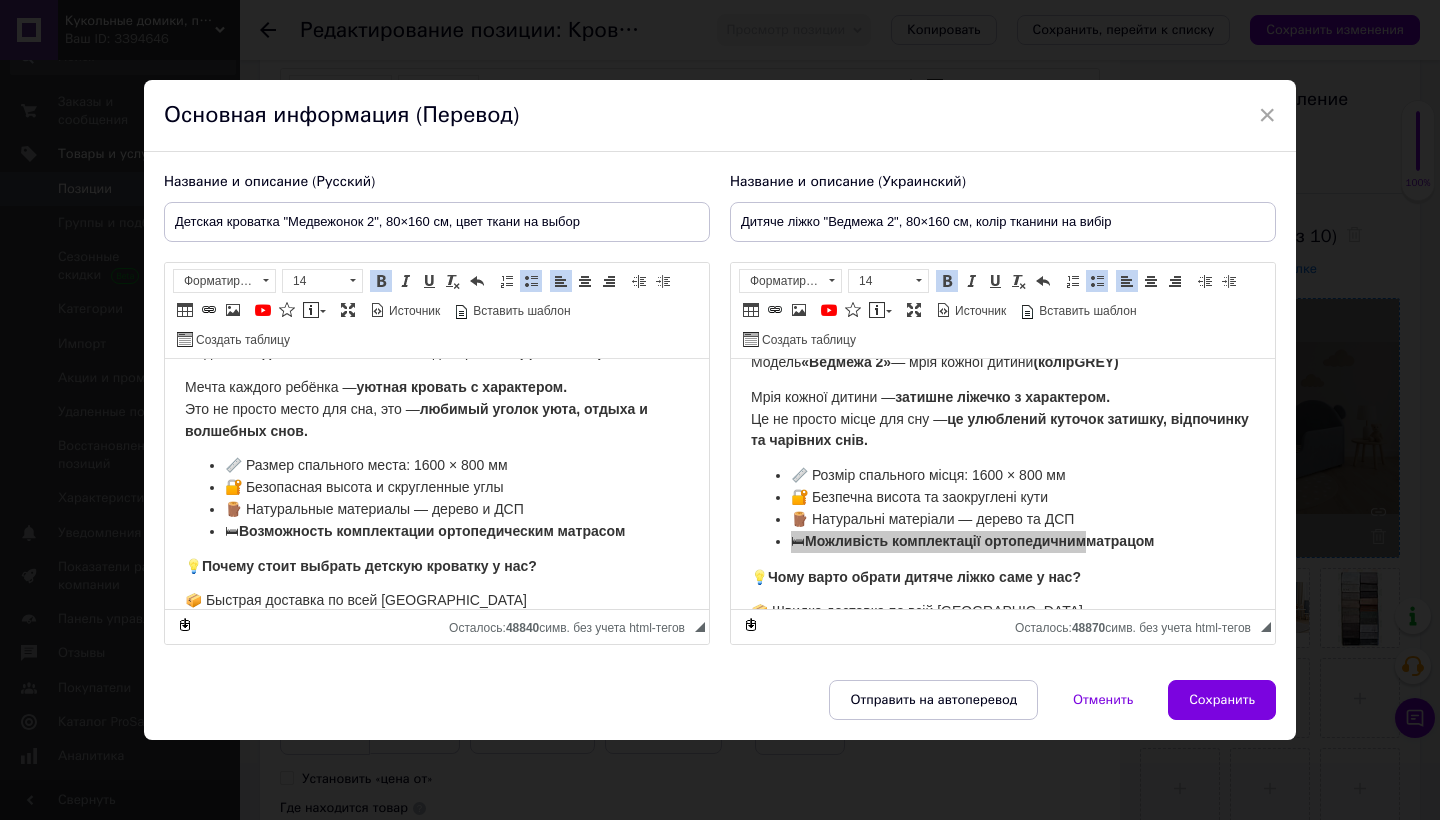type 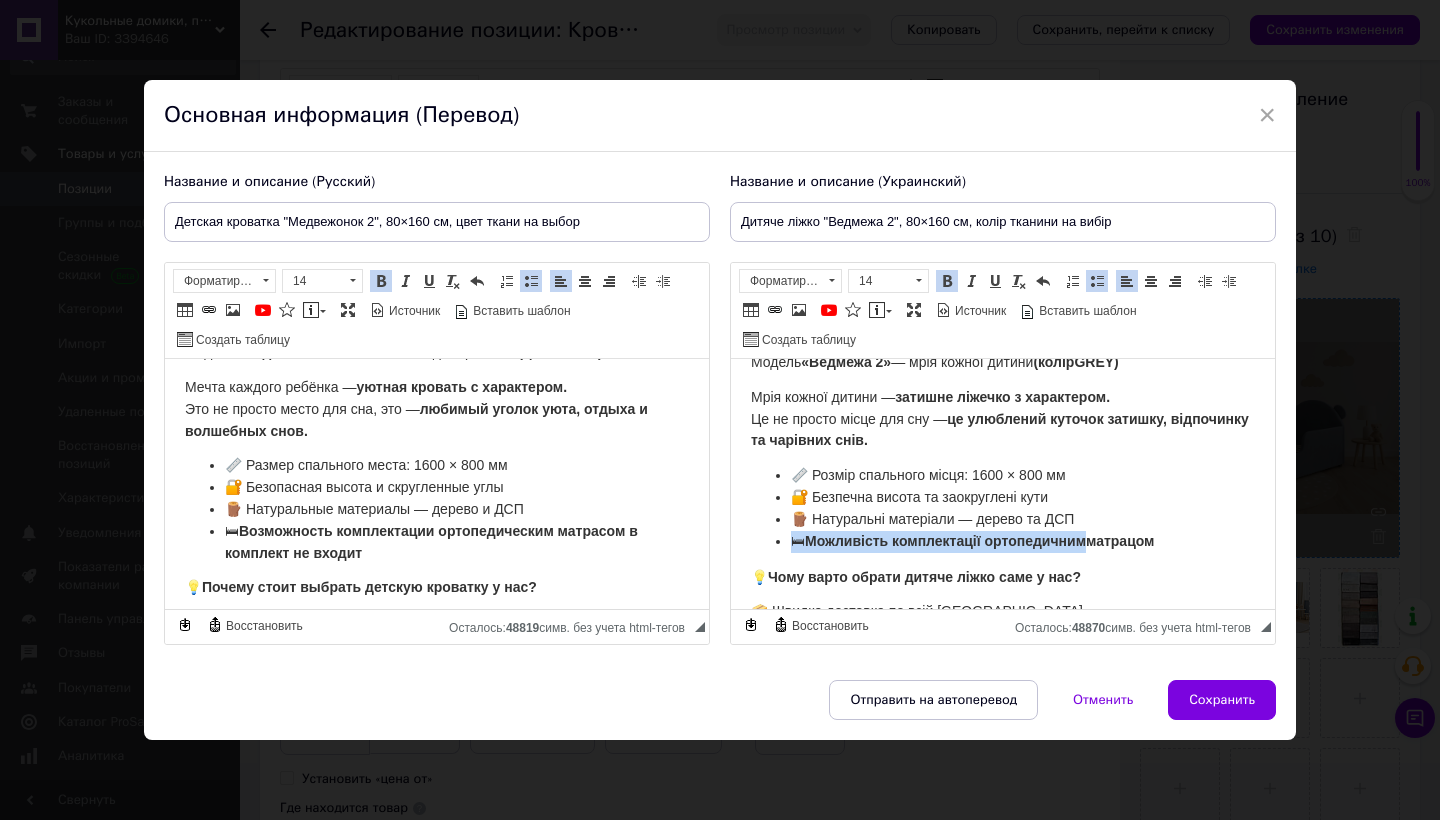 click on "🛏  Можливість комплектації ортопедичним  матрацом" at bounding box center [1003, 541] 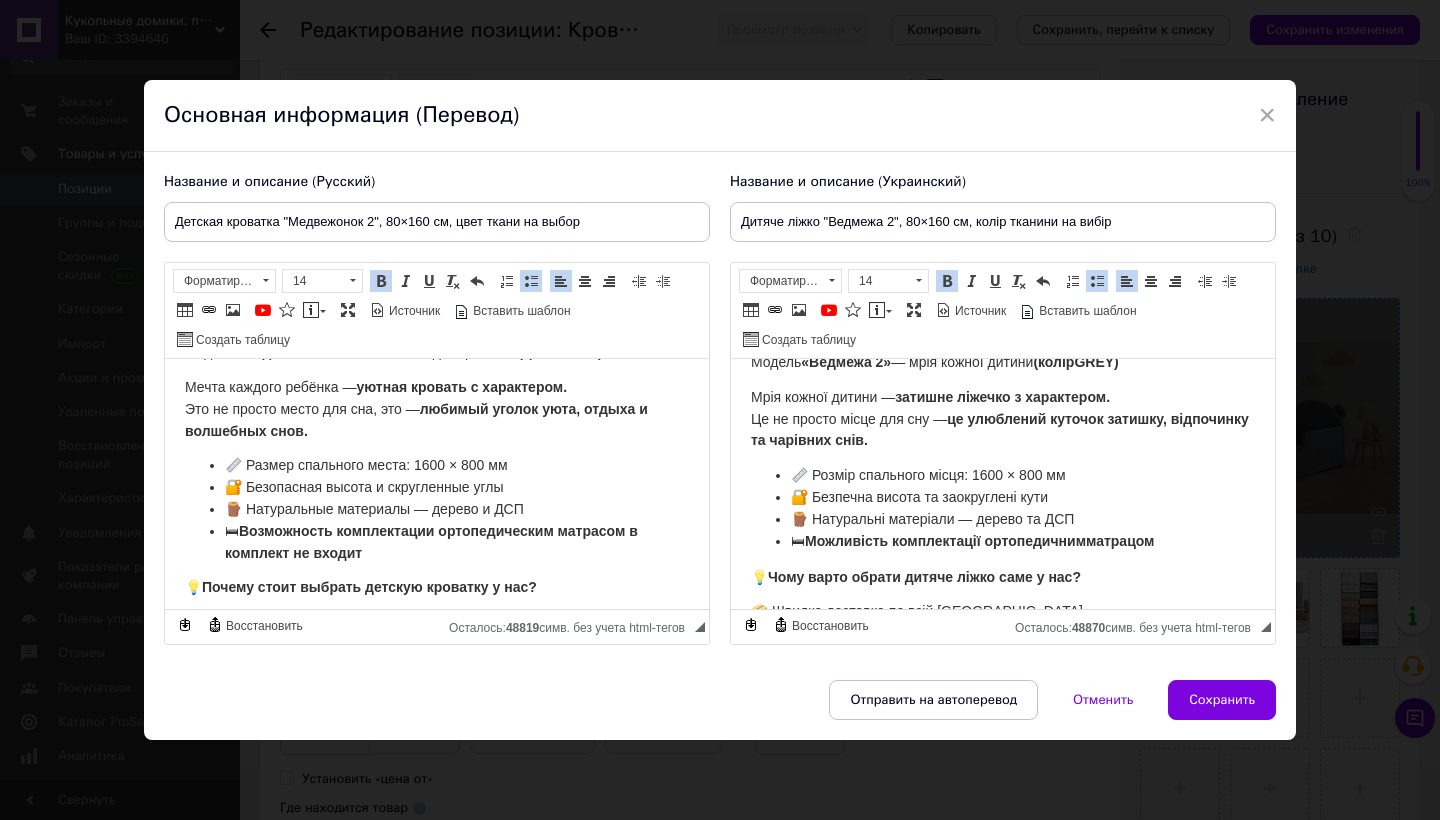 type 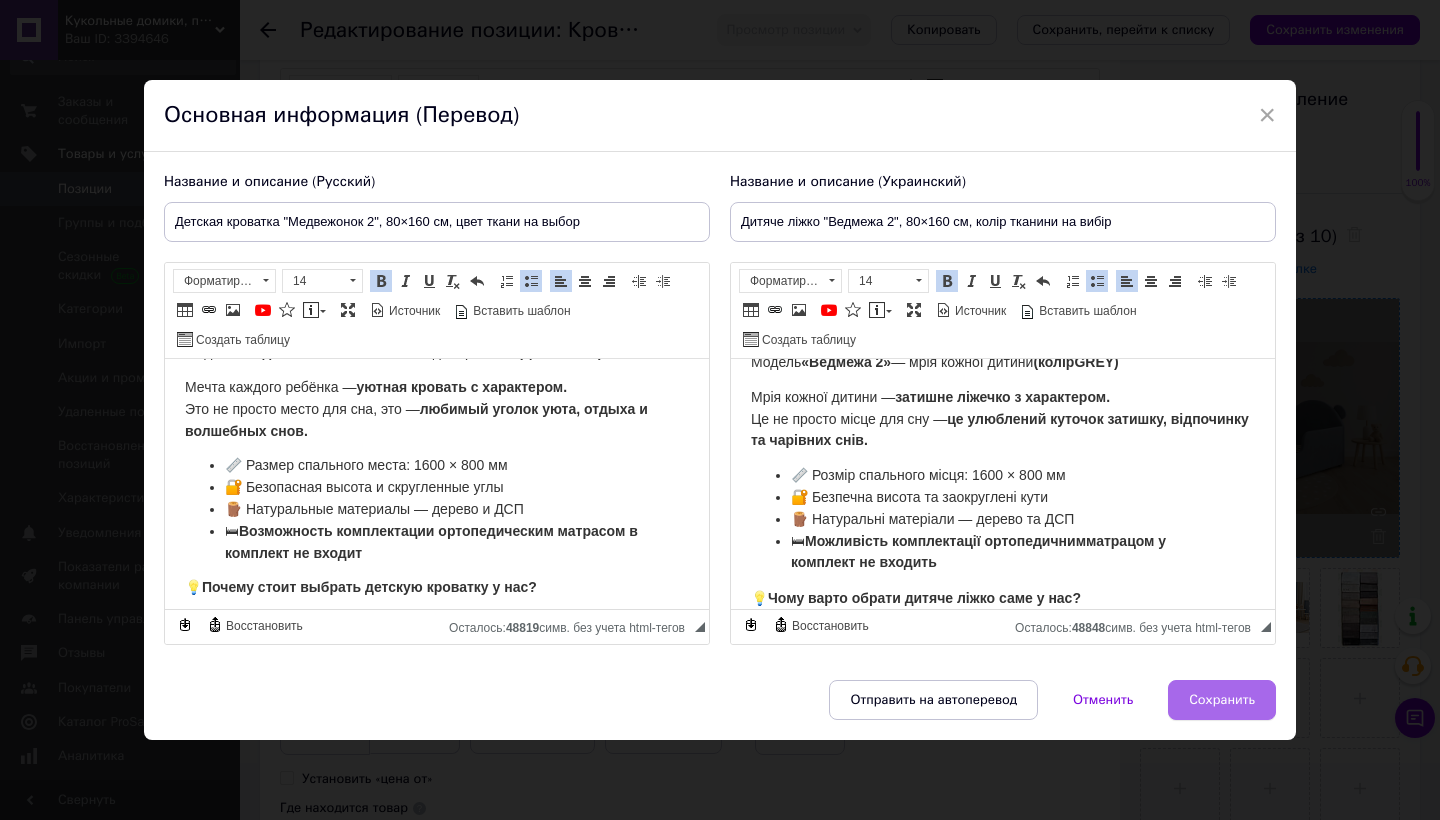 click on "Сохранить" at bounding box center [1222, 700] 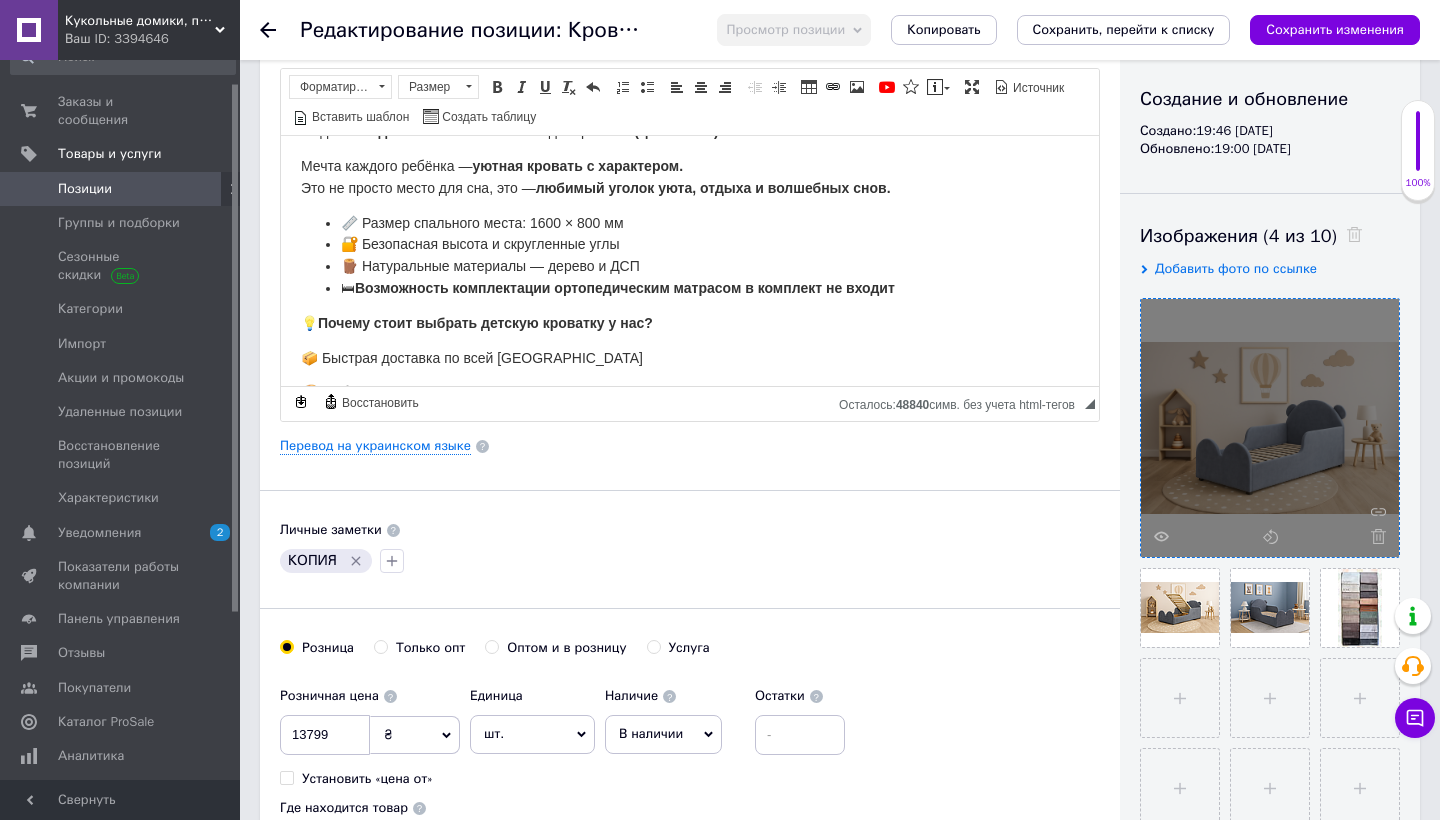 scroll, scrollTop: 270, scrollLeft: 0, axis: vertical 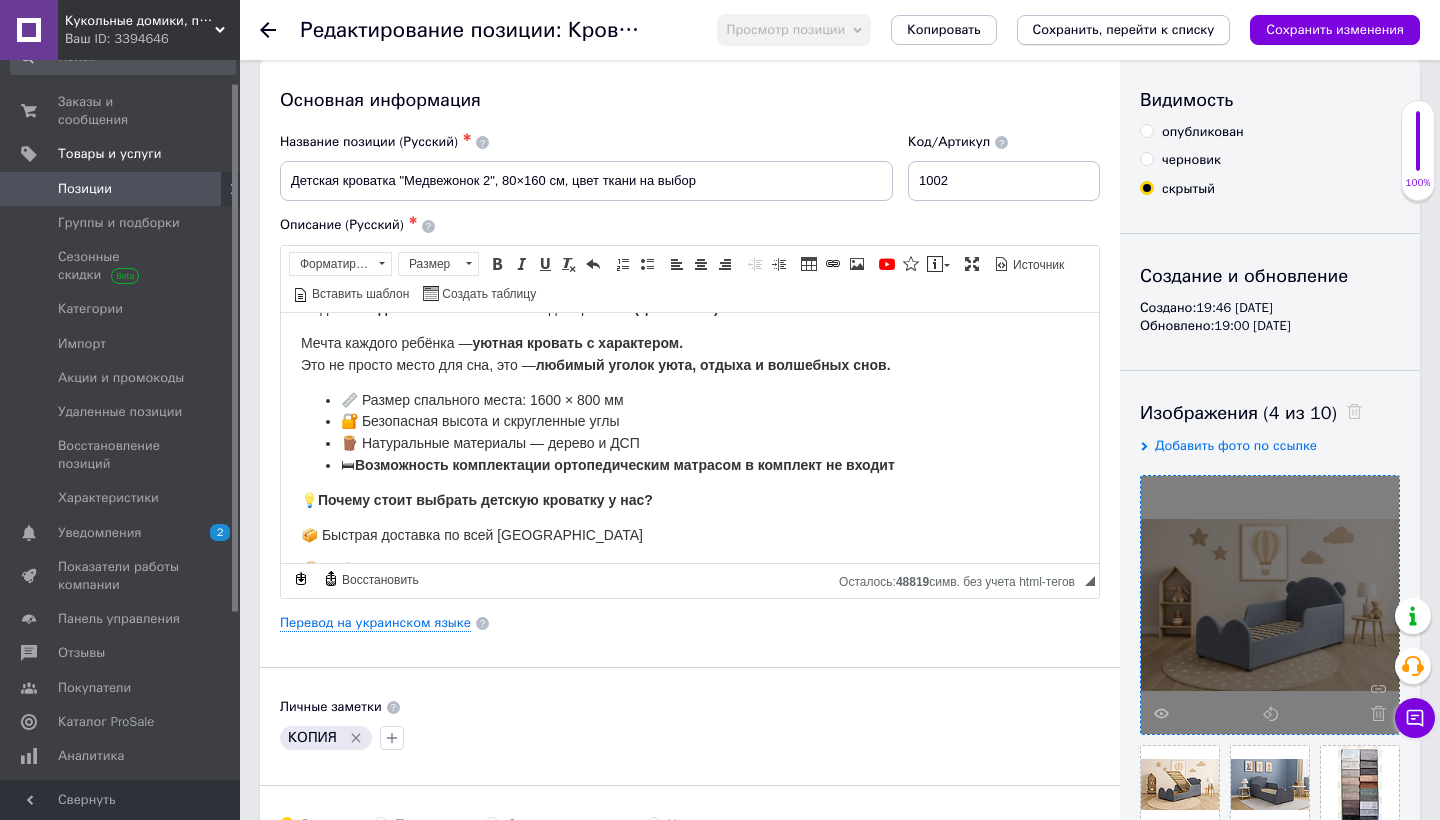 click on "Сохранить, перейти к списку" at bounding box center [1124, 29] 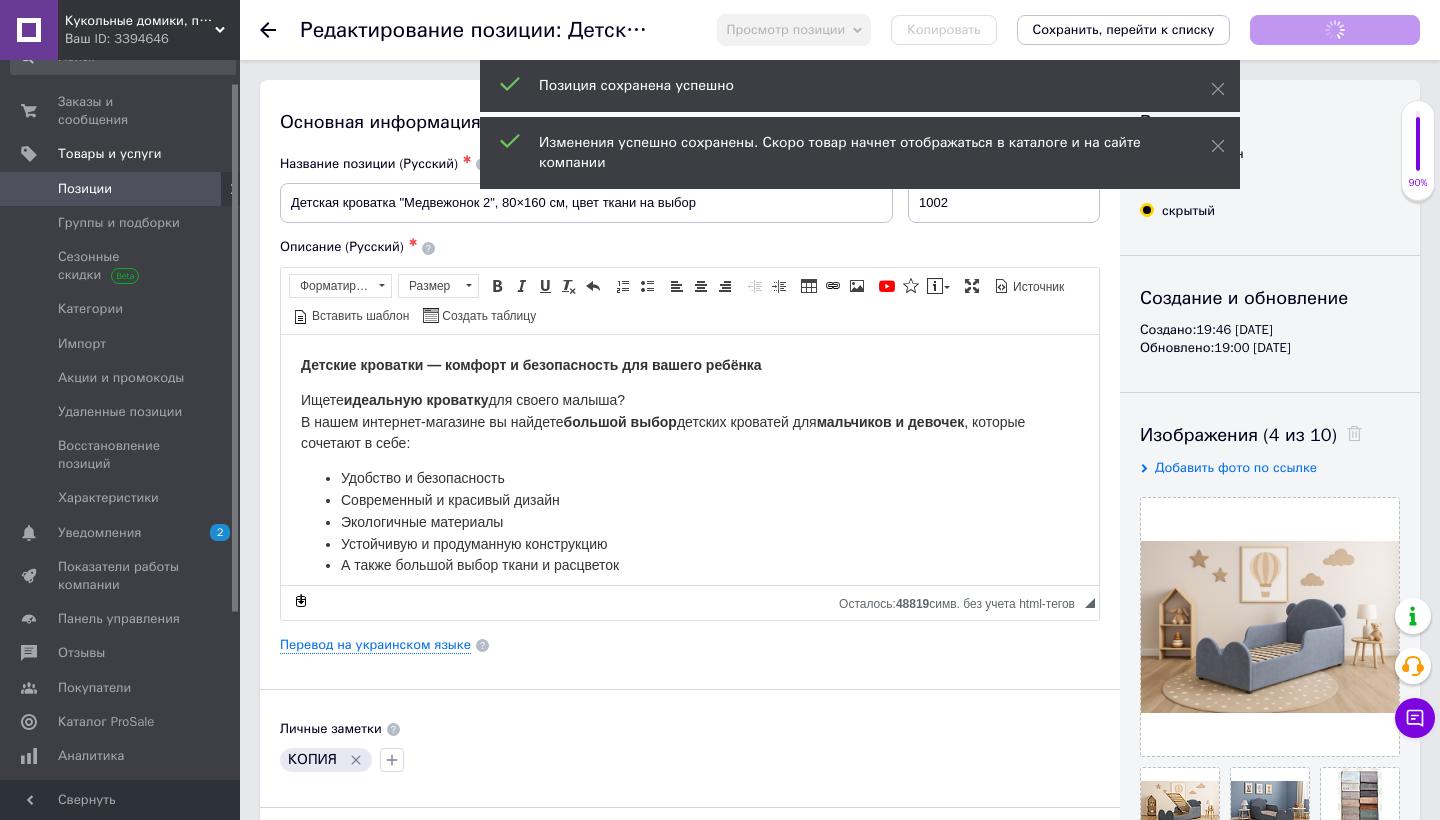 scroll, scrollTop: 0, scrollLeft: 0, axis: both 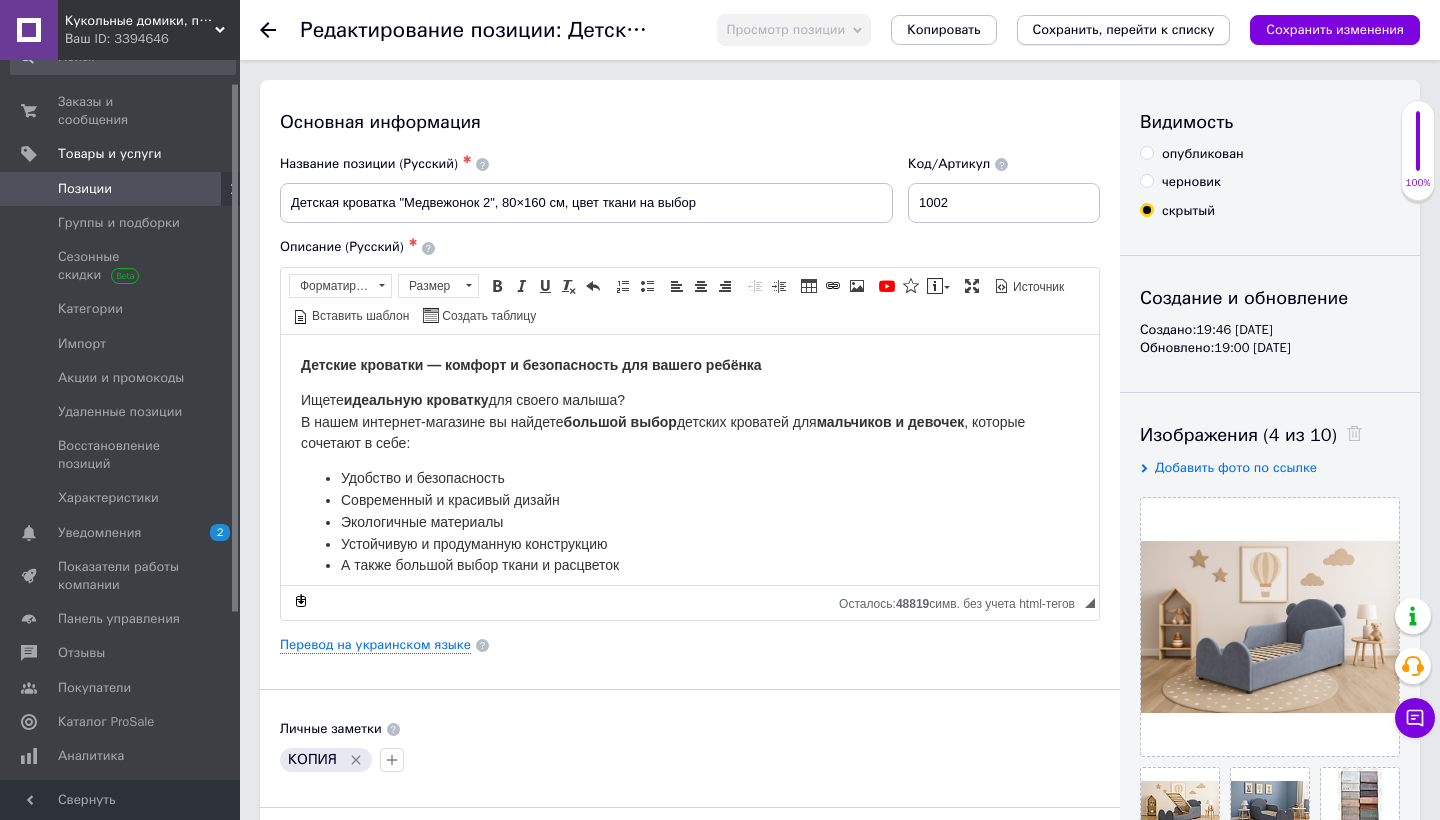click on "Сохранить, перейти к списку" at bounding box center [1124, 29] 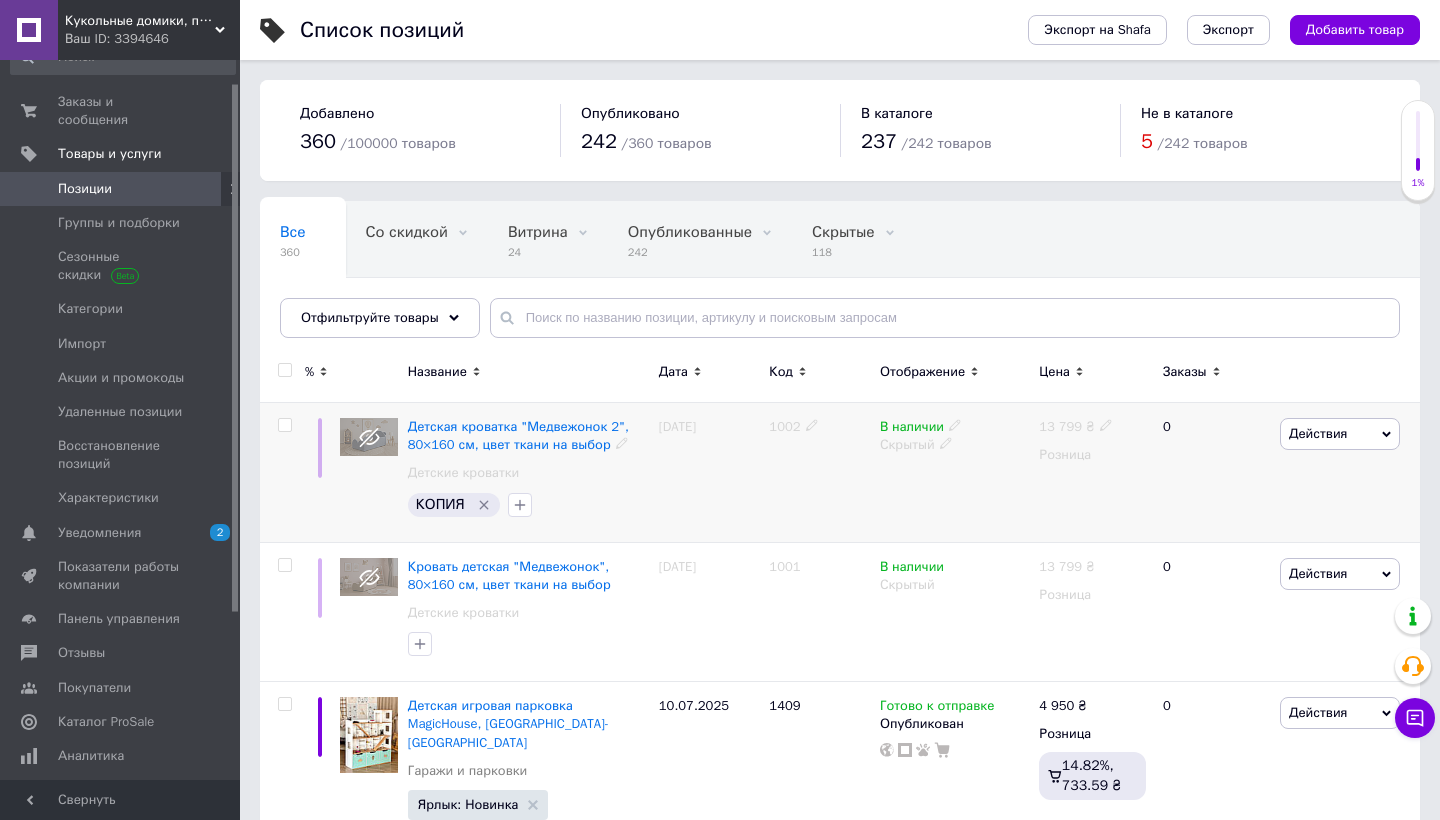 click 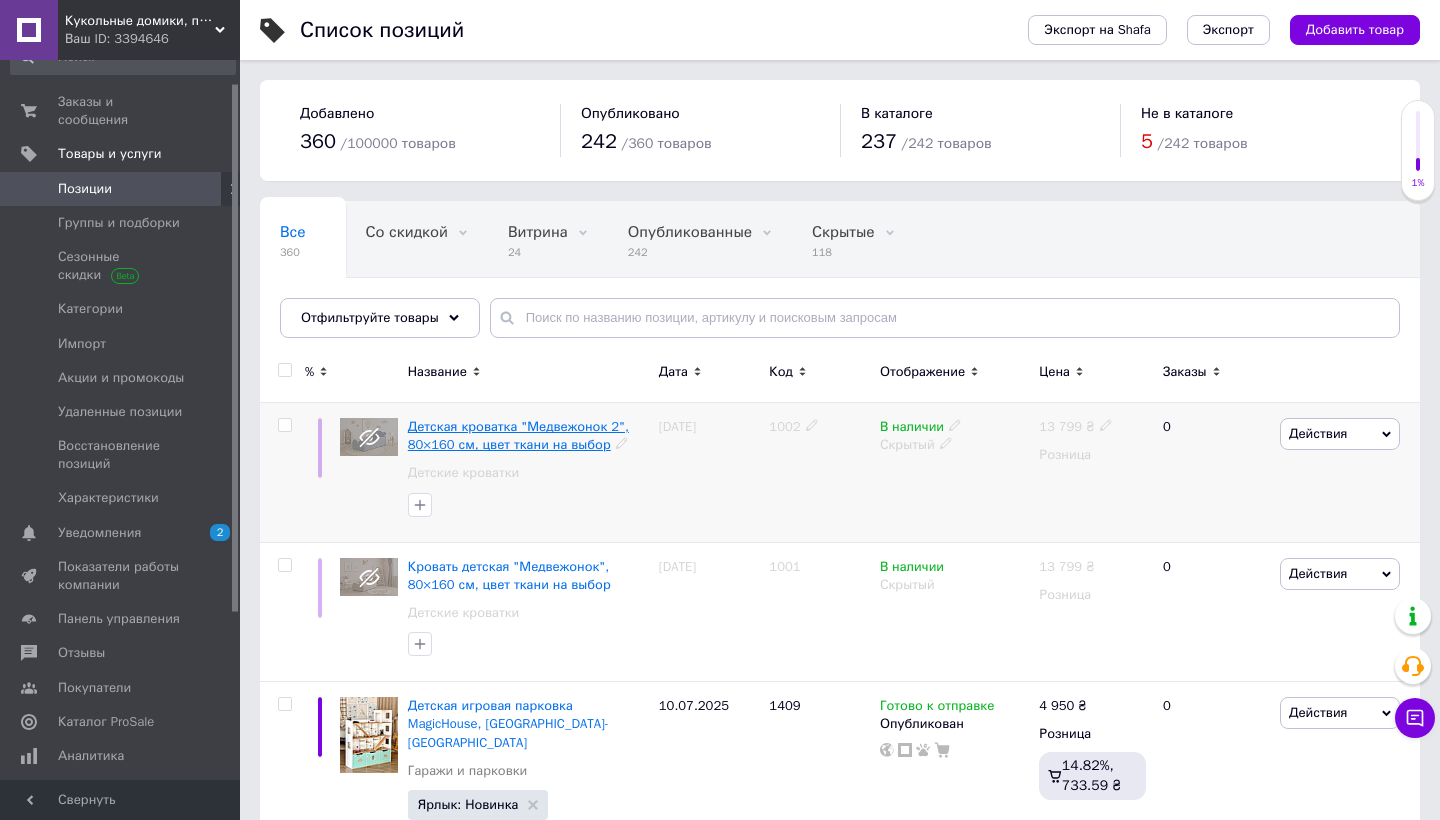 click on "Детская кроватка "Медвежонок 2", 80×160 см, цвет ткани на выбор" at bounding box center [518, 435] 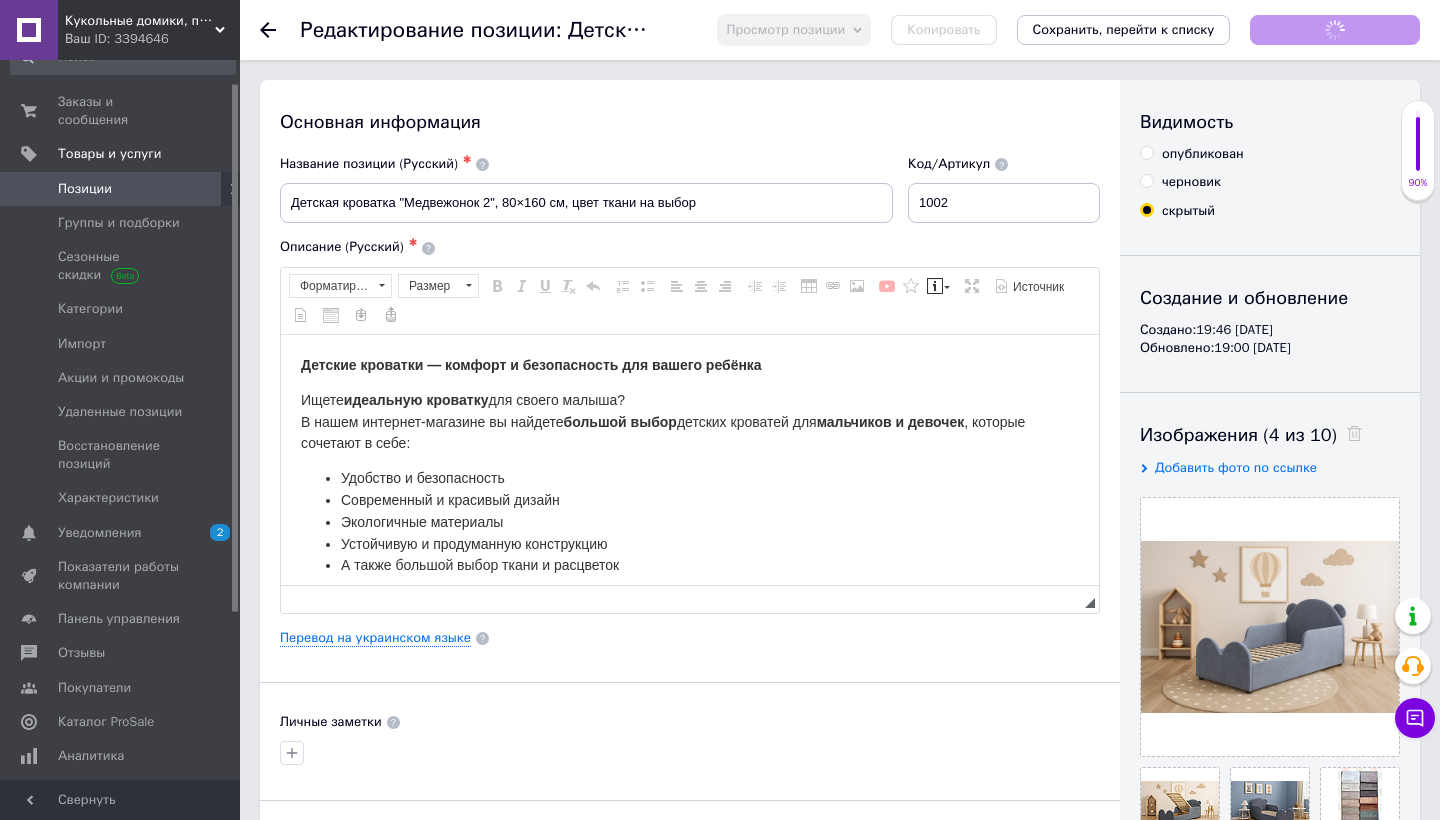 scroll, scrollTop: 0, scrollLeft: 0, axis: both 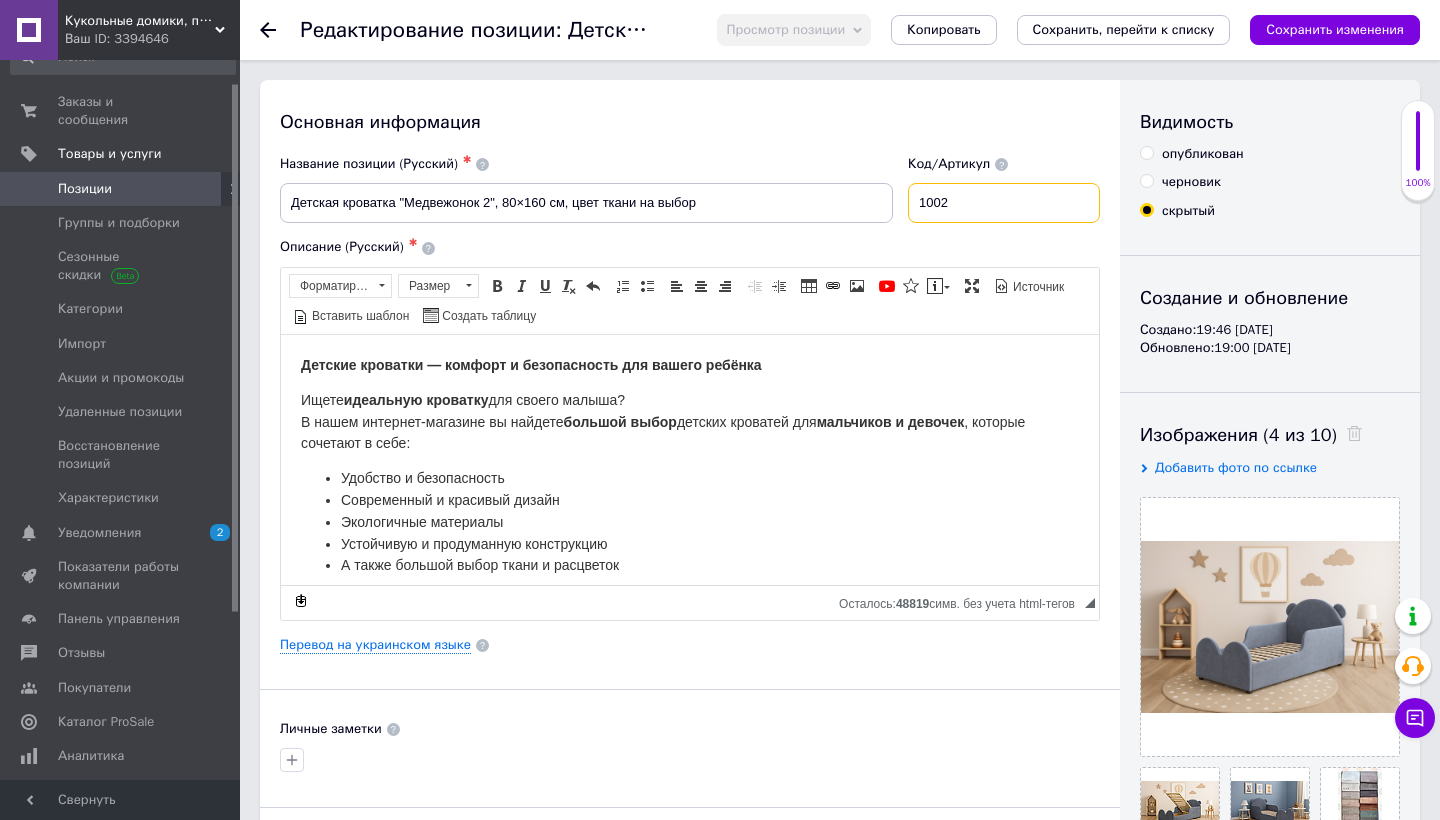 click on "1002" at bounding box center [1004, 203] 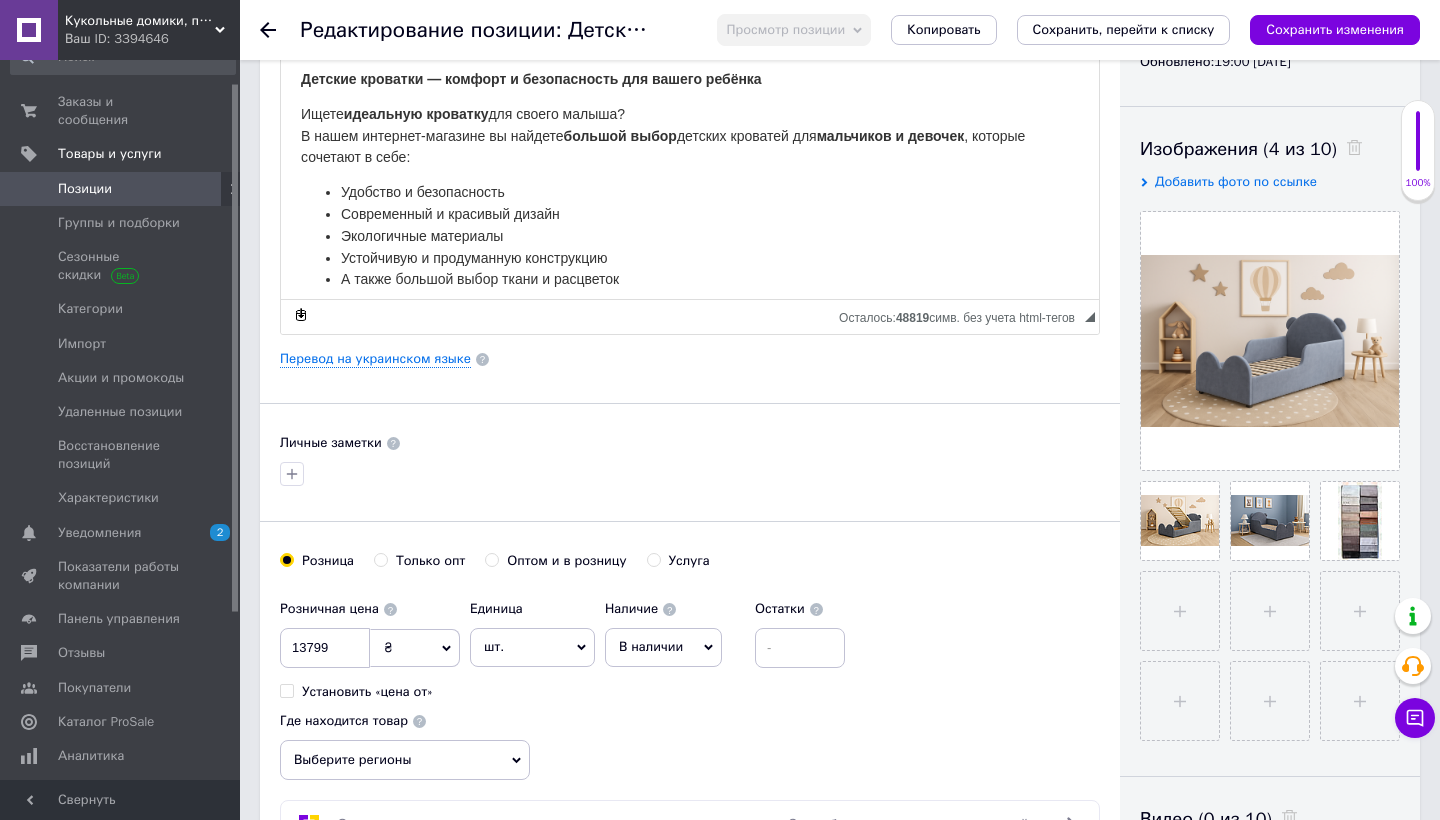 scroll, scrollTop: 287, scrollLeft: 0, axis: vertical 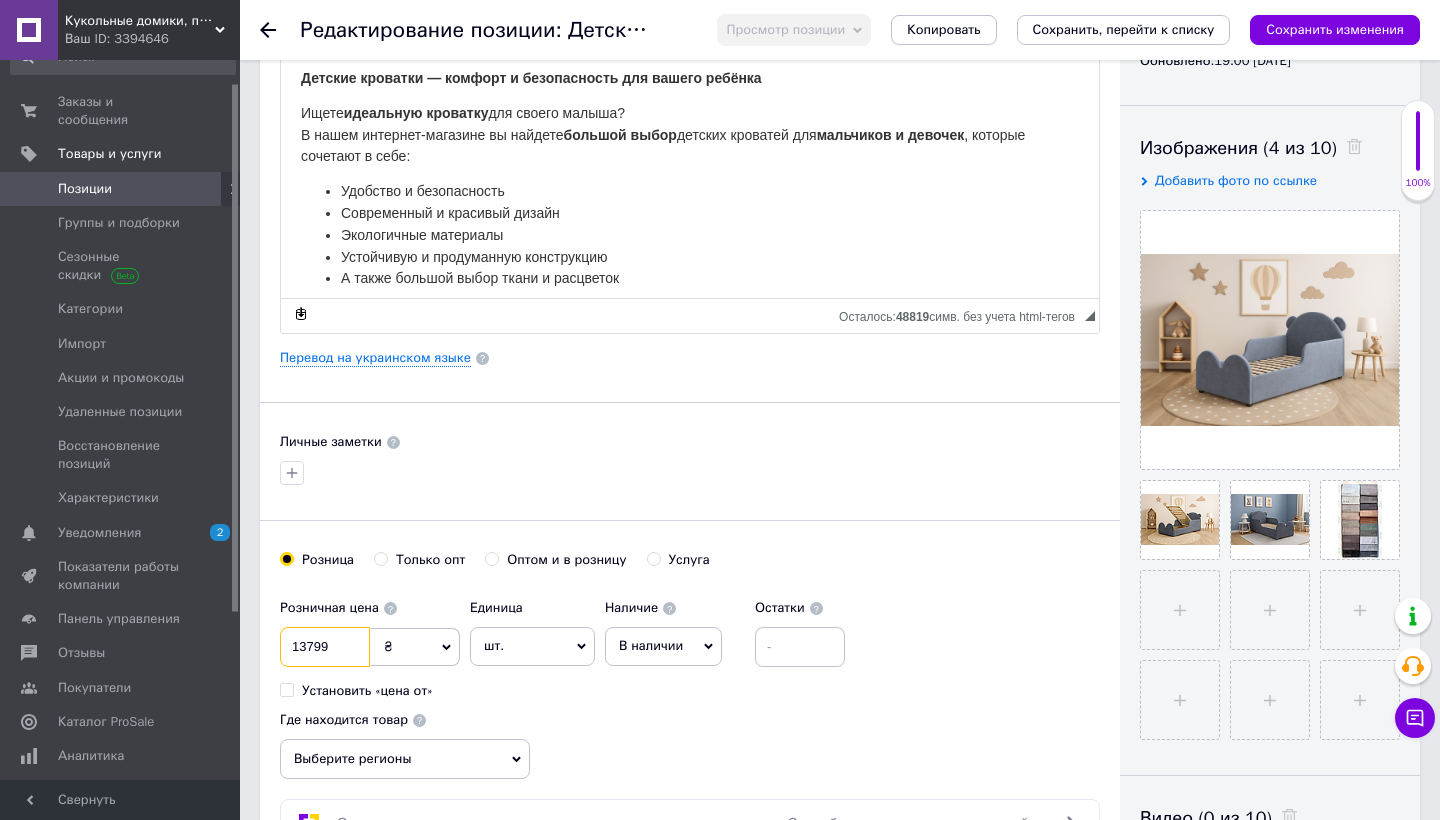 click on "13799" at bounding box center [325, 647] 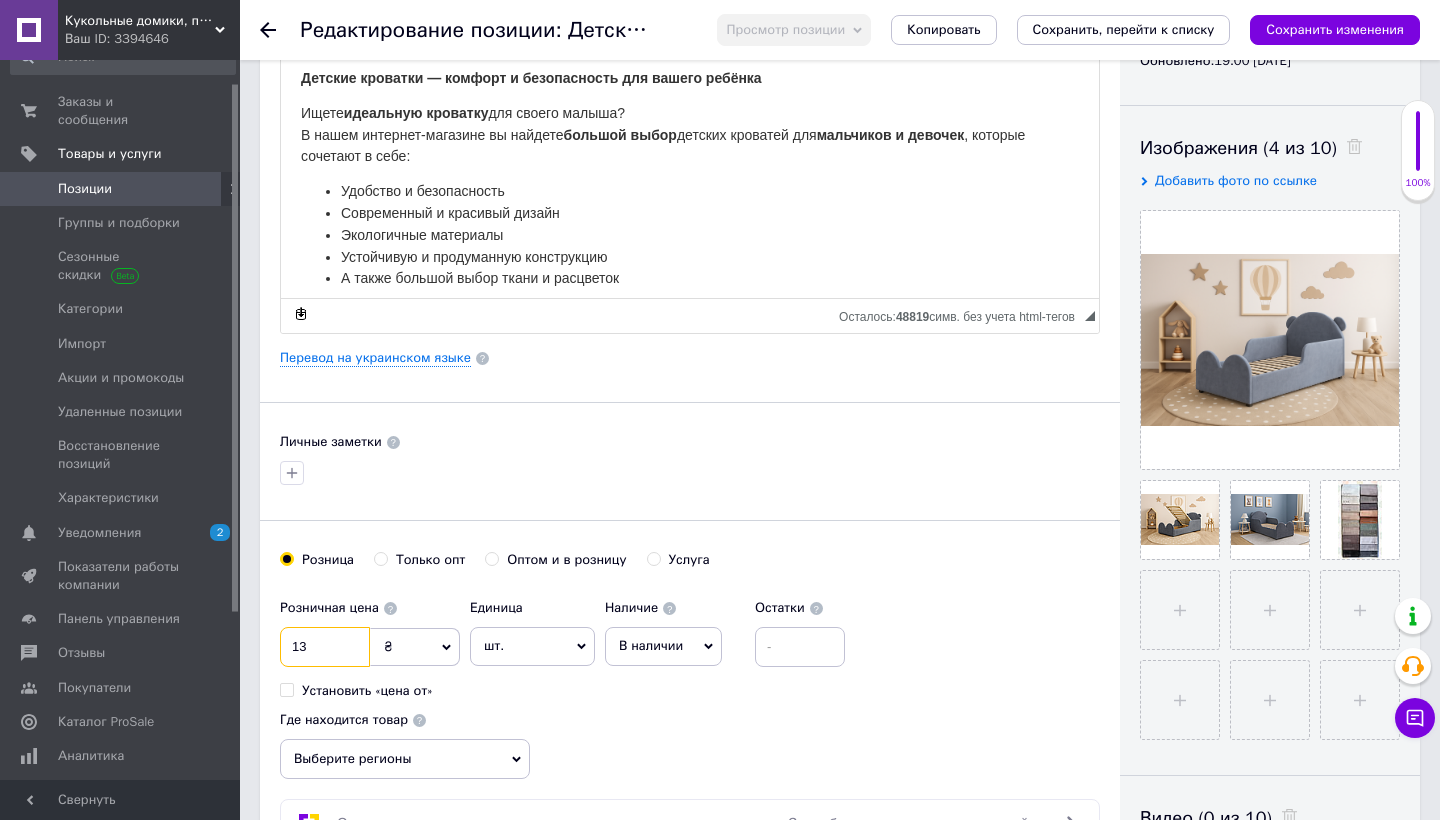type on "1" 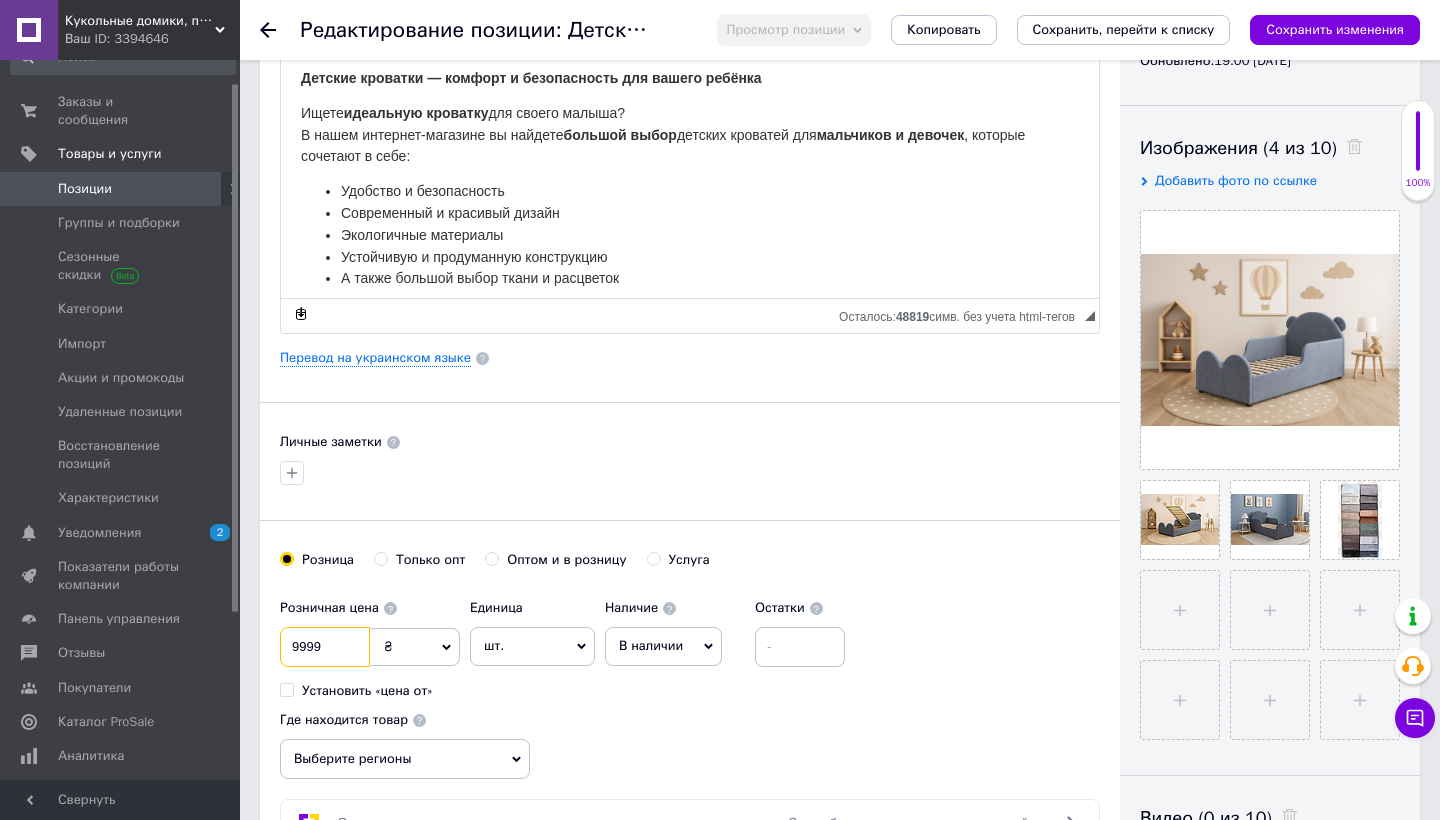 type on "9999" 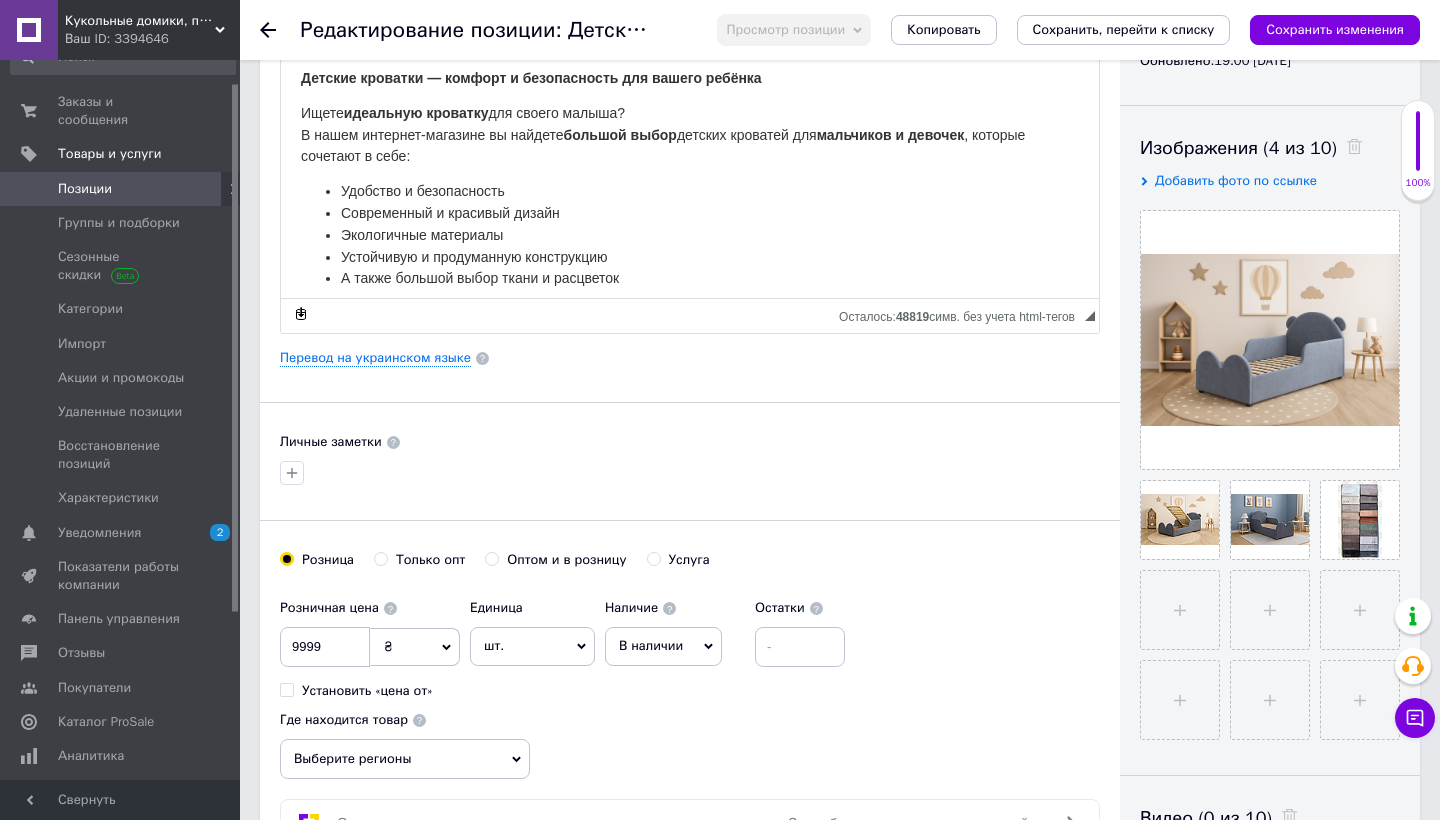 click on "Розница Только опт Оптом и в розницу [GEOGRAPHIC_DATA]" at bounding box center (690, 570) 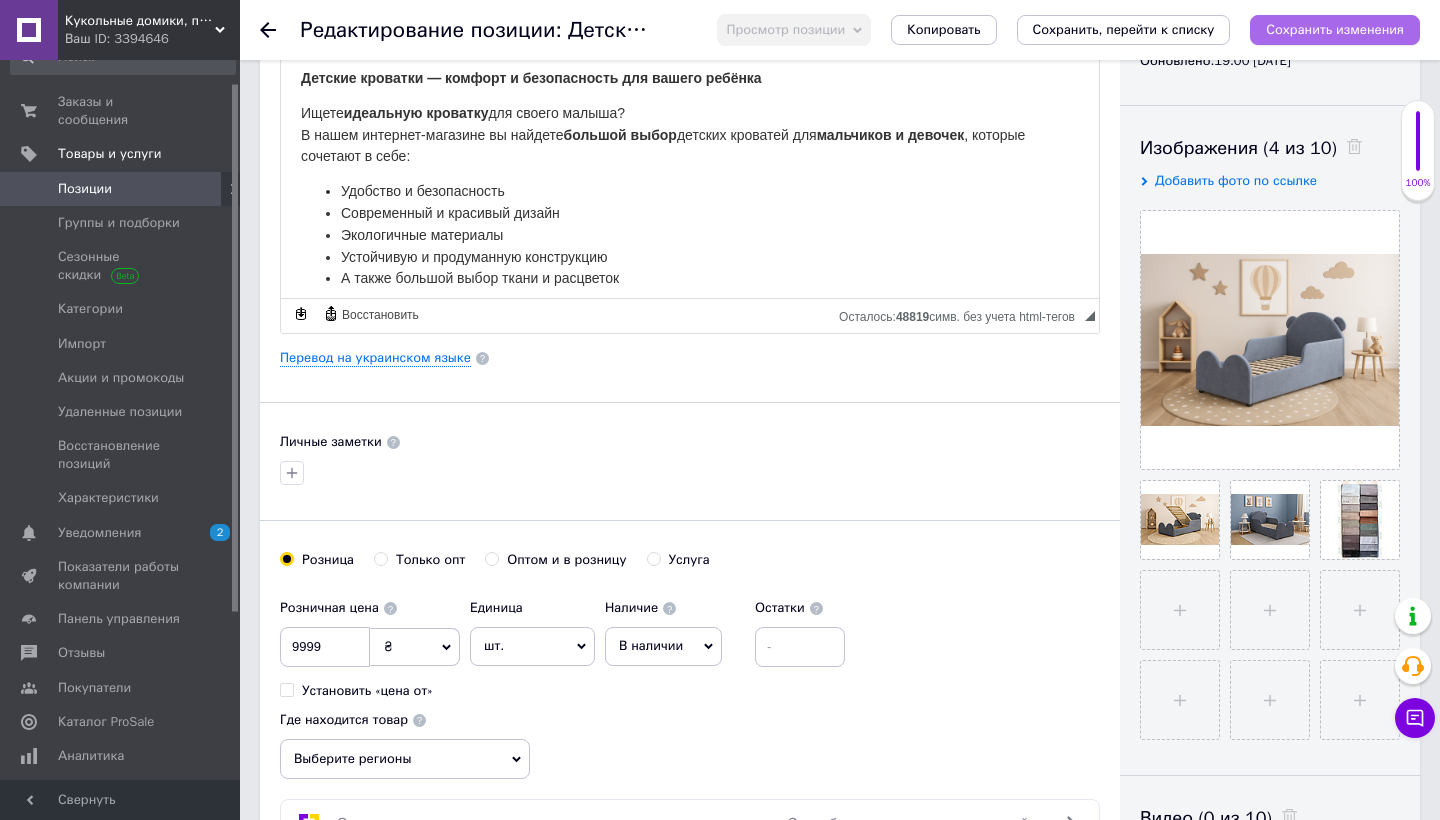 click on "Сохранить изменения" at bounding box center (1335, 29) 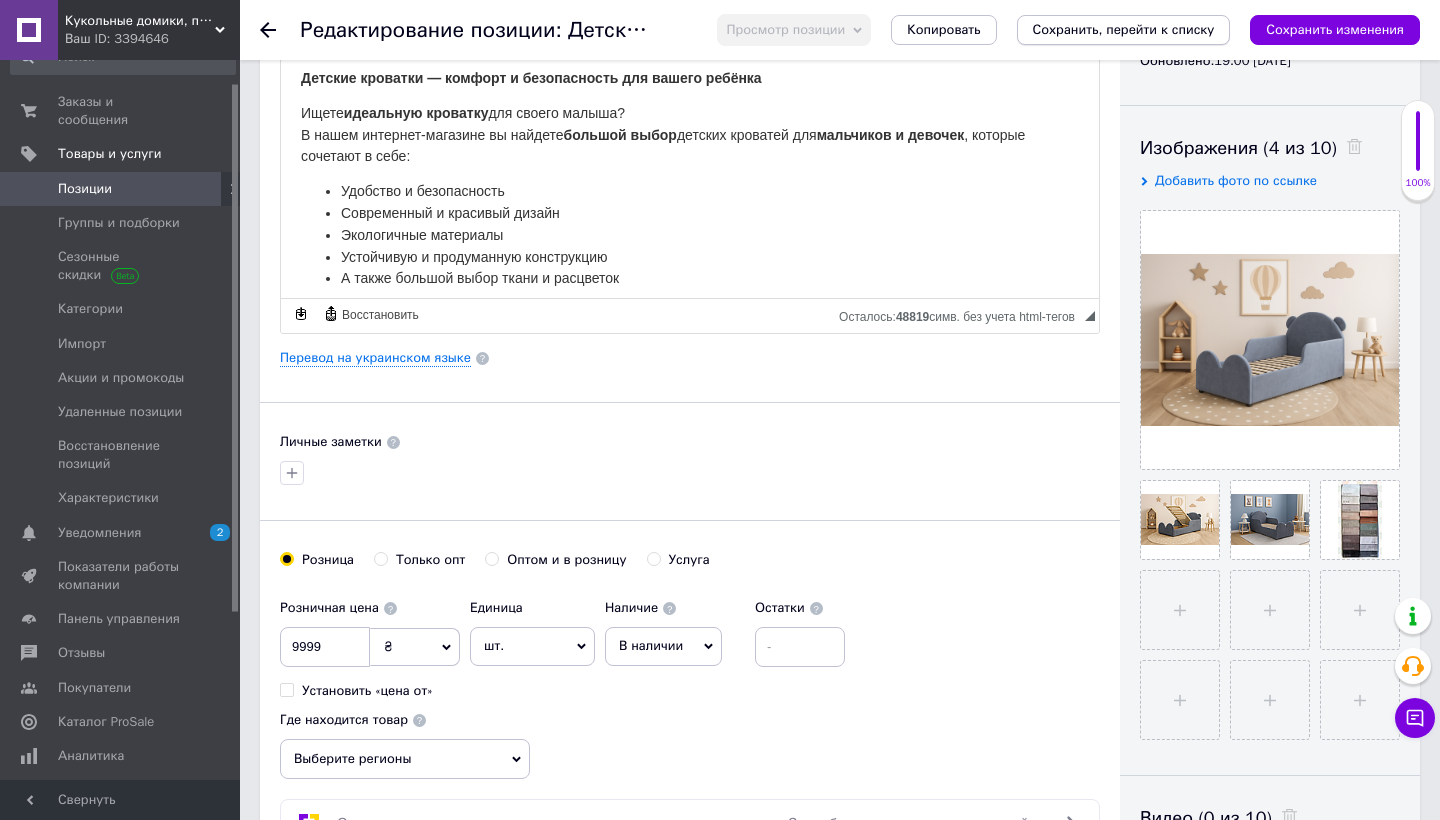click on "Сохранить, перейти к списку" at bounding box center [1124, 29] 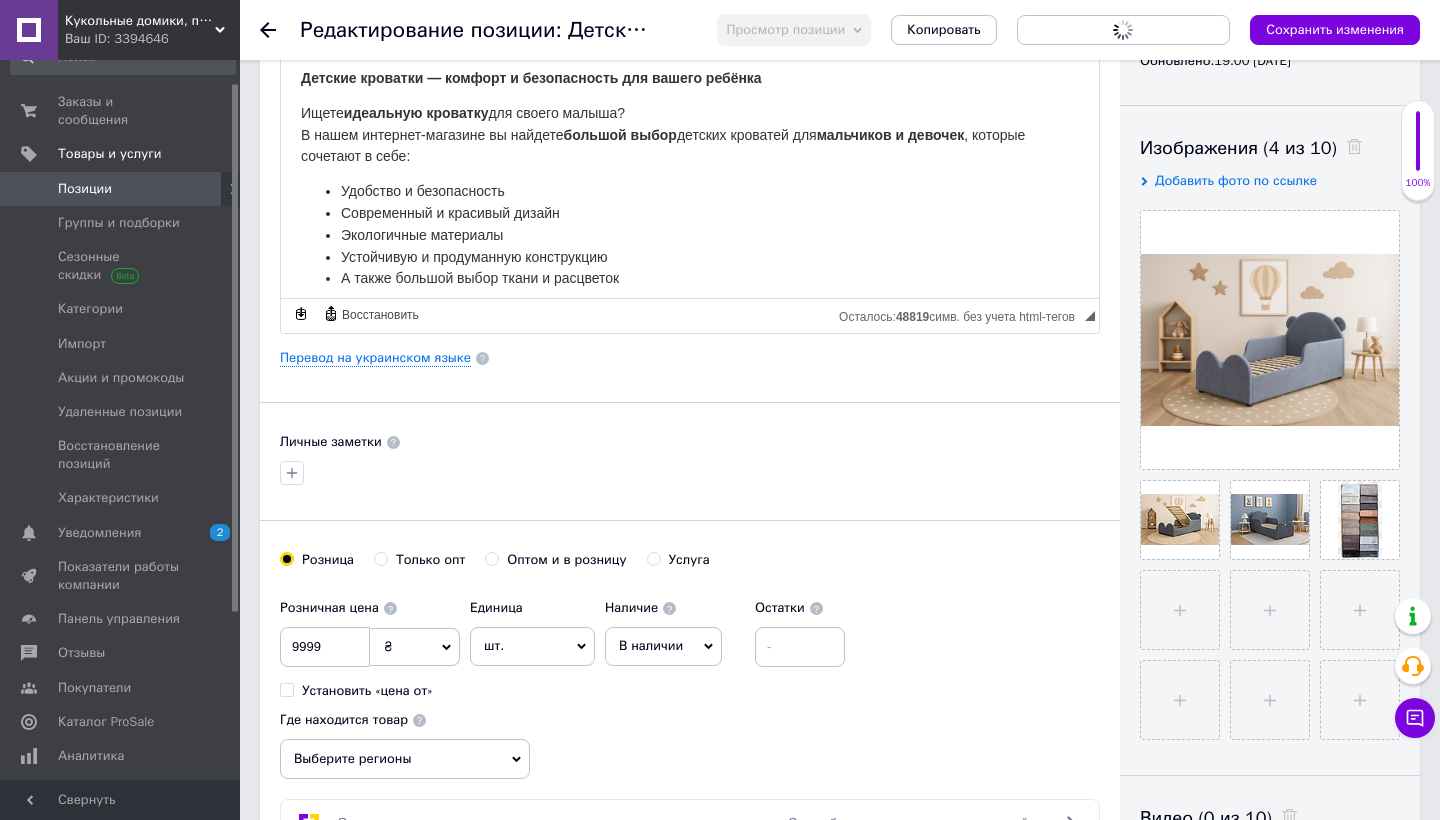 scroll, scrollTop: 0, scrollLeft: 0, axis: both 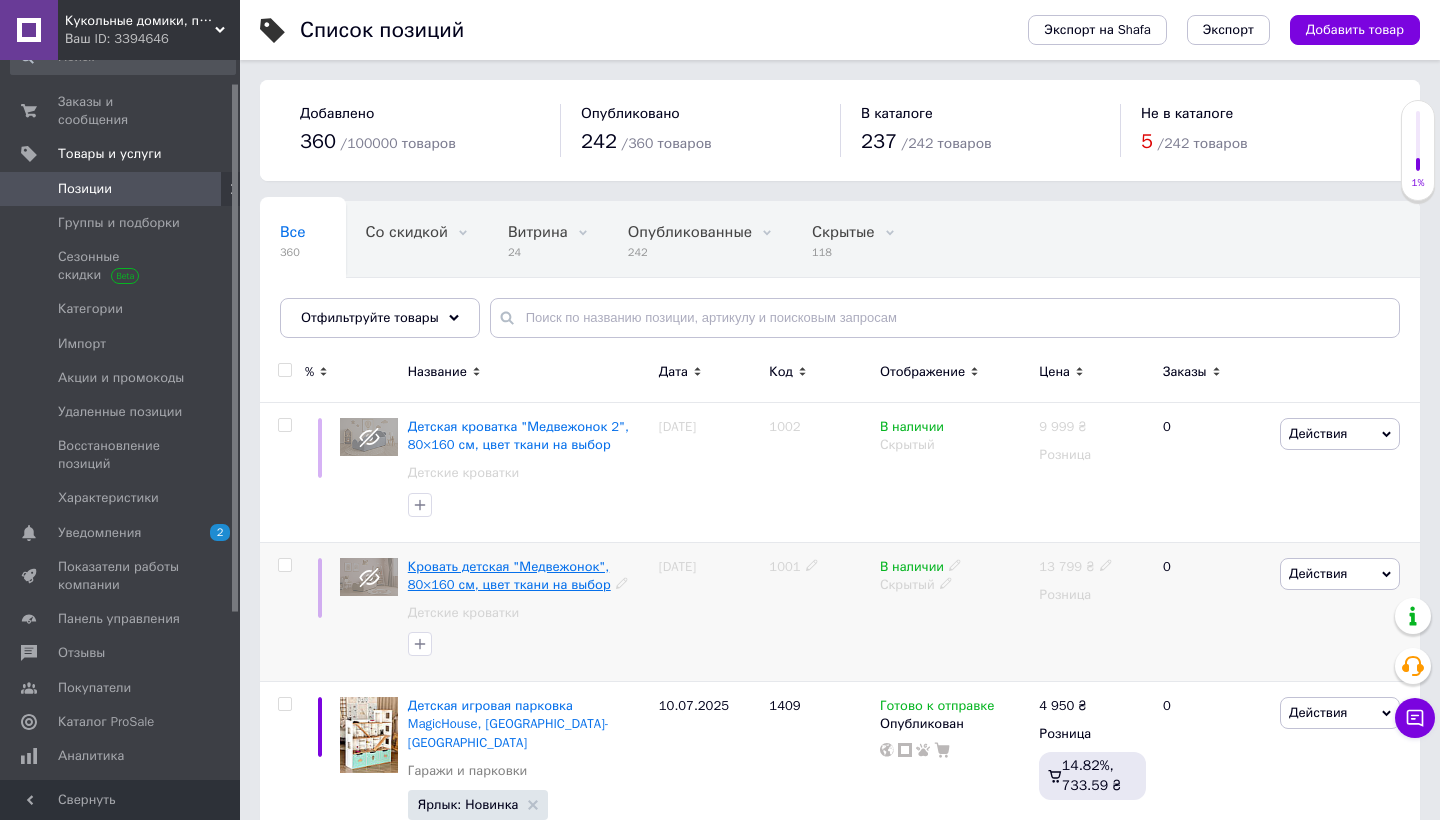click on "Кровать детская "Медвежонок", 80×160 см, цвет ткани на выбор" at bounding box center (509, 575) 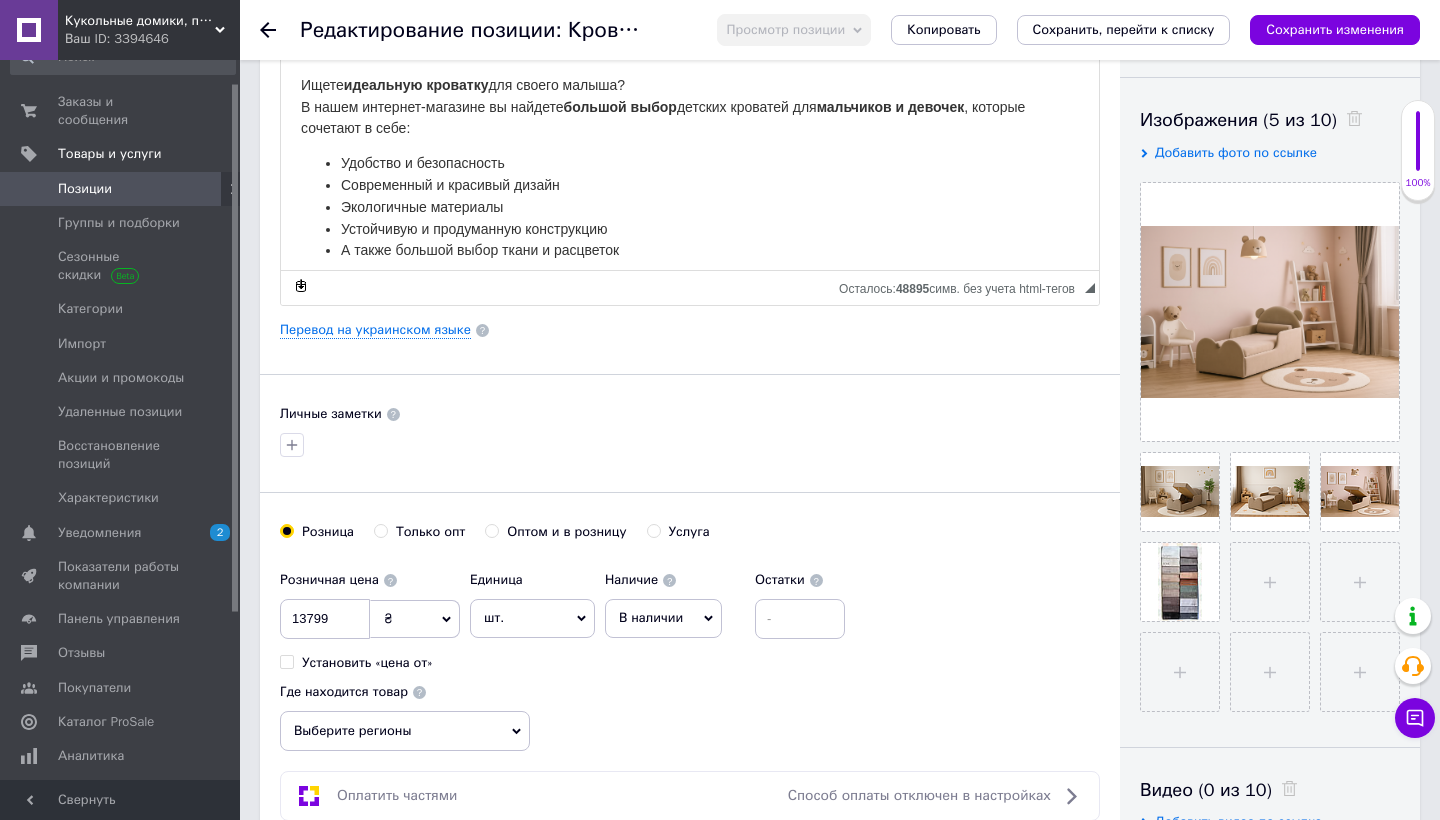 scroll, scrollTop: 320, scrollLeft: 0, axis: vertical 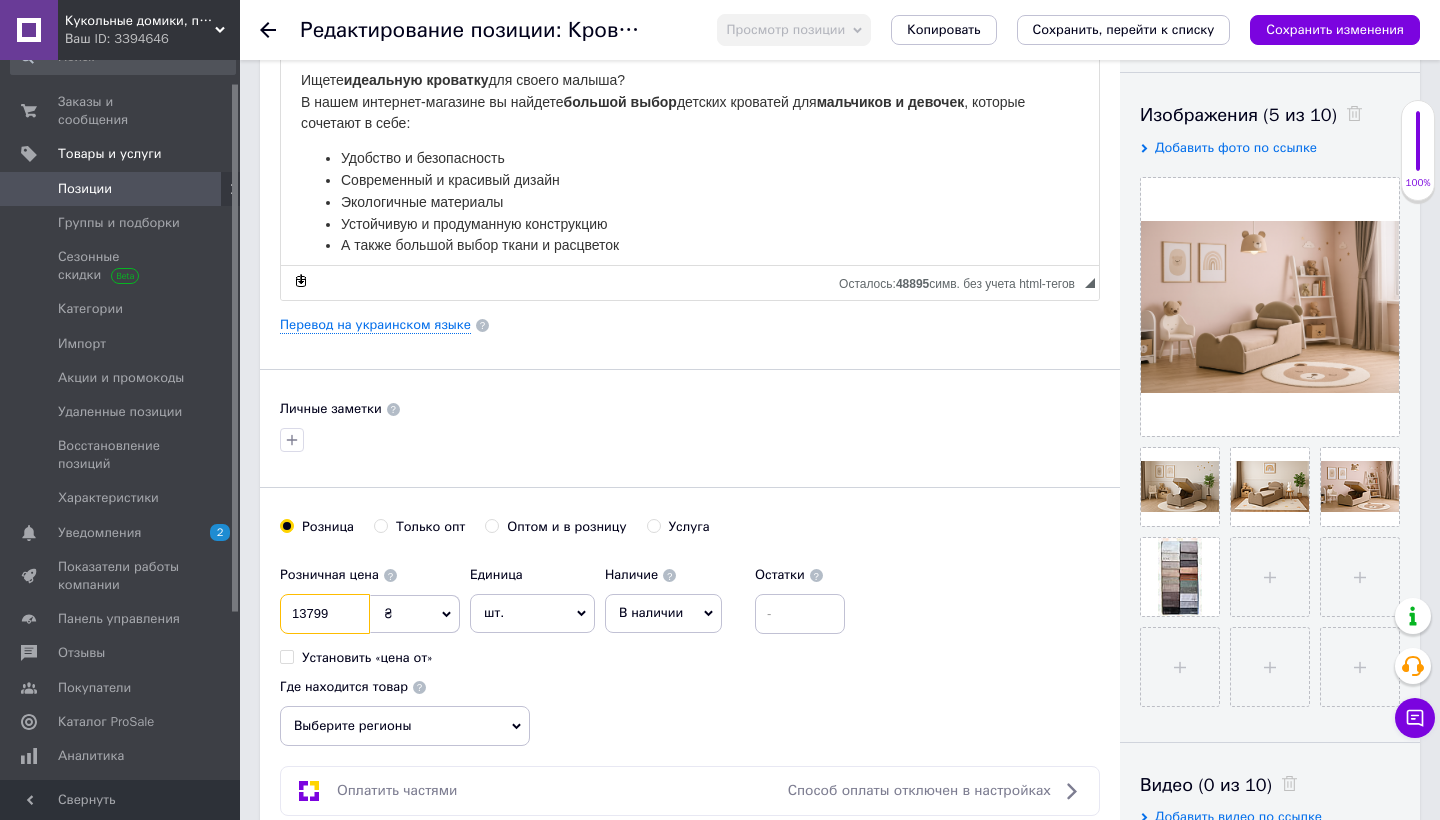 click on "13799" at bounding box center [325, 614] 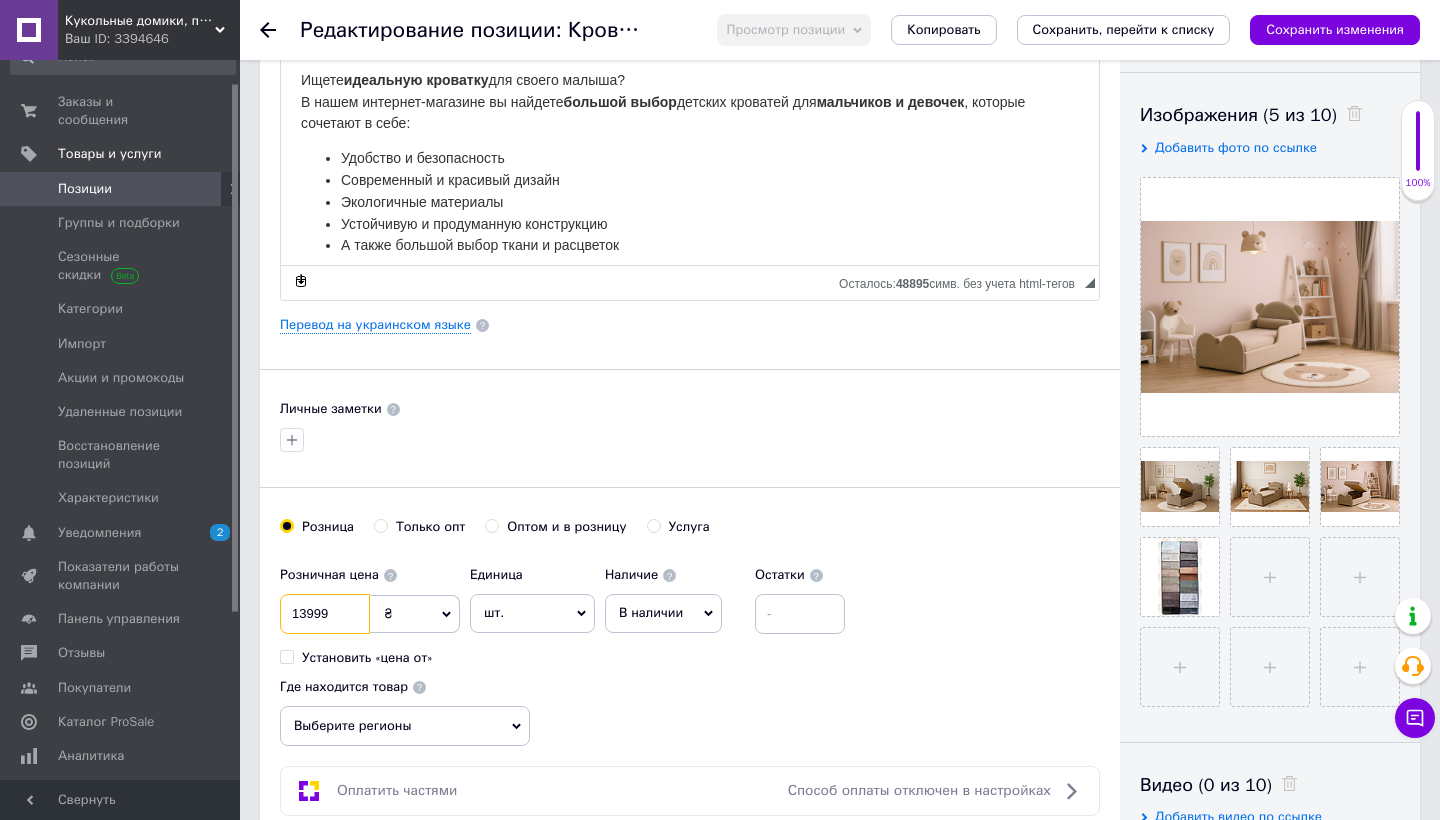 type on "13999" 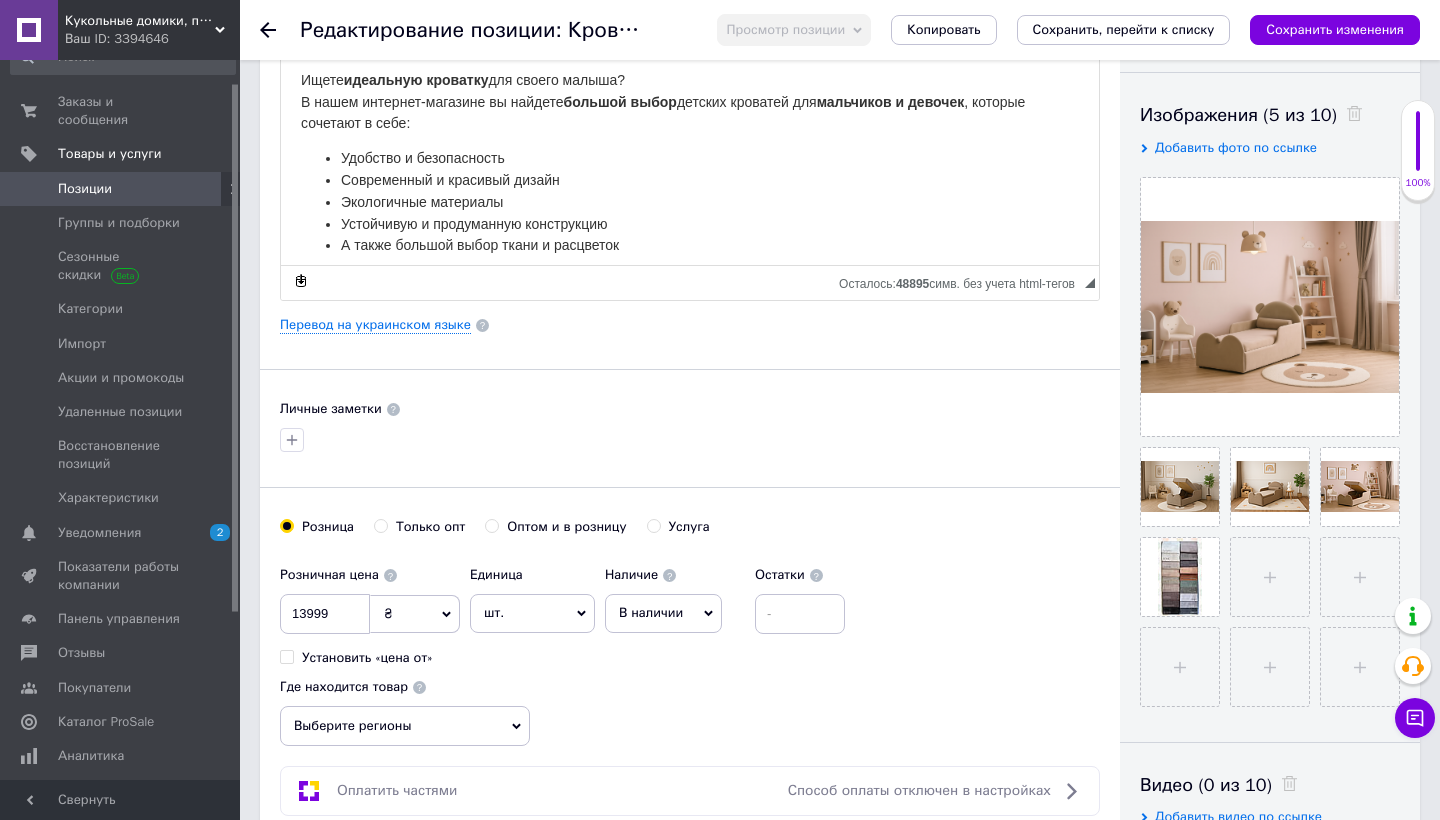 click on "Розничная цена 13999 ₴ $ € CHF £ ¥ PLN ₸ MDL HUF KGS CN¥ TRY ₩ lei Установить «цена от» Единица шт. Популярное комплект упаковка кв.м пара м кг пог.м услуга т а автоцистерна ампула б баллон банка блистер бобина бочка бут бухта в ватт ведро выезд г г га гигакалория год гр/кв.м д дал два месяца день доза е еврокуб ед. к кВт канистра карат кв.дм кв.м кв.см кв.фут квартал кг кг/кв.м км колесо комплект коробка куб.дм куб.м л л лист м м мВт месяц мешок минута мл мм моток н набор неделя номер о объект п паллетоместо пара партия пач пог.м полгода посевная единица птицеместо р рейс рулон с" at bounding box center (690, 651) 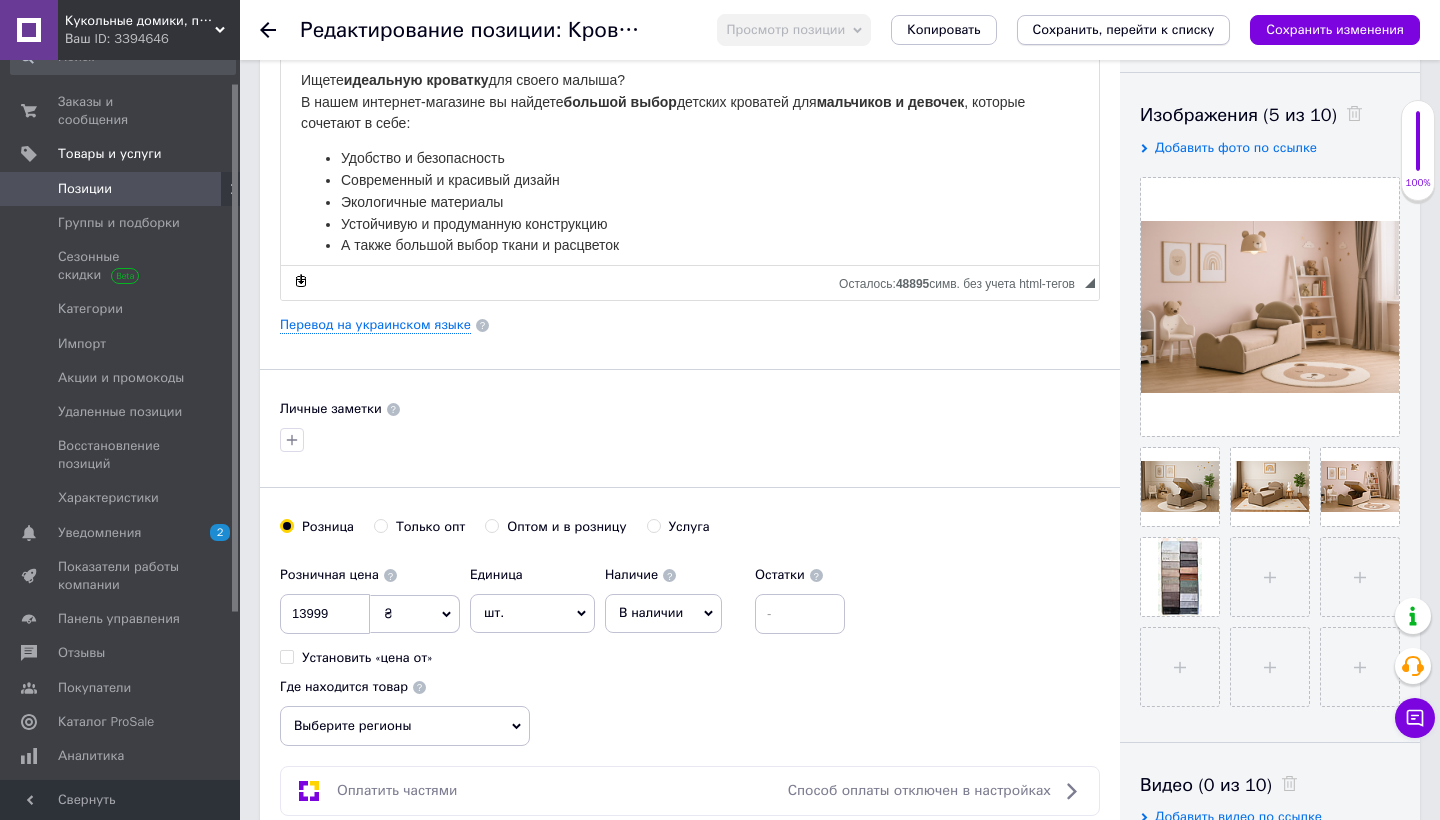 click on "Сохранить, перейти к списку" at bounding box center [1124, 29] 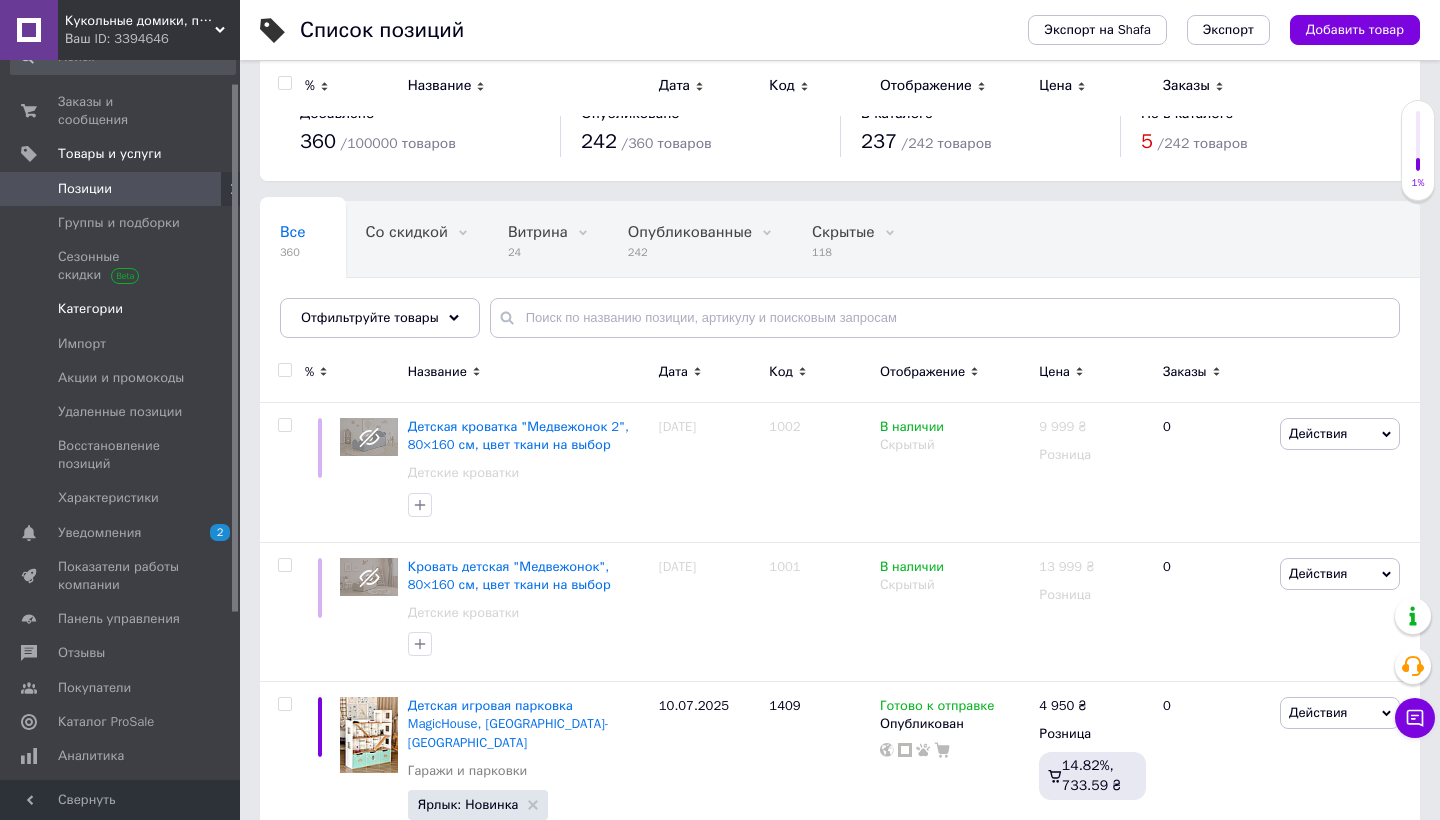 scroll, scrollTop: 0, scrollLeft: 0, axis: both 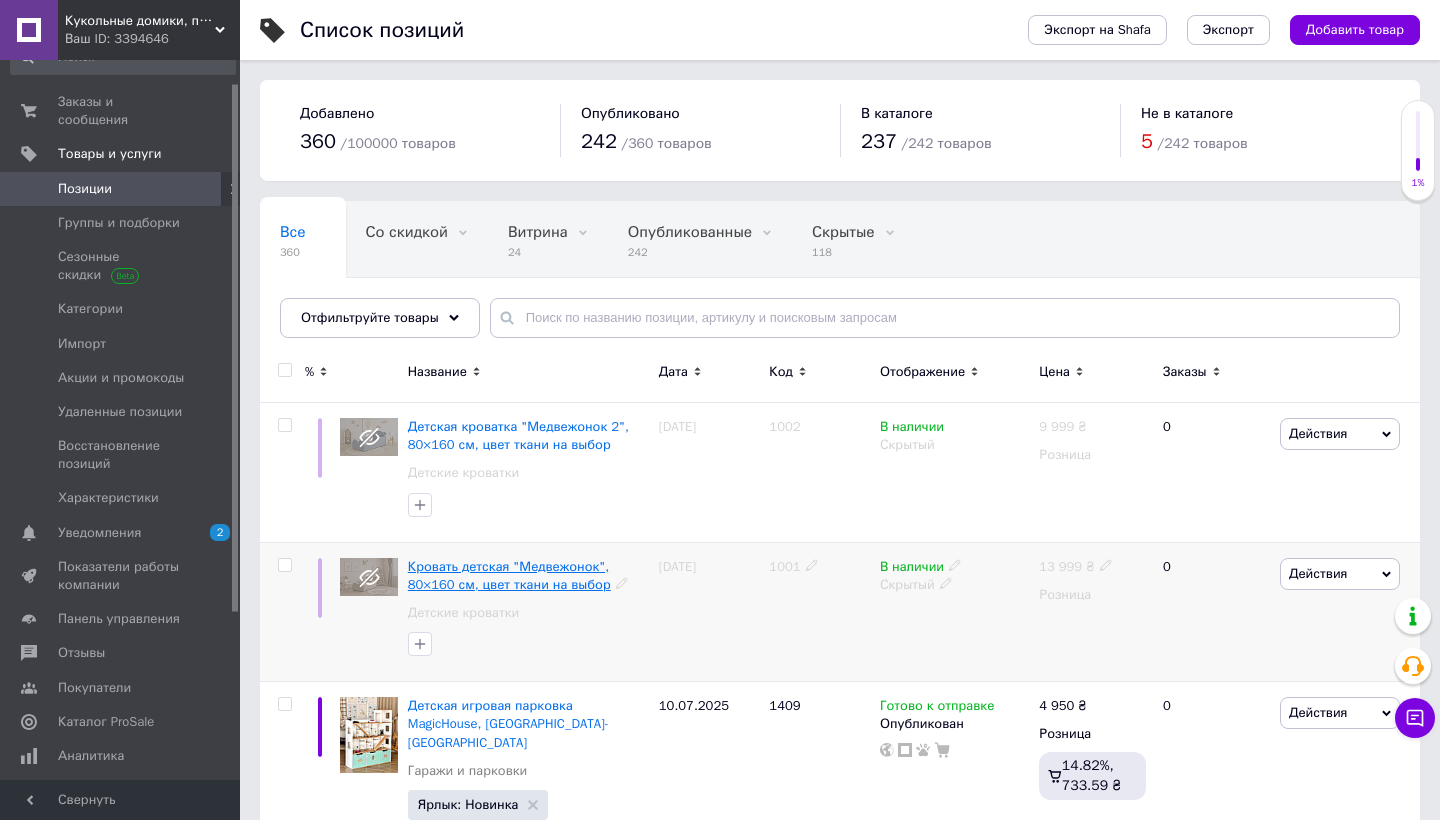 click on "Кровать детская "Медвежонок", 80×160 см, цвет ткани на выбор" at bounding box center (509, 575) 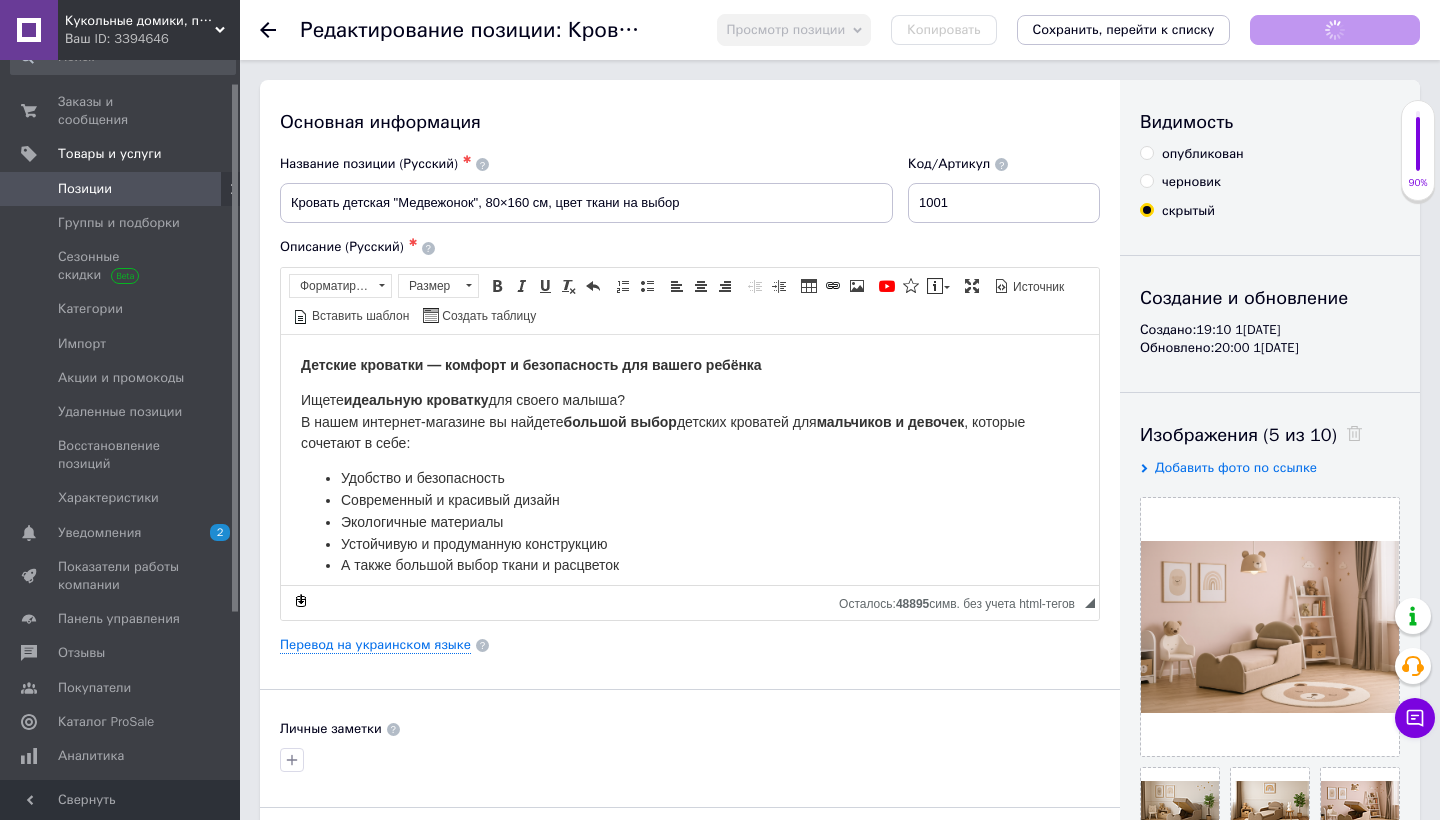 scroll, scrollTop: 0, scrollLeft: 0, axis: both 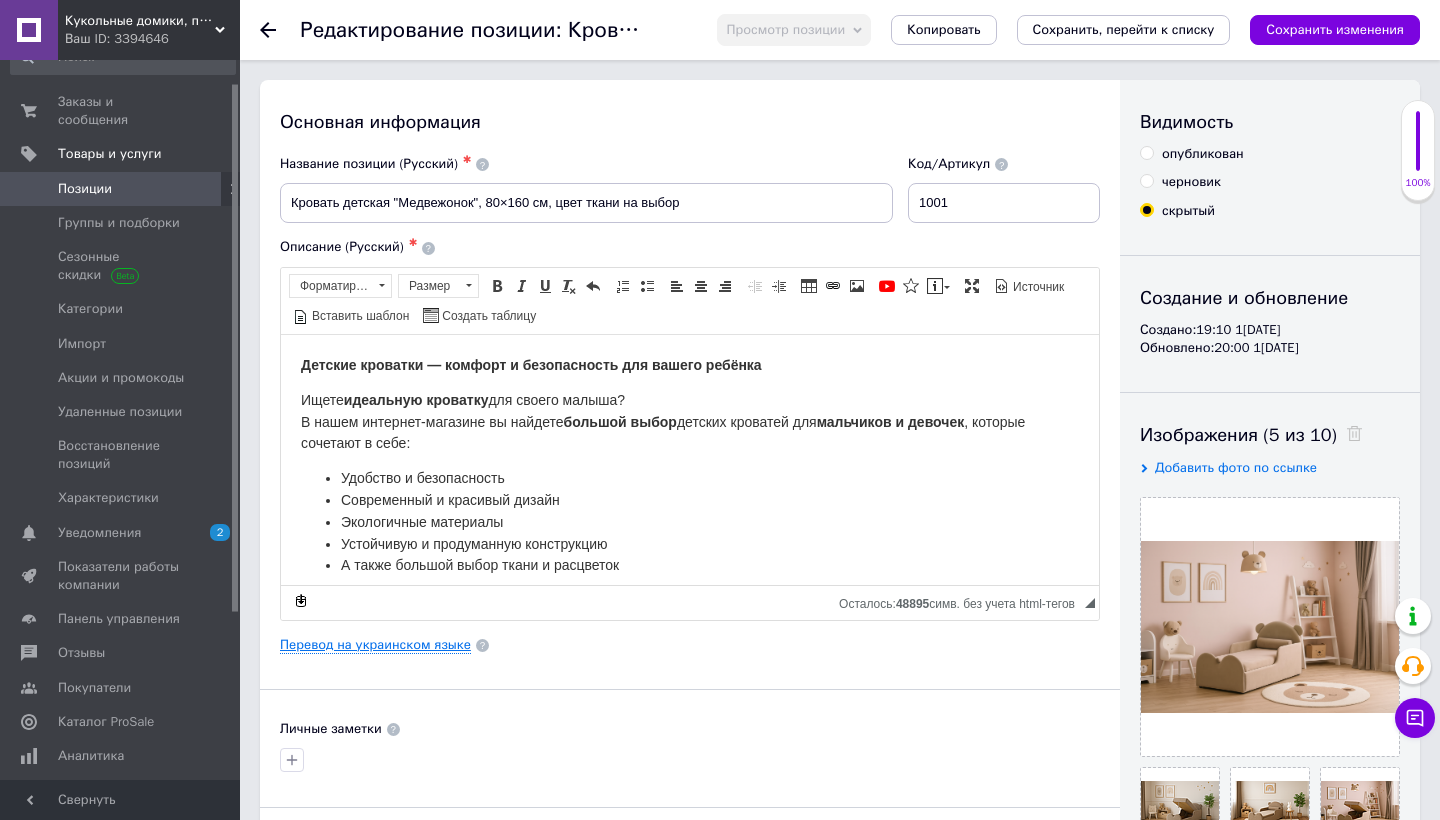 click on "Перевод на украинском языке" at bounding box center (375, 645) 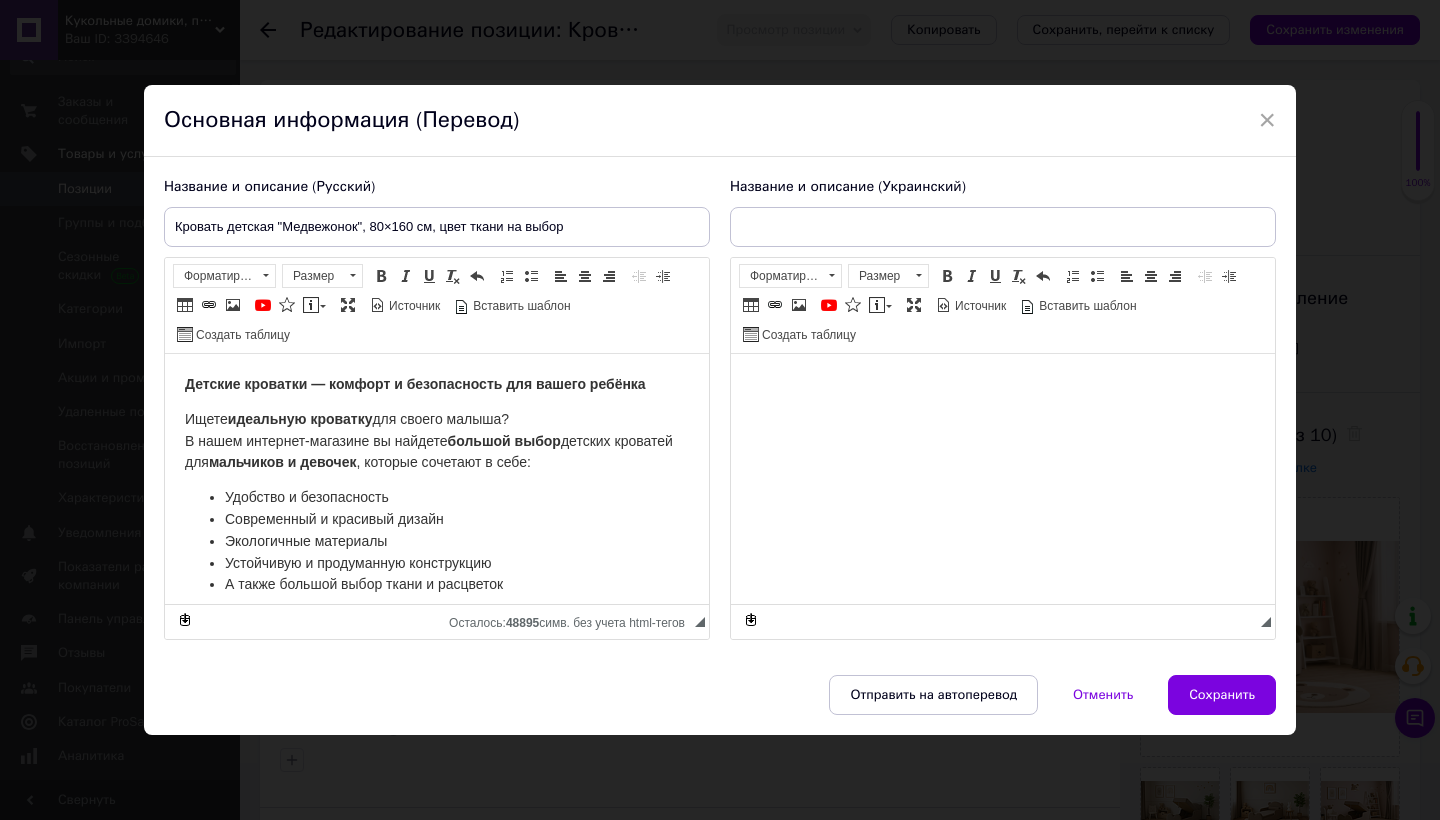 scroll, scrollTop: 0, scrollLeft: 0, axis: both 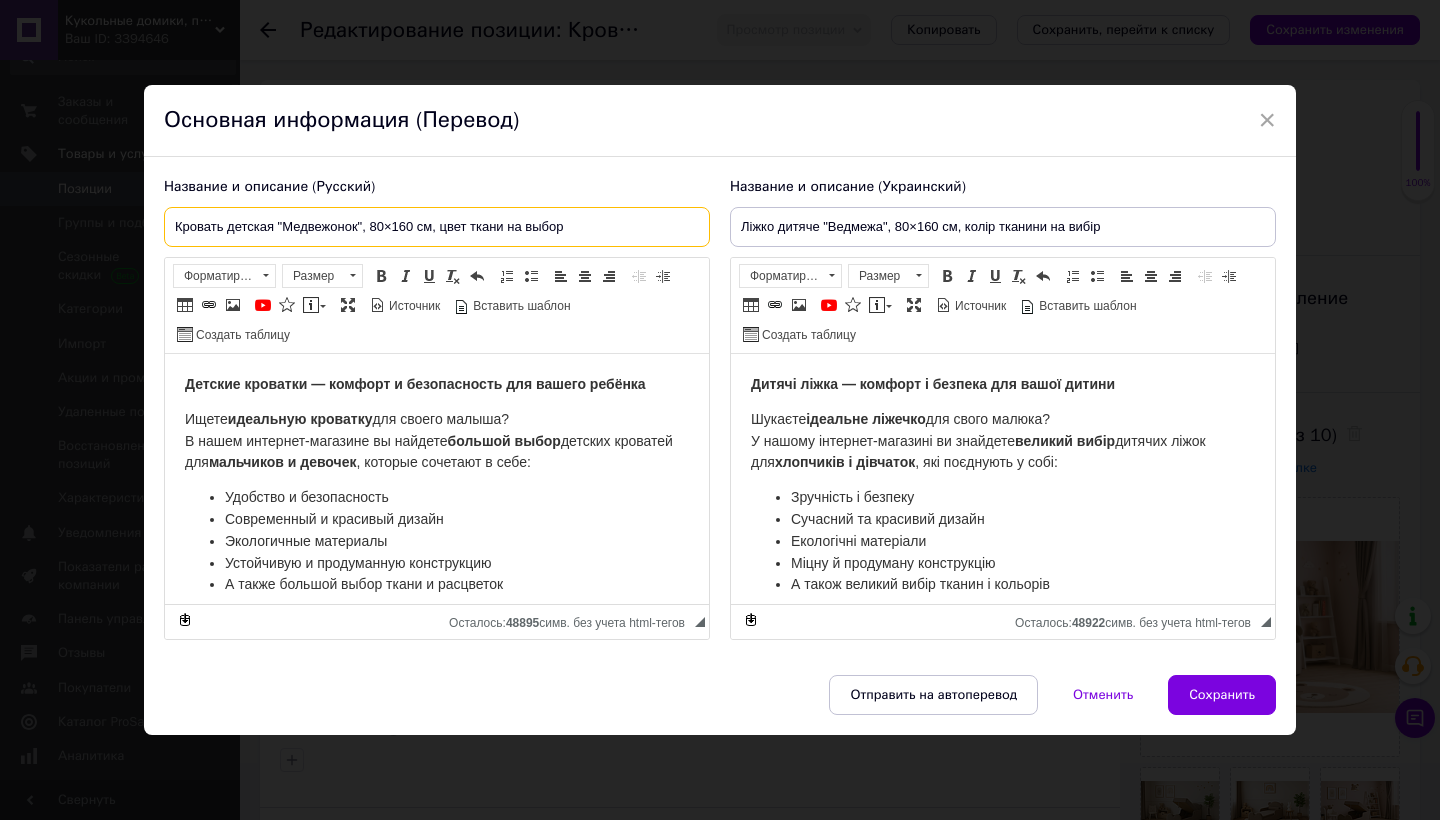 click on "Кровать детская "Медвежонок", 80×160 см, цвет ткани на выбор" at bounding box center (437, 227) 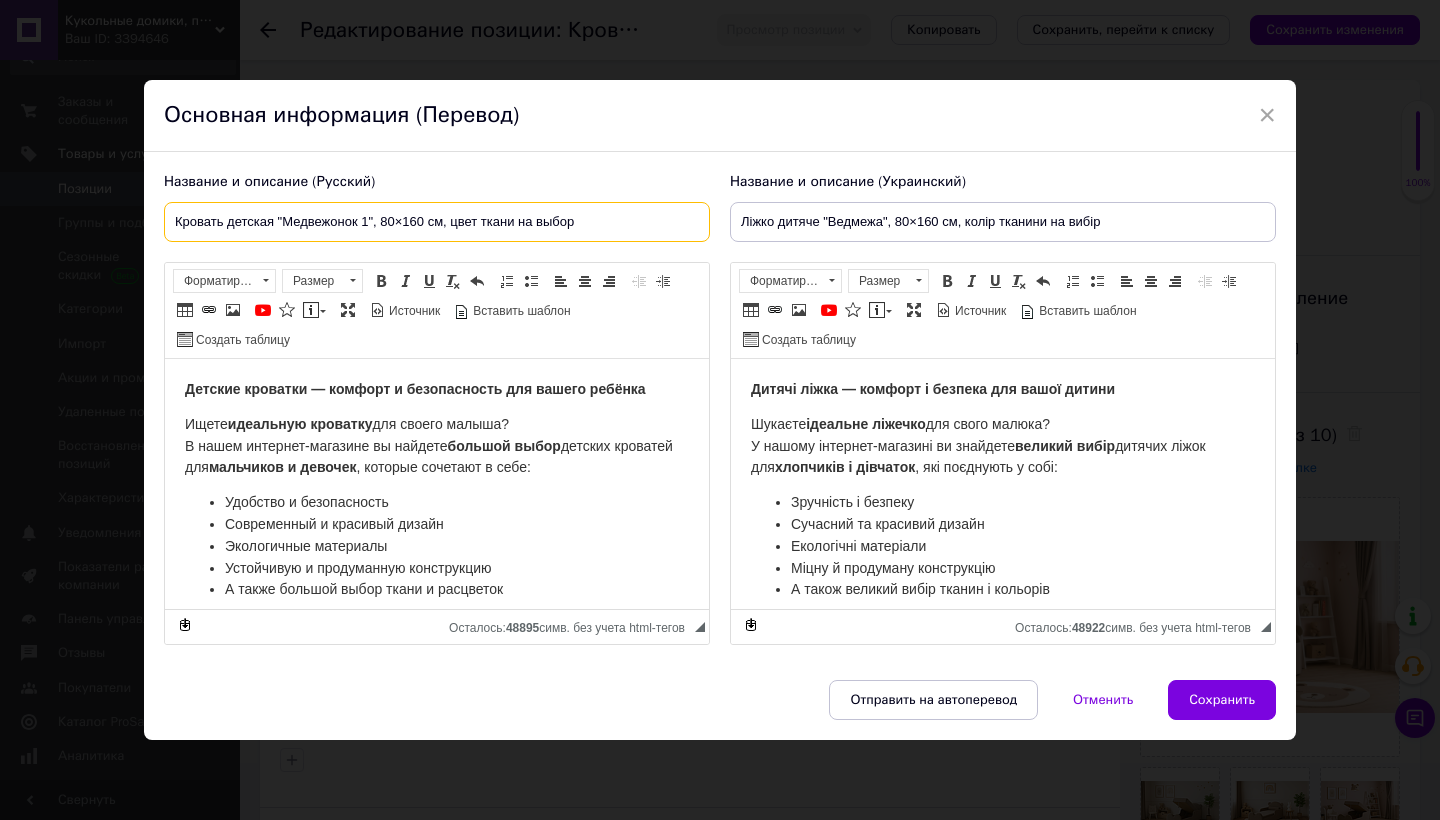 click on "Кровать детская "Медвежонок 1", 80×160 см, цвет ткани на выбор" at bounding box center [437, 222] 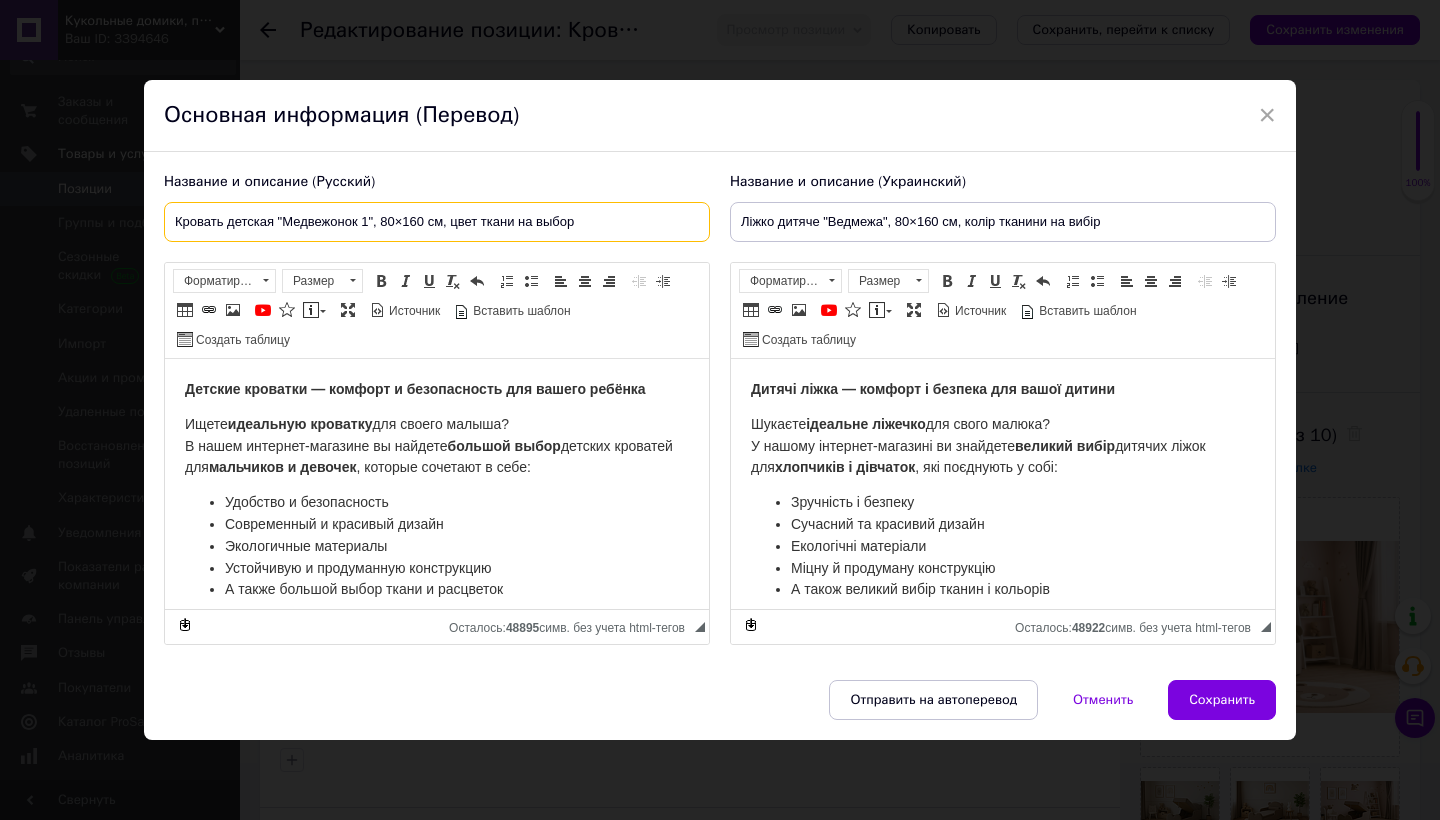 type on "Кровать детская "Медвежонок 1", 80×160 см, цвет ткани на выбор" 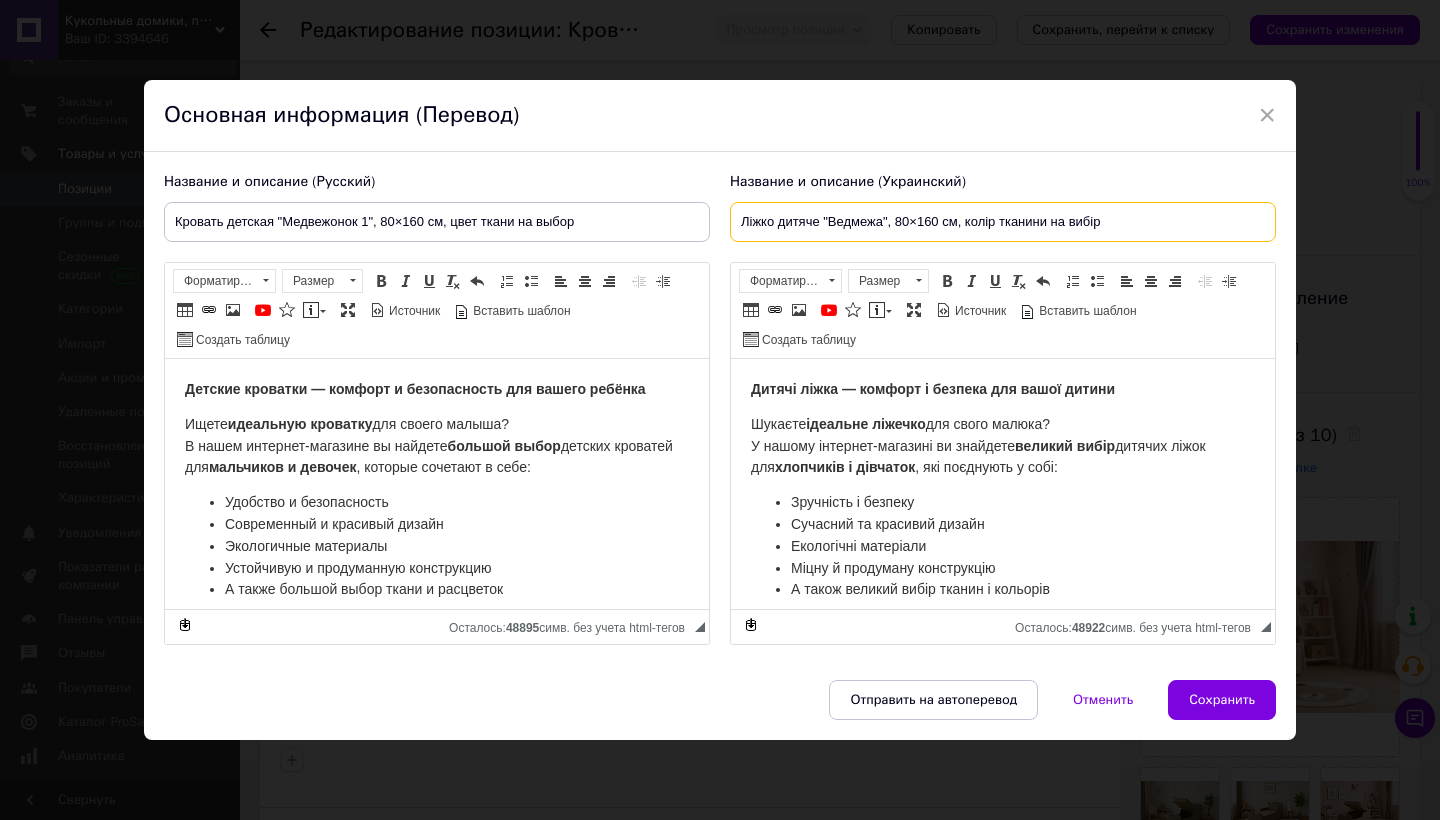 click on "Ліжко дитяче "Ведмежа", 80×160 см, колір тканини на вибір" at bounding box center (1003, 222) 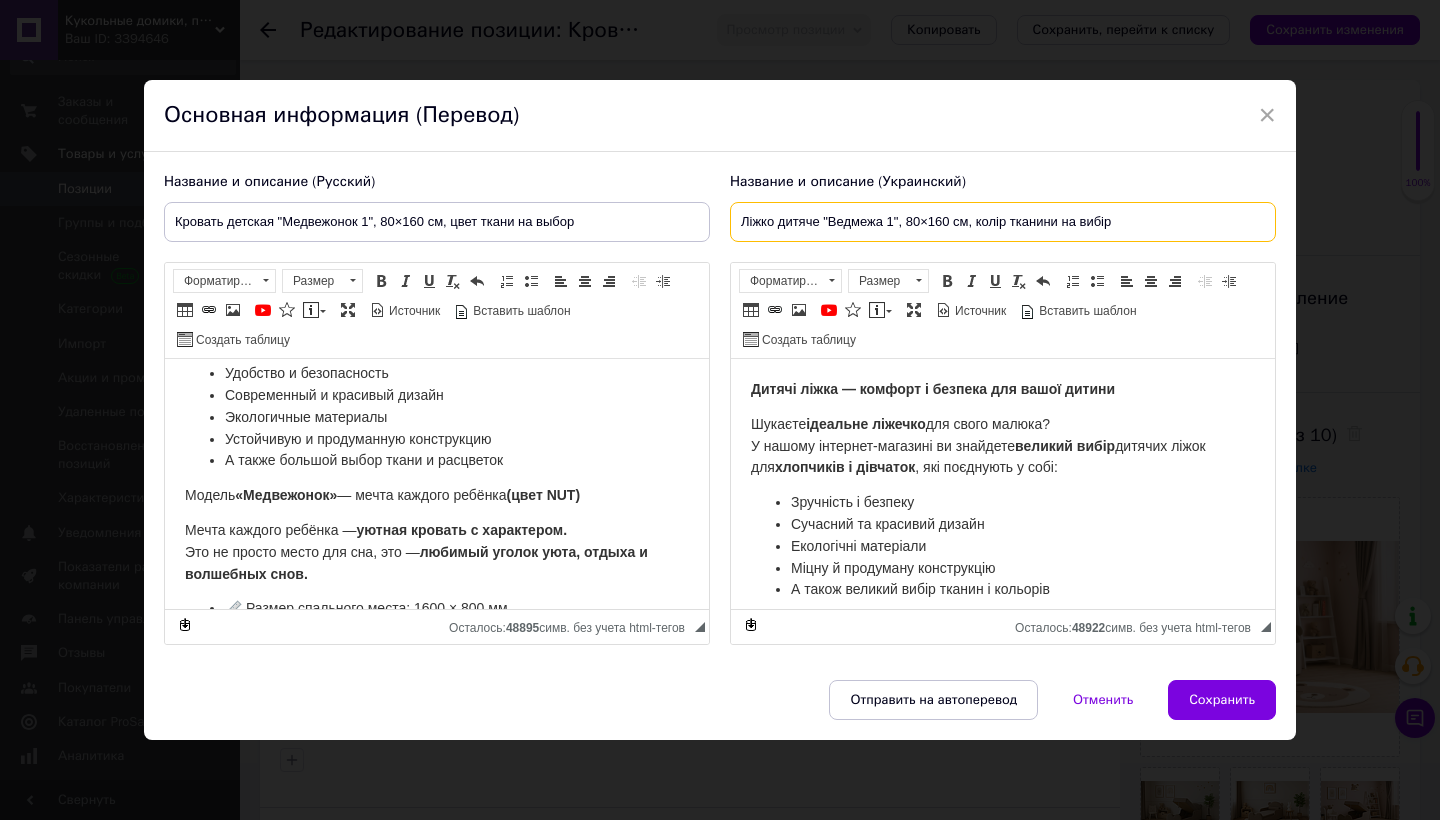 scroll, scrollTop: 161, scrollLeft: 0, axis: vertical 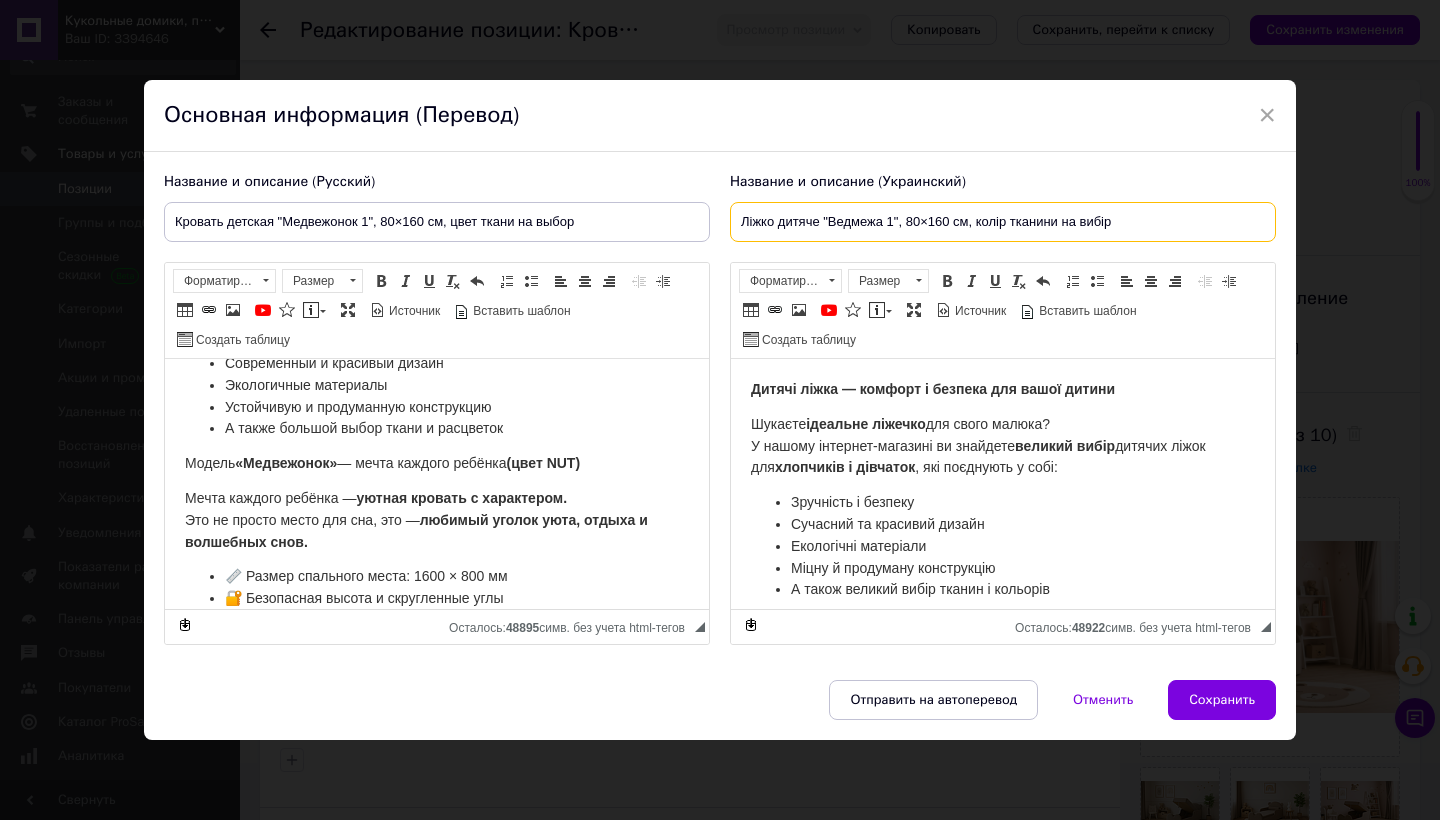 type on "Ліжко дитяче "Ведмежа 1", 80×160 см, колір тканини на вибір" 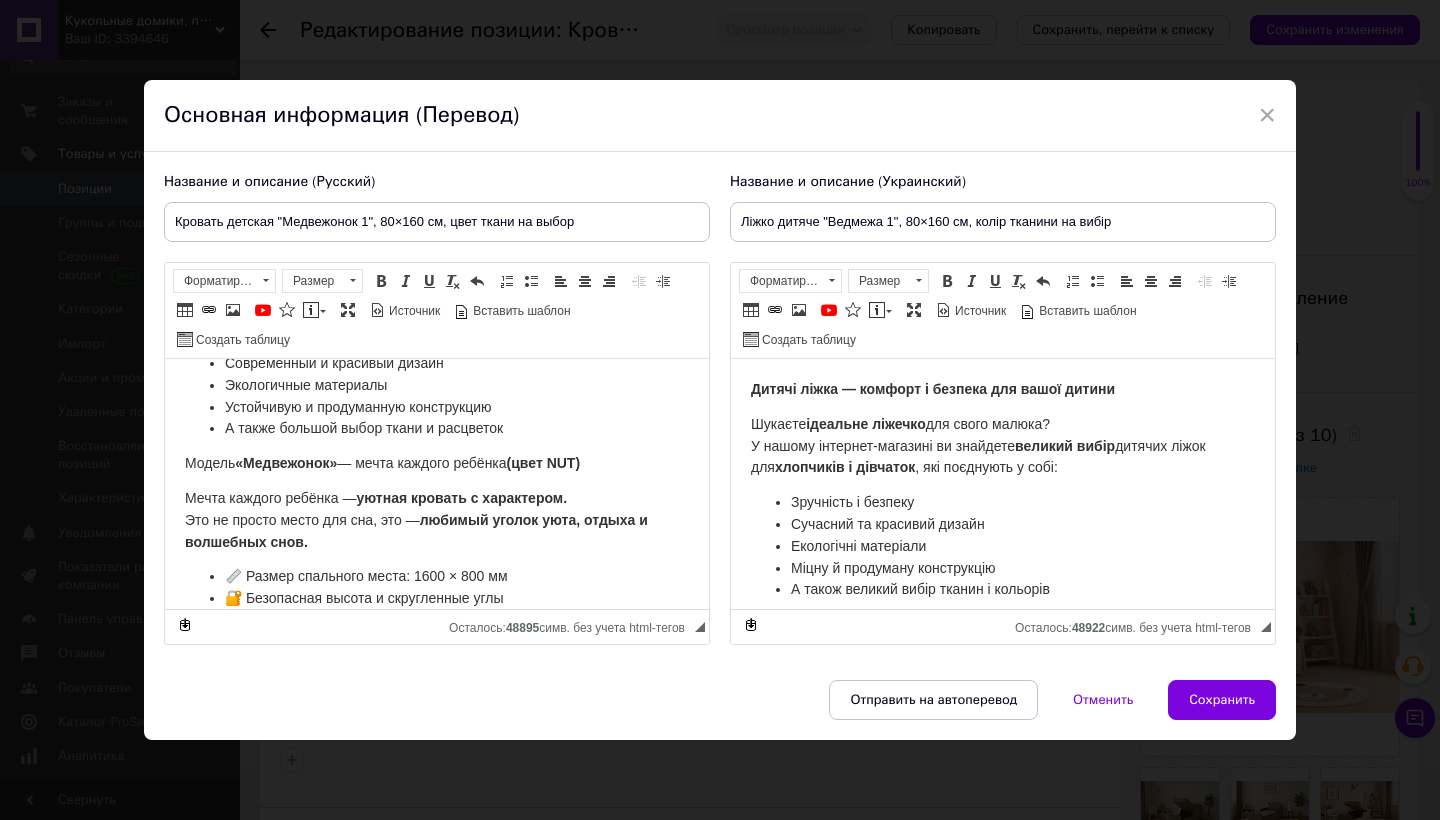 click on "«Медвежонок»" at bounding box center [286, 462] 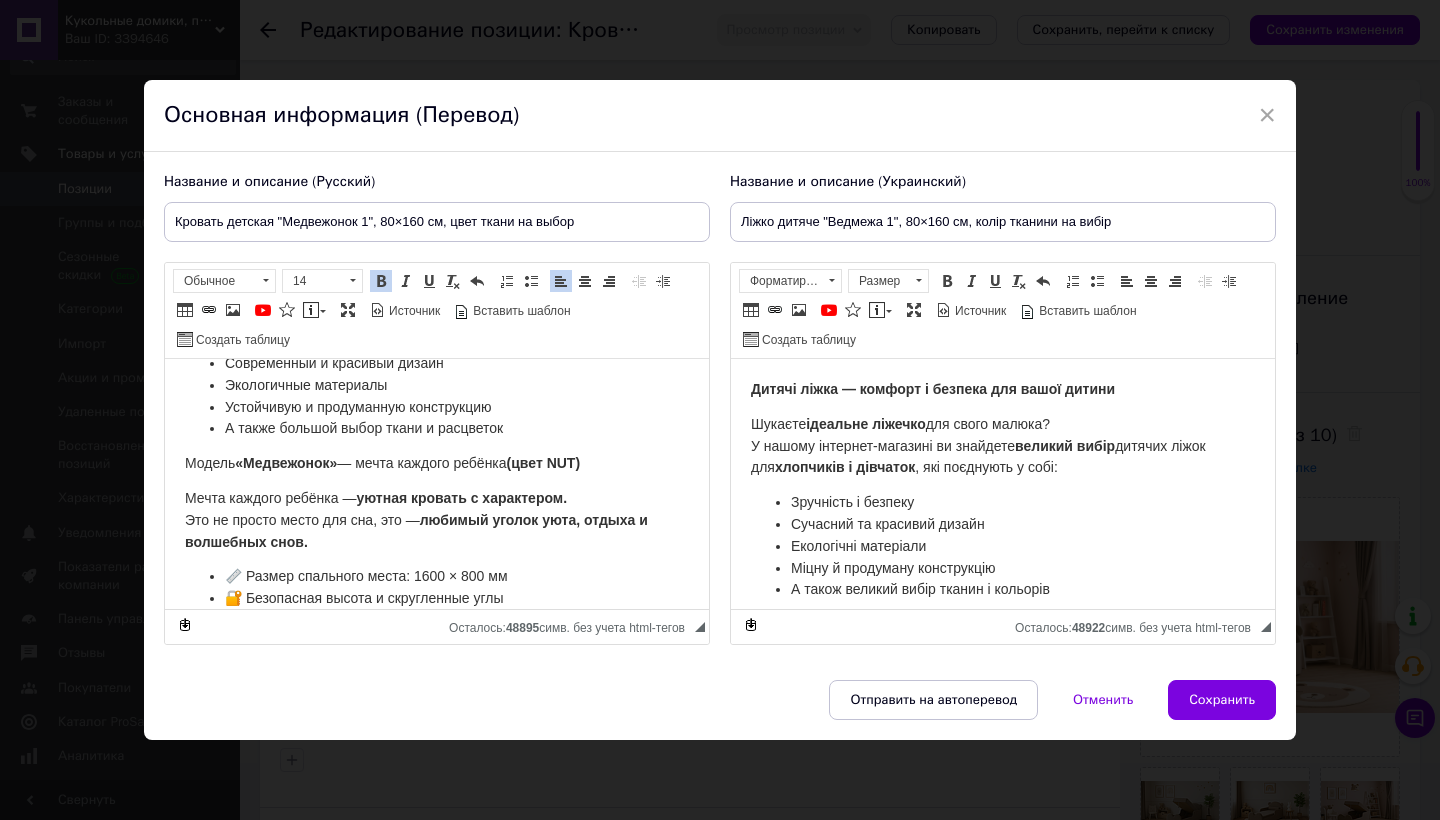type 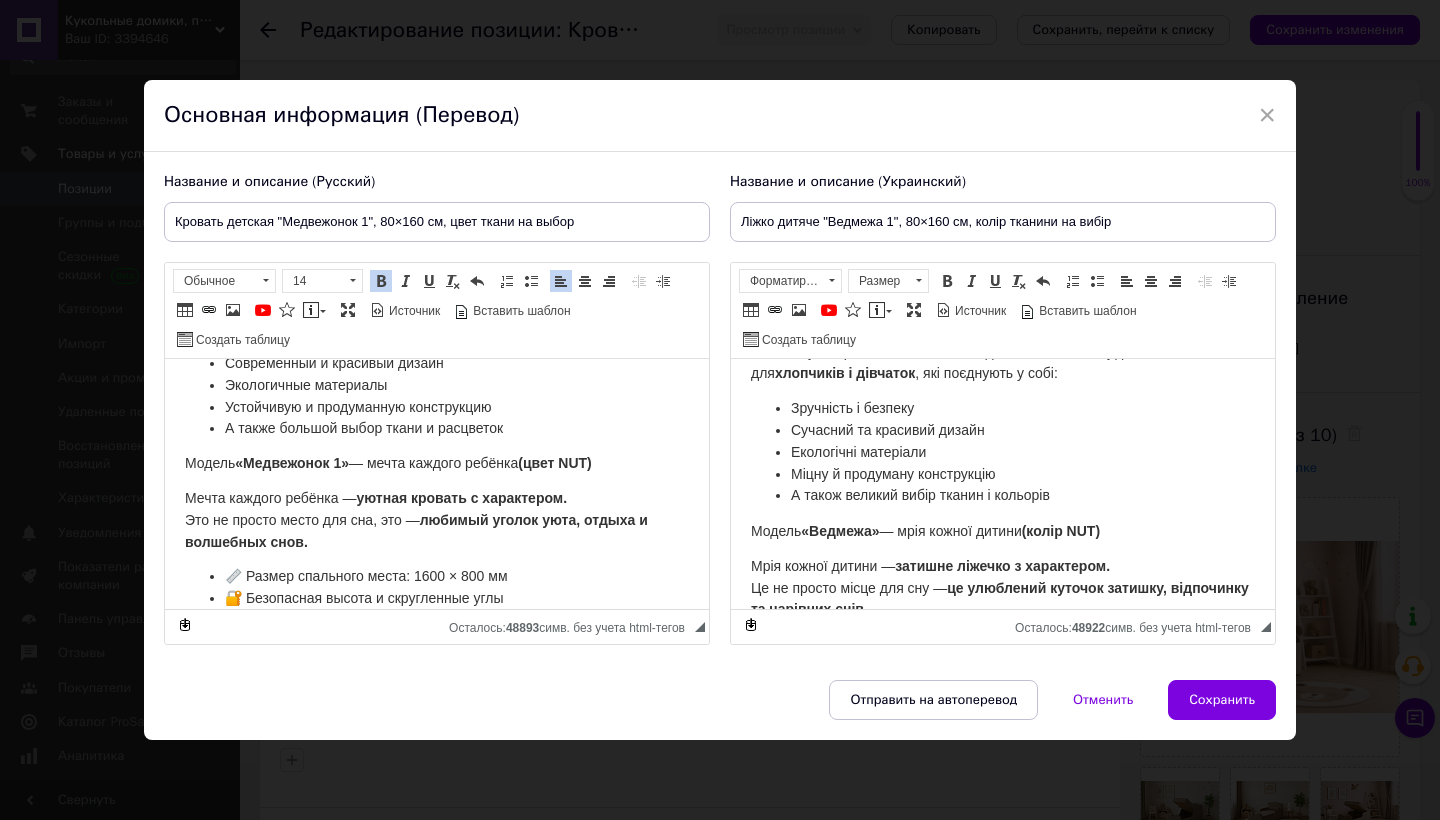 scroll, scrollTop: 99, scrollLeft: 0, axis: vertical 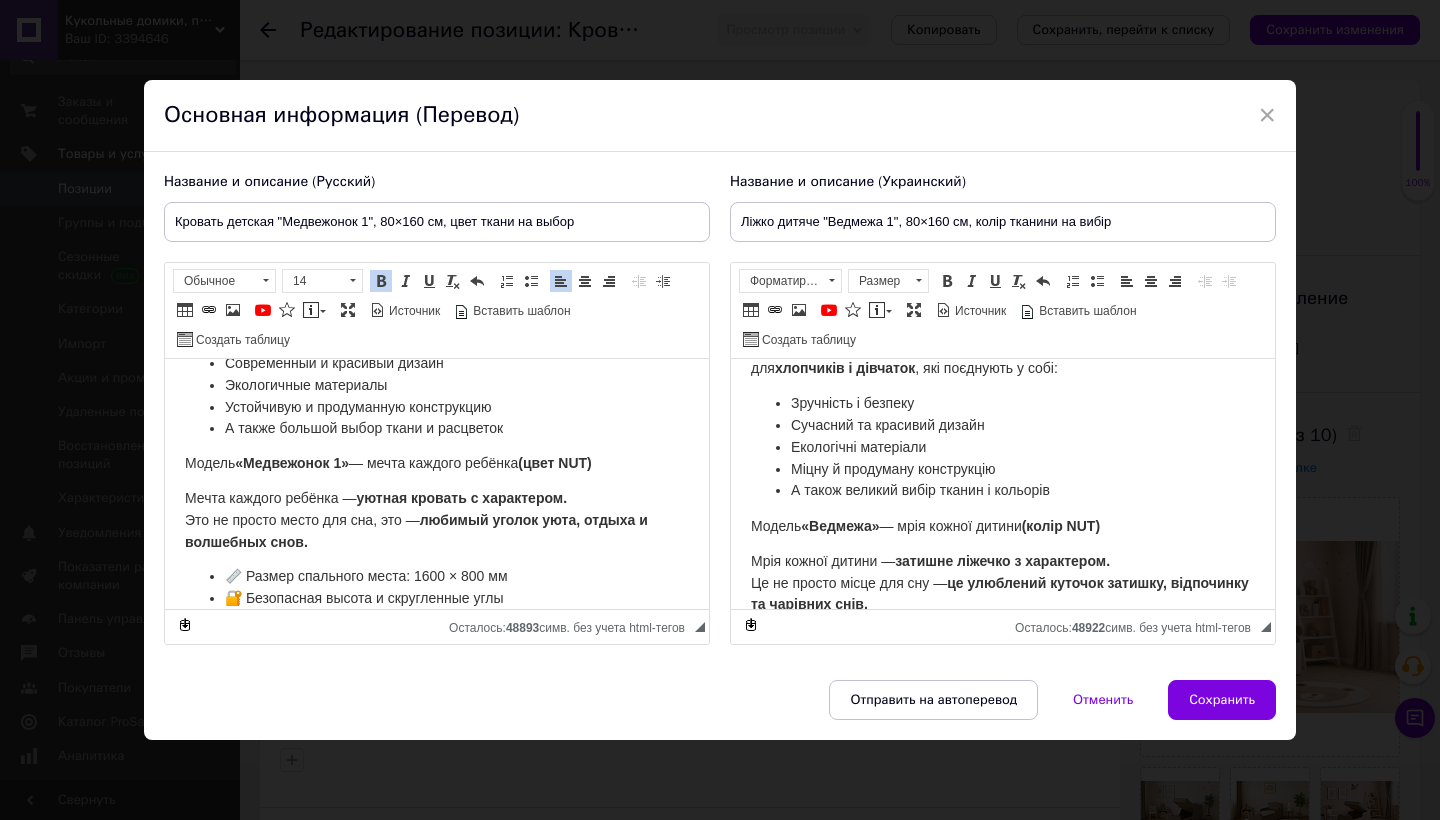 click on "«Ведмежа»" at bounding box center [840, 525] 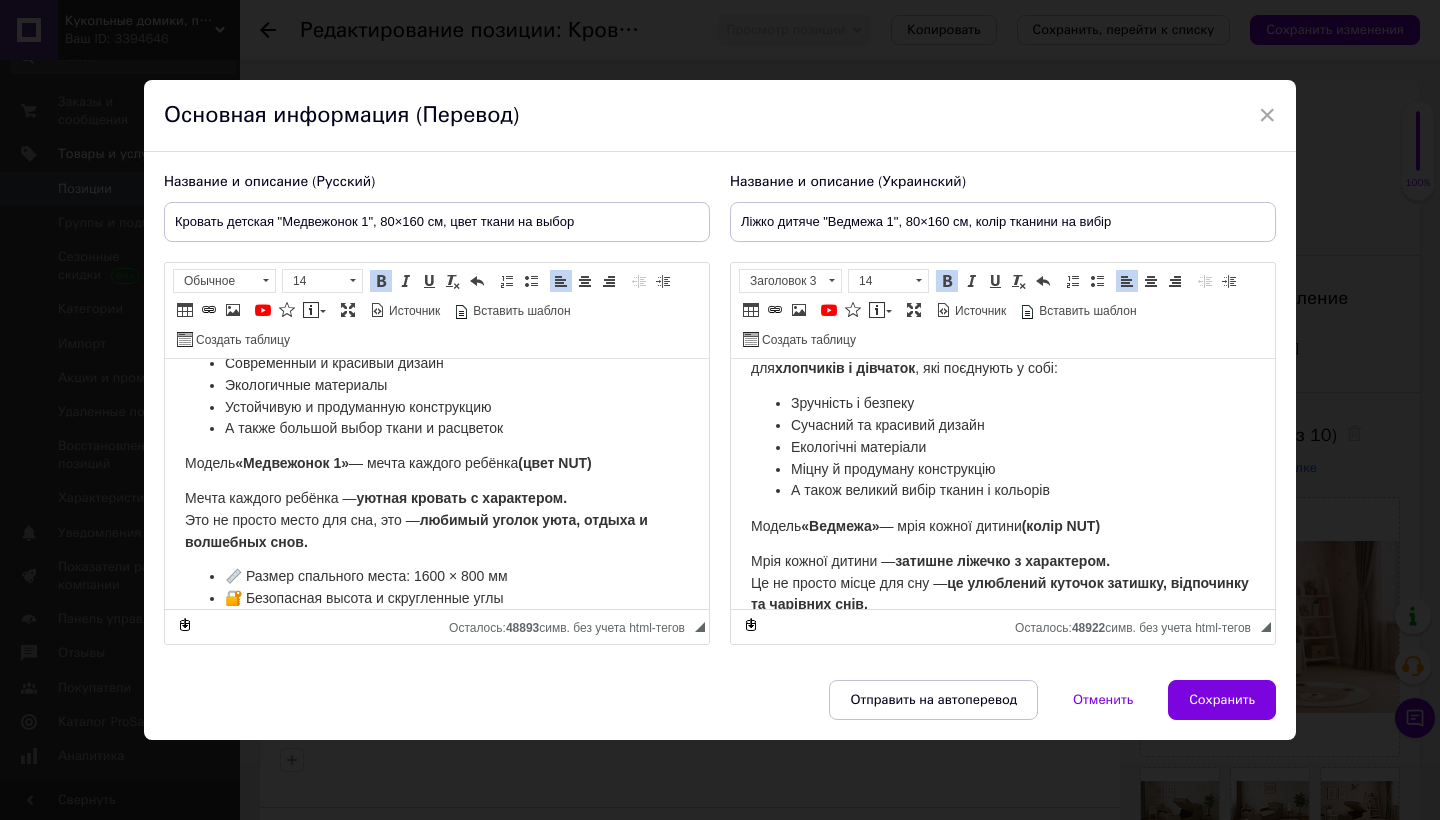 type 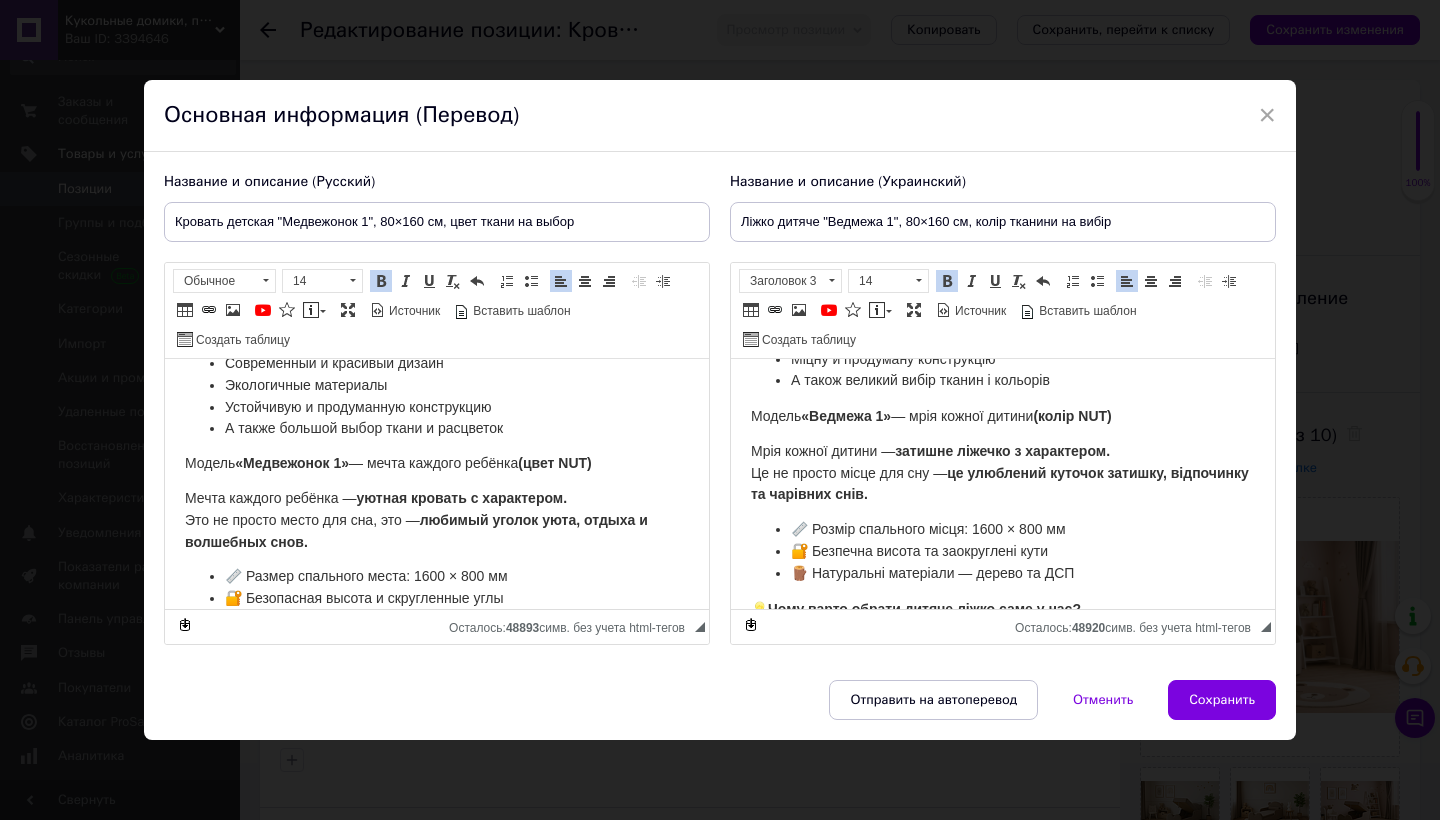 scroll, scrollTop: 206, scrollLeft: 0, axis: vertical 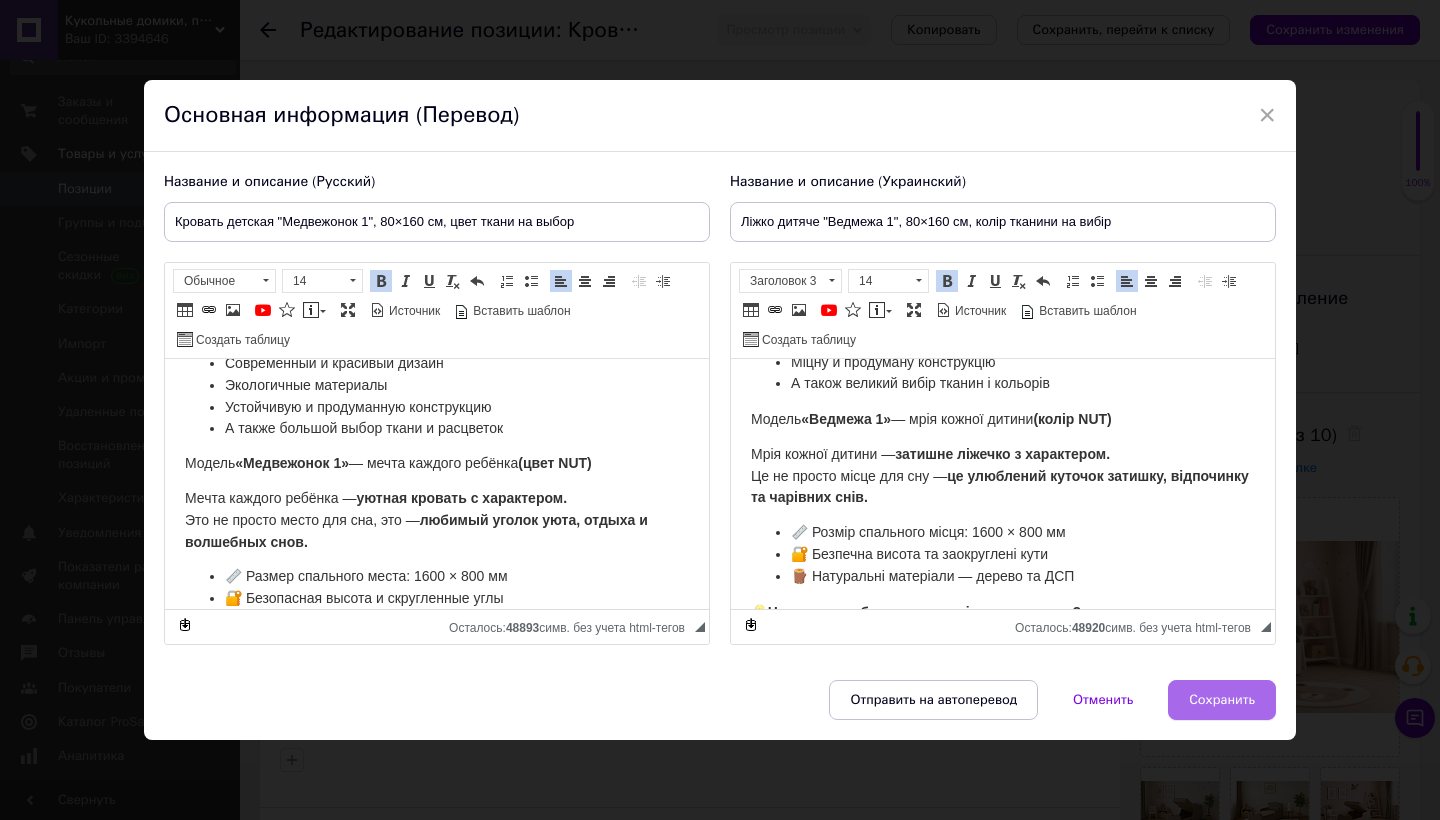 click on "Сохранить" at bounding box center (1222, 700) 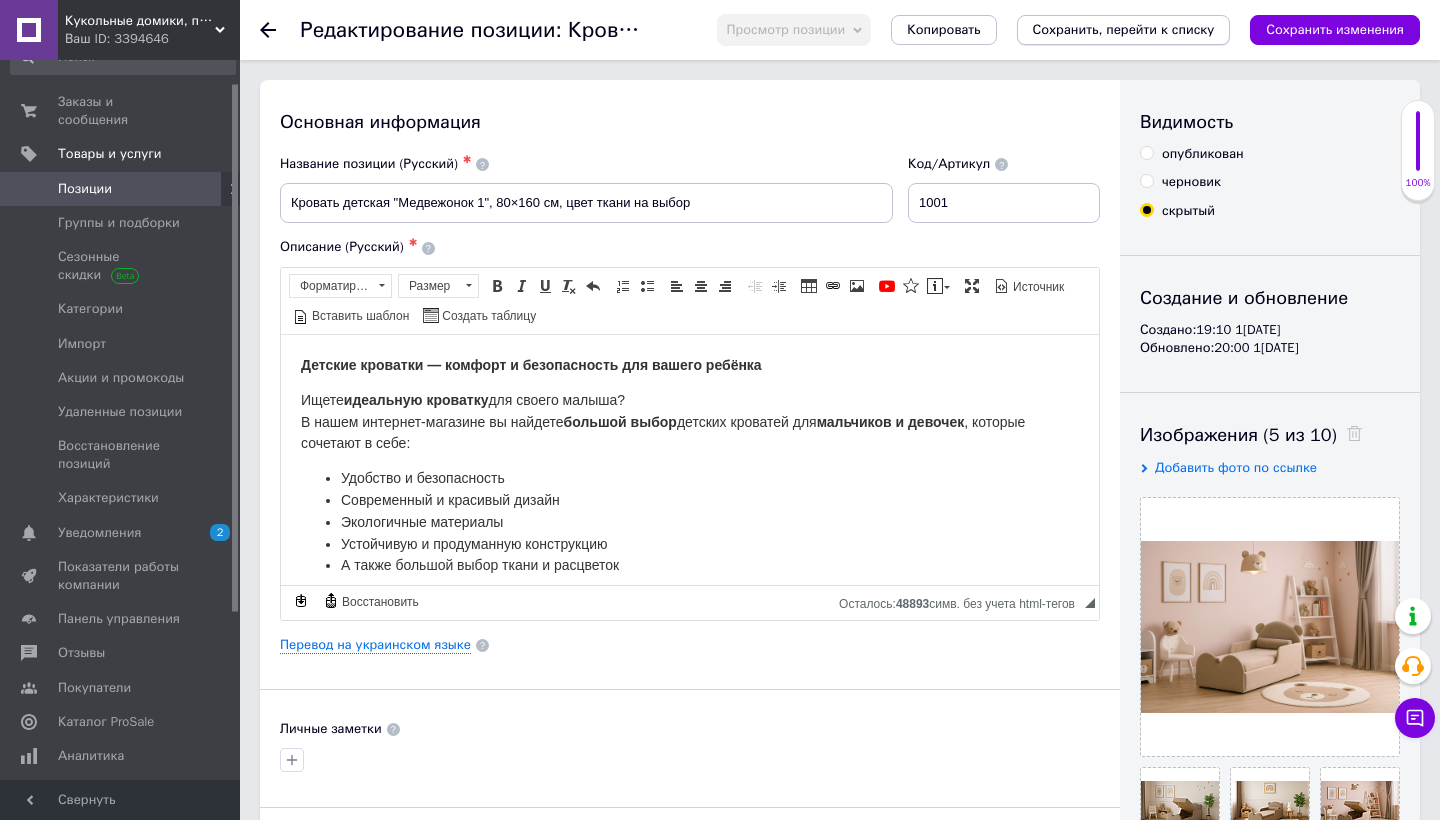 click on "Сохранить, перейти к списку" at bounding box center (1124, 29) 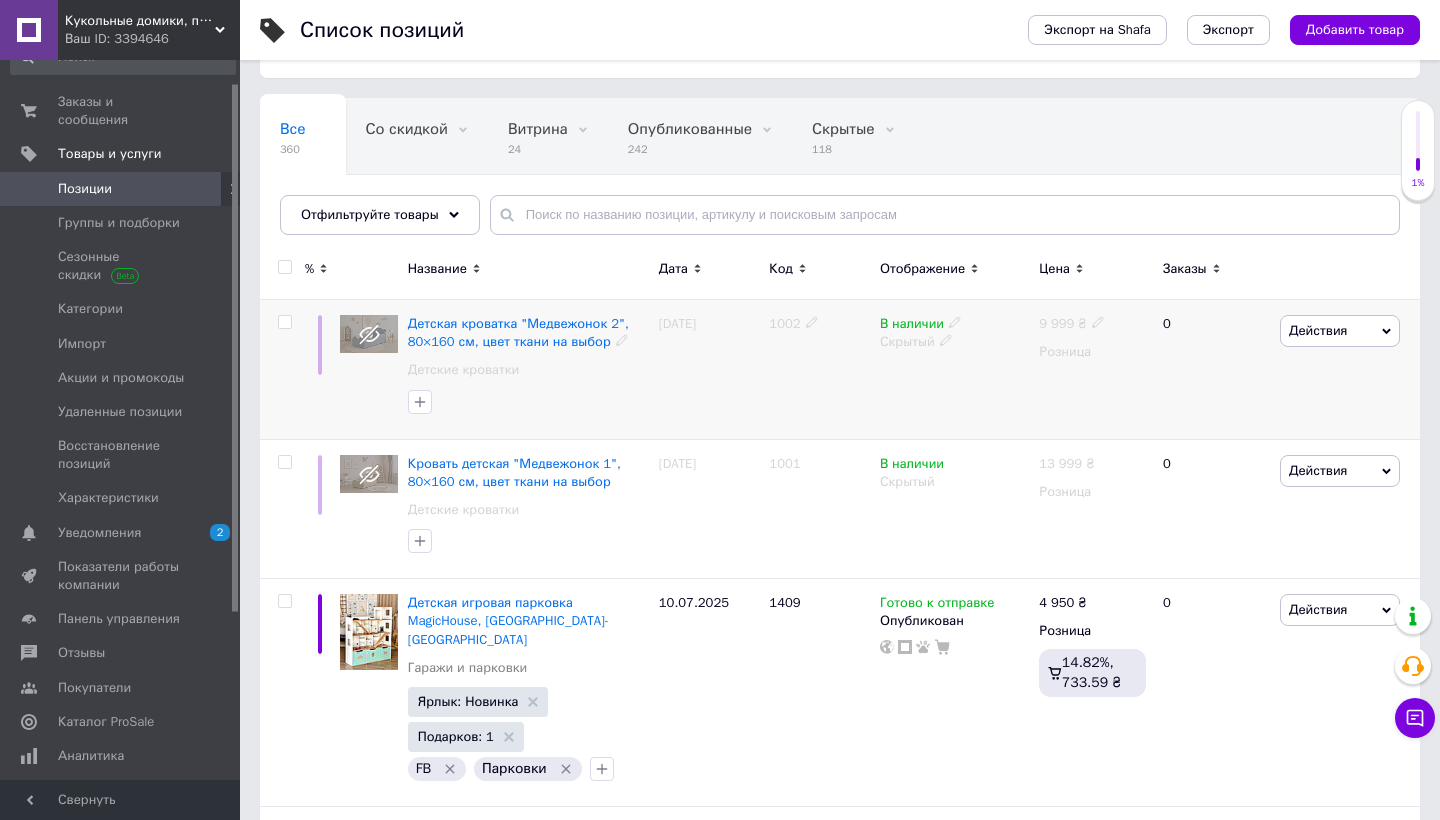 scroll, scrollTop: 105, scrollLeft: 0, axis: vertical 